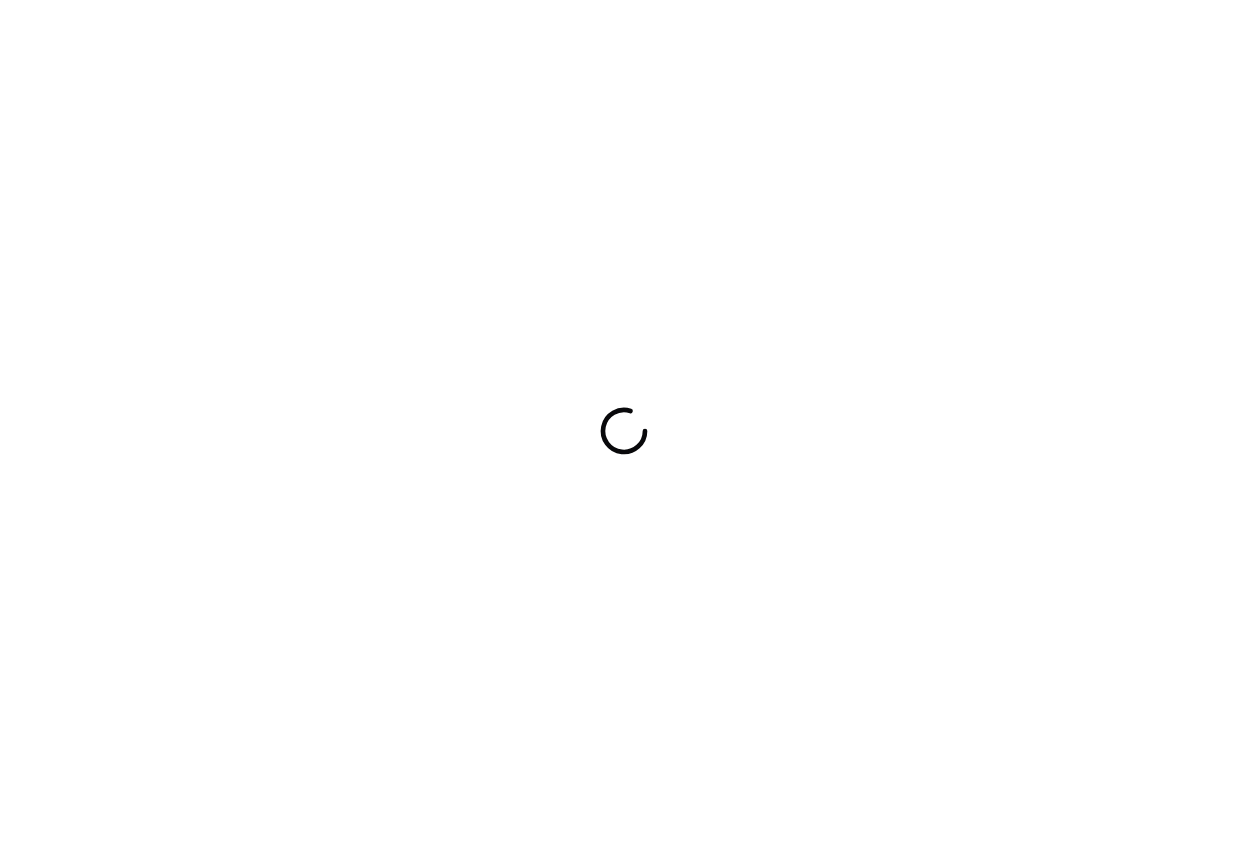 scroll, scrollTop: 0, scrollLeft: 0, axis: both 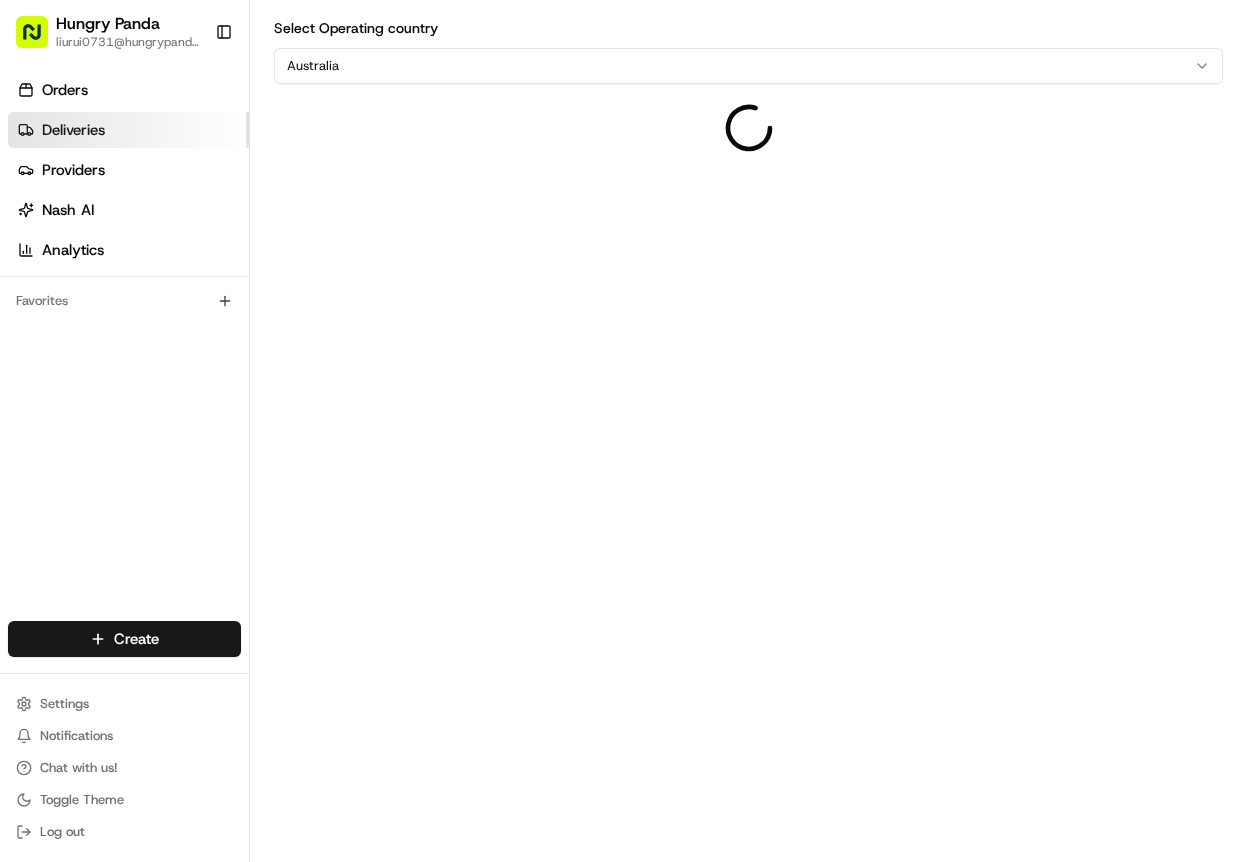 click on "Deliveries" at bounding box center [128, 130] 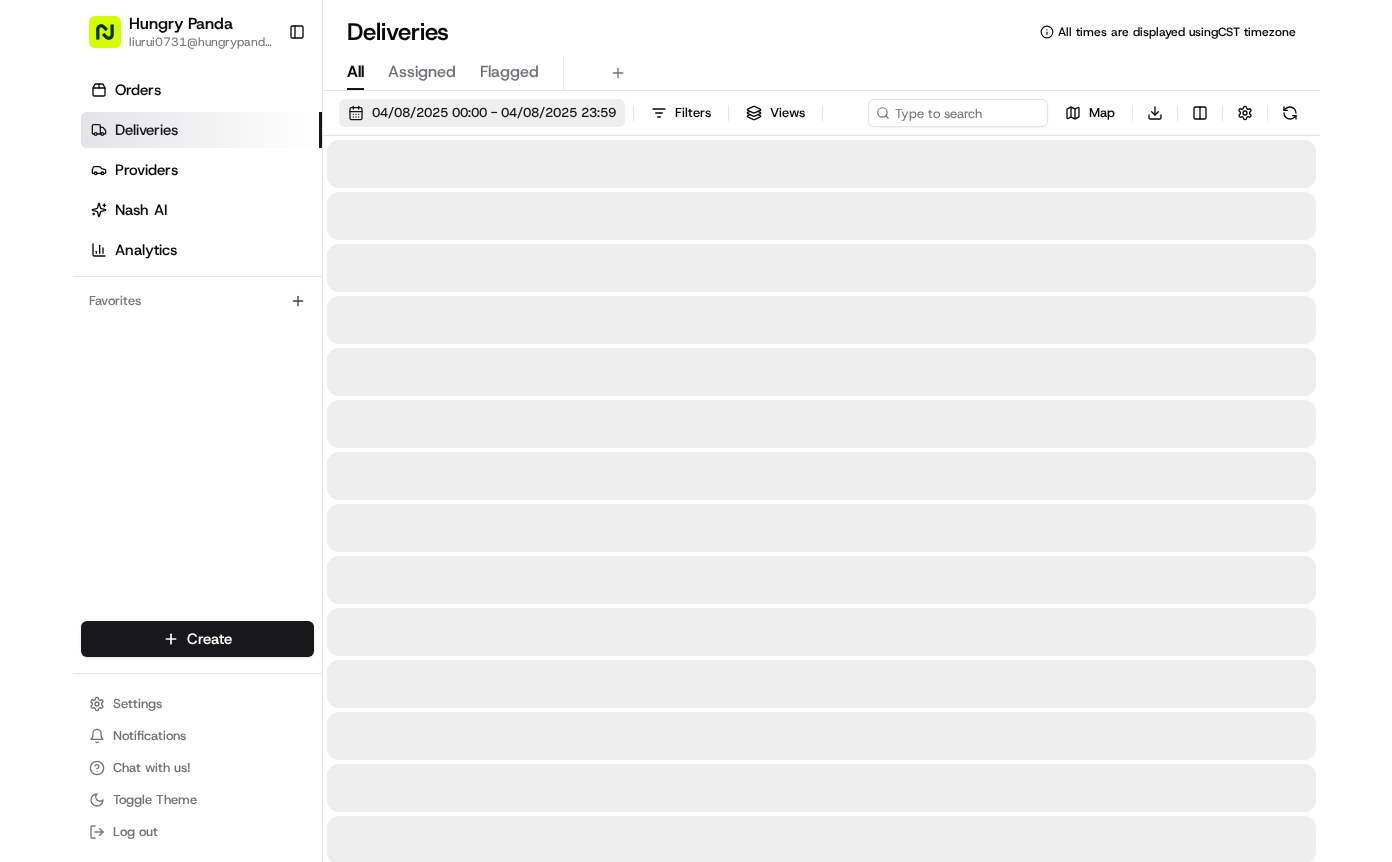 scroll, scrollTop: 0, scrollLeft: 0, axis: both 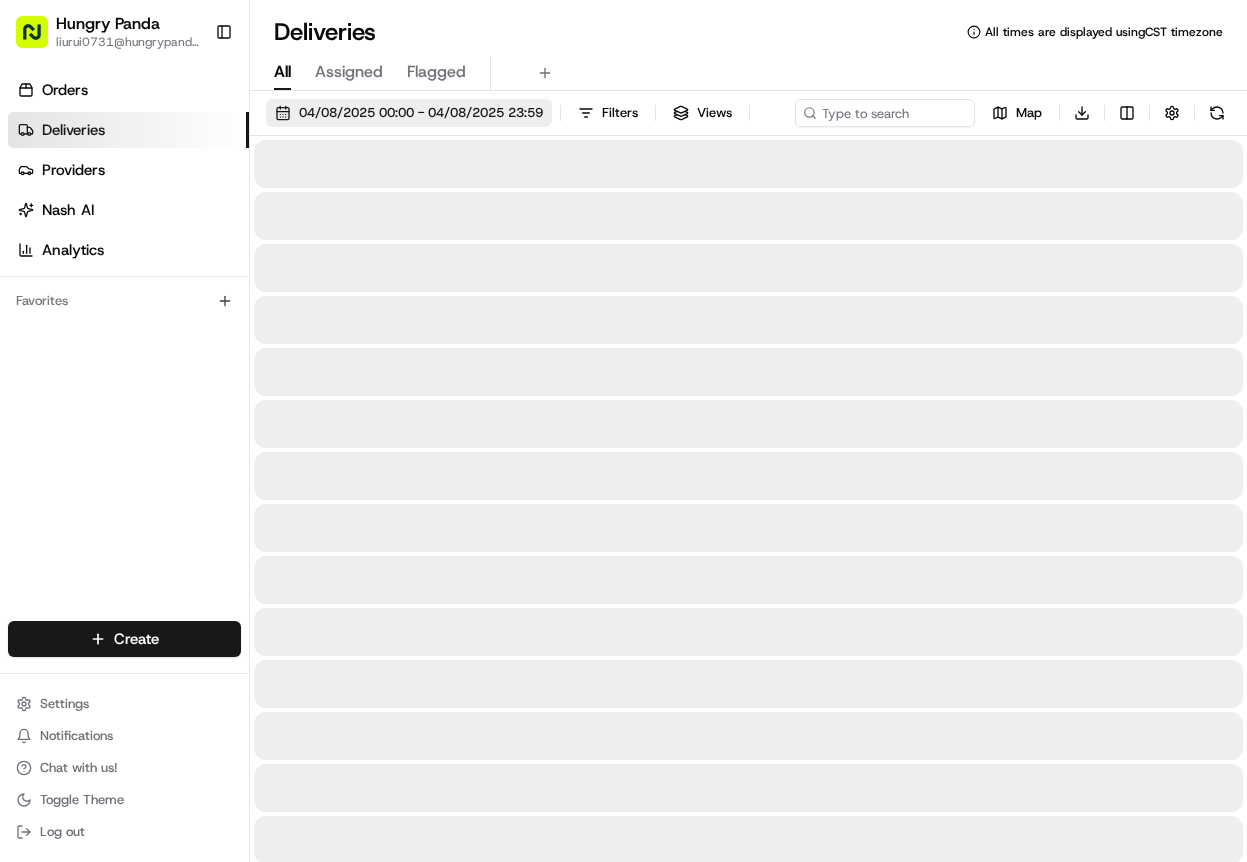 click on "04/08/2025 00:00 - 04/08/2025 23:59" at bounding box center (421, 113) 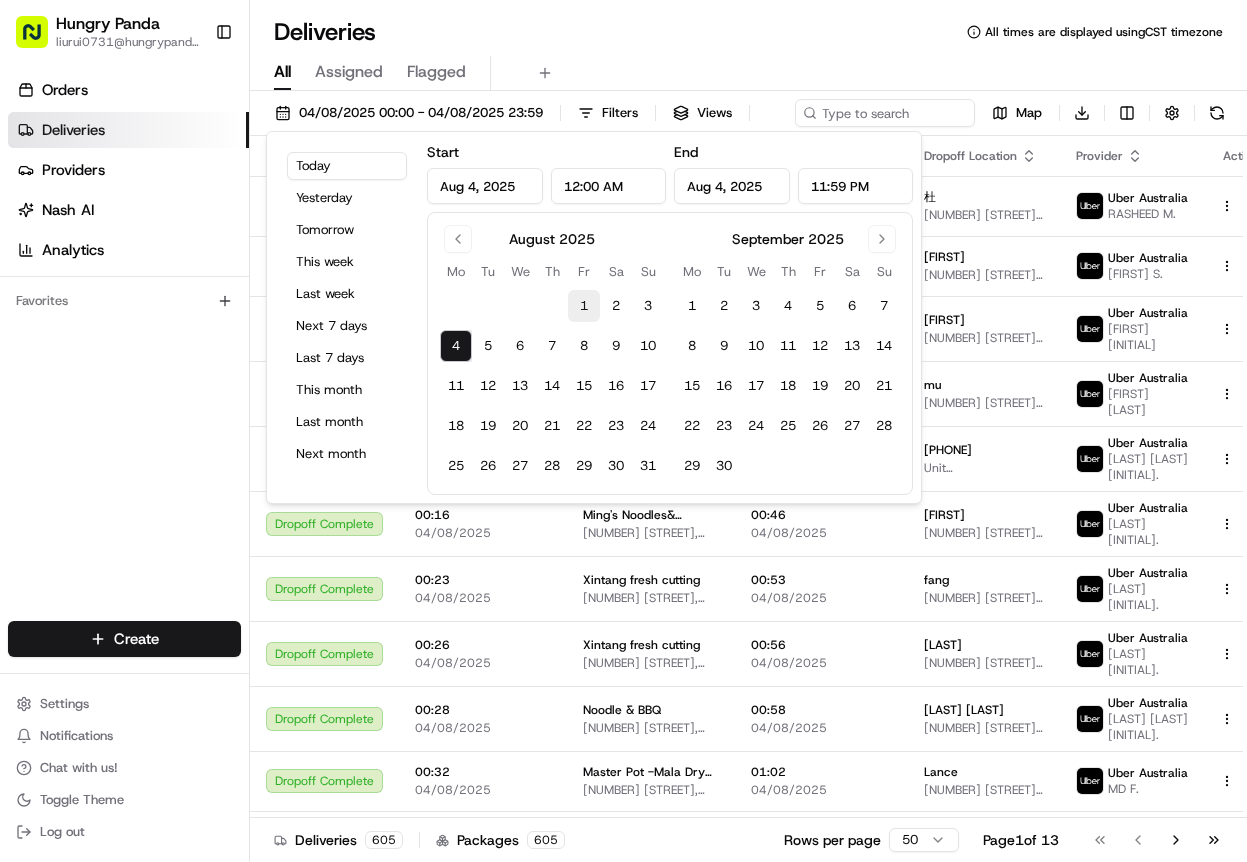 click on "1" at bounding box center (584, 306) 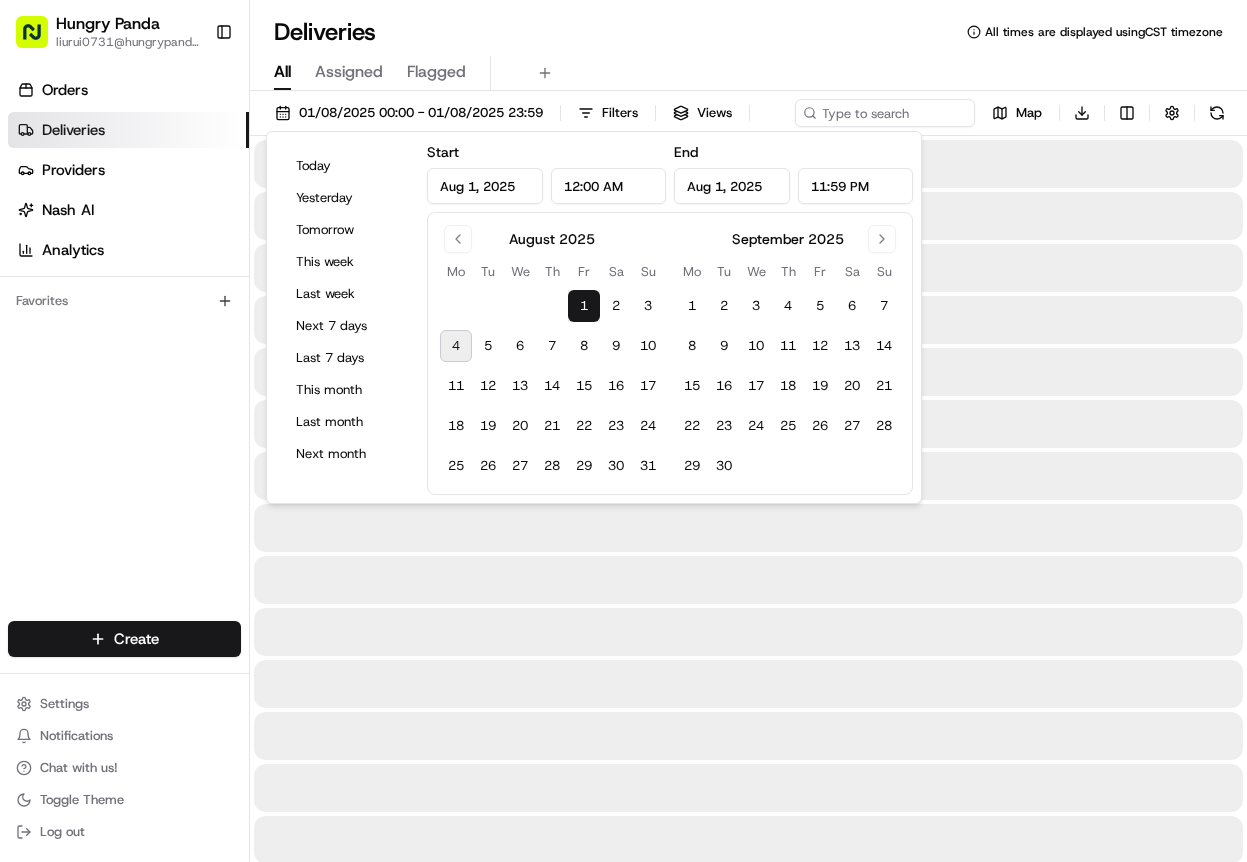 click on "4" at bounding box center [456, 346] 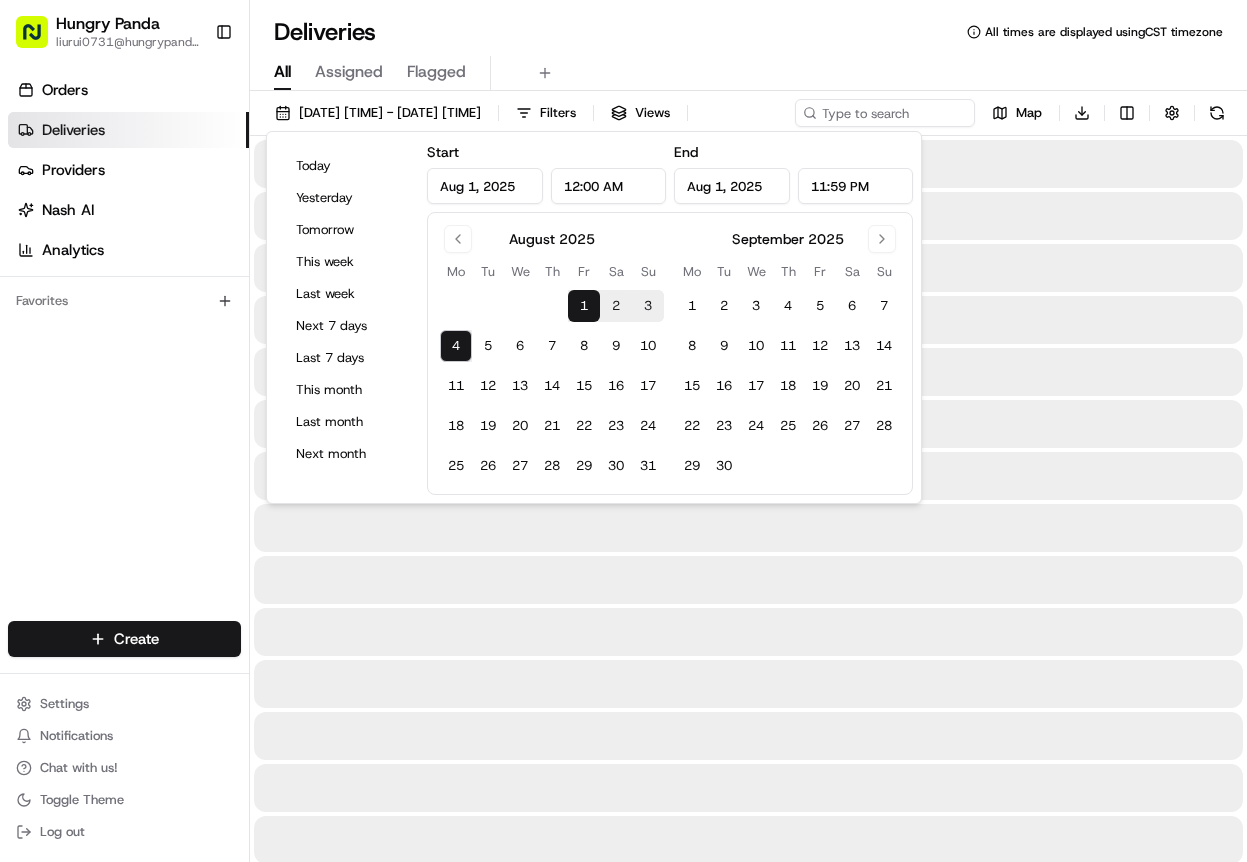 type on "Aug 4, 2025" 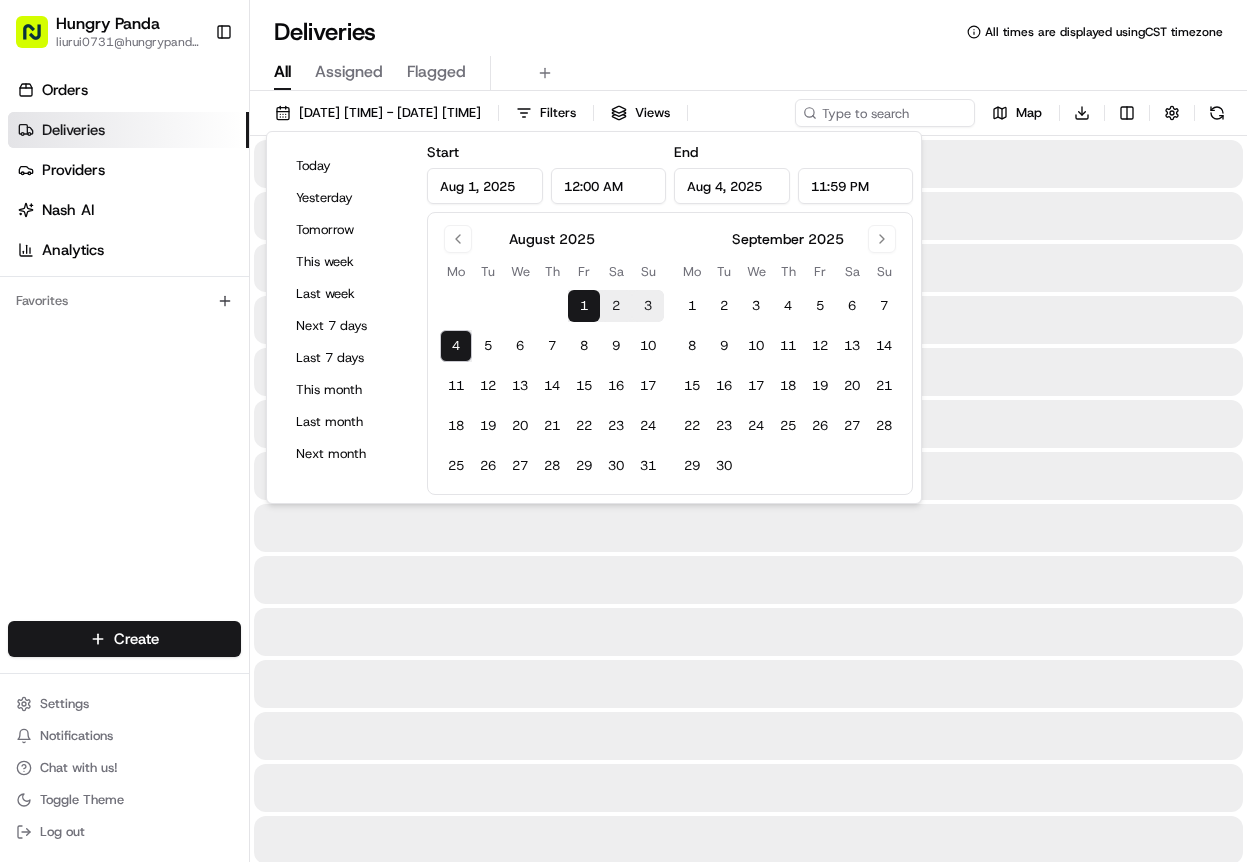 click on "All Assigned Flagged" at bounding box center [748, 69] 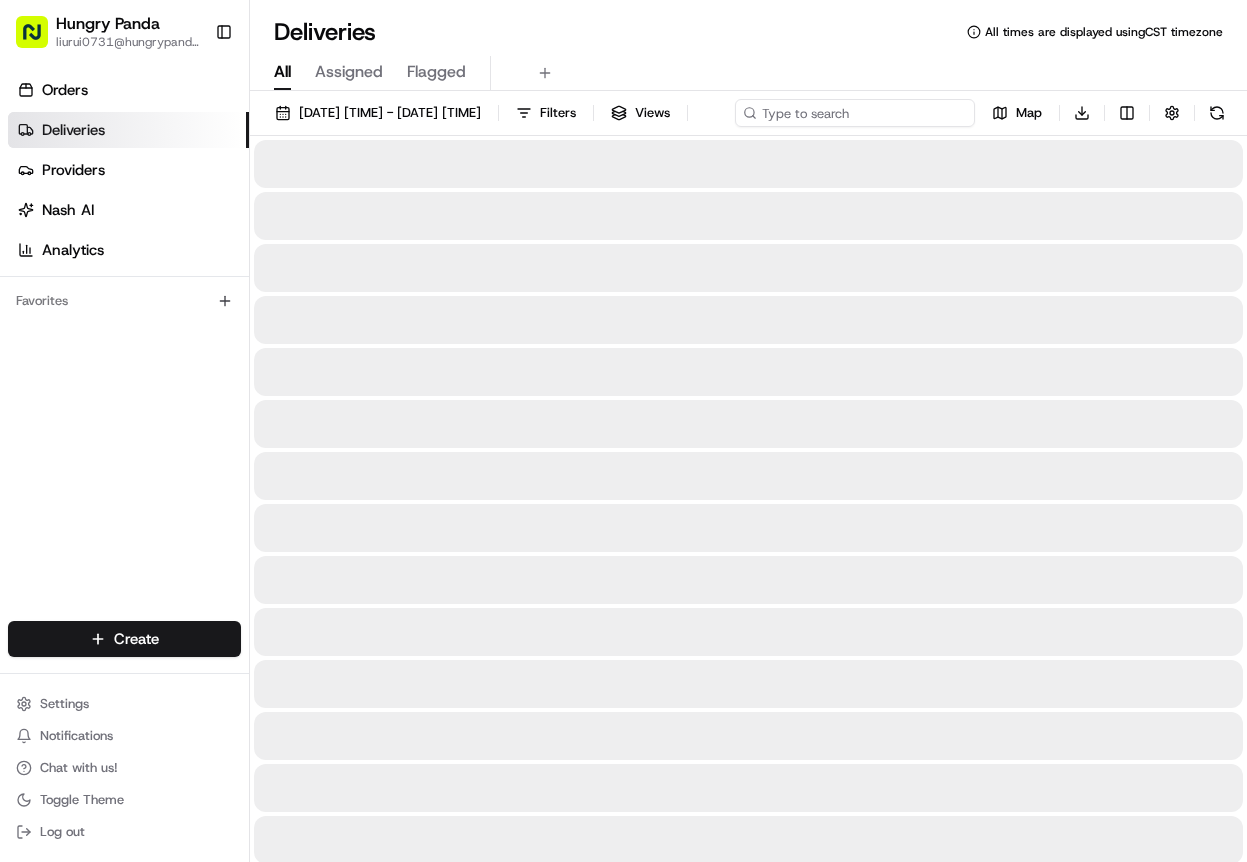 click on "[DATE] [TIME] - [DATE] [TIME] Filters Views Map Download" at bounding box center [748, 117] 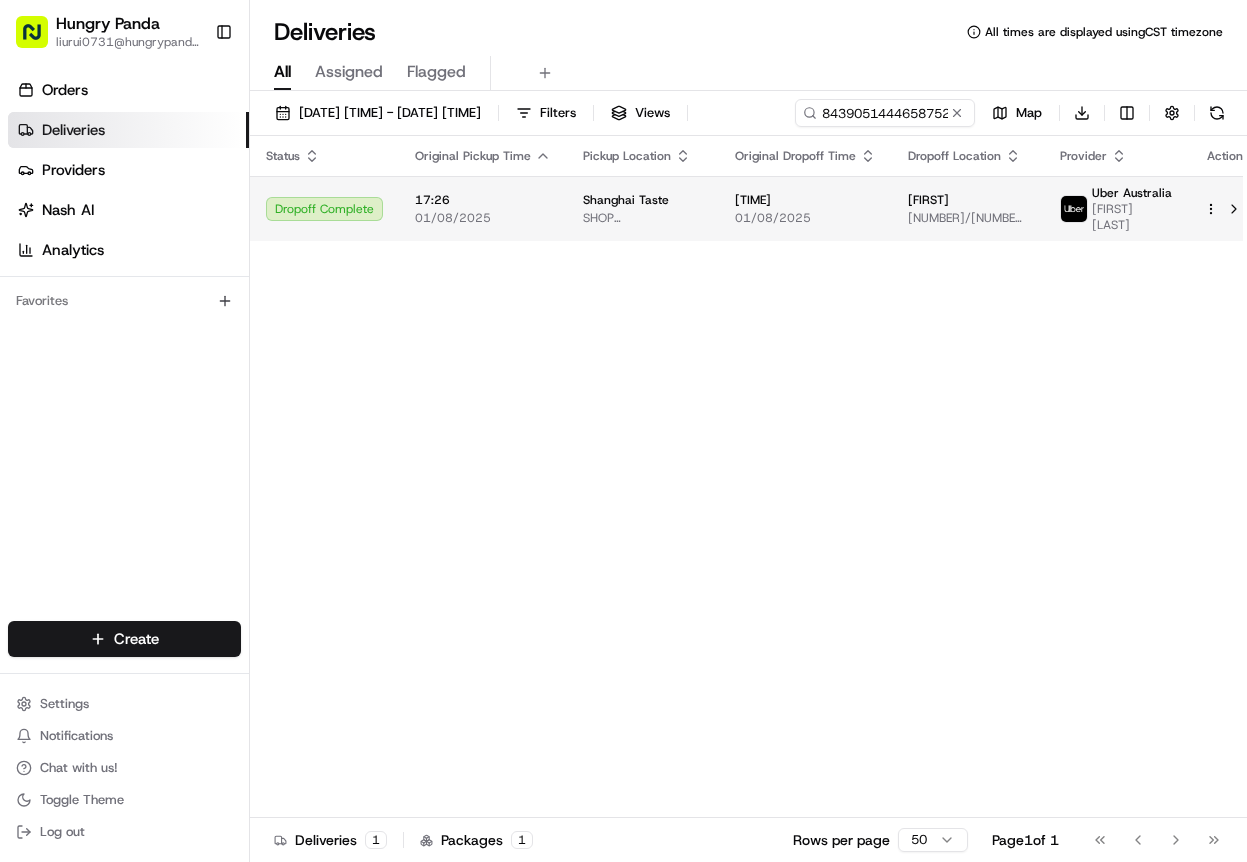 click on "01/08/2025" at bounding box center [805, 218] 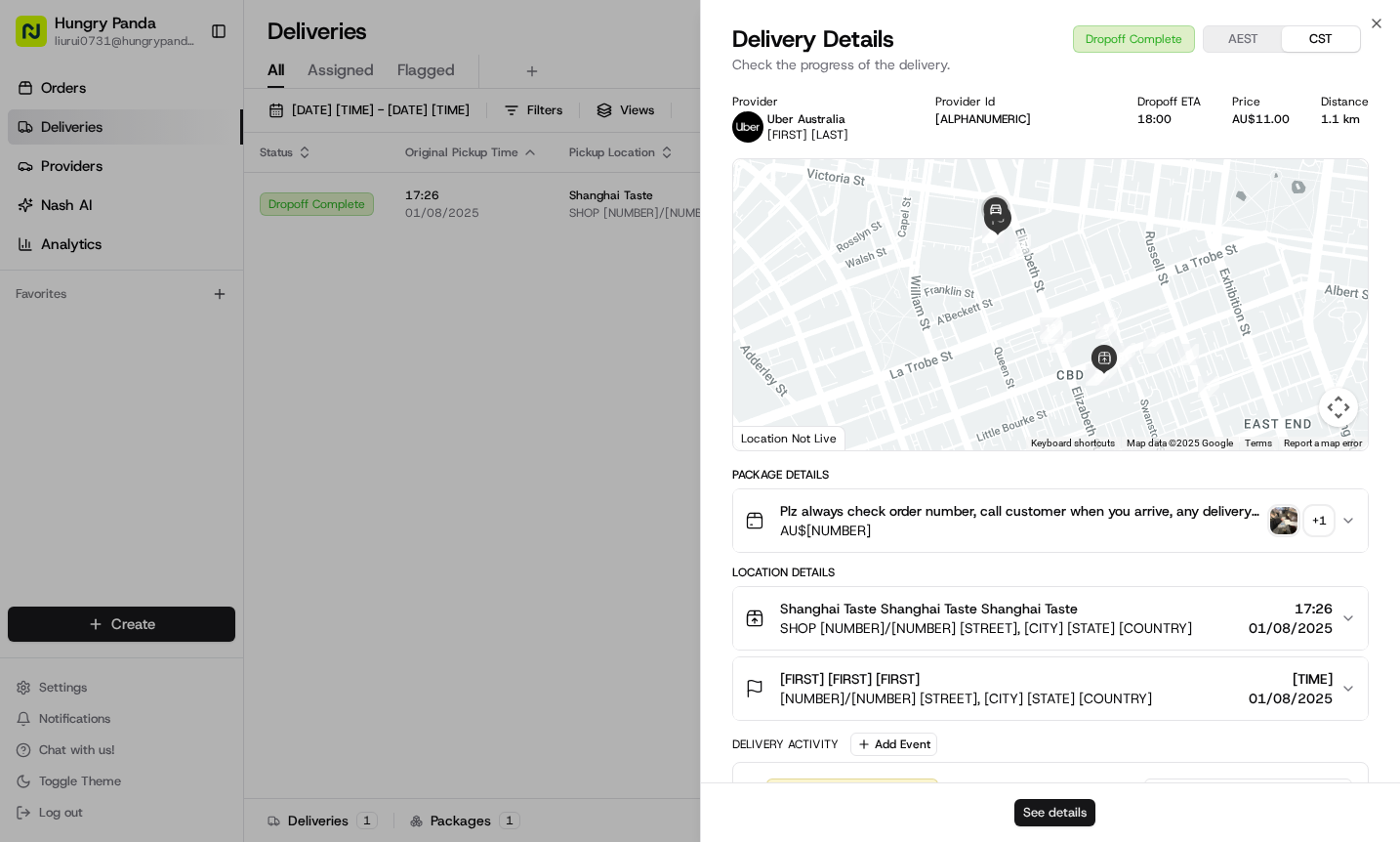 click on "See details" at bounding box center (1054, 813) 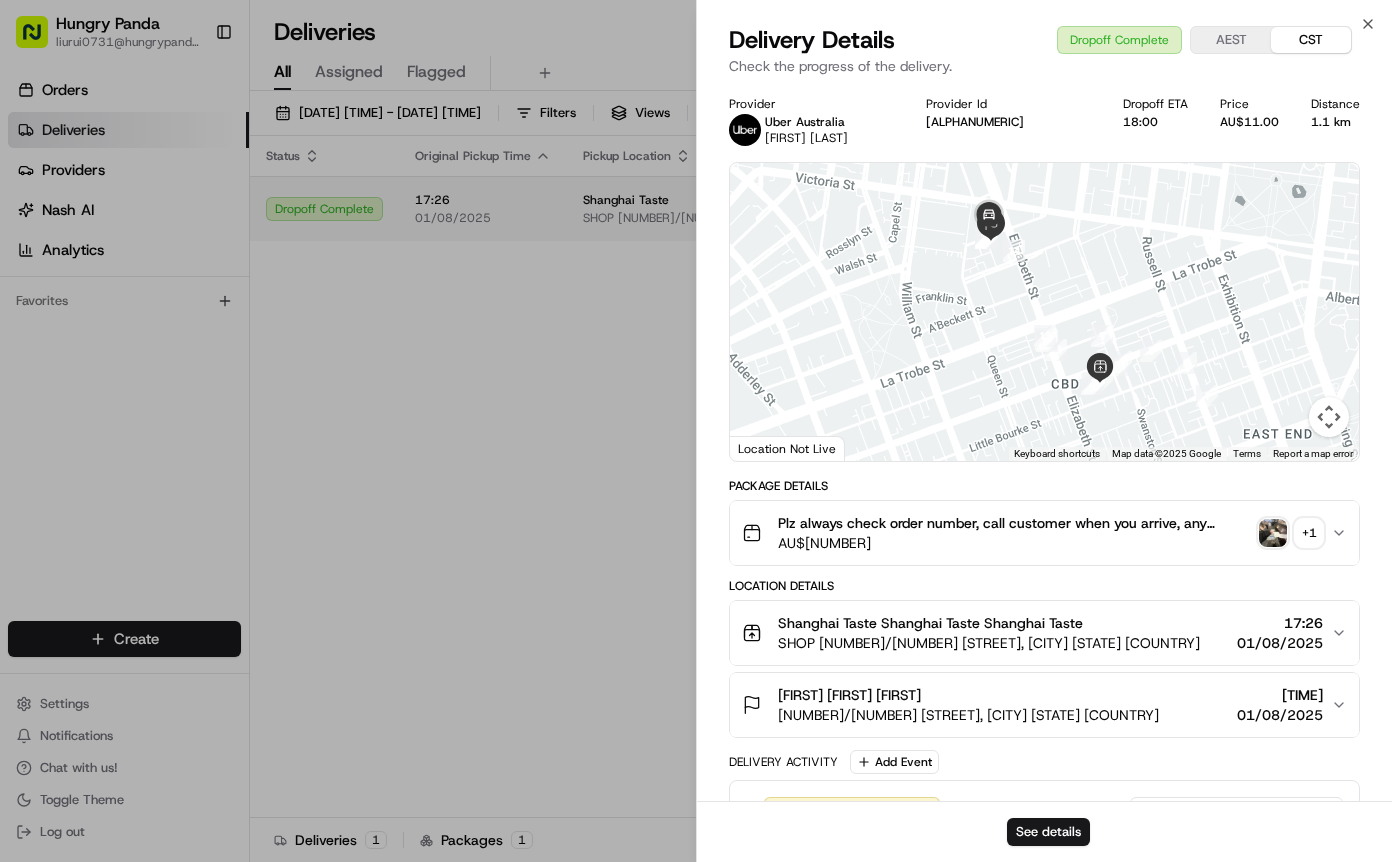 drag, startPoint x: 533, startPoint y: 303, endPoint x: 977, endPoint y: 196, distance: 456.71106 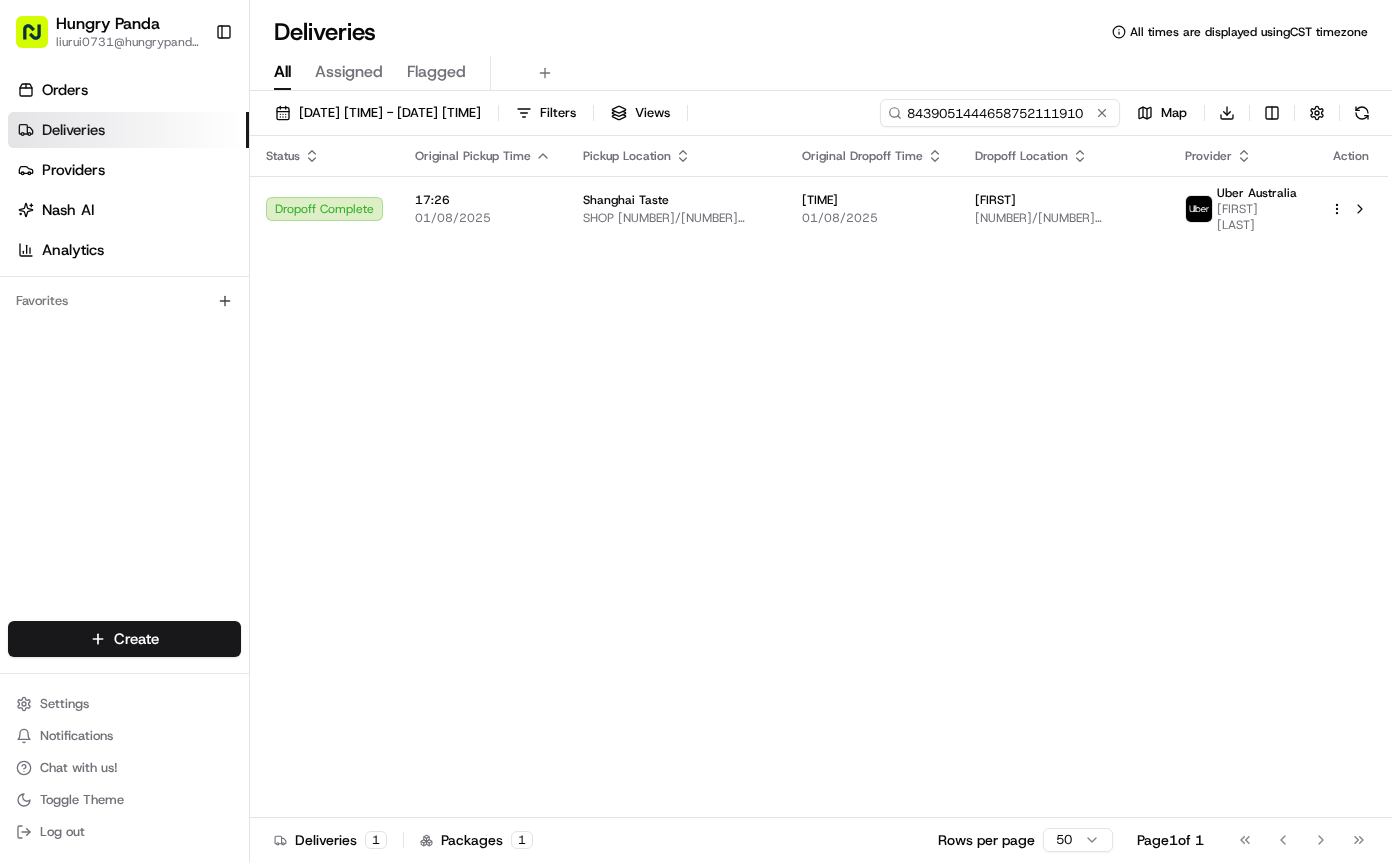 click on "8439051444658752111910" at bounding box center (1000, 113) 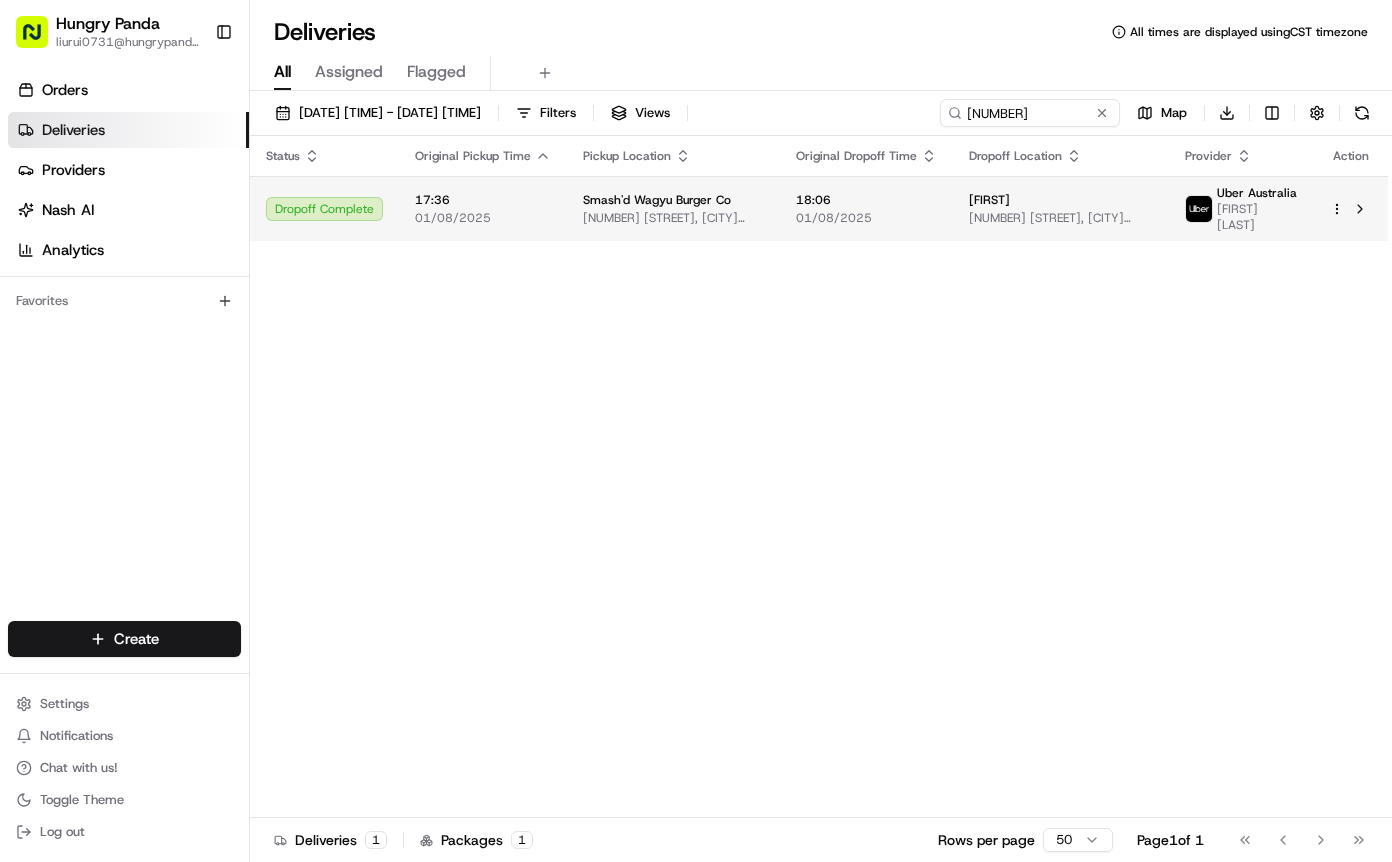 click on "18:06 01/08/2025" at bounding box center (866, 208) 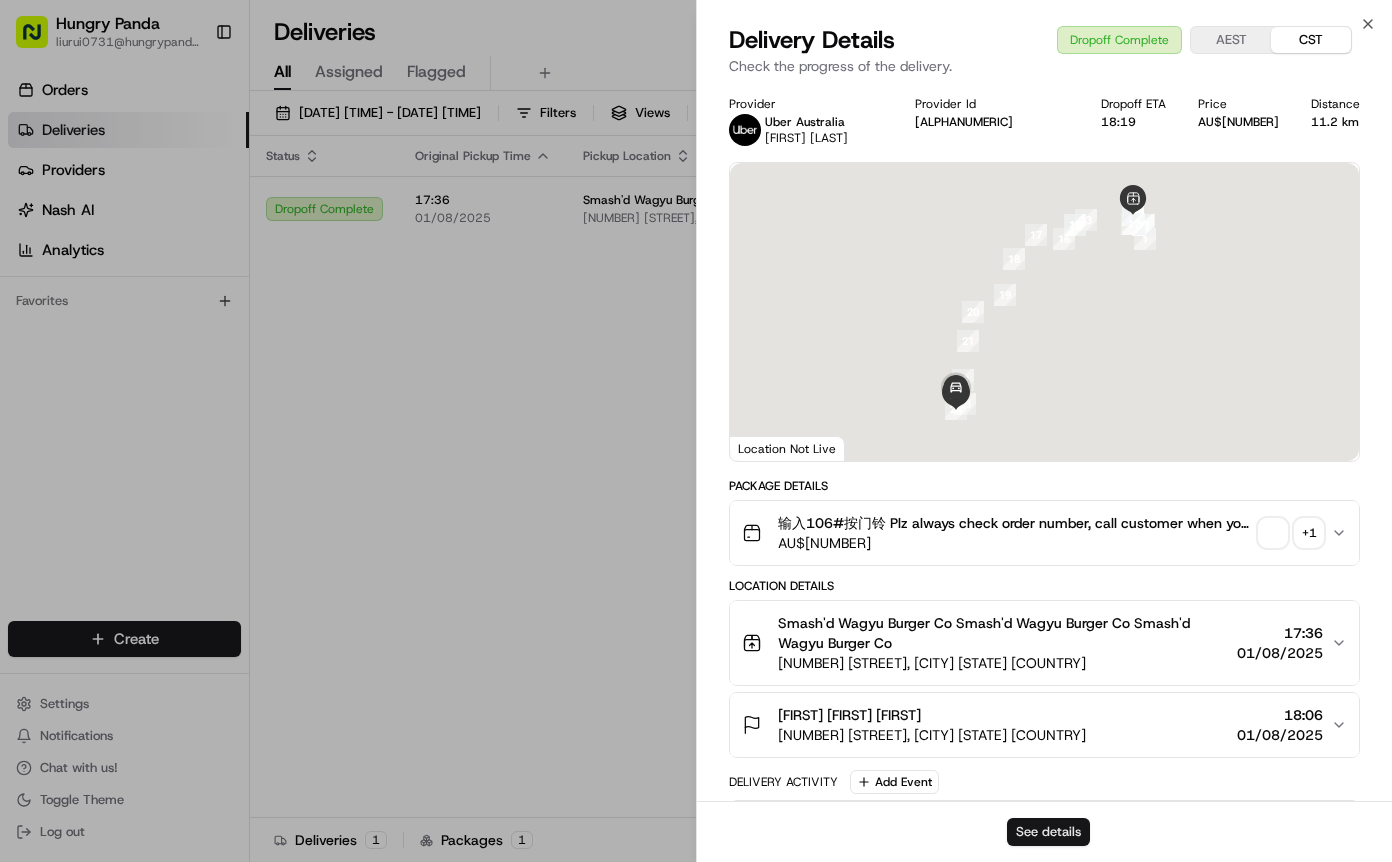 click on "See details" at bounding box center [1048, 832] 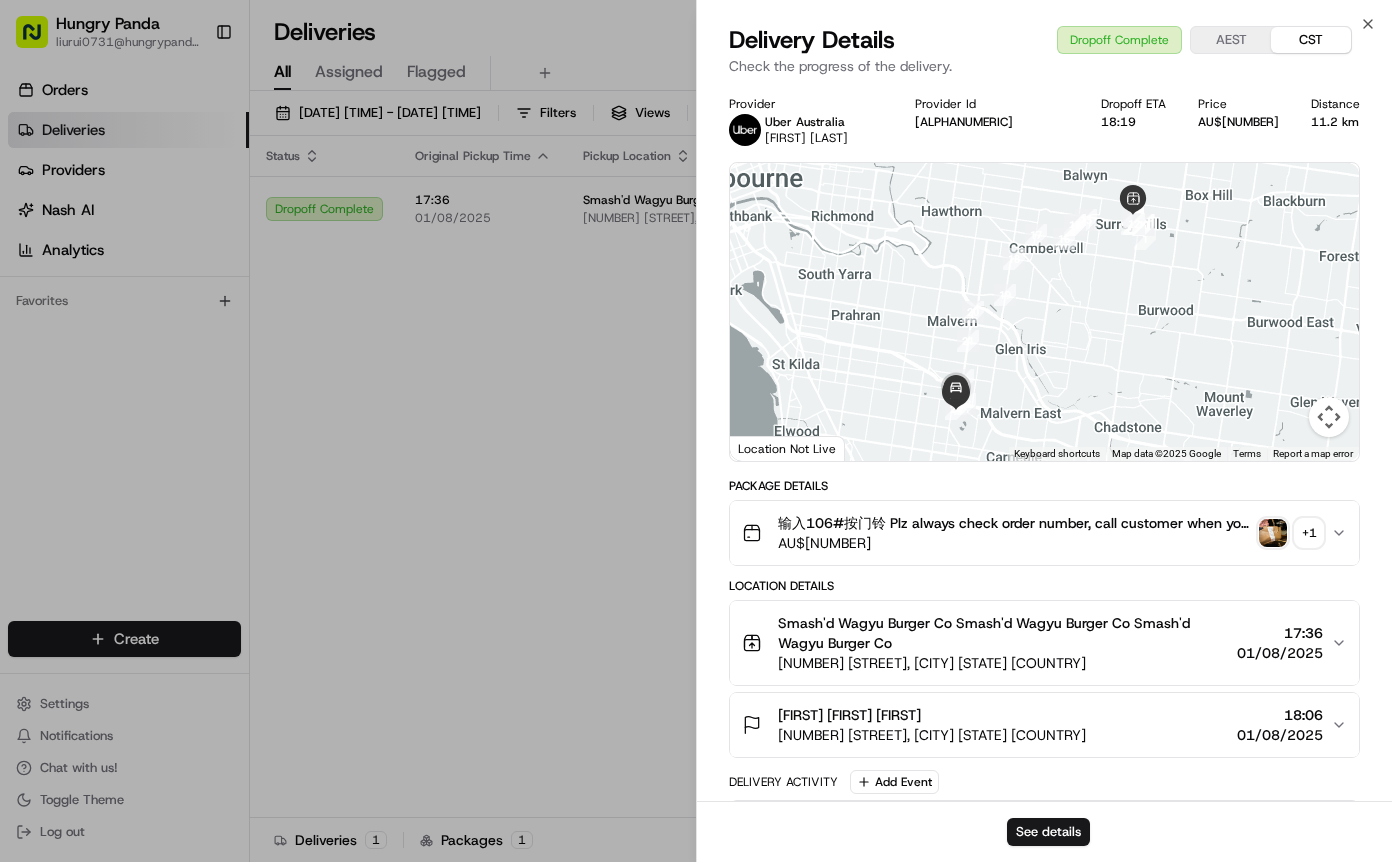 drag, startPoint x: 589, startPoint y: 314, endPoint x: 702, endPoint y: 270, distance: 121.264175 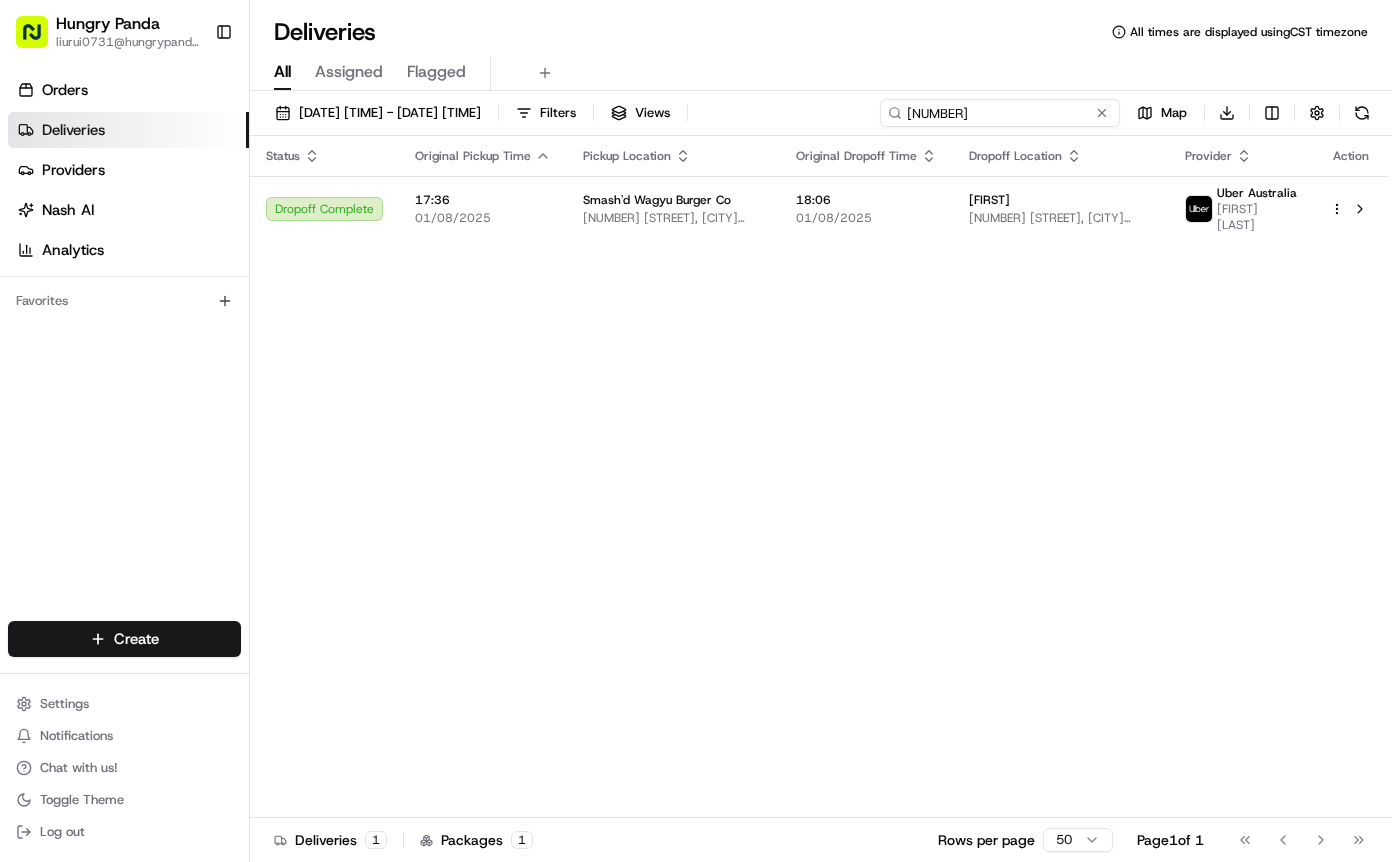 click on "9233069454251786891167" at bounding box center [1000, 113] 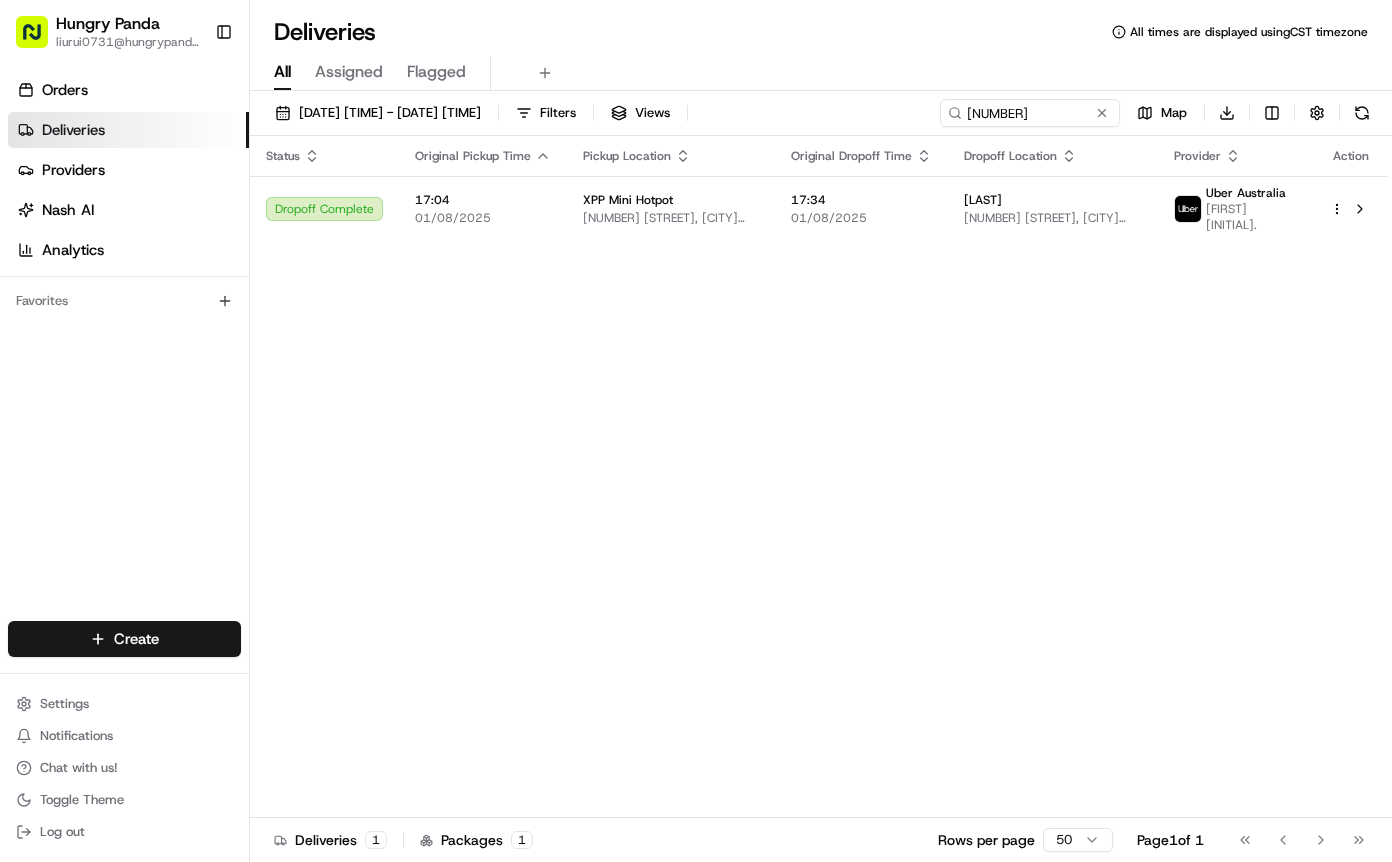 click on "17:34 01/08/2025" at bounding box center (861, 208) 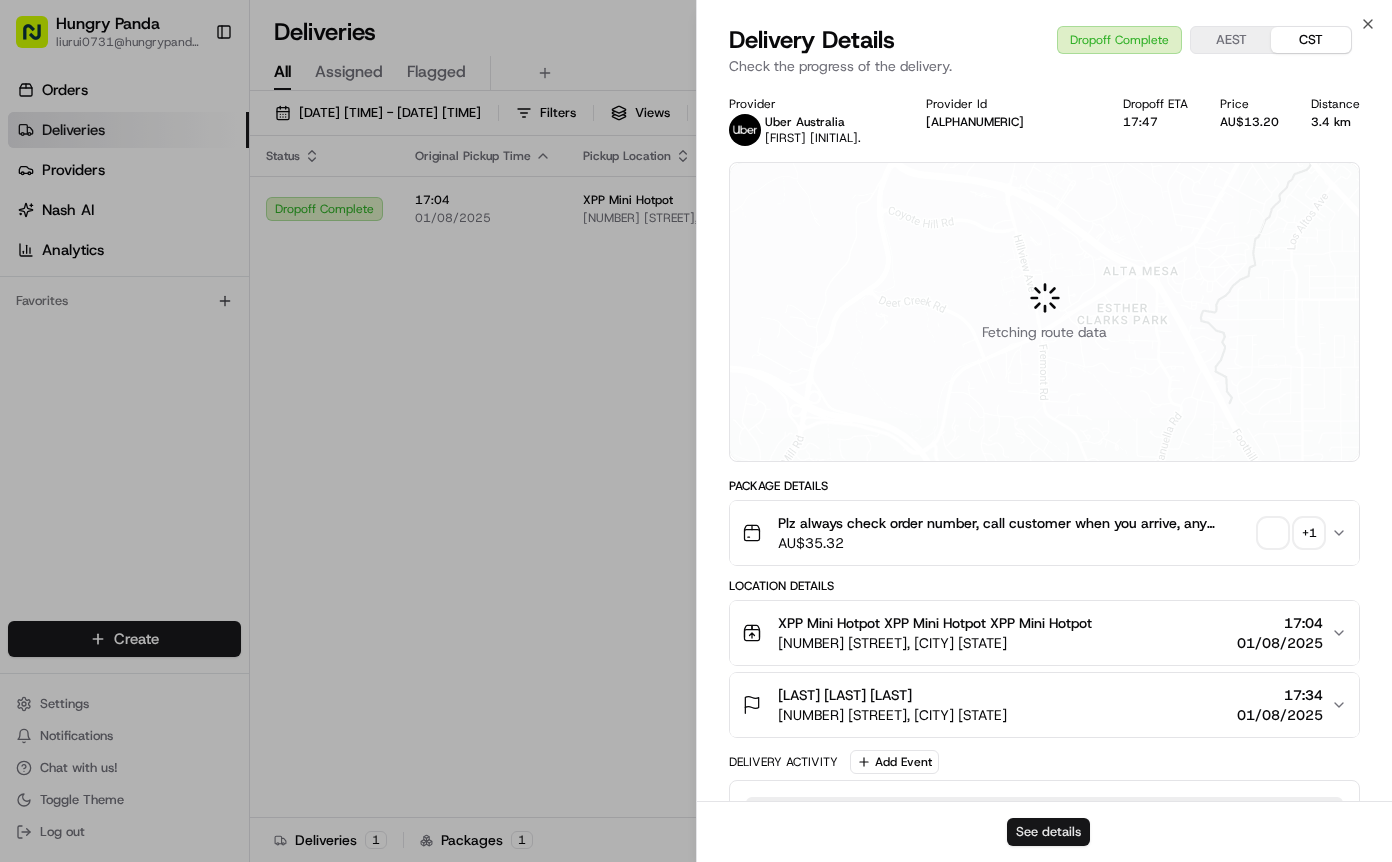 click on "See details" at bounding box center (1048, 832) 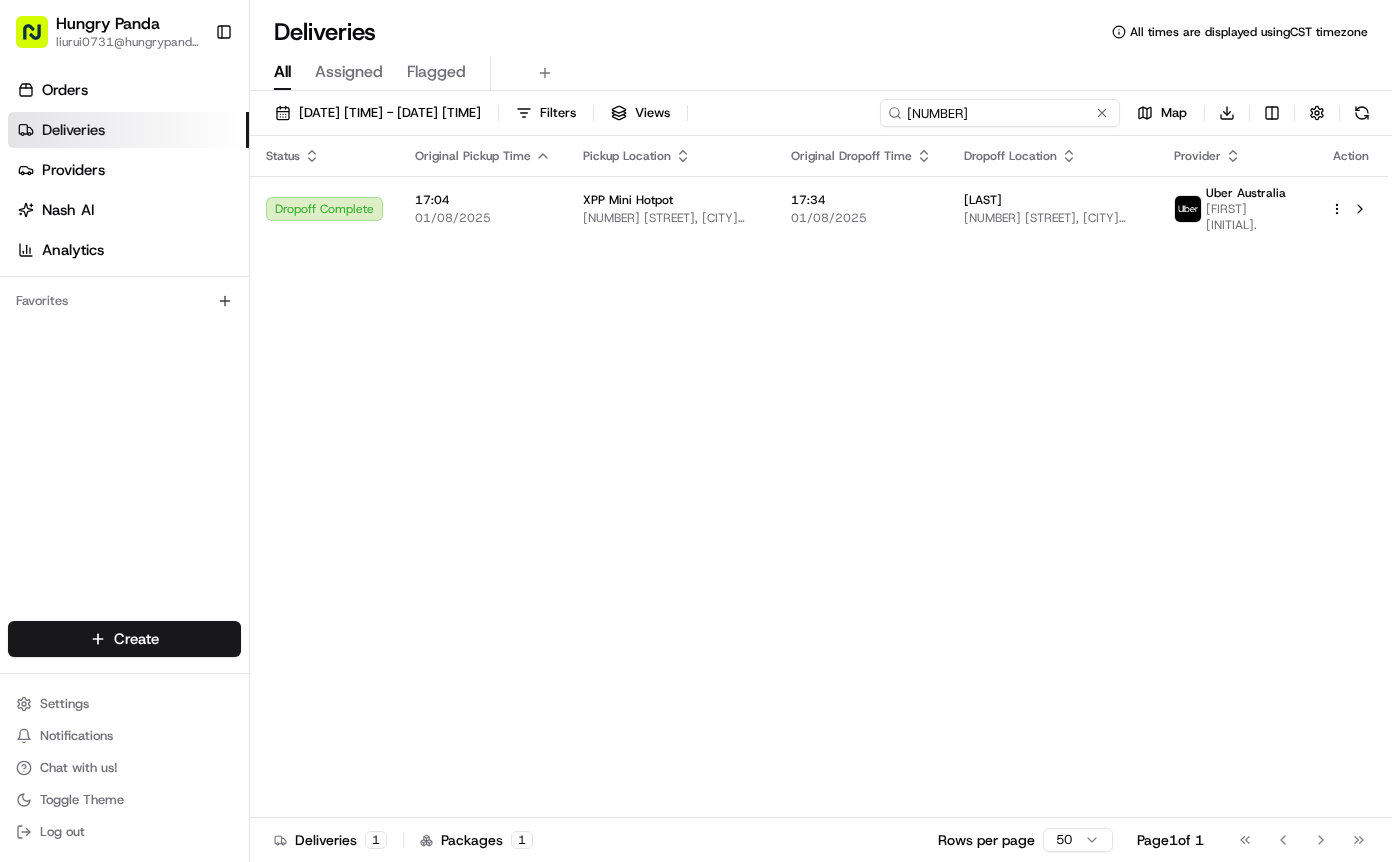 click on "6033071334652770191813" at bounding box center [1000, 113] 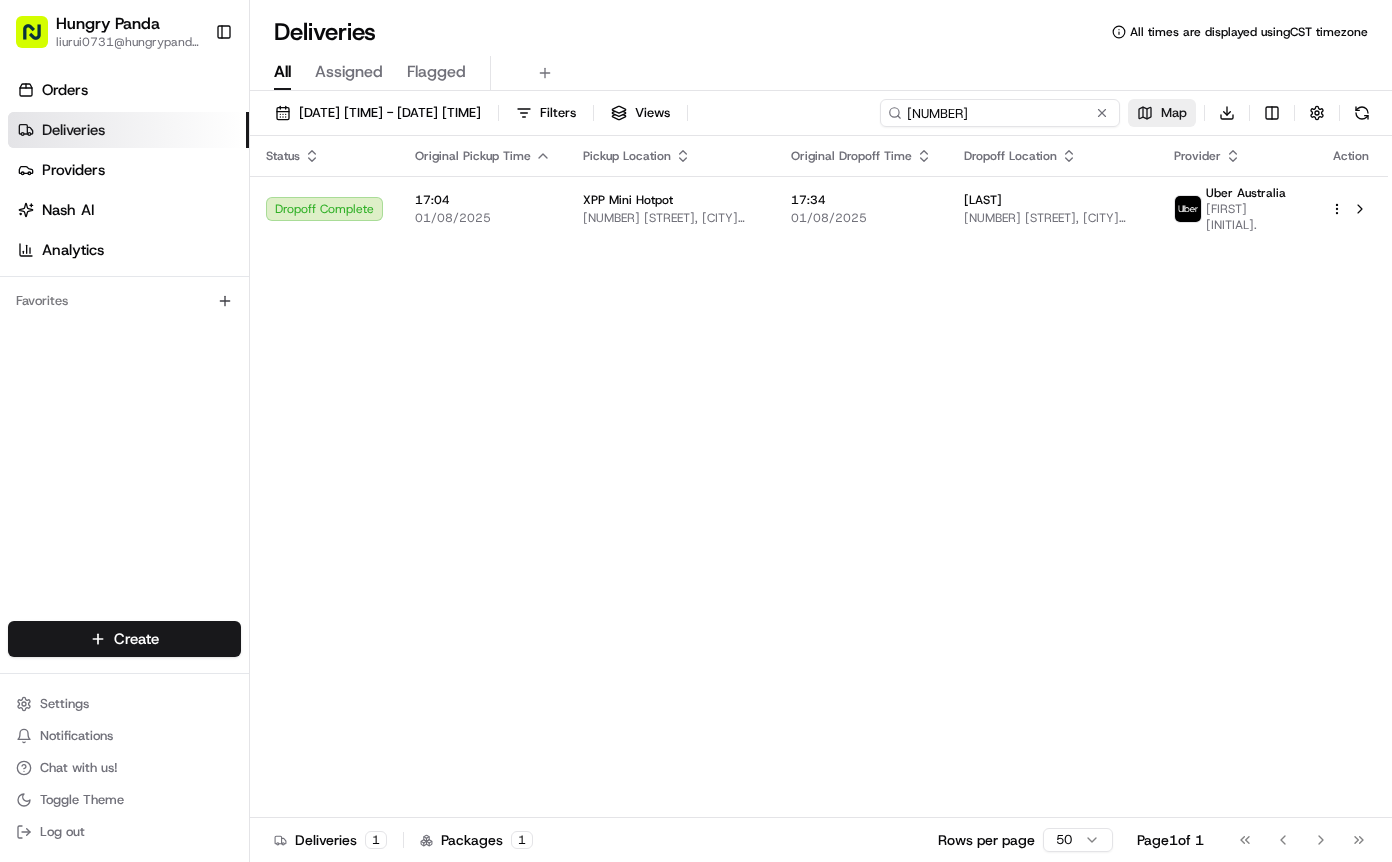 paste on "233201140405275754335" 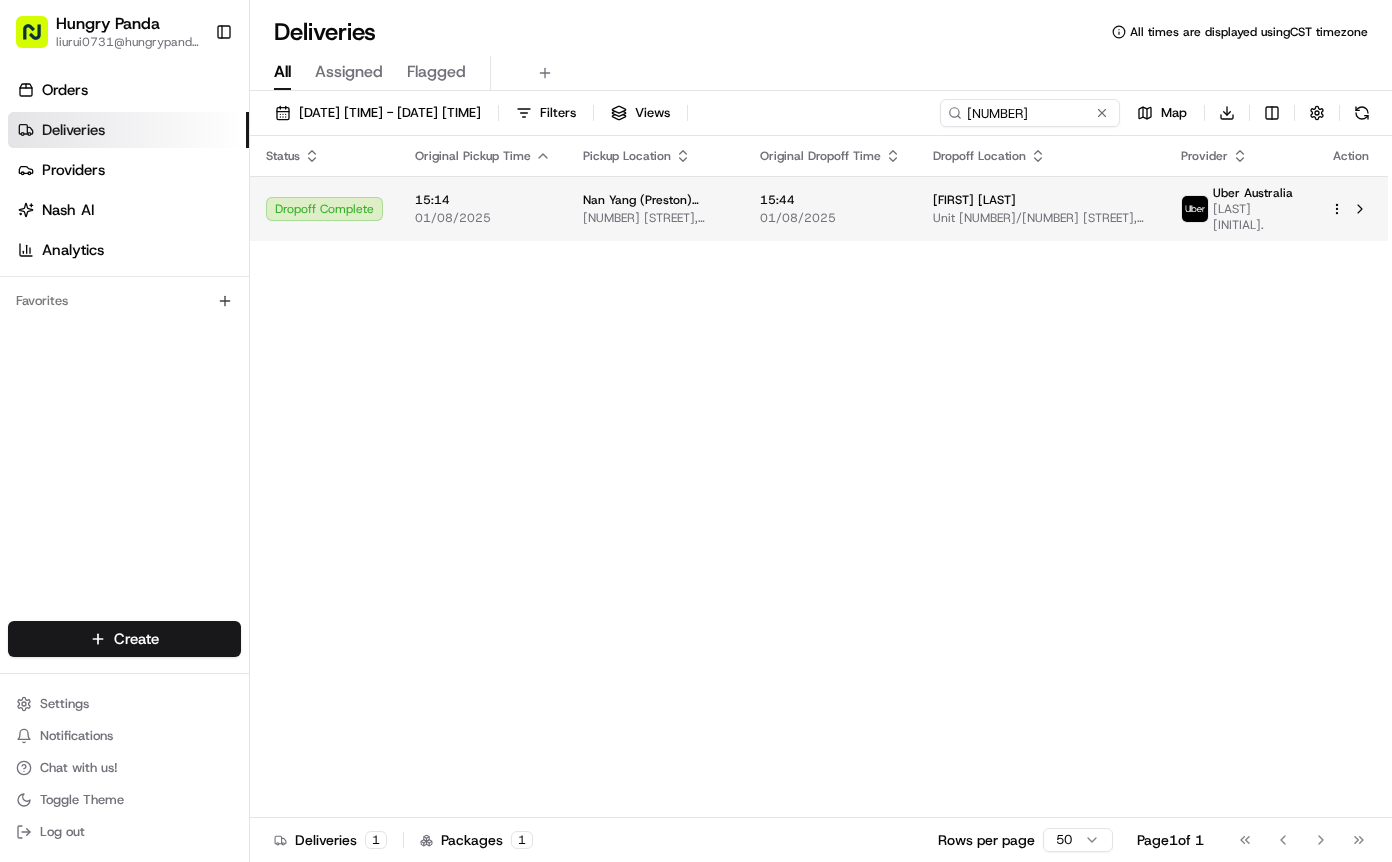 click on "15:44" at bounding box center [830, 200] 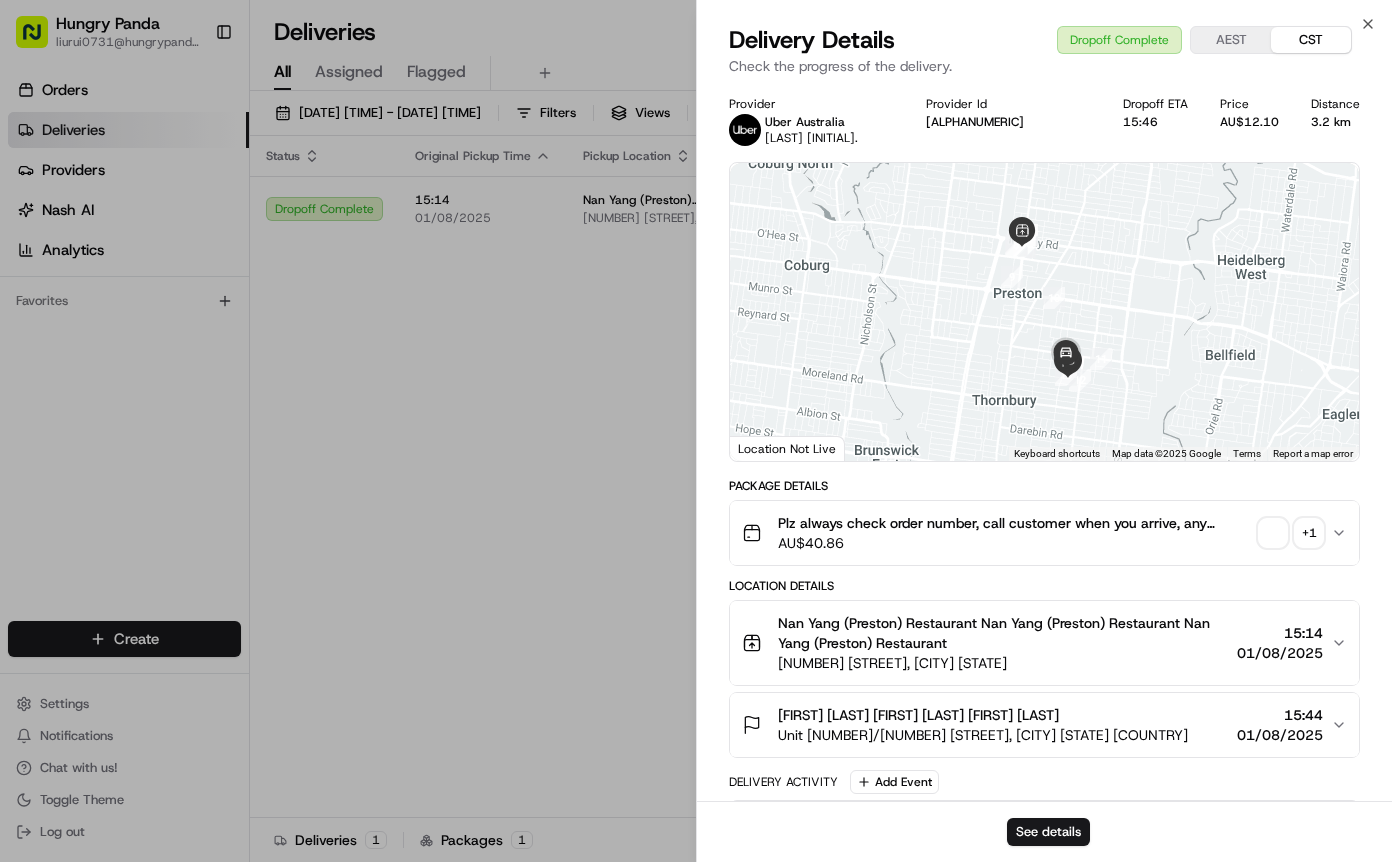 click on "See details" at bounding box center (1044, 831) 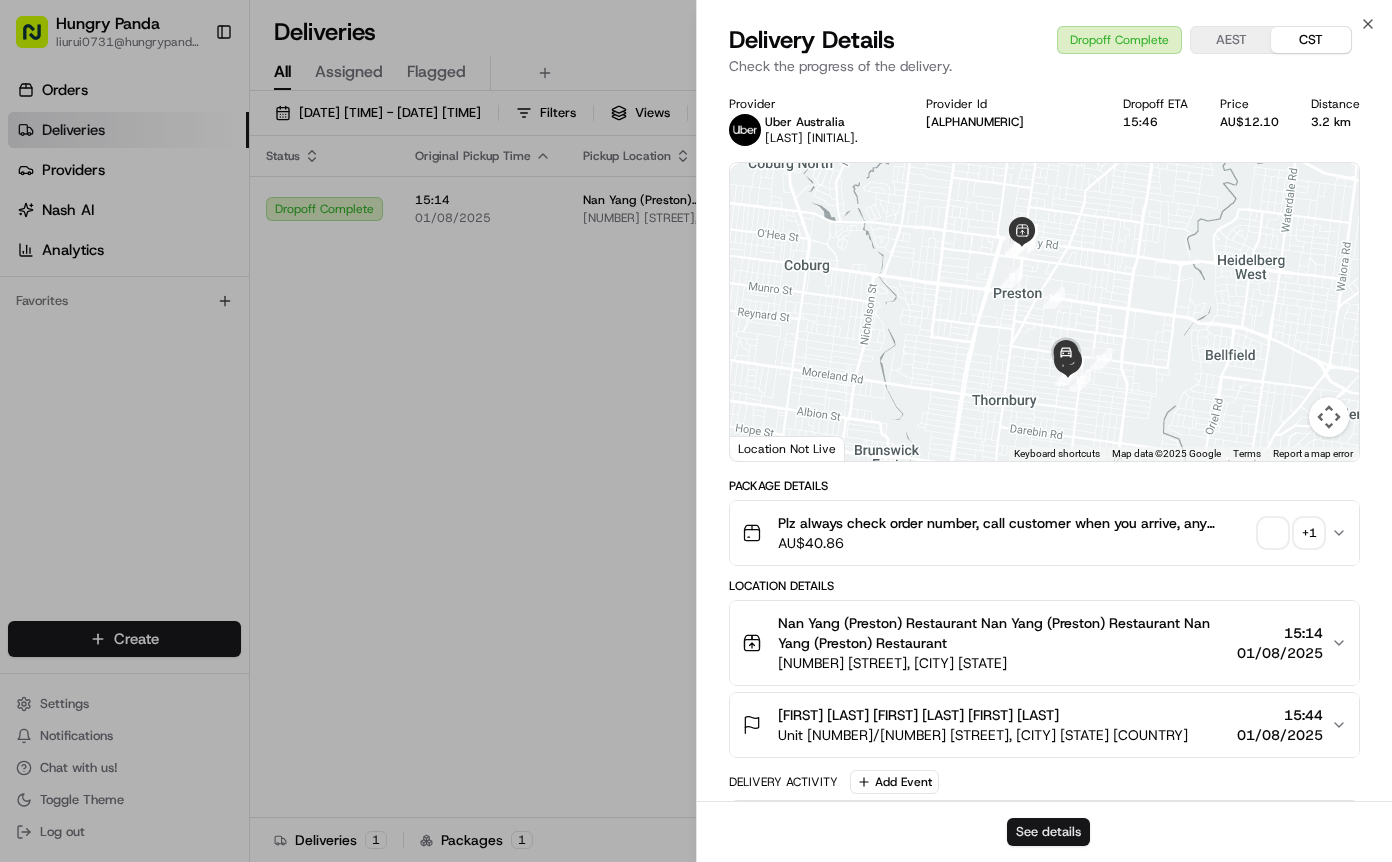 click on "See details" at bounding box center [1048, 832] 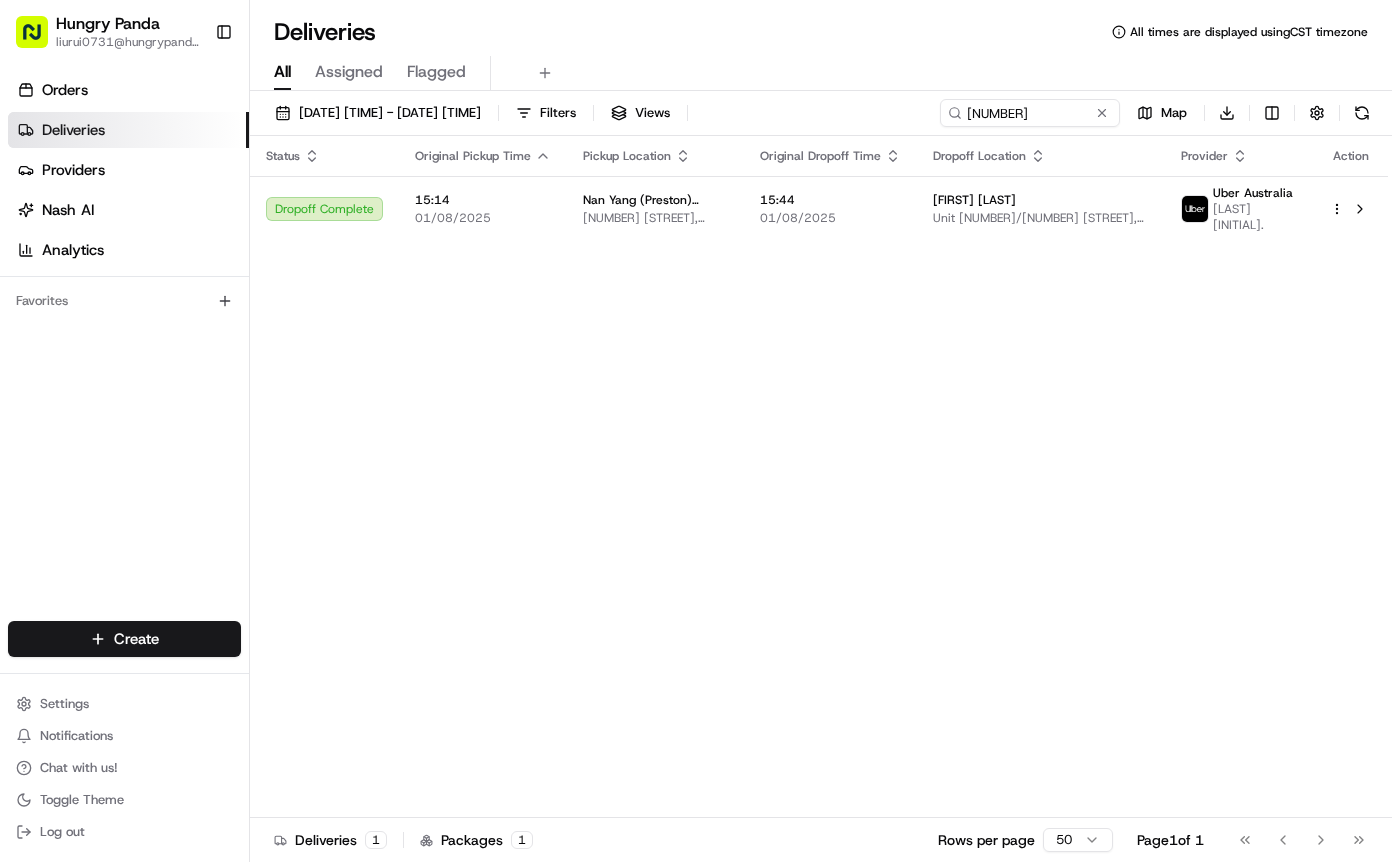 drag, startPoint x: 521, startPoint y: 478, endPoint x: 828, endPoint y: 318, distance: 346.19214 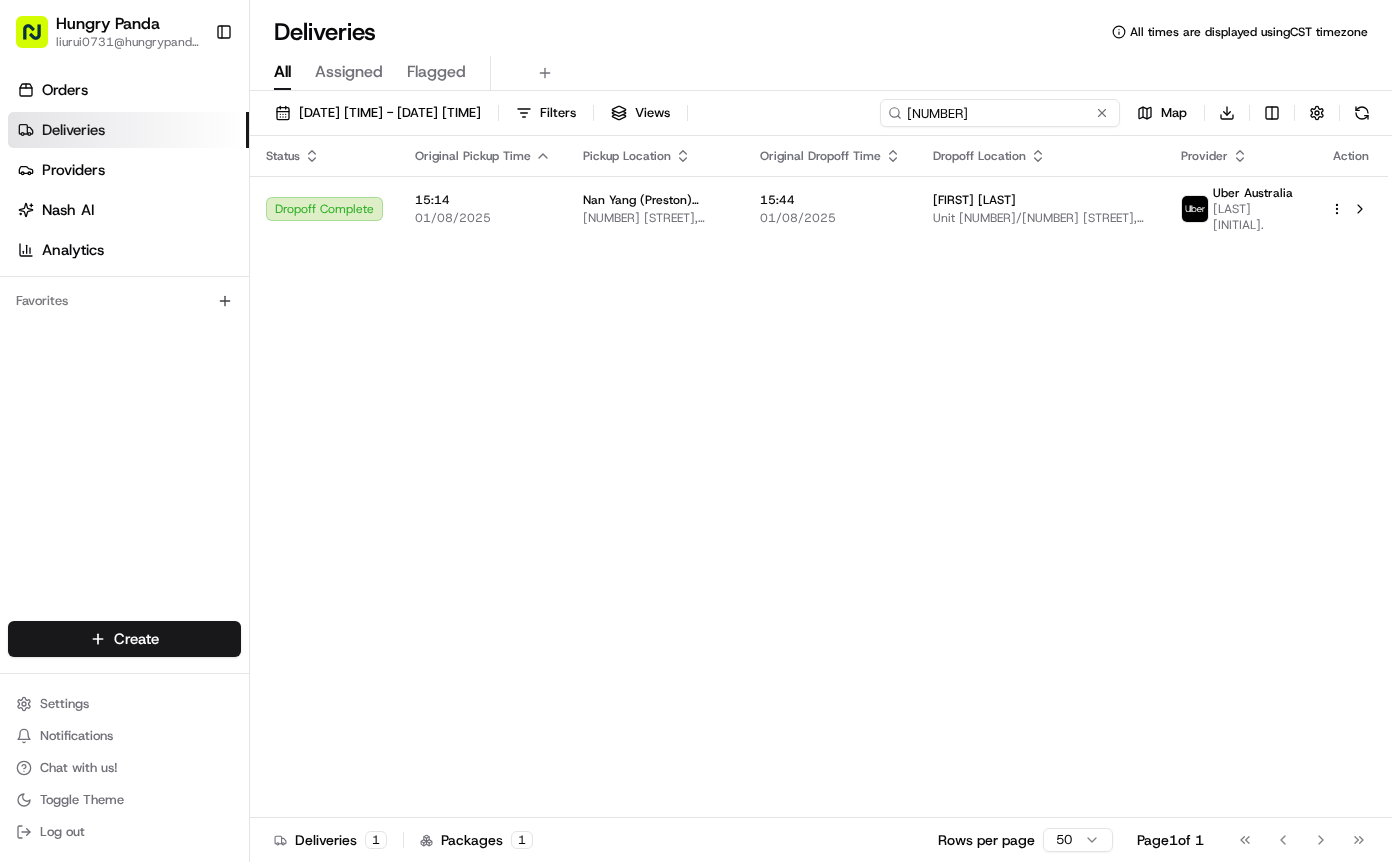 click on "233201140405275754335" at bounding box center (1000, 113) 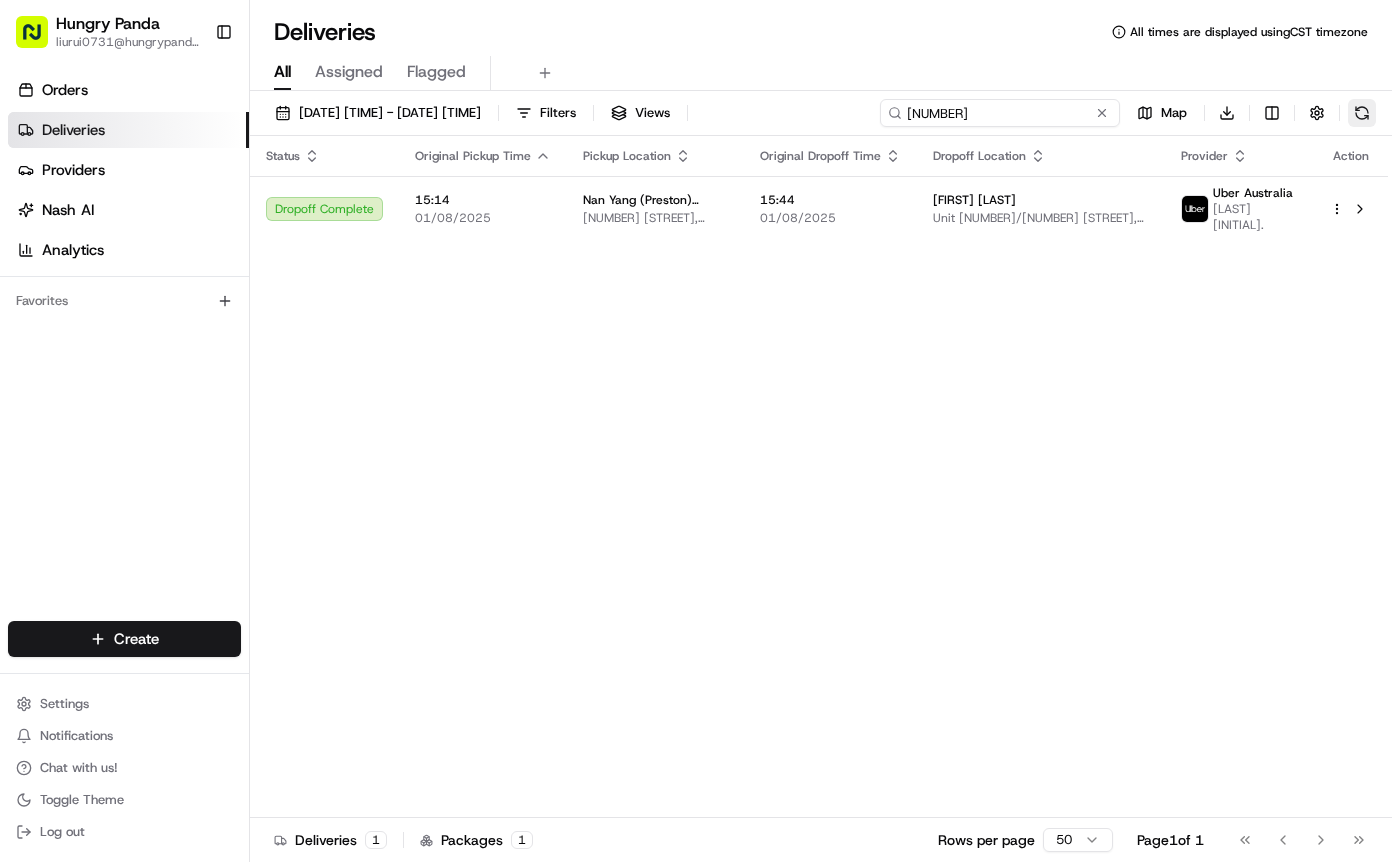 paste on "523304446455074608927" 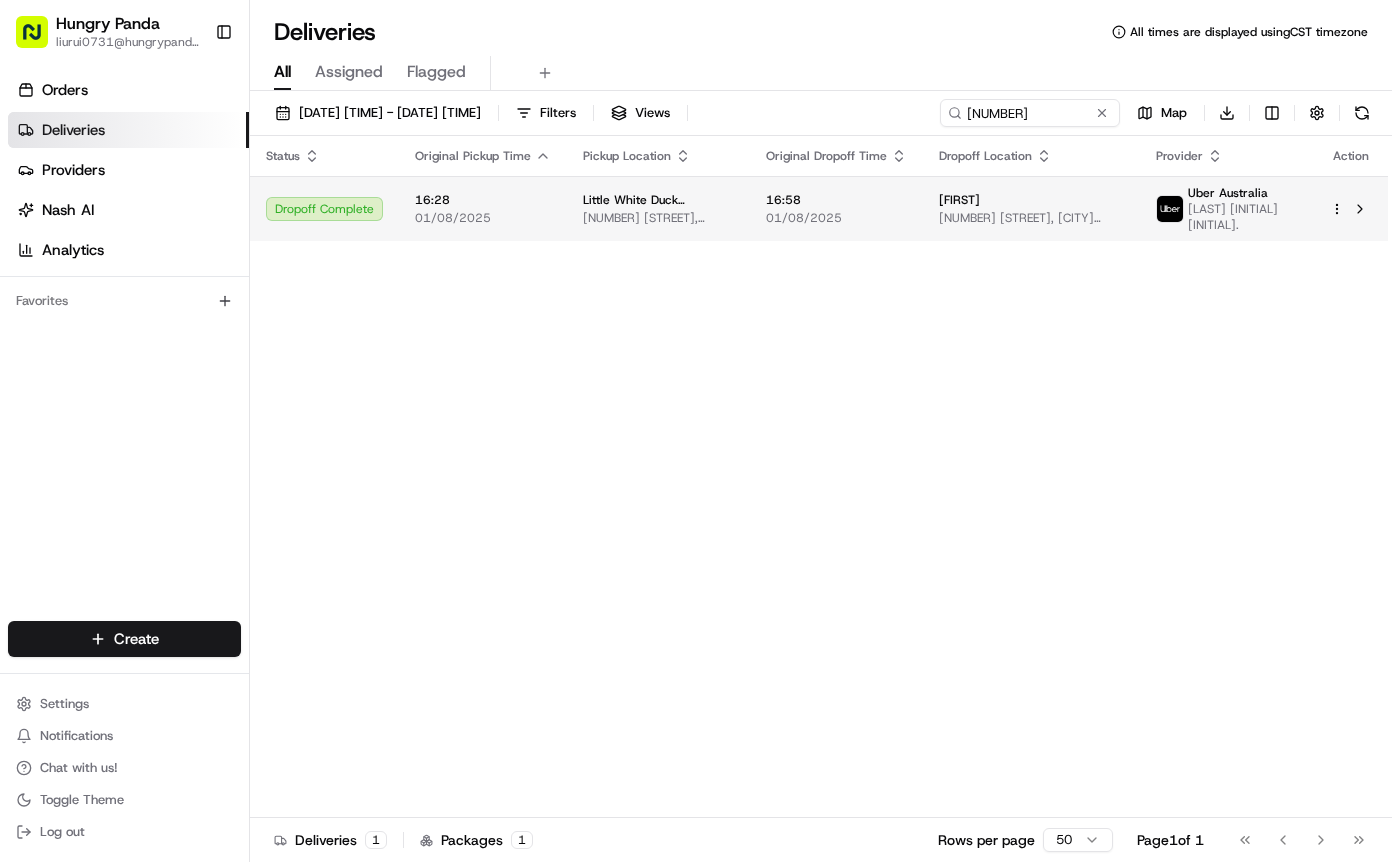 click on "16:58" at bounding box center (836, 200) 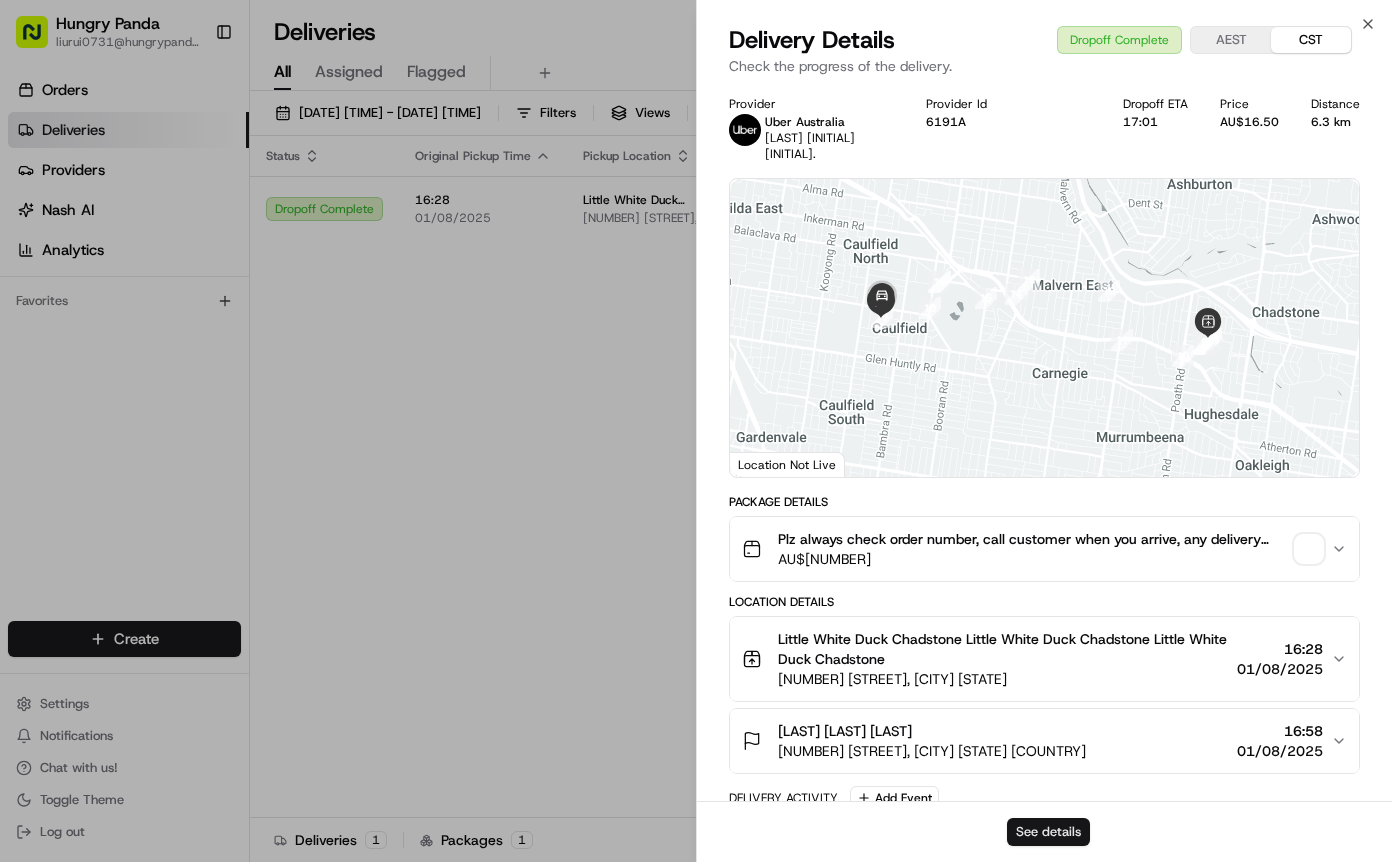 click on "See details" at bounding box center (1048, 832) 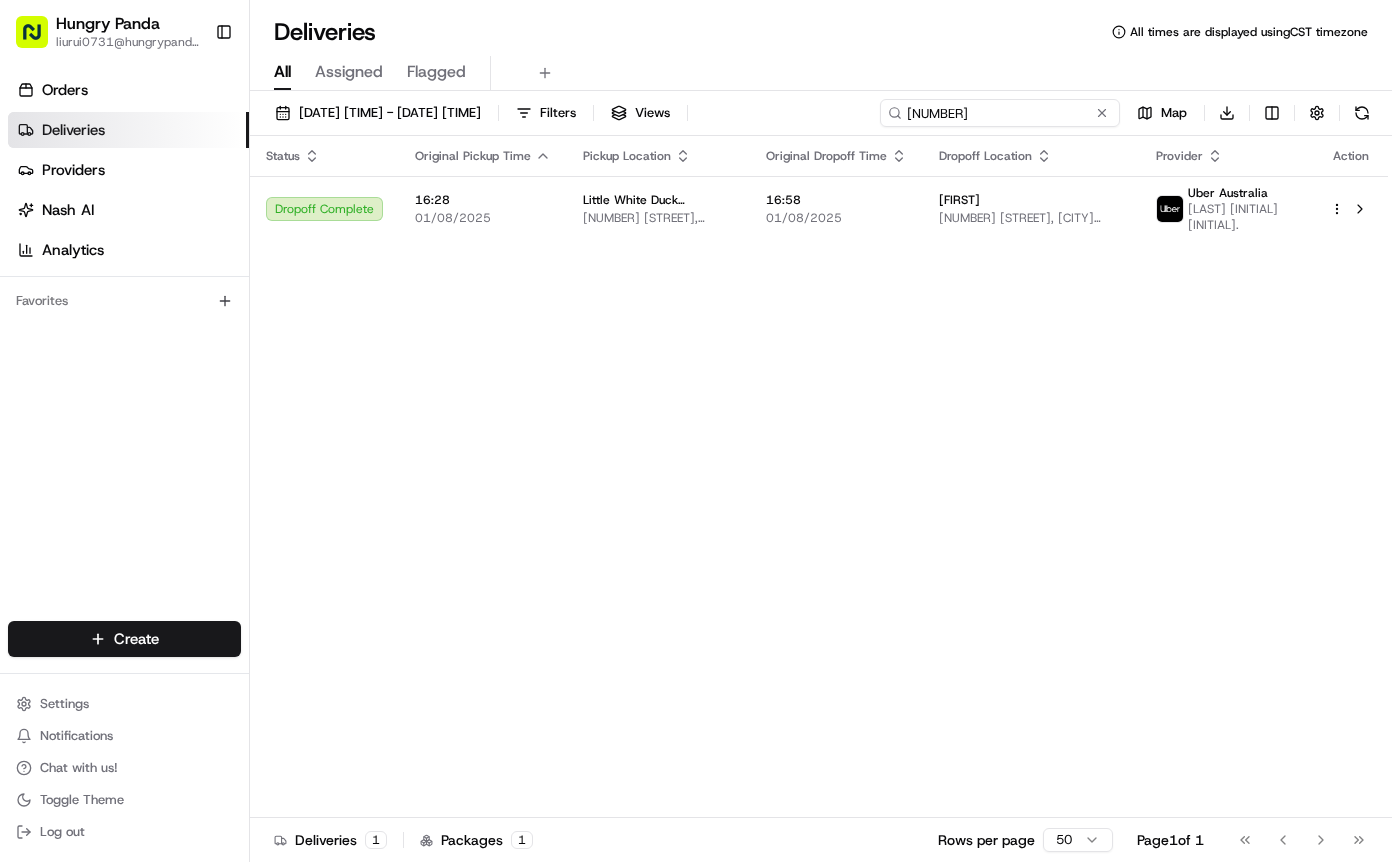 click on "523304446455074608927" at bounding box center [1000, 113] 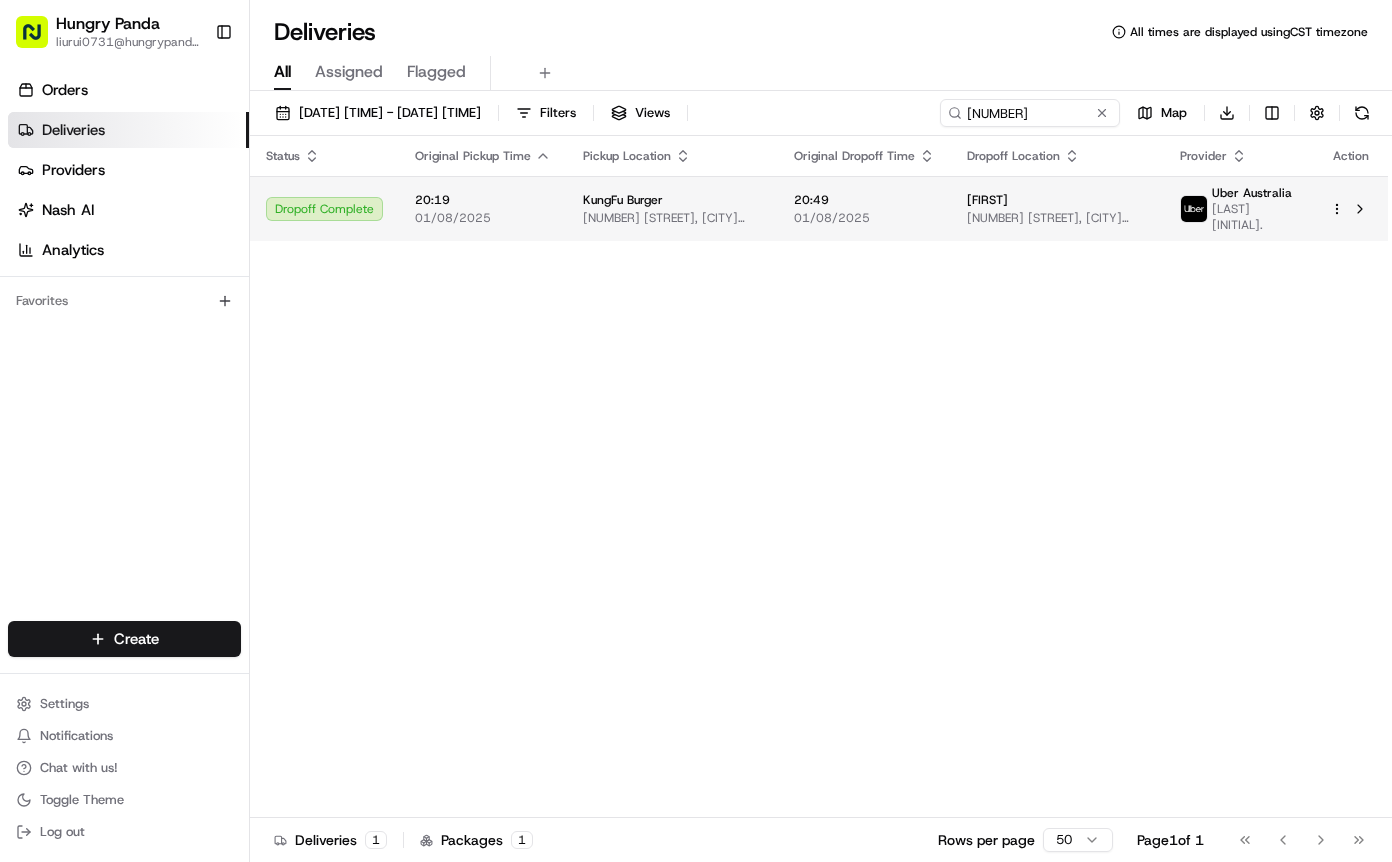 click on "01/08/2025" at bounding box center (864, 218) 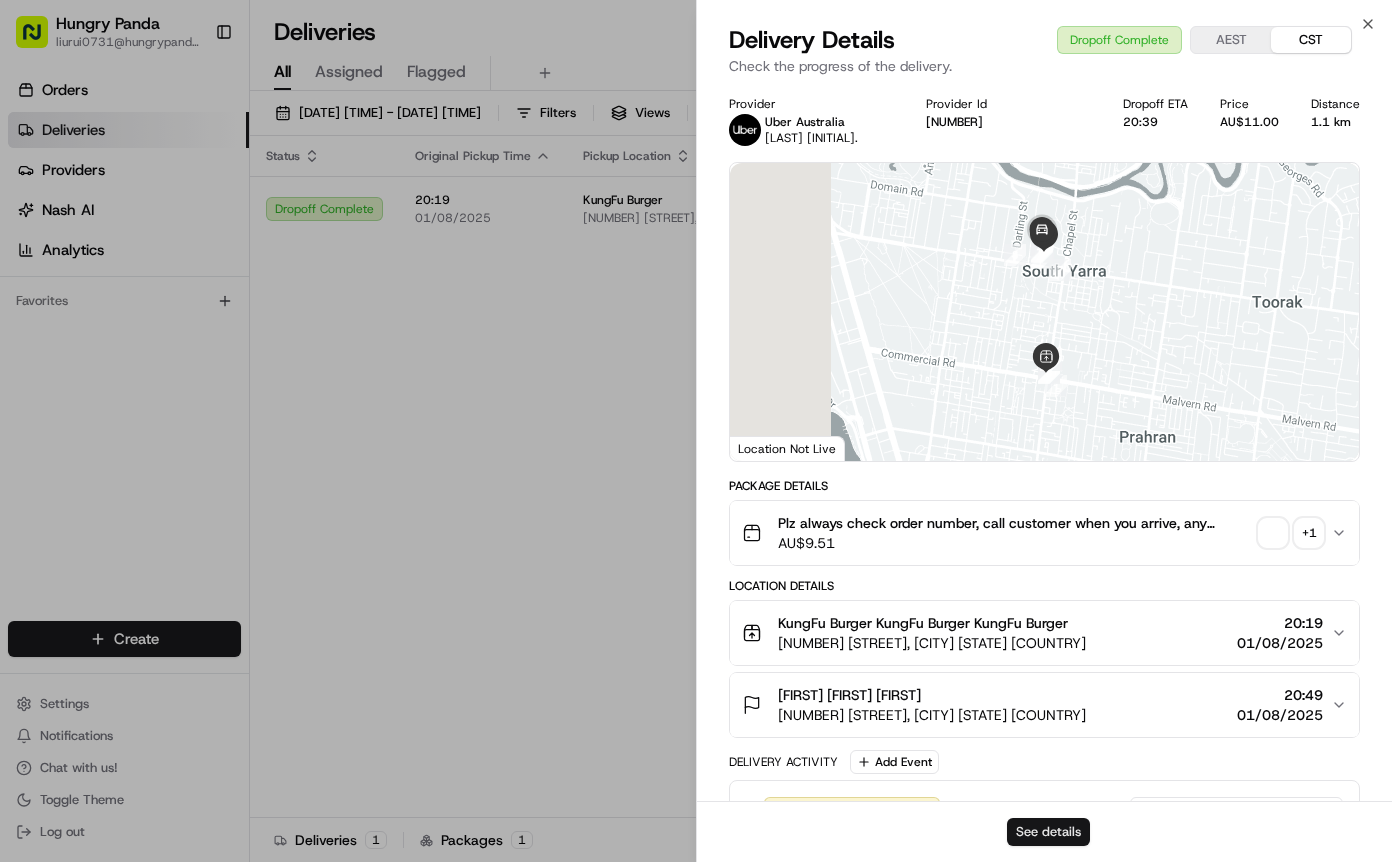 click on "See details" at bounding box center (1048, 832) 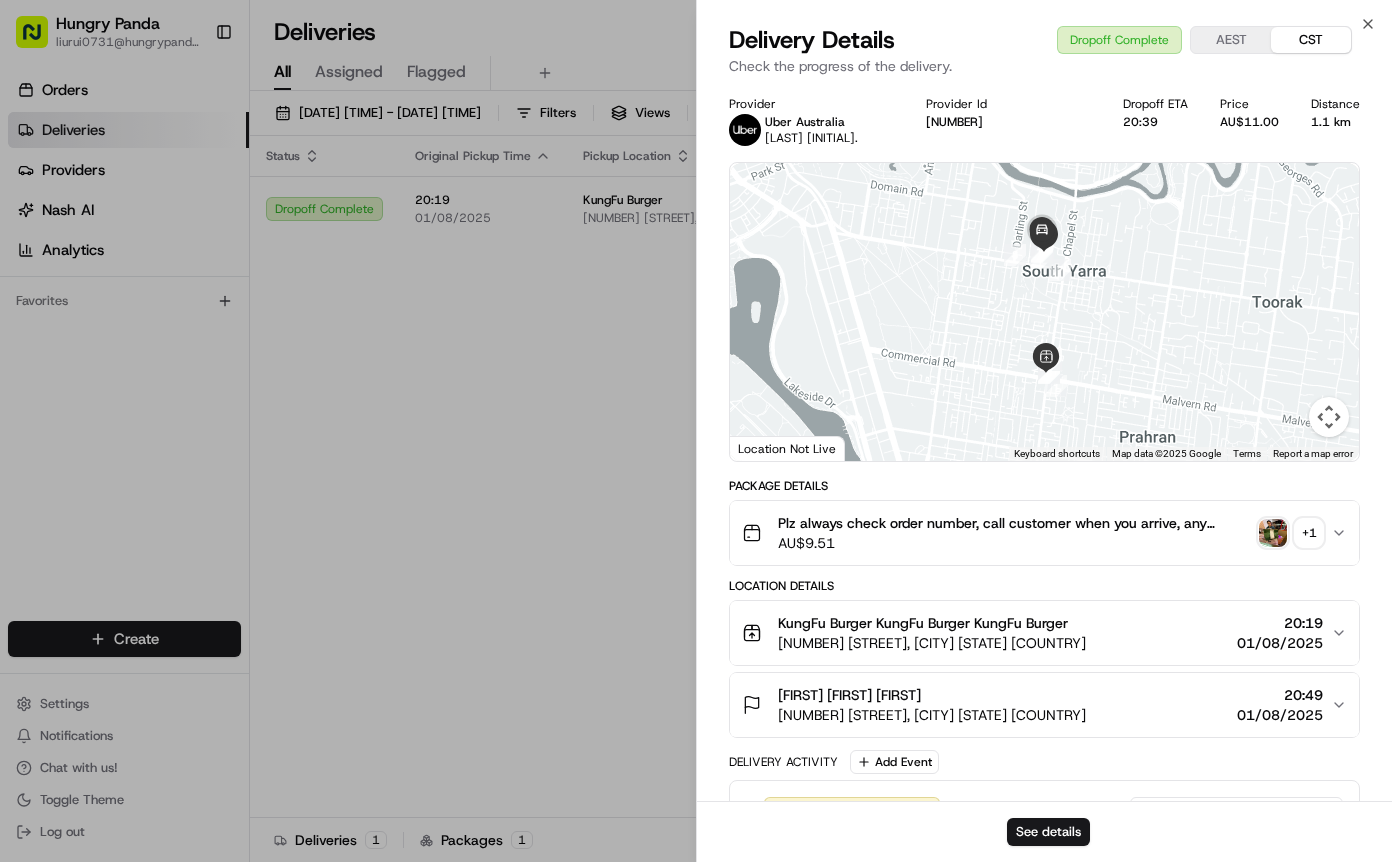 drag, startPoint x: 475, startPoint y: 315, endPoint x: 687, endPoint y: 252, distance: 221.16284 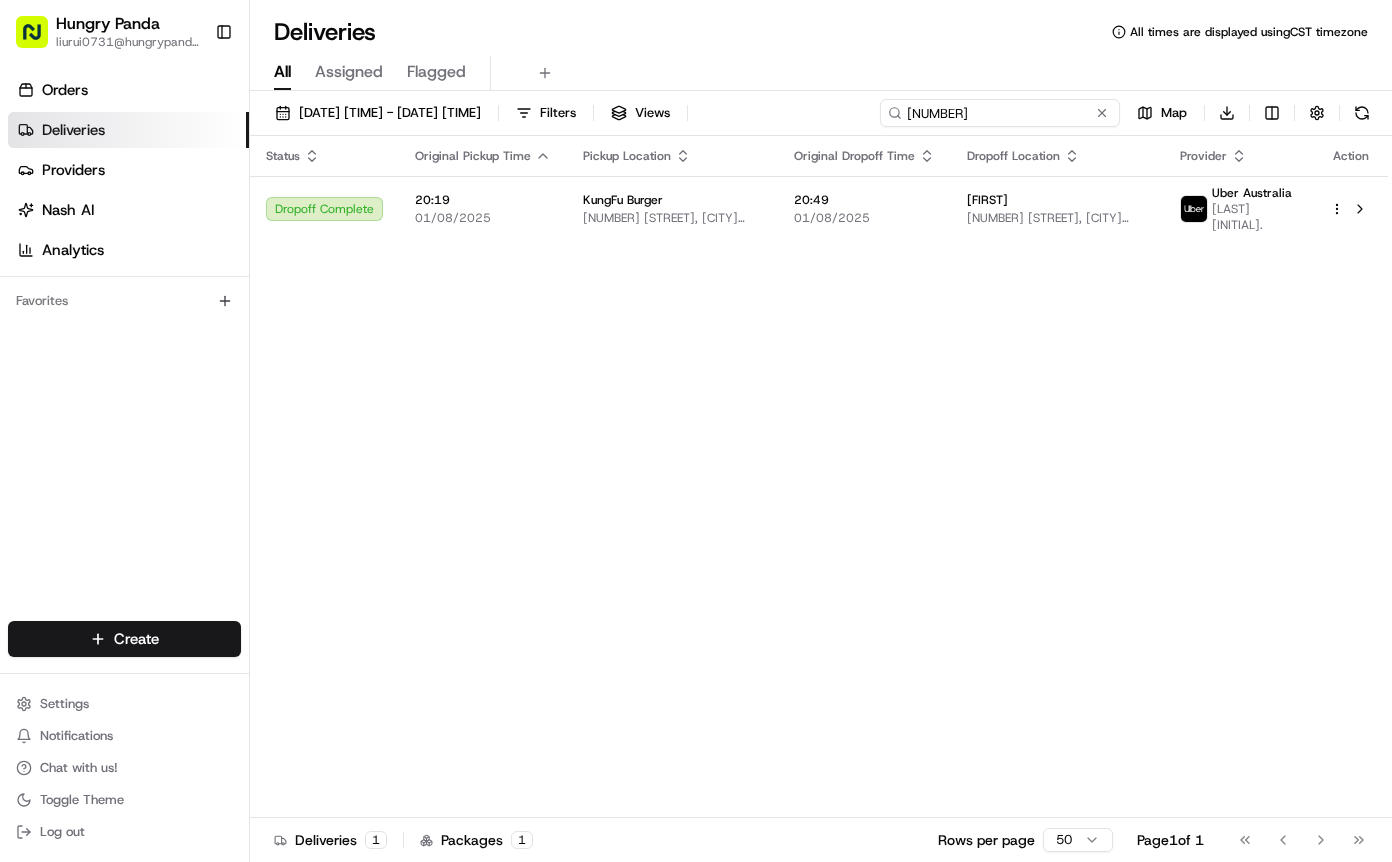 click on "9643068584954718741575" at bounding box center (1000, 113) 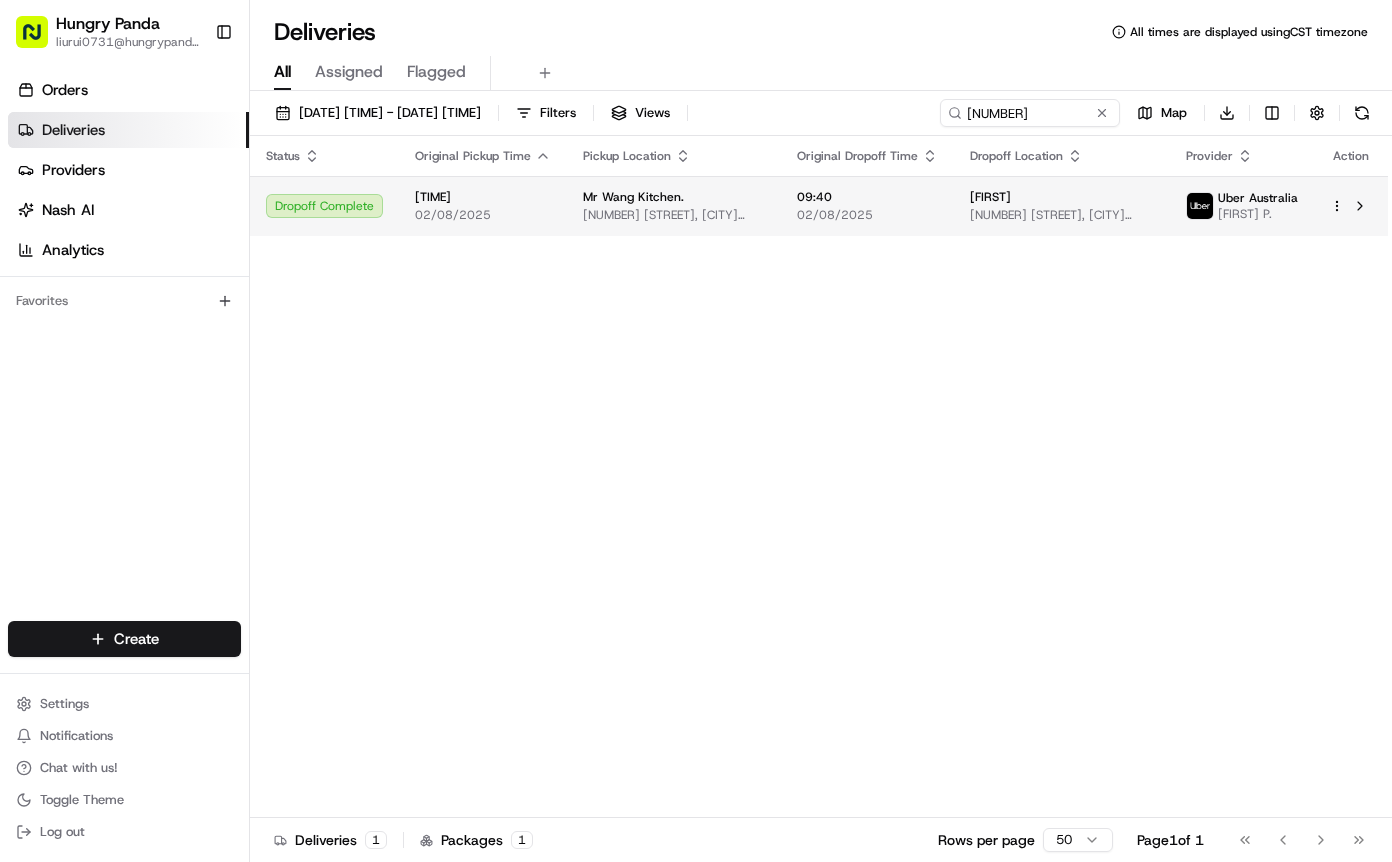click on "02/08/2025" at bounding box center [867, 215] 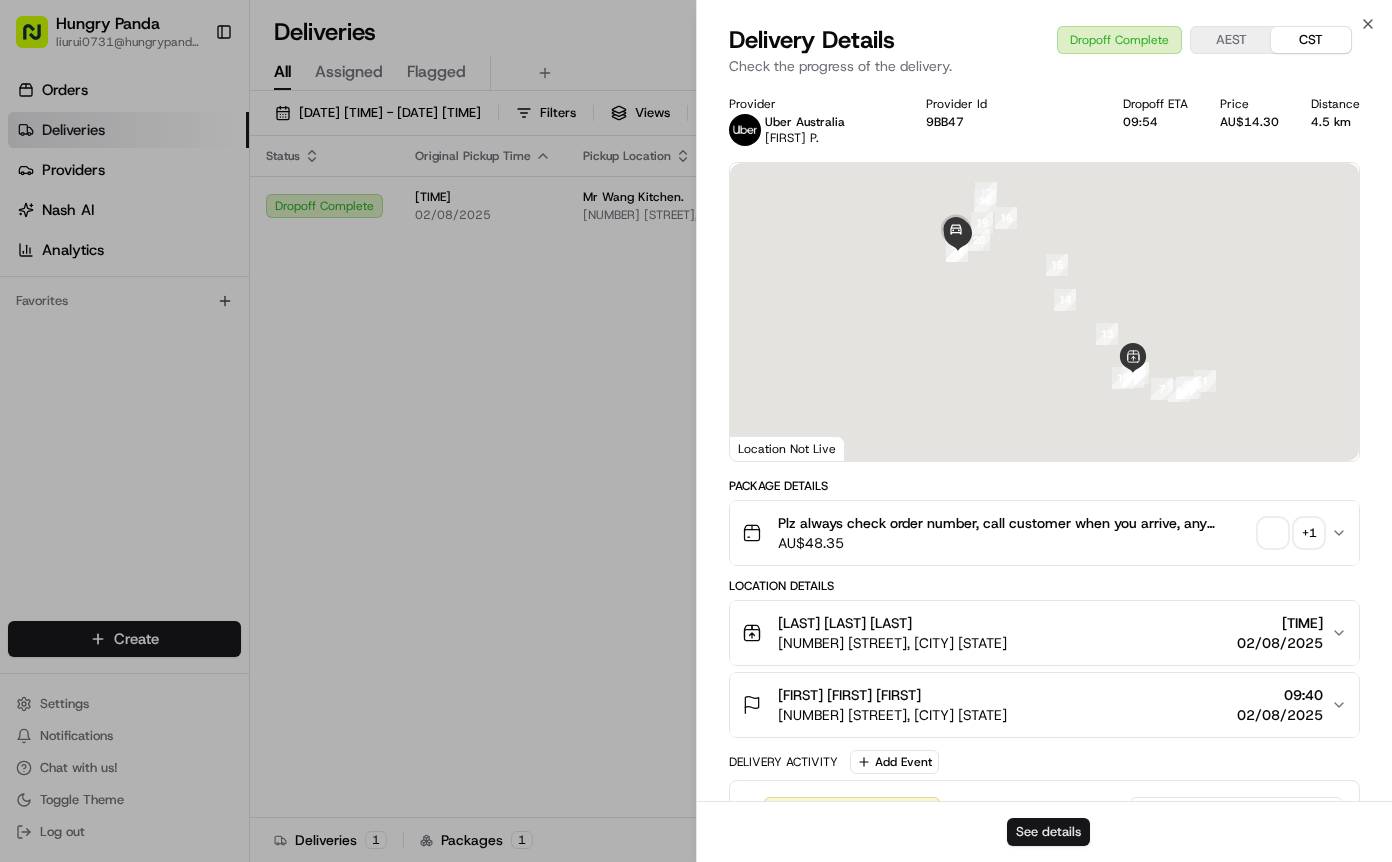 click on "See details" at bounding box center [1048, 832] 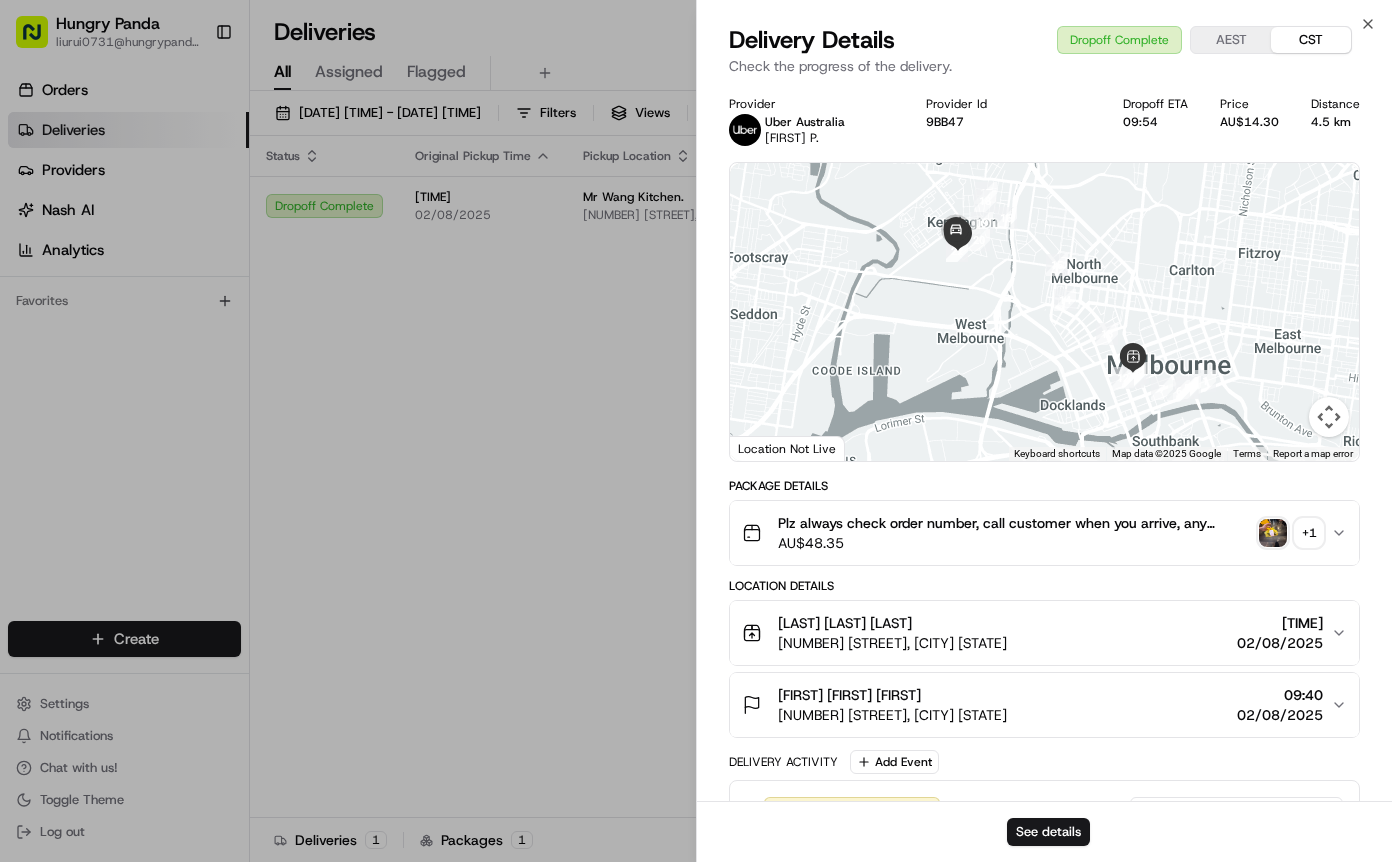 drag, startPoint x: 605, startPoint y: 289, endPoint x: 958, endPoint y: 158, distance: 376.52356 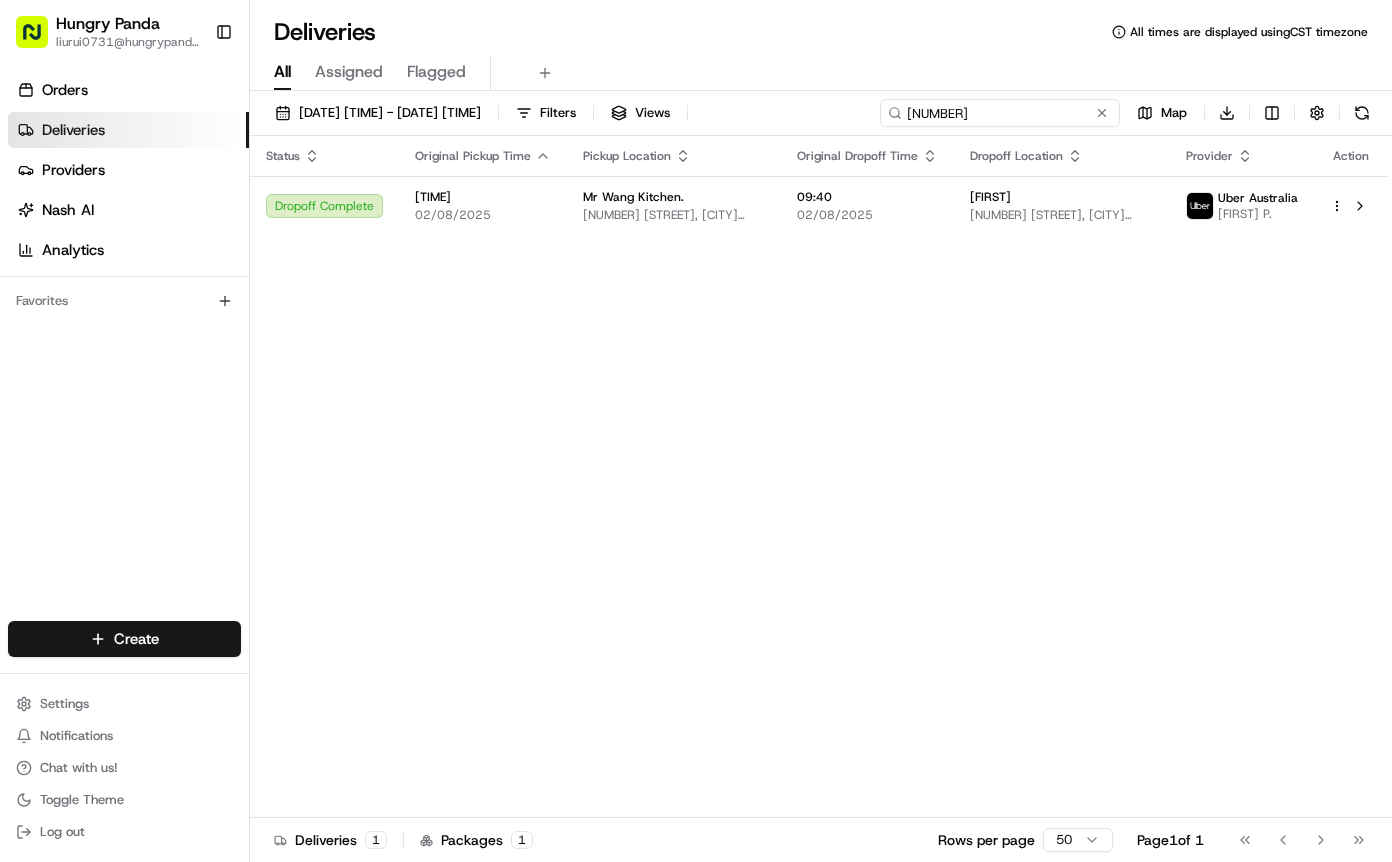 click on "6797026964952707761450" at bounding box center [1000, 113] 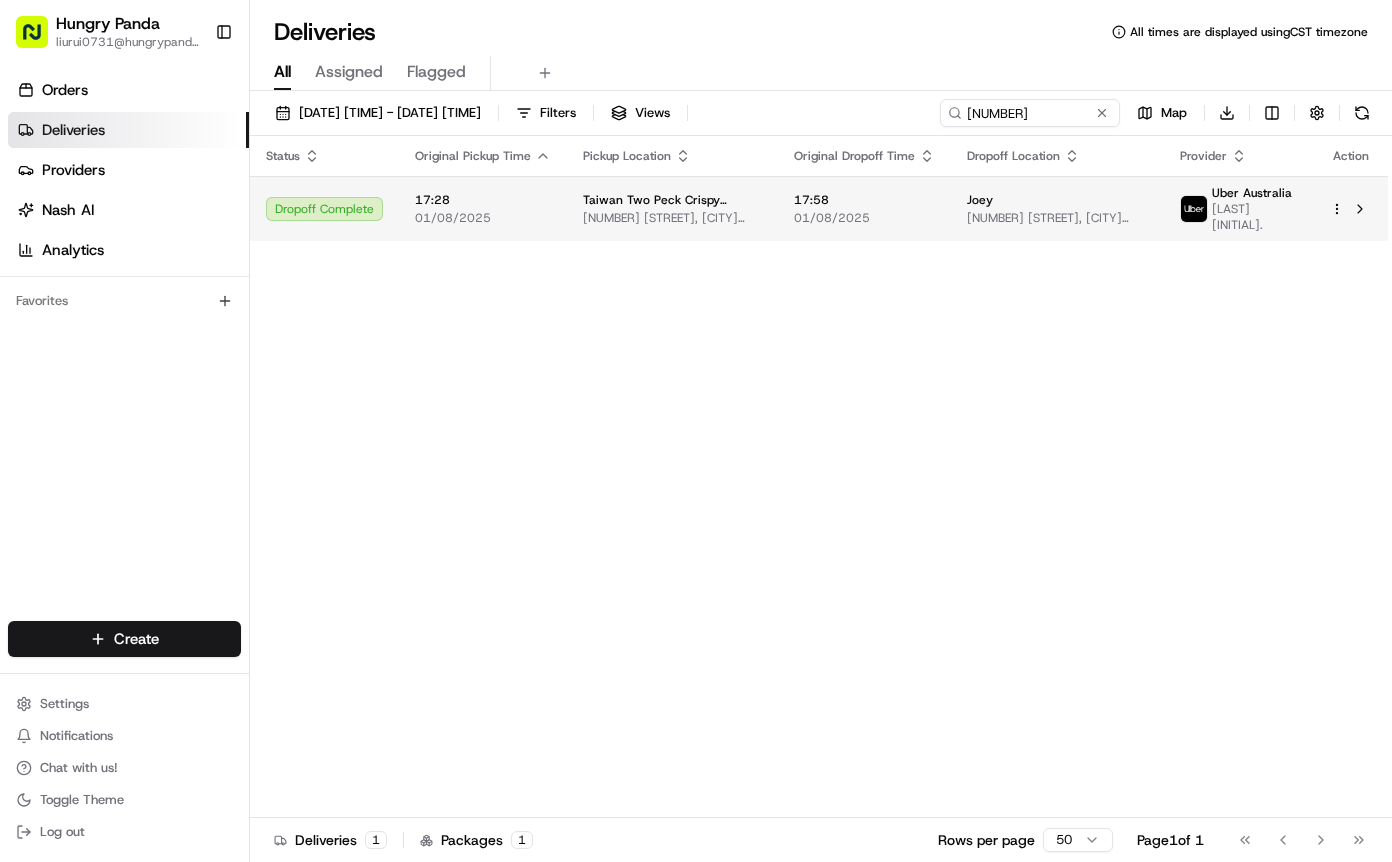 click on "17:58 01/08/2025" at bounding box center (864, 208) 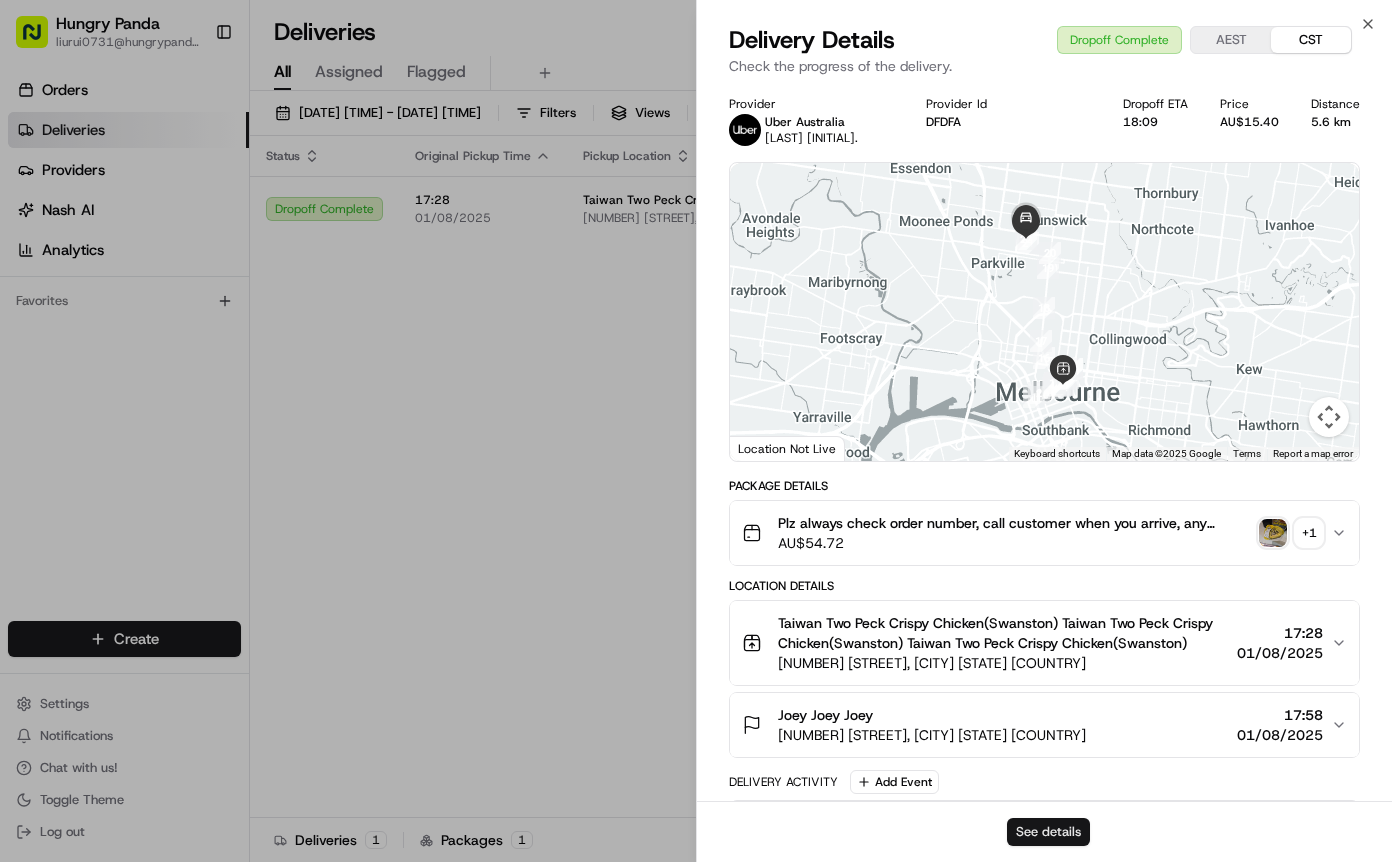 click on "See details" at bounding box center (1048, 832) 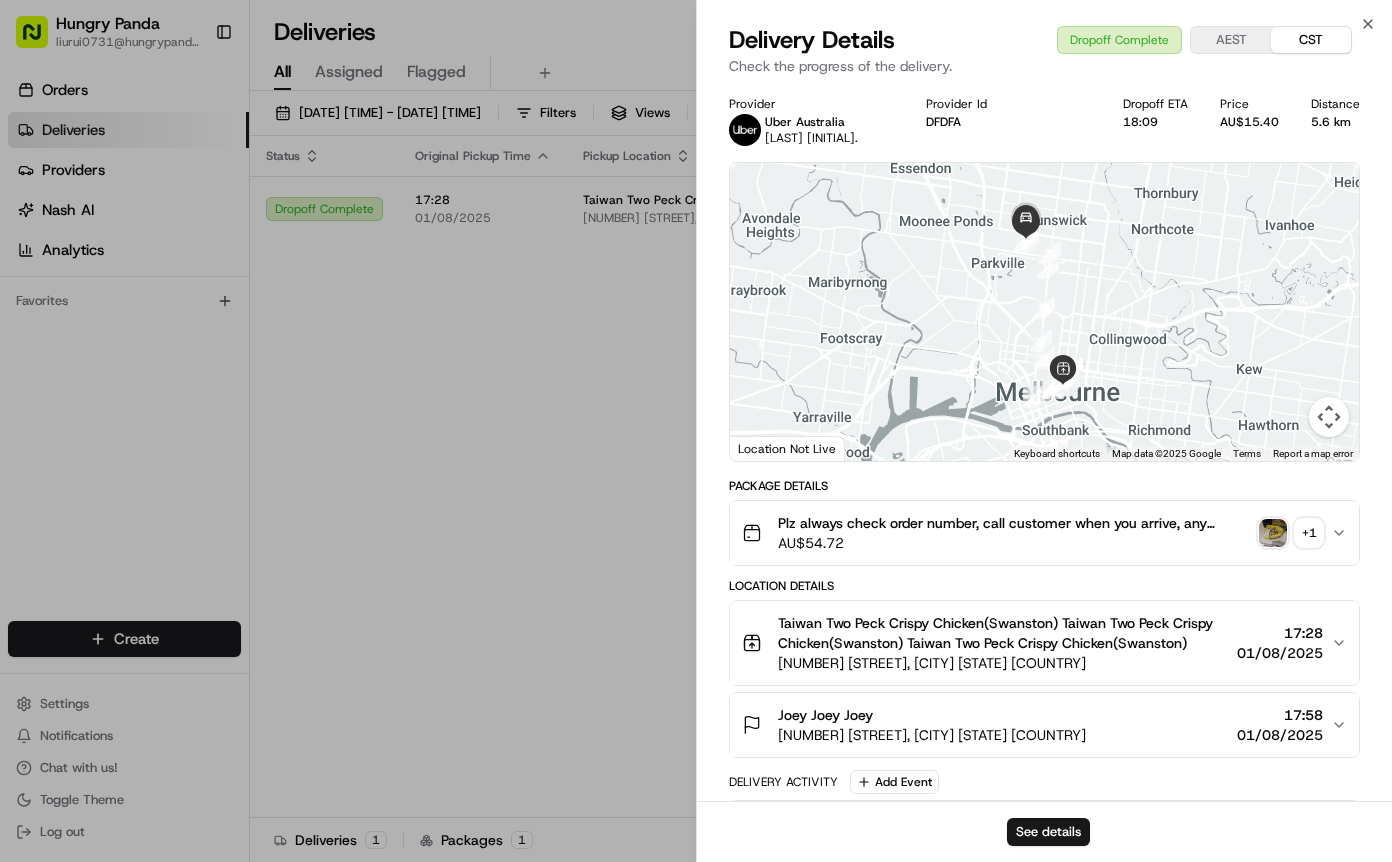 drag, startPoint x: 616, startPoint y: 265, endPoint x: 915, endPoint y: 160, distance: 316.9006 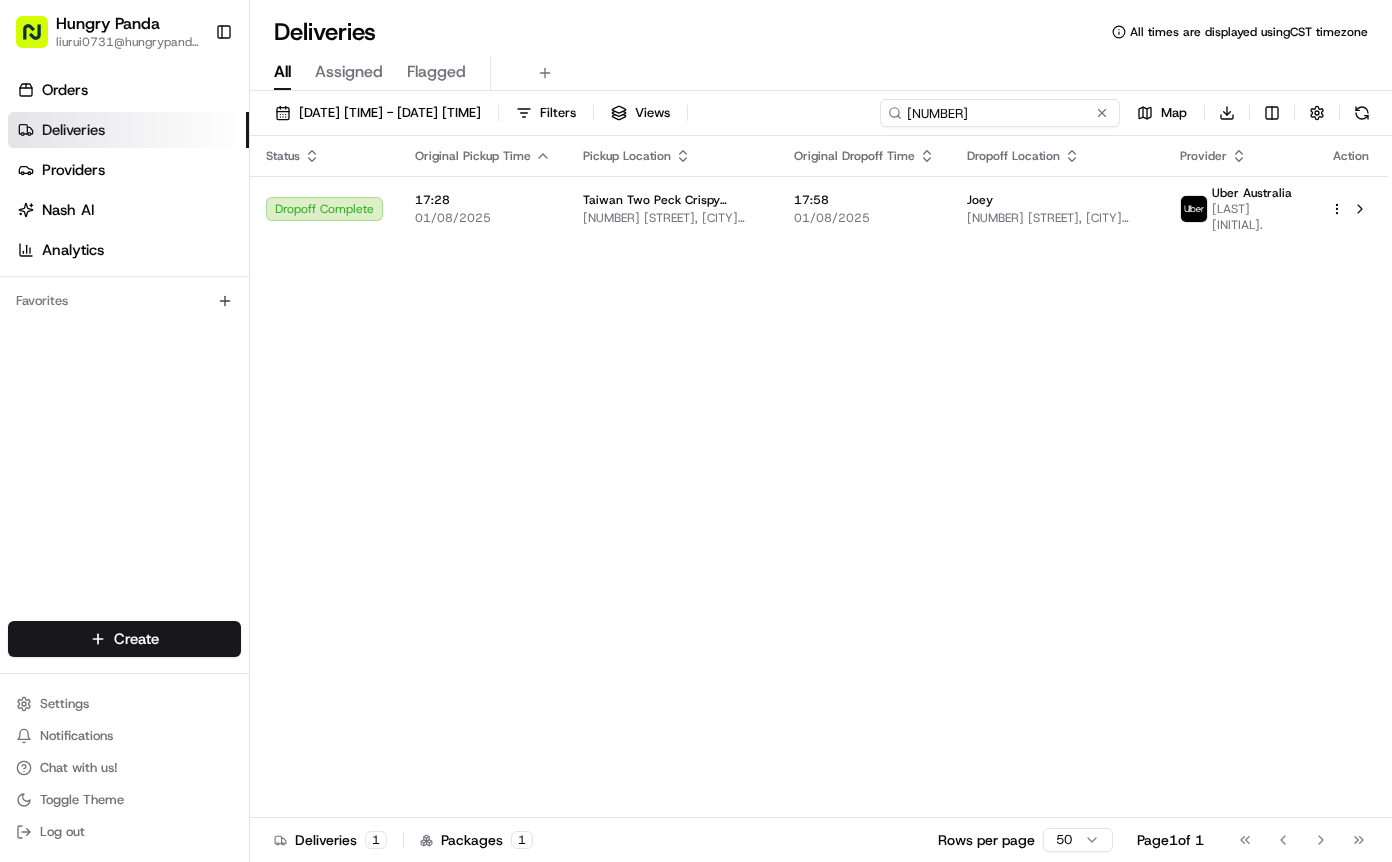 click on "7830072574057716611382" at bounding box center [1000, 113] 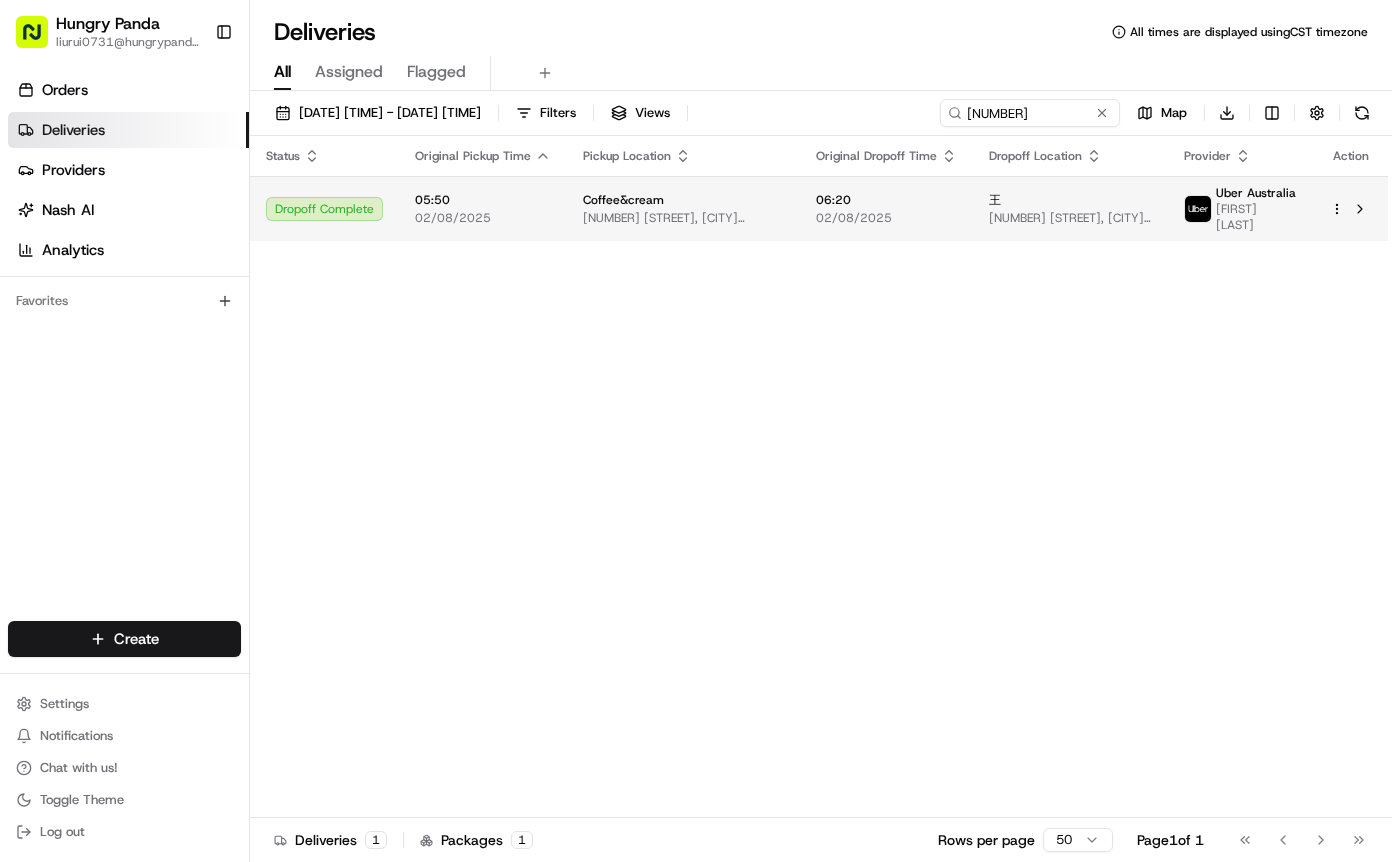 click on "06:20 02/08/2025" at bounding box center [886, 208] 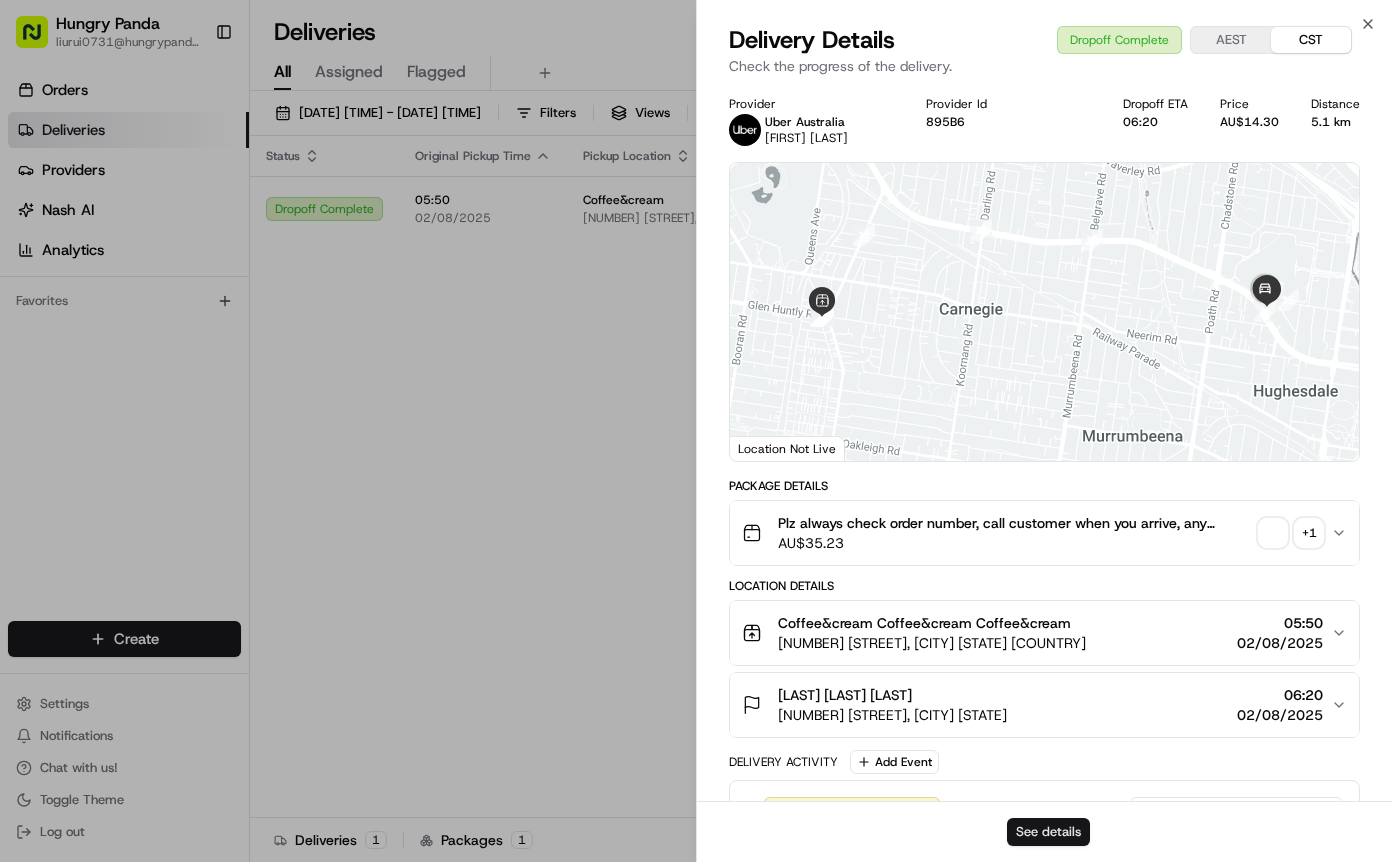 click on "See details" at bounding box center (1048, 832) 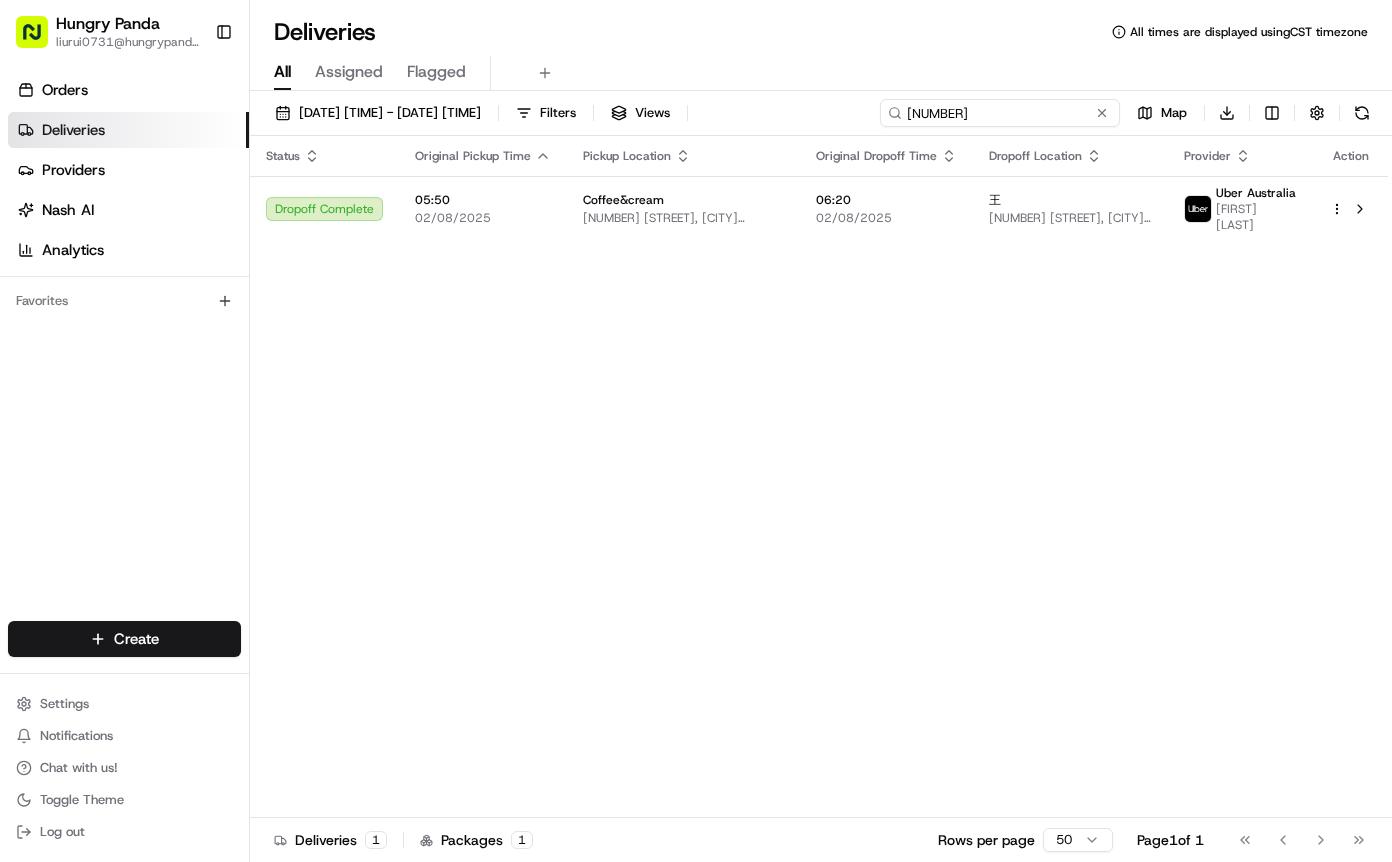 click on "4384040464850733631379" at bounding box center (1000, 113) 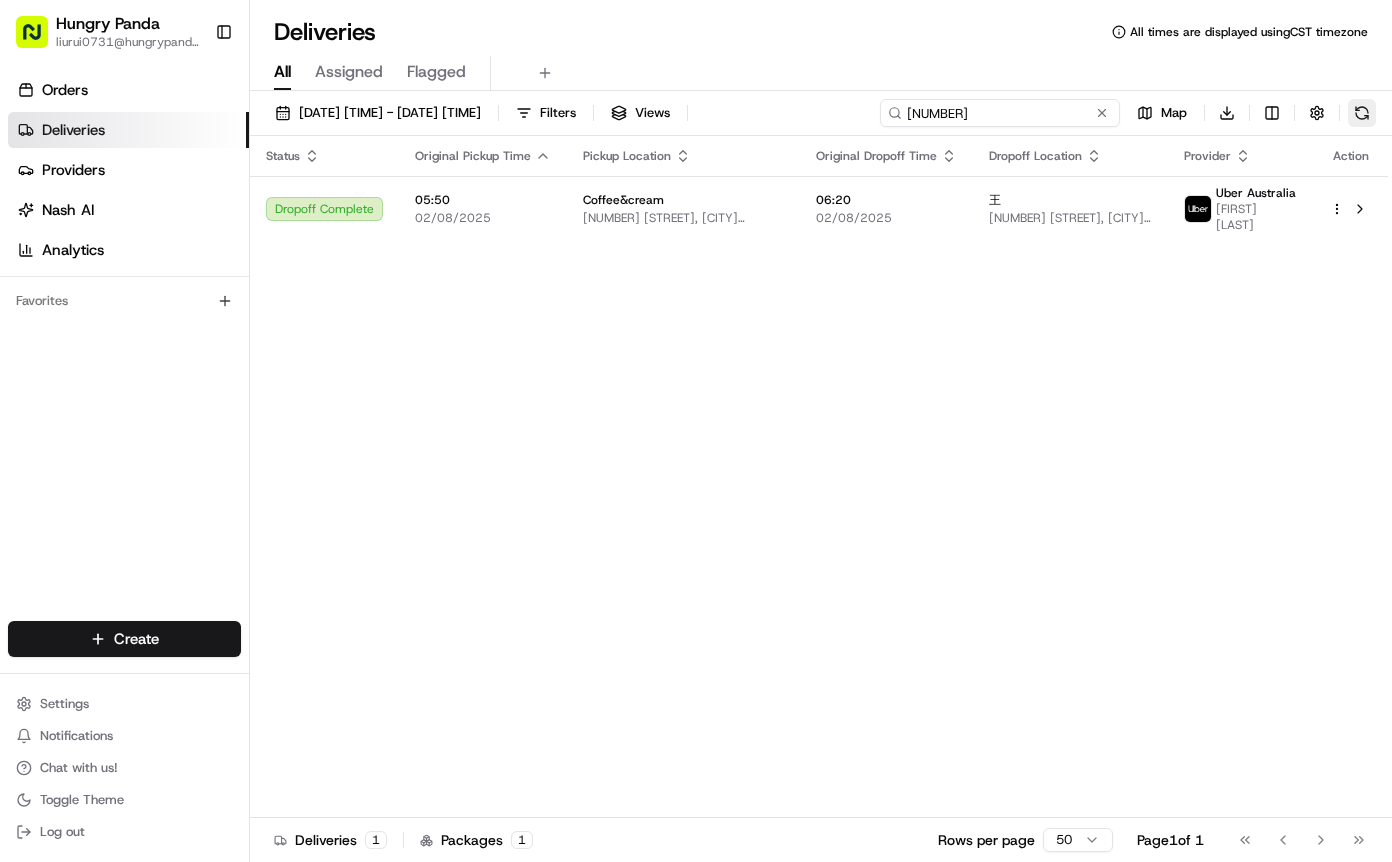 paste on "8601118764858741731350" 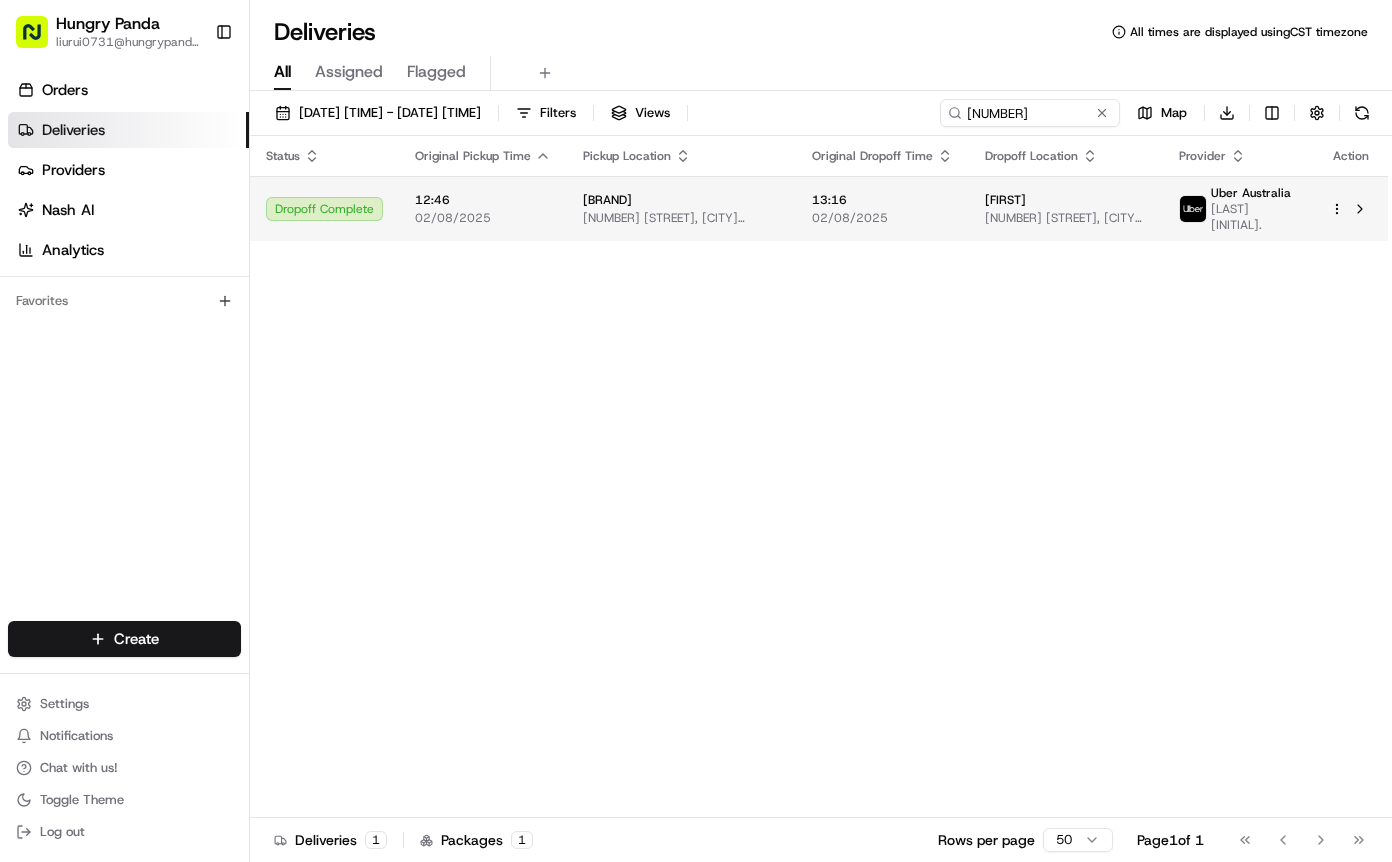 click on "02/08/2025" at bounding box center [882, 218] 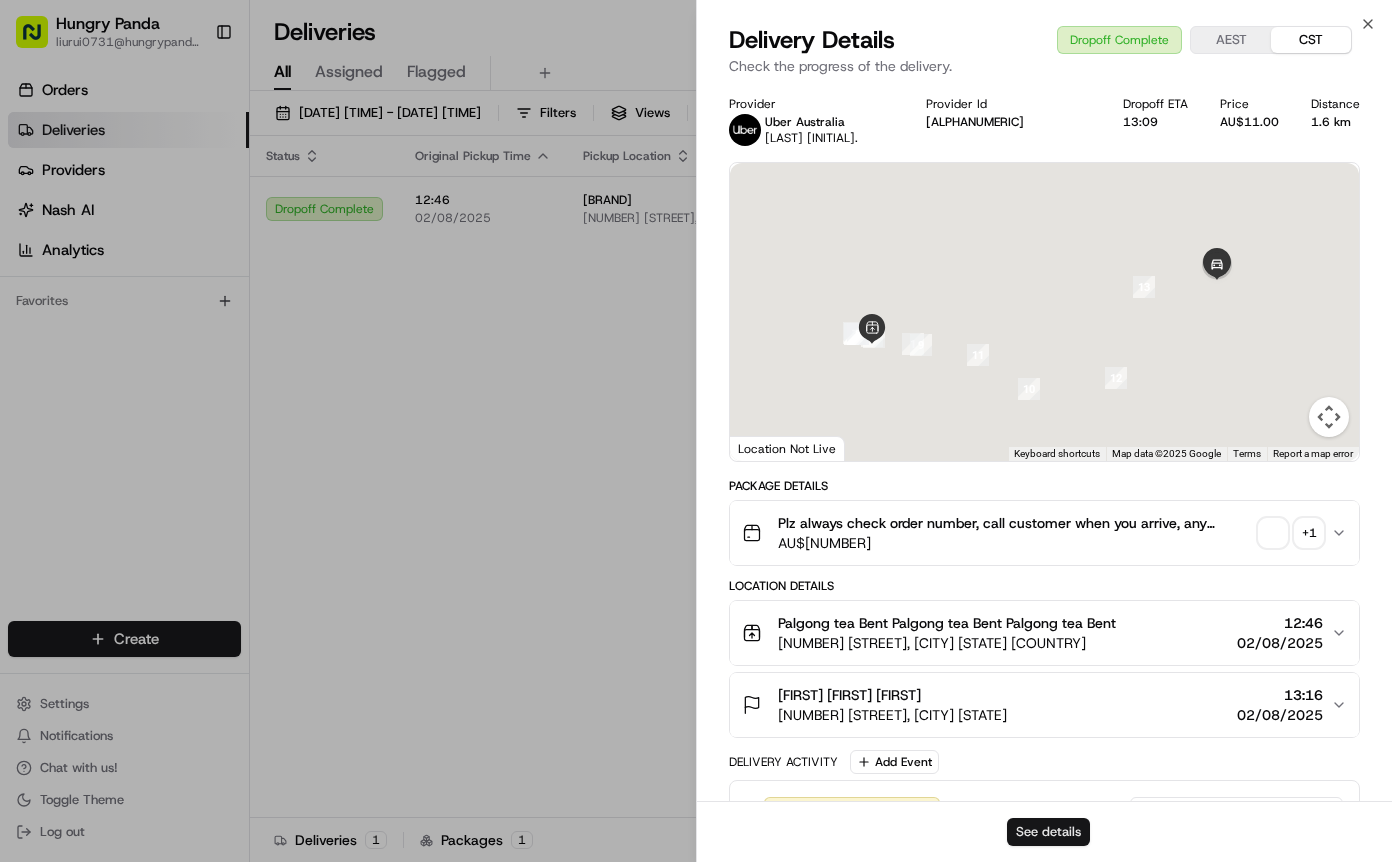 drag, startPoint x: 1060, startPoint y: 834, endPoint x: 1060, endPoint y: 821, distance: 13 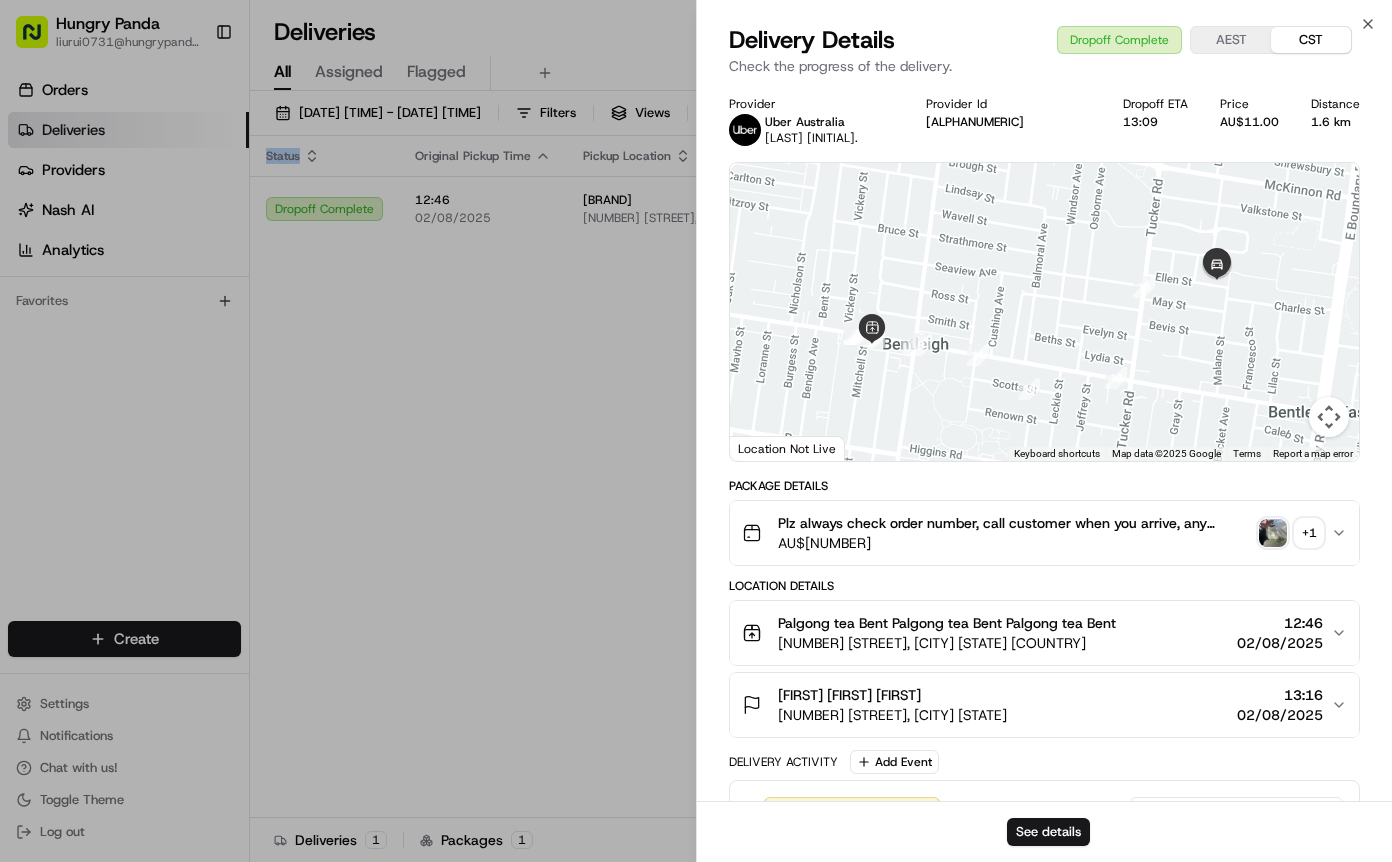 click on "Status Original Pickup Time Pickup Location Original Dropoff Time Dropoff Location Provider Action Dropoff Complete 12:46 02/08/2025 Palgong tea Bent 474 Centre Rd, Bentleigh VIC 3204, Australia 13:16 02/08/2025 Ethan 15 Ellen St, Bentleigh East VIC 3165, Australia Uber Australia KOMAL K." at bounding box center [819, 477] 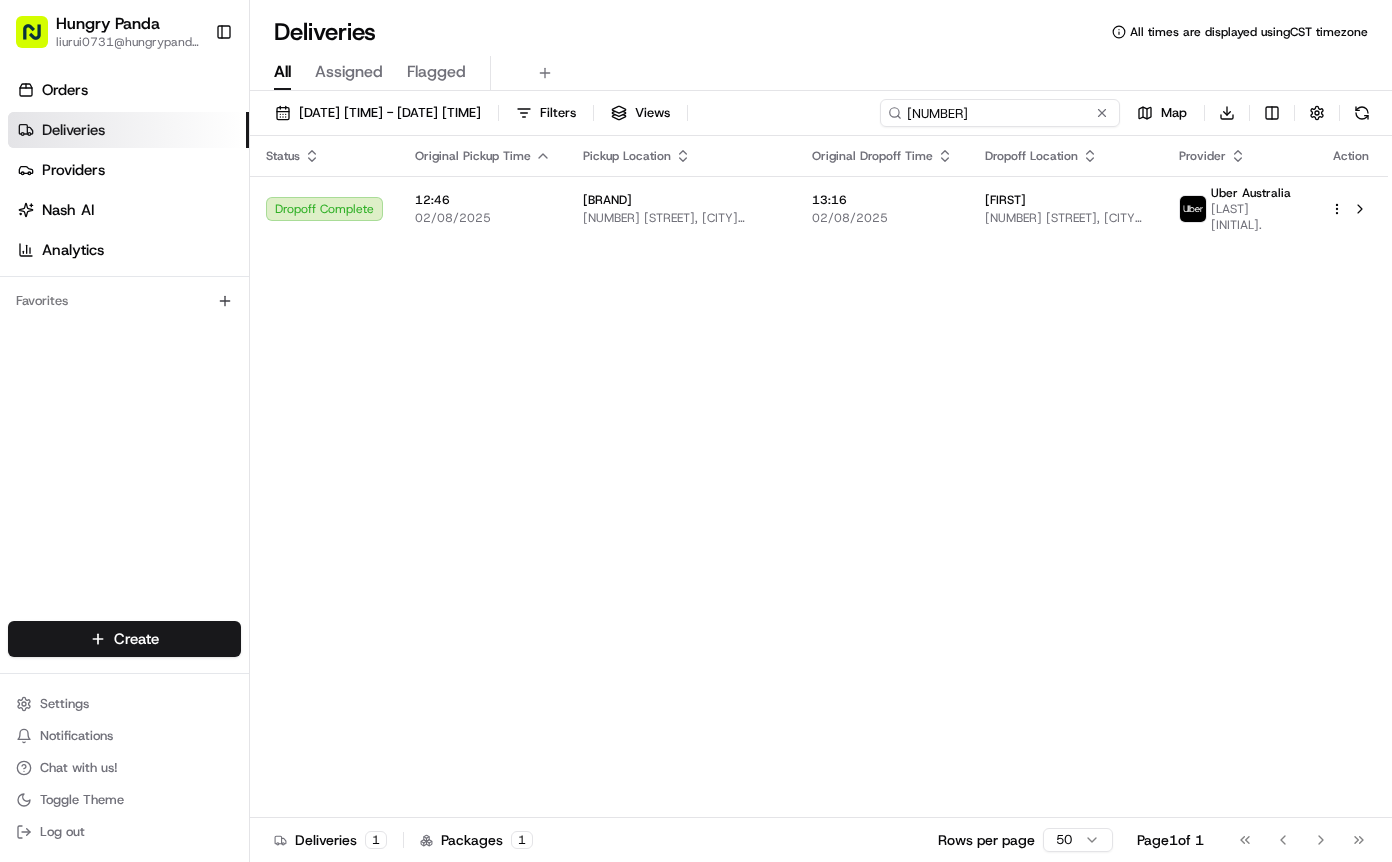 click on "8601118764858741731350" at bounding box center (1000, 113) 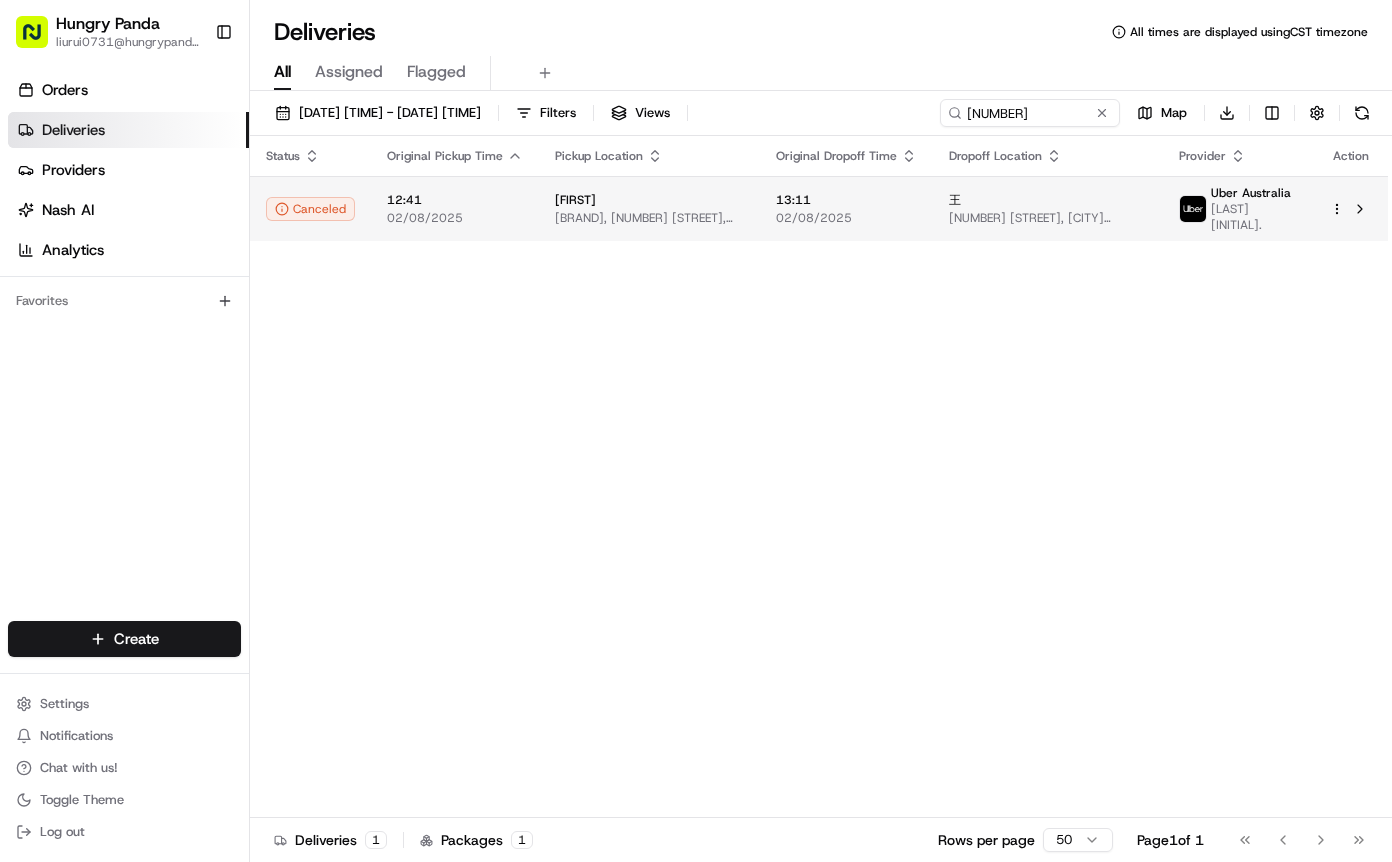 click on "02/08/2025" at bounding box center (846, 218) 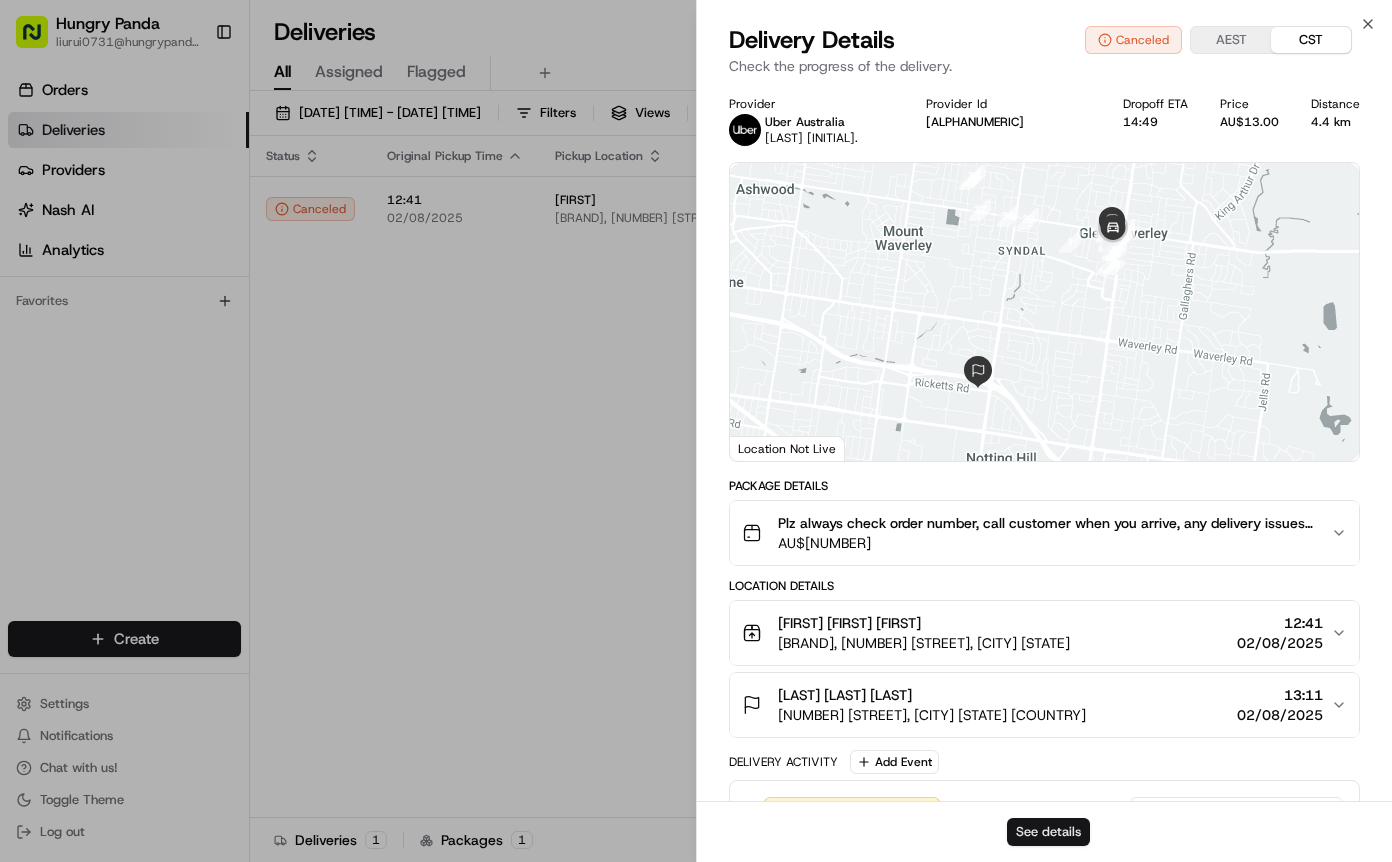 click on "See details" at bounding box center (1048, 832) 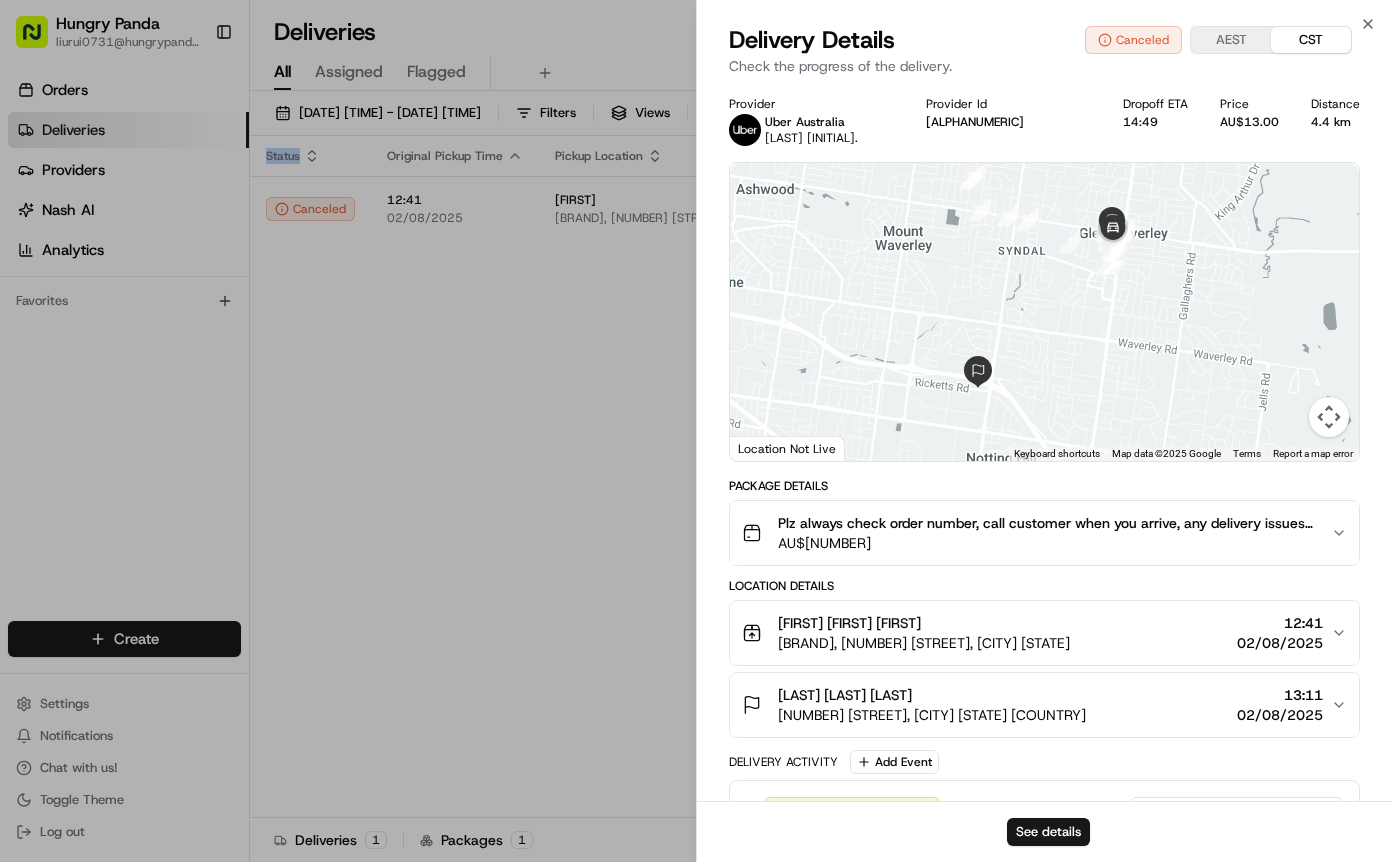 click on "Status Original Pickup Time Pickup Location Original Dropoff Time Dropoff Location Provider Action Canceled 12:41 02/08/2025 yihao friut The Glen Shopping Centre, 235 Springvale Rd, Glen Waverley VIC 3150, Australia 13:11 02/08/2025 王 105 Ricketts Rd, Mount Waverley VIC 3149, Australia Uber Australia SHIVA A." at bounding box center (819, 477) 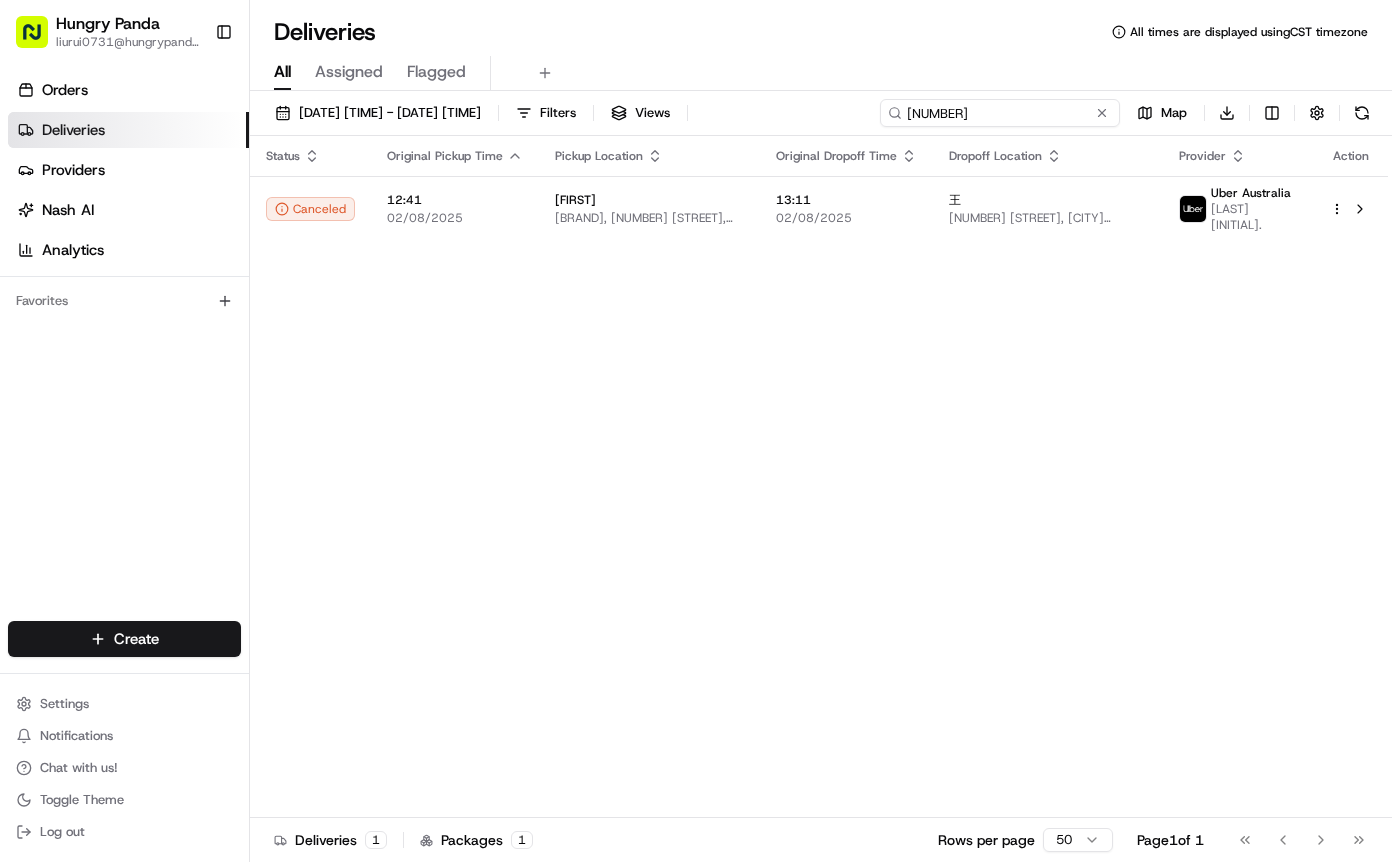 click on "8309144044259720591941" at bounding box center [1000, 113] 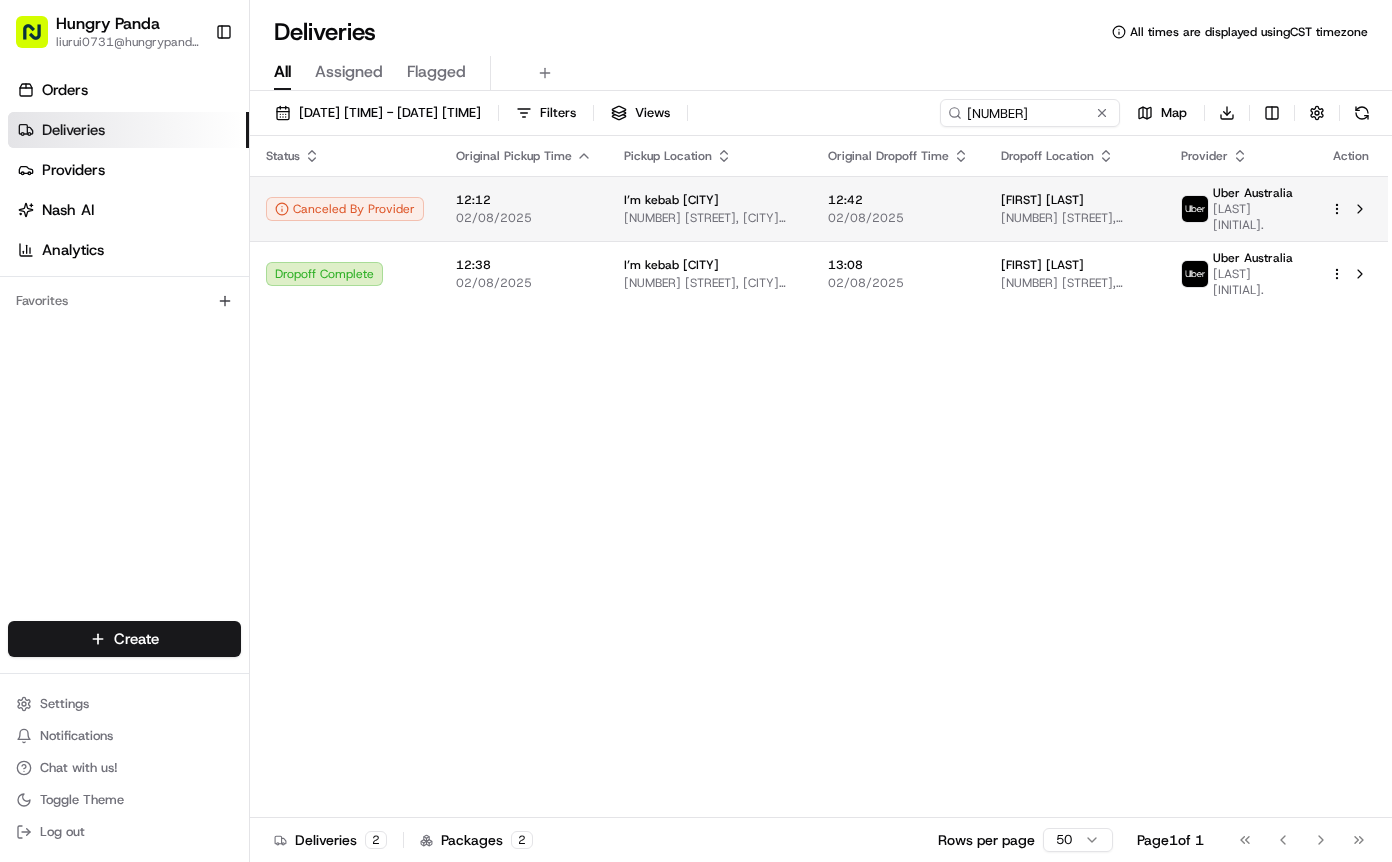 click on "02/08/2025" at bounding box center (898, 218) 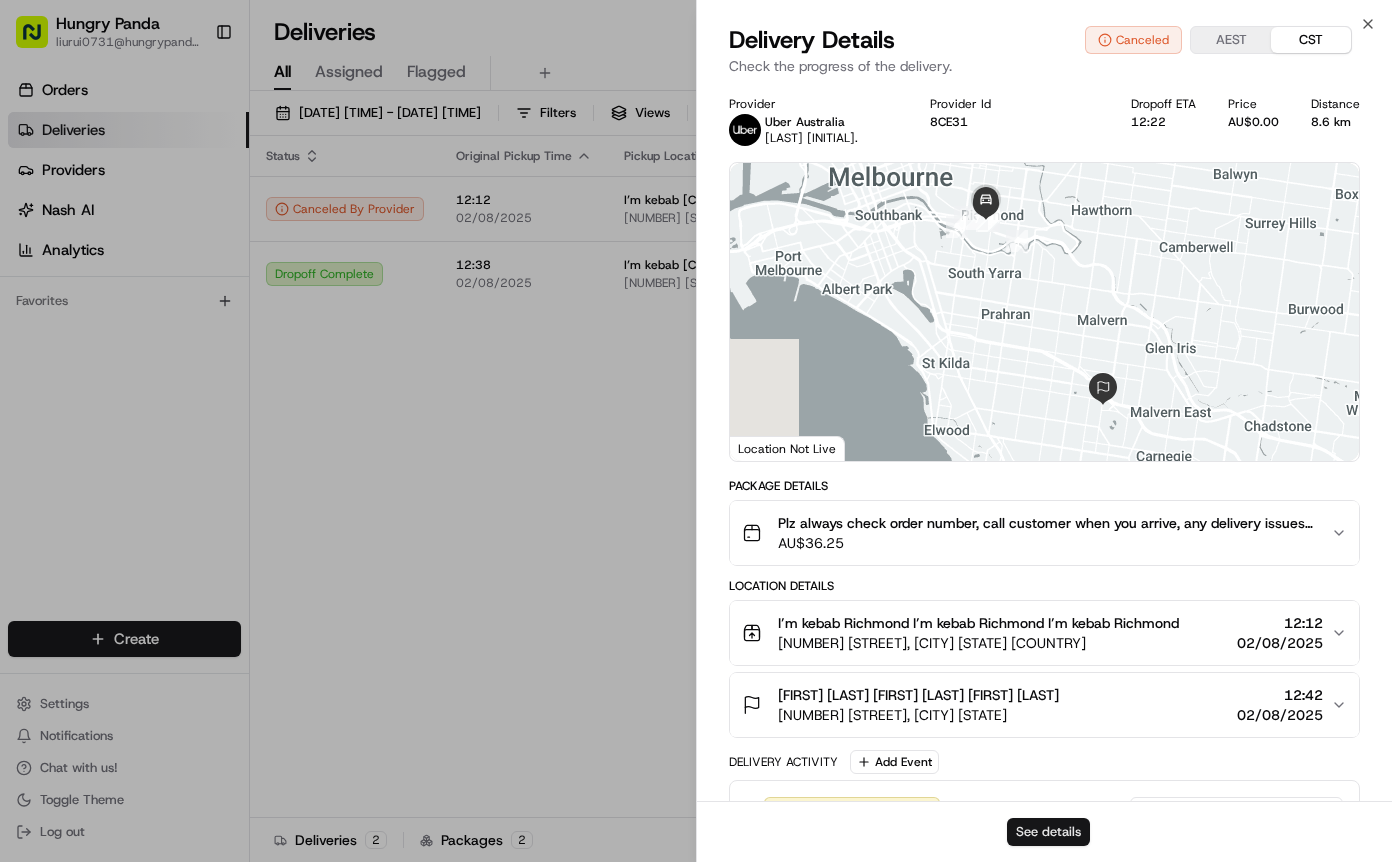 click on "See details" at bounding box center [1048, 832] 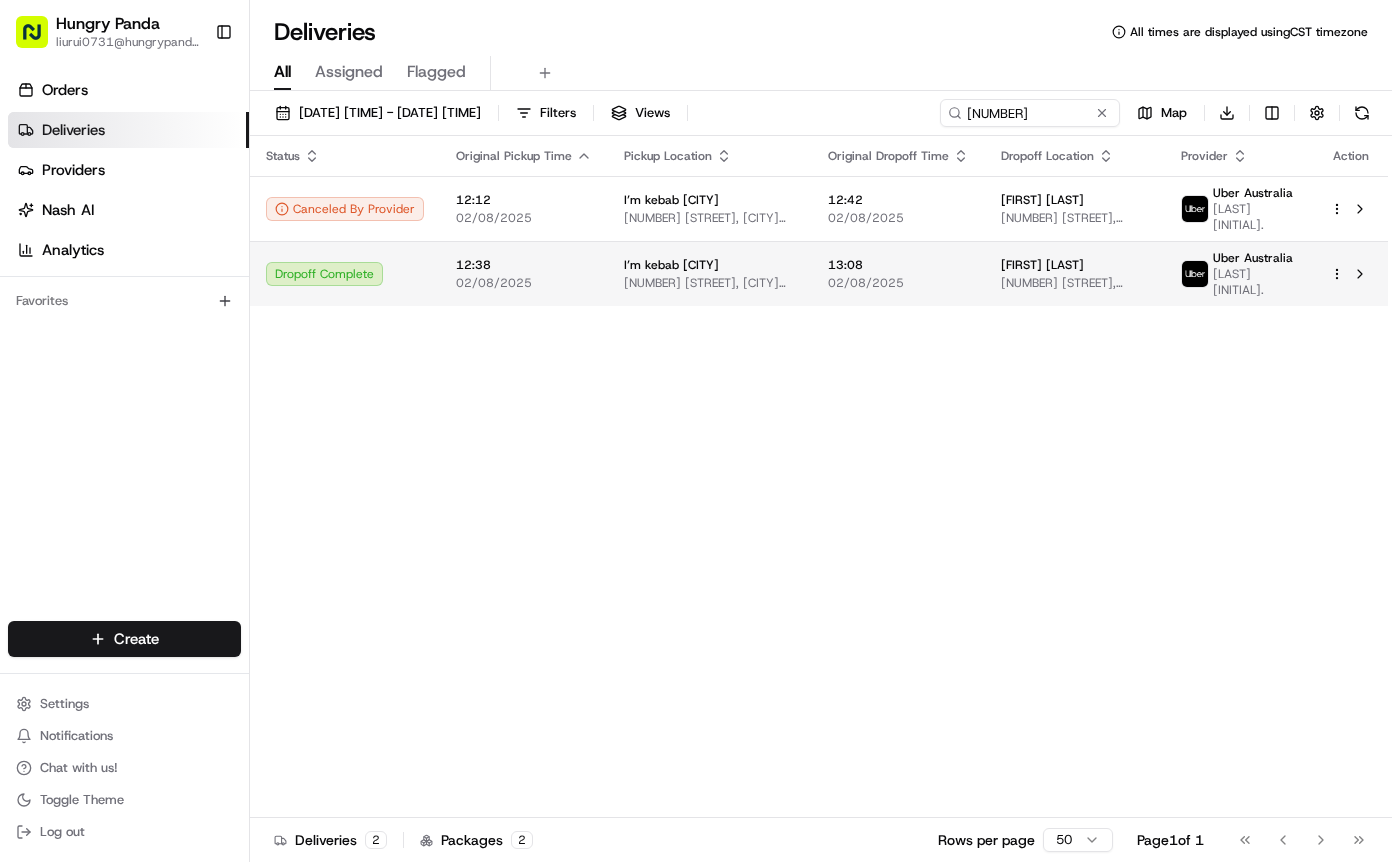 click on "143 Swan St, Richmond VIC 3121, Australia" at bounding box center [710, 283] 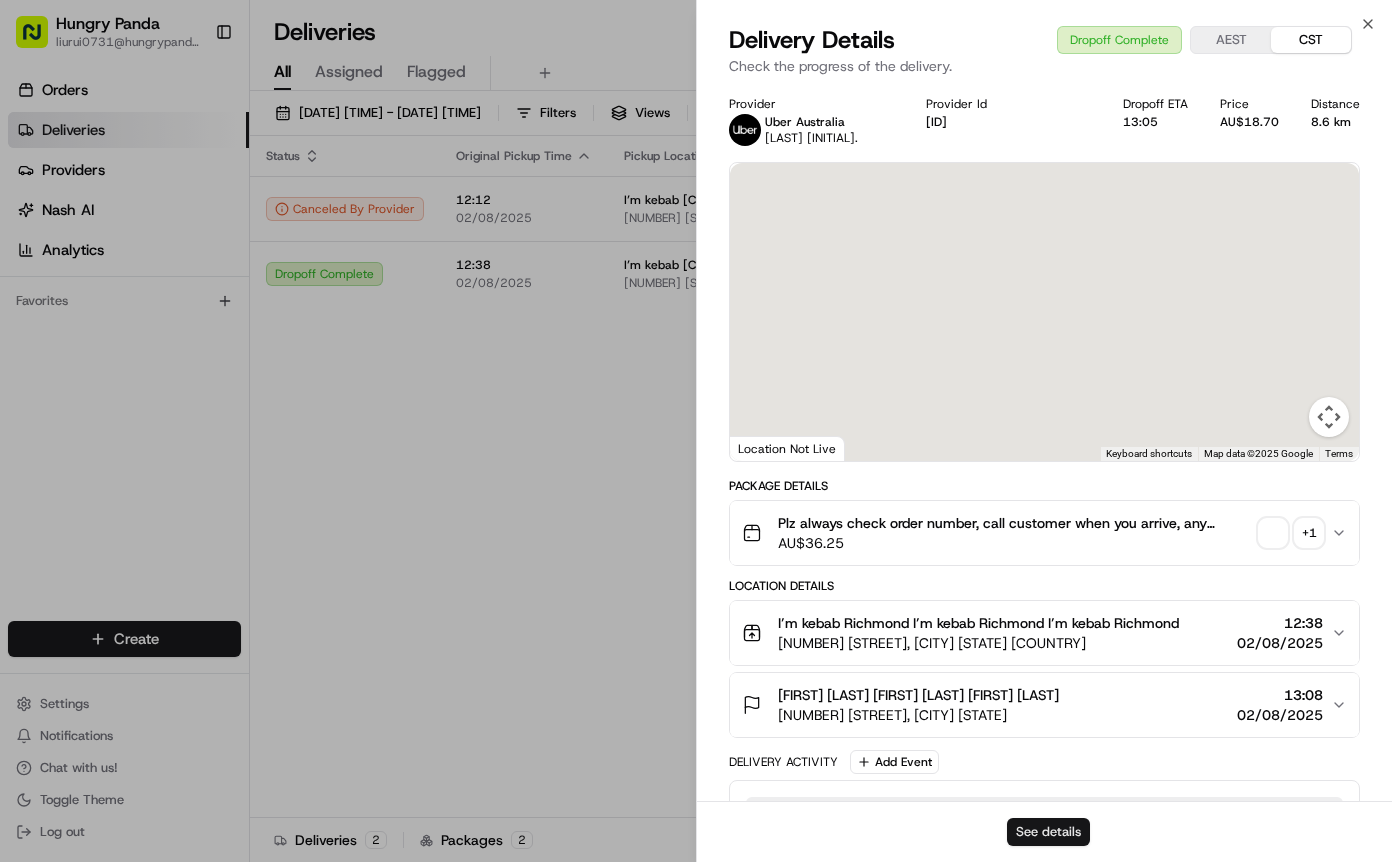 click on "See details" at bounding box center [1048, 832] 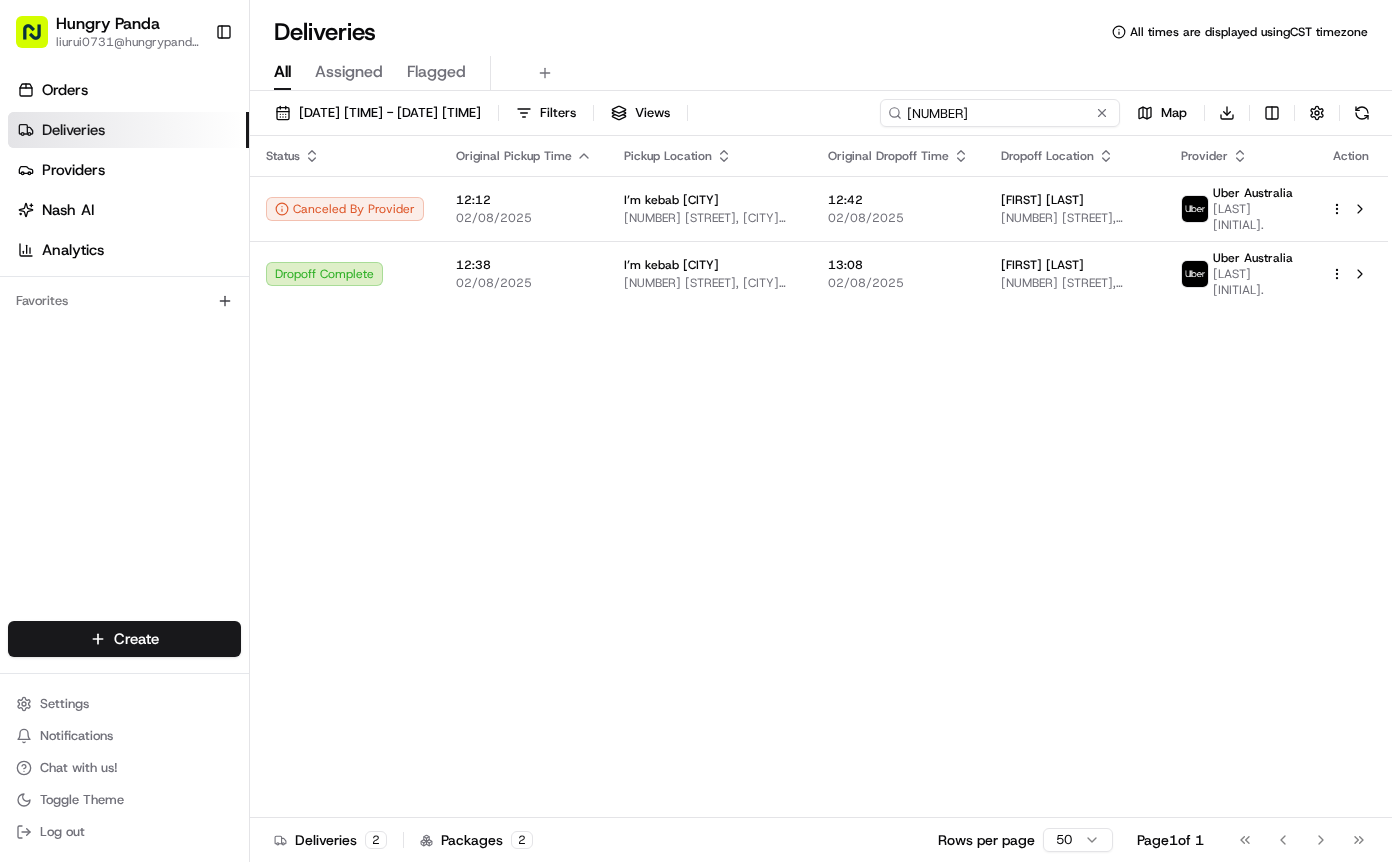 click on "780011646415772442767" at bounding box center [1000, 113] 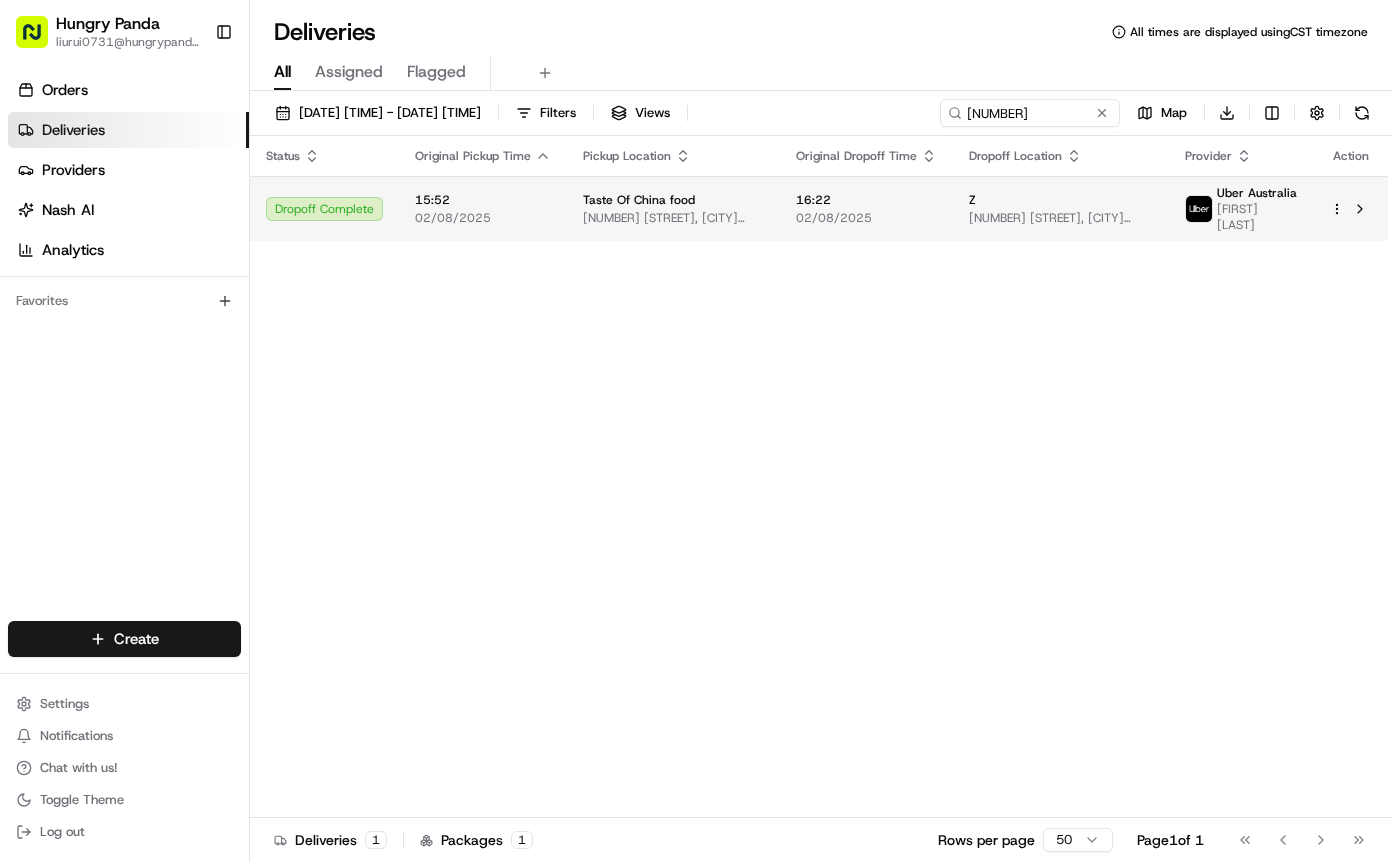 click on "16:22 02/08/2025" at bounding box center [866, 209] 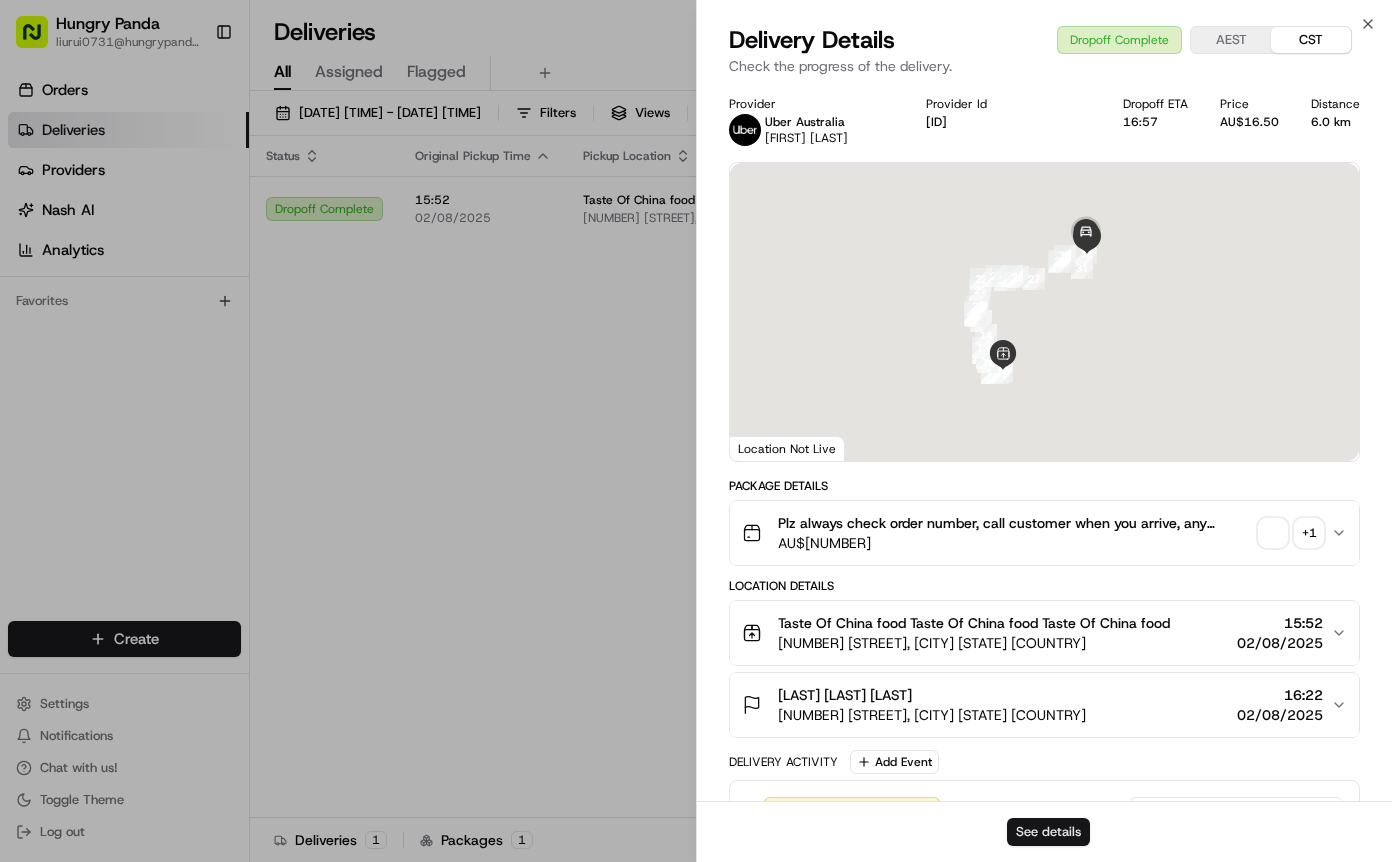 click on "See details" at bounding box center (1048, 832) 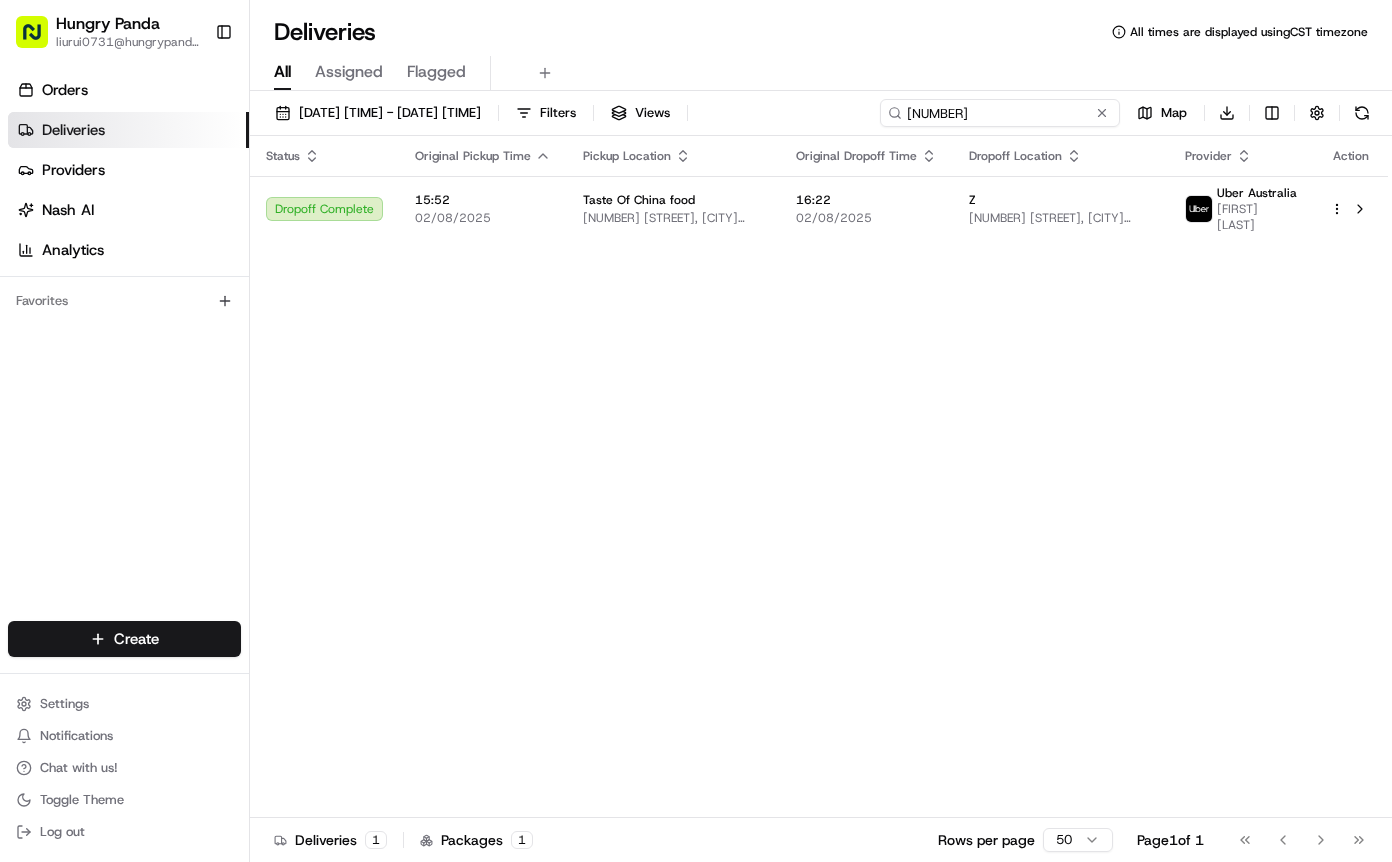click on "9414152734258702701533" at bounding box center [1000, 113] 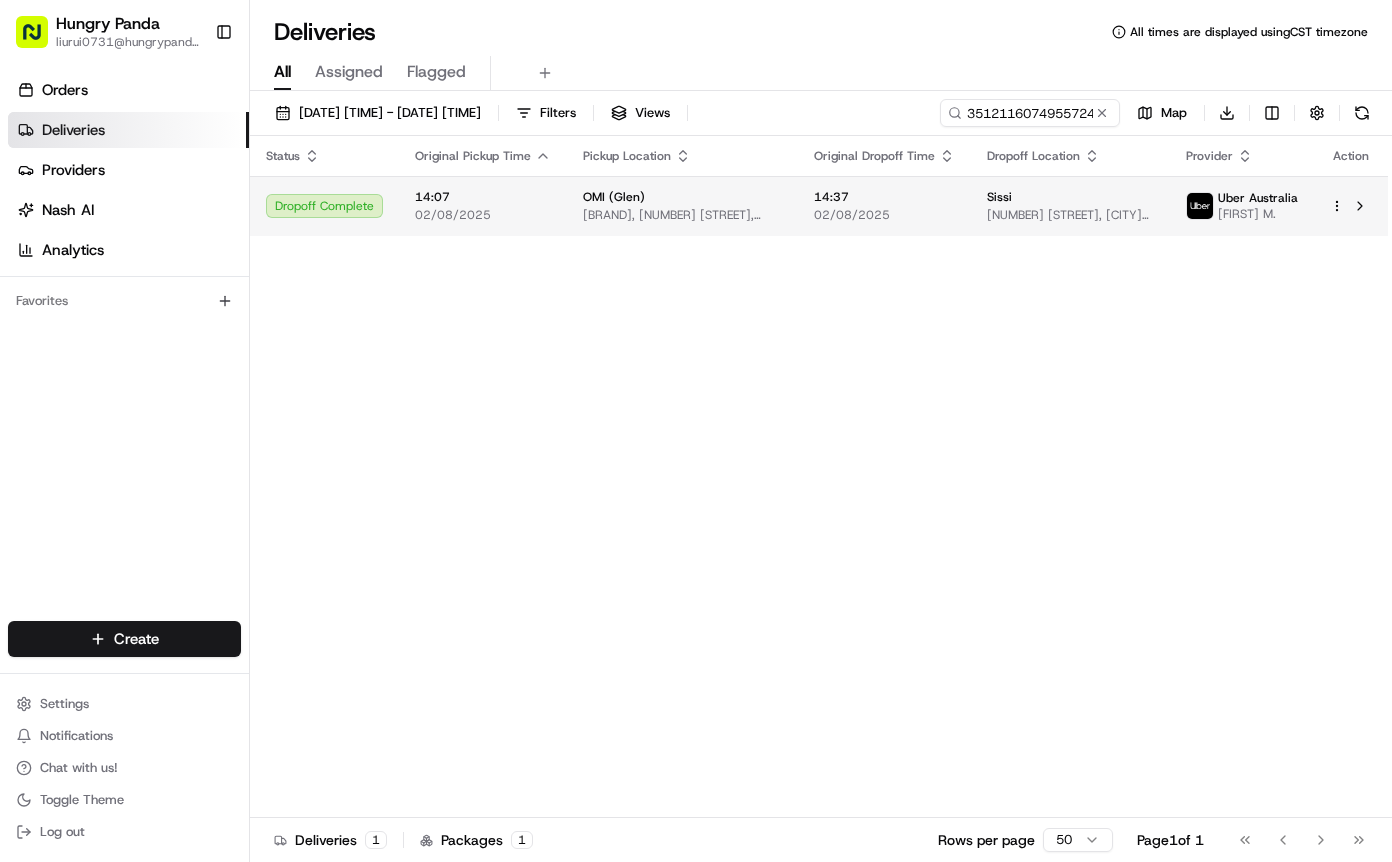 click on "14:37" at bounding box center (884, 197) 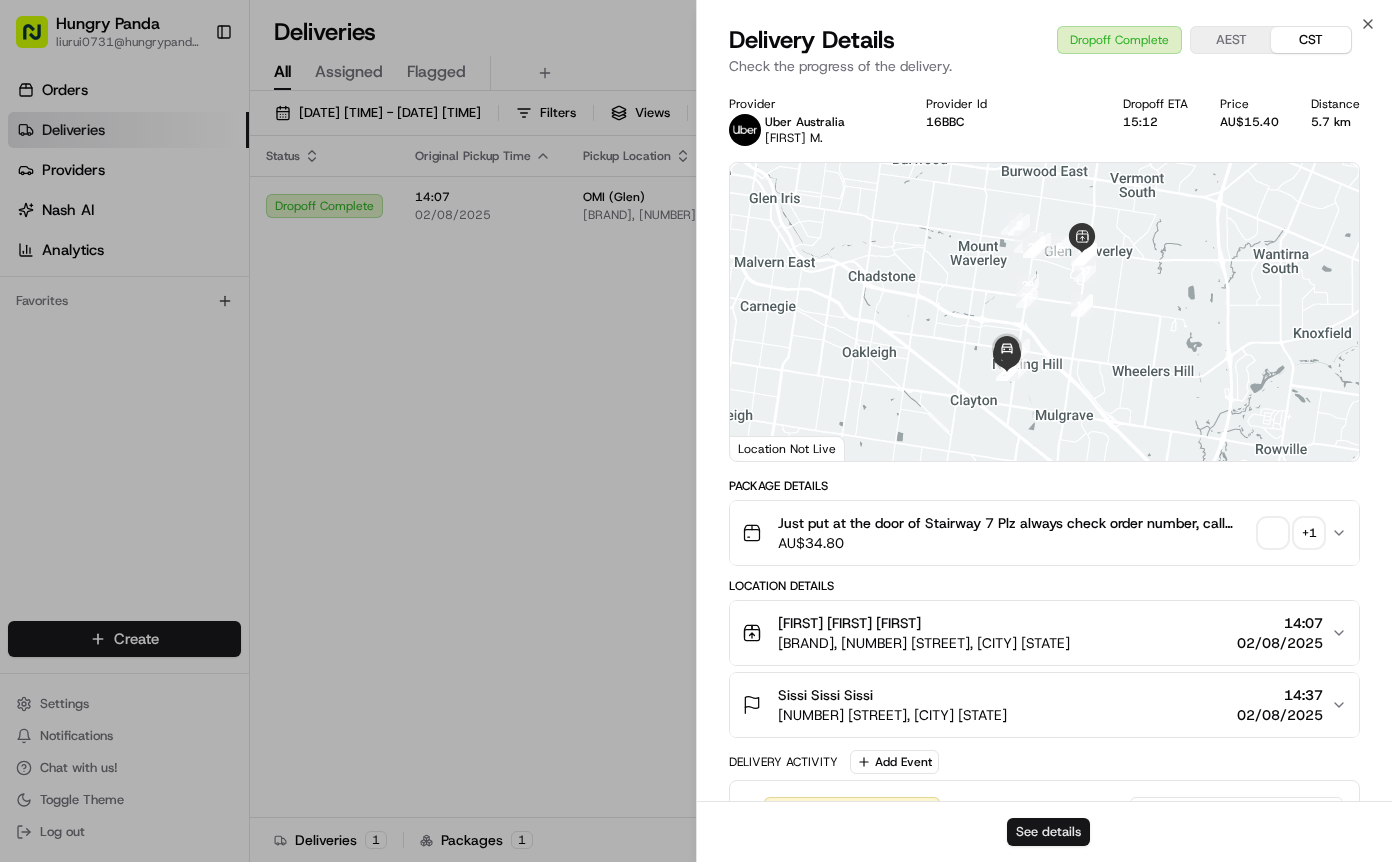 click on "See details" at bounding box center (1048, 832) 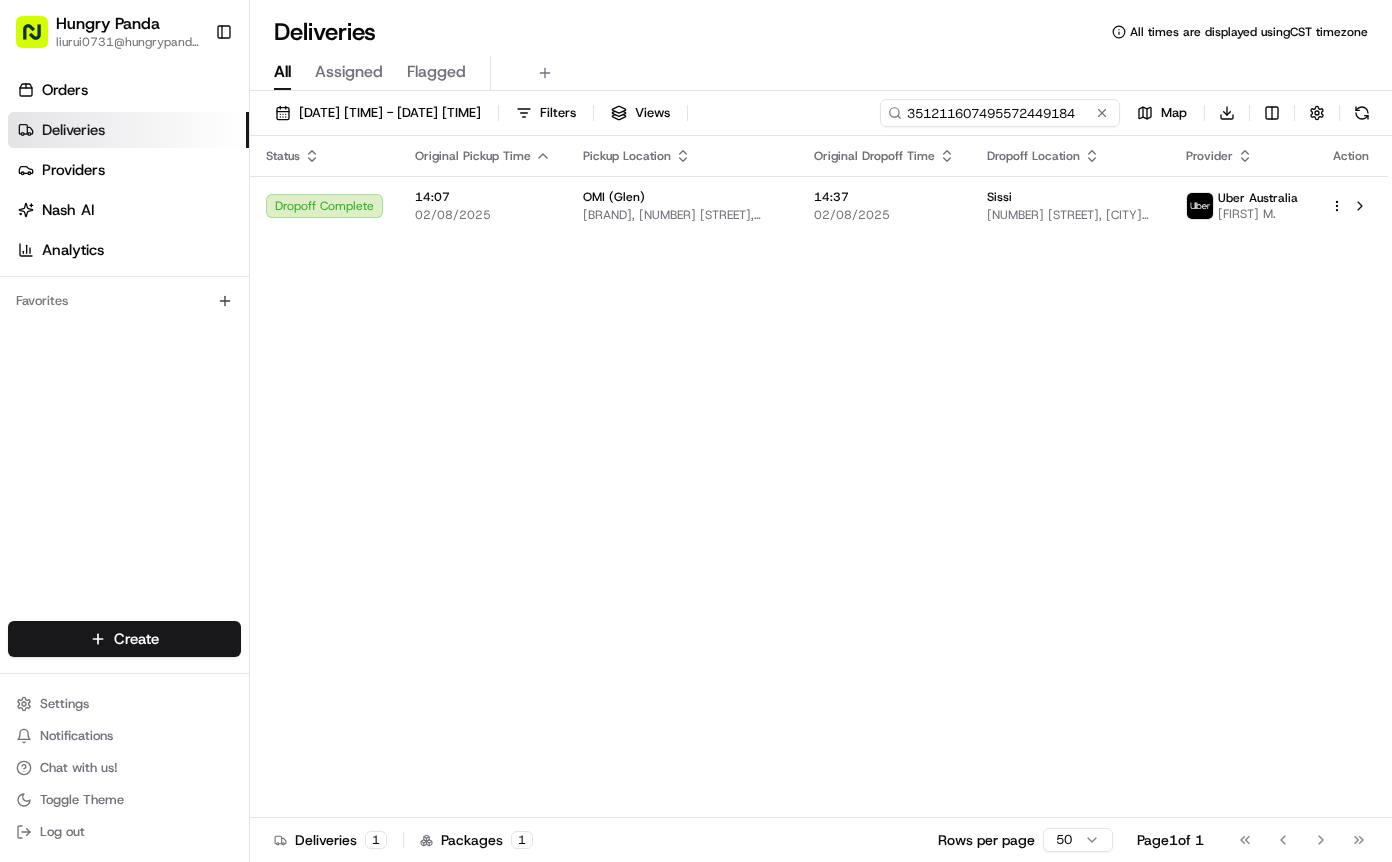 click on "351211607495572449184" at bounding box center [1000, 113] 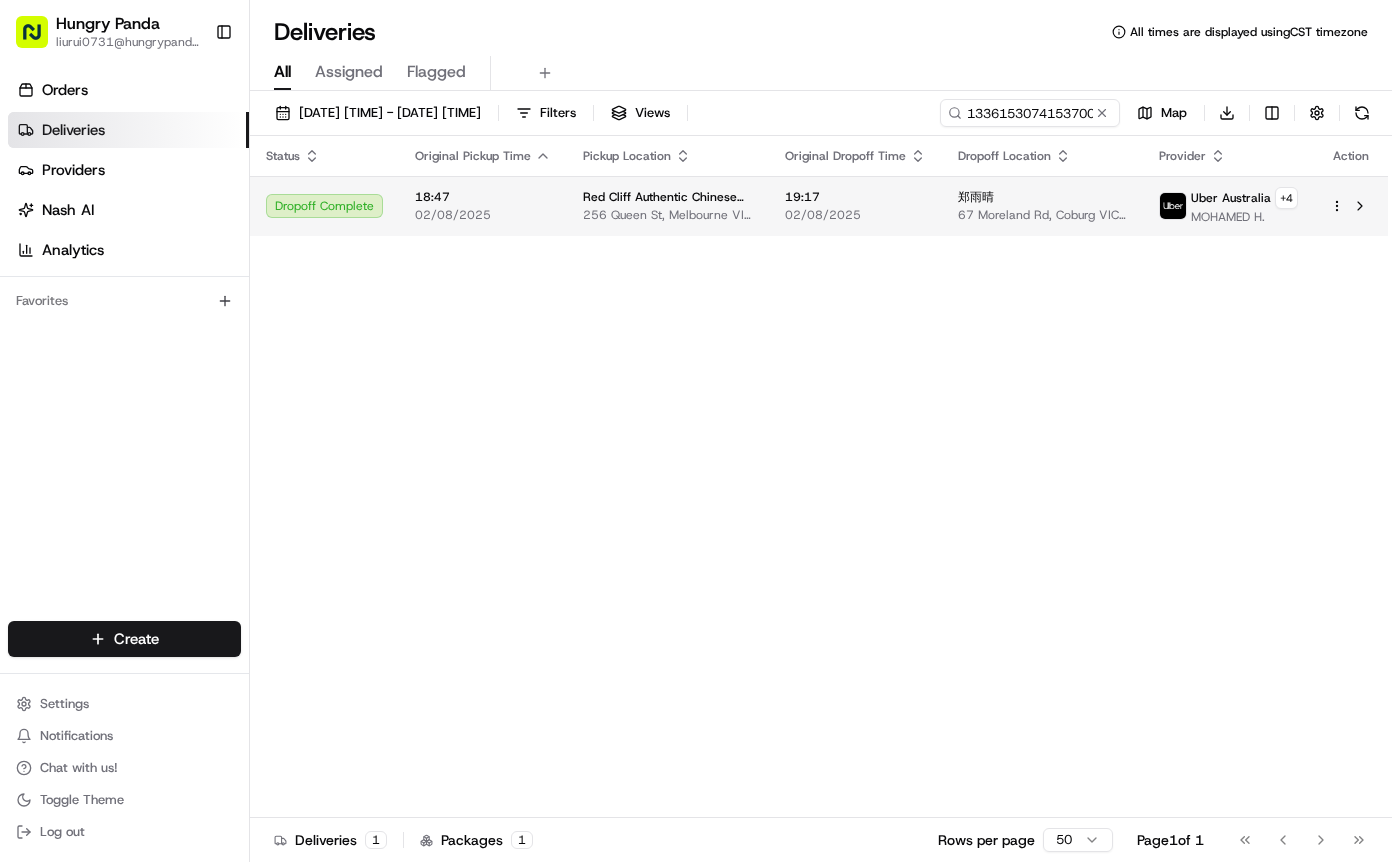 click on "02/08/2025" at bounding box center [855, 215] 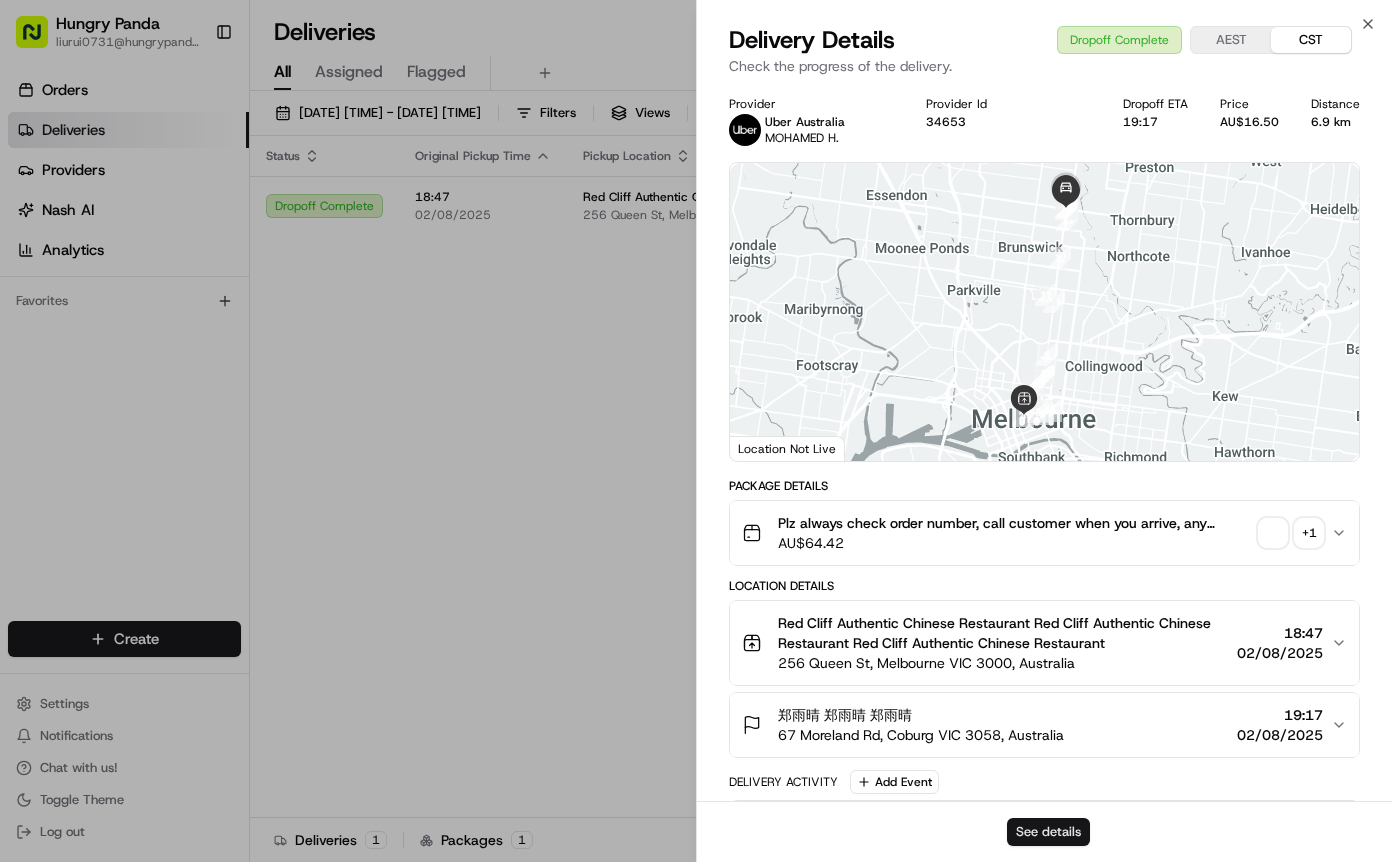 click on "See details" at bounding box center (1048, 832) 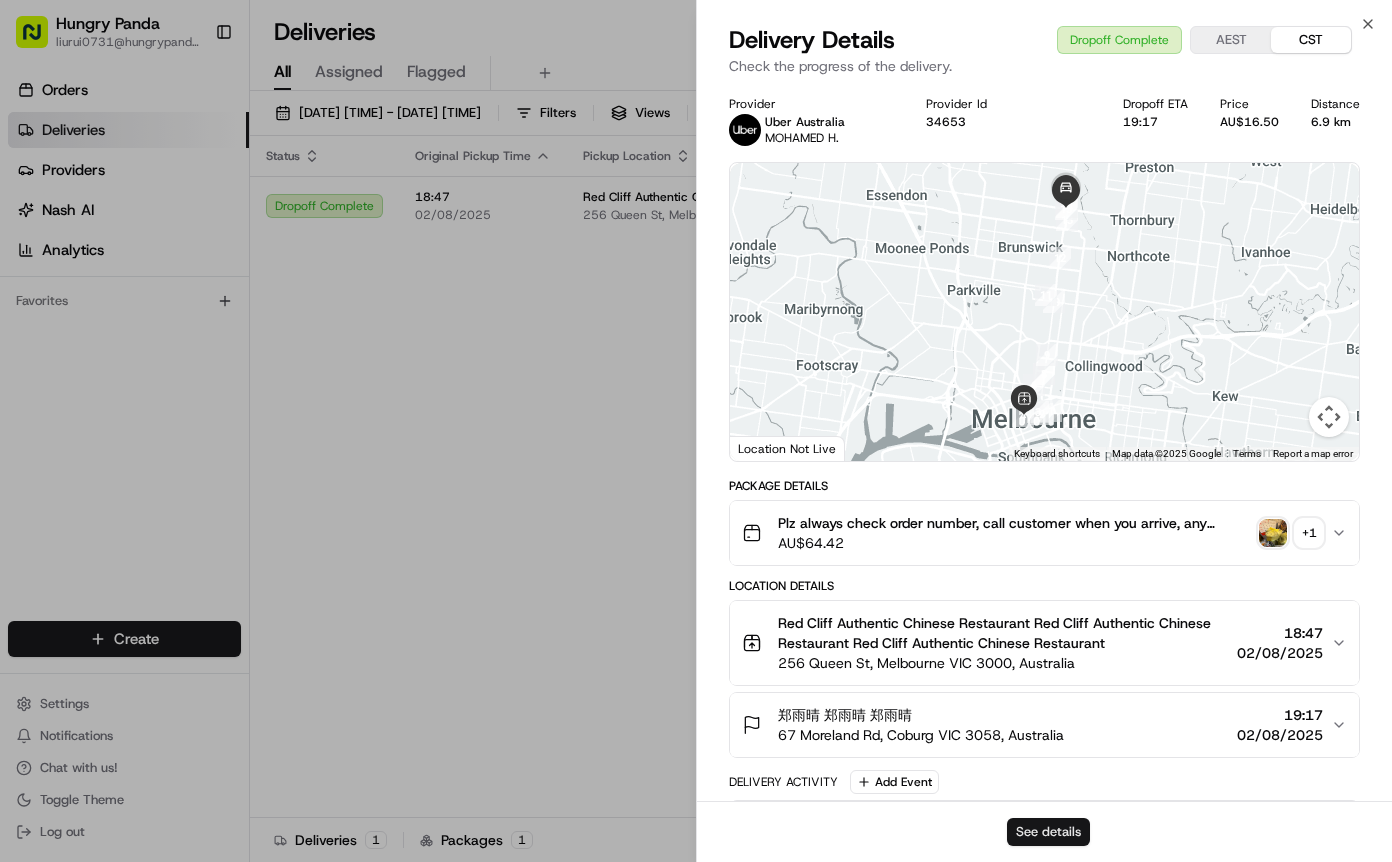 click on "See details" at bounding box center [1048, 832] 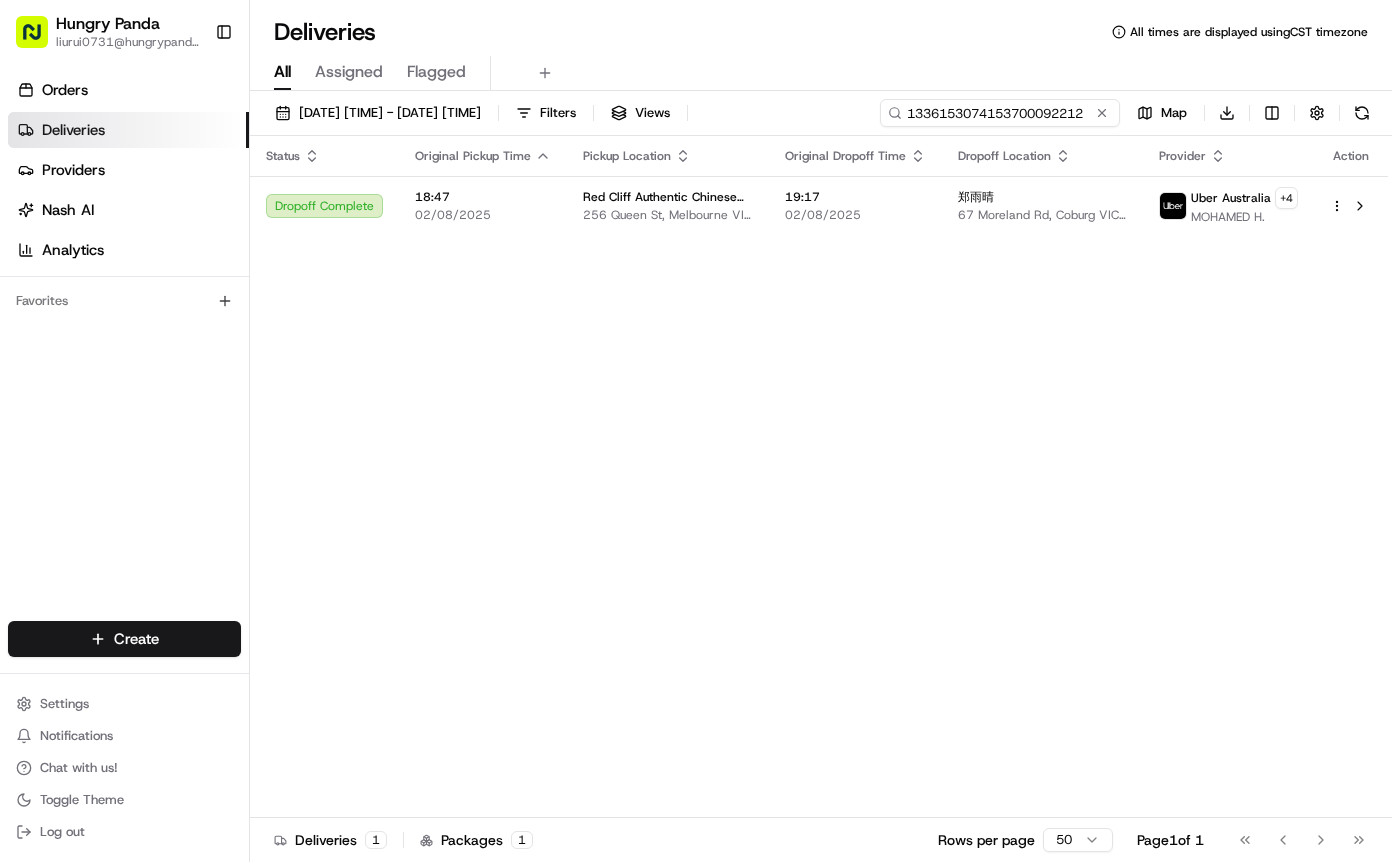 click on "1336153074153700092212" at bounding box center [1000, 113] 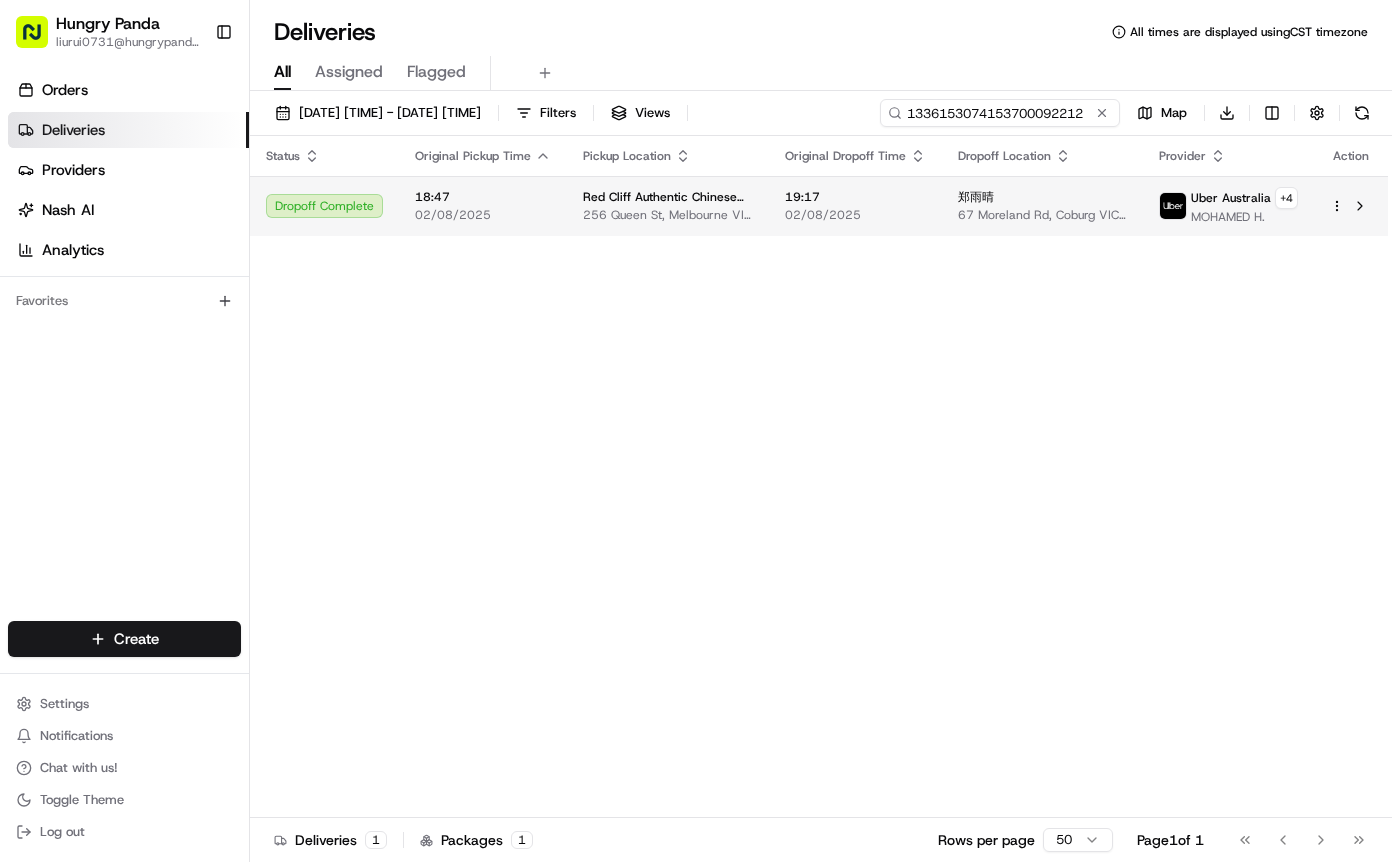 paste on "55261425947577381219" 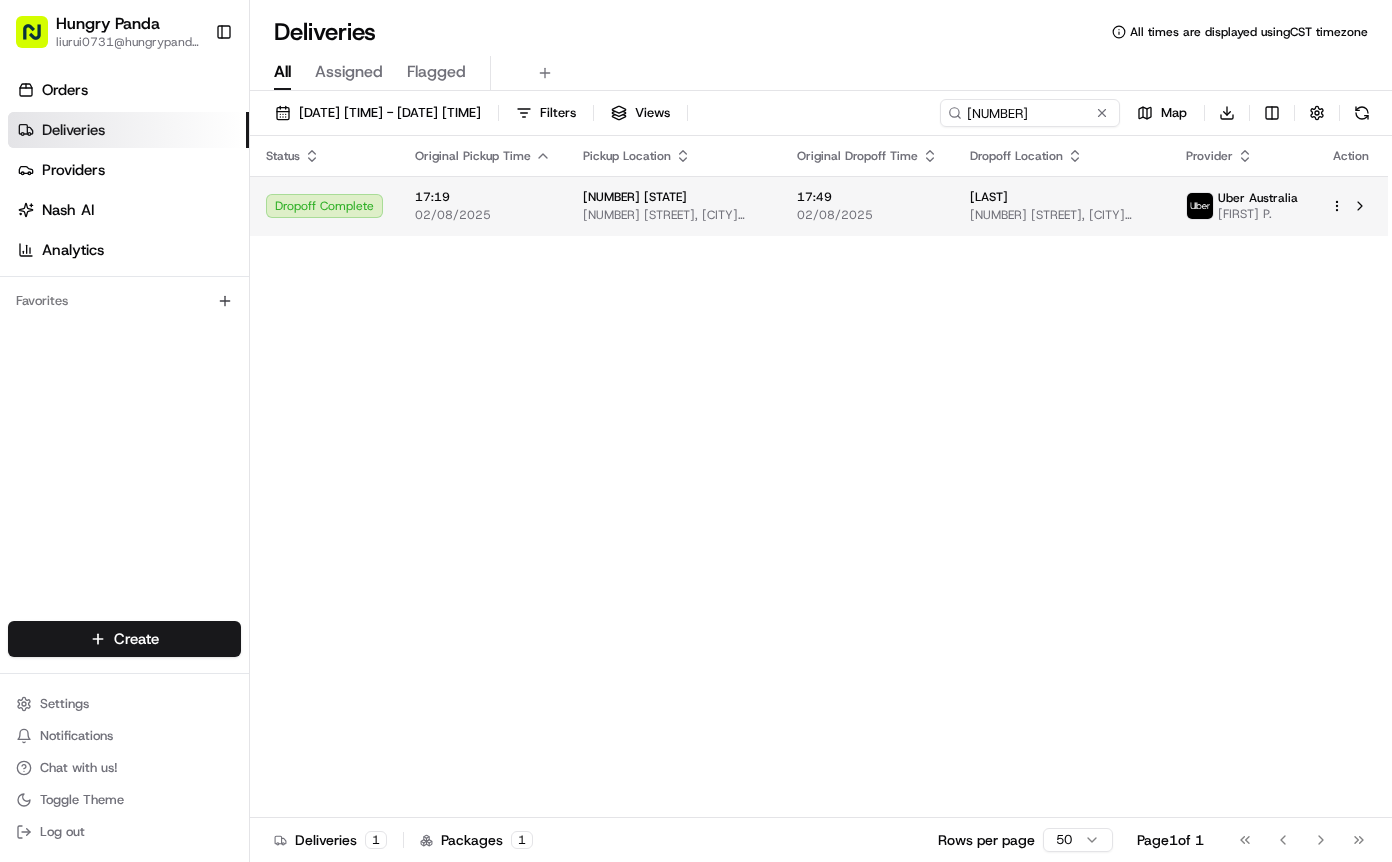 click on "roujian shen" at bounding box center [989, 197] 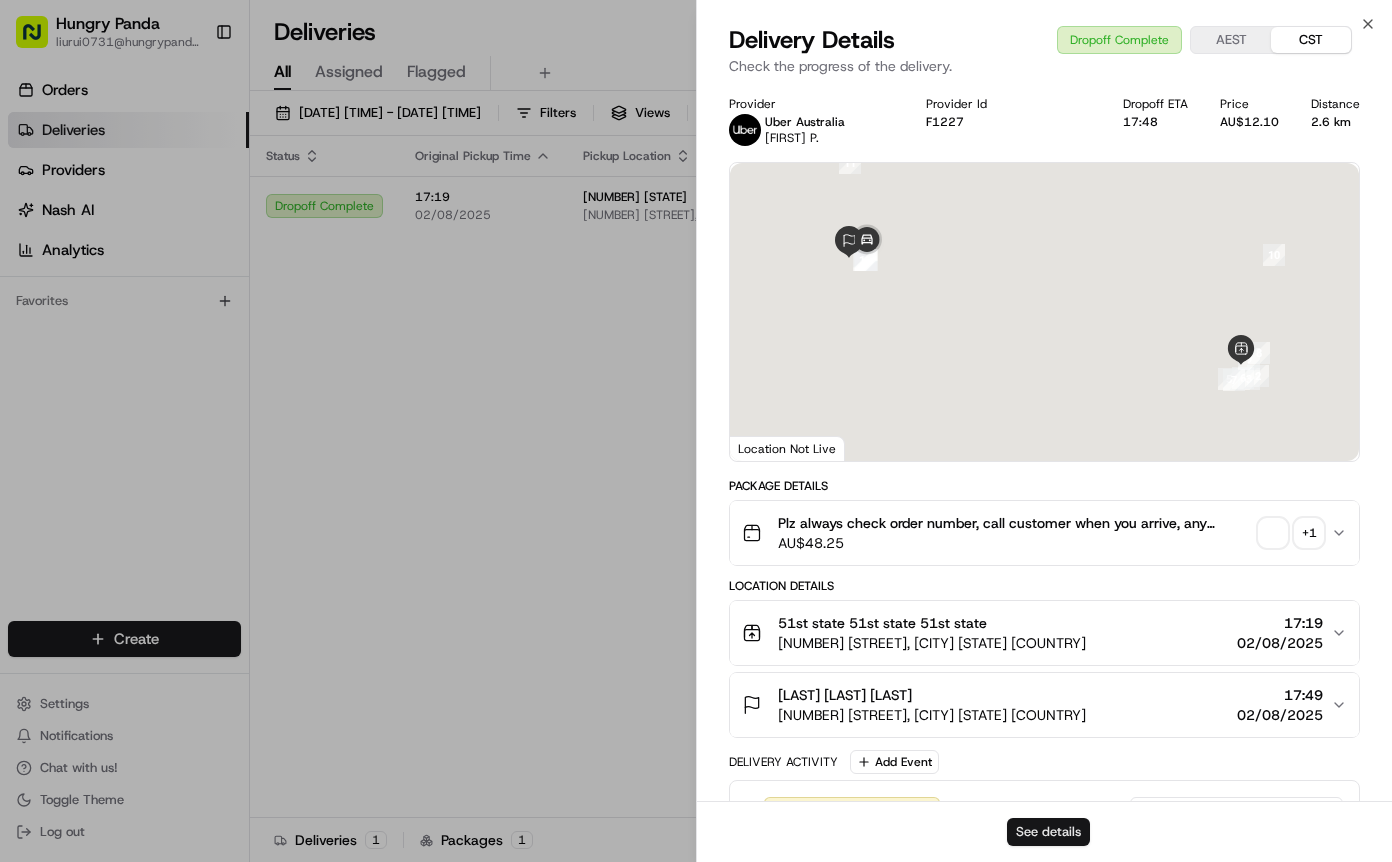 click on "See details" at bounding box center (1048, 832) 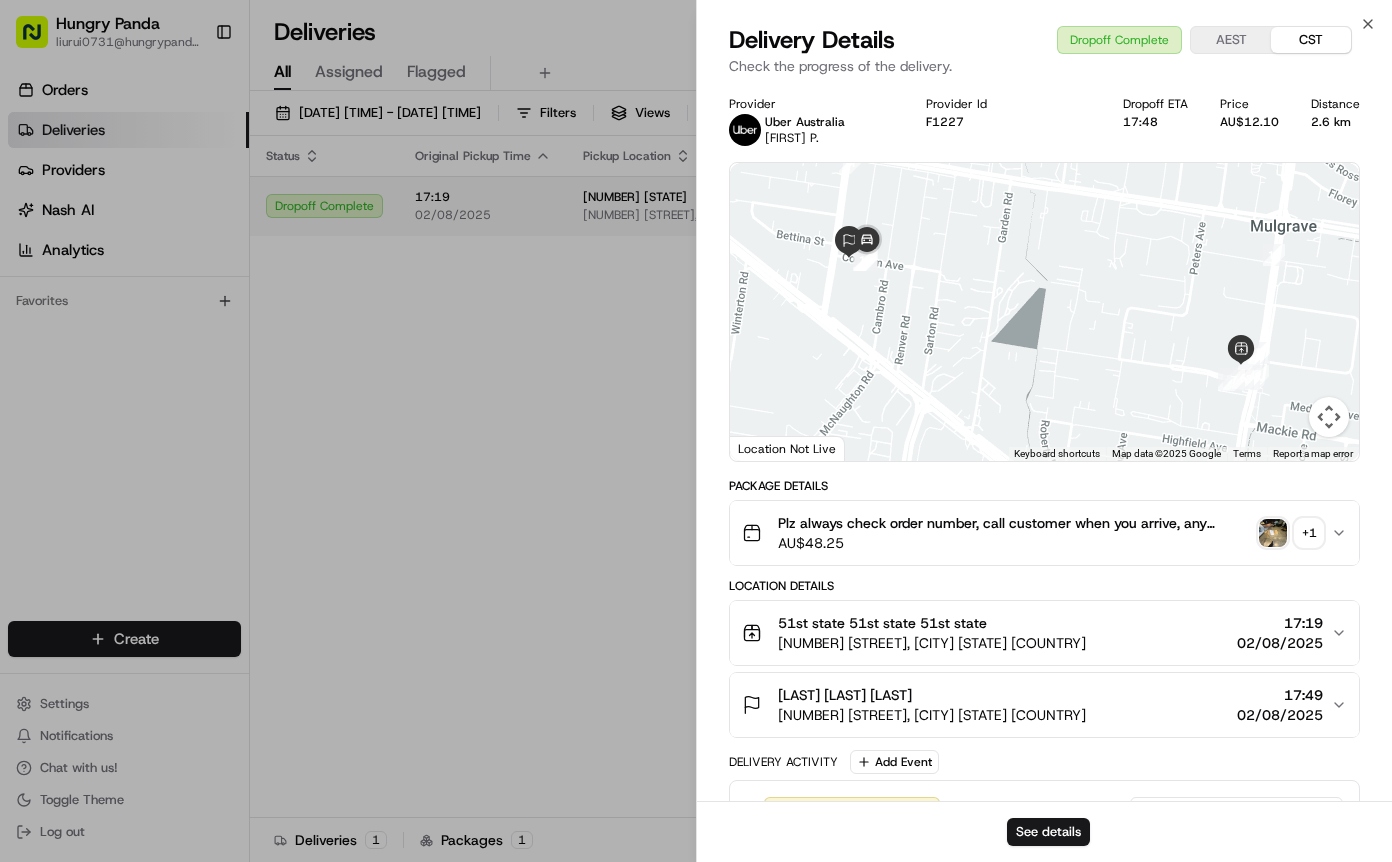 drag, startPoint x: 605, startPoint y: 345, endPoint x: 795, endPoint y: 213, distance: 231.35254 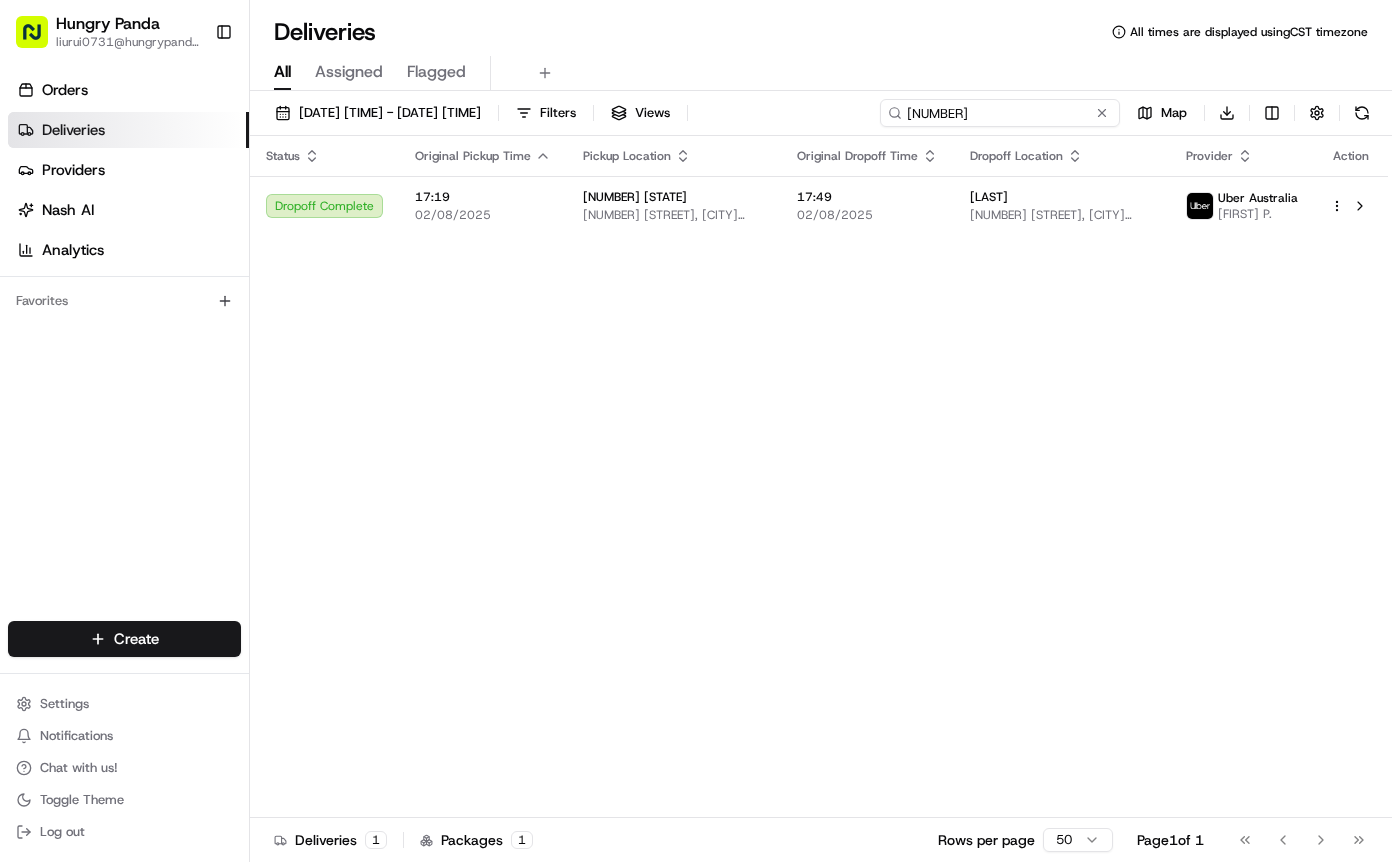 click on "552614259475773812192" at bounding box center [1000, 113] 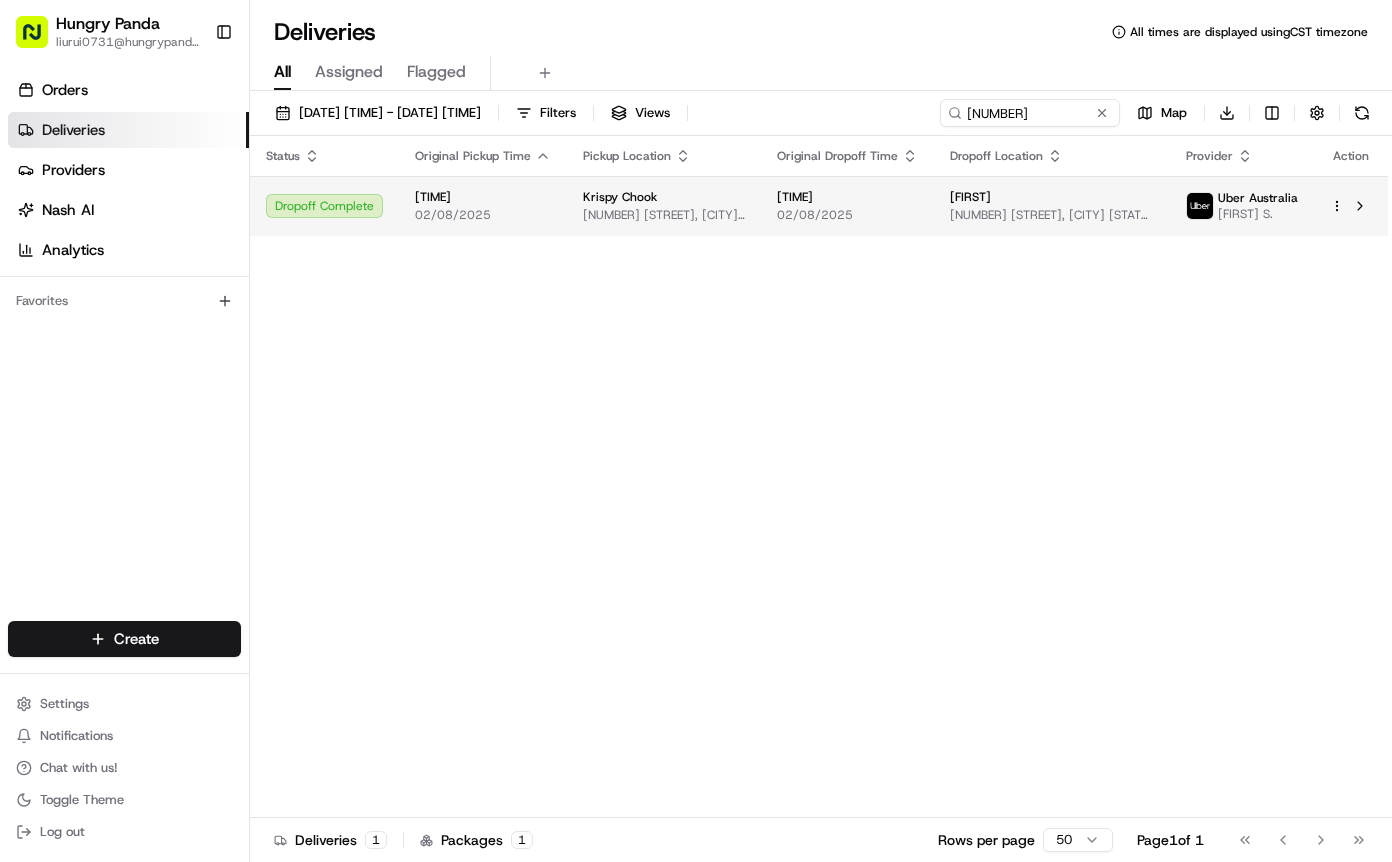 click on "02/08/2025" at bounding box center (847, 215) 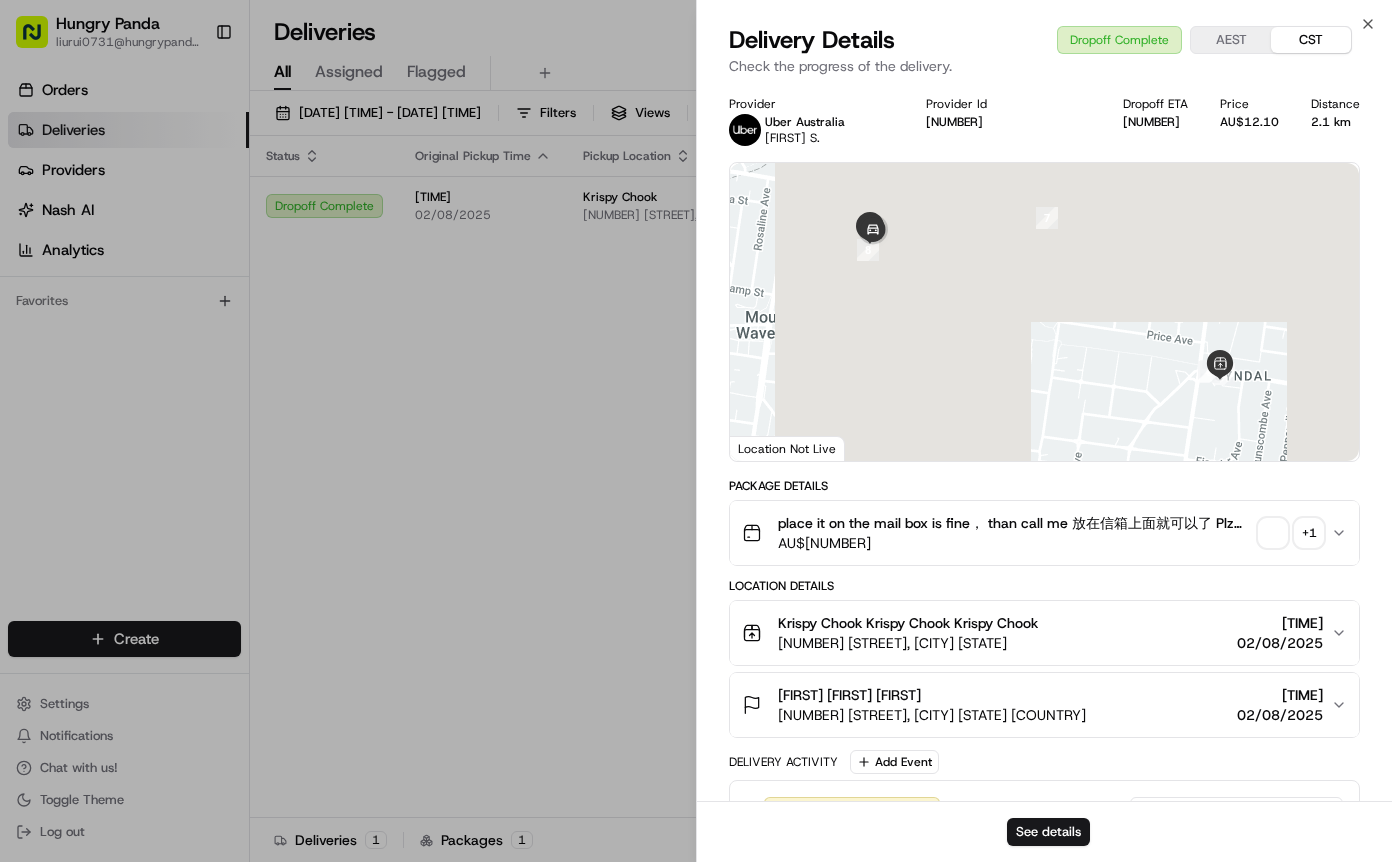 click on "See details" at bounding box center (1044, 831) 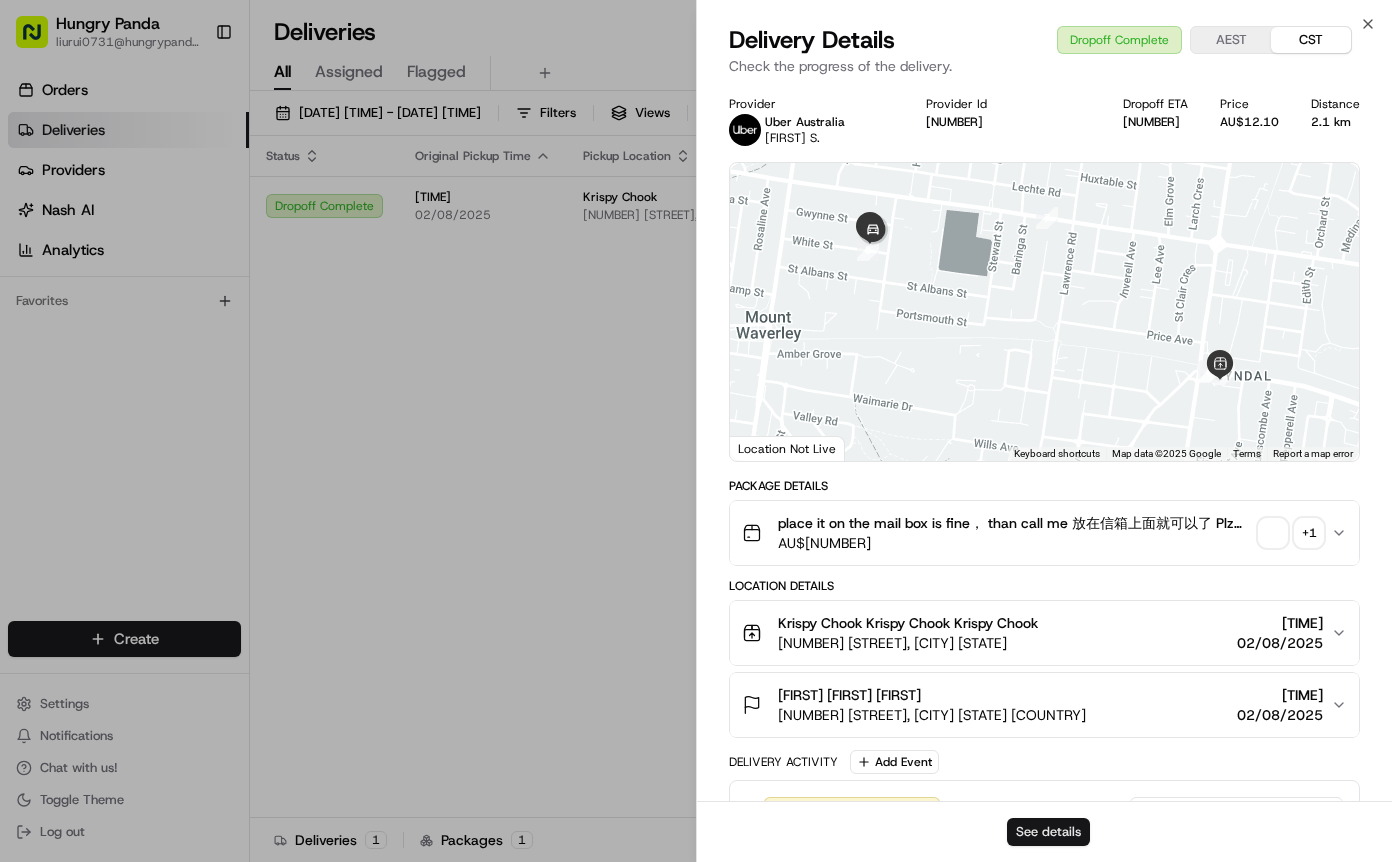 click on "See details" at bounding box center (1048, 832) 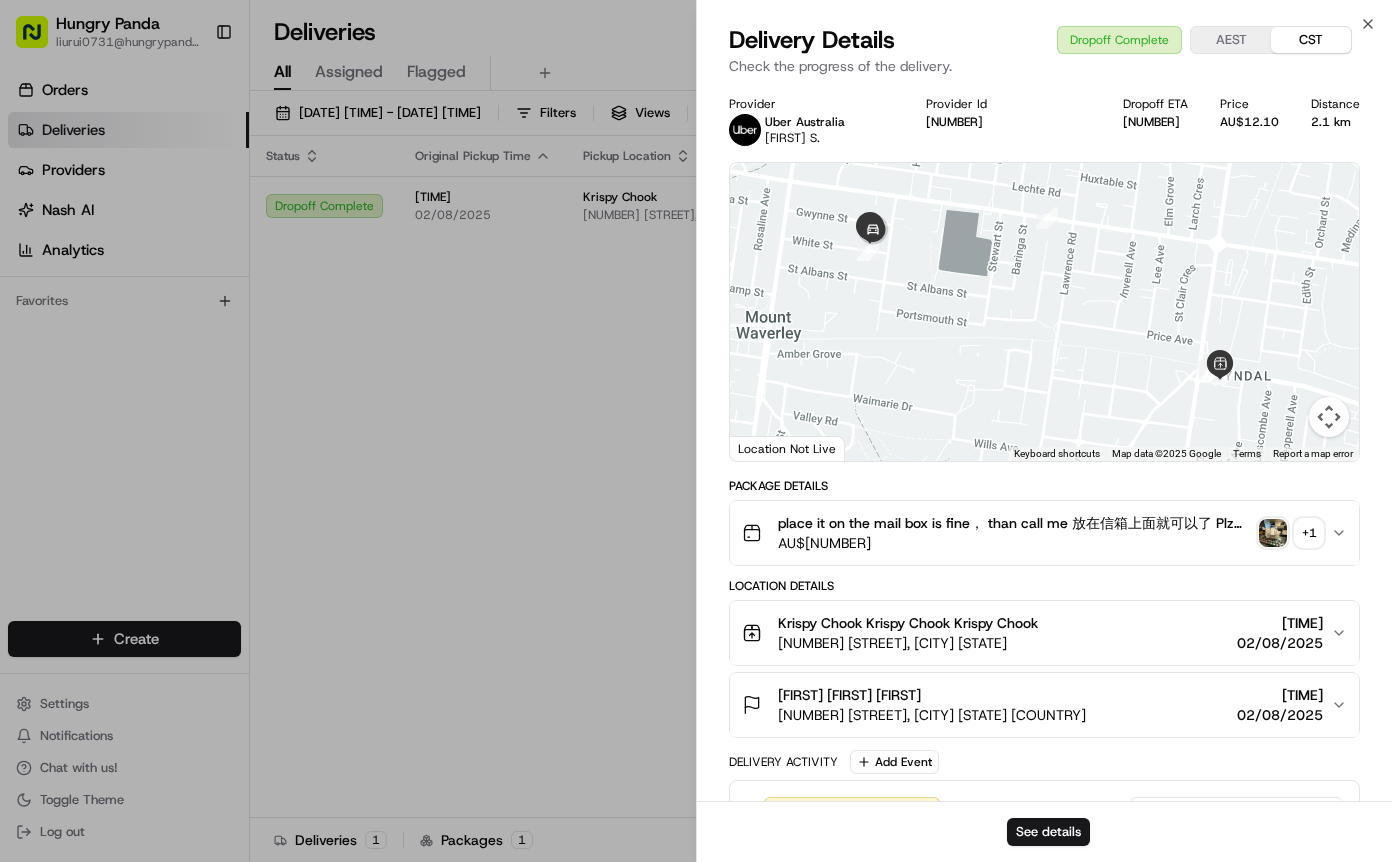 drag, startPoint x: 590, startPoint y: 261, endPoint x: 855, endPoint y: 158, distance: 284.3132 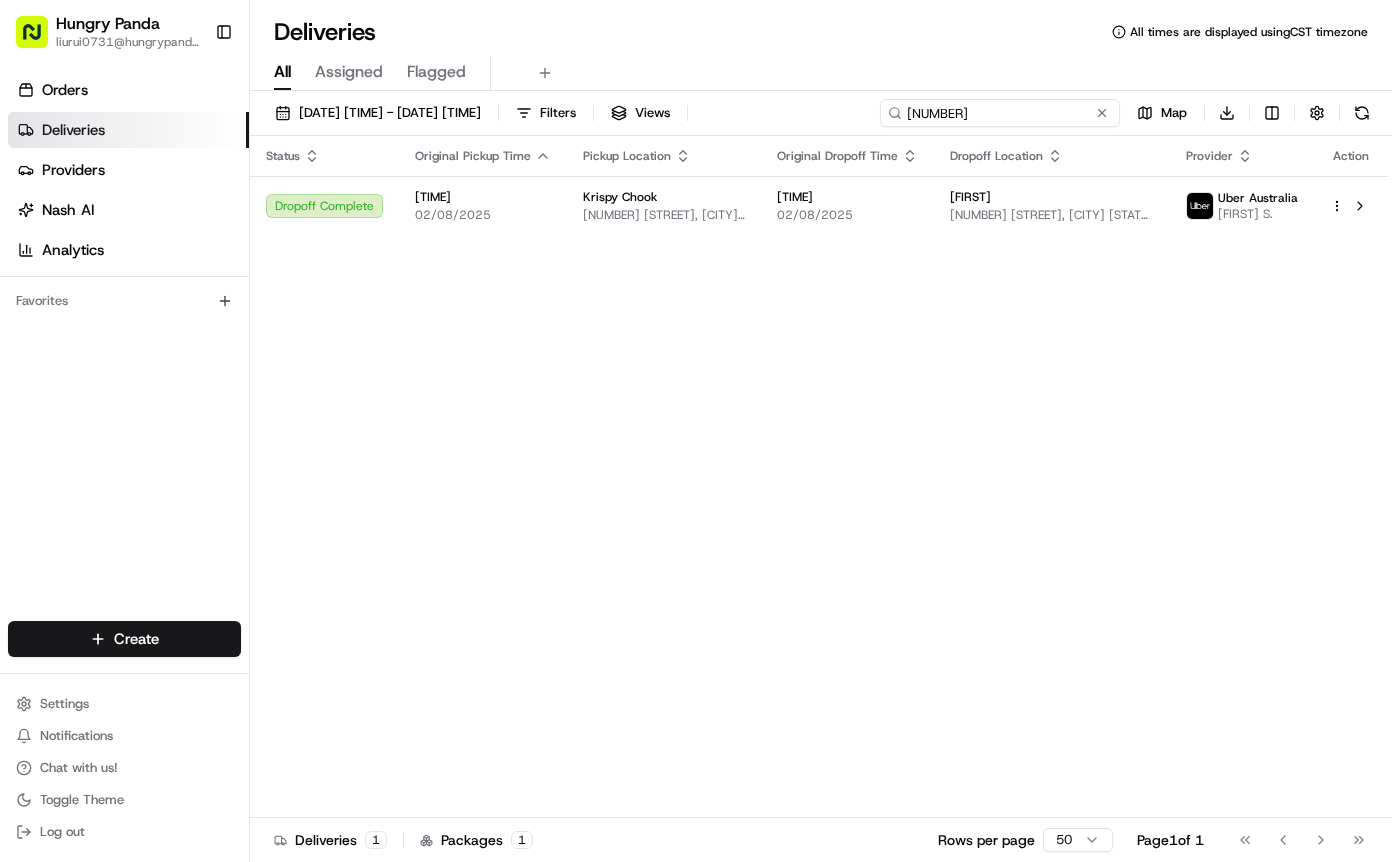 click on "1645152834957711911142" at bounding box center (1000, 113) 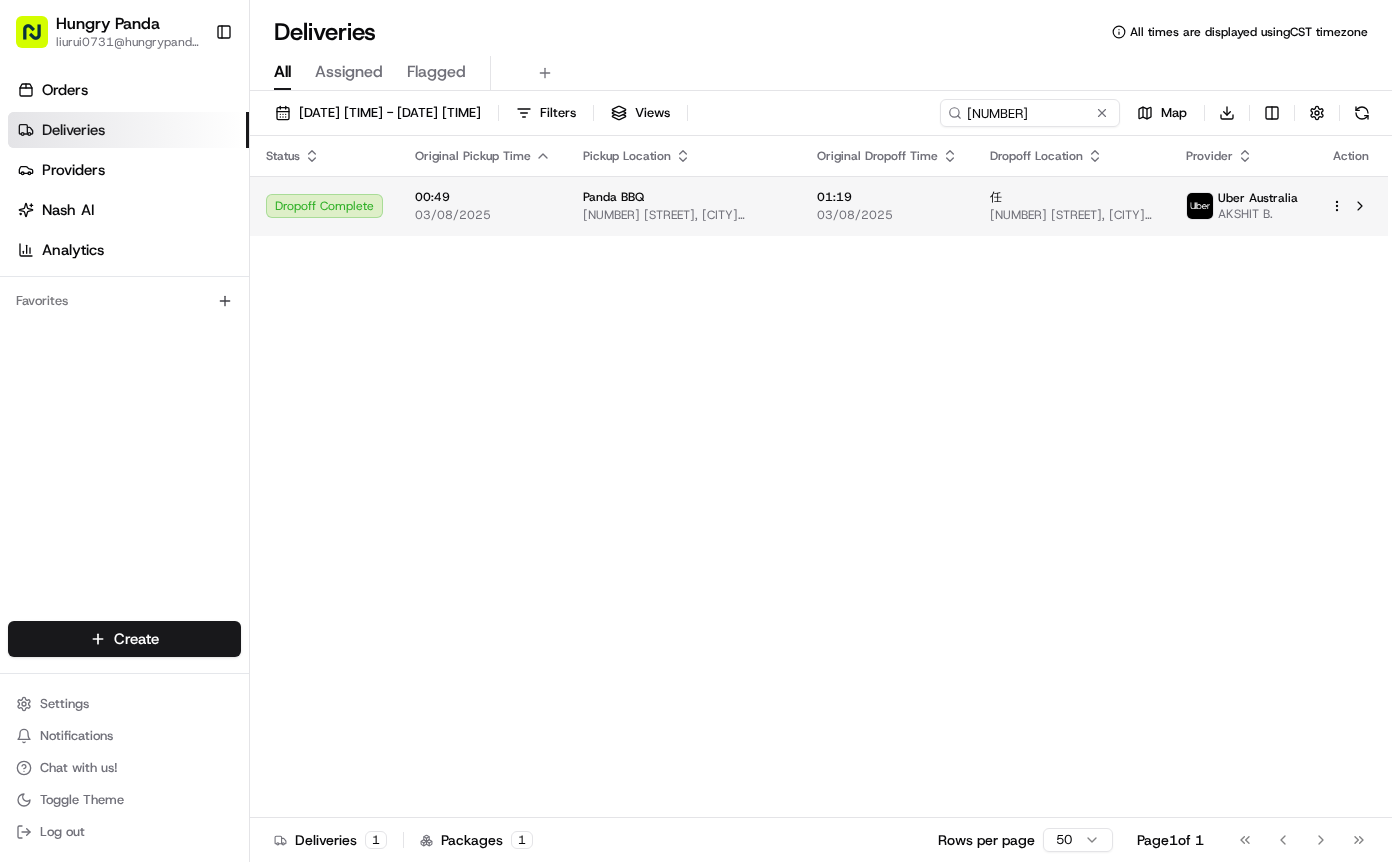 click on "03/08/2025" at bounding box center (887, 215) 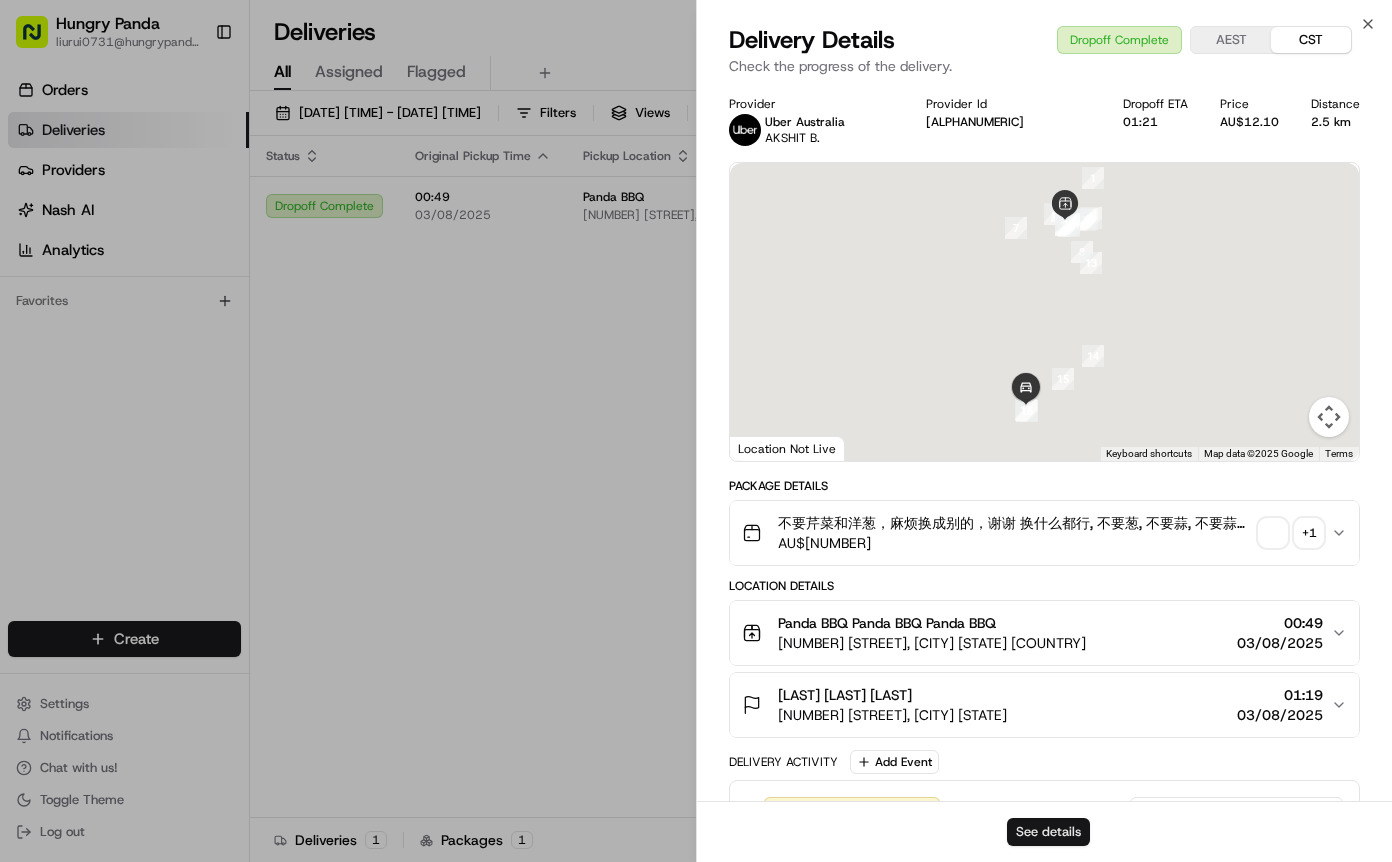 click on "See details" at bounding box center [1048, 832] 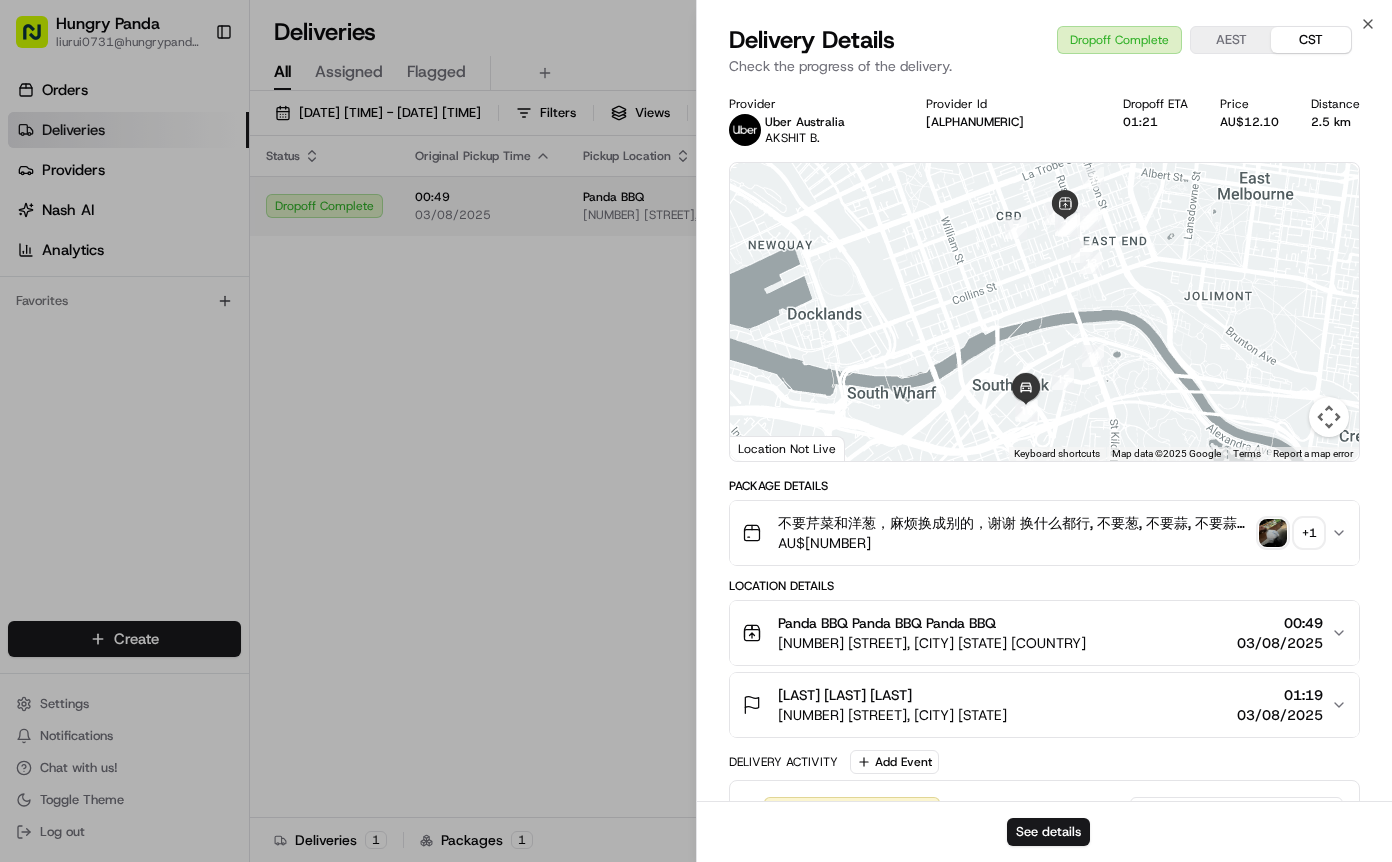 drag, startPoint x: 666, startPoint y: 373, endPoint x: 913, endPoint y: 208, distance: 297.04208 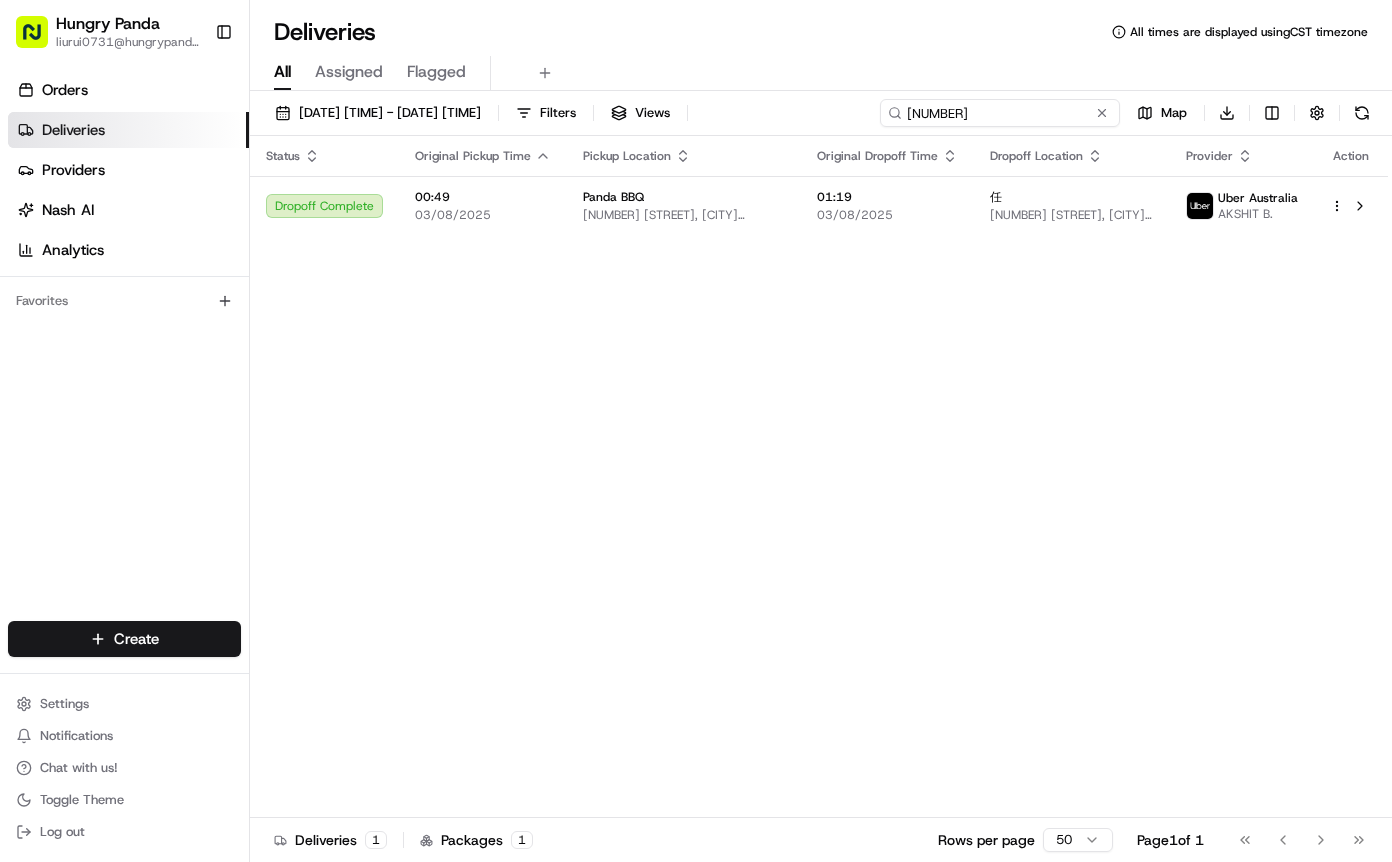 click on "8649143564452762581729" at bounding box center (1000, 113) 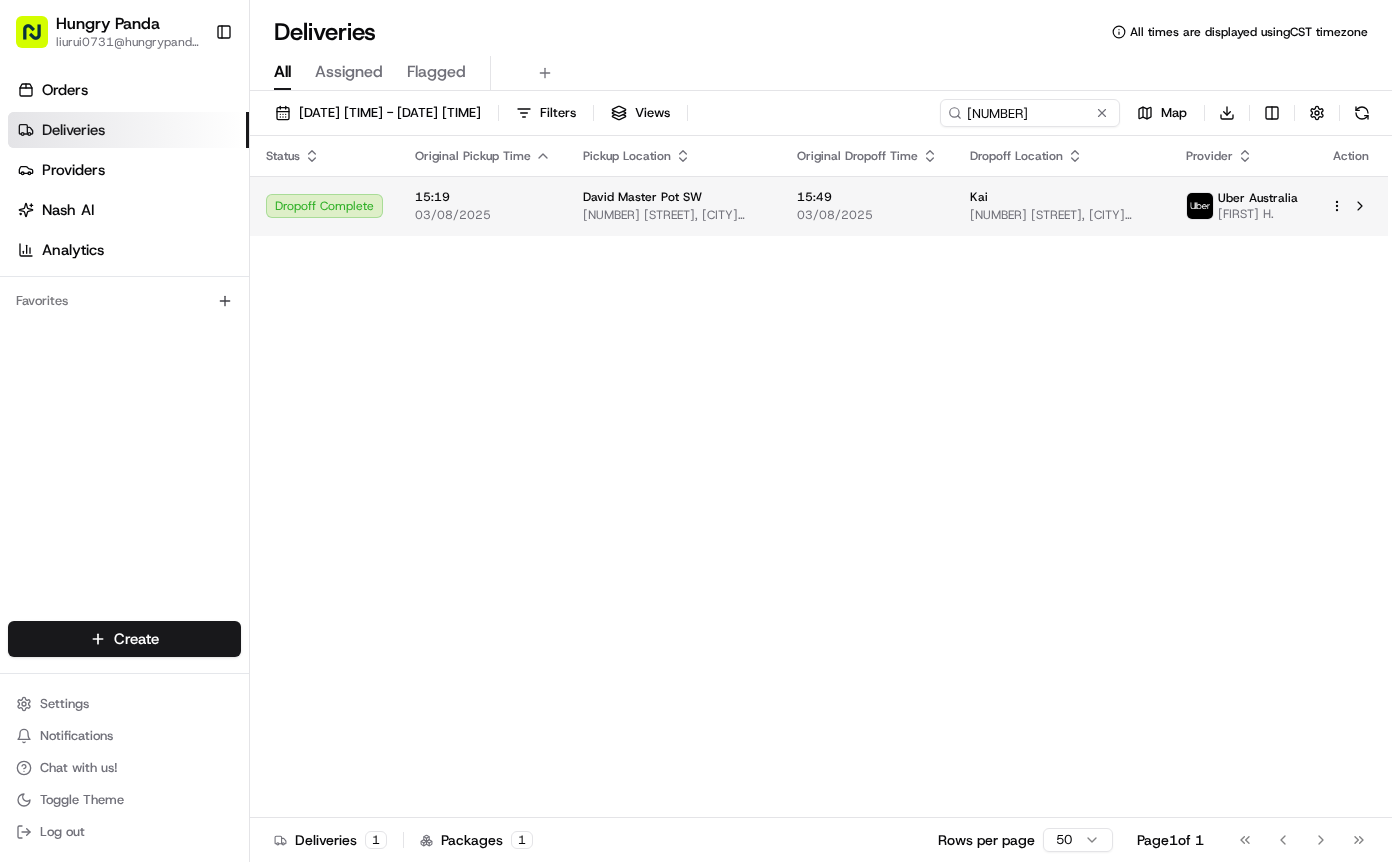 click on "03/08/2025" at bounding box center [867, 215] 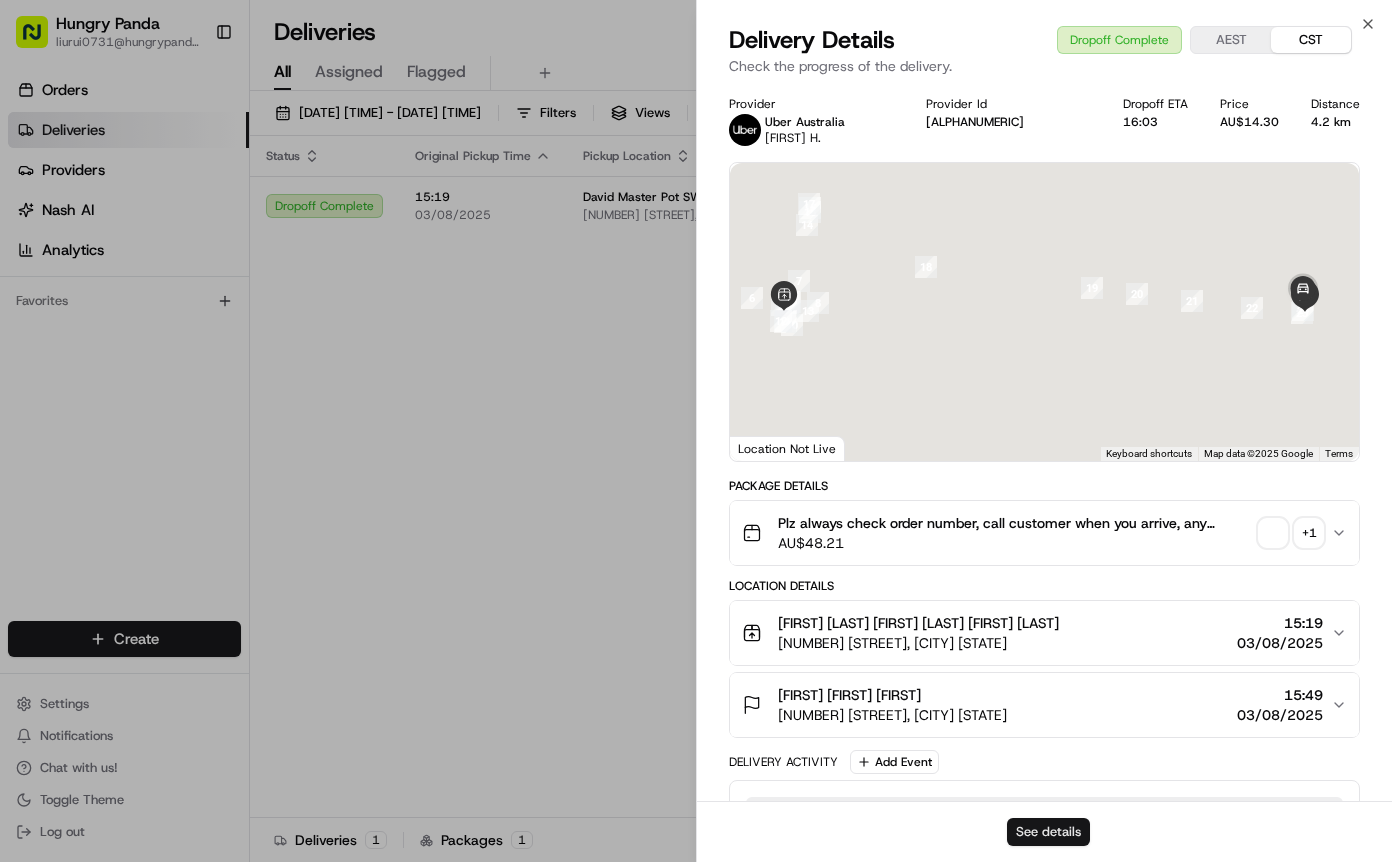 click on "See details" at bounding box center [1048, 832] 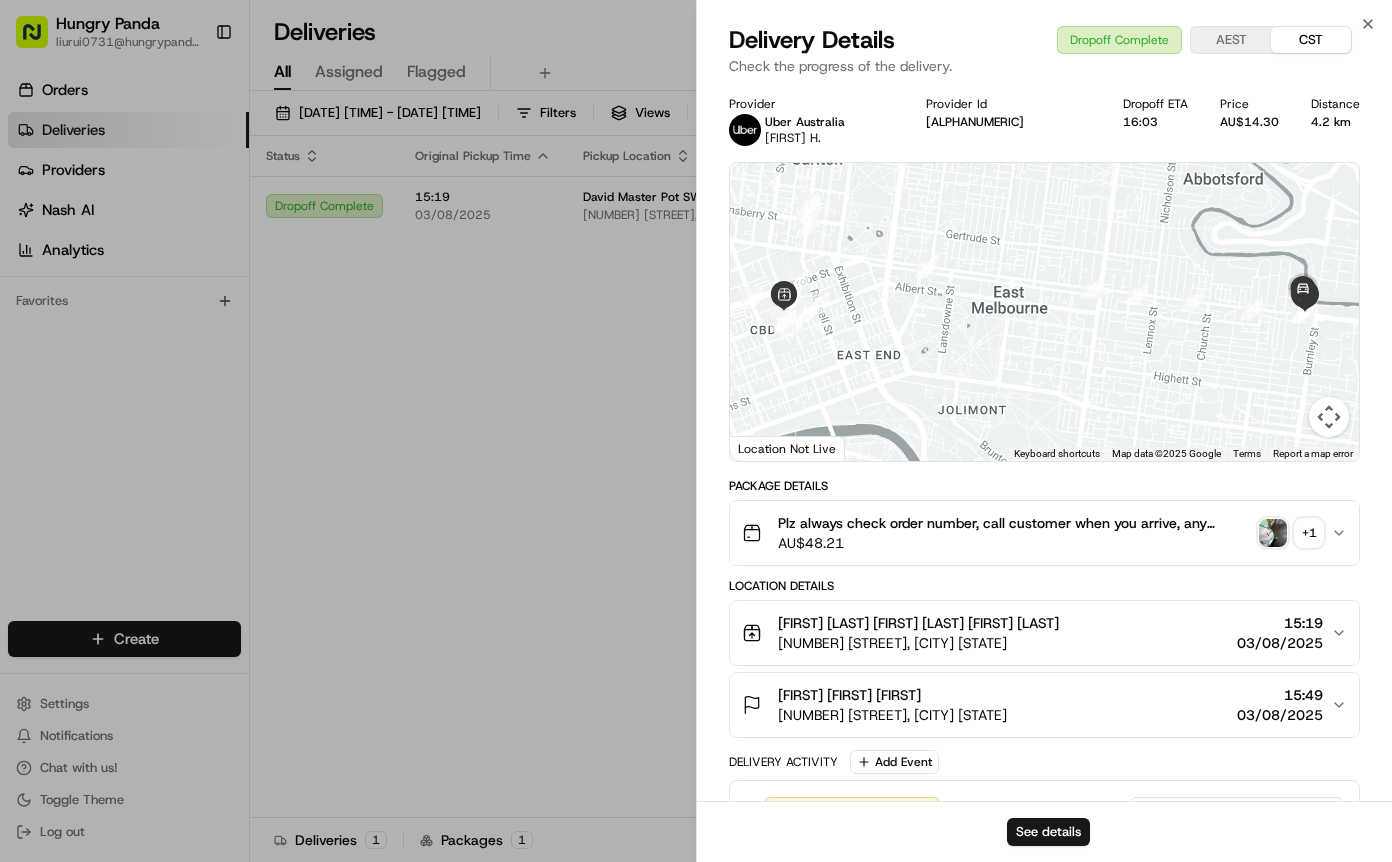 drag, startPoint x: 634, startPoint y: 343, endPoint x: 645, endPoint y: 333, distance: 14.866069 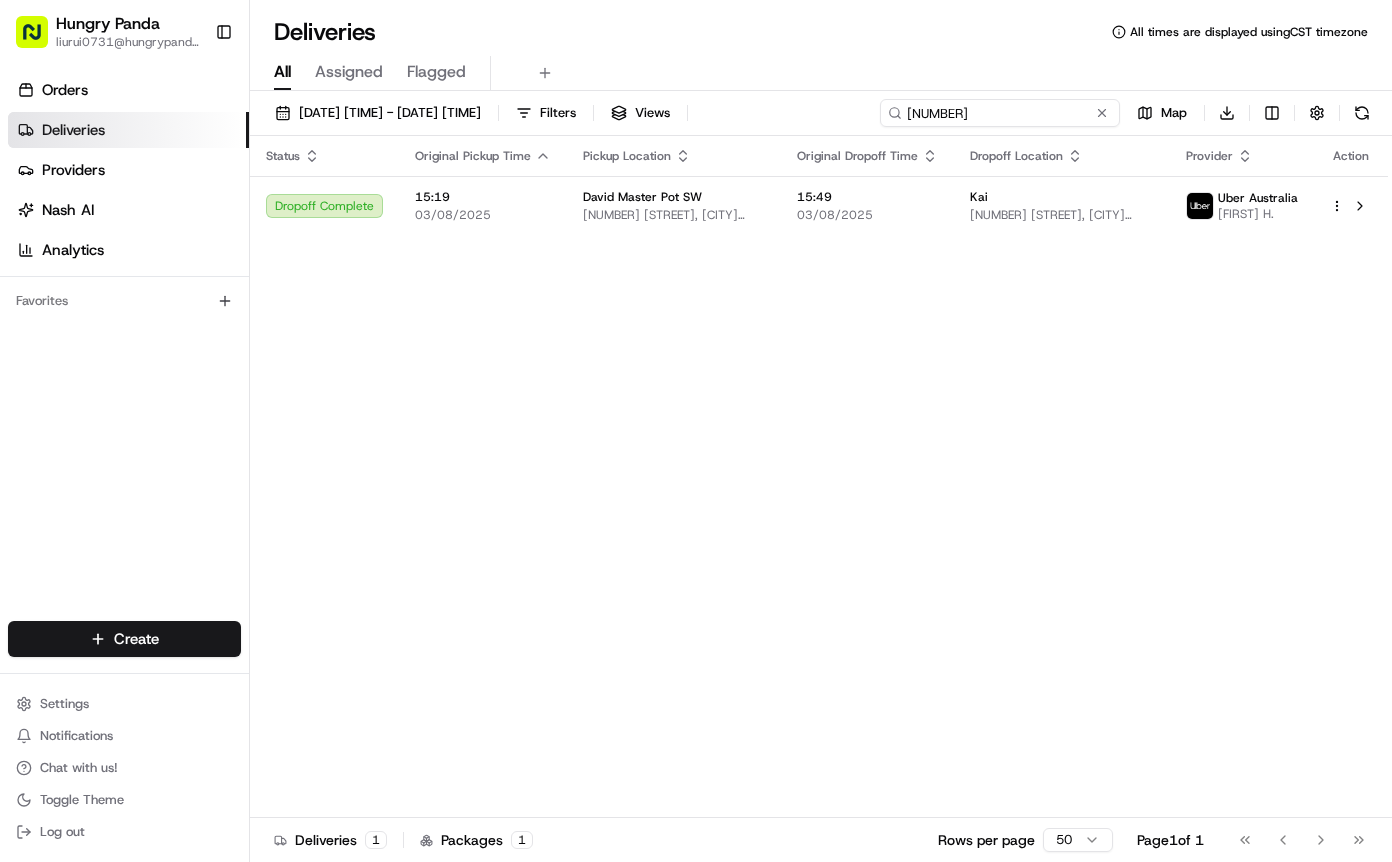 click on "5609282414258710041632" at bounding box center (1000, 113) 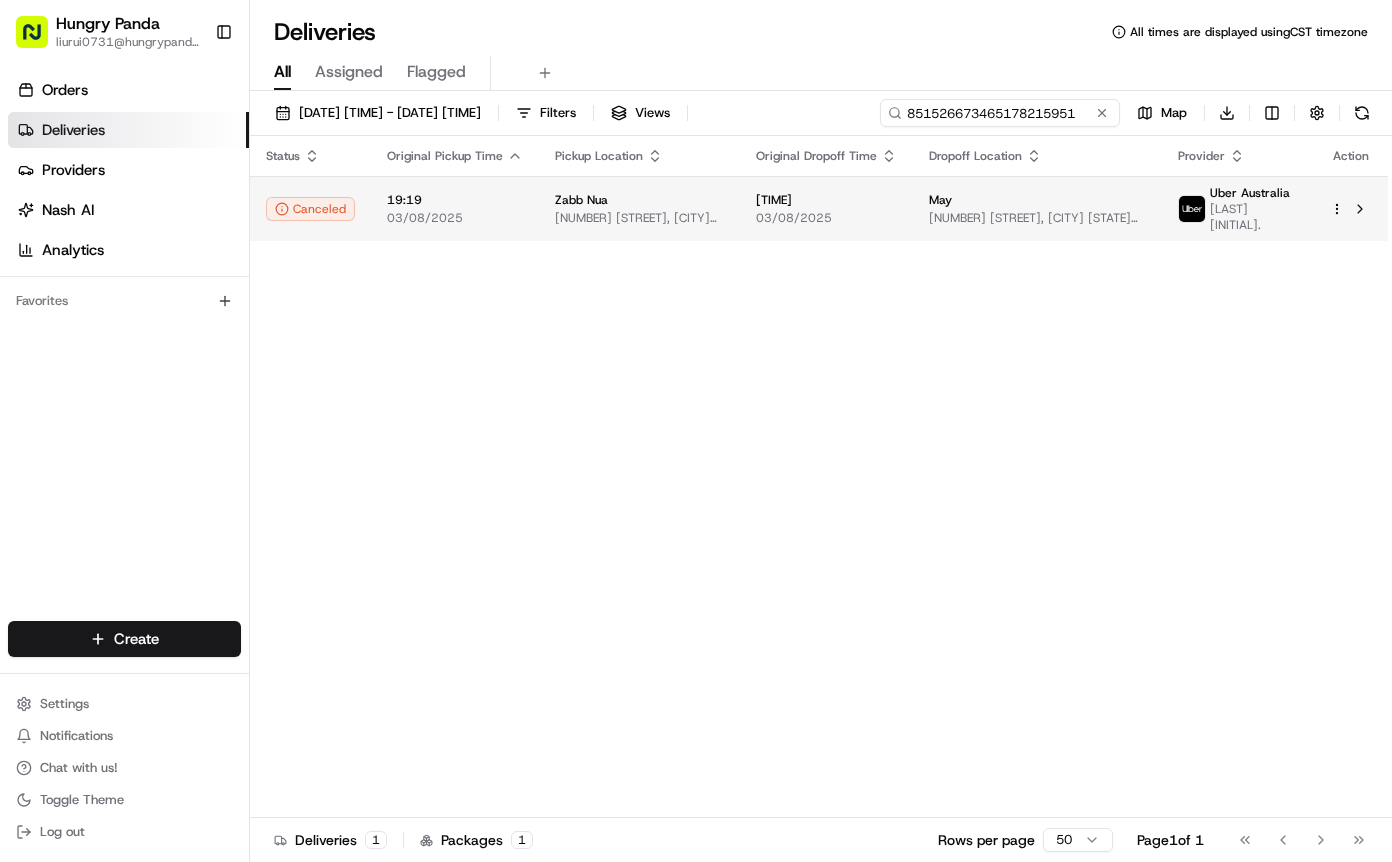 type on "851526673465178215951" 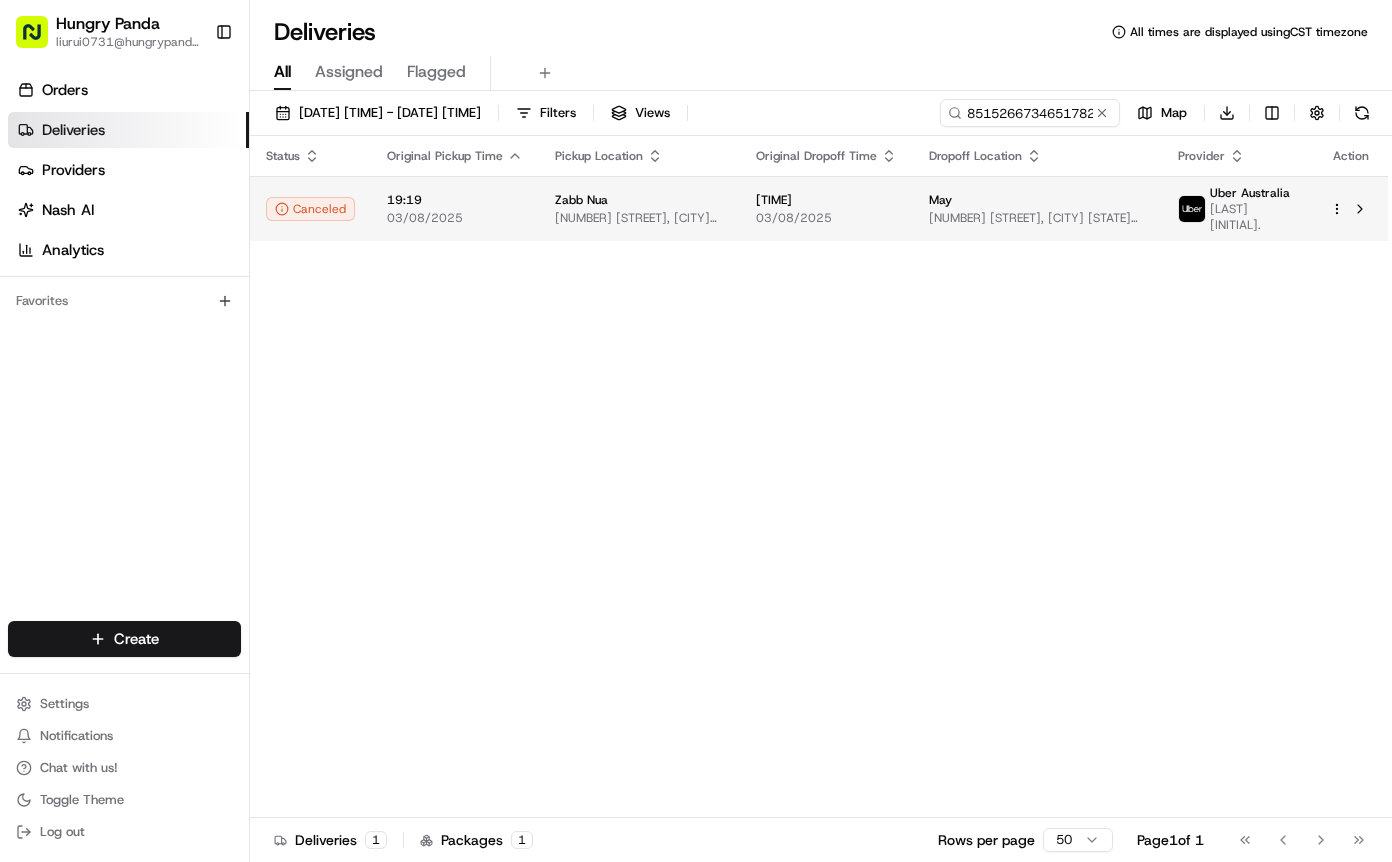click on "03/08/2025" at bounding box center [826, 218] 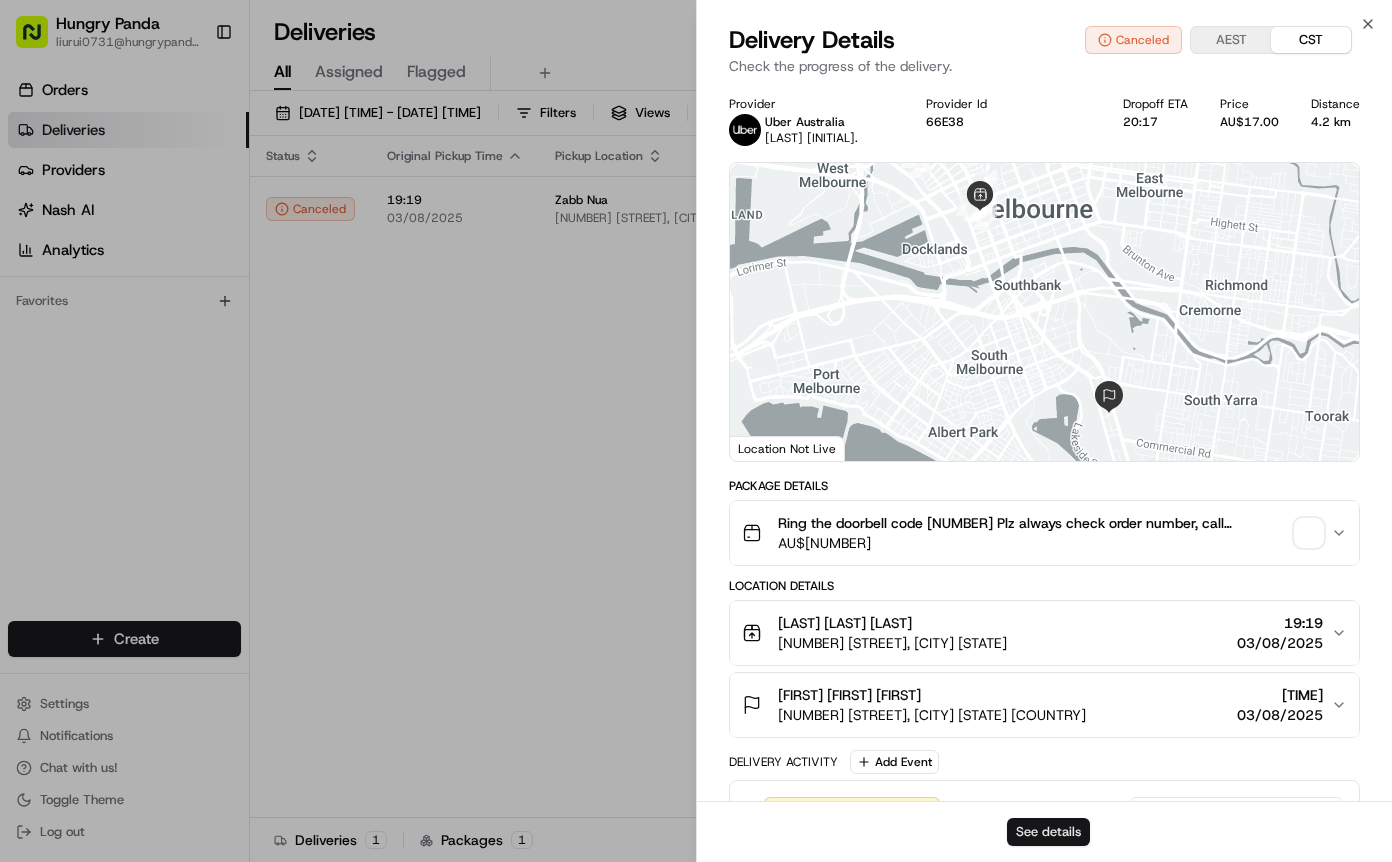 click on "See details" at bounding box center (1048, 832) 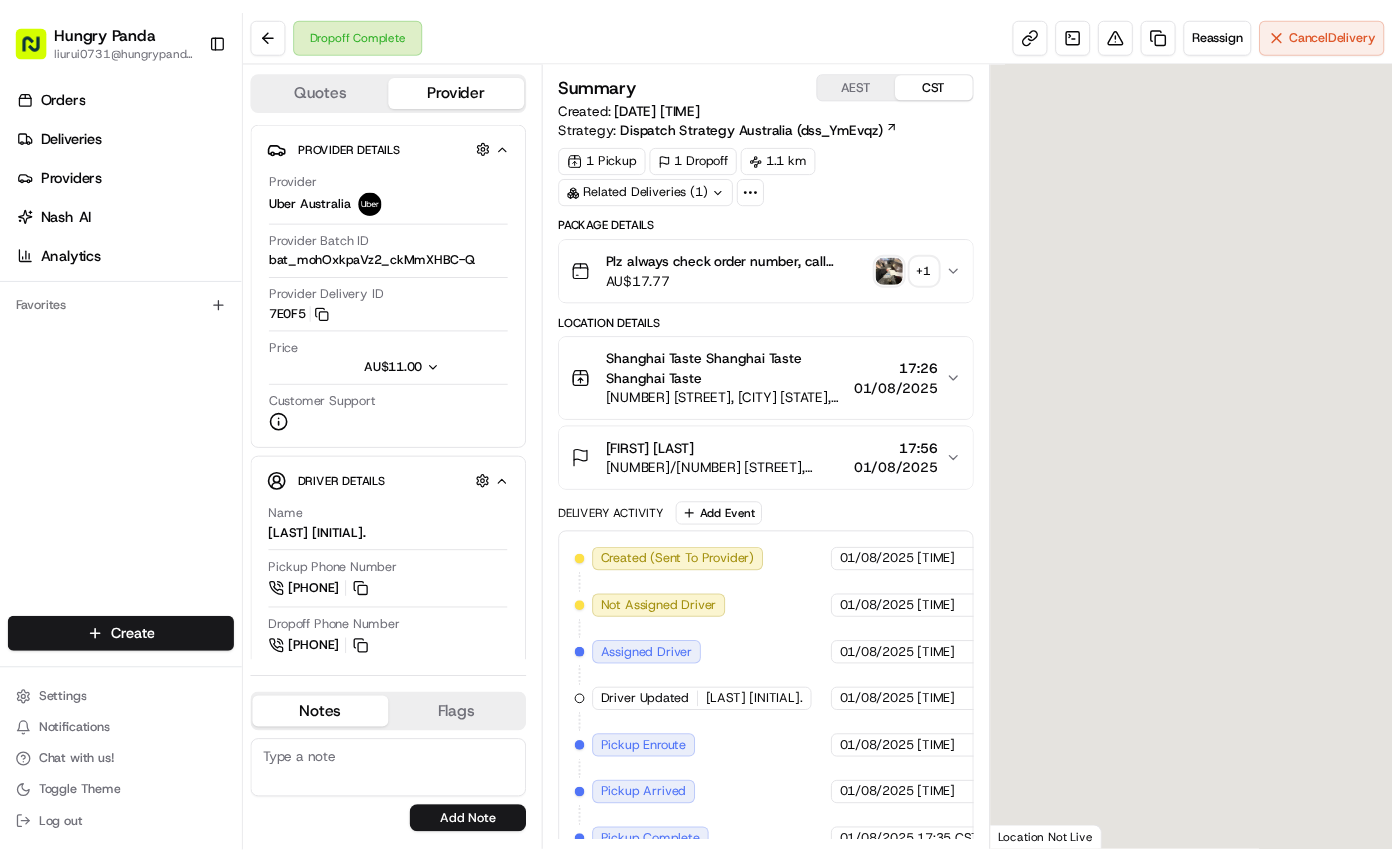 scroll, scrollTop: 0, scrollLeft: 0, axis: both 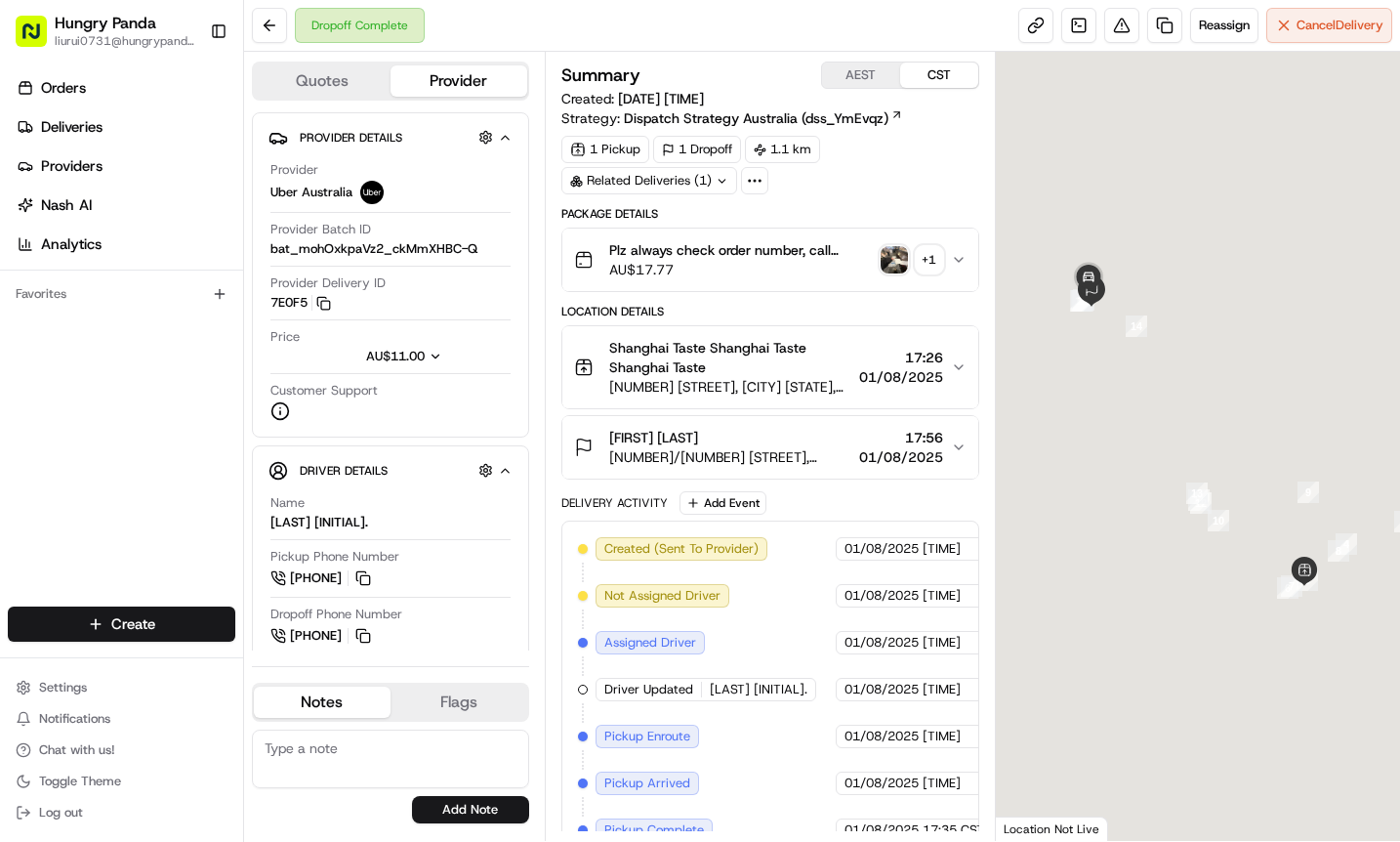 click 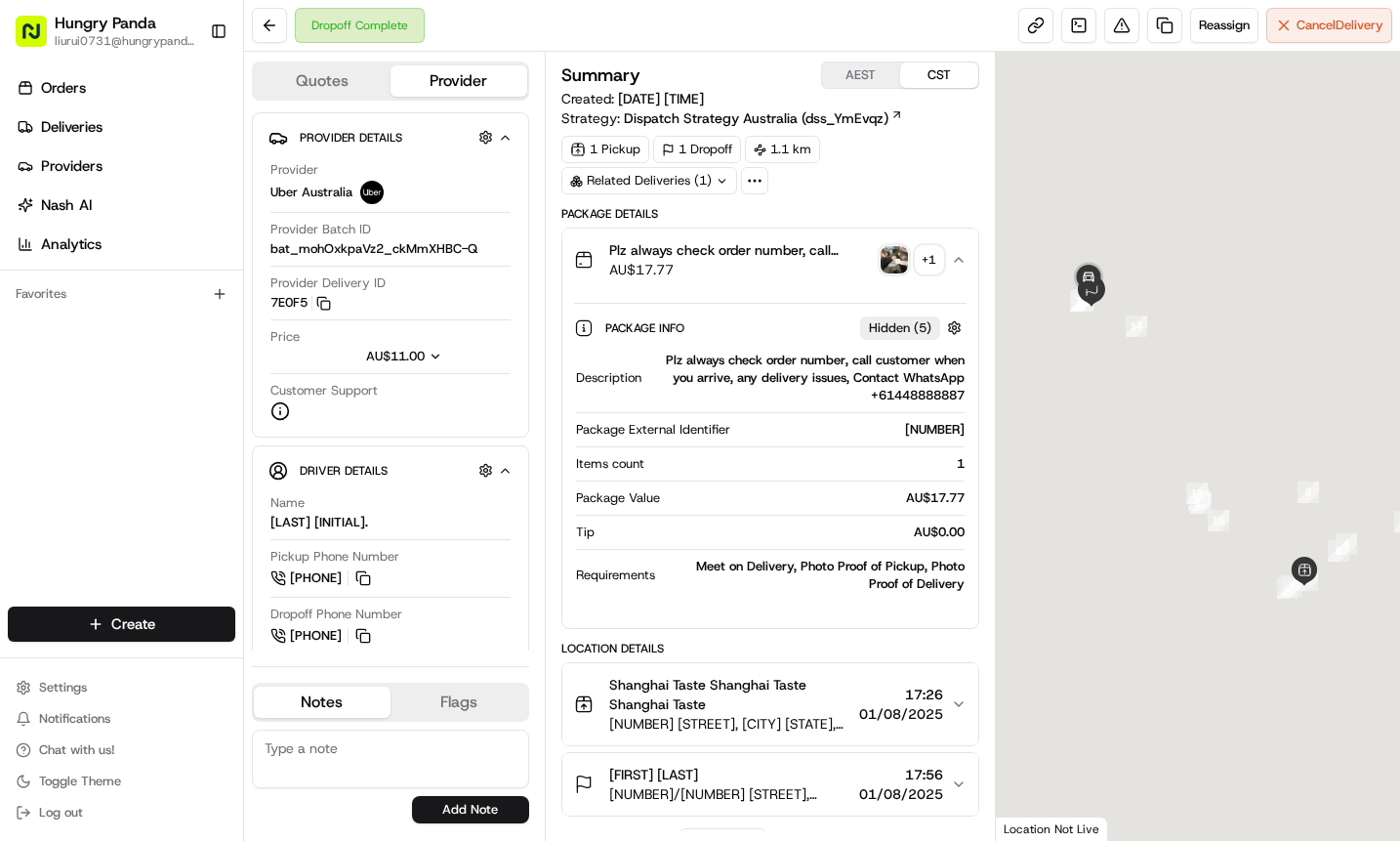 type 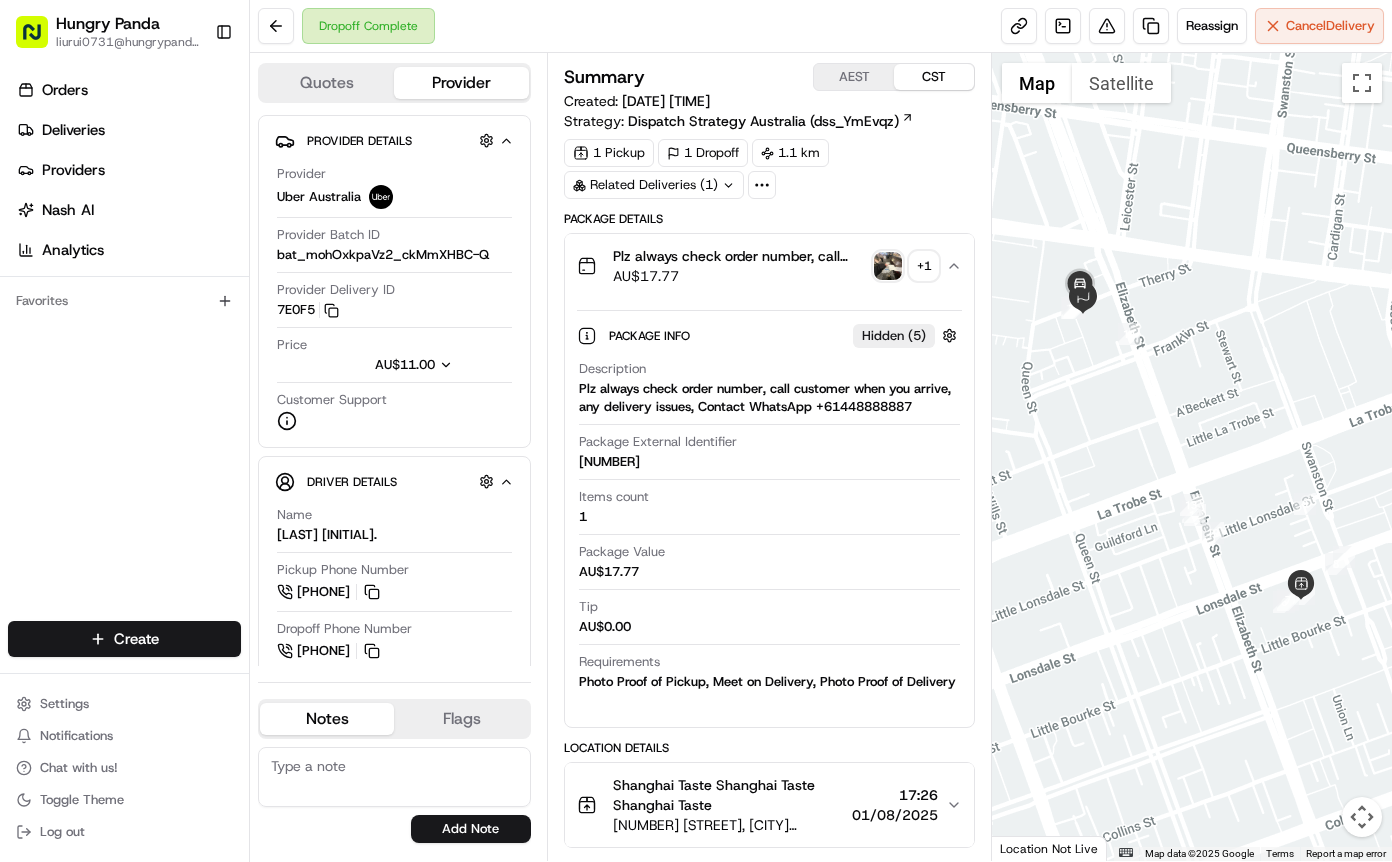 click at bounding box center (888, 266) 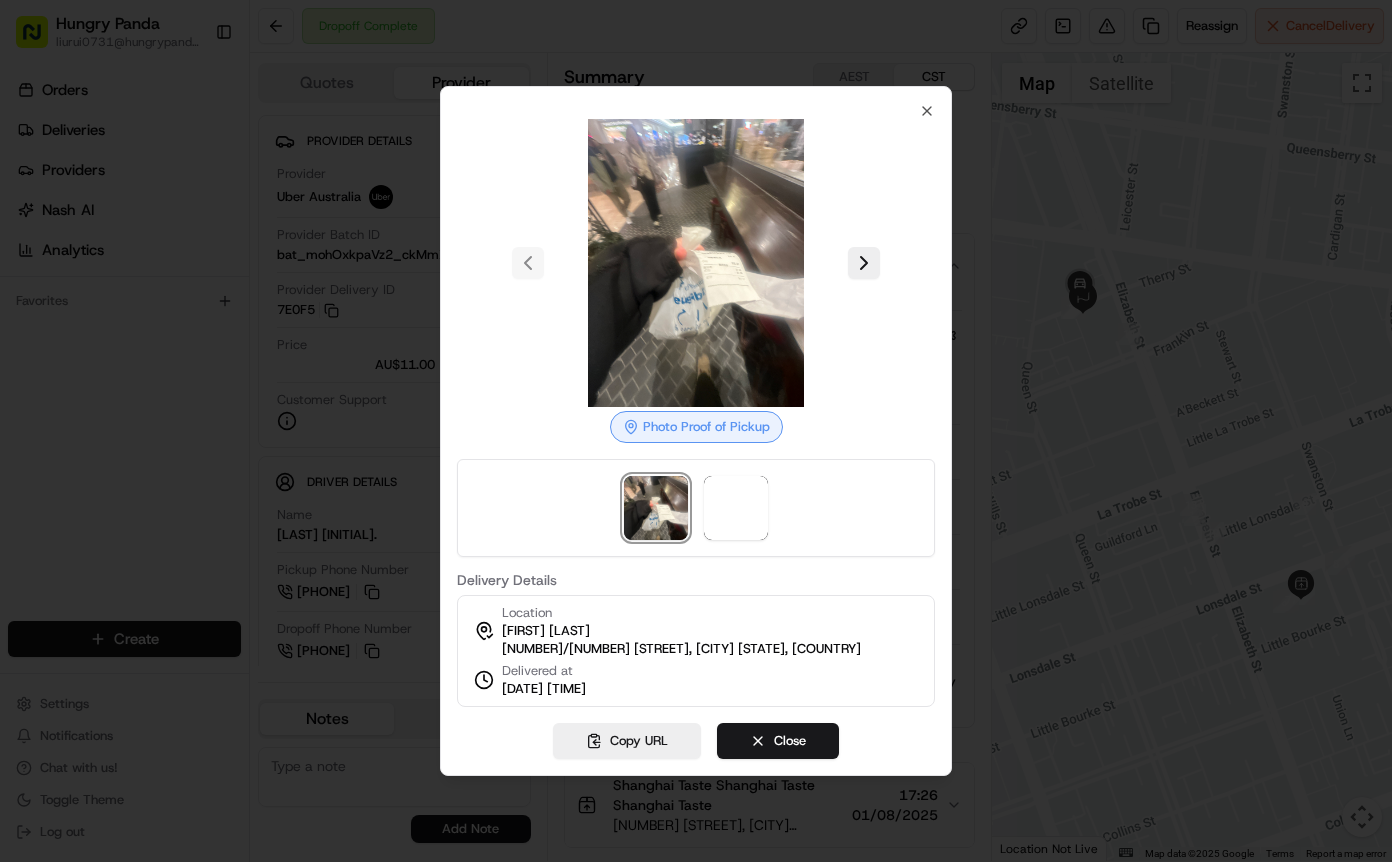 click at bounding box center (864, 263) 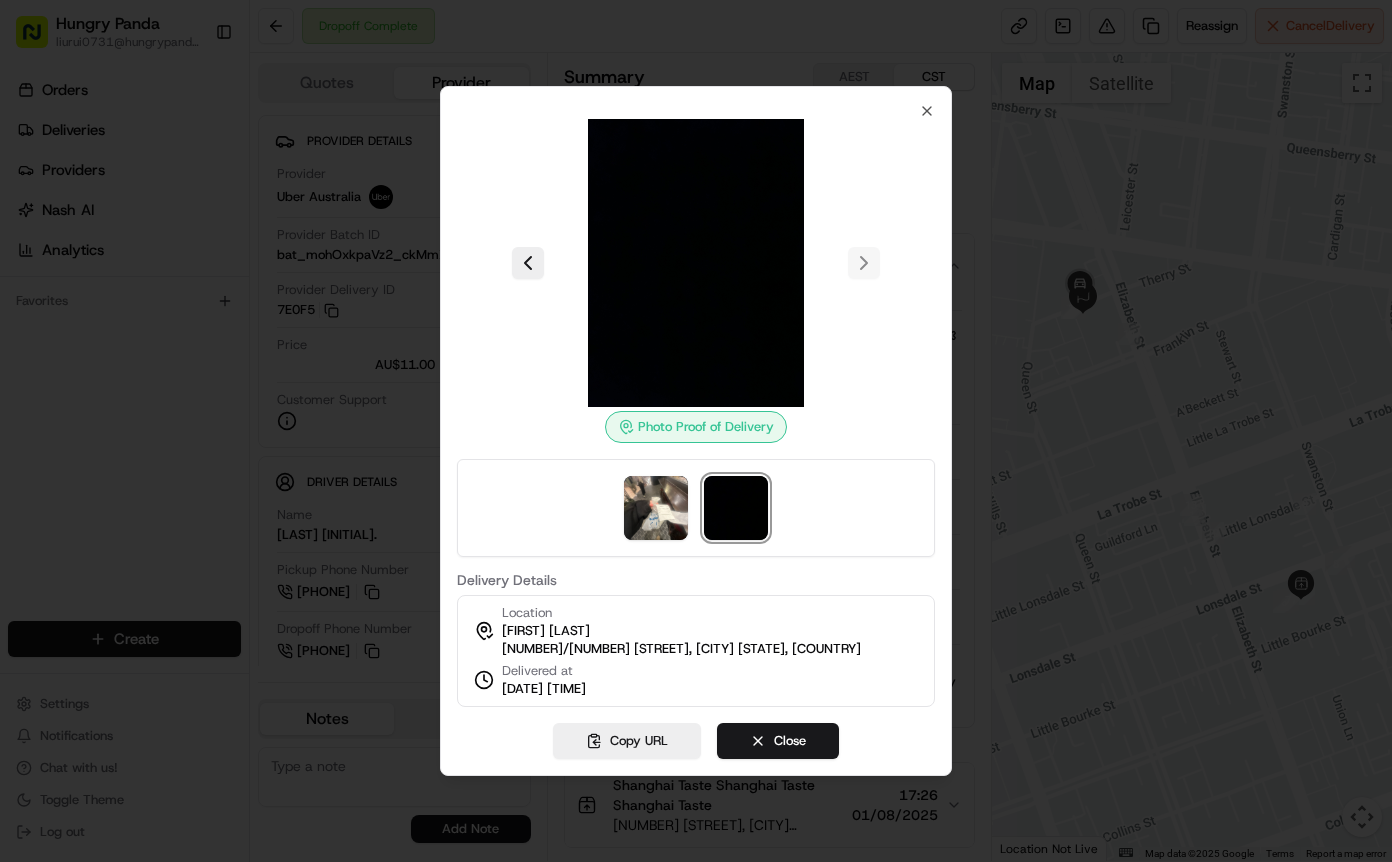 click at bounding box center [696, 431] 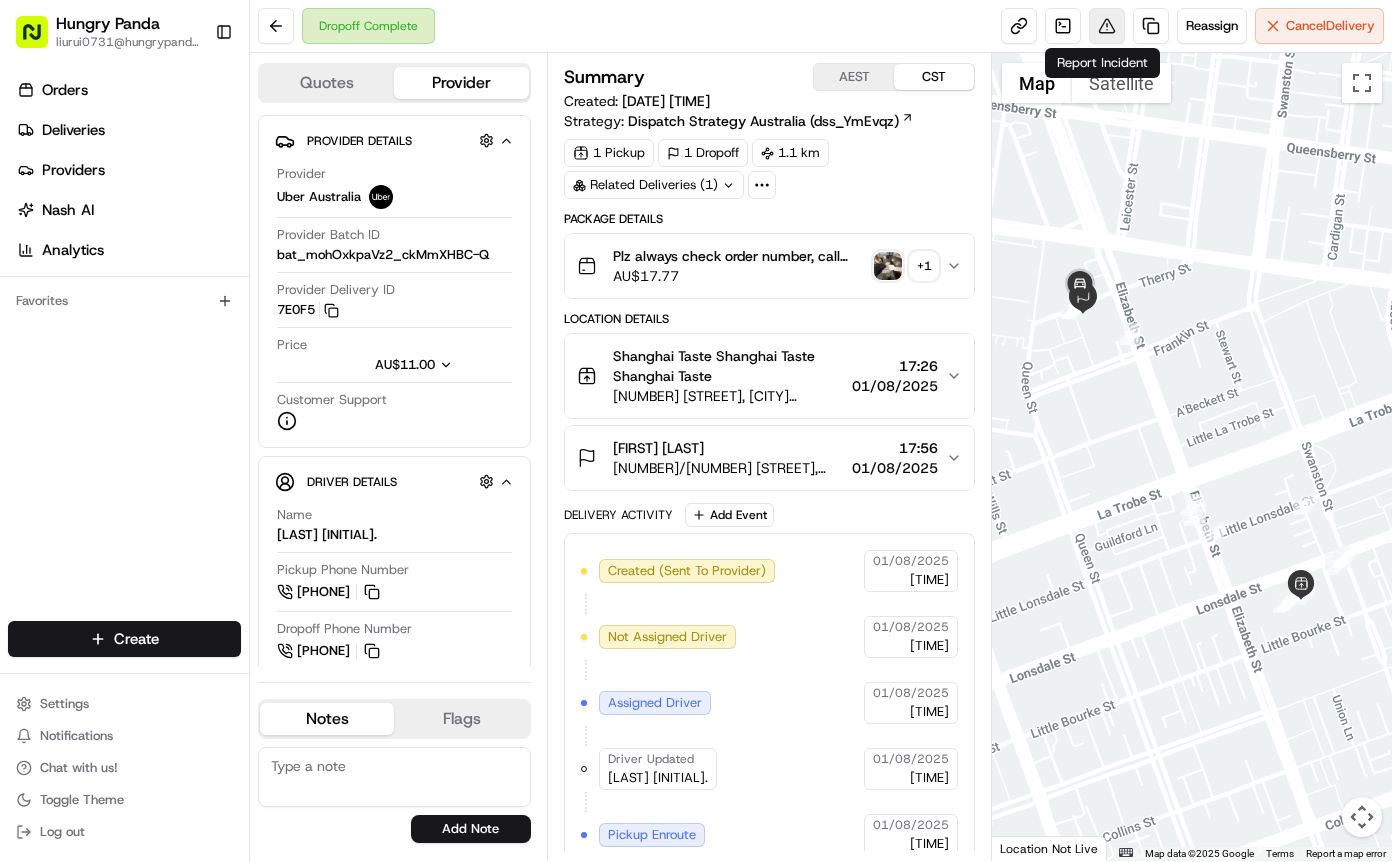 click at bounding box center [1107, 26] 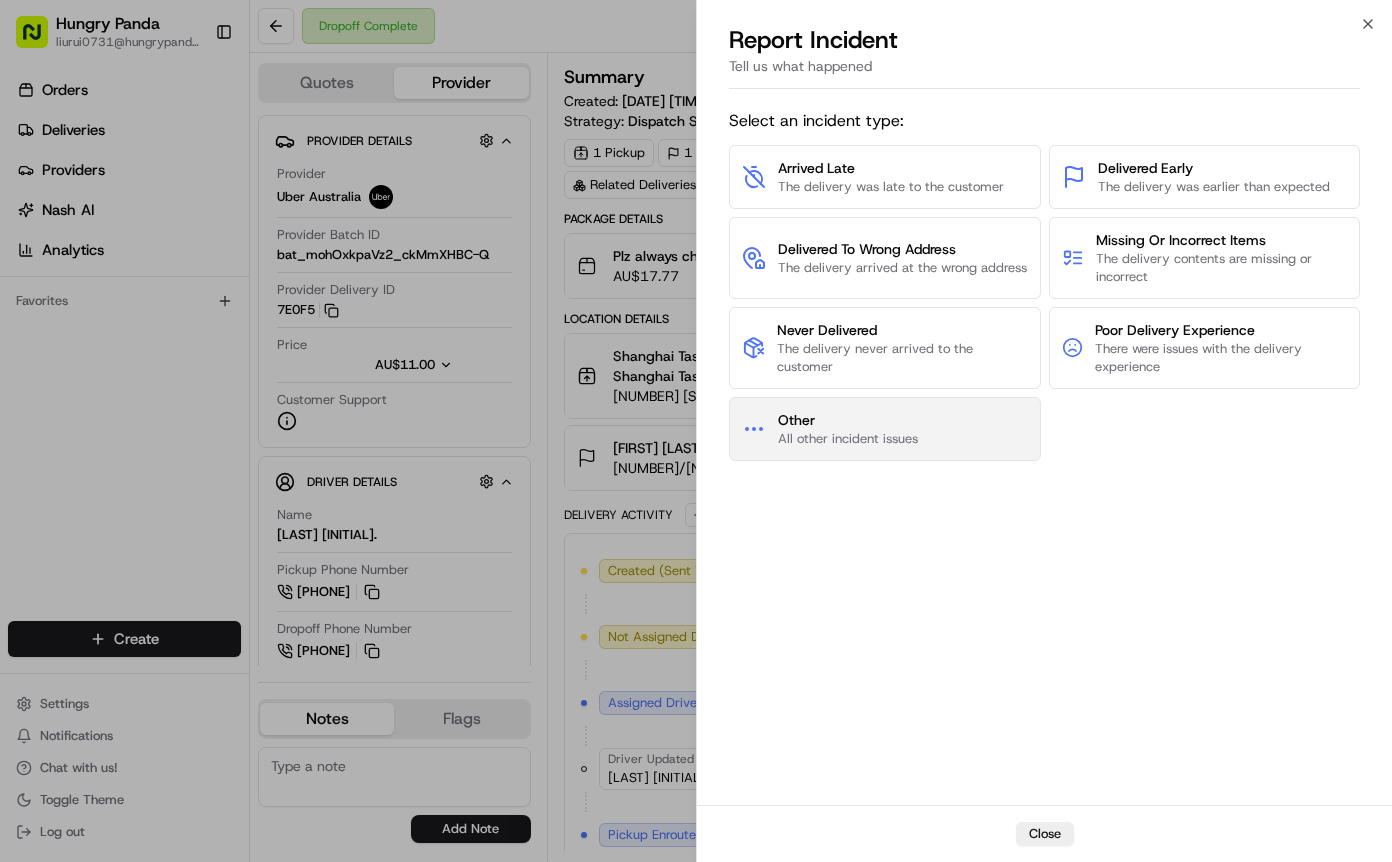 click on "Other All other incident issues" at bounding box center (885, 429) 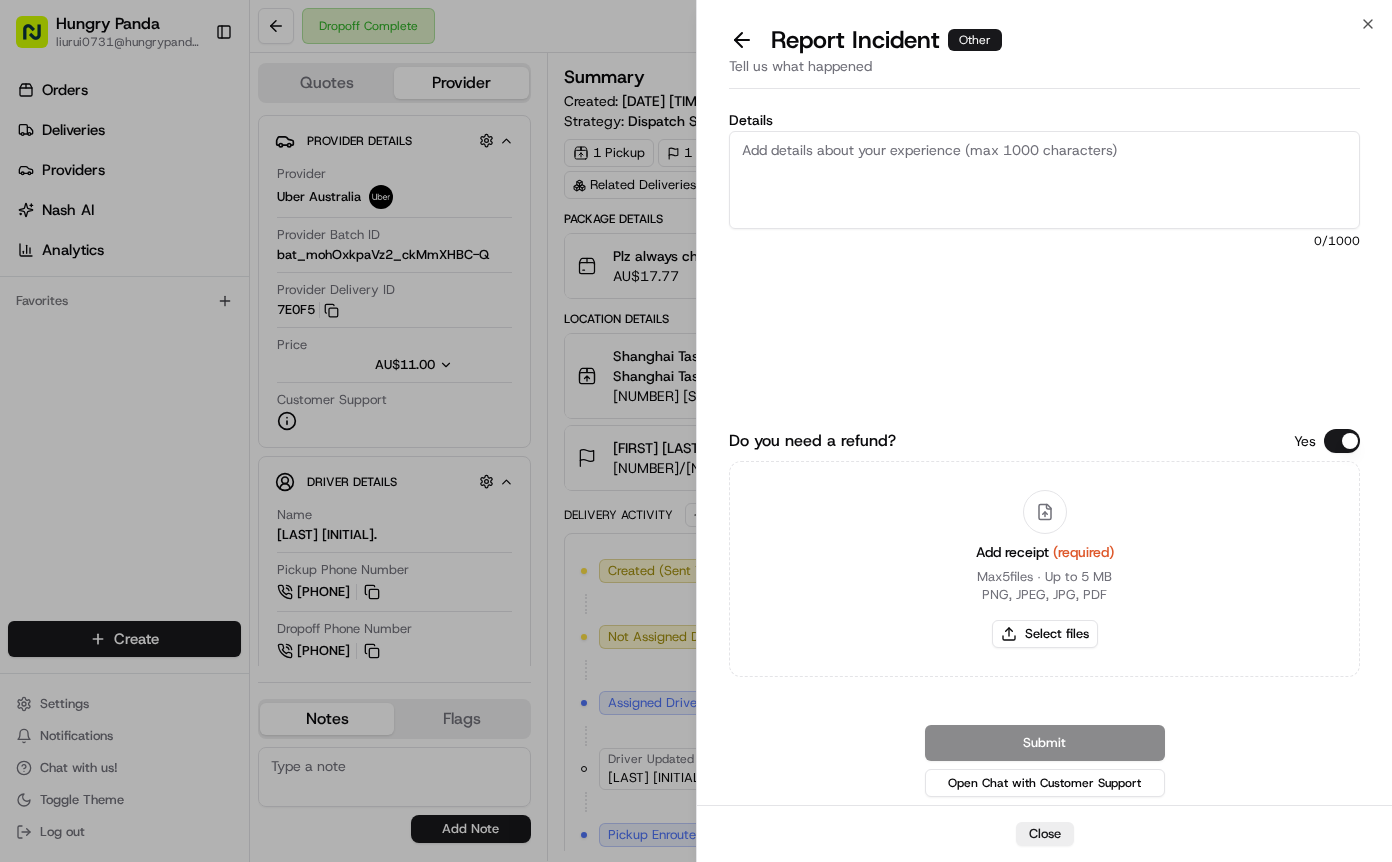 click on "Details" at bounding box center [1044, 180] 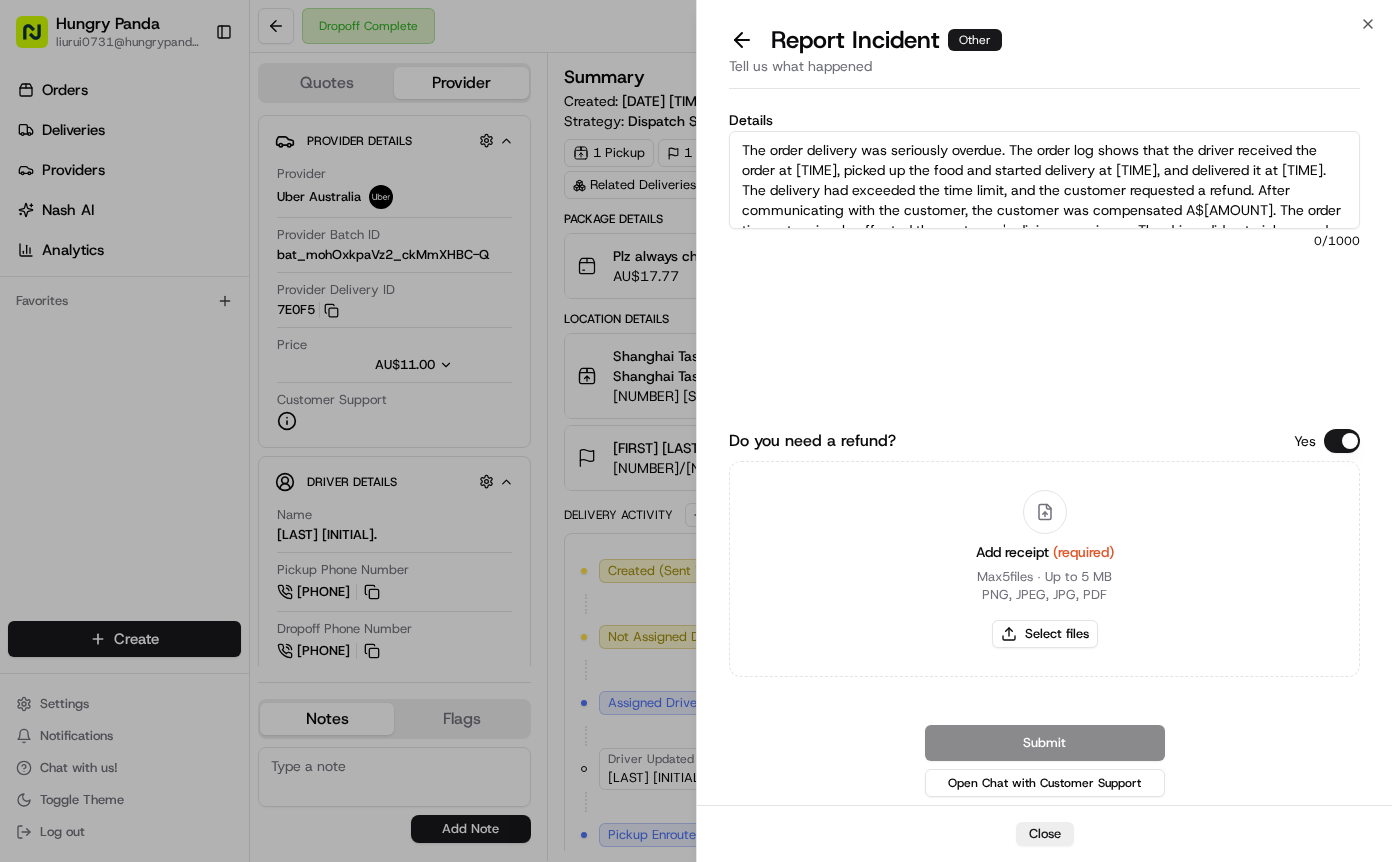 scroll, scrollTop: 51, scrollLeft: 0, axis: vertical 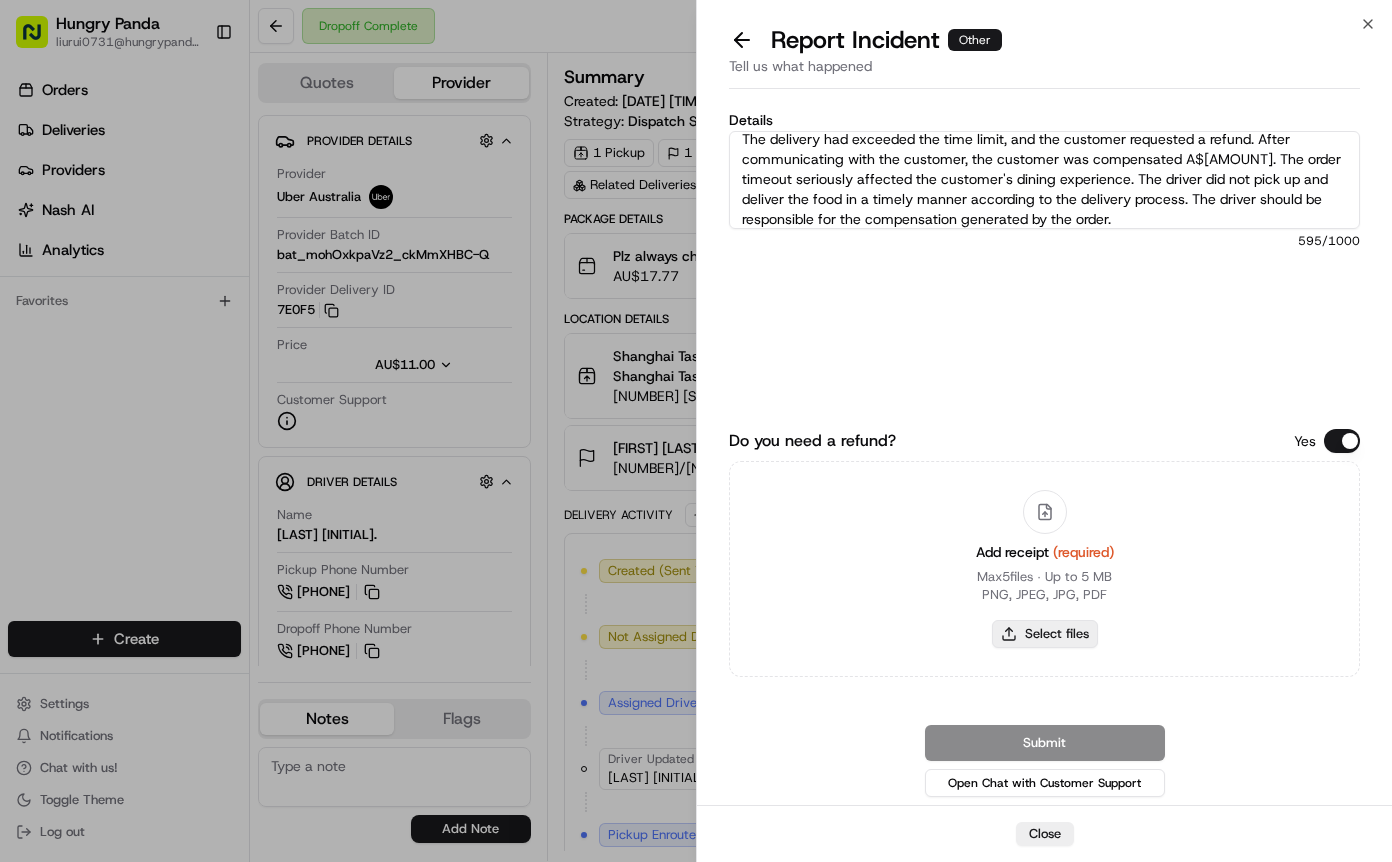 type on "The order delivery was seriously overdue. The order log shows that the driver received the order at 19:21:48, picked up the food and started delivery at 19:35:06, and delivered it at 20:00:52. The delivery had exceeded the time limit, and the customer requested a refund. After communicating with the customer, the customer was compensated A$7. The order timeout seriously affected the customer's dining experience. The driver did not pick up and deliver the food in a timely manner according to the delivery process. The driver should be responsible for the compensation generated by the order." 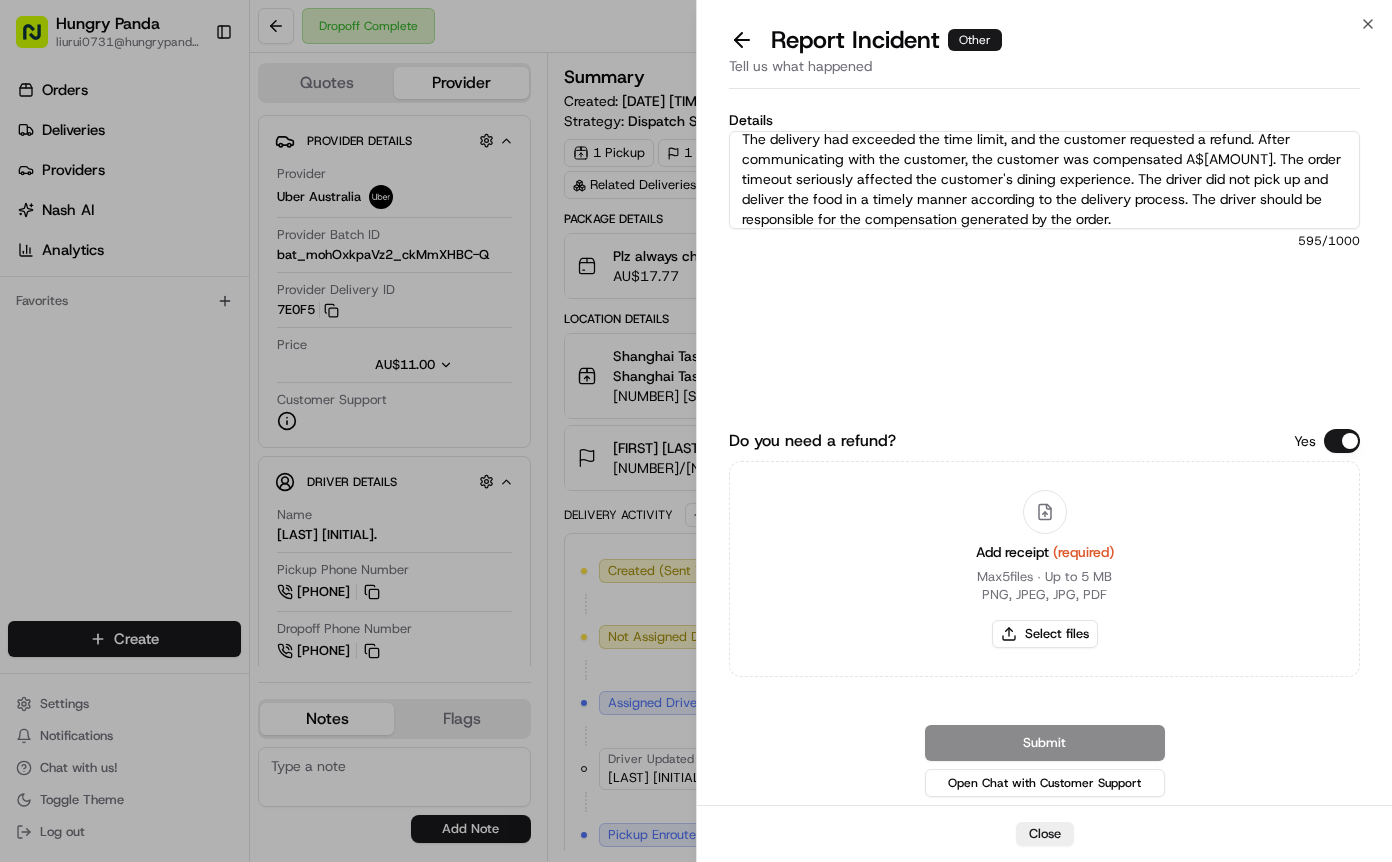 type on "C:\fakepath\1.jpg" 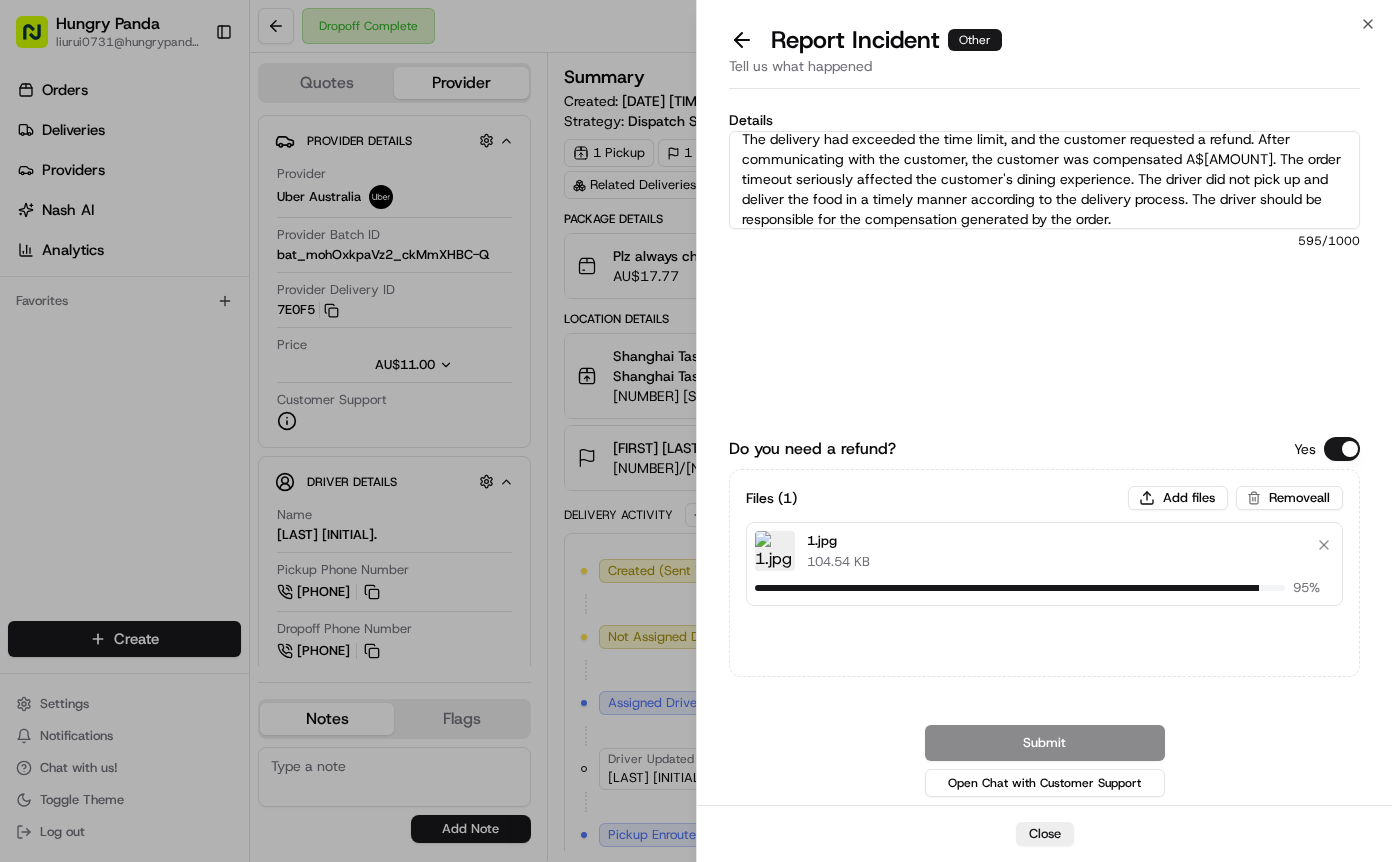 type 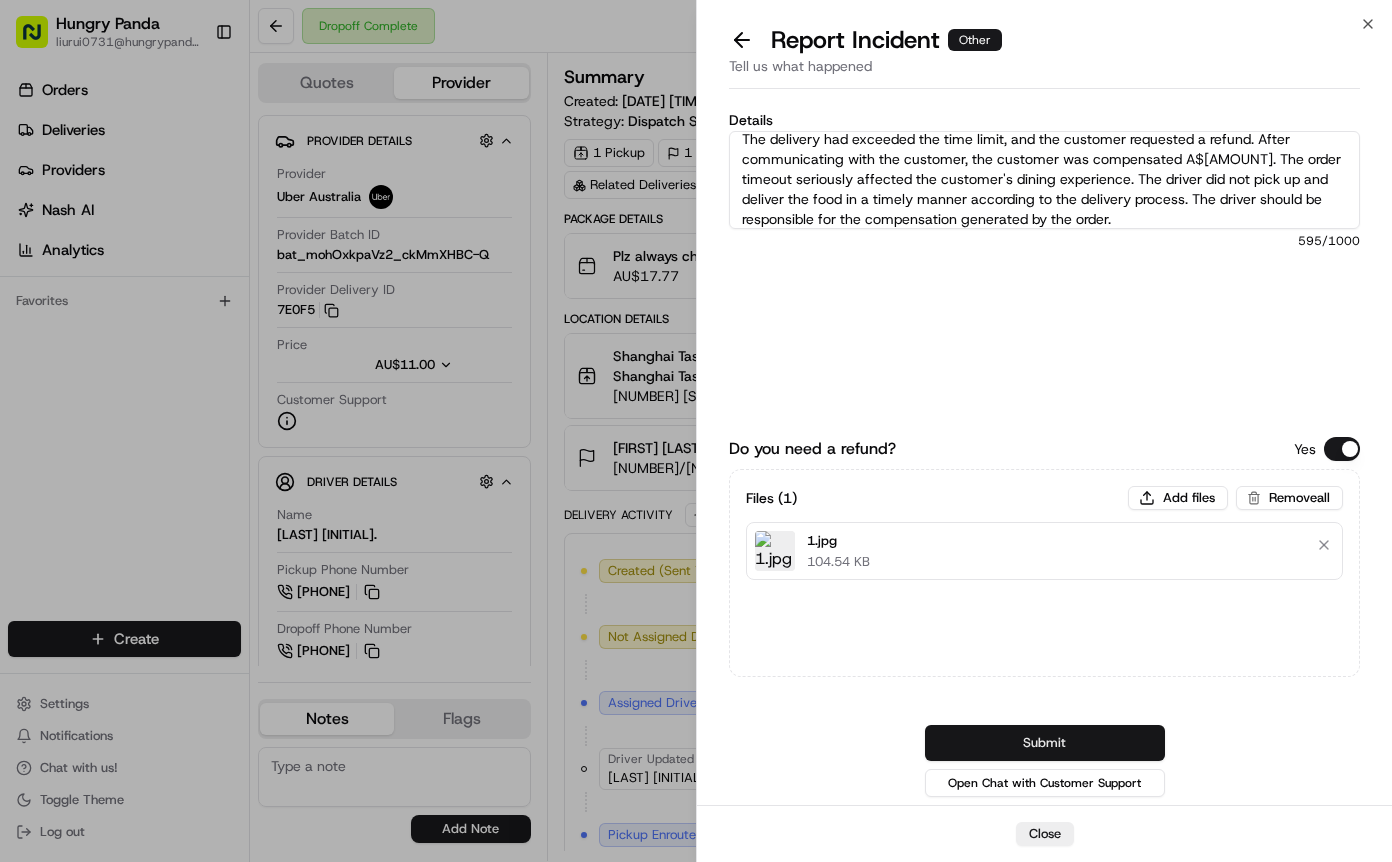click on "Submit" at bounding box center [1045, 743] 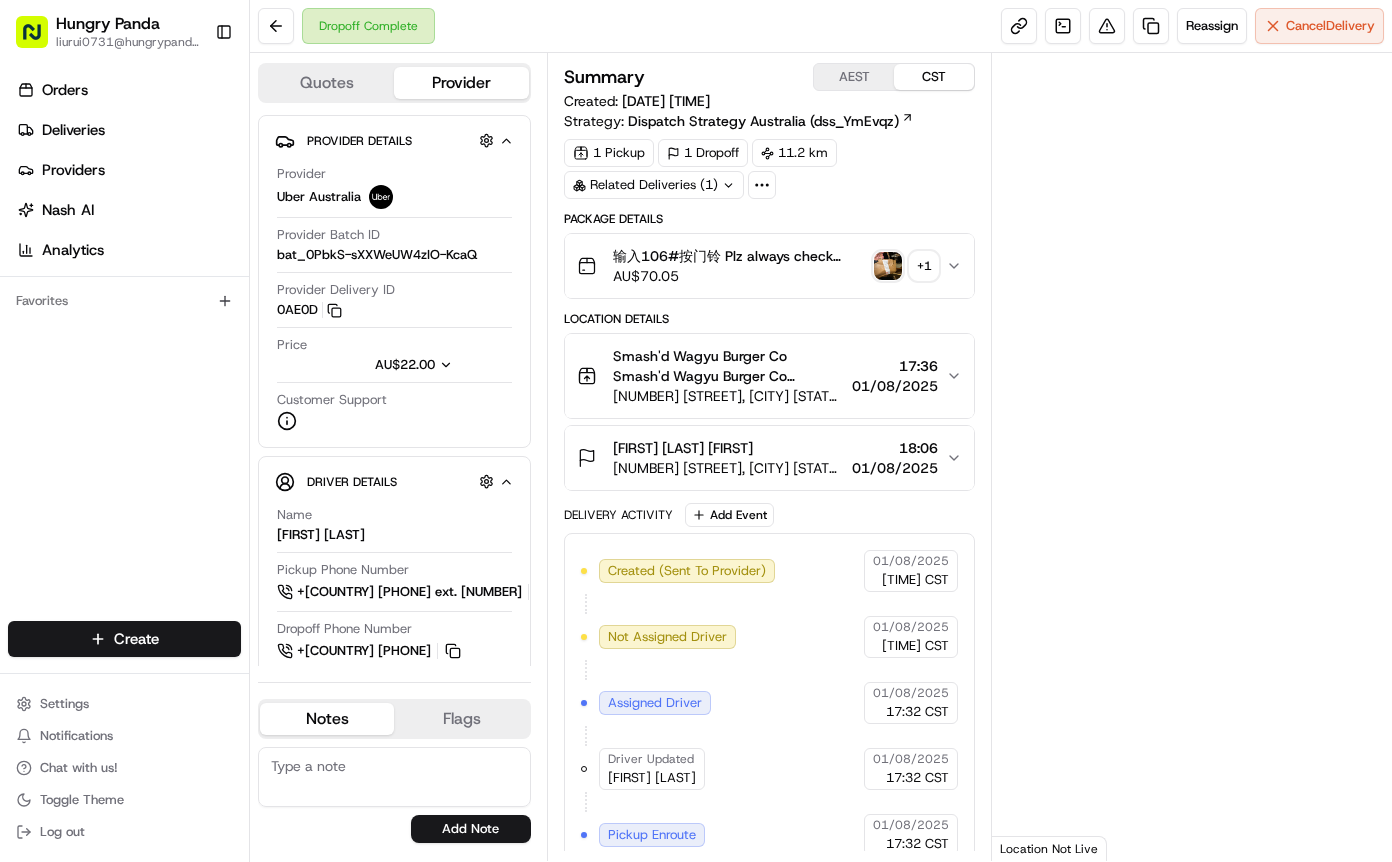 scroll, scrollTop: 0, scrollLeft: 0, axis: both 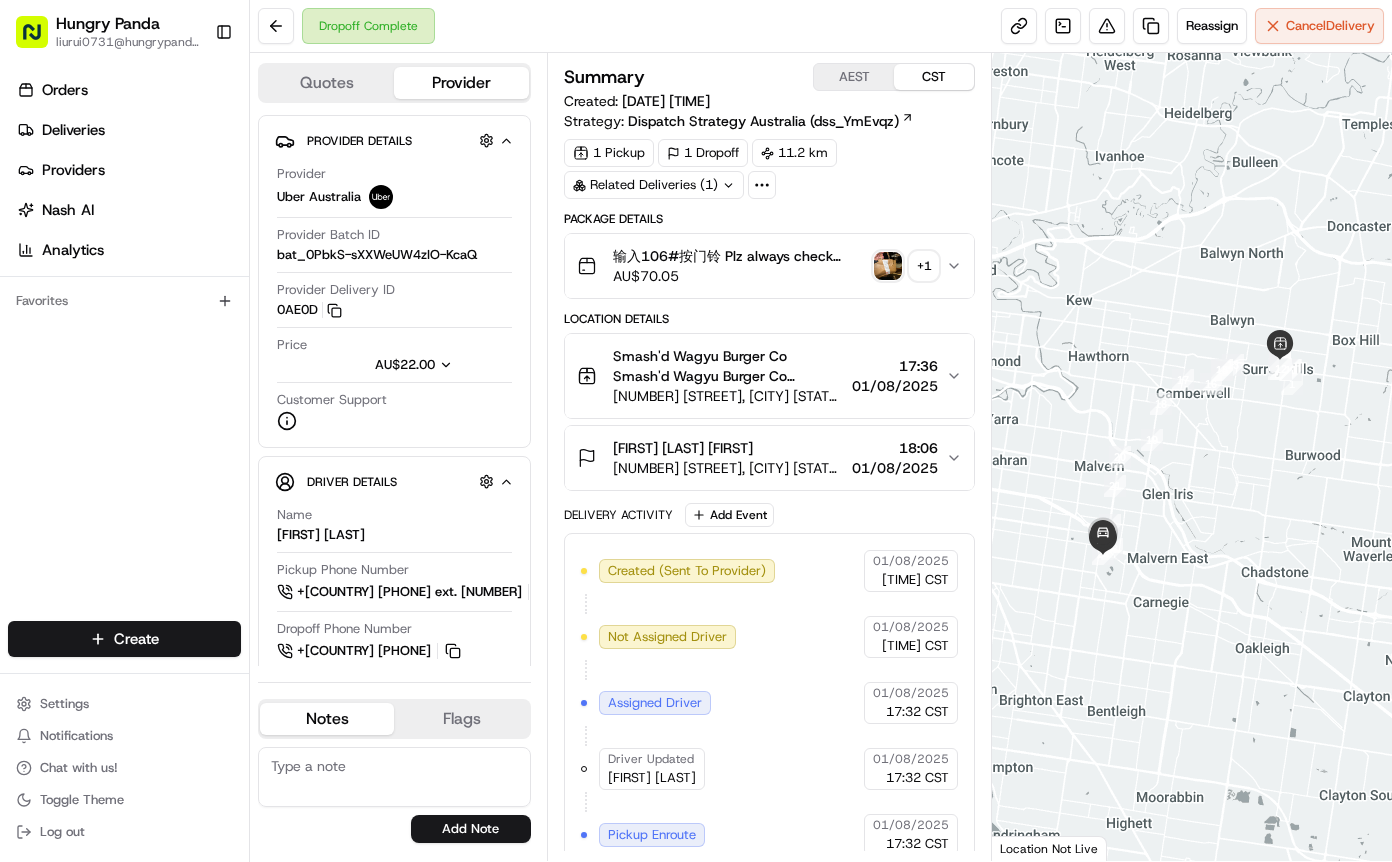 drag, startPoint x: 959, startPoint y: 262, endPoint x: 981, endPoint y: 255, distance: 23.086792 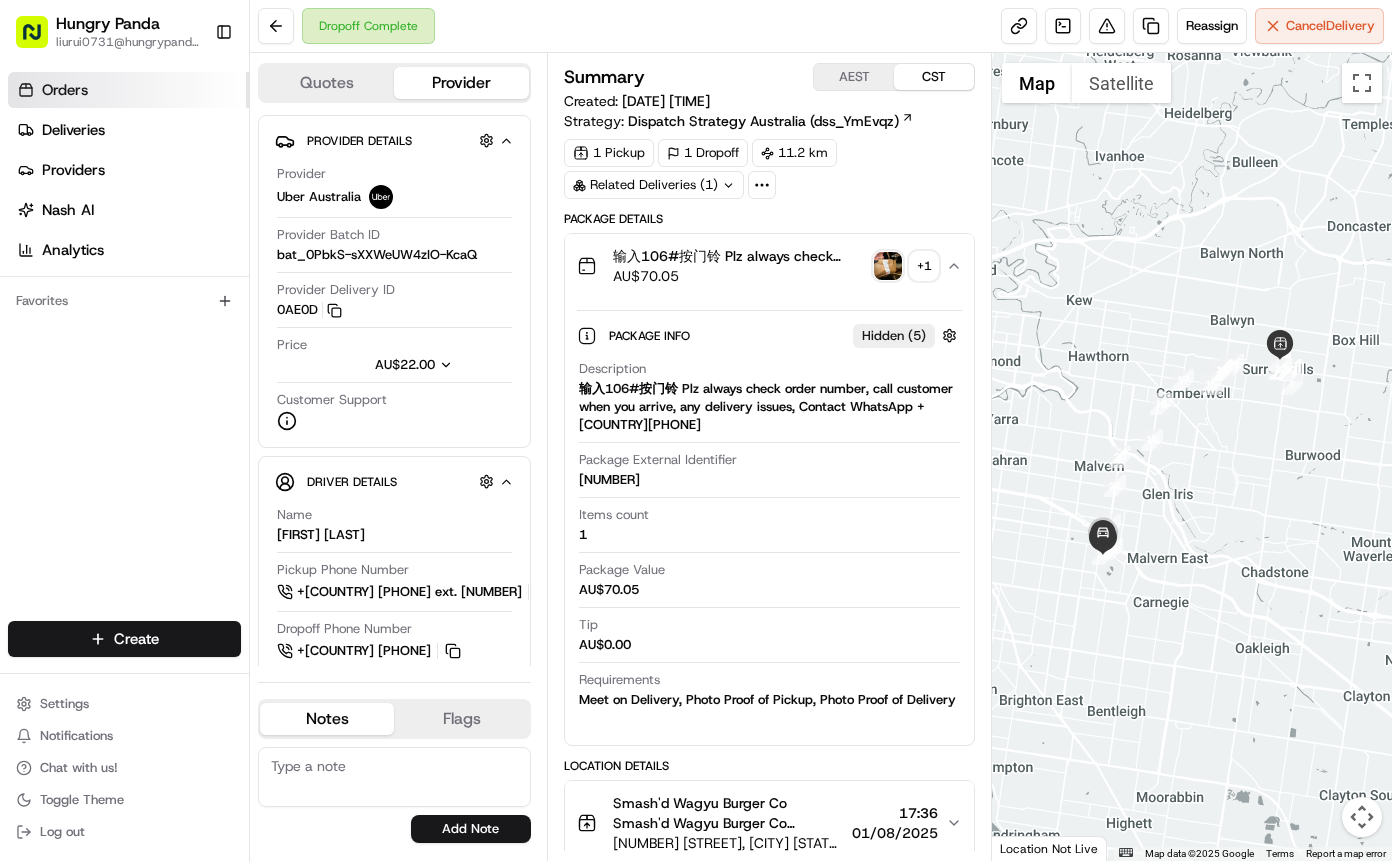type 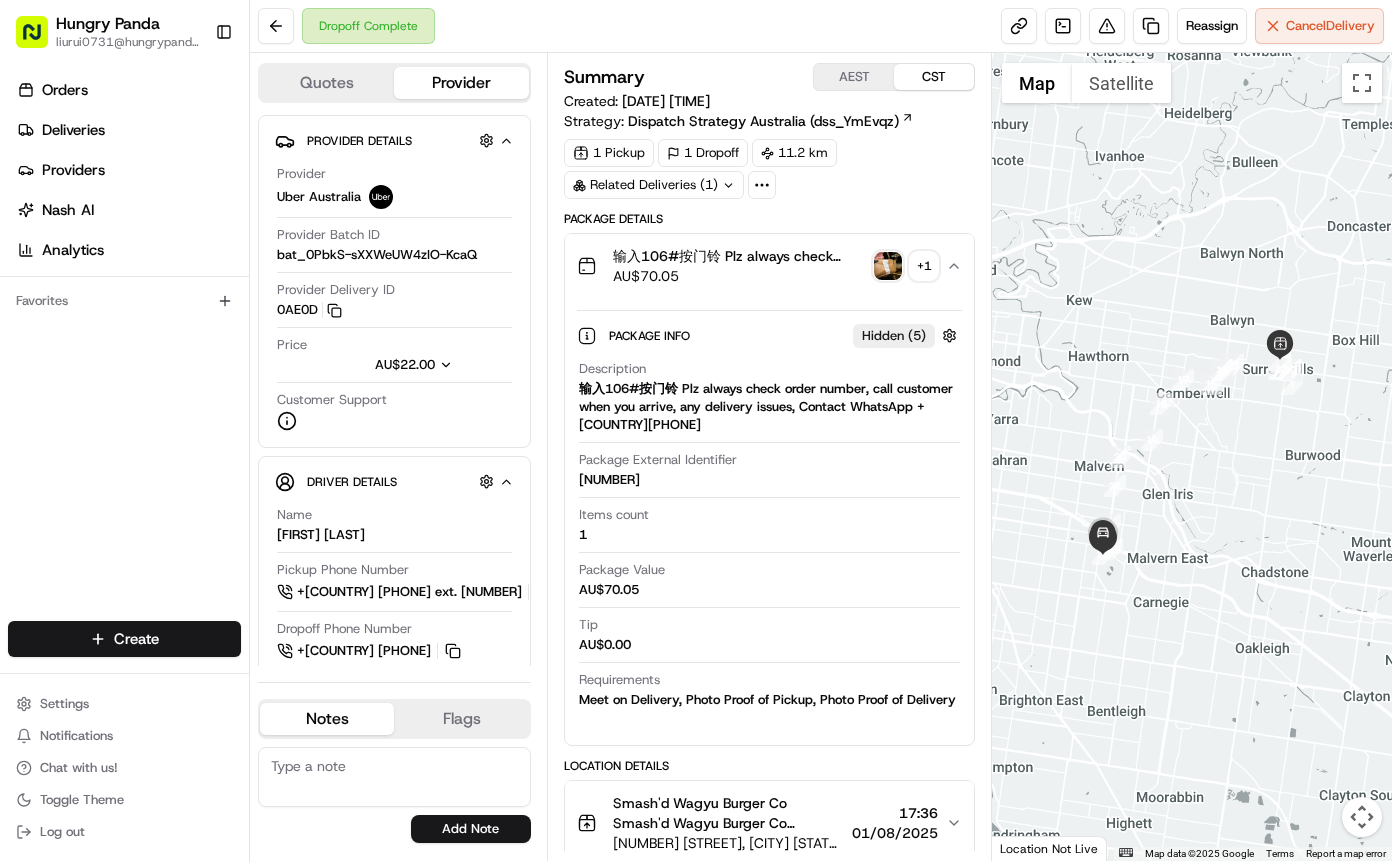 click at bounding box center (888, 266) 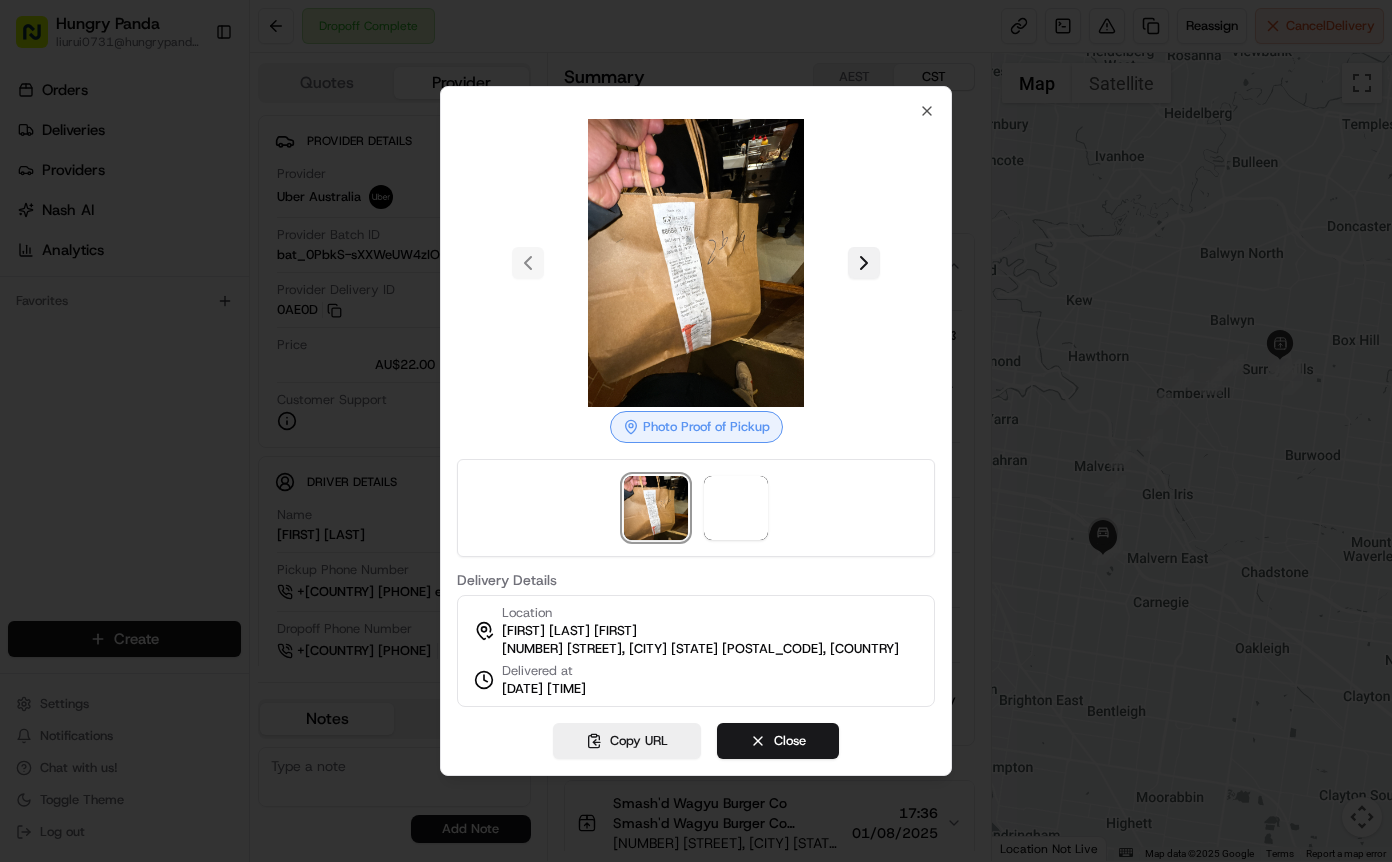 click at bounding box center (864, 263) 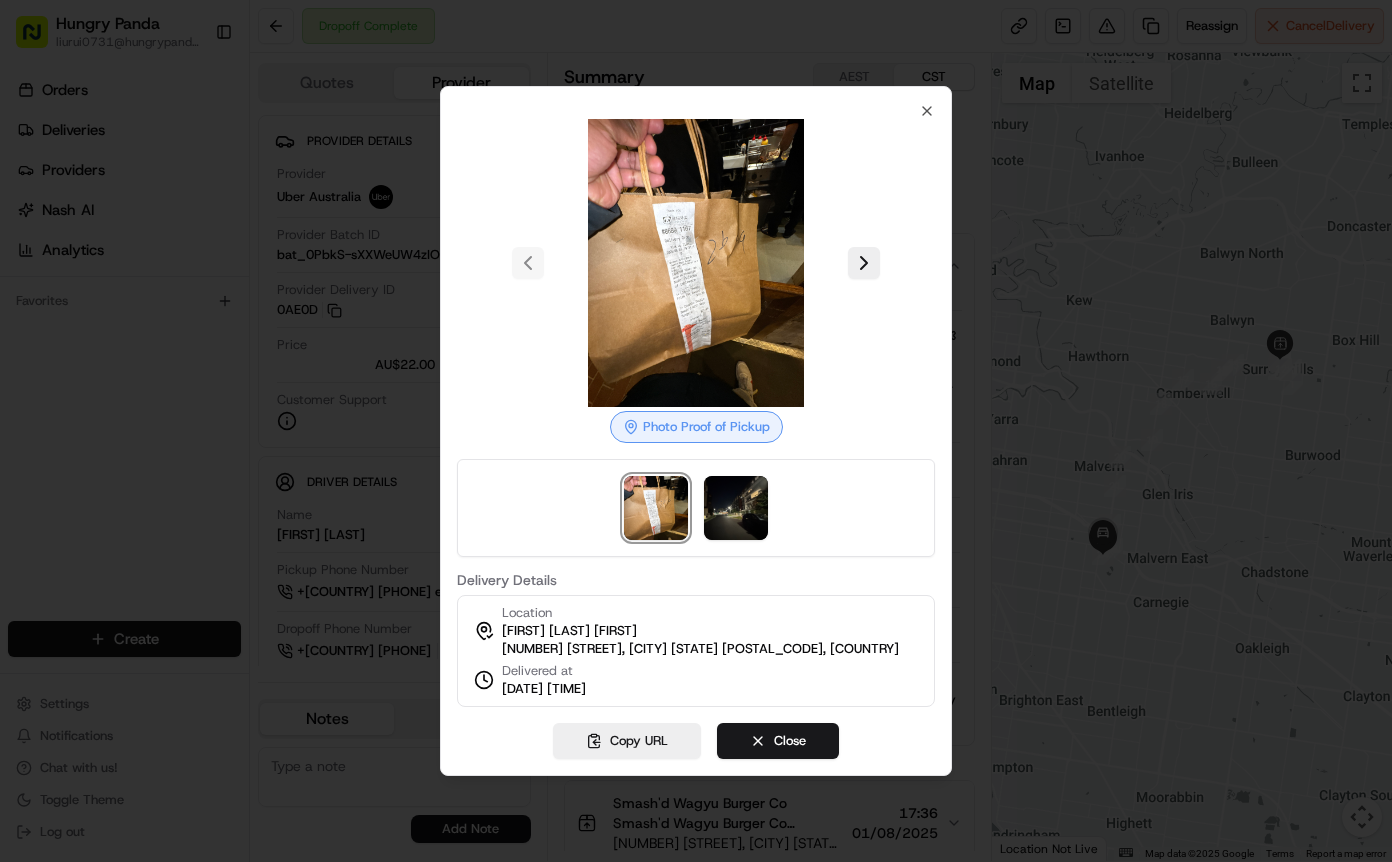 click at bounding box center (696, 431) 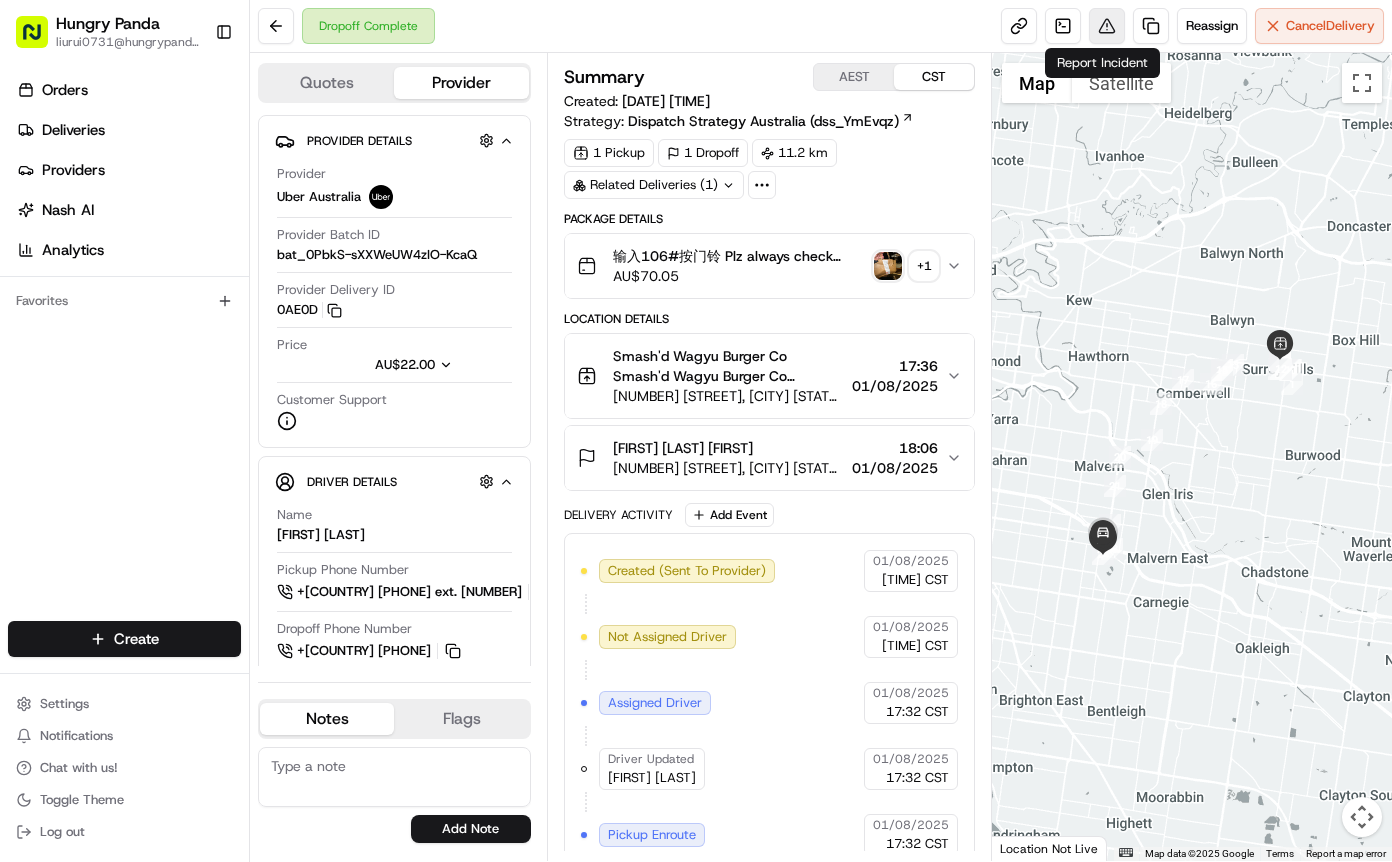 click at bounding box center [1107, 26] 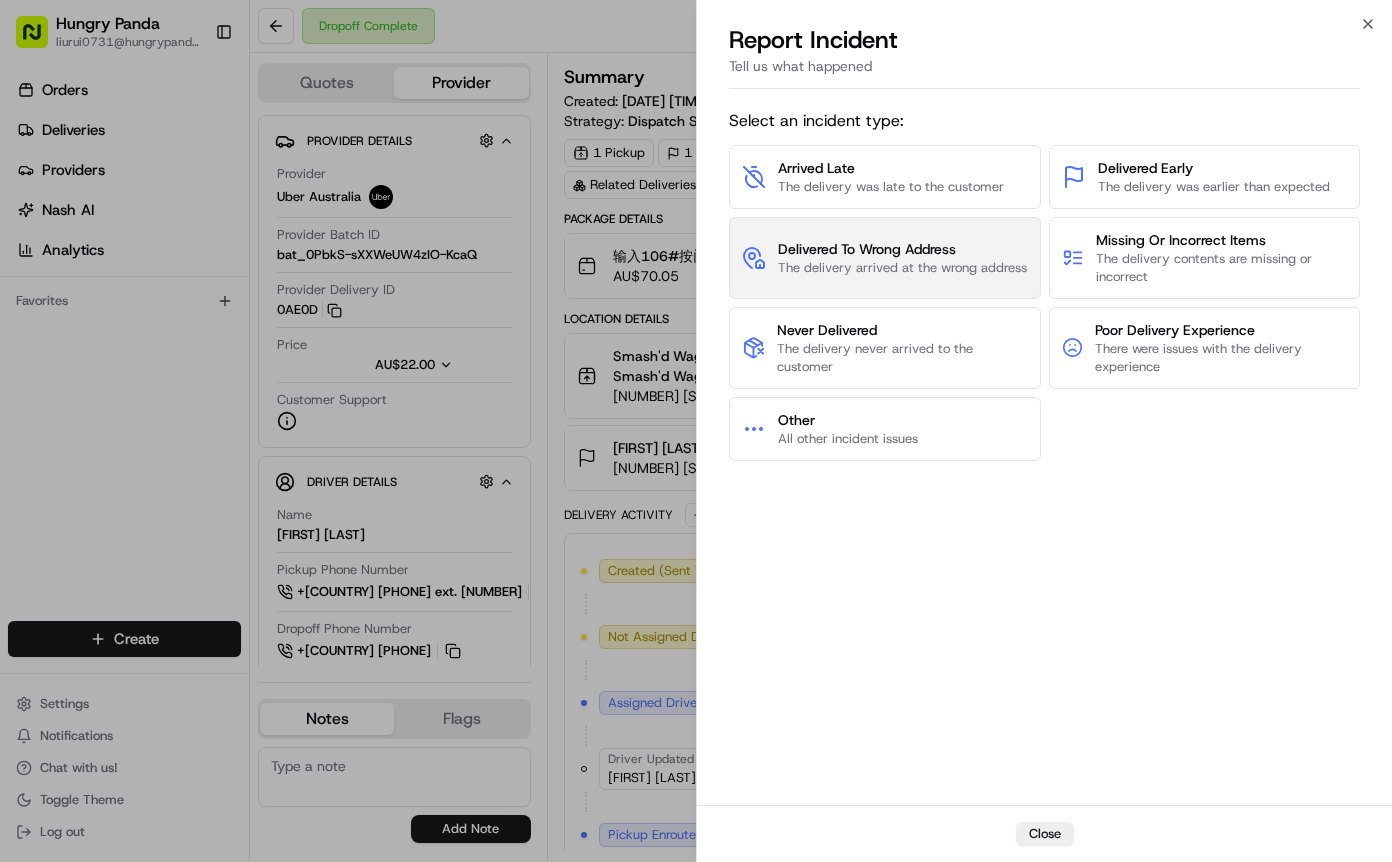 click on "The delivery arrived at the wrong address" at bounding box center (902, 268) 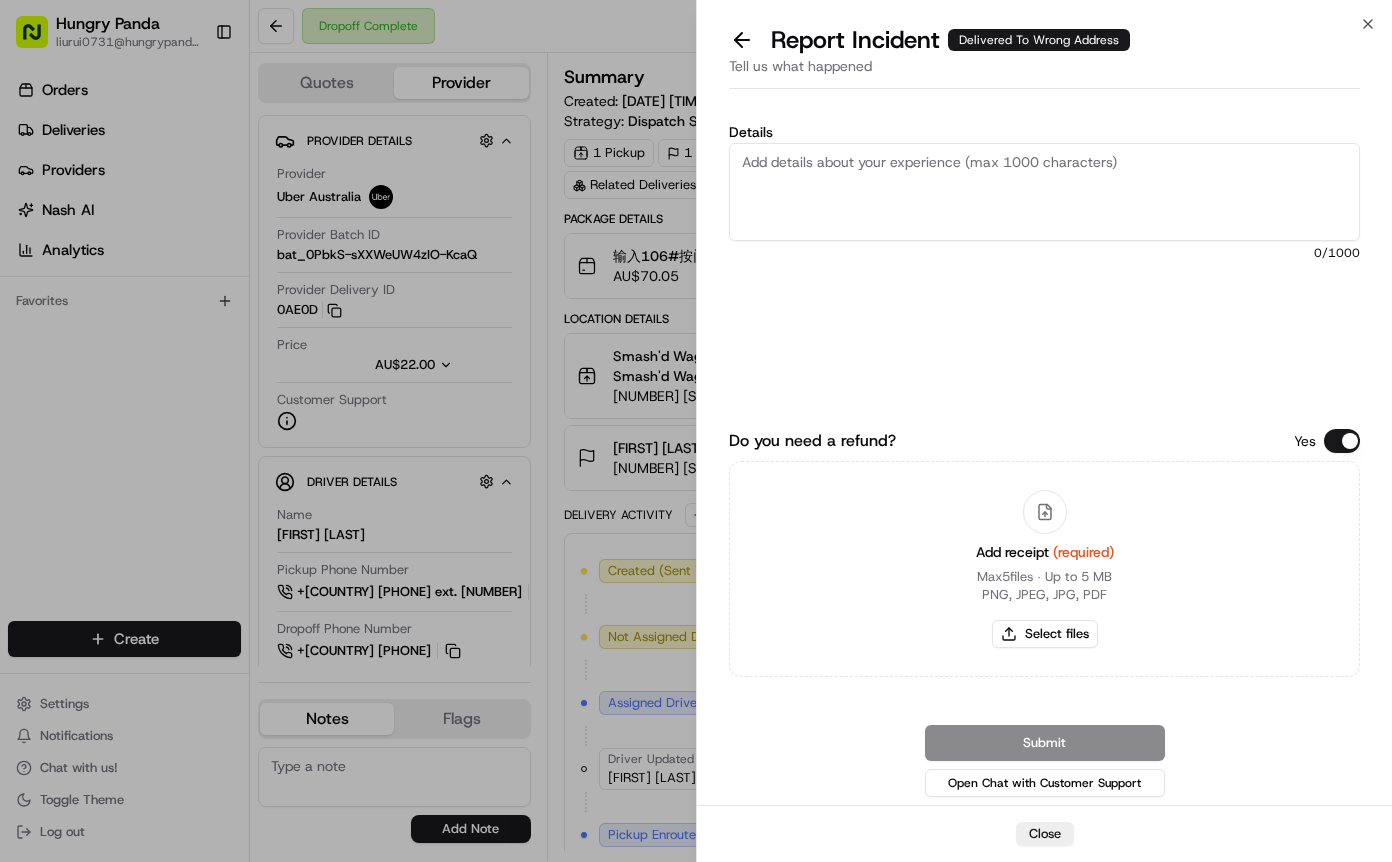 click on "Details" at bounding box center (1044, 192) 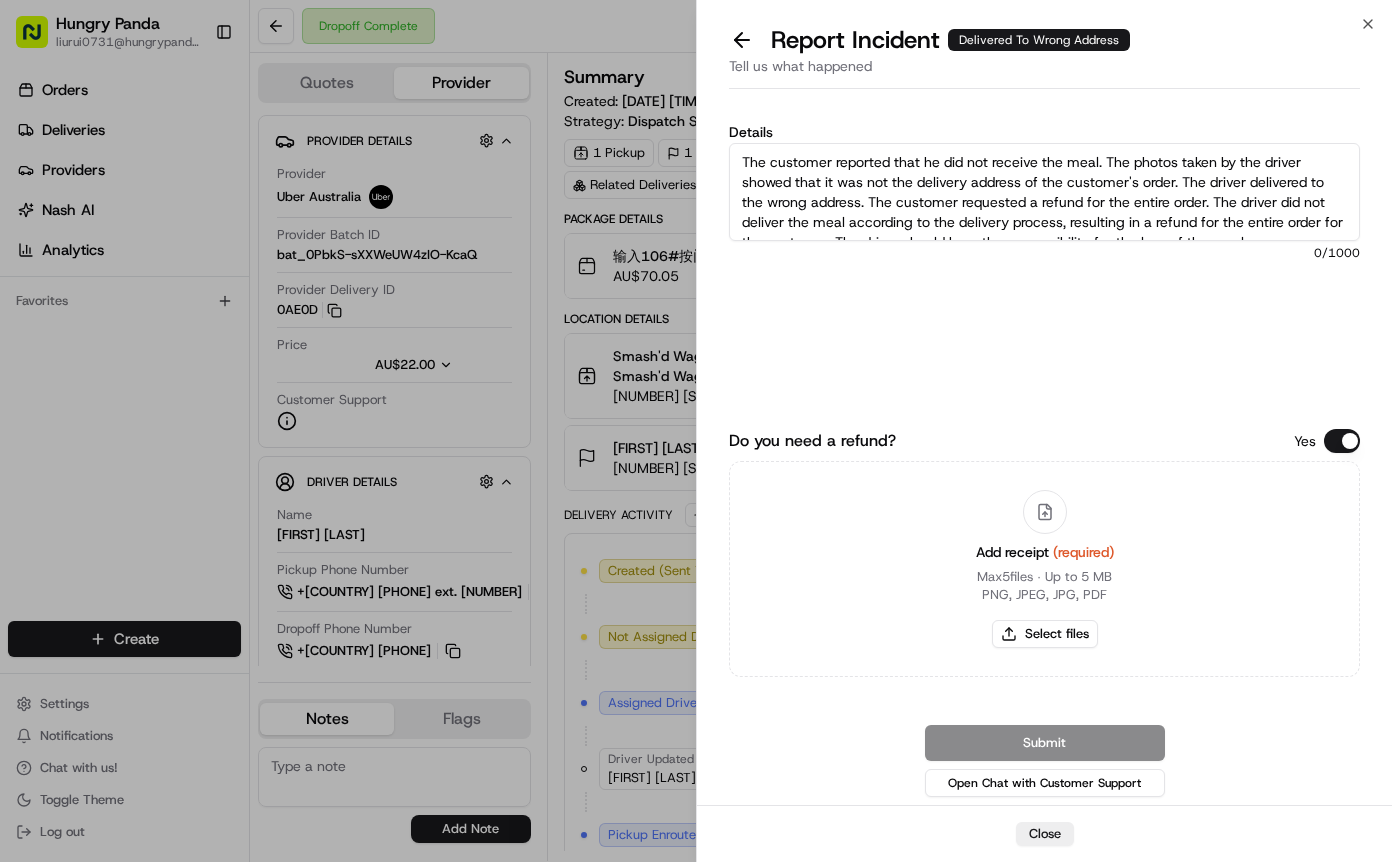 scroll, scrollTop: 11, scrollLeft: 0, axis: vertical 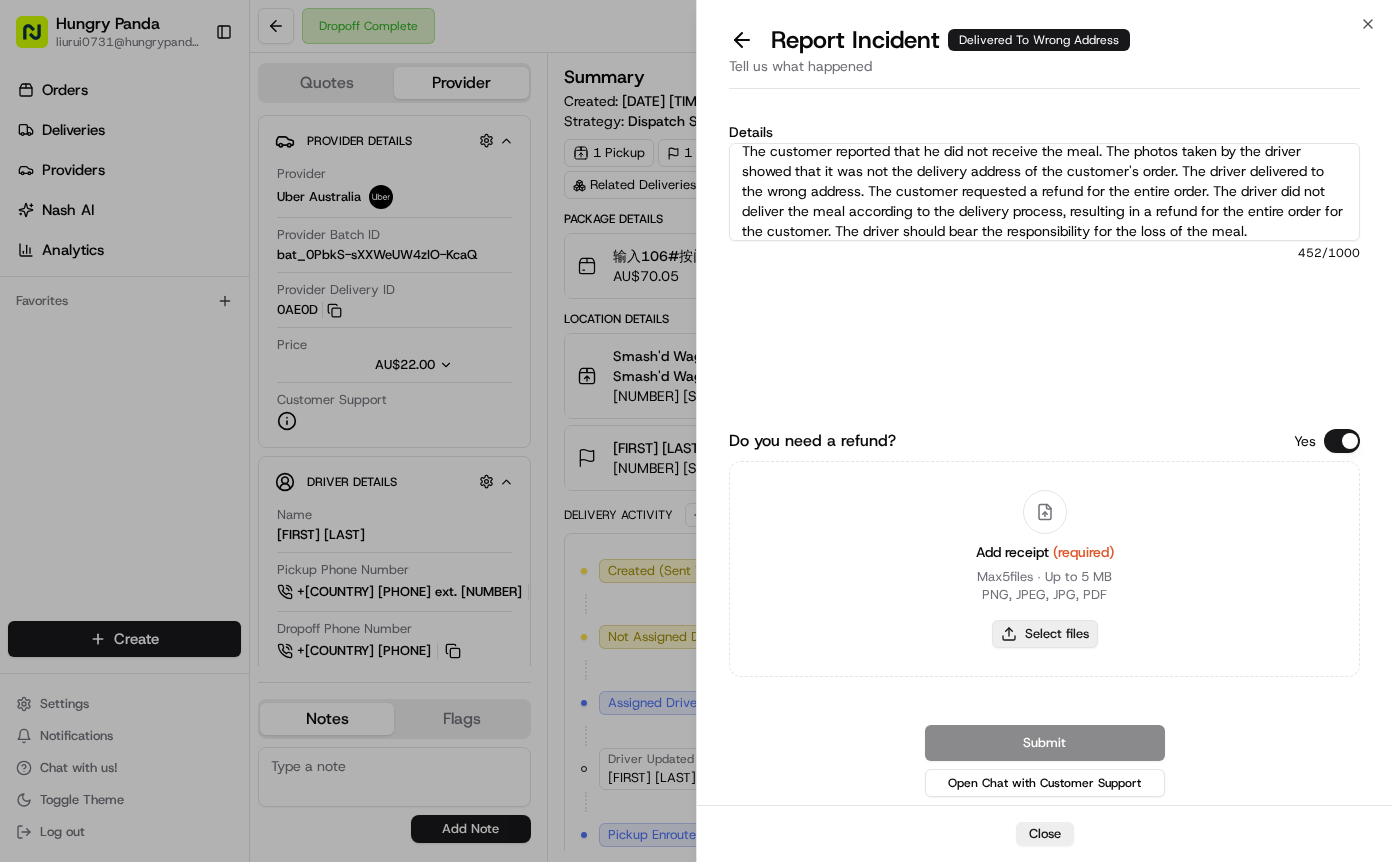 type on "The customer reported that he did not receive the meal. The photos taken by the driver showed that it was not the delivery address of the customer's order. The driver delivered to the wrong address. The customer requested a refund for the entire order. The driver did not deliver the meal according to the delivery process, resulting in a refund for the entire order for the customer. The driver should bear the responsibility for the loss of the meal." 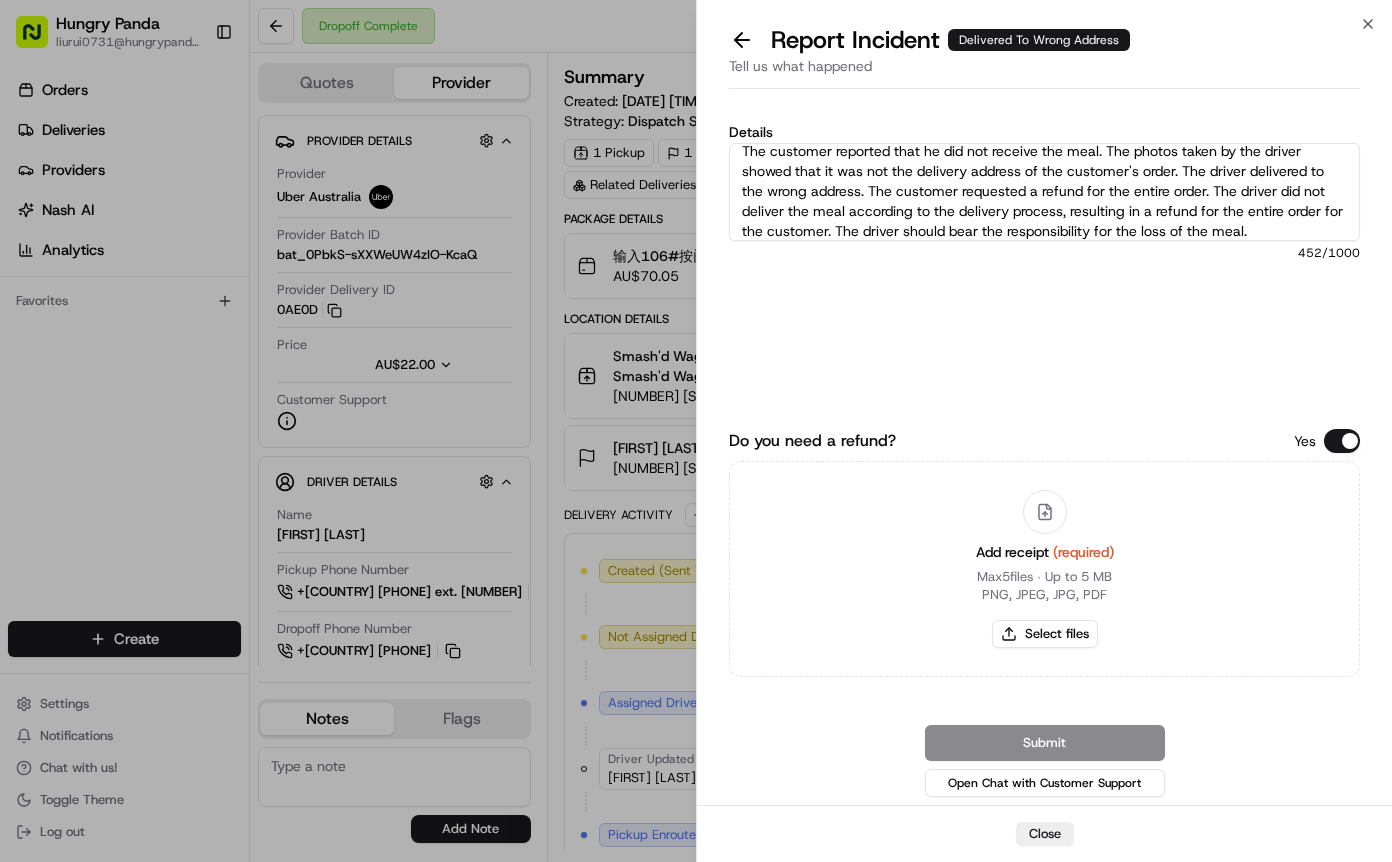 type on "C:\fakepath\2.jpg" 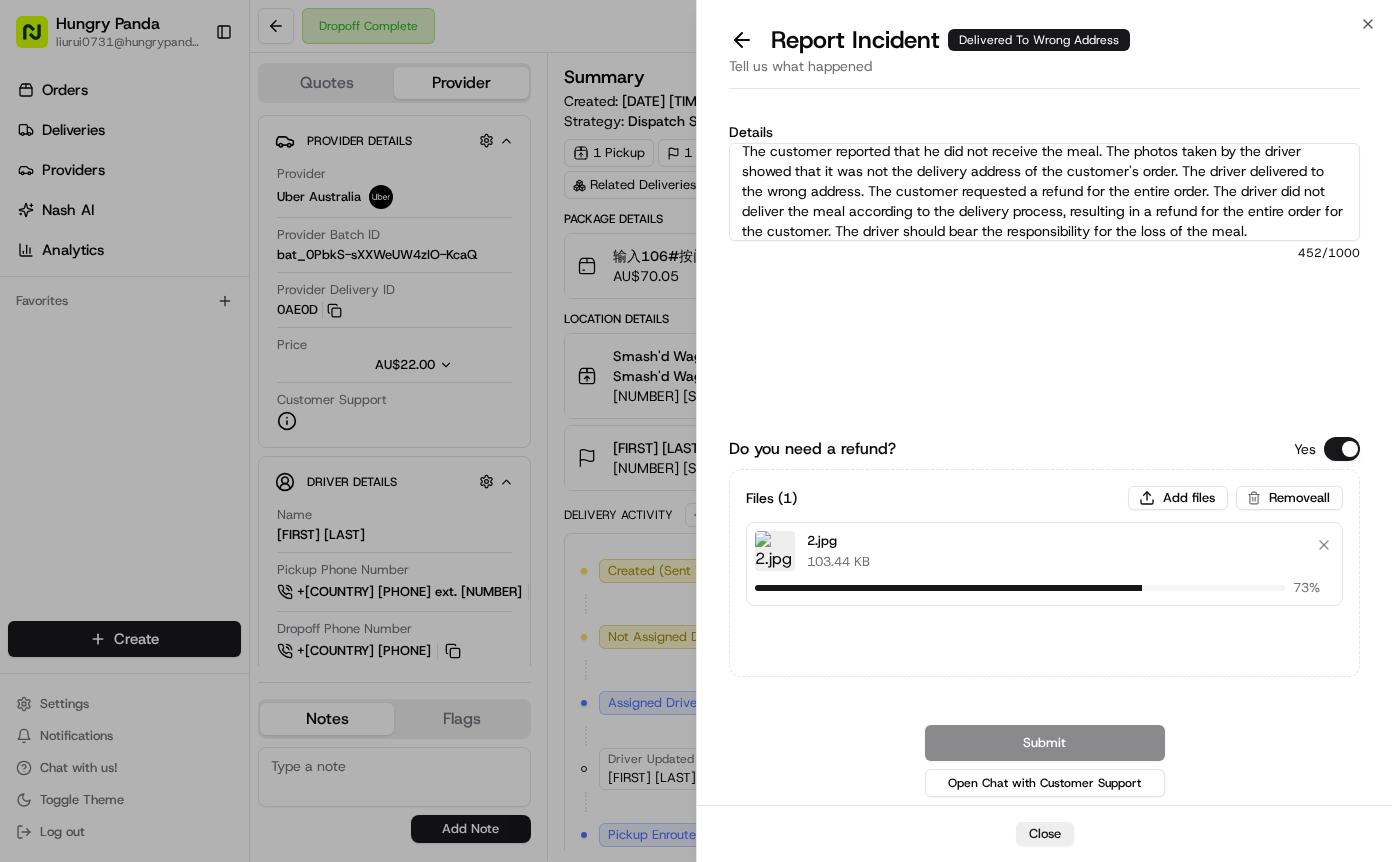 type 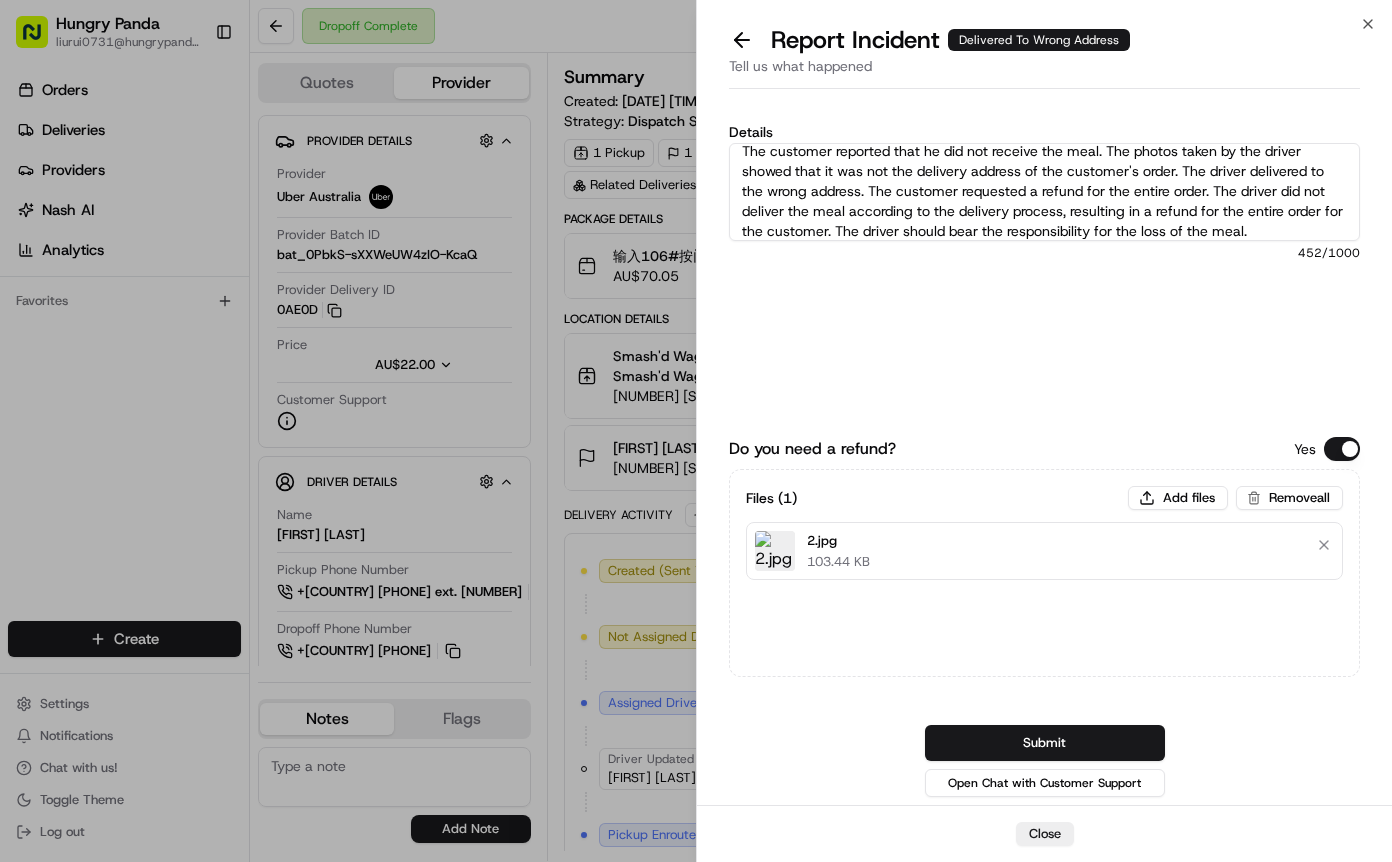 click on "Submit" at bounding box center (1045, 743) 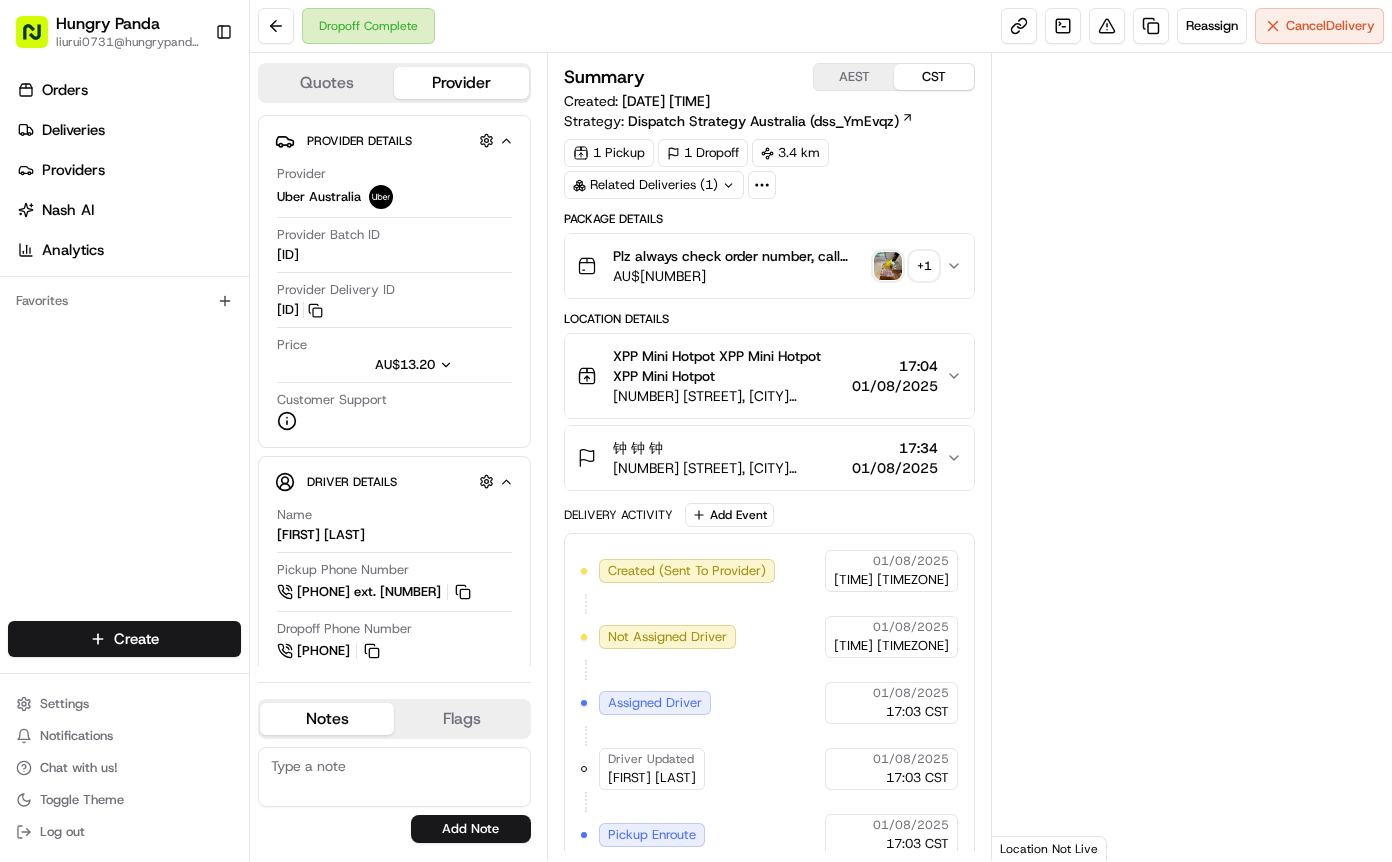 scroll, scrollTop: 0, scrollLeft: 0, axis: both 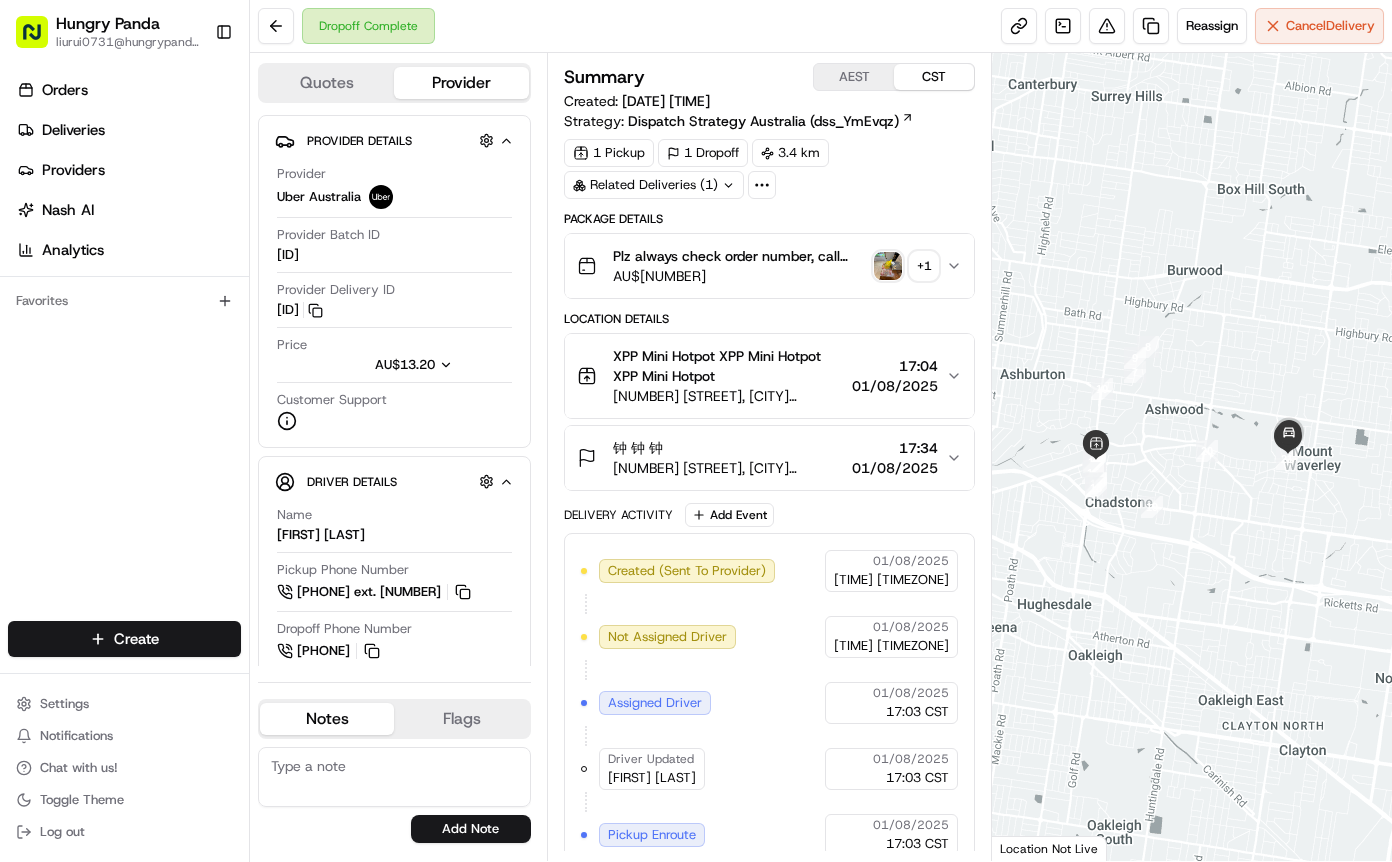 click 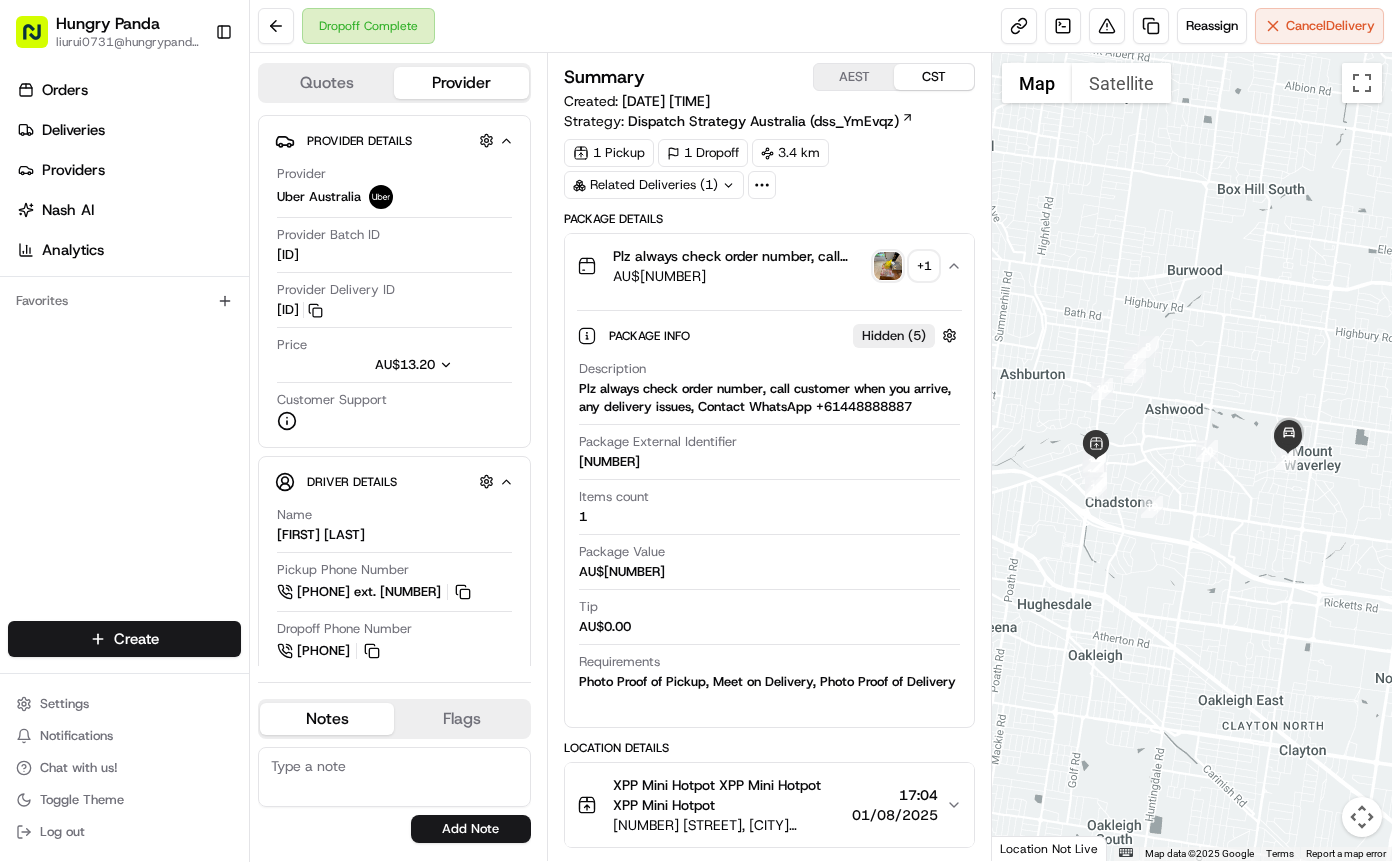 type 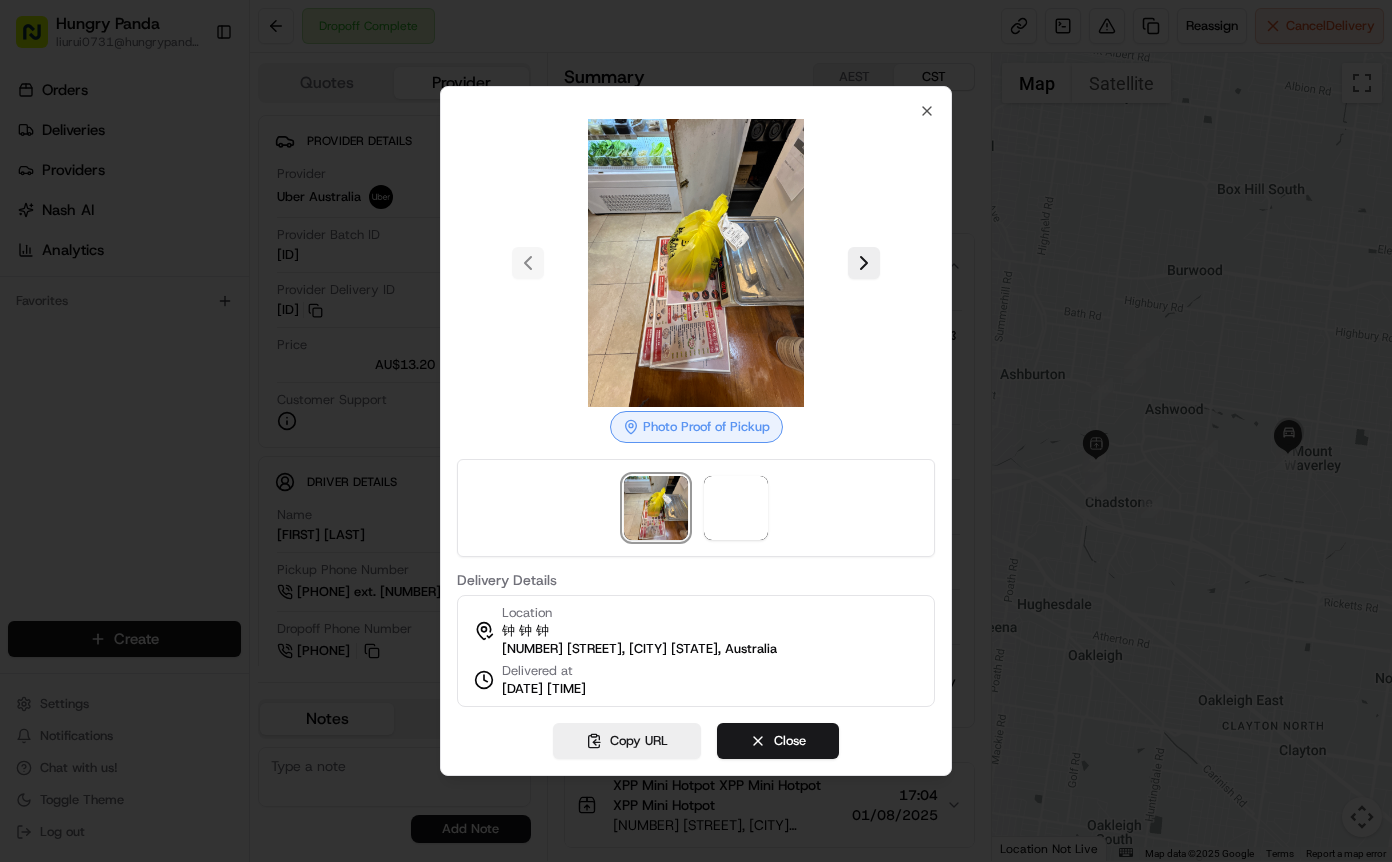 click at bounding box center (696, 263) 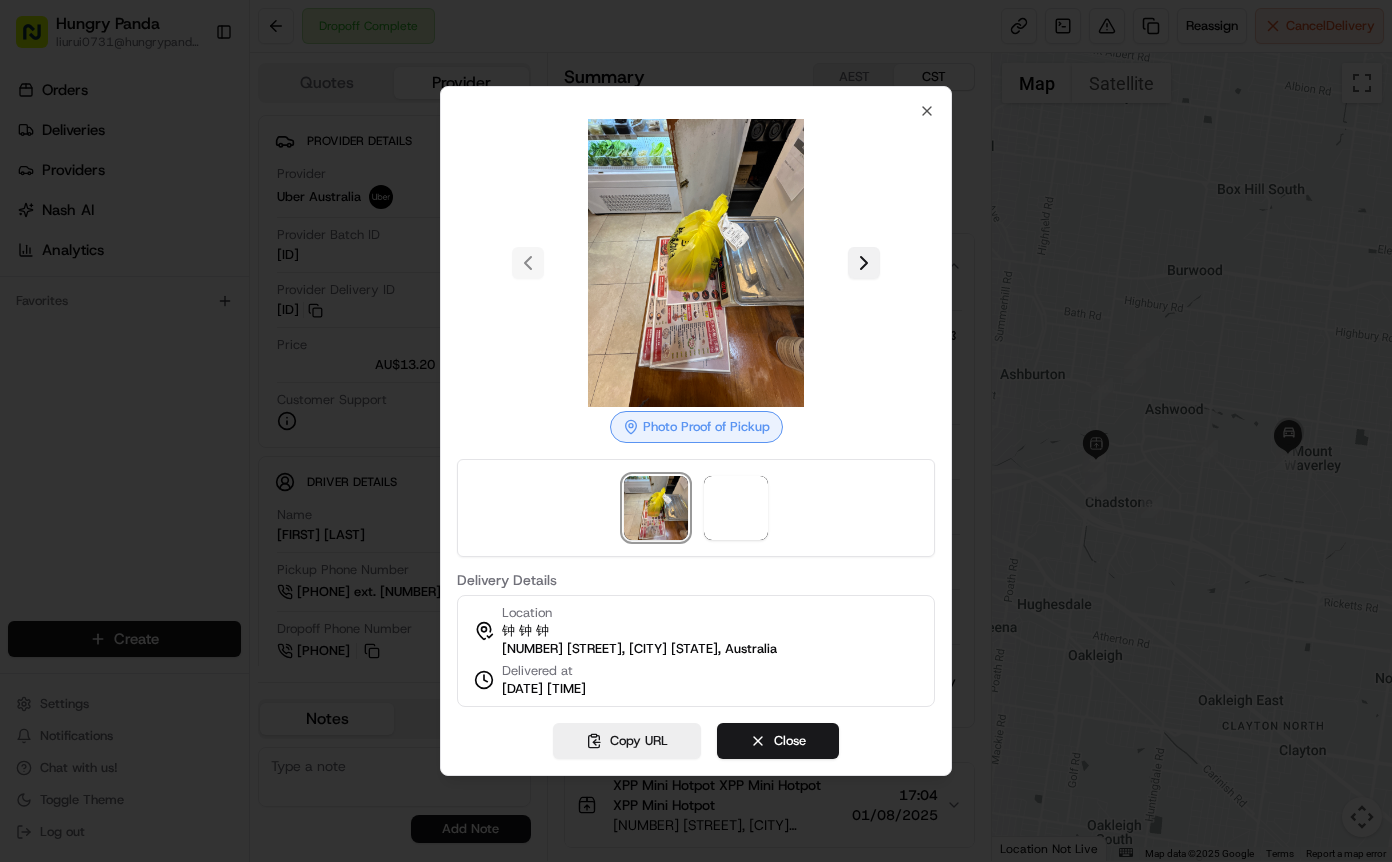 click at bounding box center [864, 263] 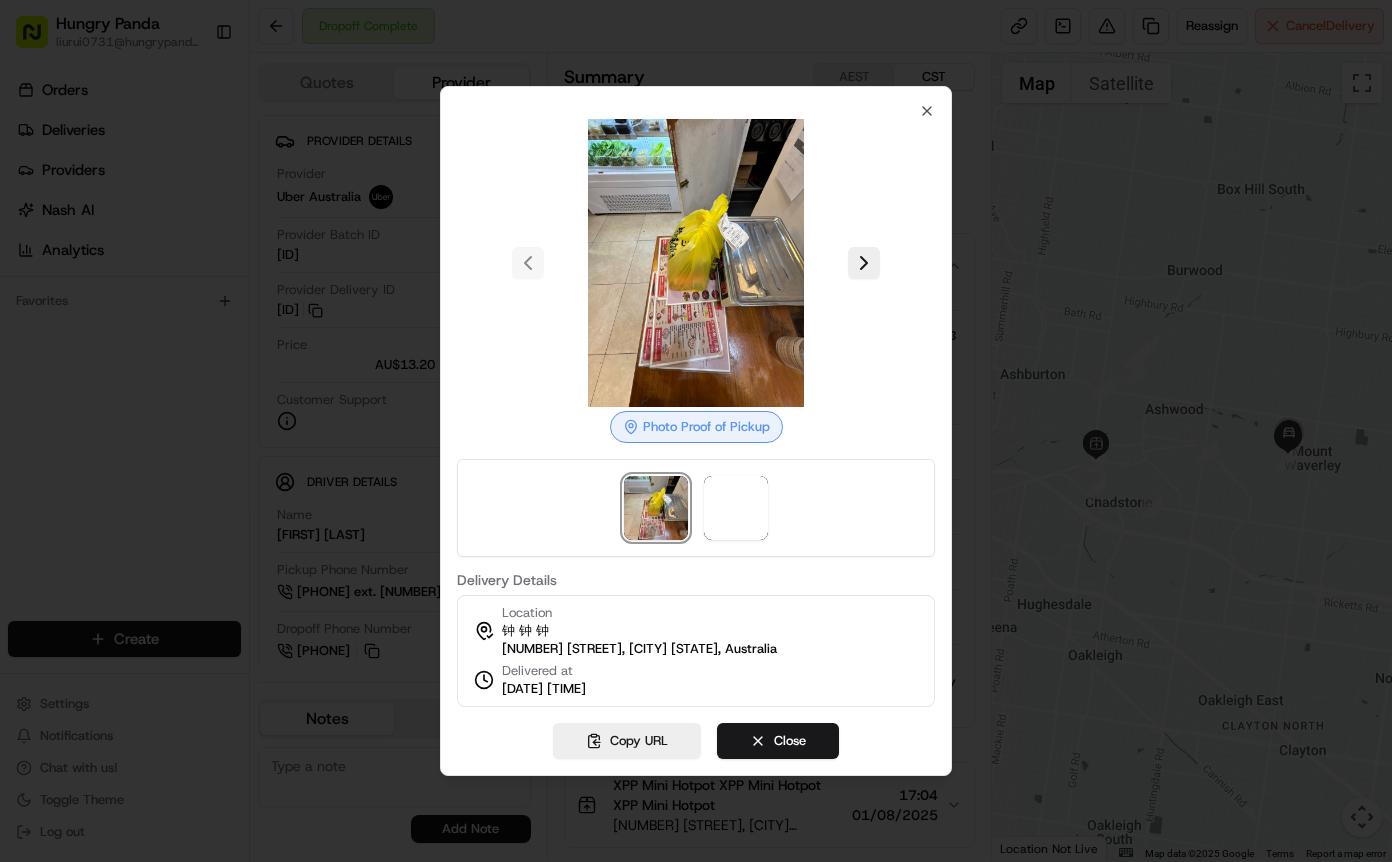 drag, startPoint x: 1033, startPoint y: 308, endPoint x: 989, endPoint y: 315, distance: 44.553337 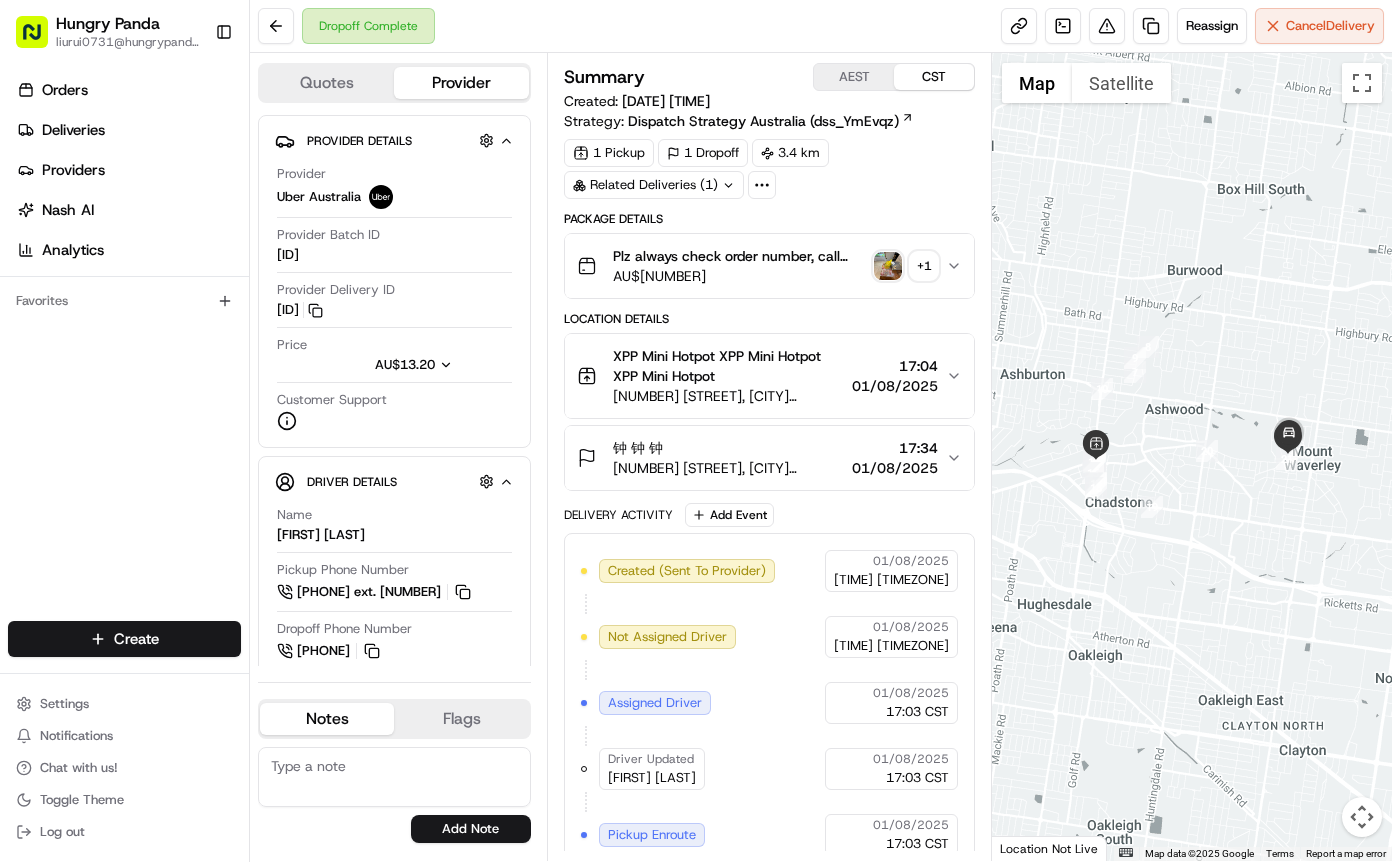 click at bounding box center [888, 266] 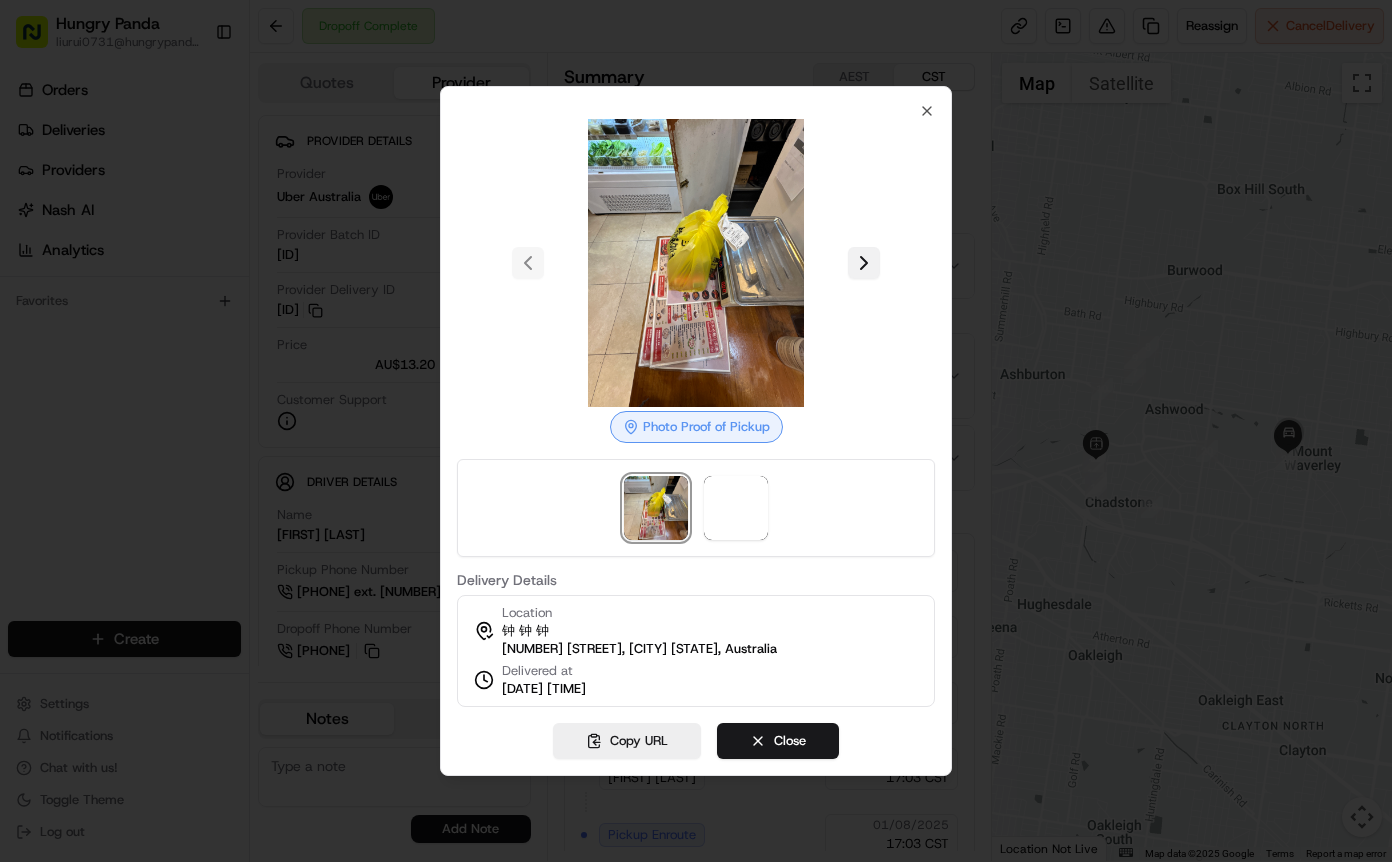 click at bounding box center [864, 263] 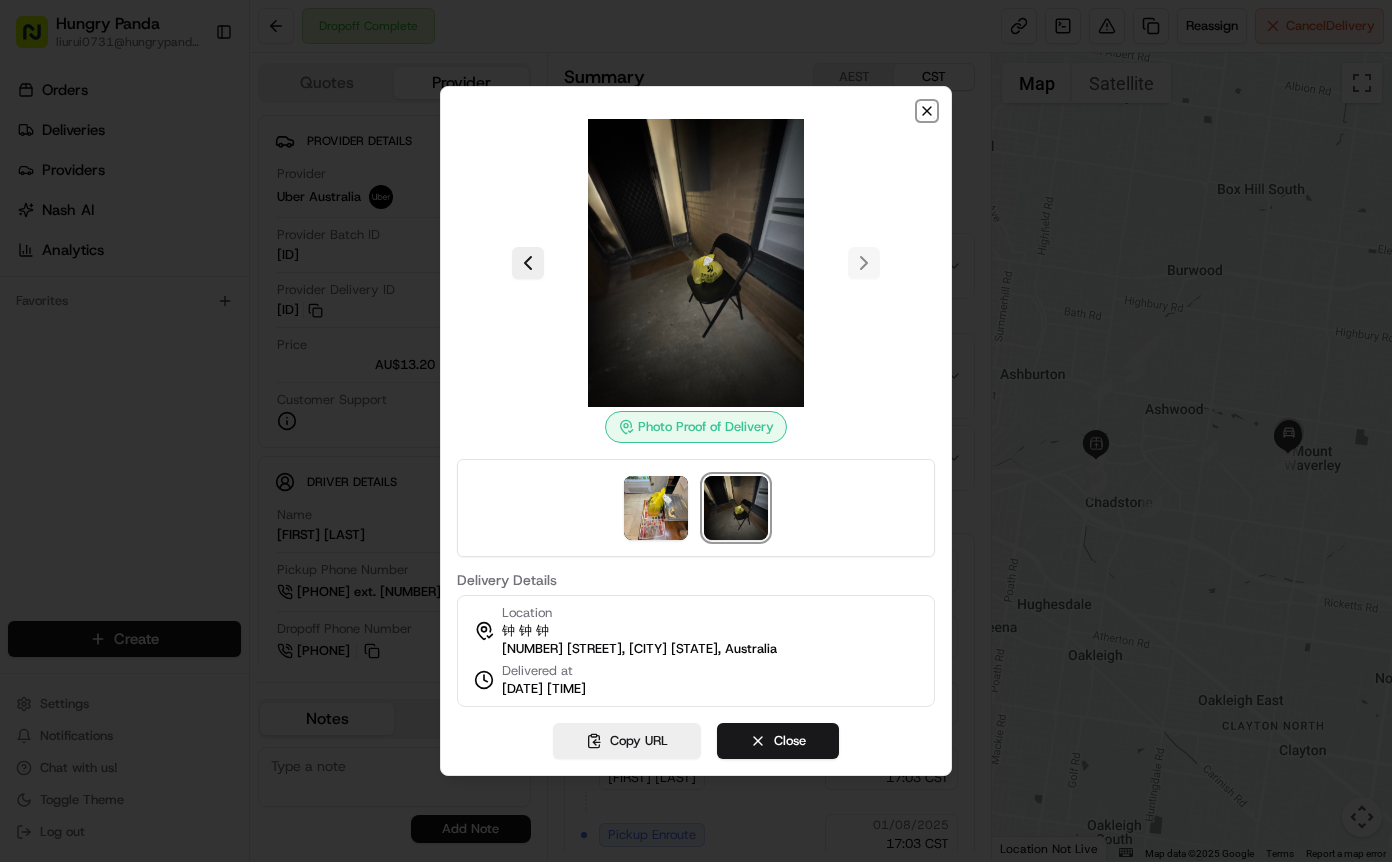 click 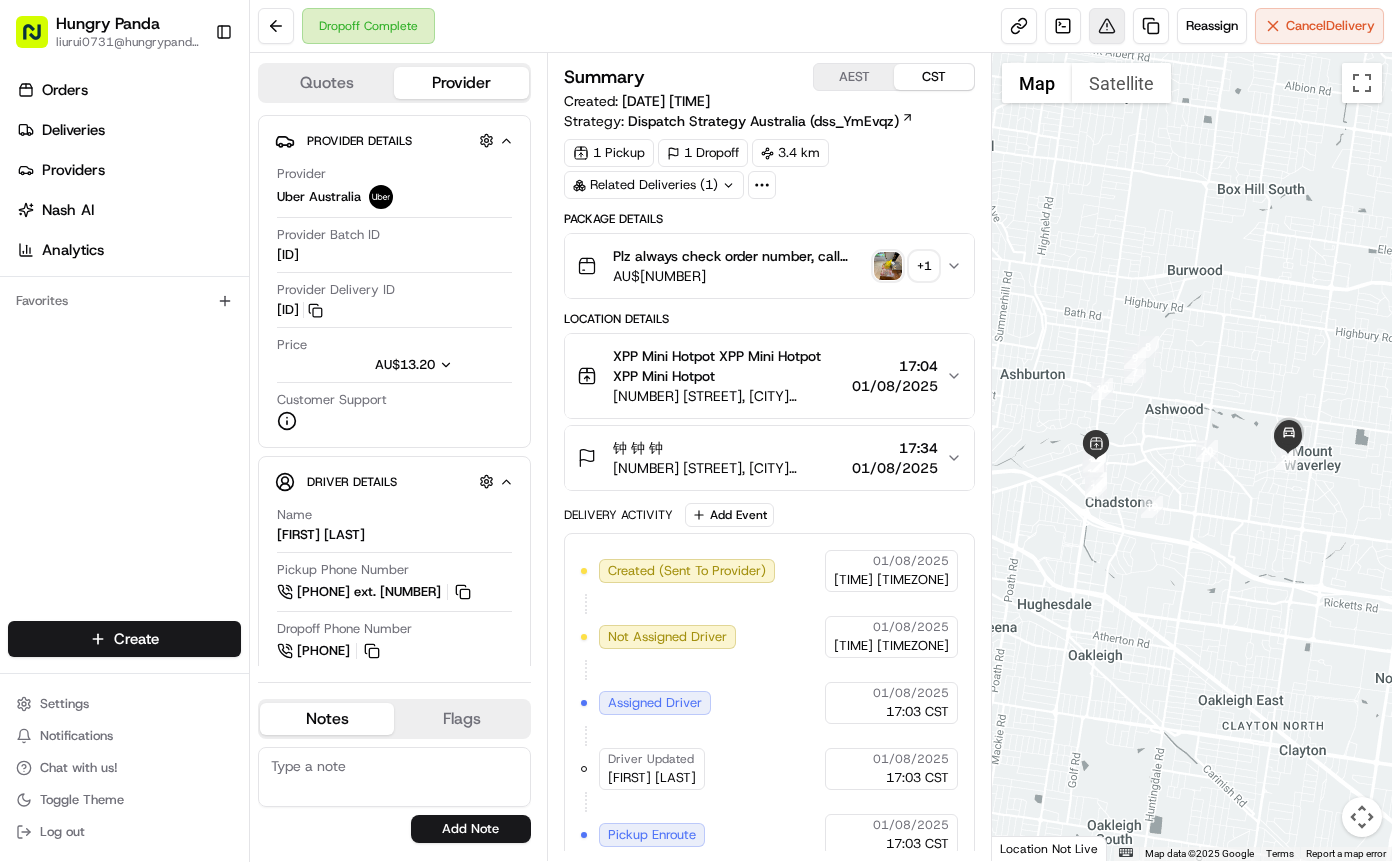 click at bounding box center [1107, 26] 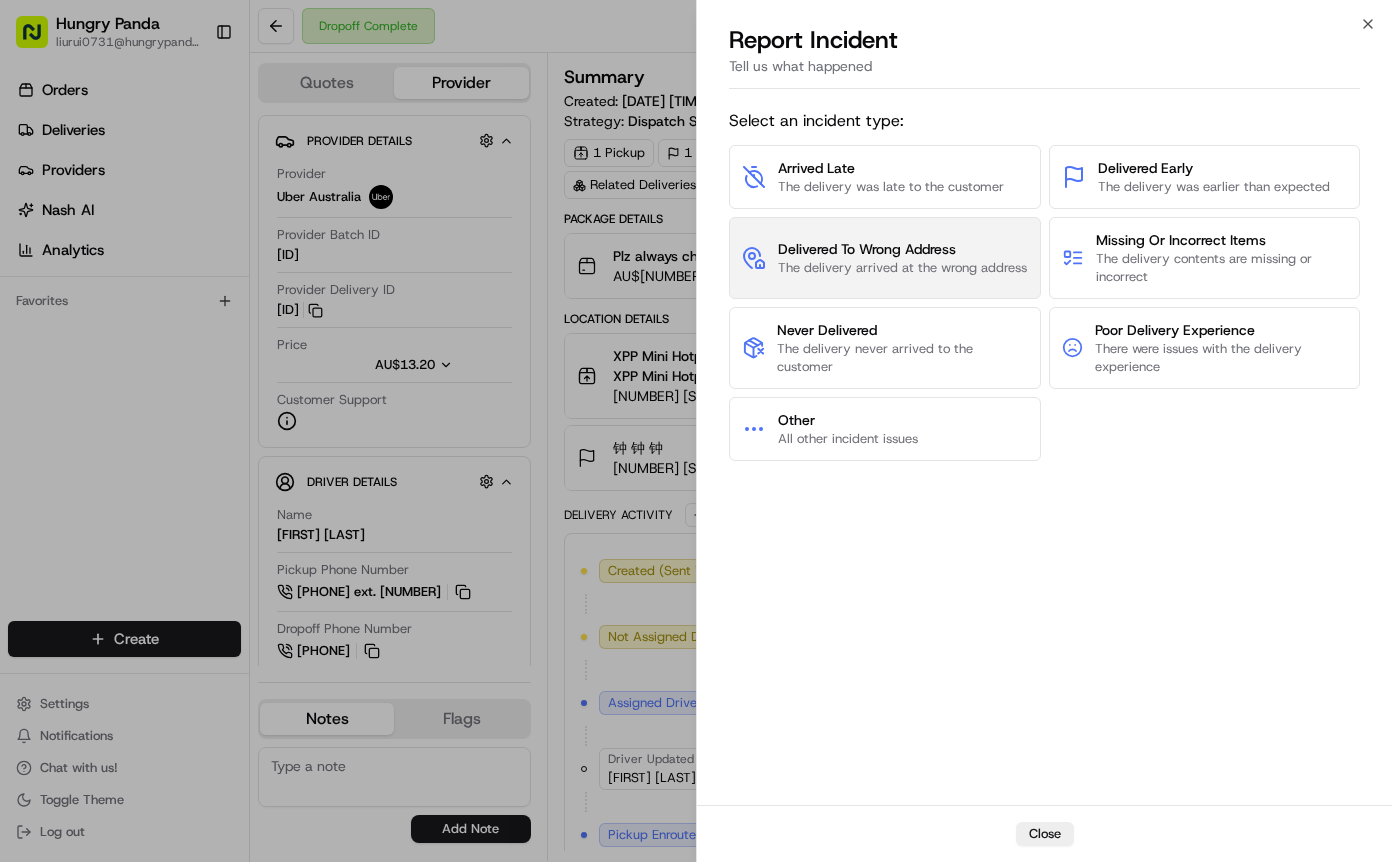 click on "The delivery arrived at the wrong address" at bounding box center (902, 268) 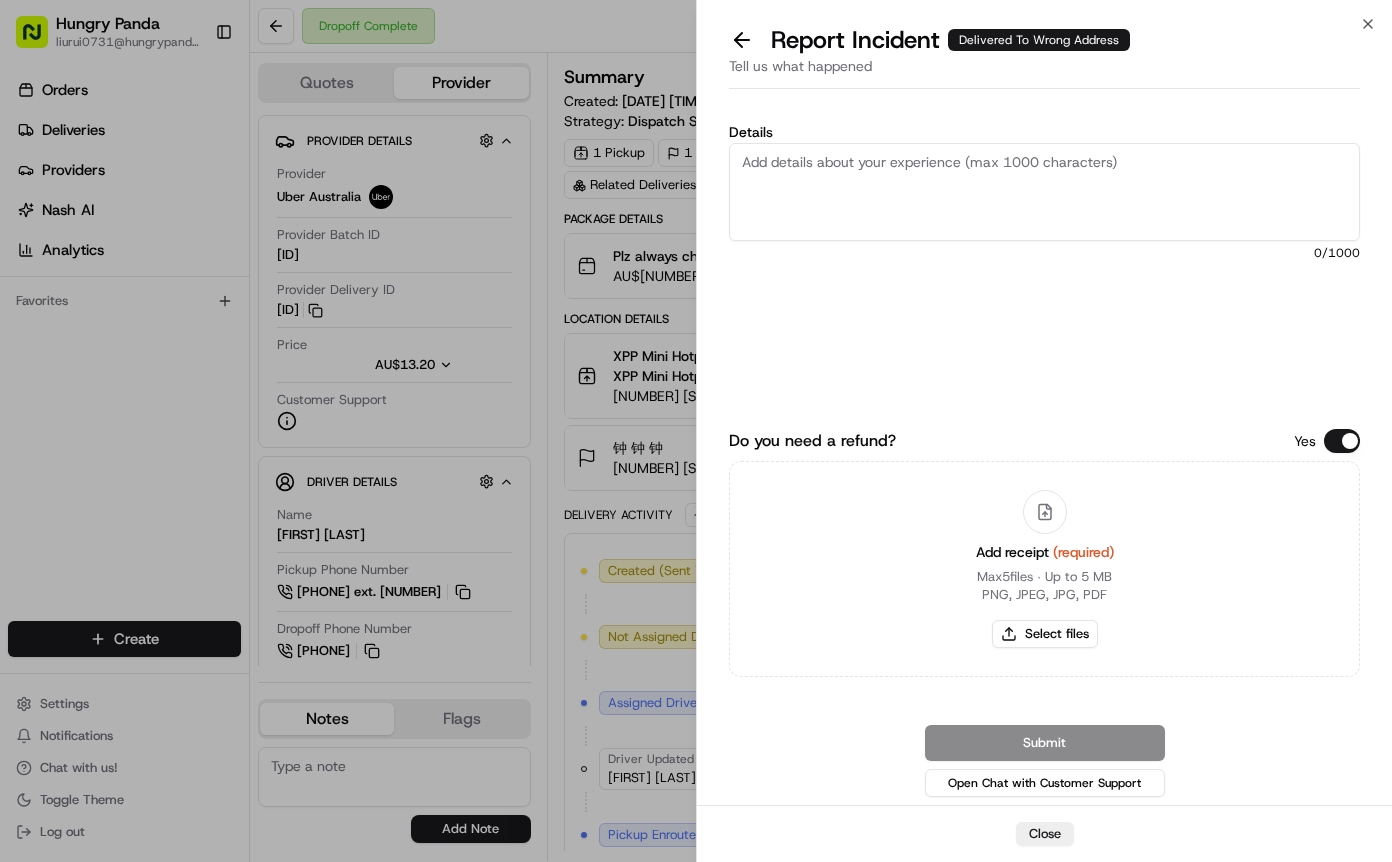 click on "Details" at bounding box center (1044, 192) 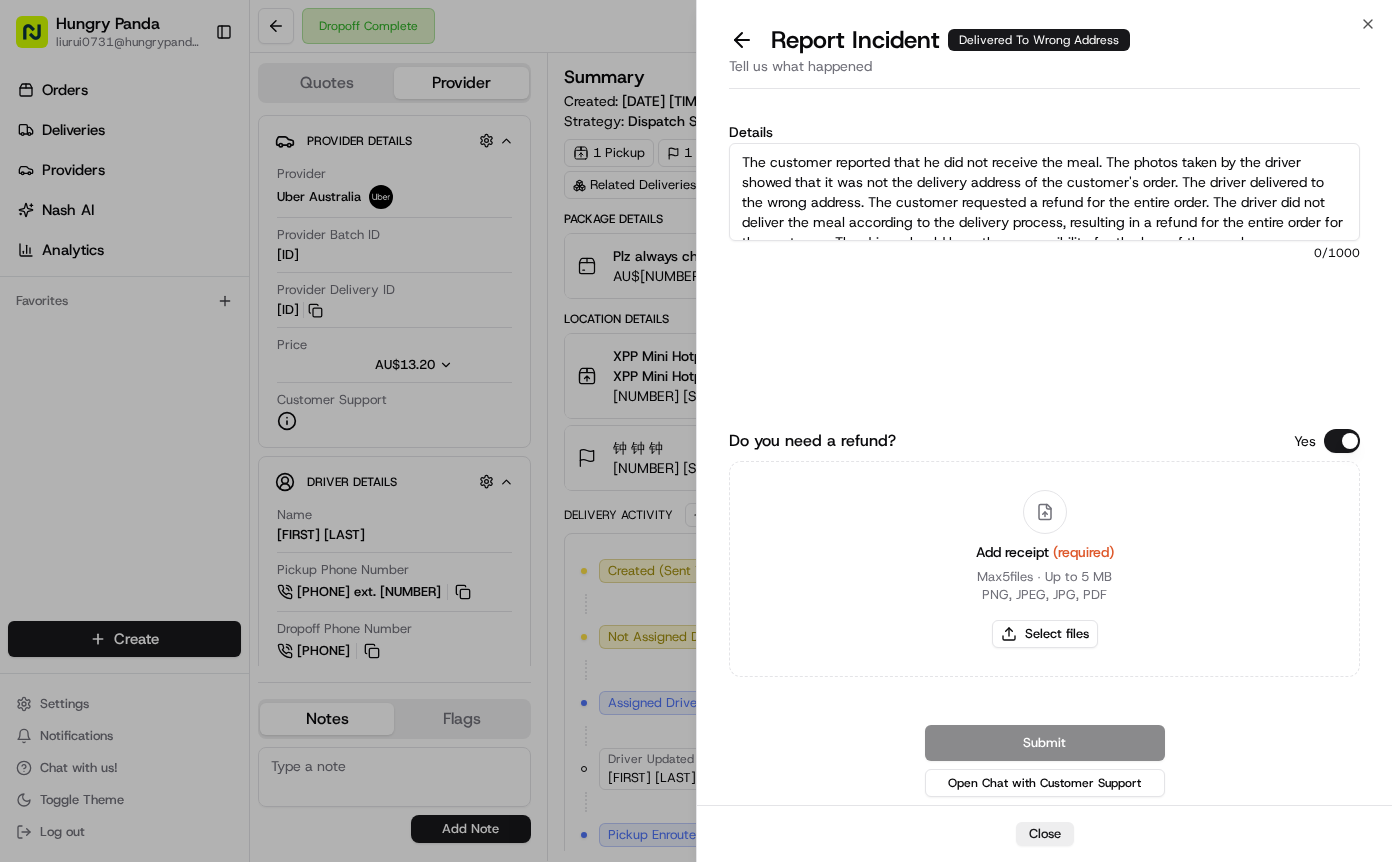 scroll, scrollTop: 11, scrollLeft: 0, axis: vertical 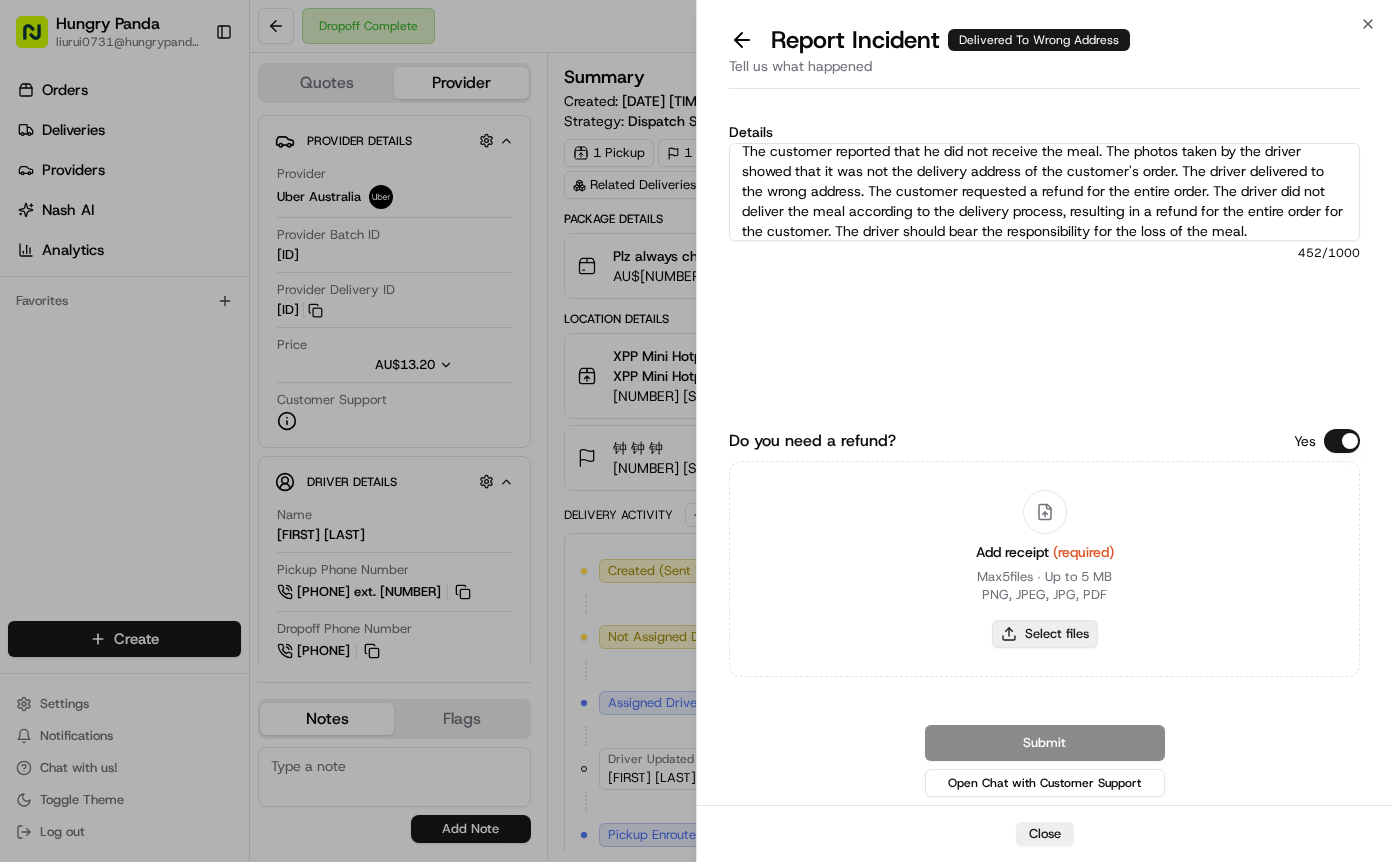 type on "The customer reported that he did not receive the meal. The photos taken by the driver showed that it was not the delivery address of the customer's order. The driver delivered to the wrong address. The customer requested a refund for the entire order. The driver did not deliver the meal according to the delivery process, resulting in a refund for the entire order for the customer. The driver should bear the responsibility for the loss of the meal." 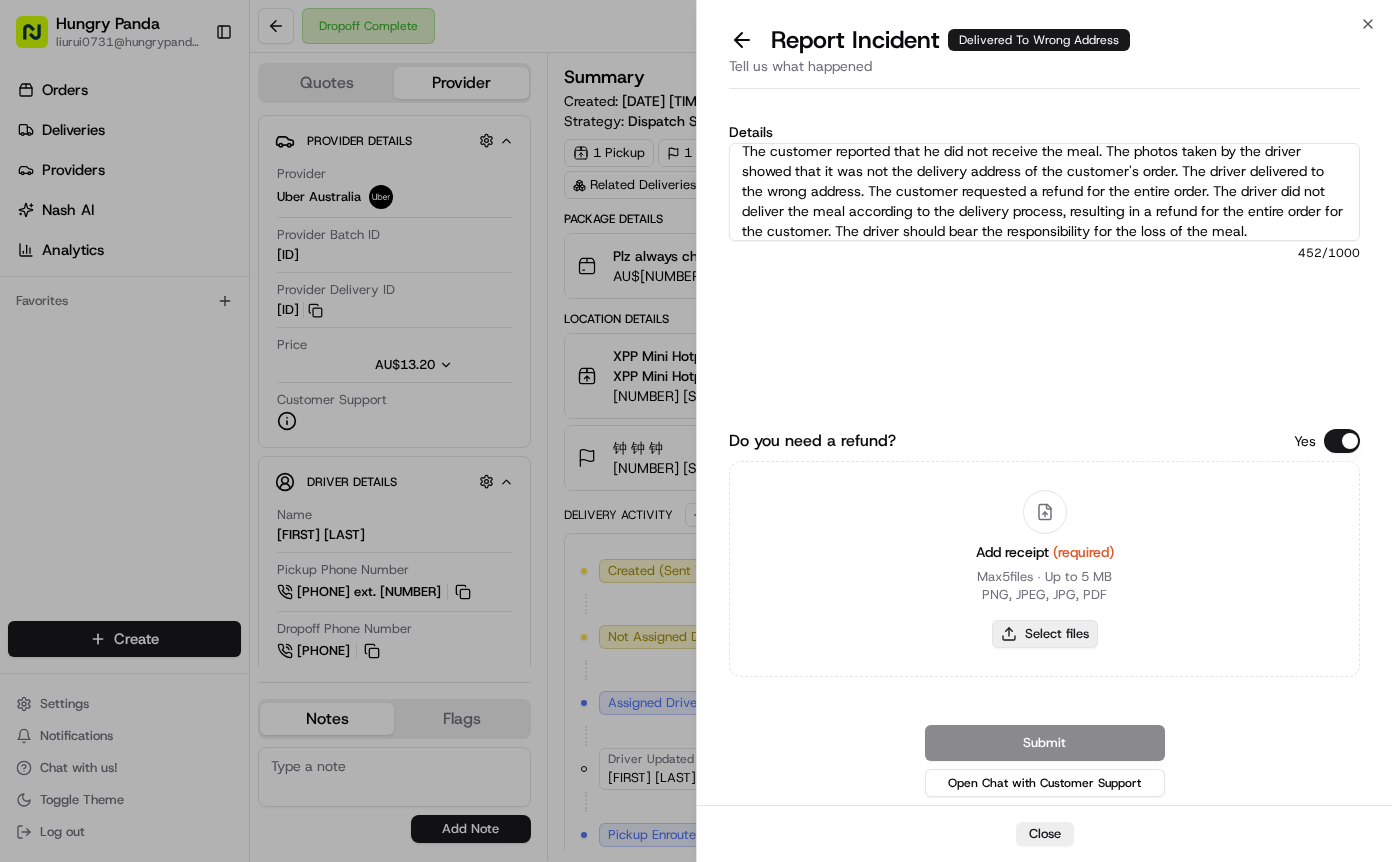 type on "C:\fakepath\3.jpg" 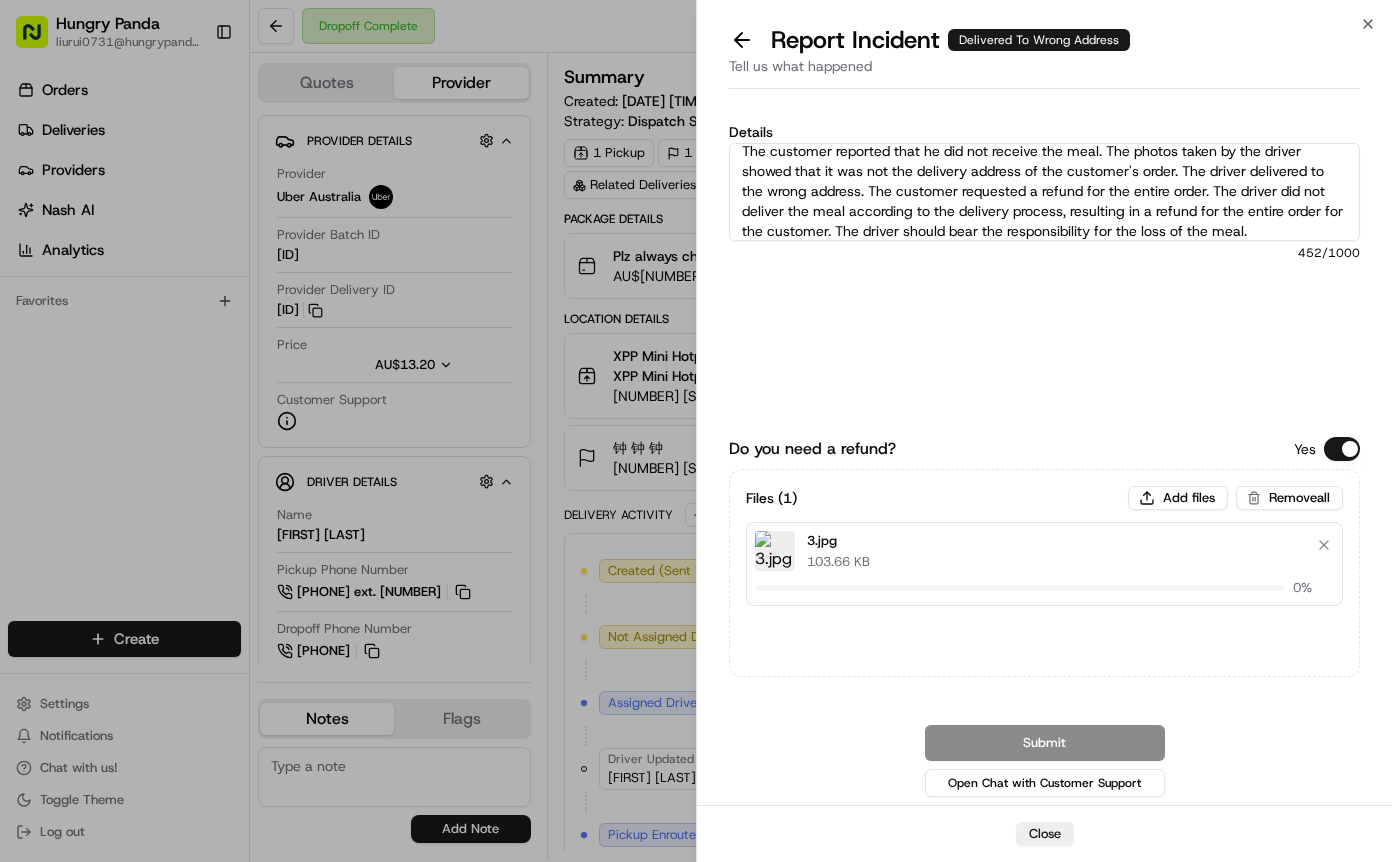 type 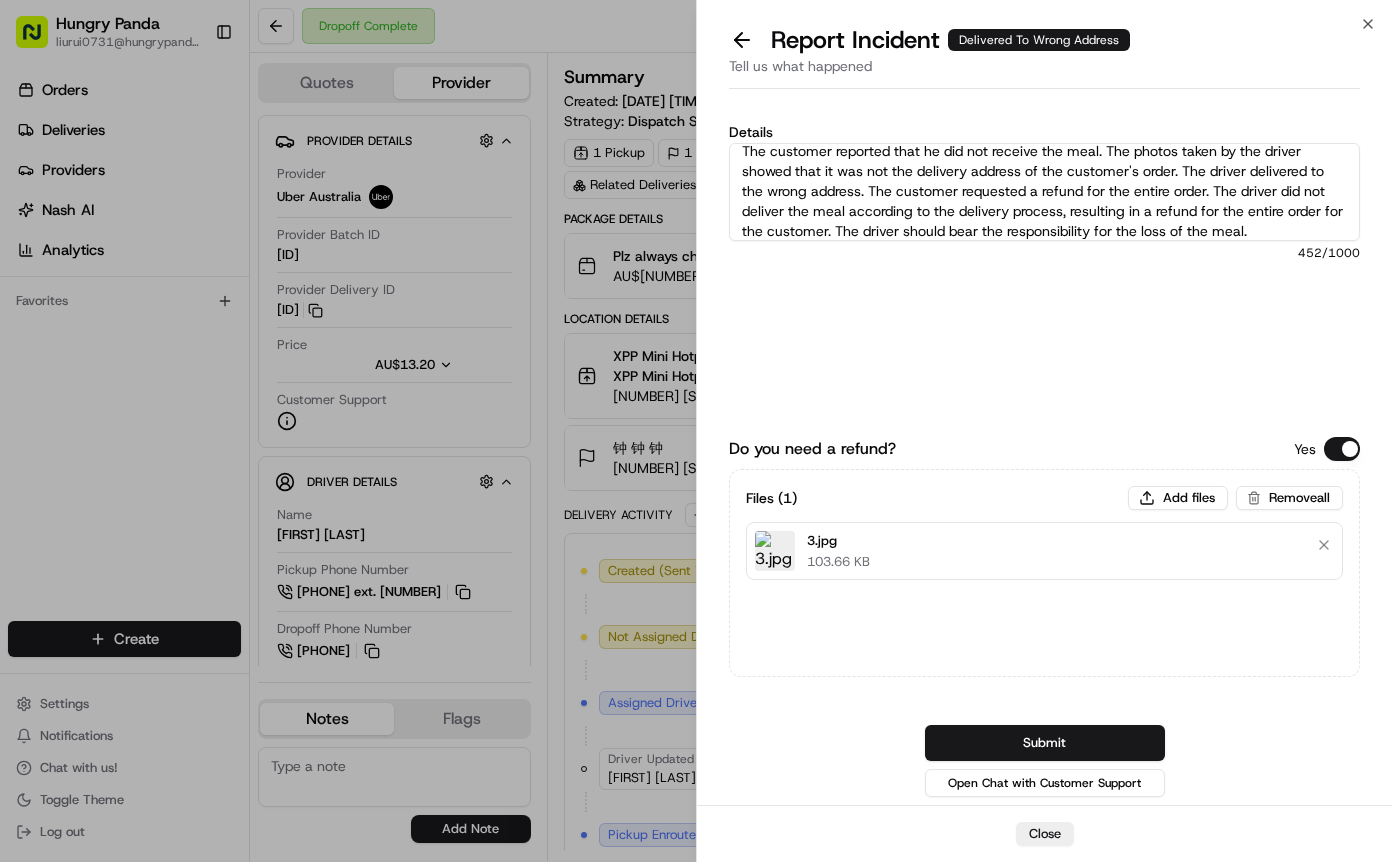 click on "Submit" at bounding box center (1045, 743) 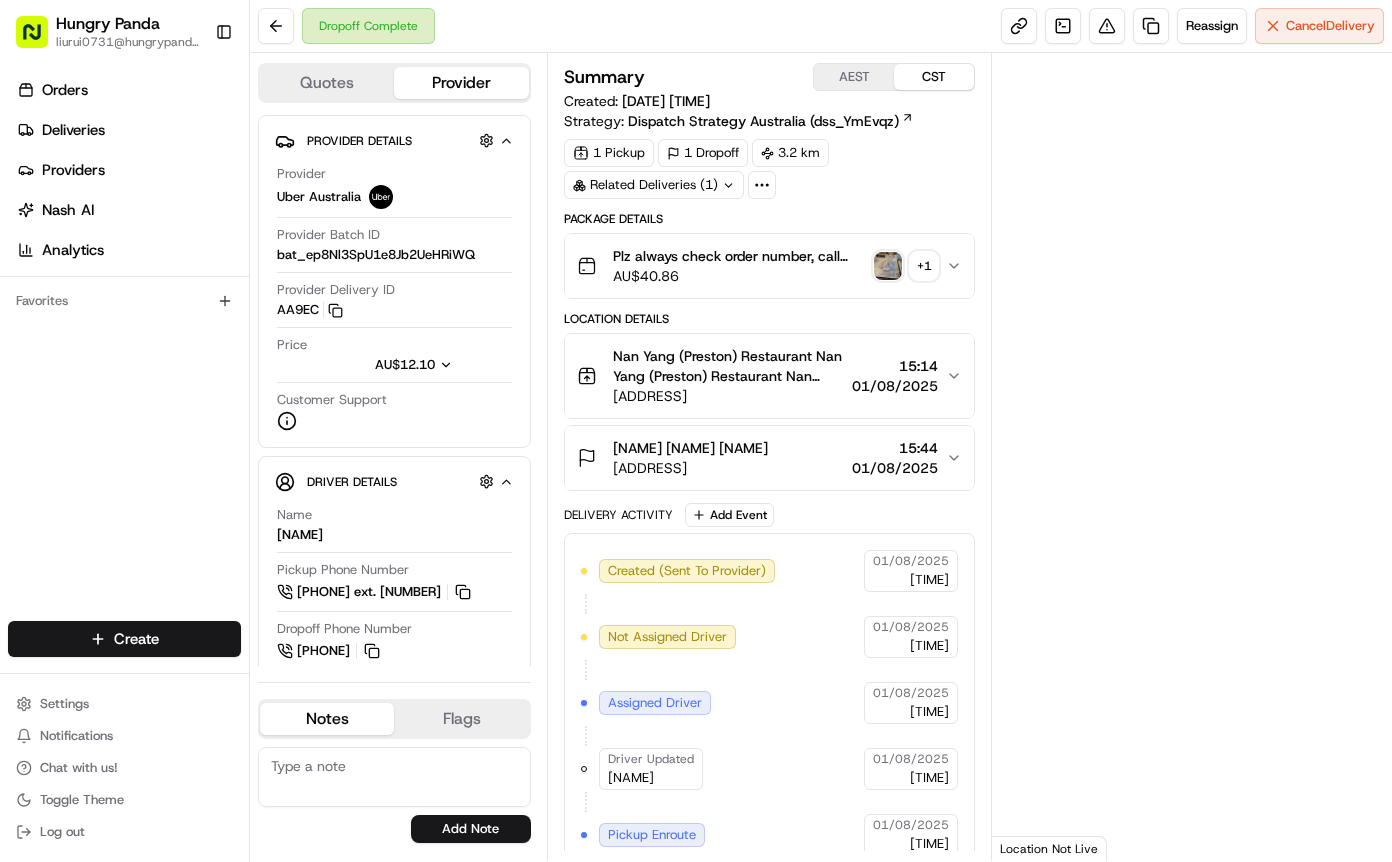 scroll, scrollTop: 0, scrollLeft: 0, axis: both 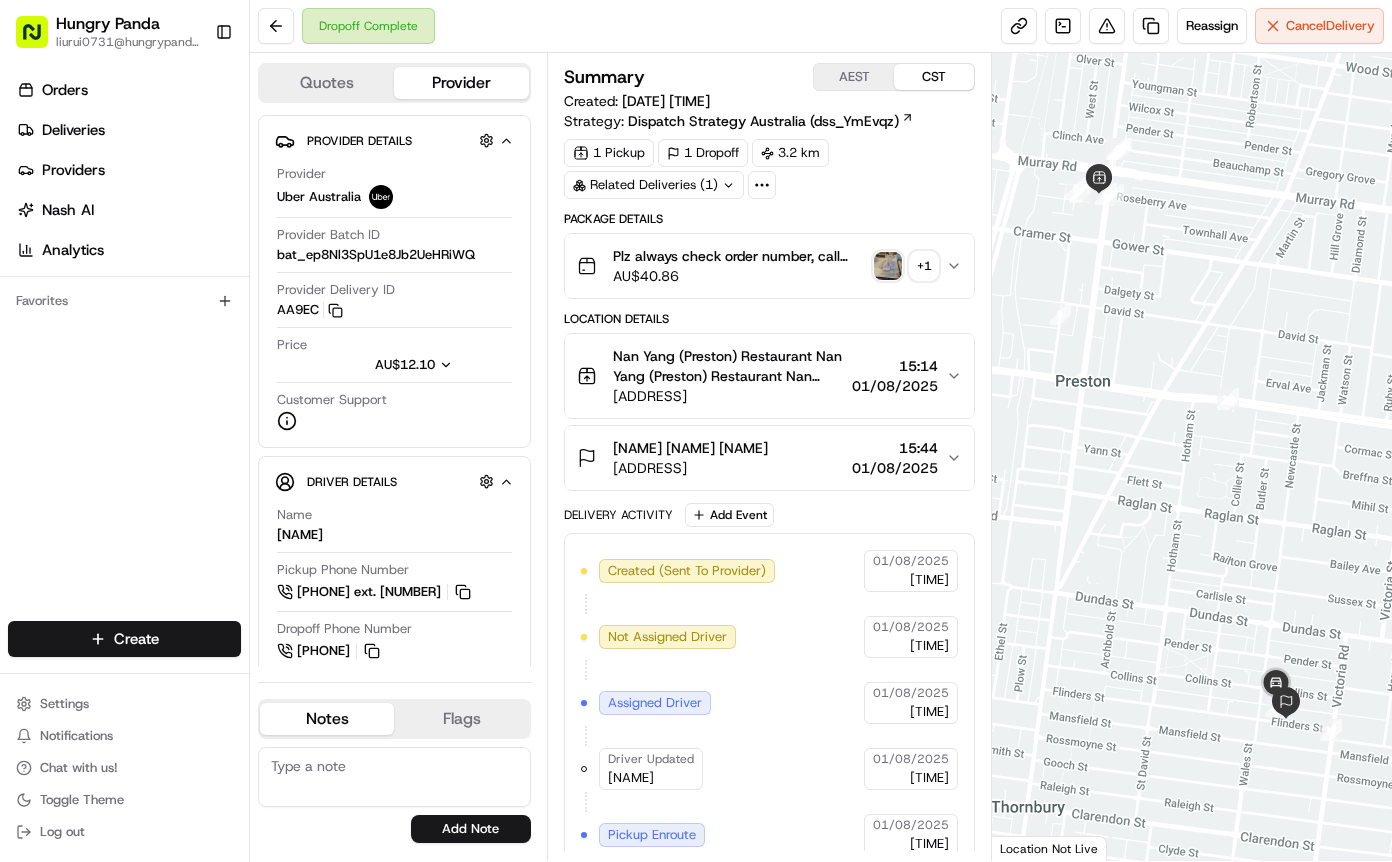 click on "Plz always check order number, call customer when you arrive, any delivery issues, Contact WhatsApp [PHONE] [CURRENCY] [NUMBER] + [NUMBER]" at bounding box center [769, 266] 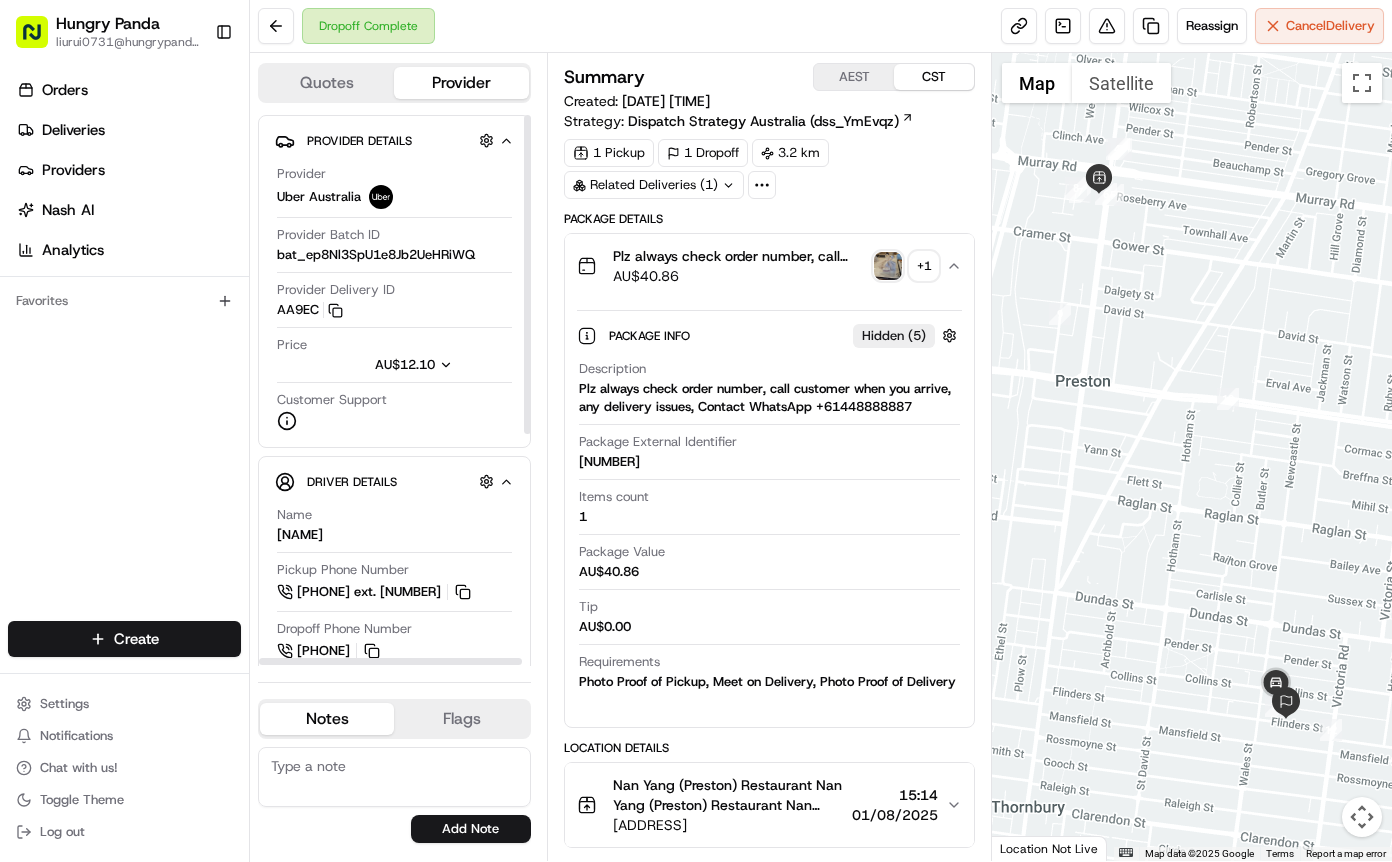 type 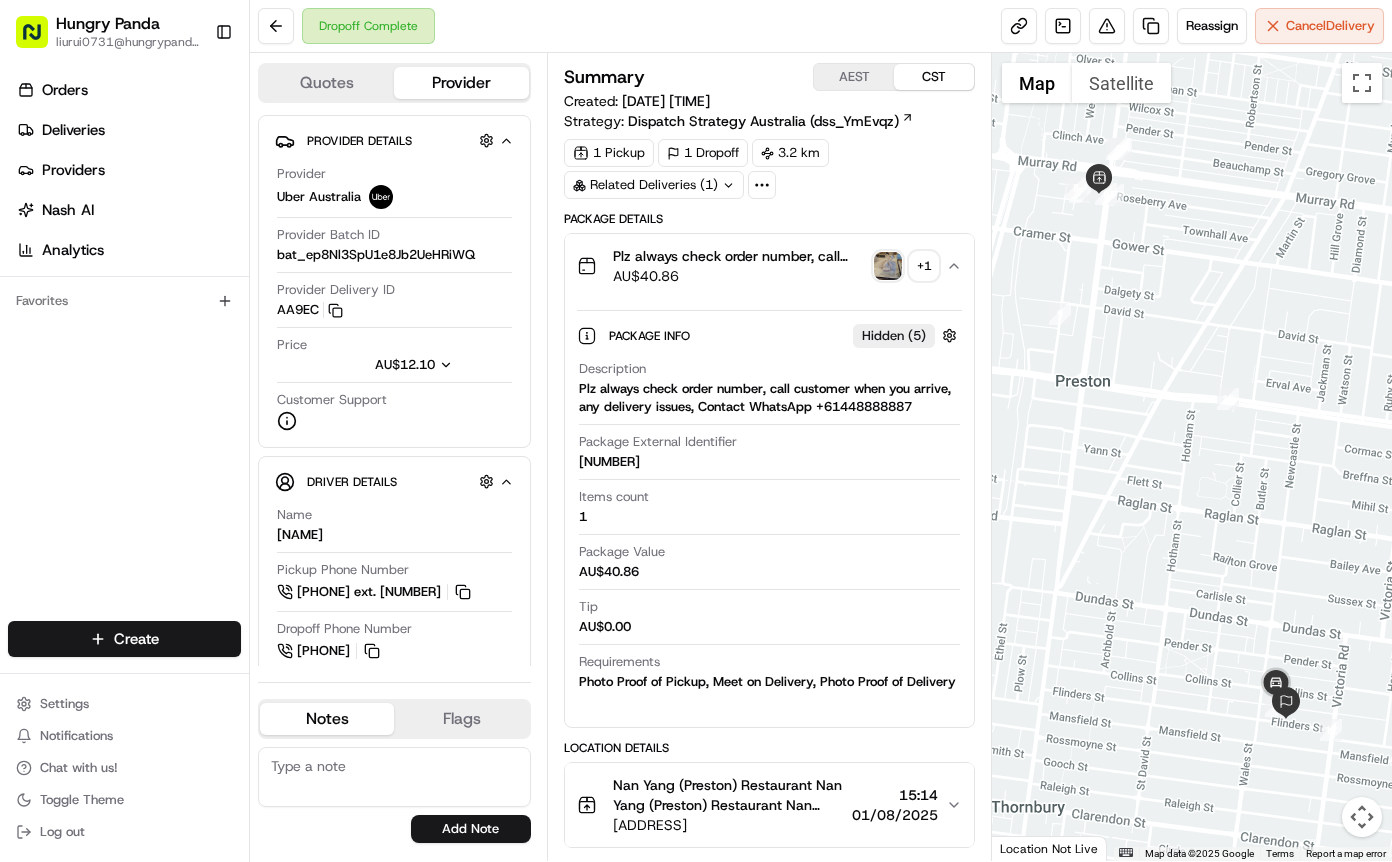 click at bounding box center (888, 266) 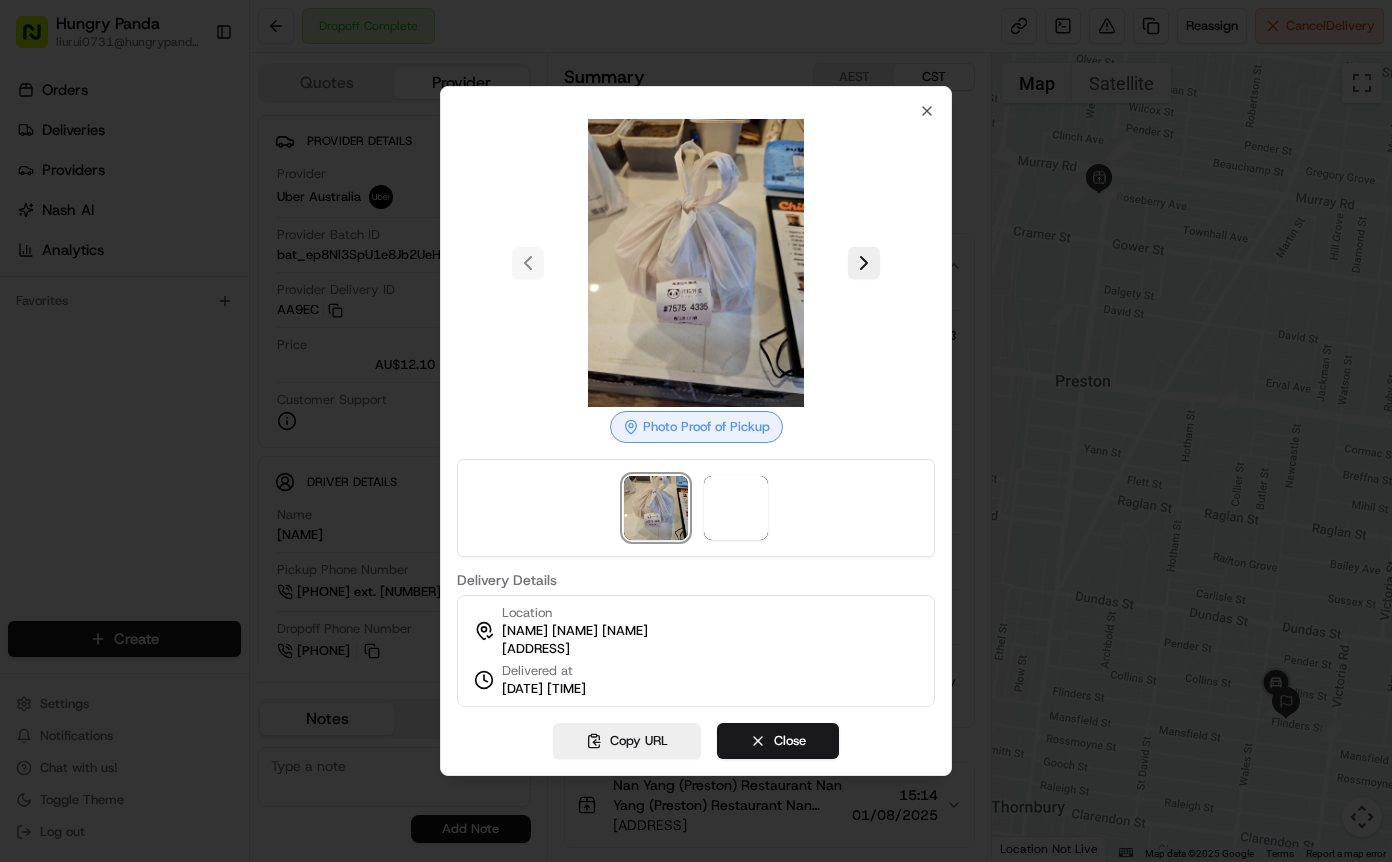click at bounding box center (696, 263) 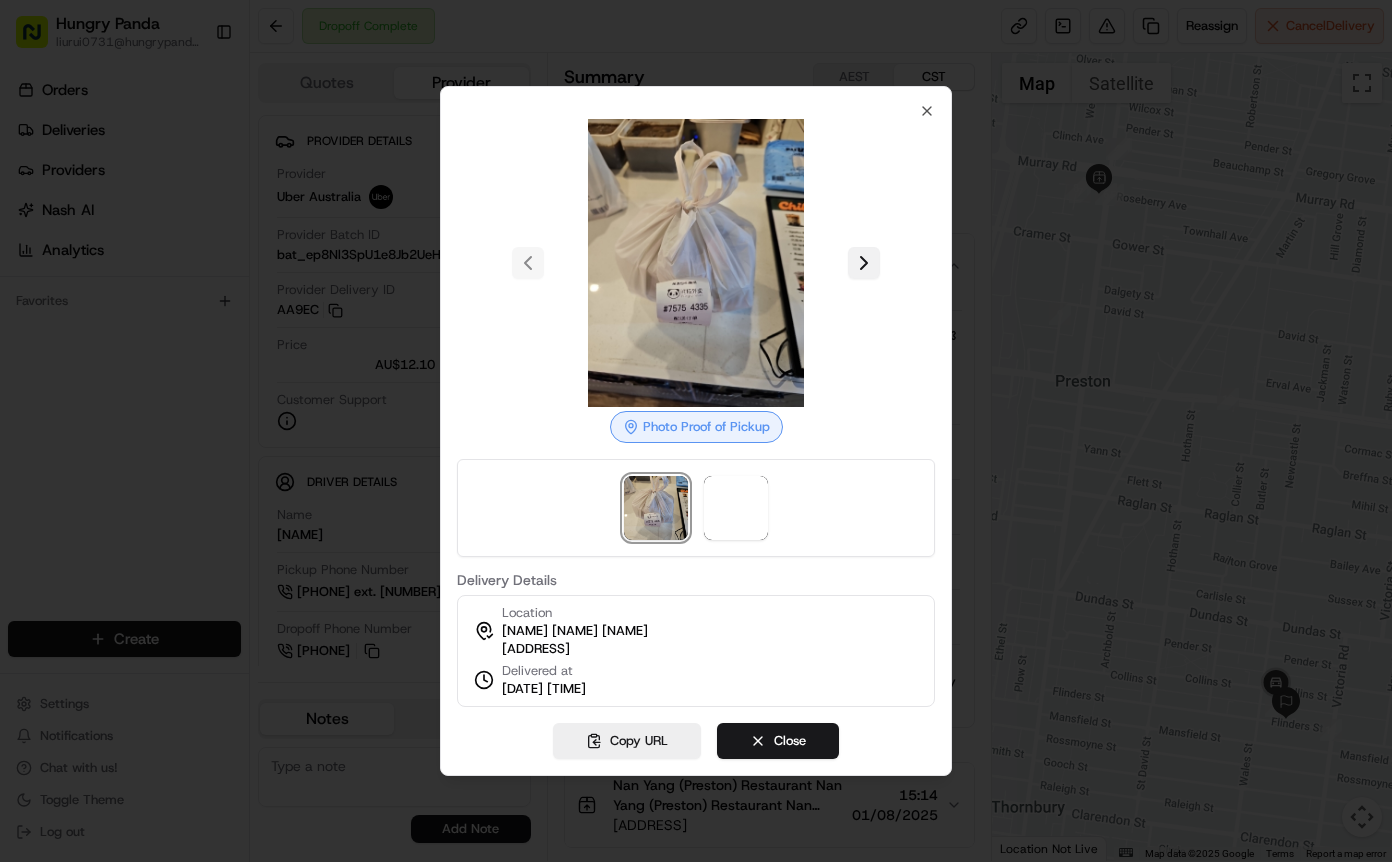 click at bounding box center [864, 263] 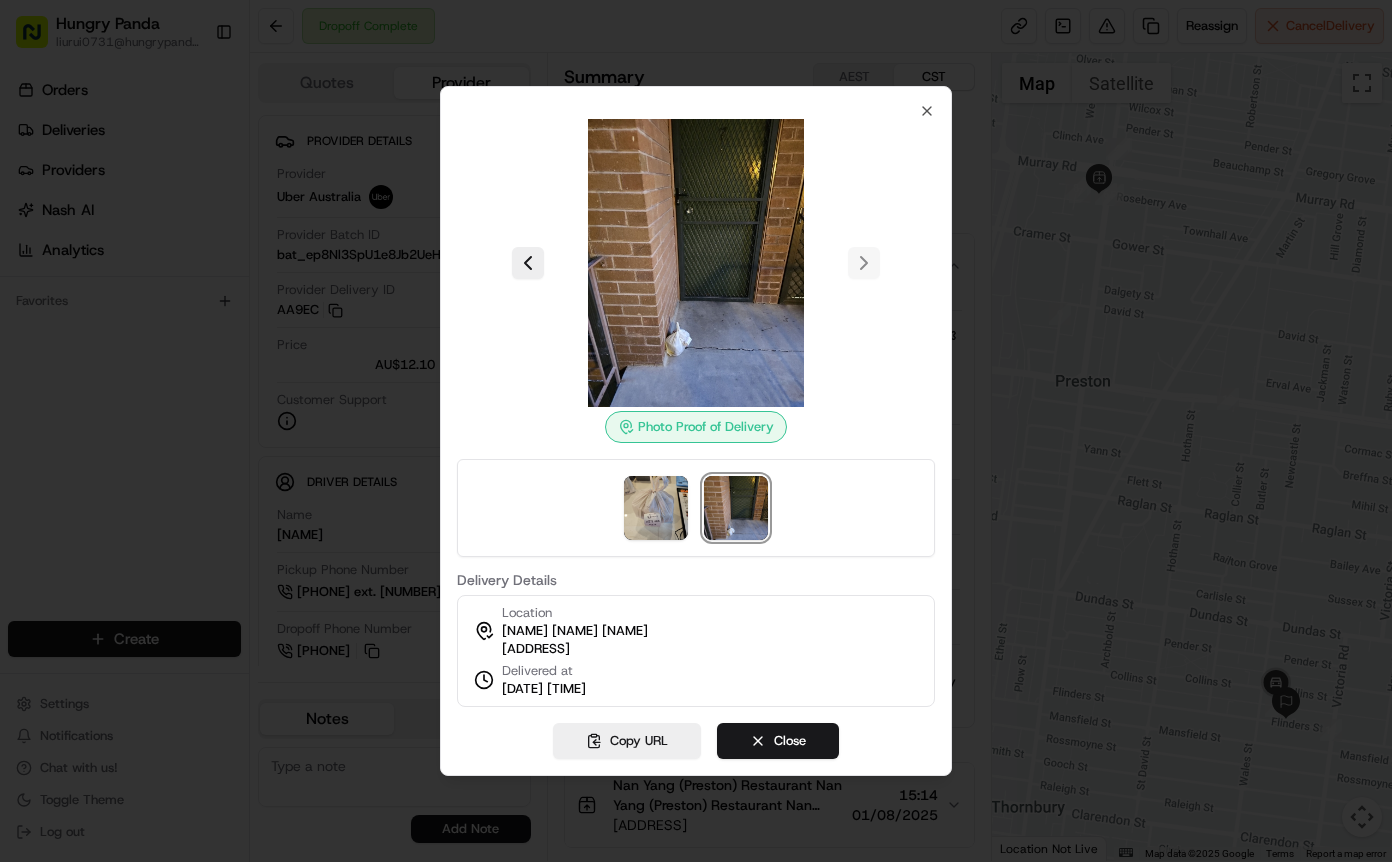 click at bounding box center (696, 431) 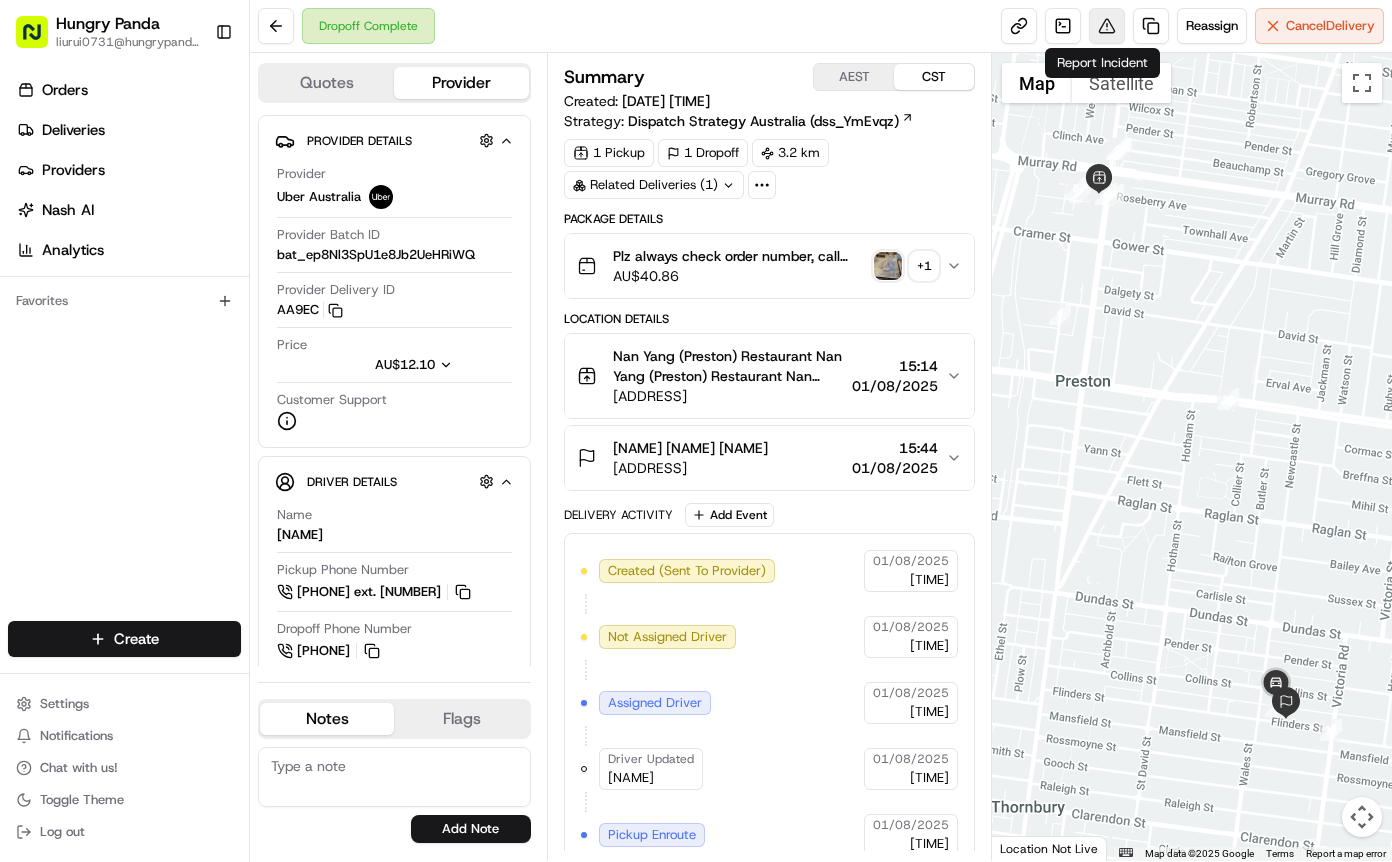 click at bounding box center [1107, 26] 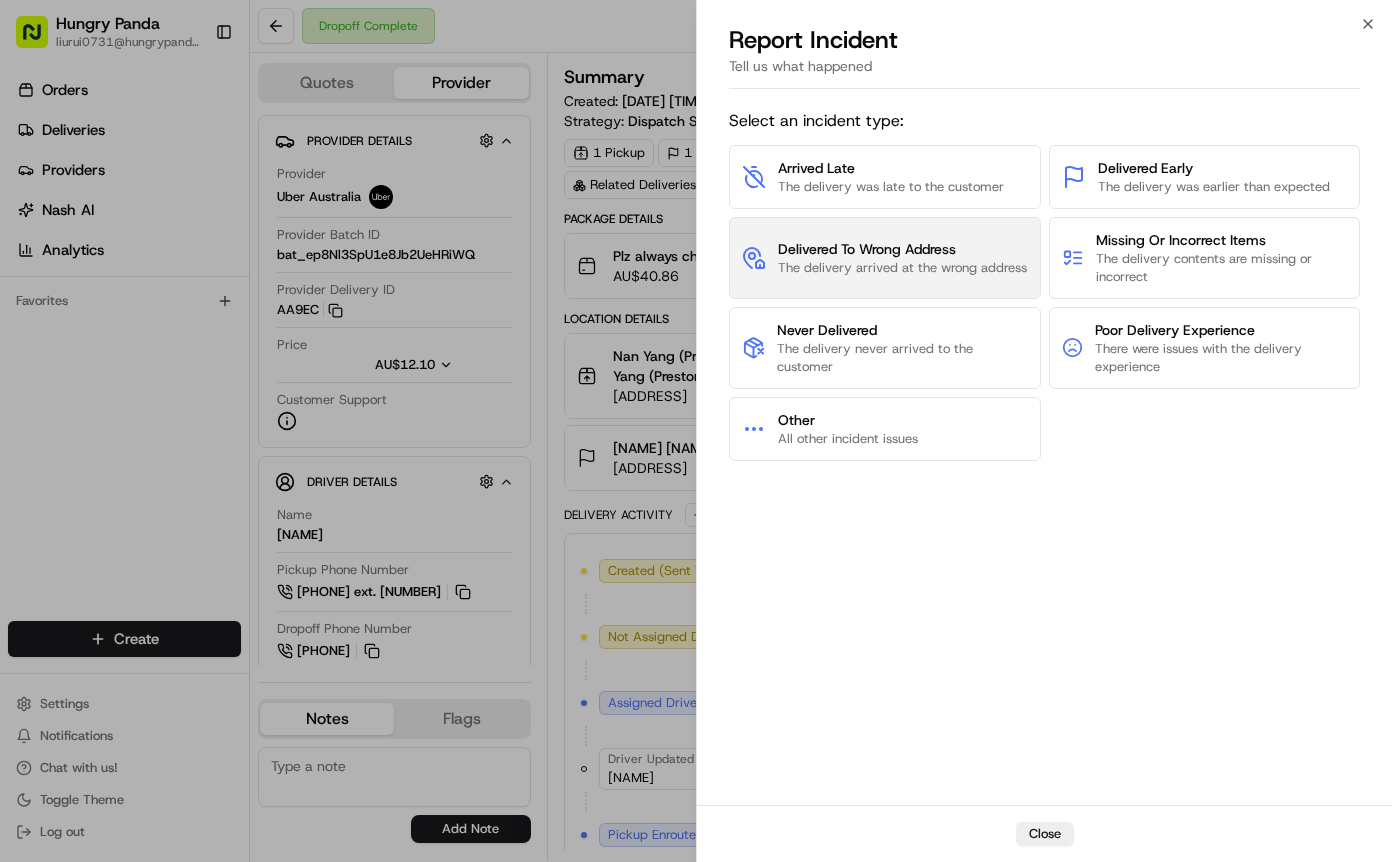 click on "The delivery arrived at the wrong address" at bounding box center (902, 268) 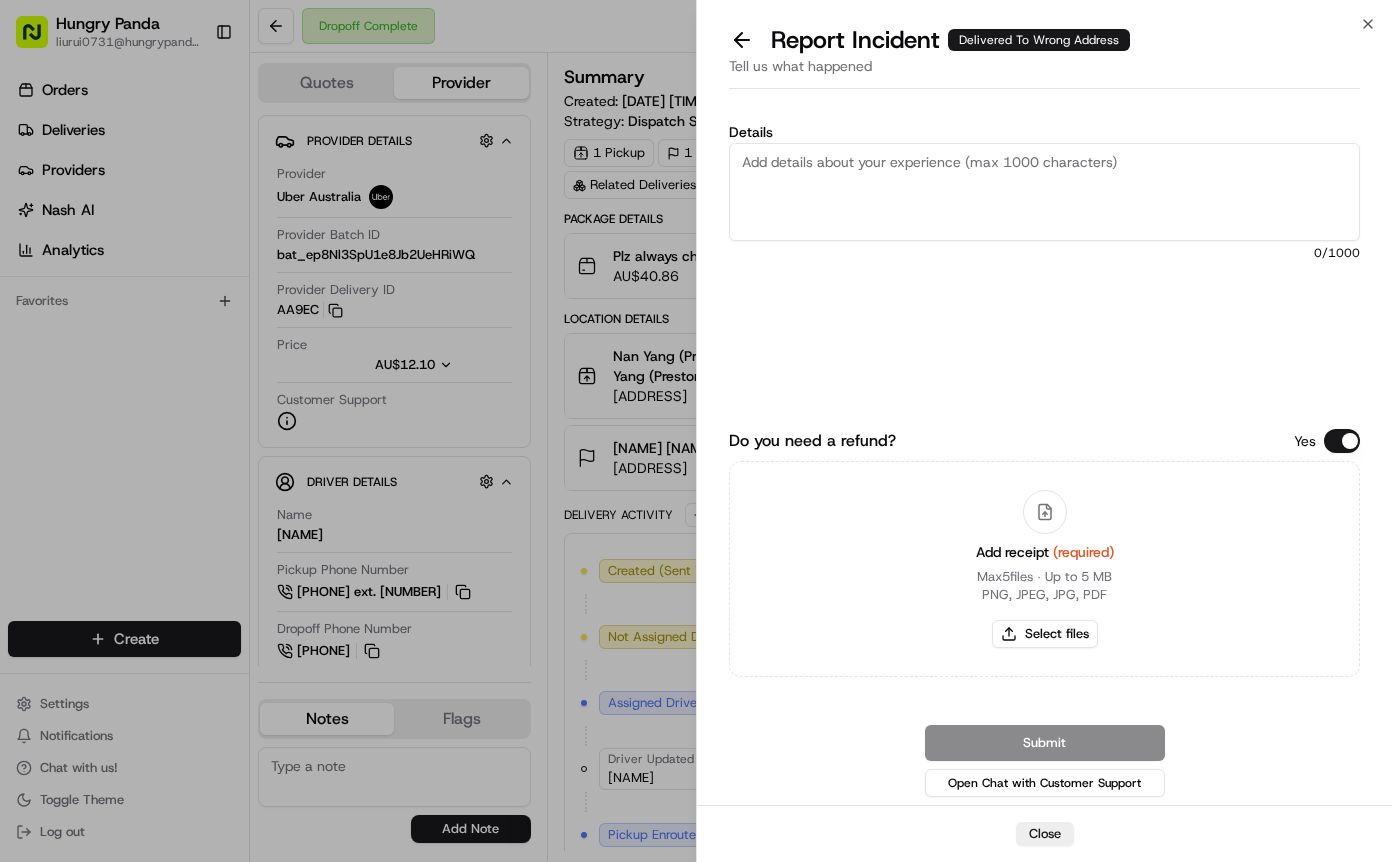 click on "Details" at bounding box center (1044, 192) 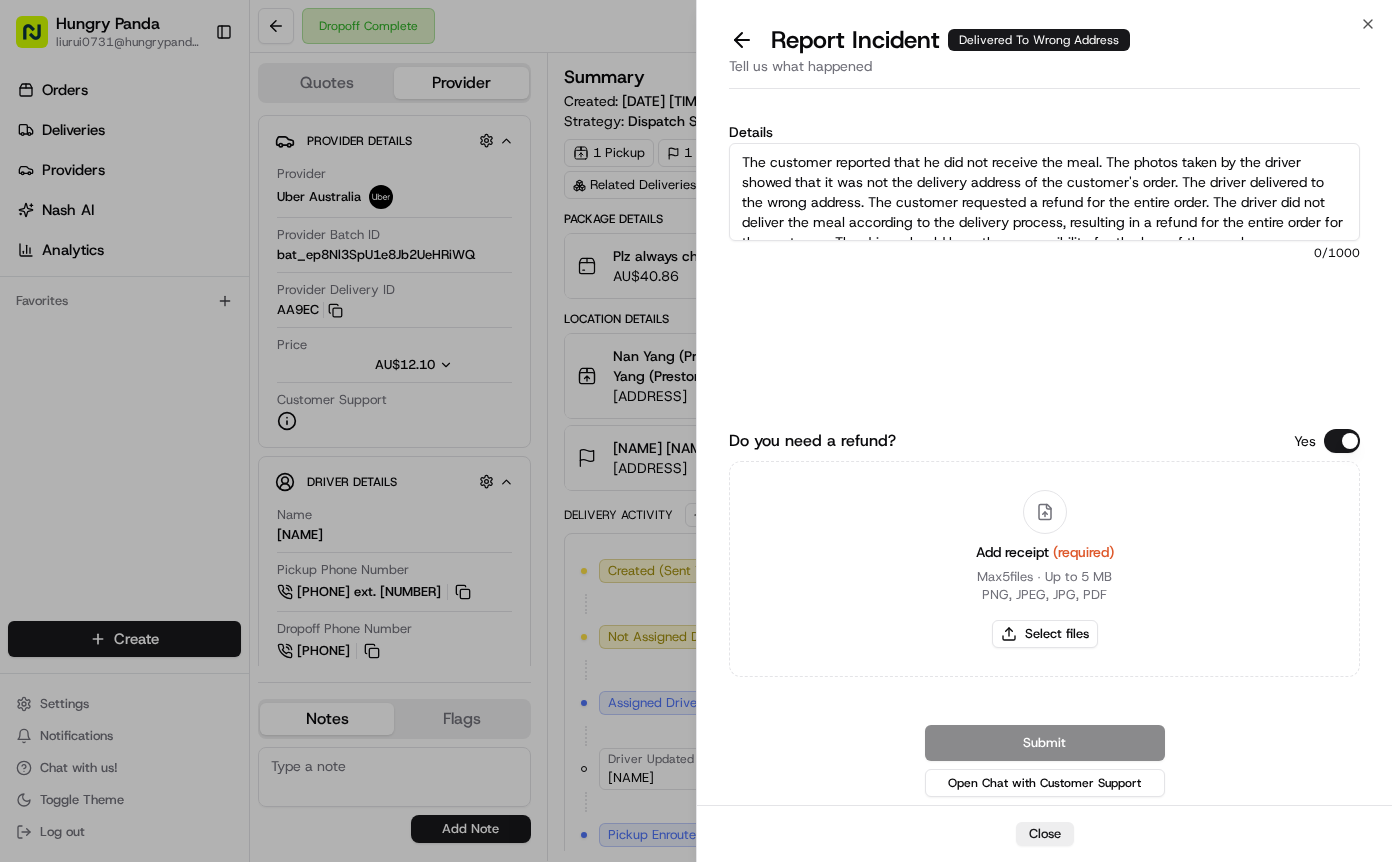 scroll, scrollTop: 11, scrollLeft: 0, axis: vertical 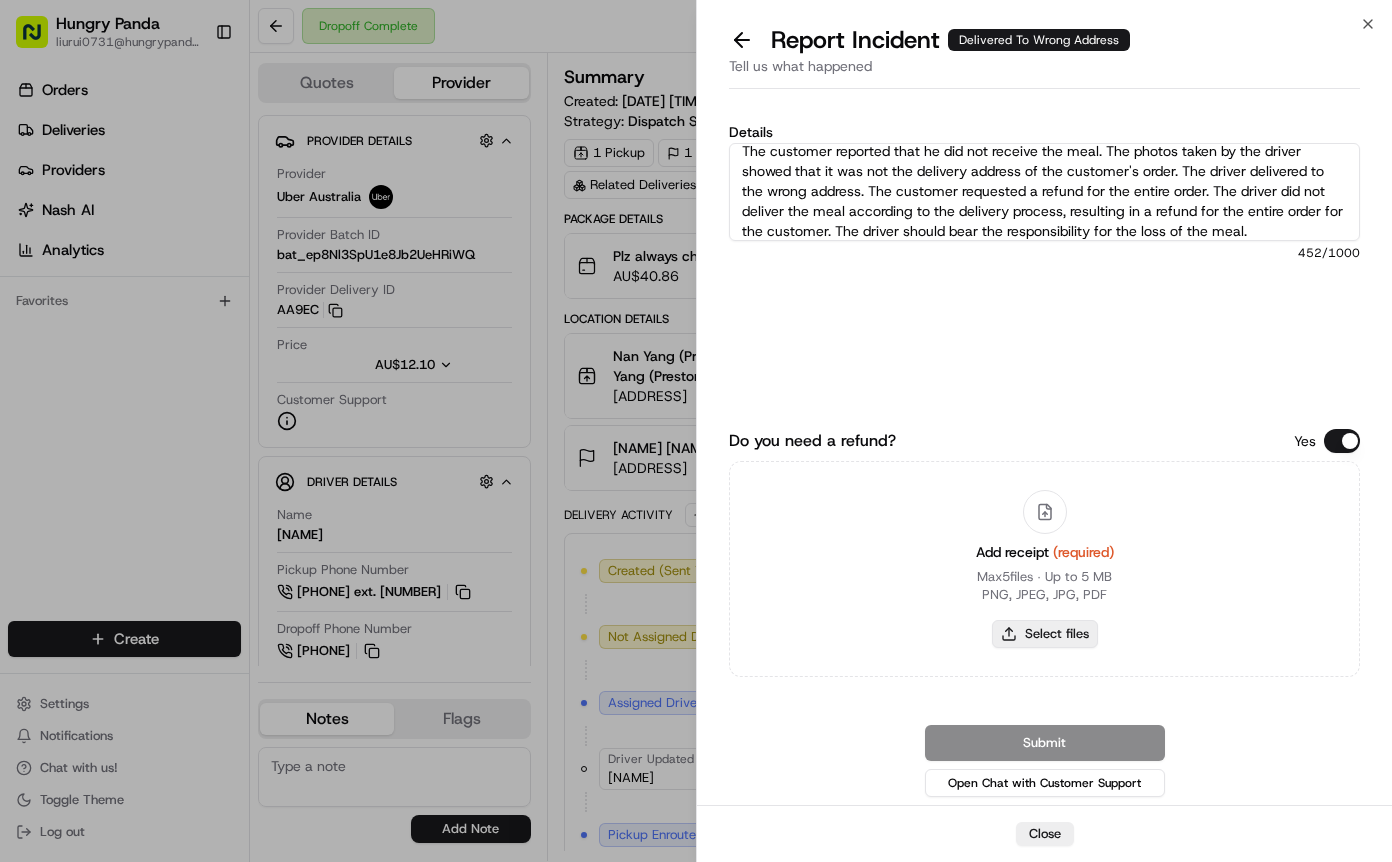 type on "The customer reported that he did not receive the meal. The photos taken by the driver showed that it was not the delivery address of the customer's order. The driver delivered to the wrong address. The customer requested a refund for the entire order. The driver did not deliver the meal according to the delivery process, resulting in a refund for the entire order for the customer. The driver should bear the responsibility for the loss of the meal." 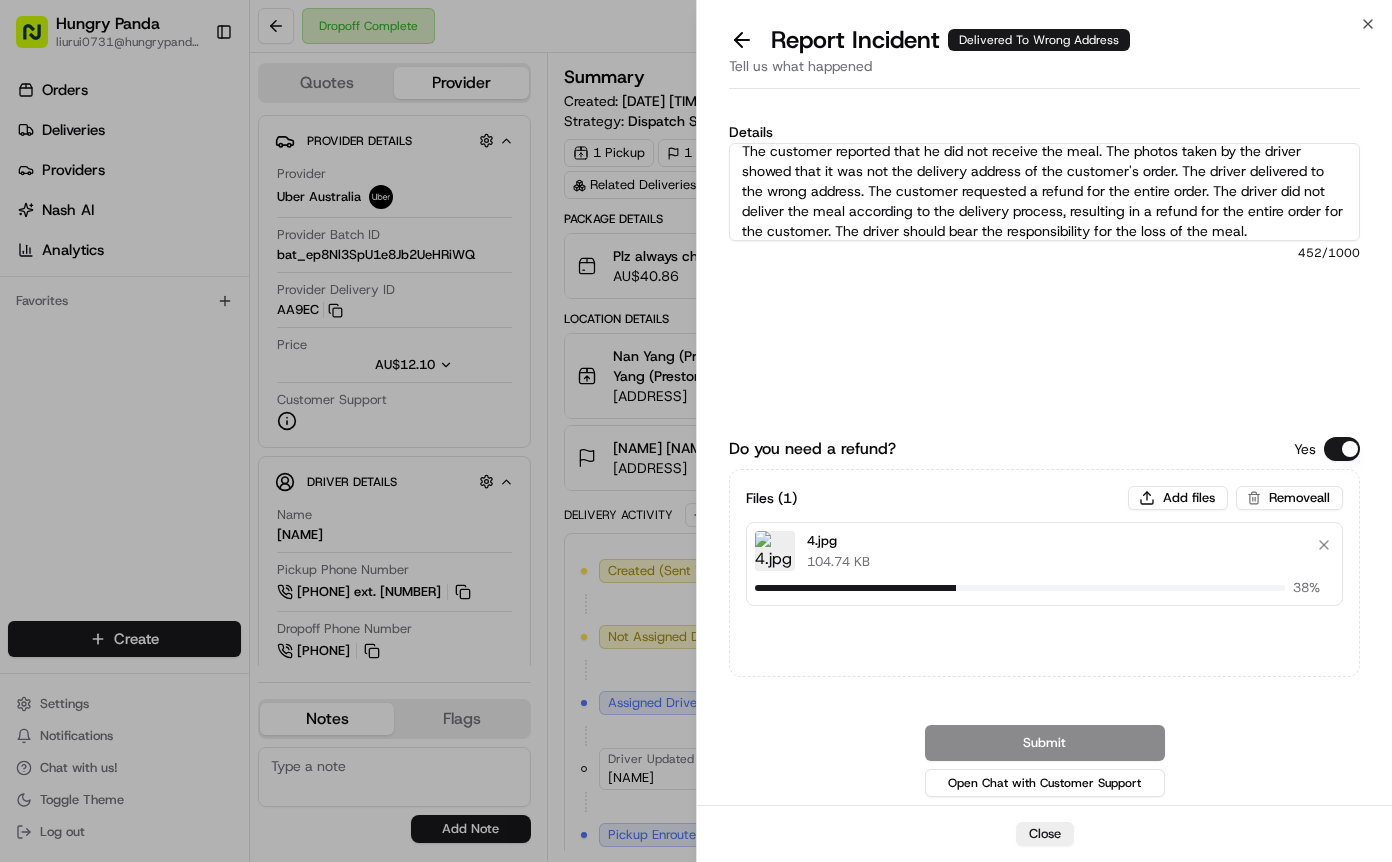 type 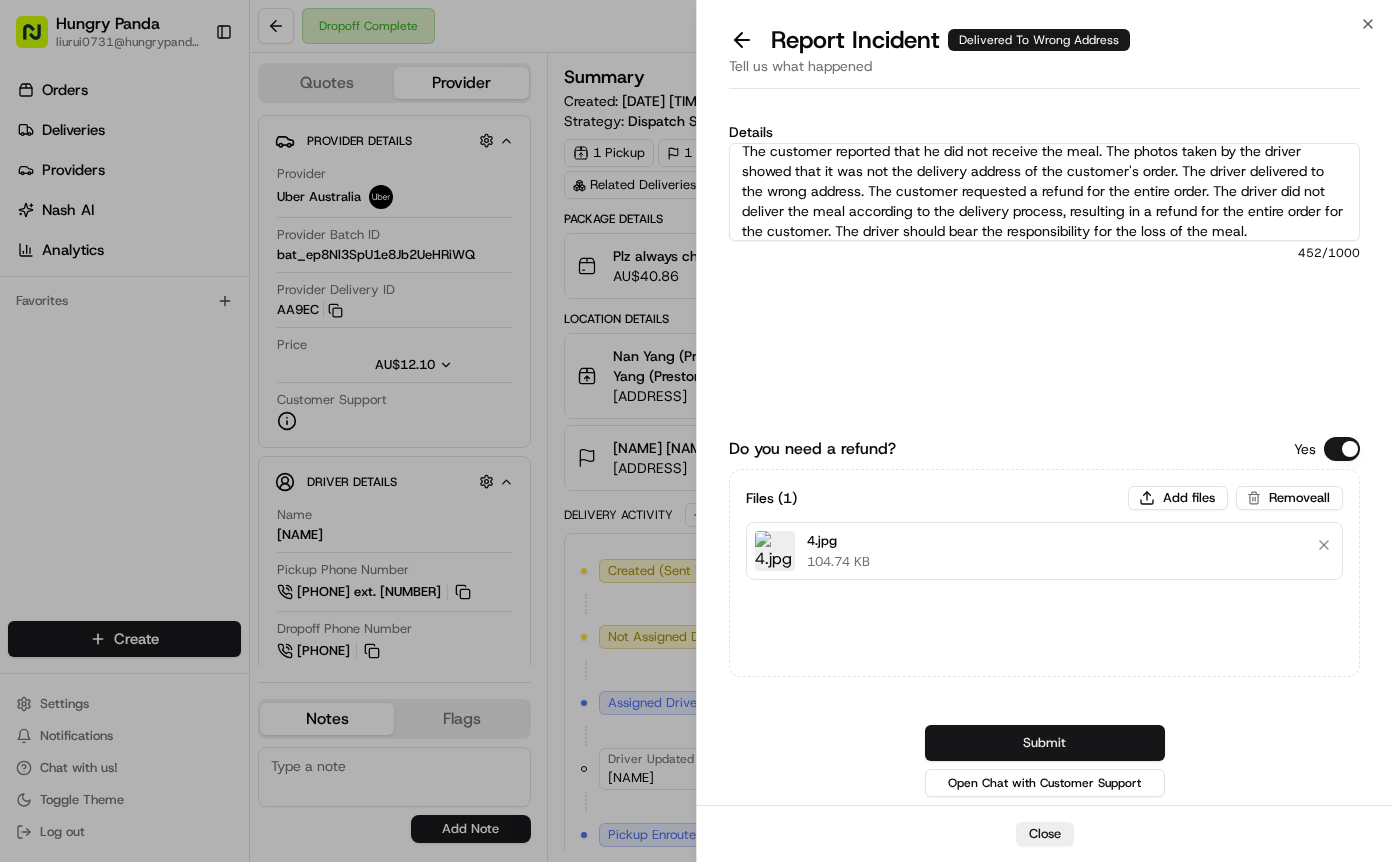 click on "Submit" at bounding box center [1045, 743] 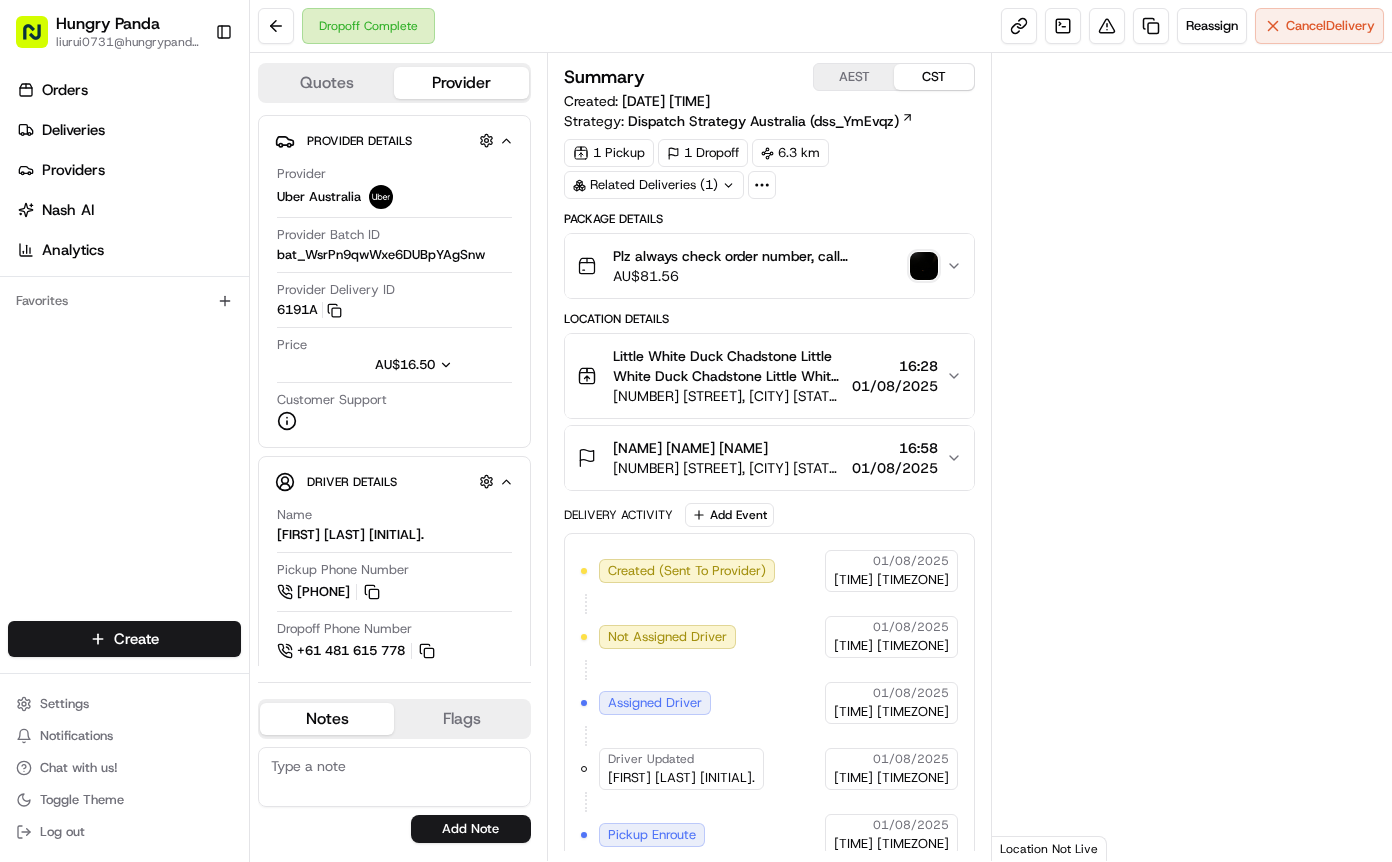 scroll, scrollTop: 0, scrollLeft: 0, axis: both 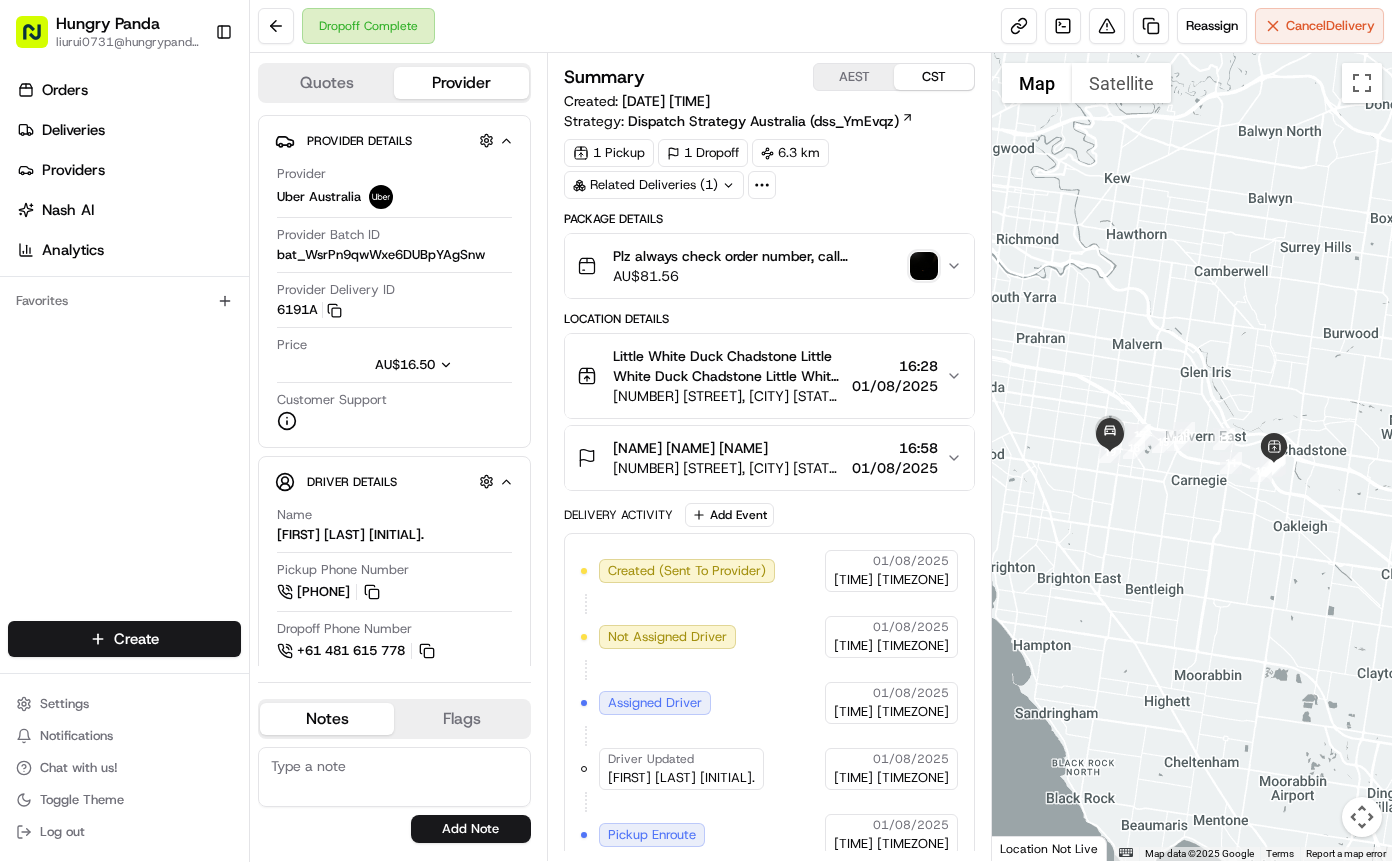 click on "放门口 不要葱姜蒜香菜
Plz always check order number, call customer when you arrive, any delivery issues, Contact WhatsApp +61448888887 AU$ 81.56" at bounding box center (769, 266) 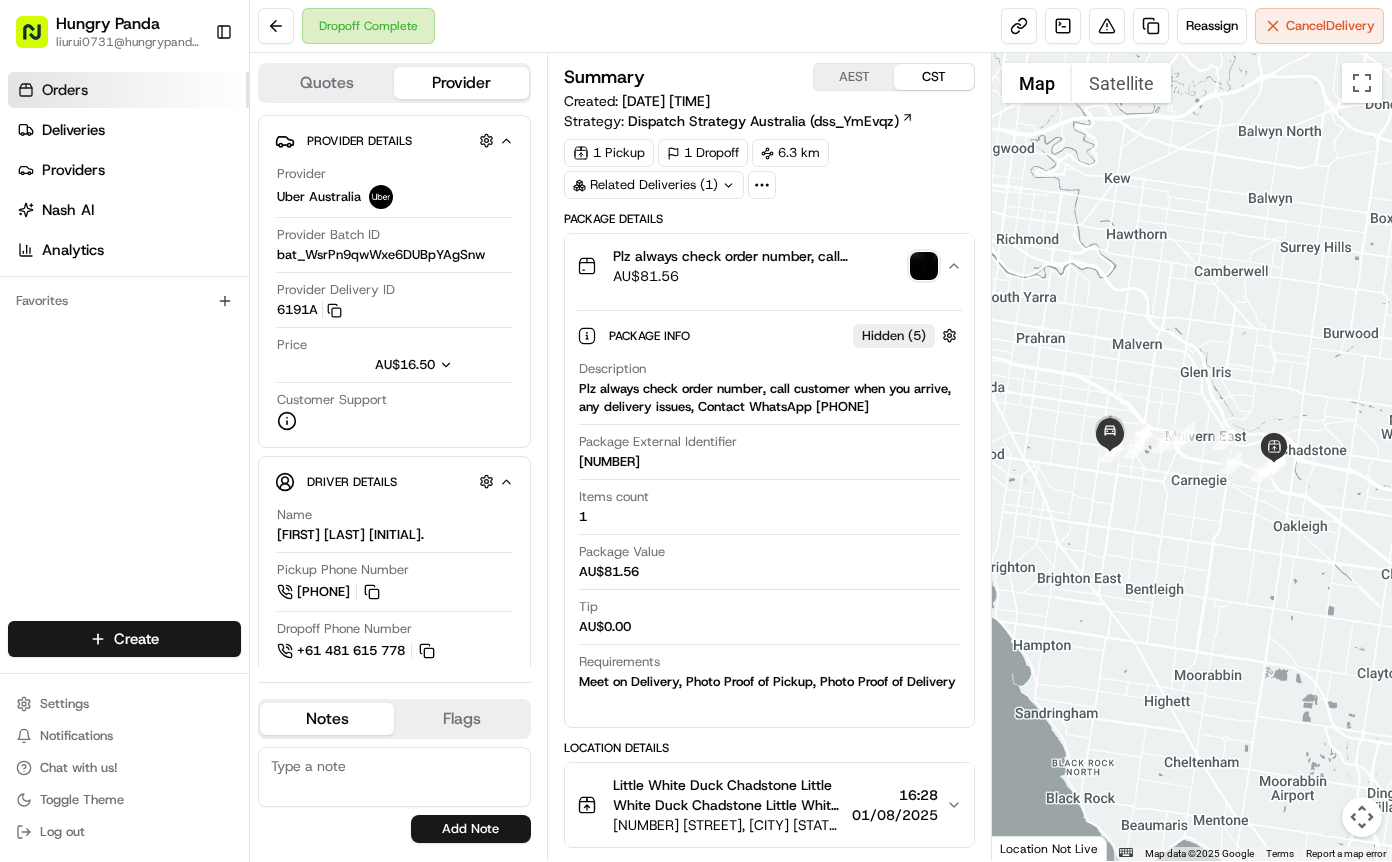 type 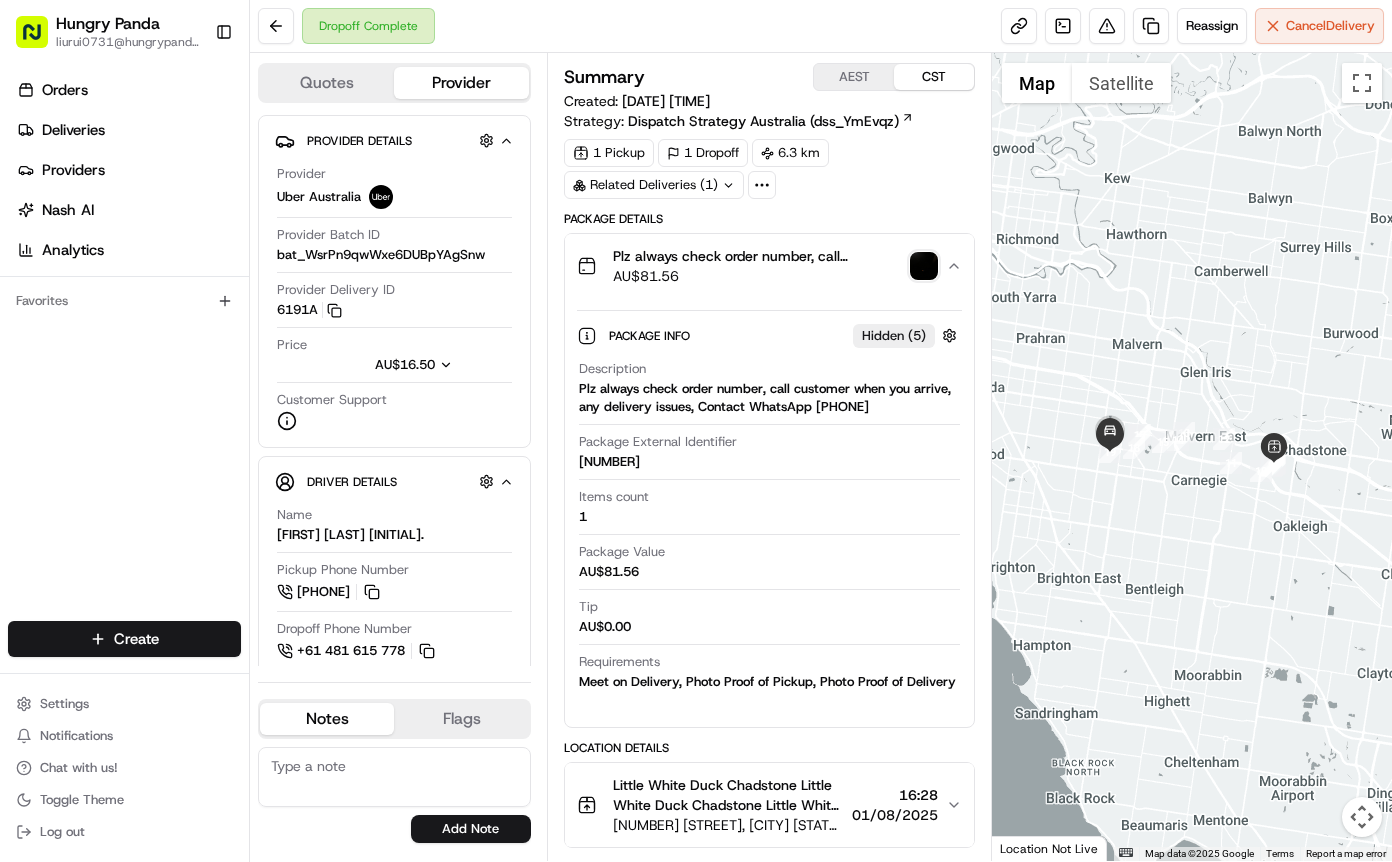 click at bounding box center [924, 266] 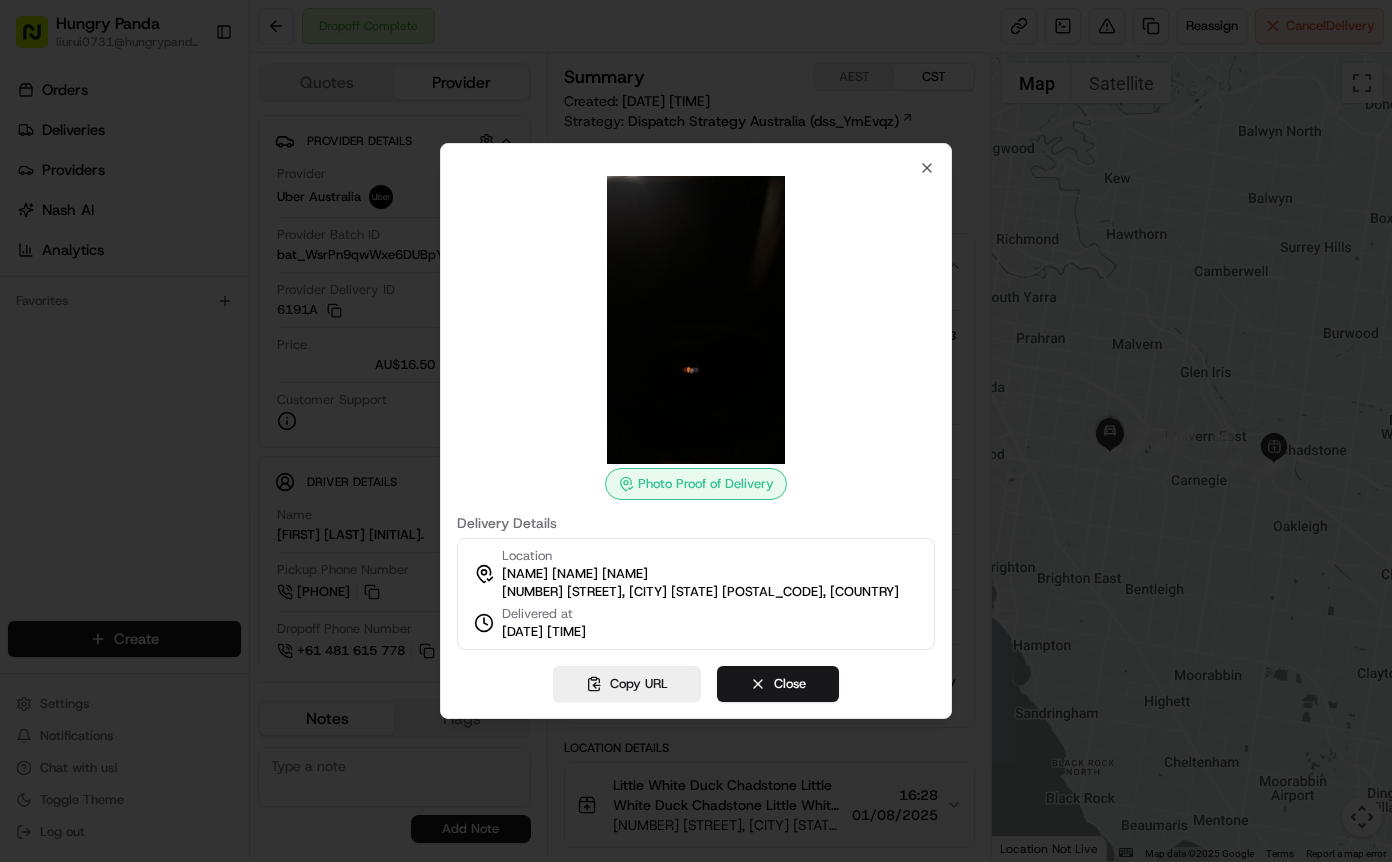 click at bounding box center [696, 320] 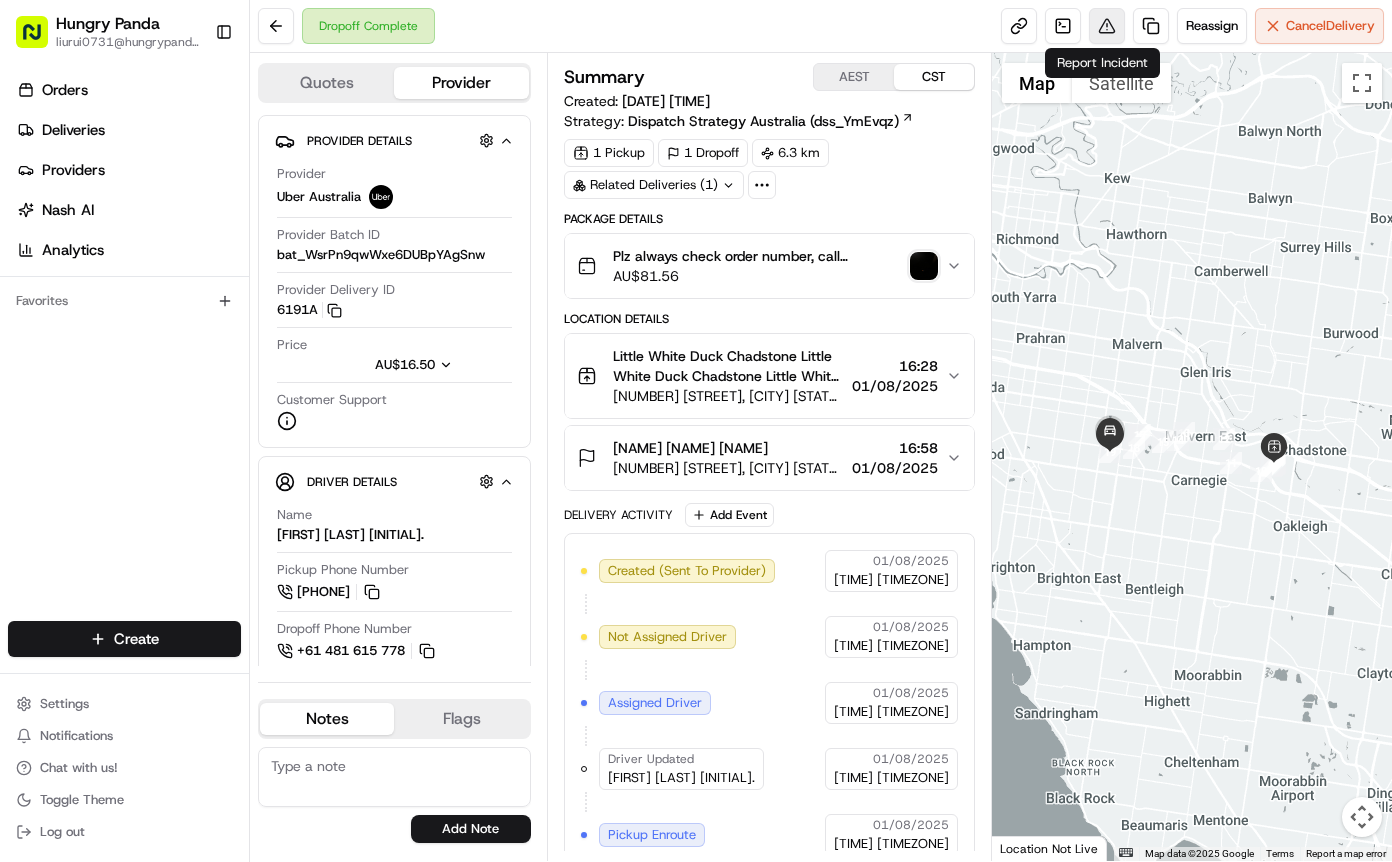 click at bounding box center [1107, 26] 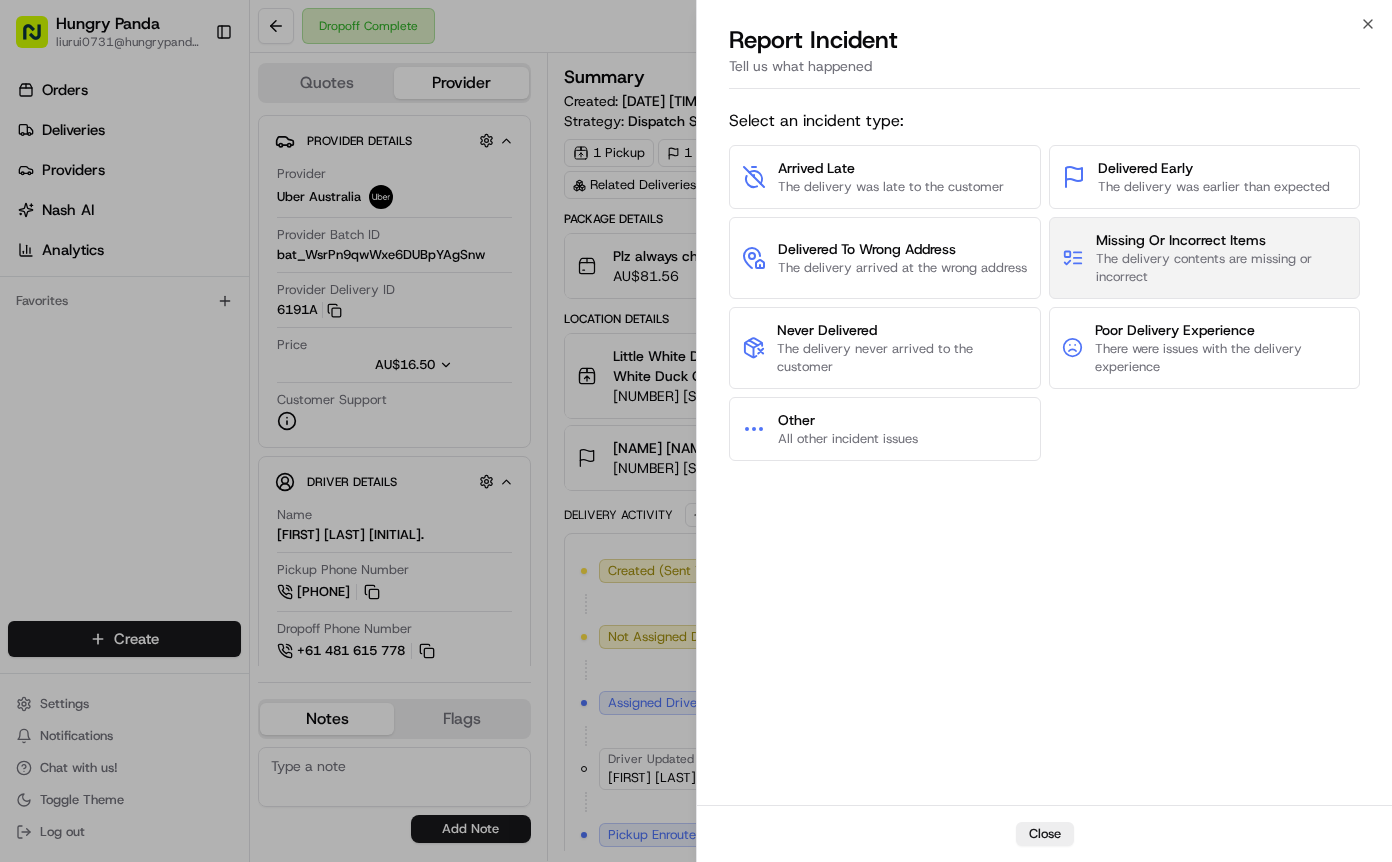 click on "The delivery contents are missing or incorrect" at bounding box center (1221, 268) 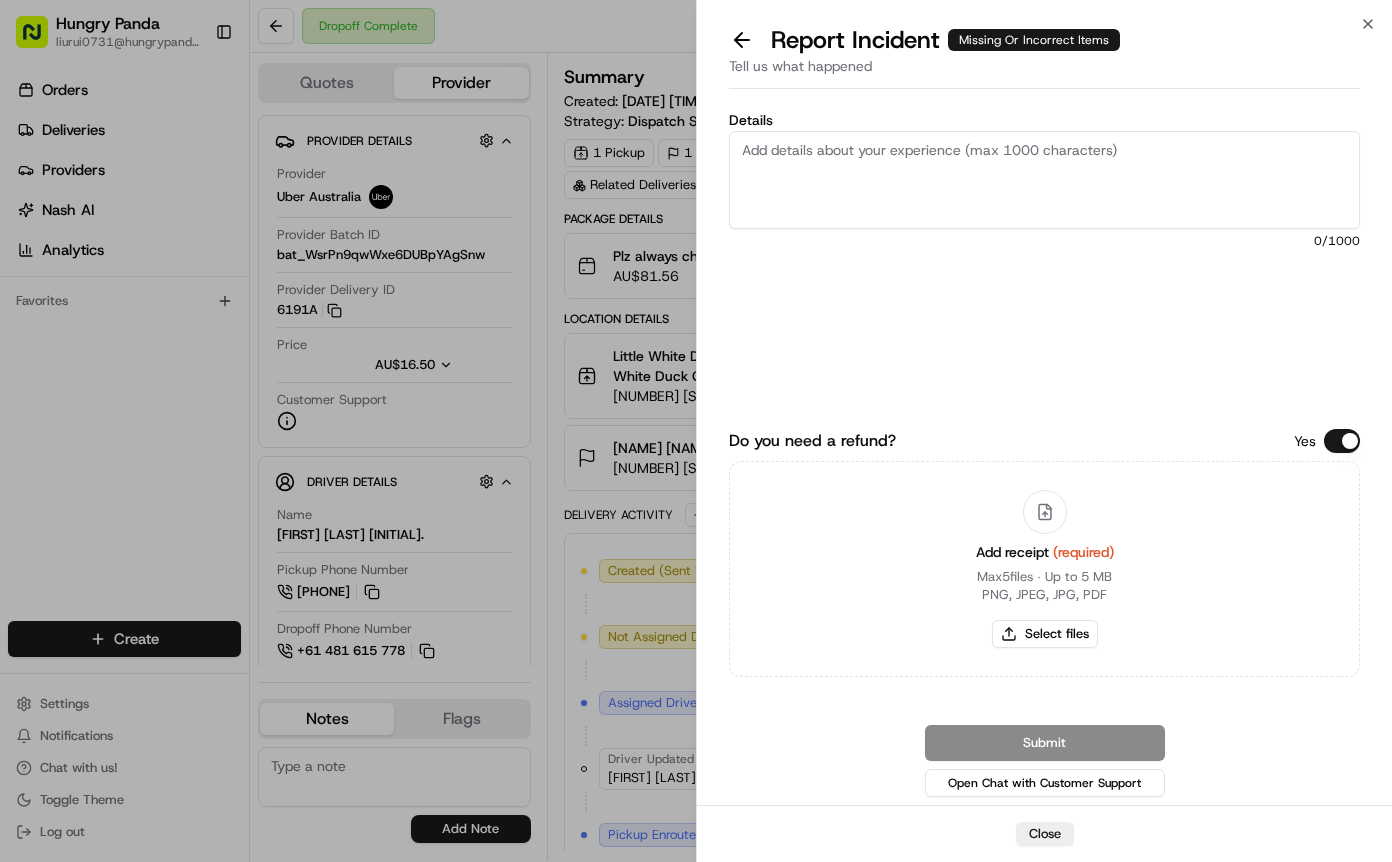 click on "Details" at bounding box center (1044, 180) 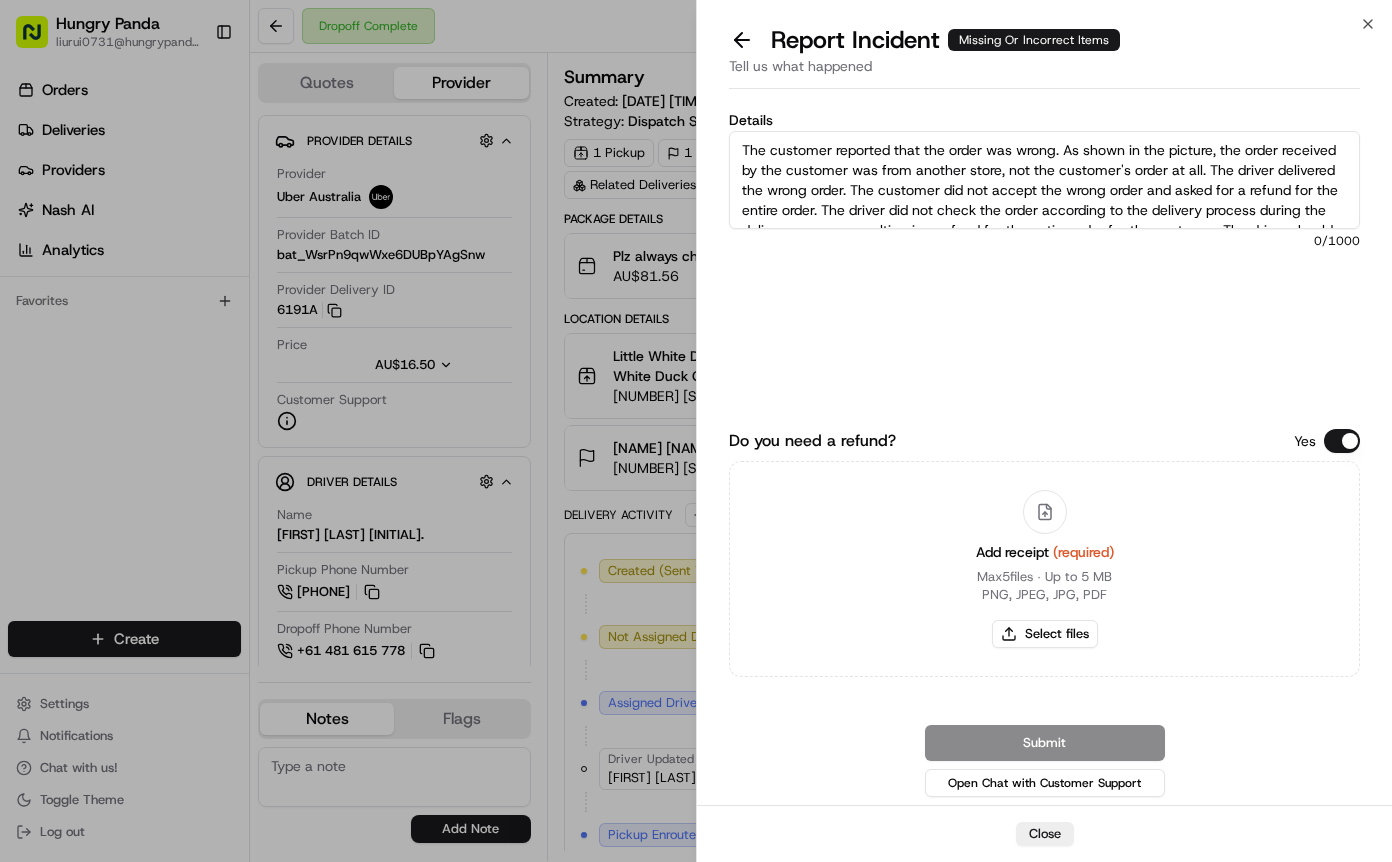 scroll, scrollTop: 31, scrollLeft: 0, axis: vertical 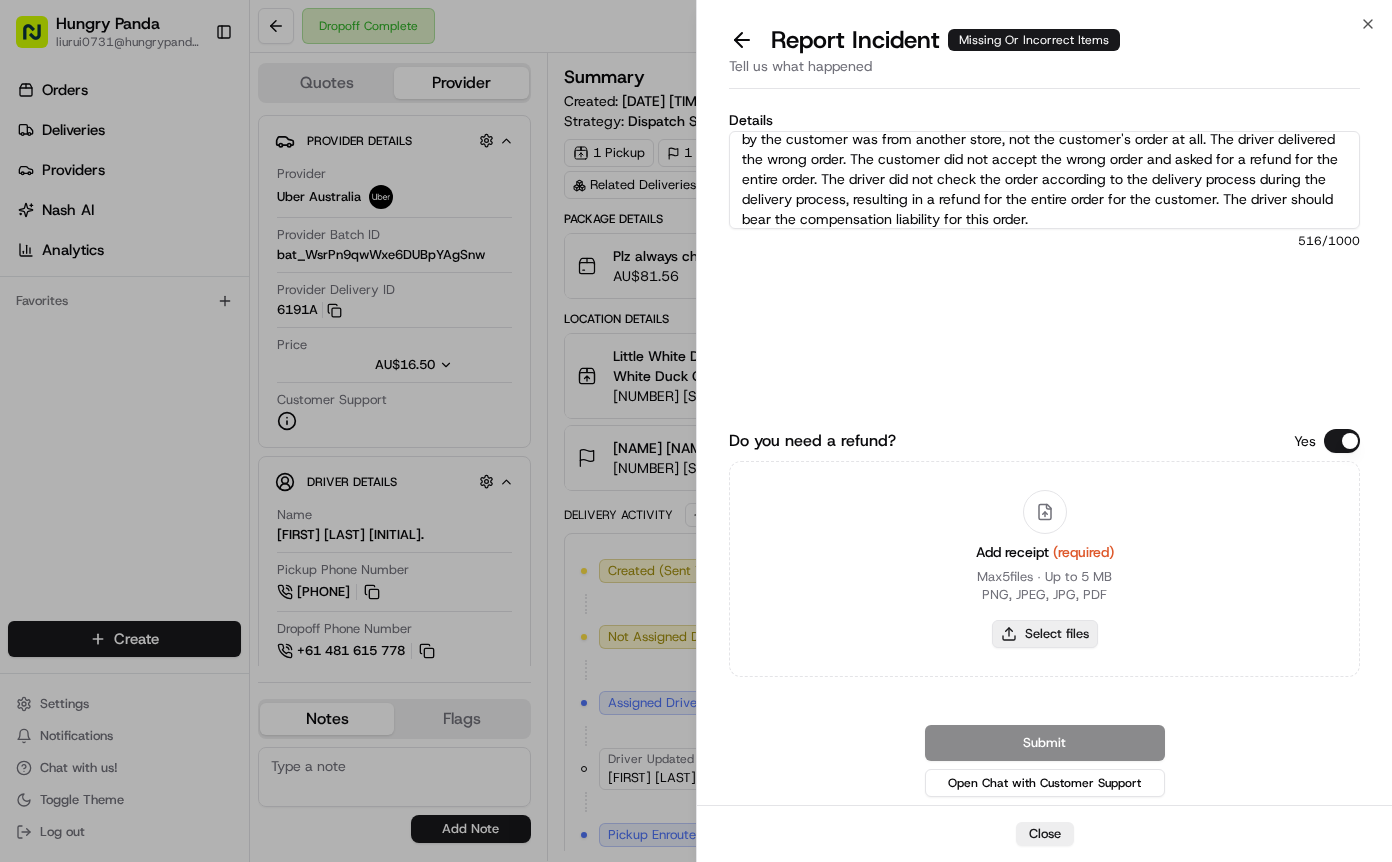 type on "The customer reported that the order was wrong. As shown in the picture, the order received by the customer was from another store, not the customer's order at all. The driver delivered the wrong order. The customer did not accept the wrong order and asked for a refund for the entire order. The driver did not check the order according to the delivery process during the delivery process, resulting in a refund for the entire order for the customer. The driver should bear the compensation liability for this order." 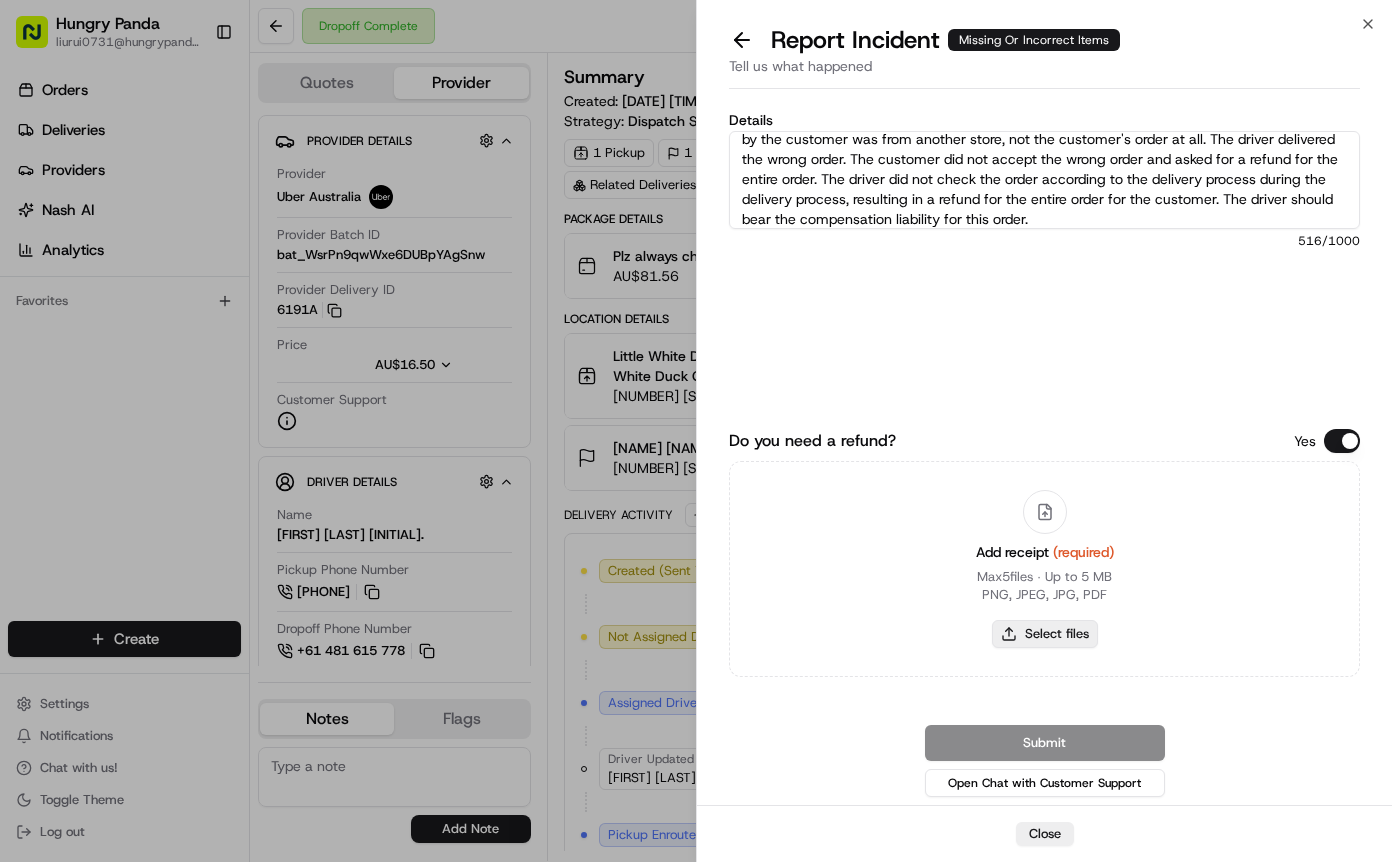 type on "C:\fakepath\错餐.jpg" 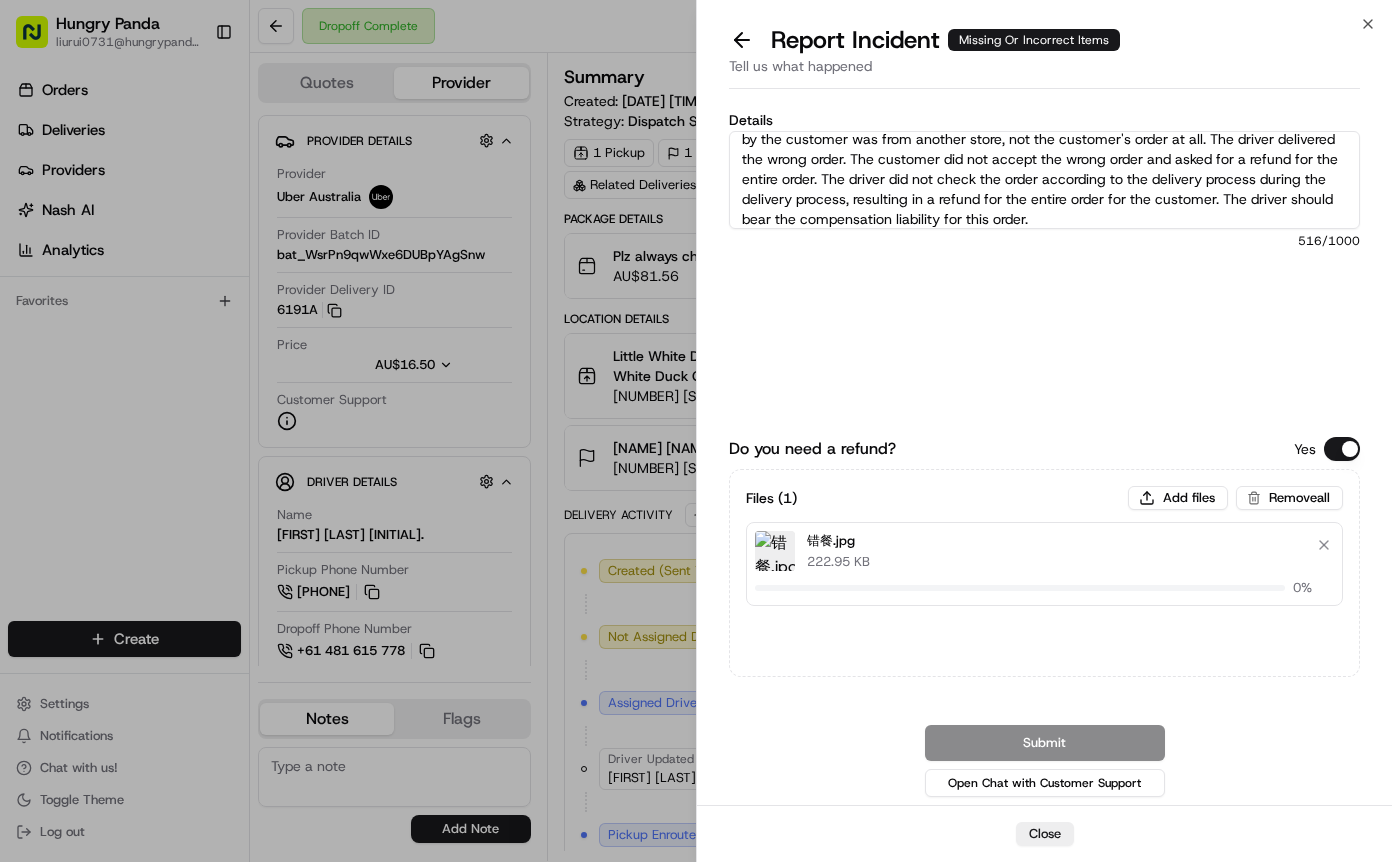 type 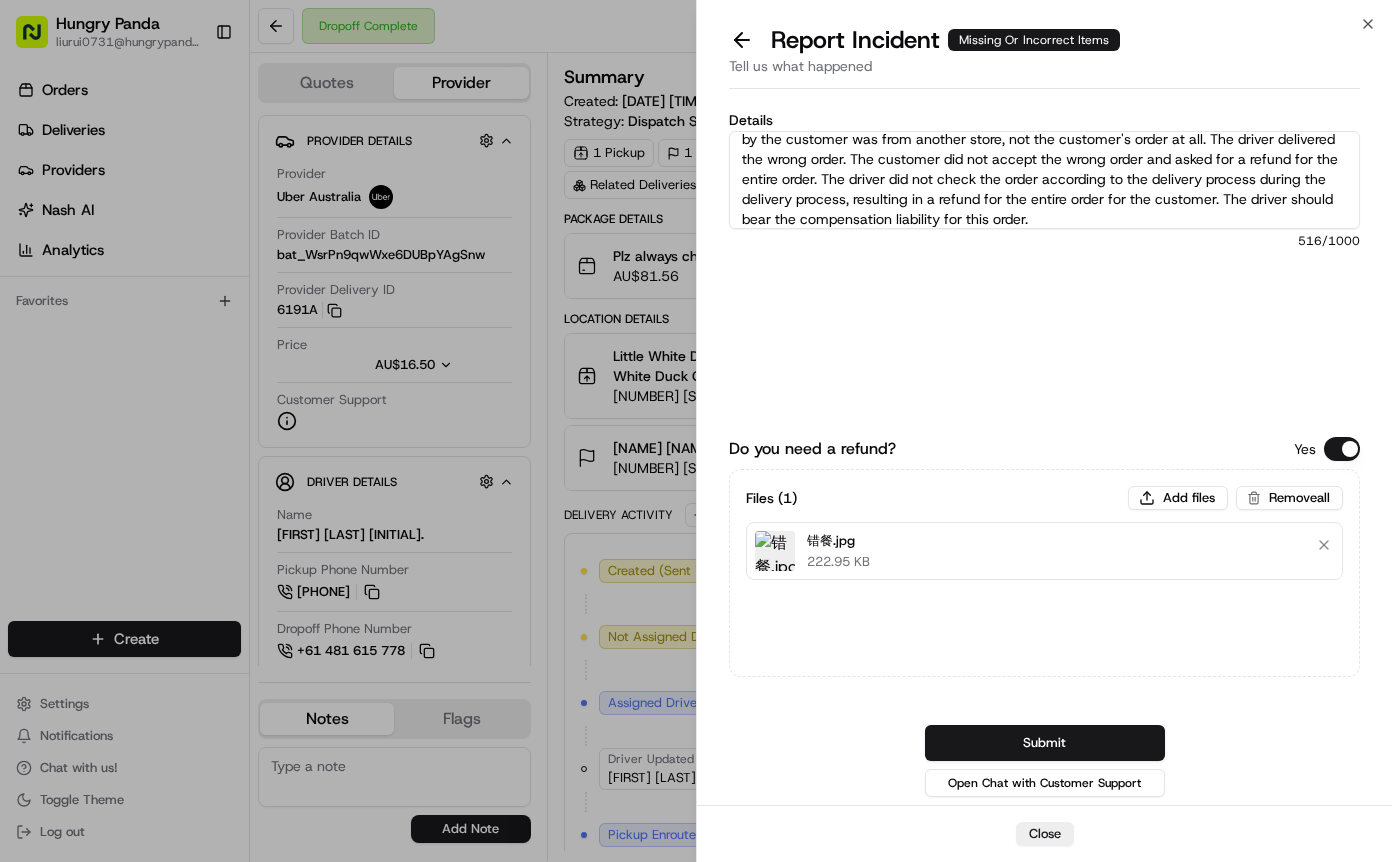 click on "Submit" at bounding box center (1045, 743) 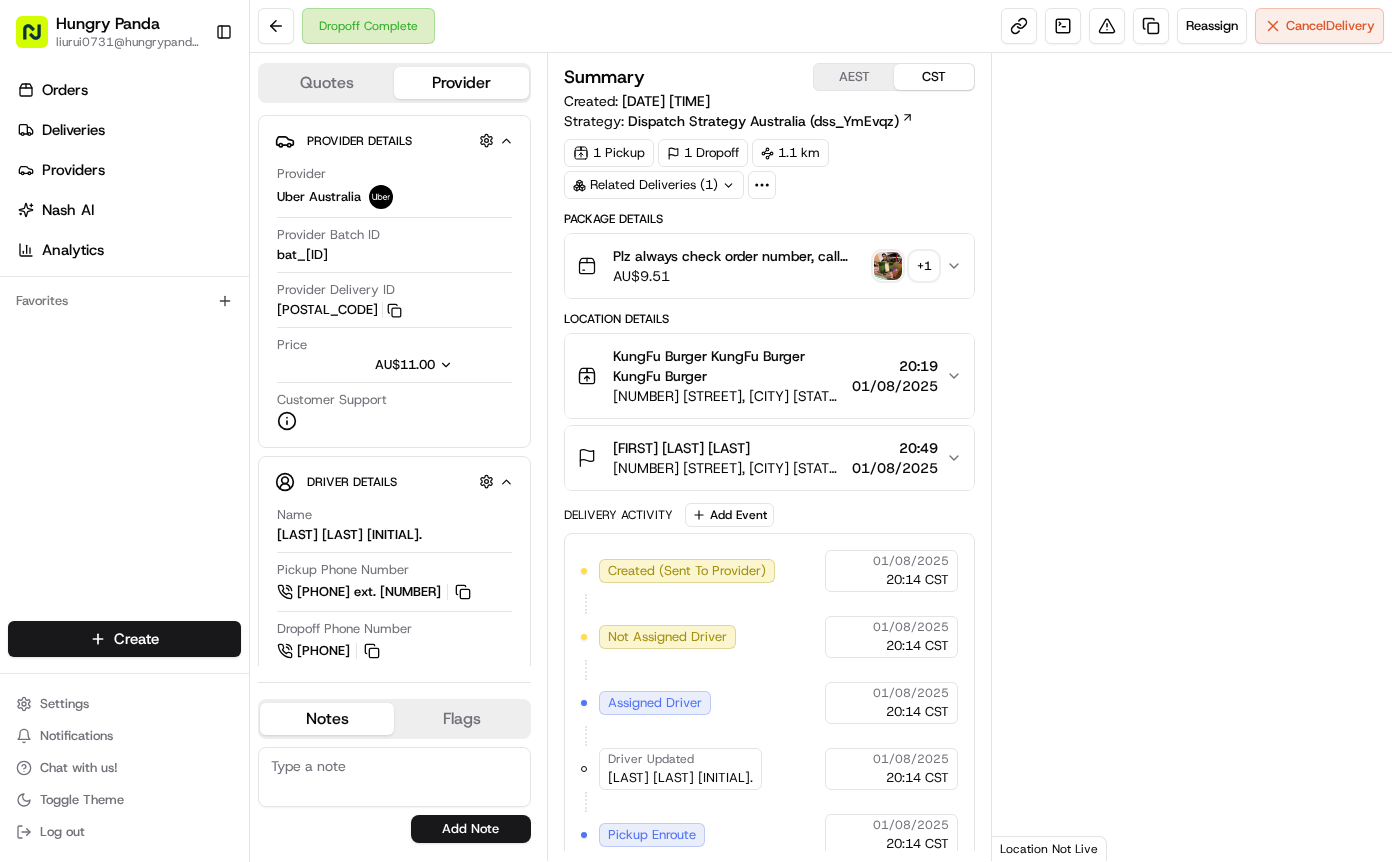scroll, scrollTop: 0, scrollLeft: 0, axis: both 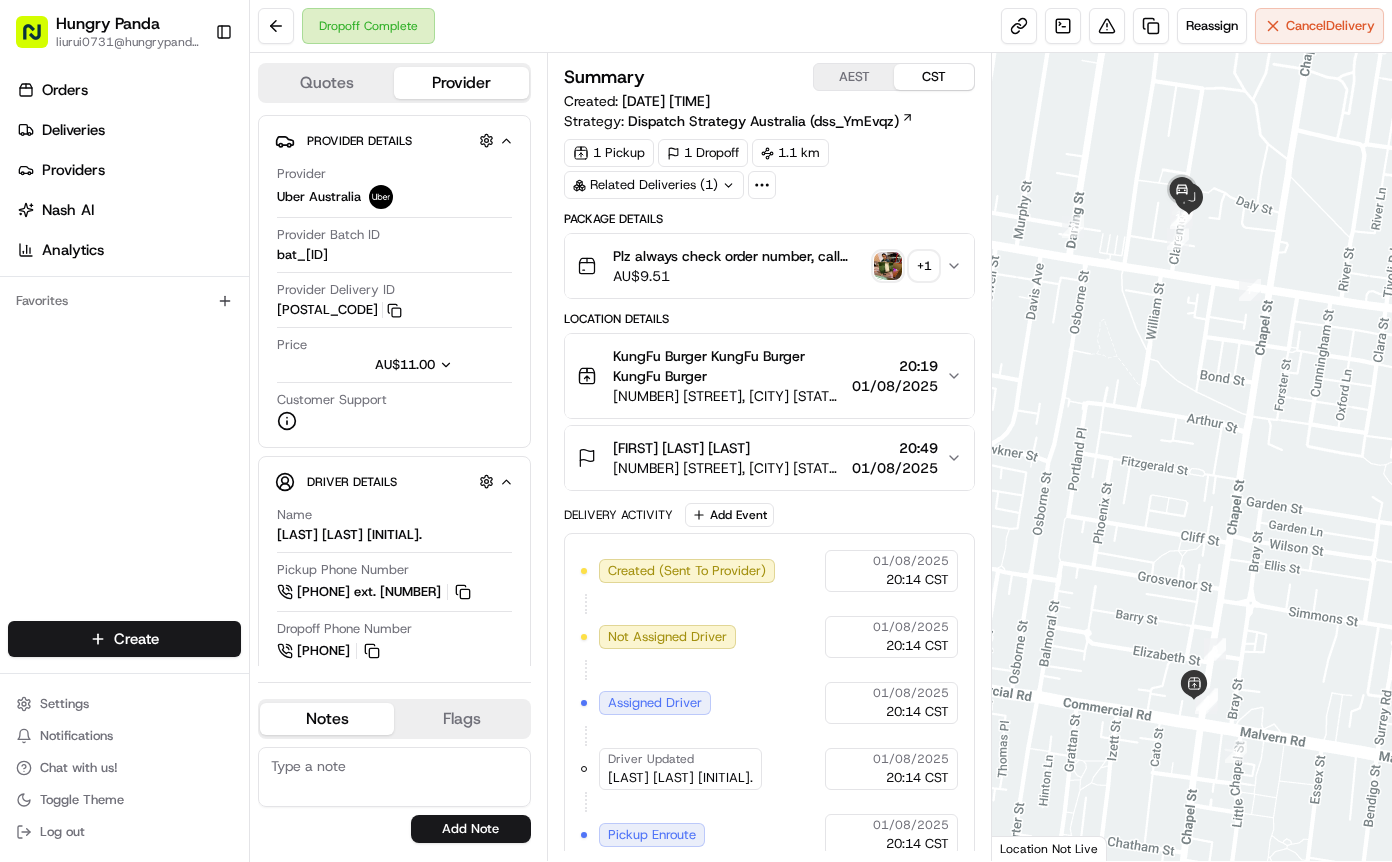 drag, startPoint x: 961, startPoint y: 272, endPoint x: 1259, endPoint y: 157, distance: 319.4198 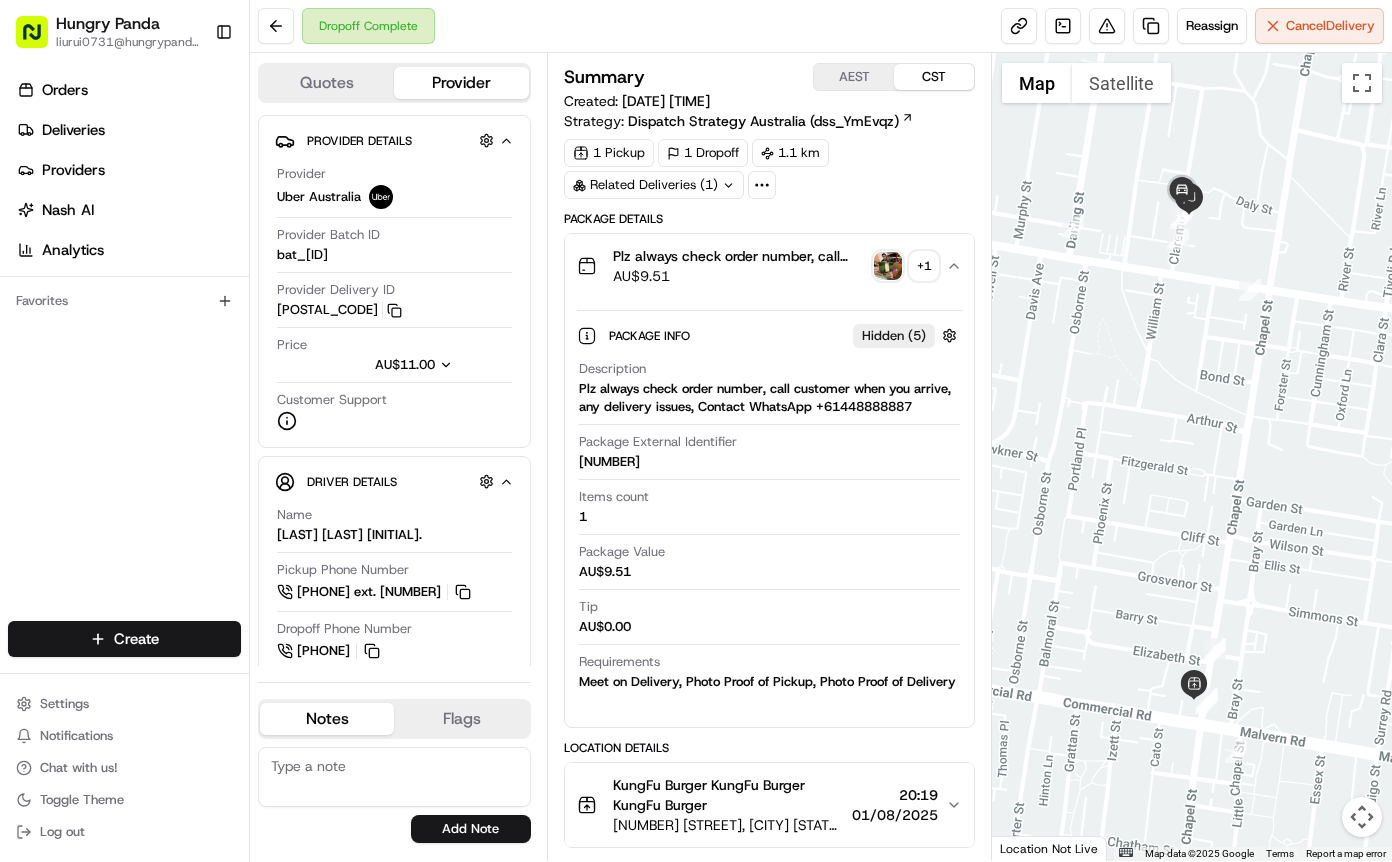 type 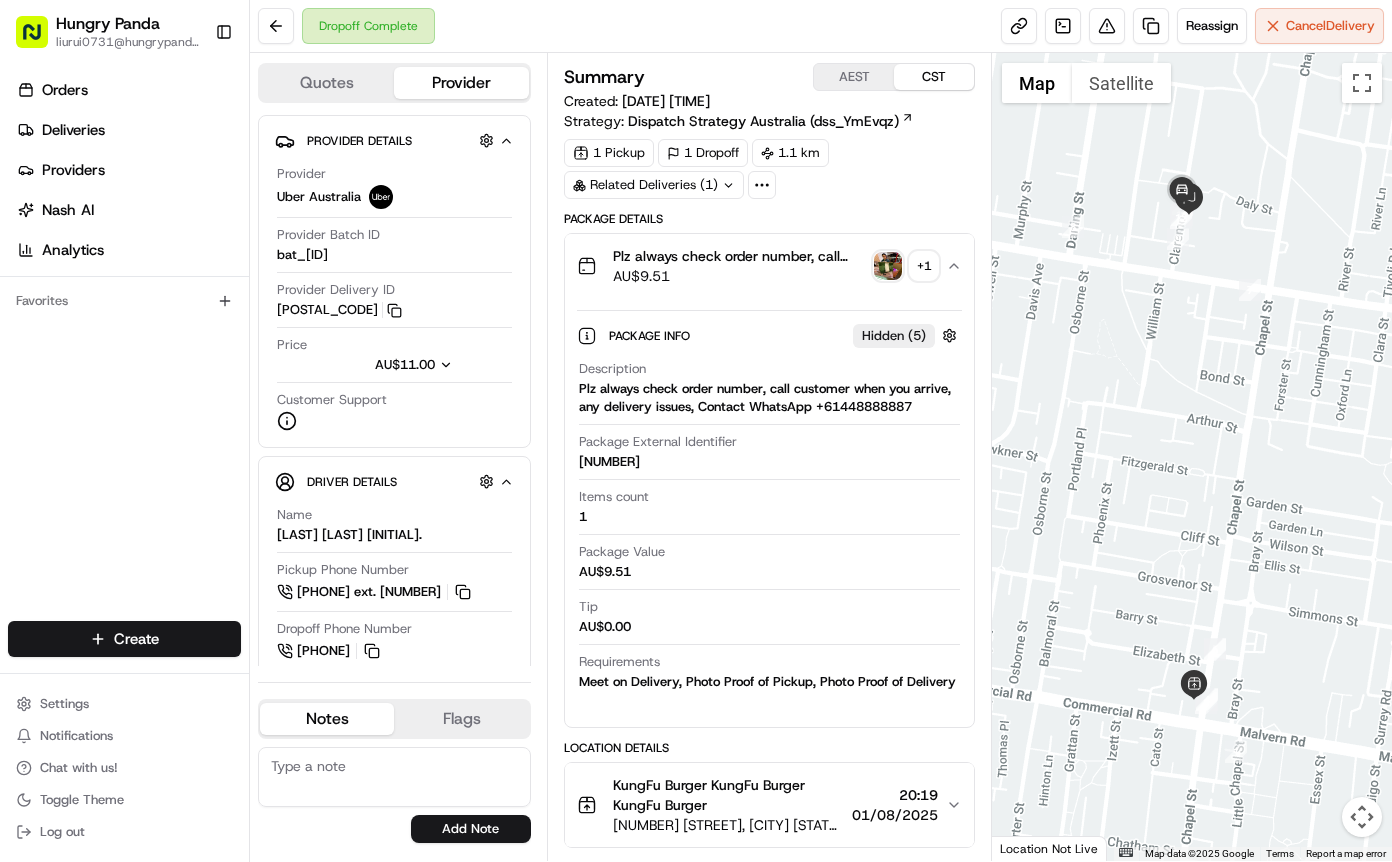 click at bounding box center [888, 266] 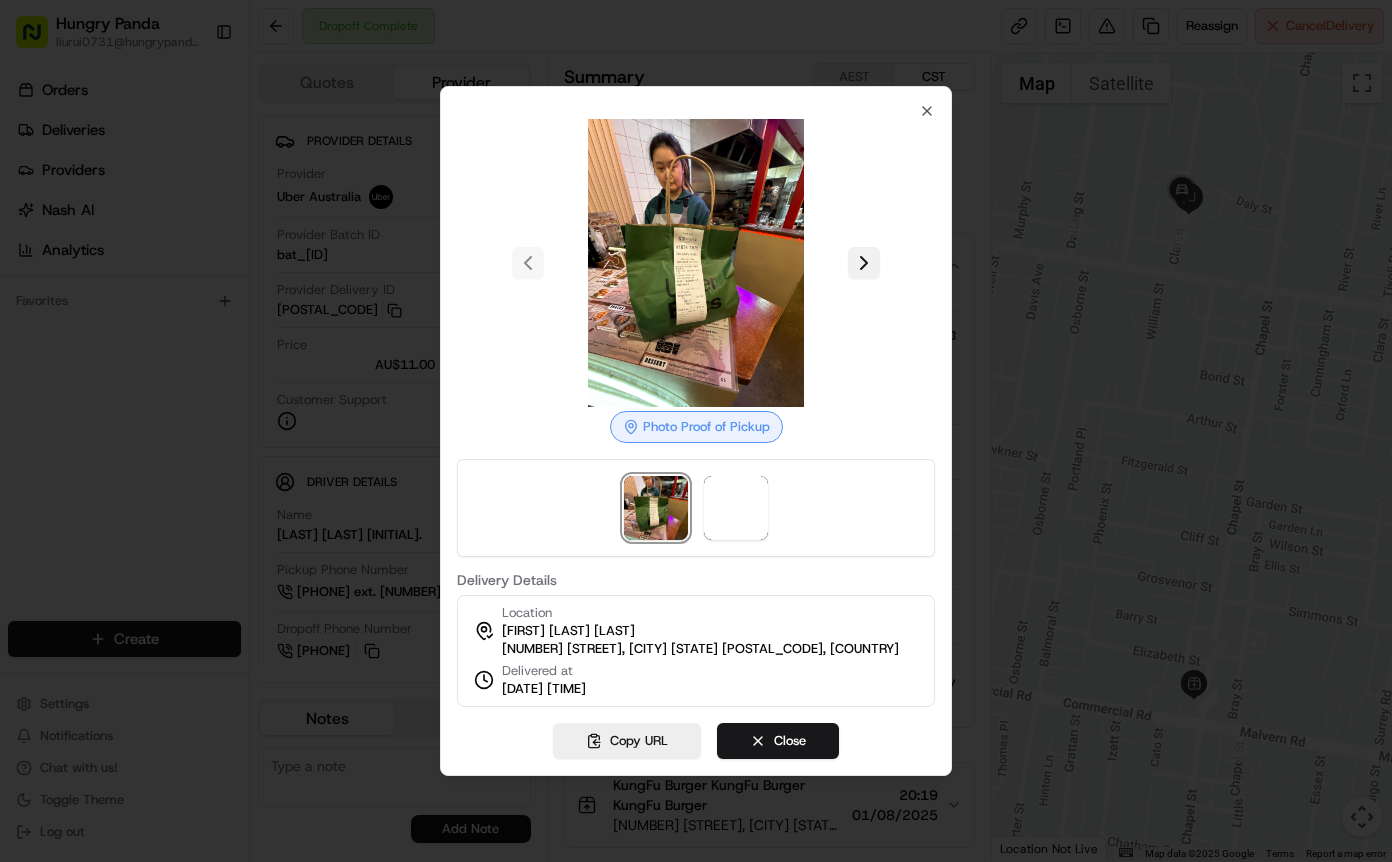click at bounding box center (864, 263) 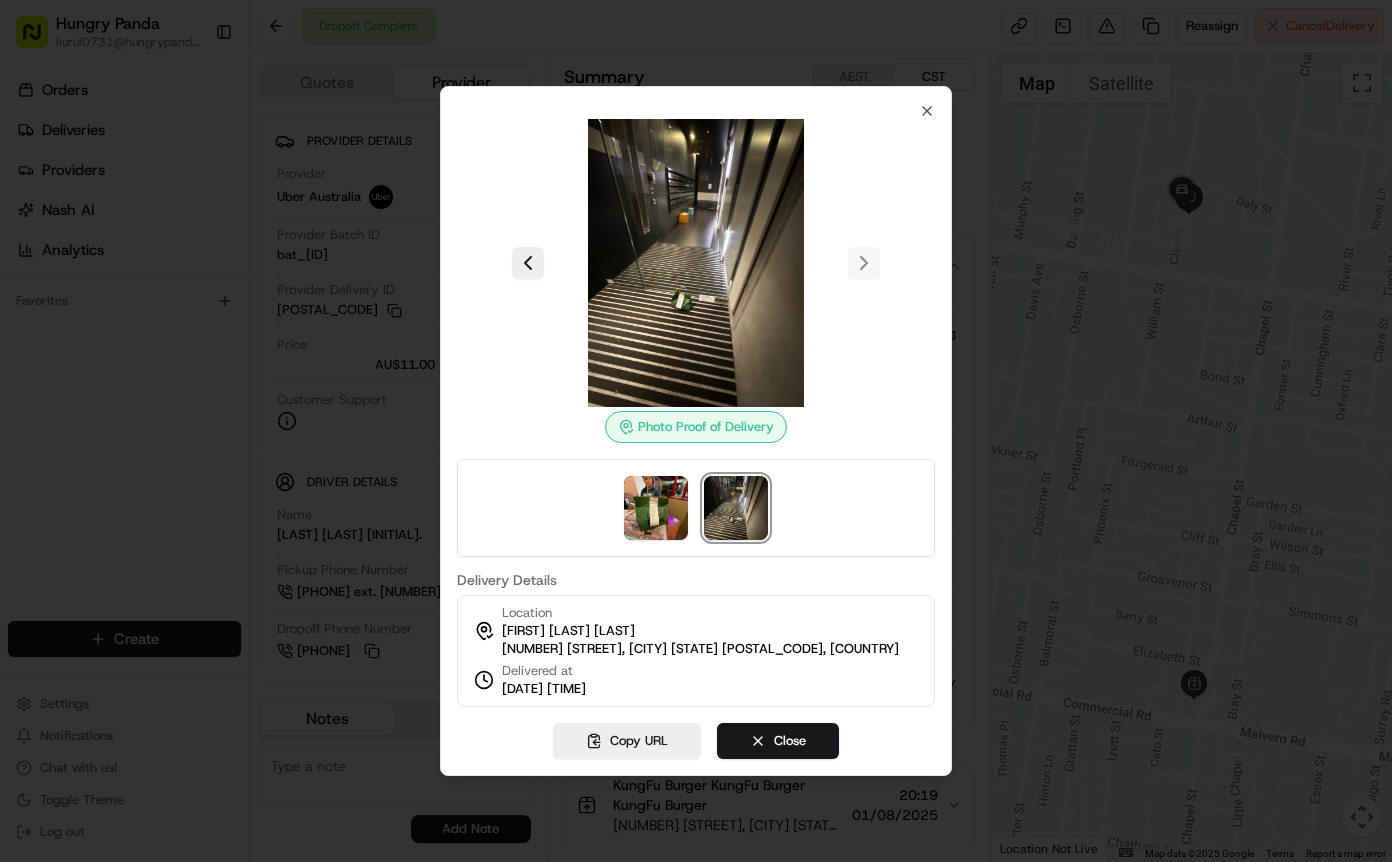 click at bounding box center (696, 431) 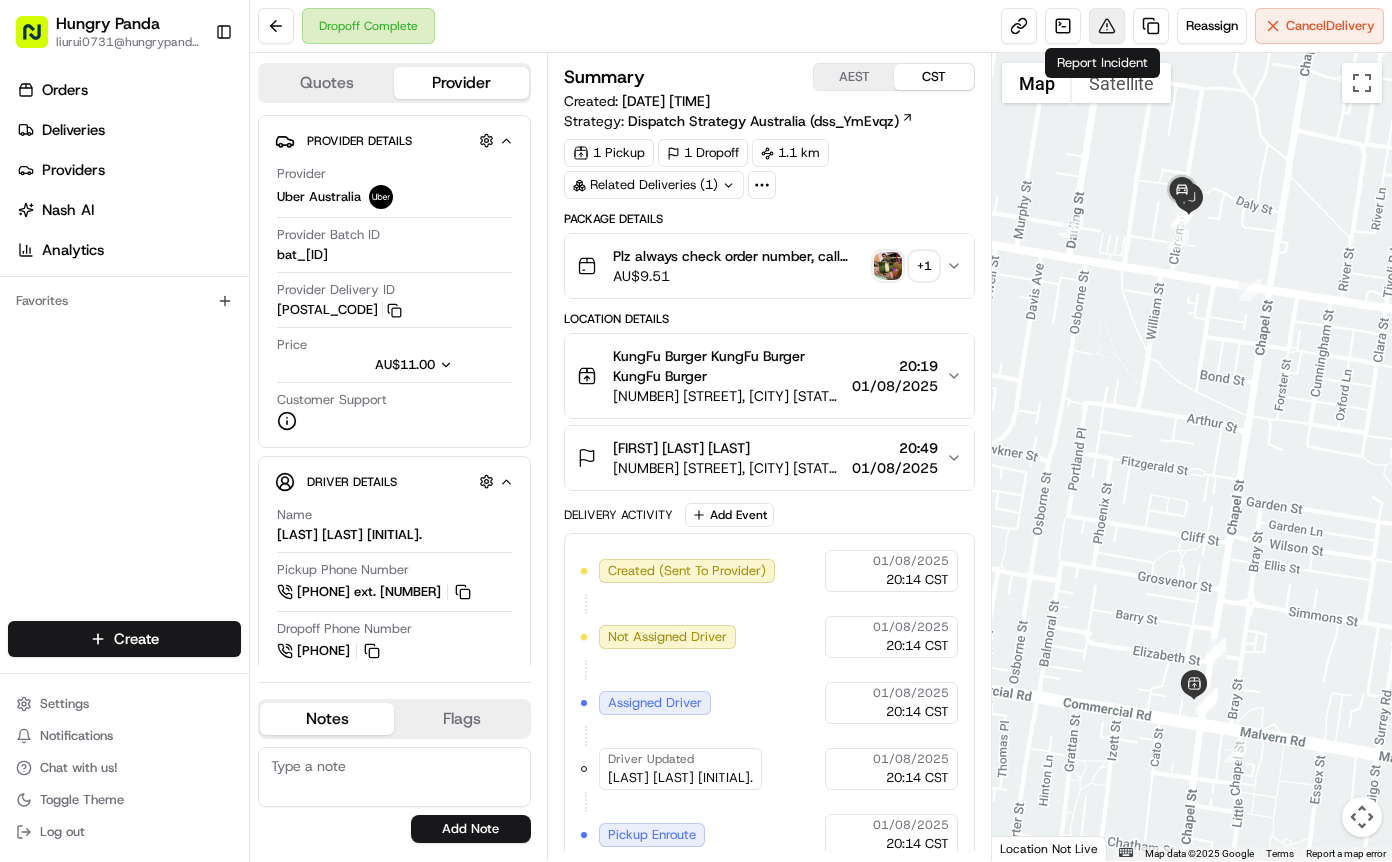click at bounding box center (1107, 26) 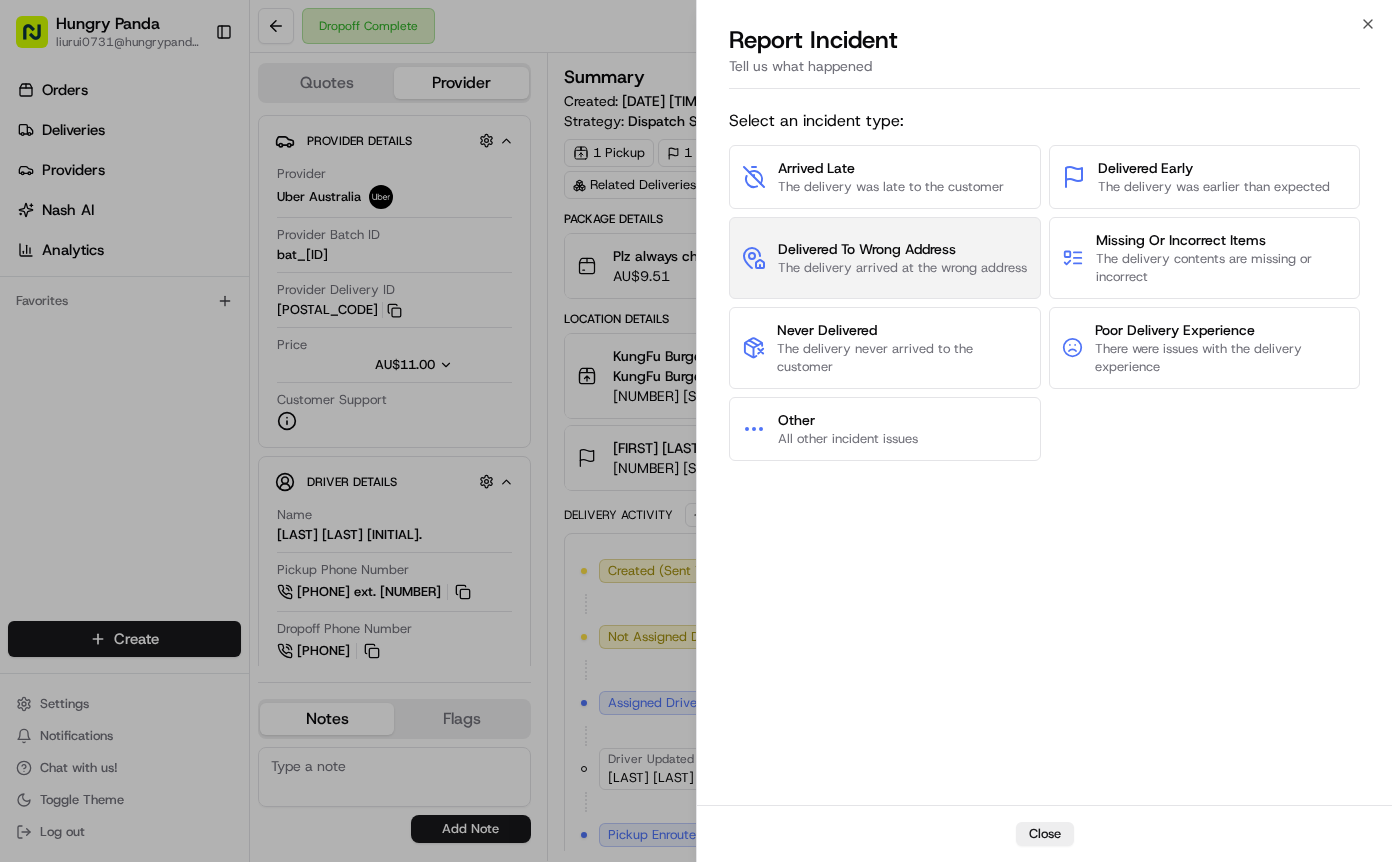 click on "The delivery arrived at the wrong address" at bounding box center (902, 268) 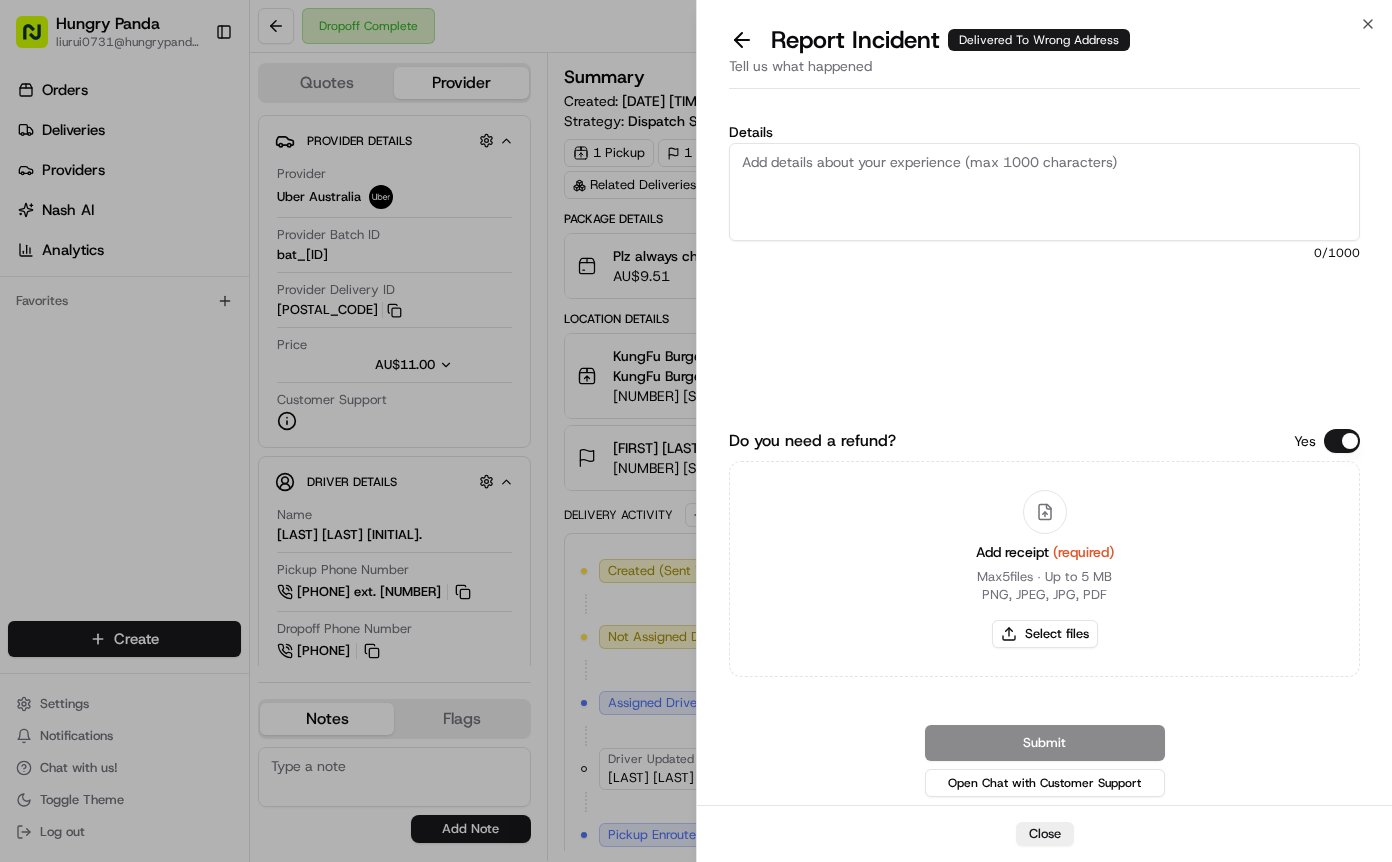 click on "Details" at bounding box center [1044, 192] 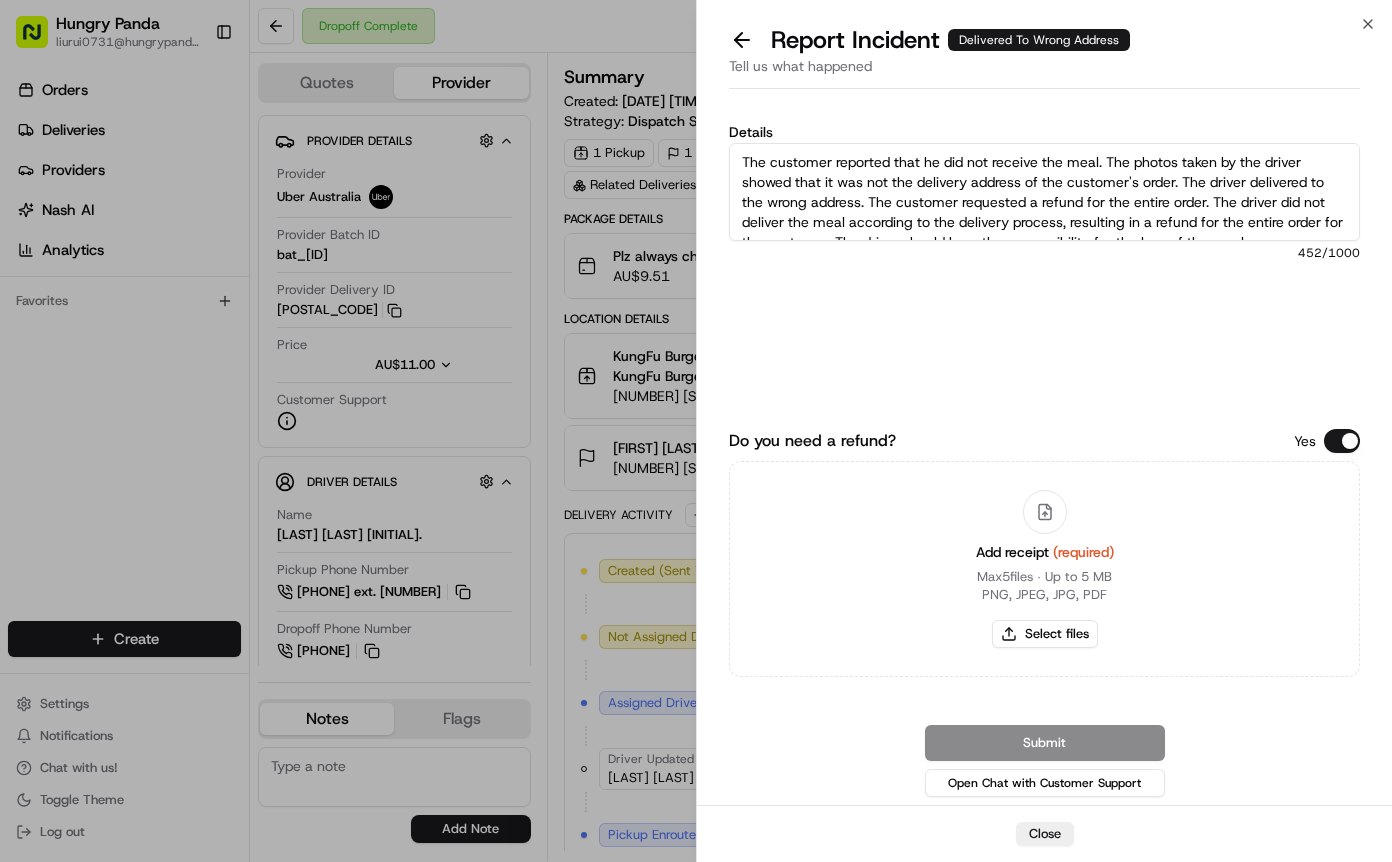 scroll, scrollTop: 11, scrollLeft: 0, axis: vertical 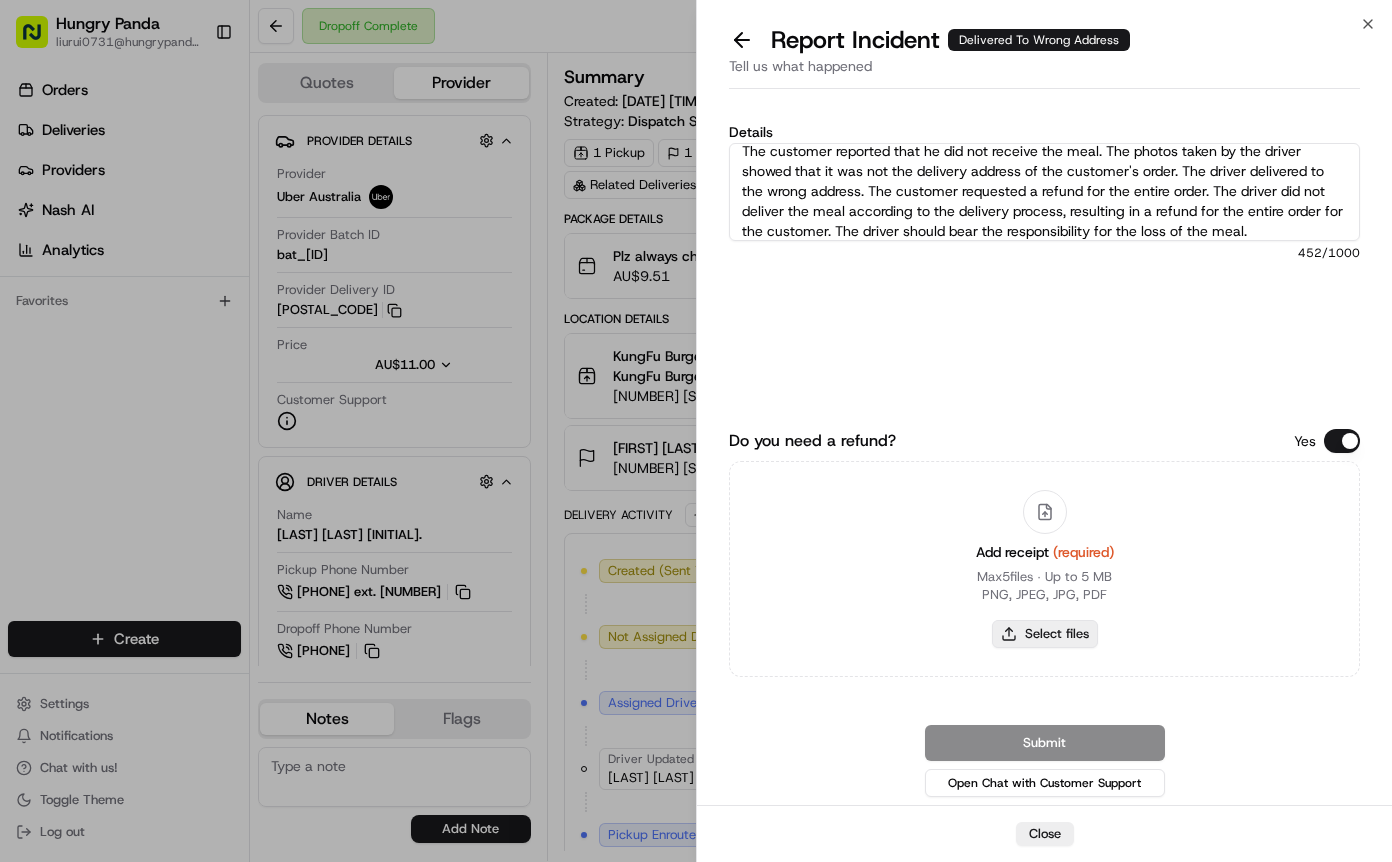 type on "The customer reported that he did not receive the meal. The photos taken by the driver showed that it was not the delivery address of the customer's order. The driver delivered to the wrong address. The customer requested a refund for the entire order. The driver did not deliver the meal according to the delivery process, resulting in a refund for the entire order for the customer. The driver should bear the responsibility for the loss of the meal." 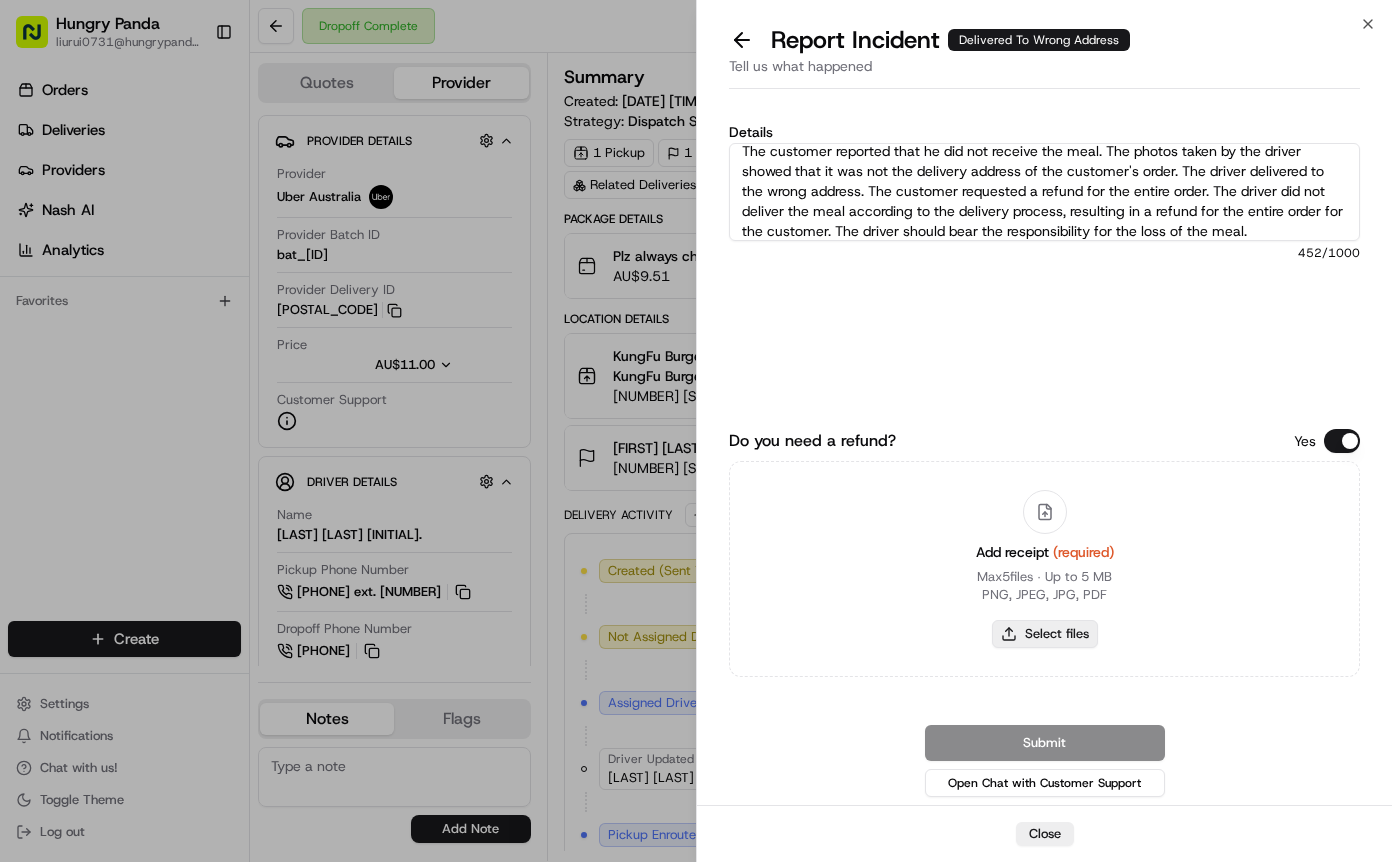 type on "C:\fakepath\6.jpg" 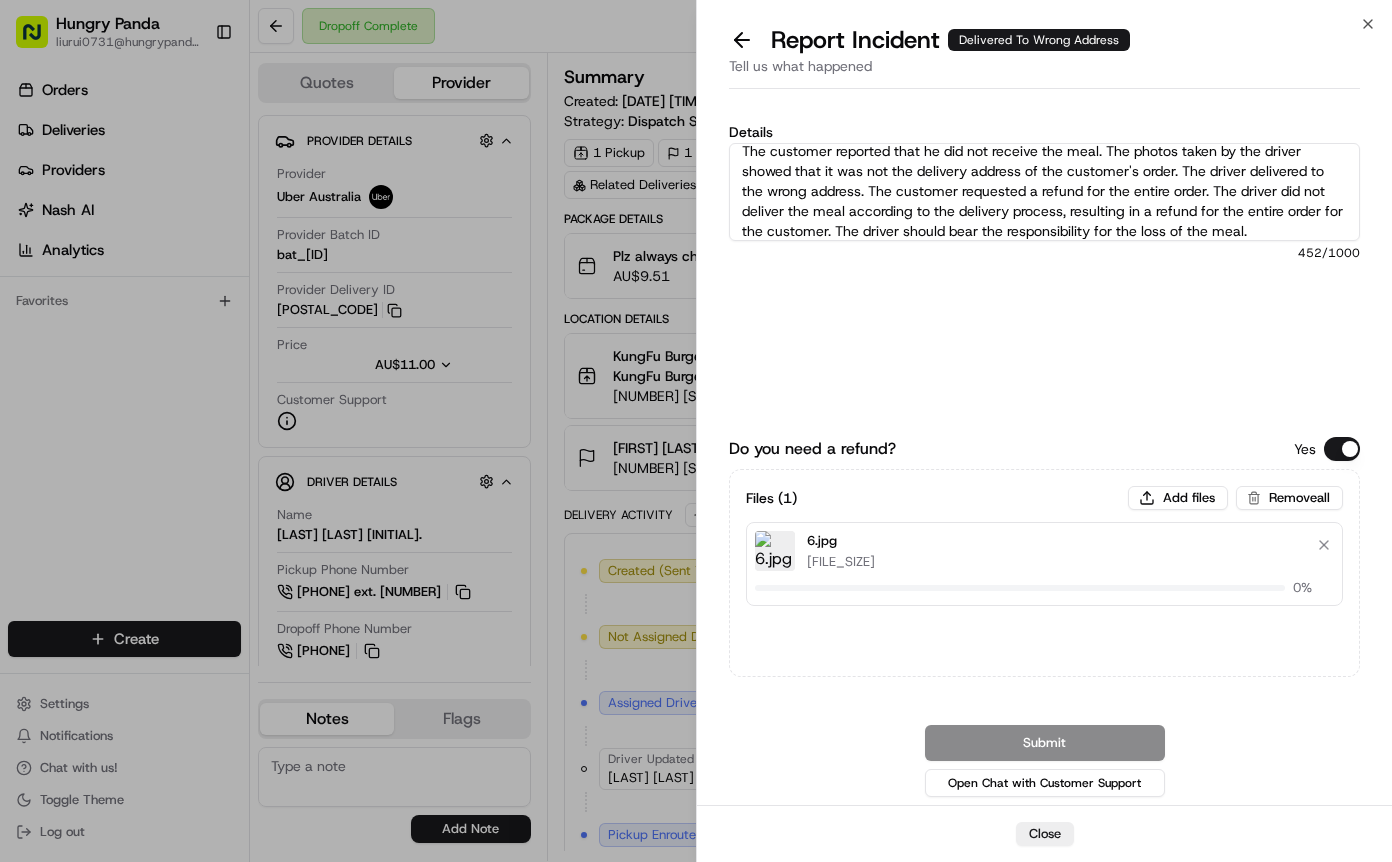type 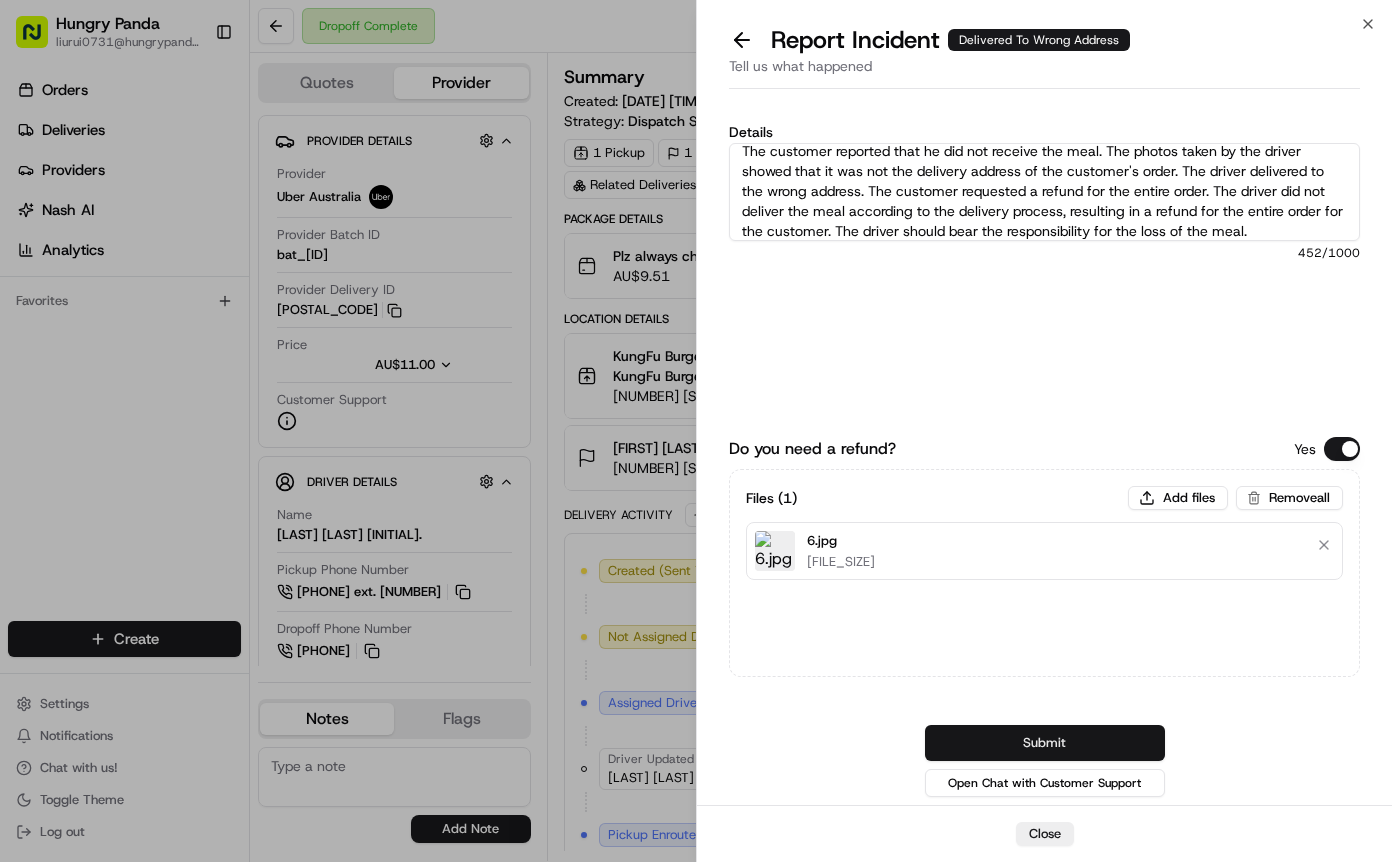 click on "Submit" at bounding box center (1045, 743) 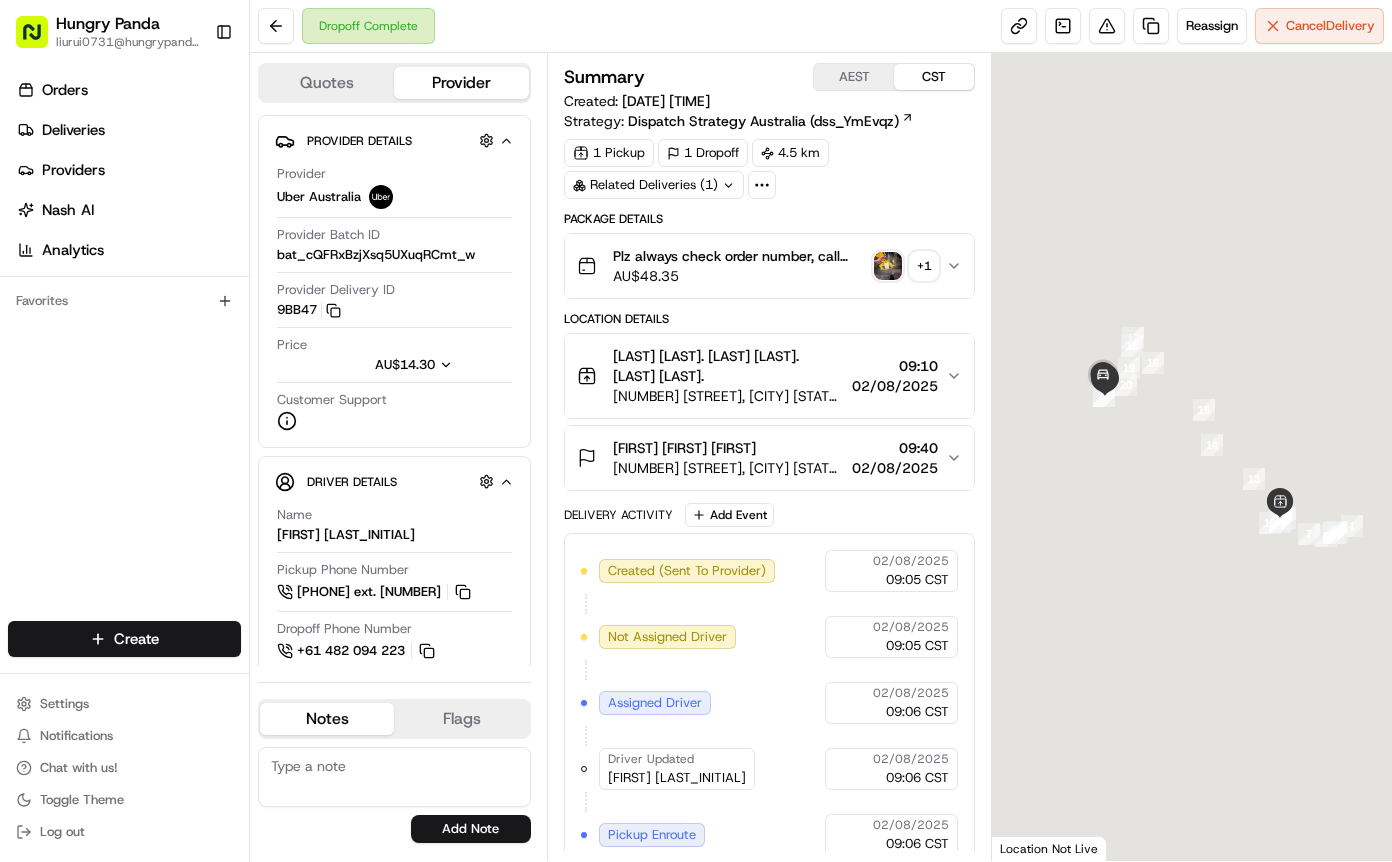 scroll, scrollTop: 0, scrollLeft: 0, axis: both 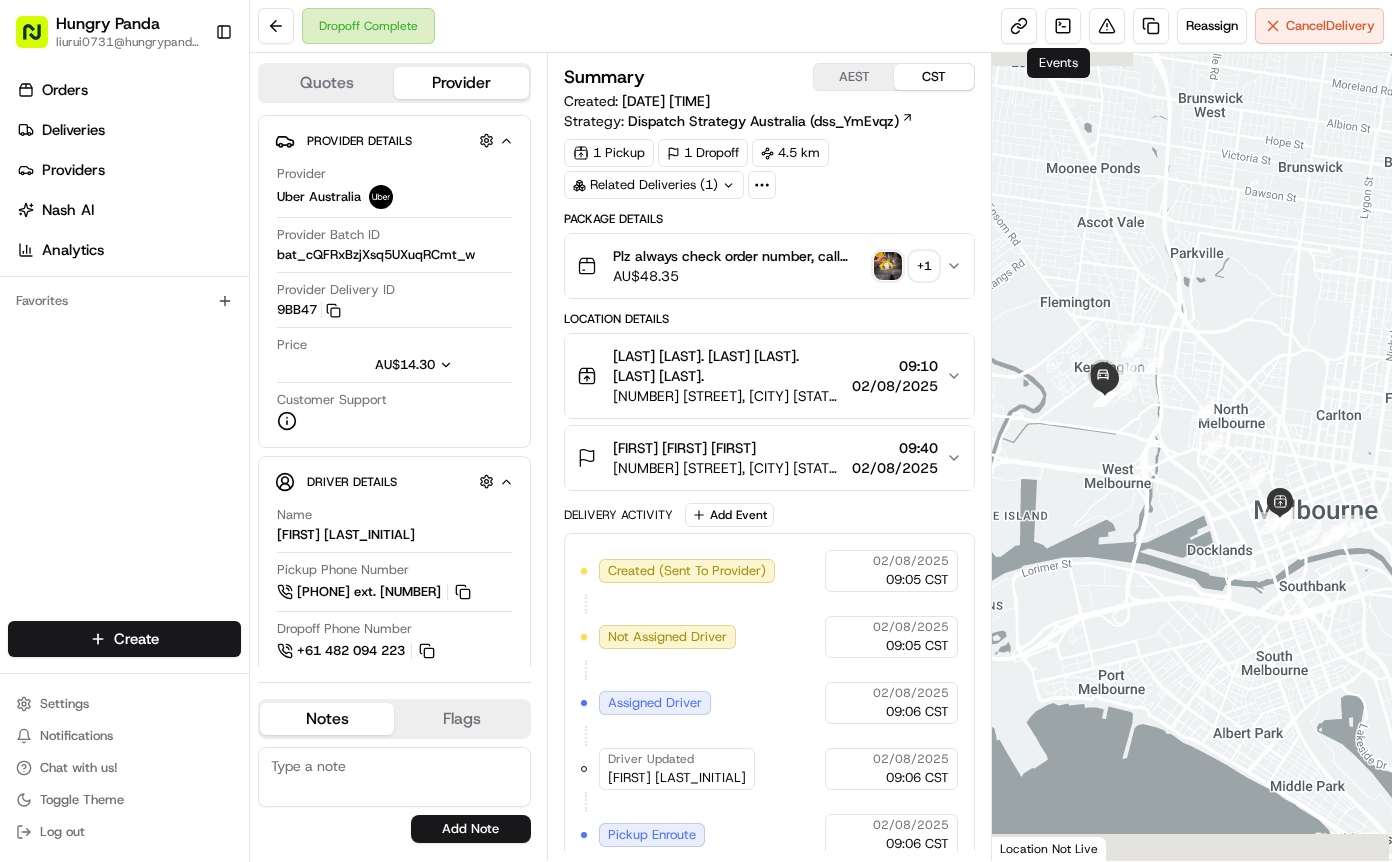 click on "Plz always check order number, call customer when you arrive, any delivery issues, Contact WhatsApp [PHONE] [CURRENCY] 48.35 + 1" at bounding box center [769, 266] 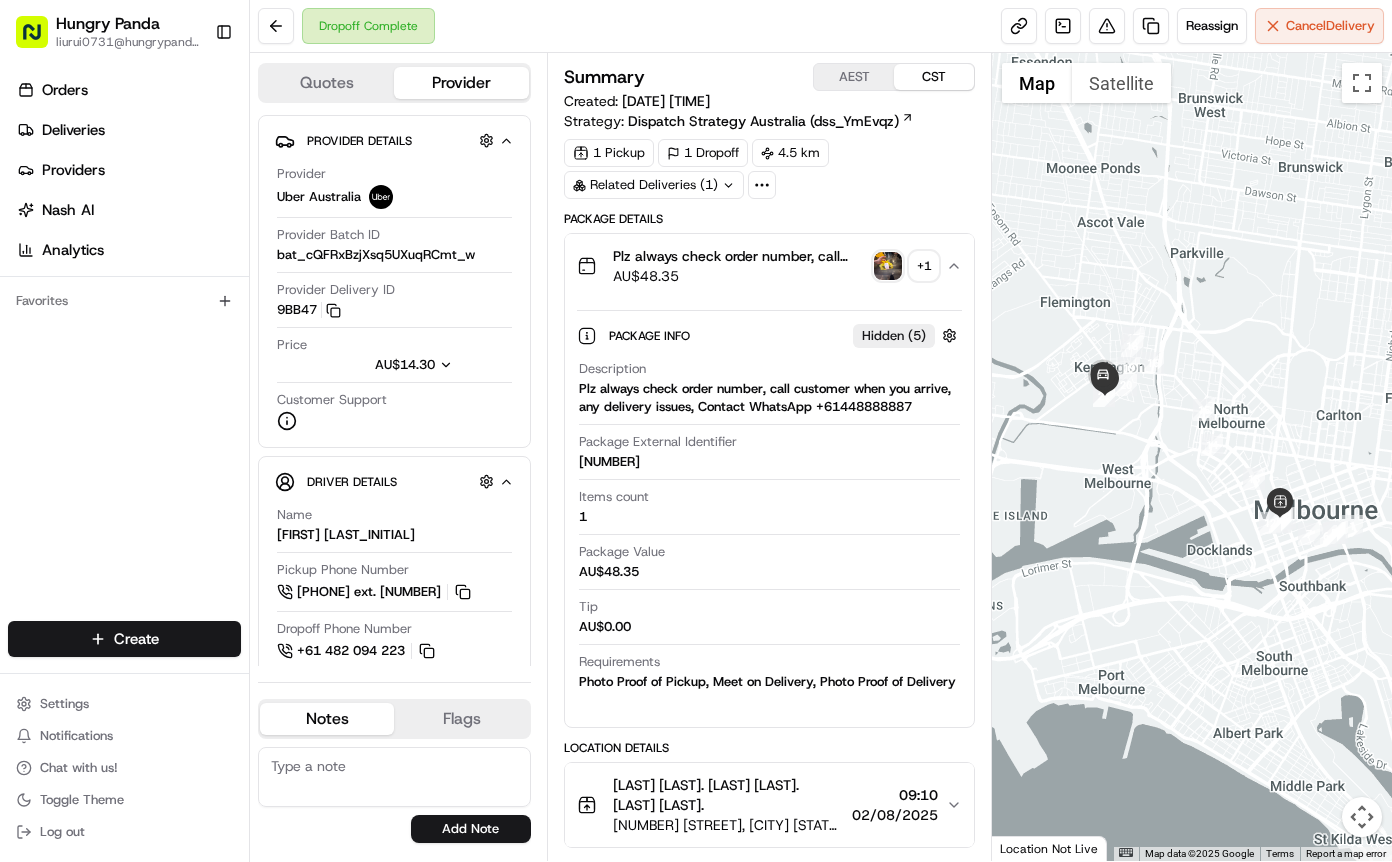 type 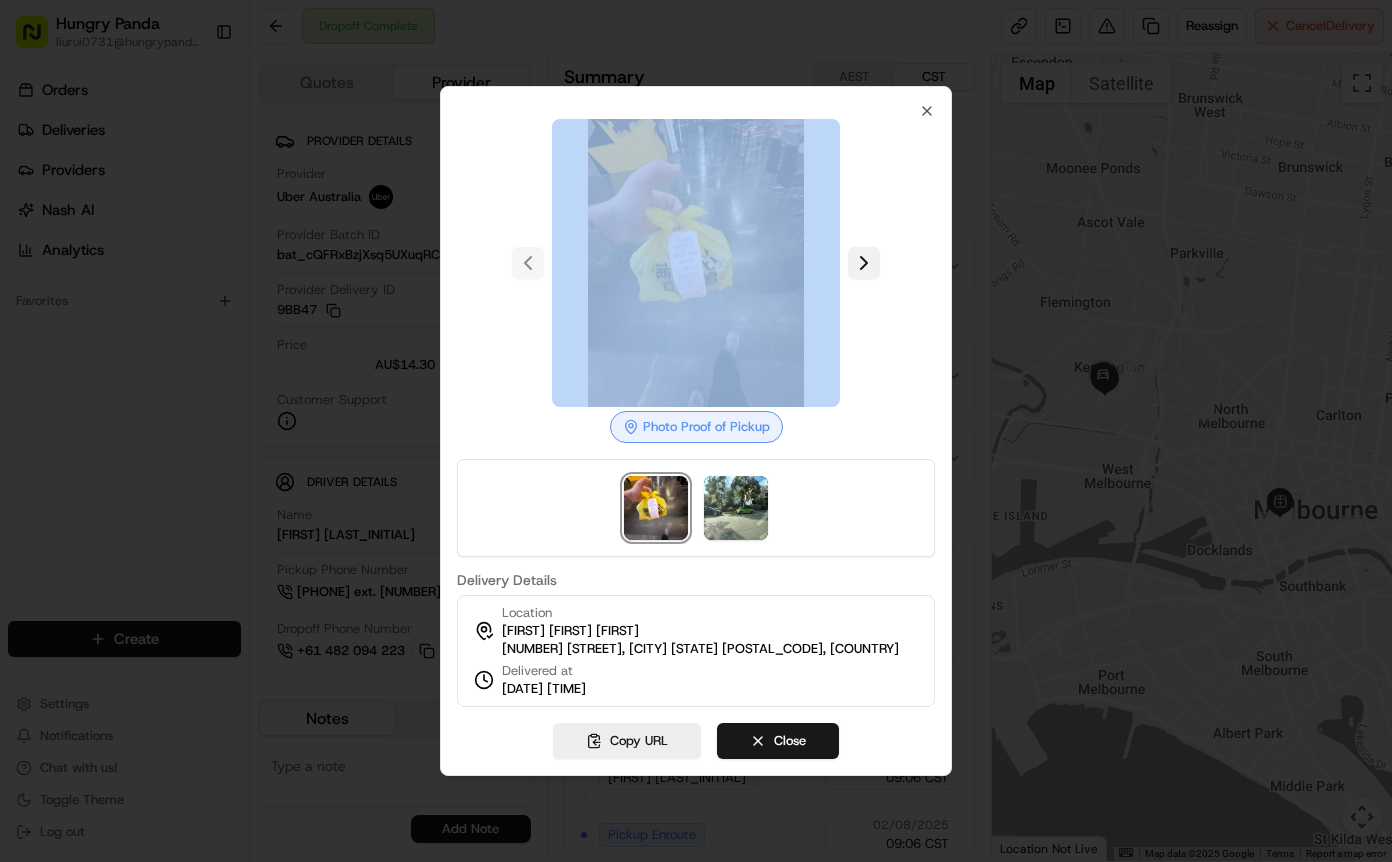 click at bounding box center [864, 263] 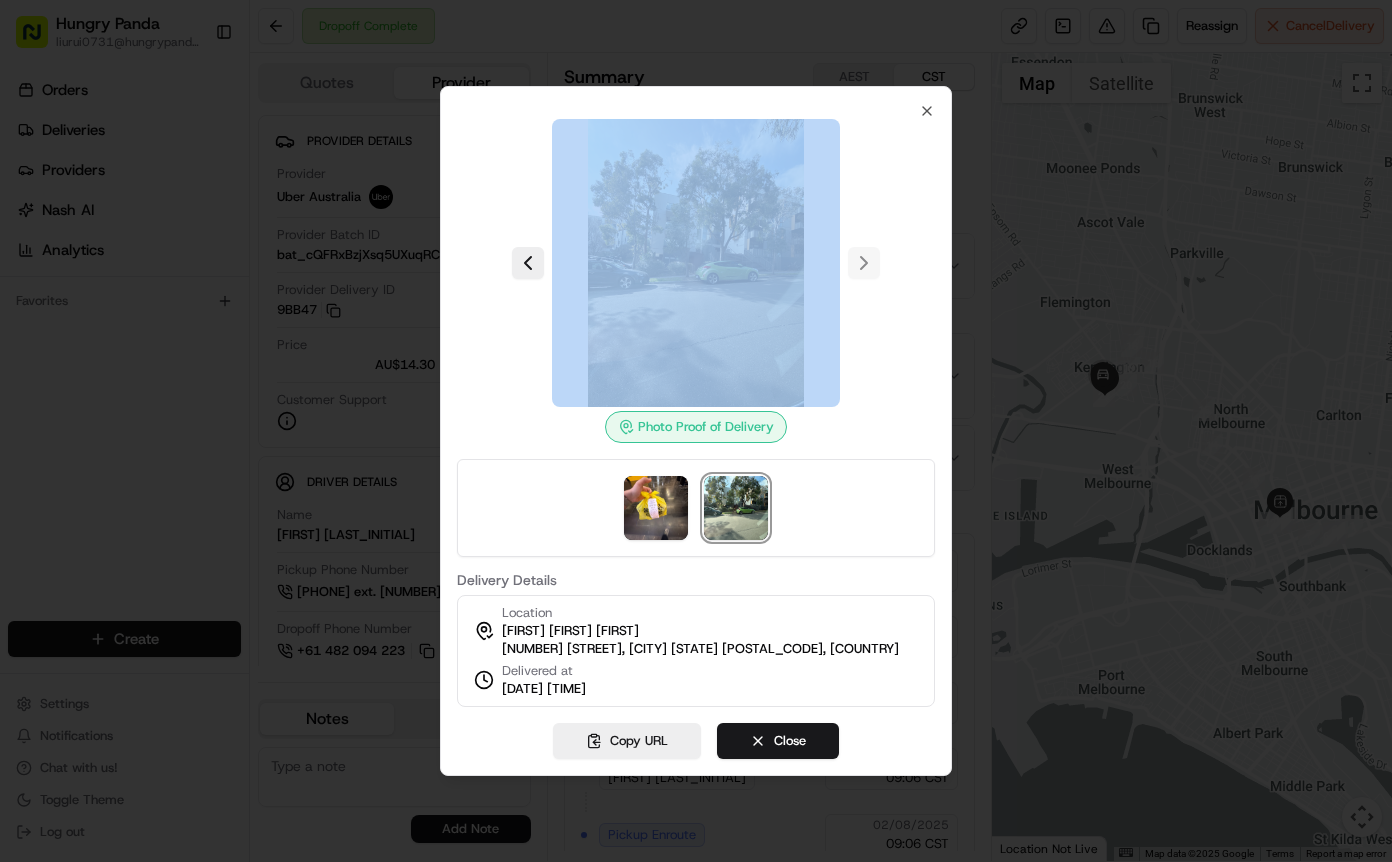 click at bounding box center (696, 431) 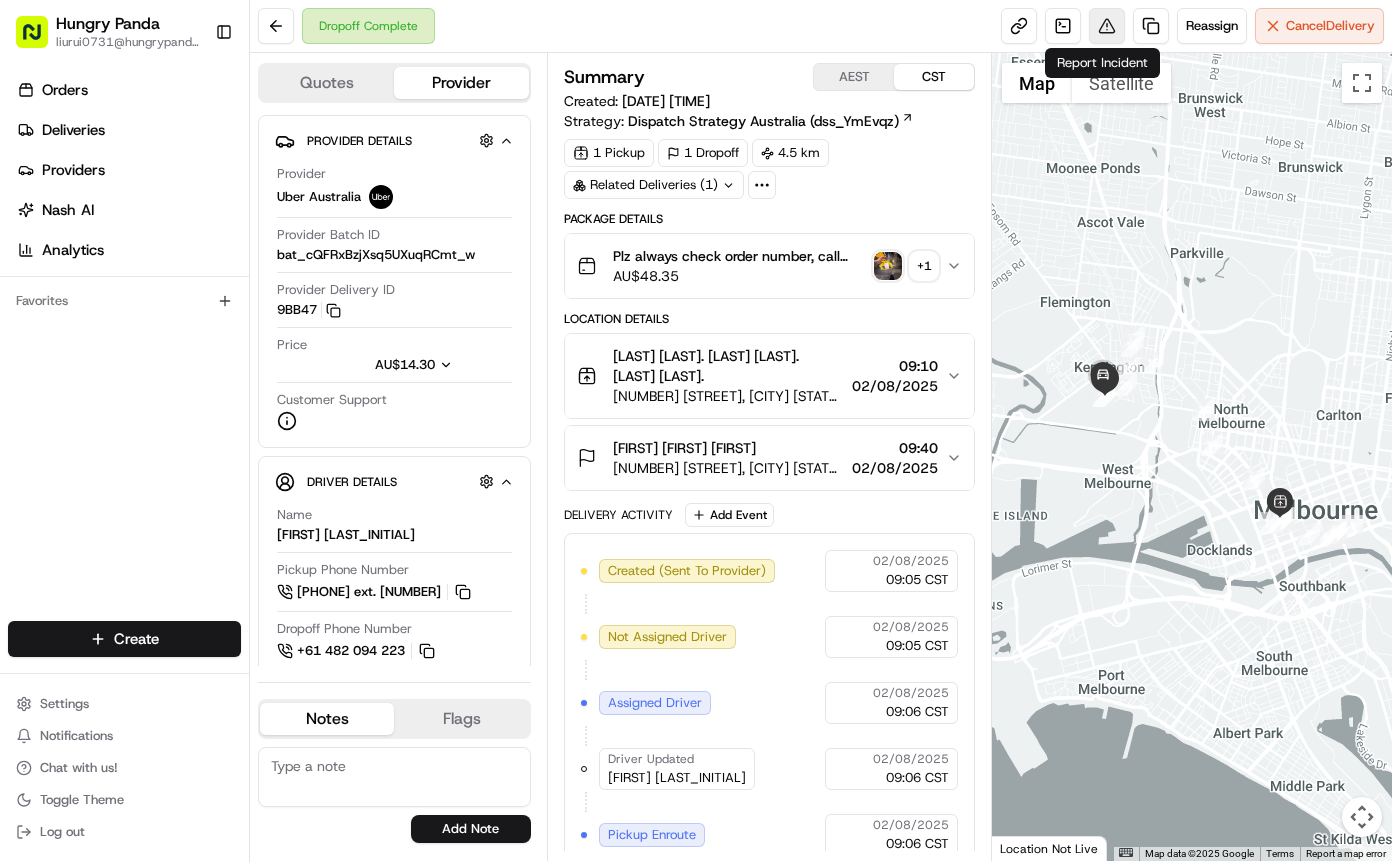 click at bounding box center [1107, 26] 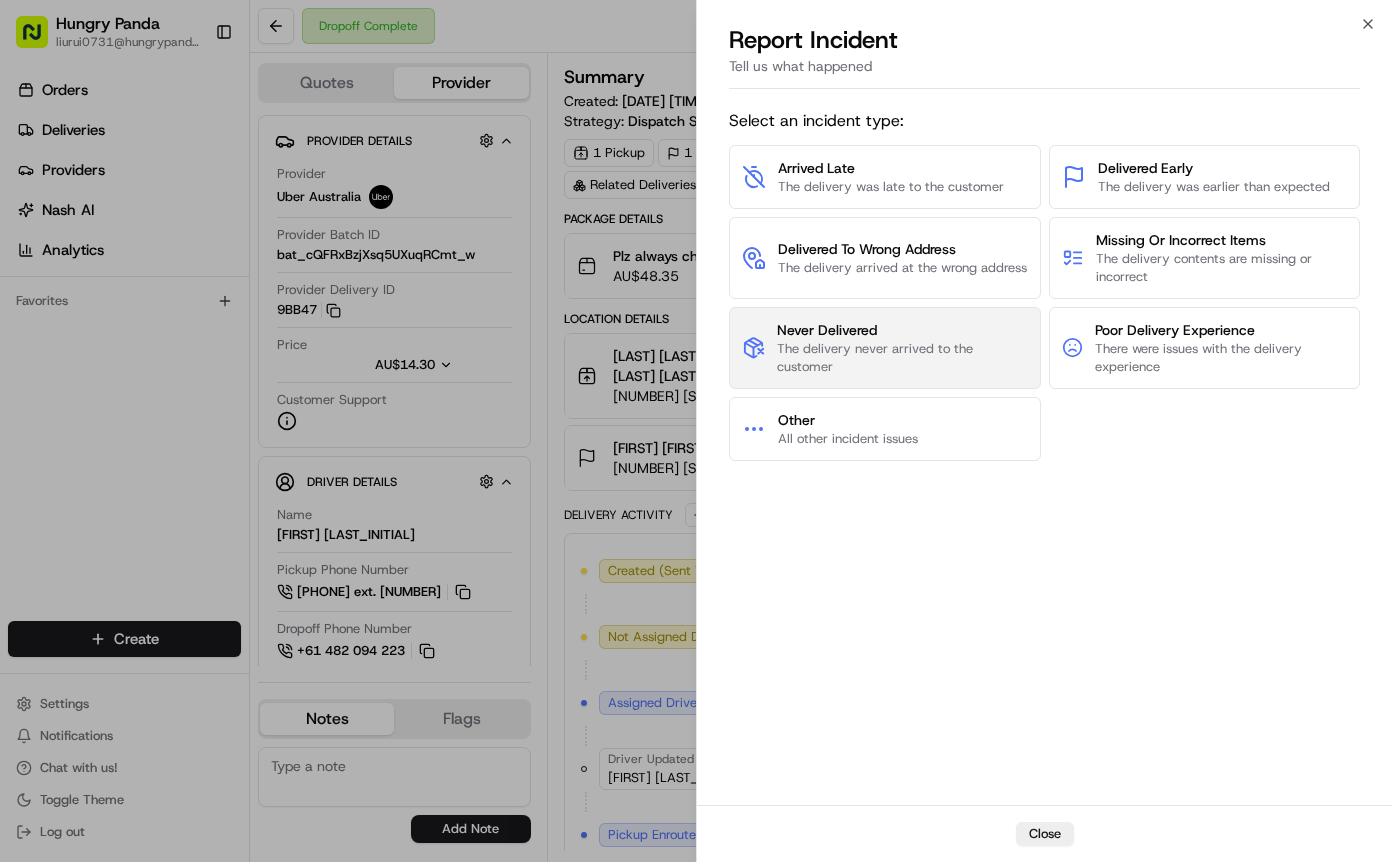 click on "Never Delivered The delivery never arrived to the customer" at bounding box center (902, 348) 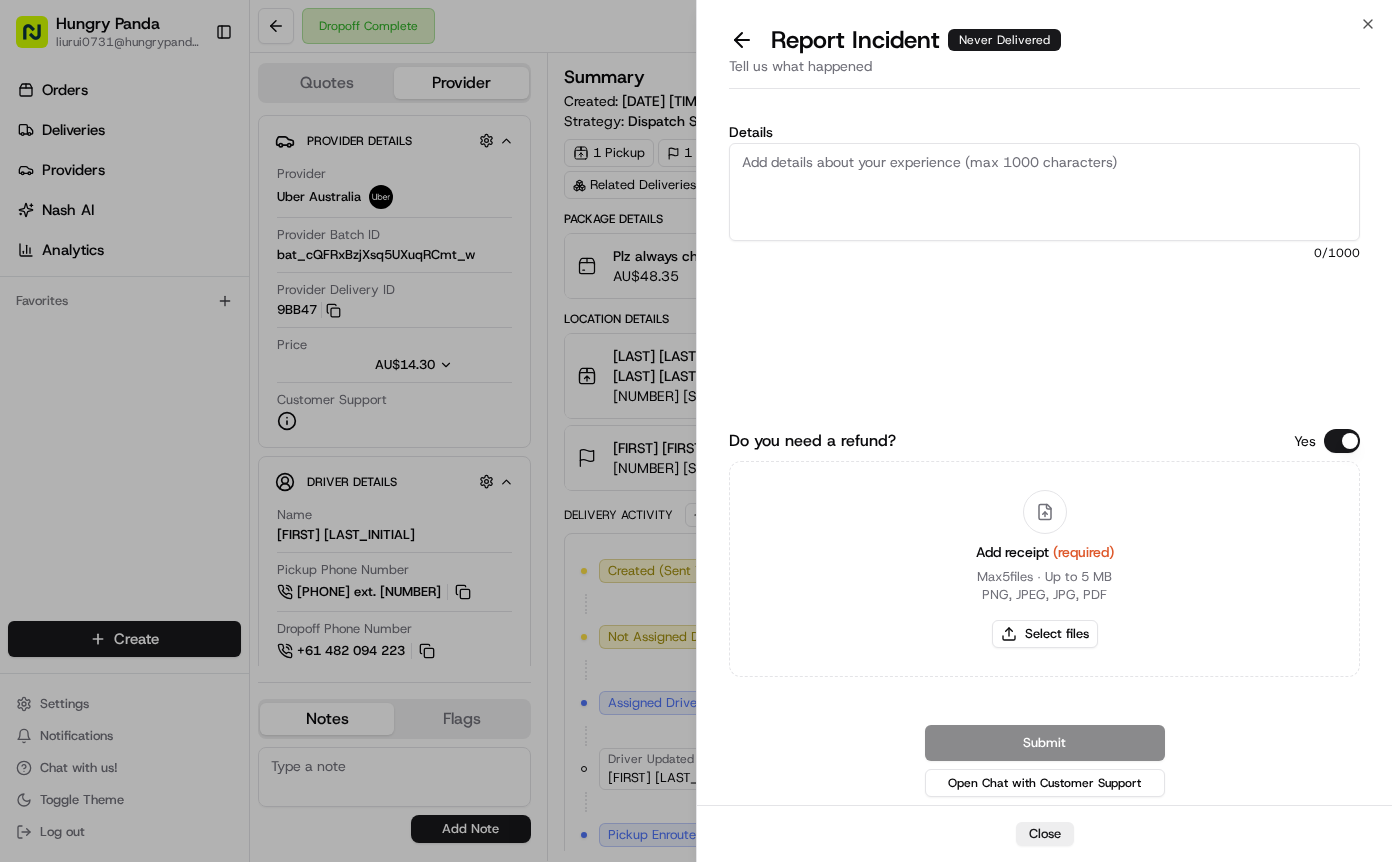 click on "Details" at bounding box center [1044, 192] 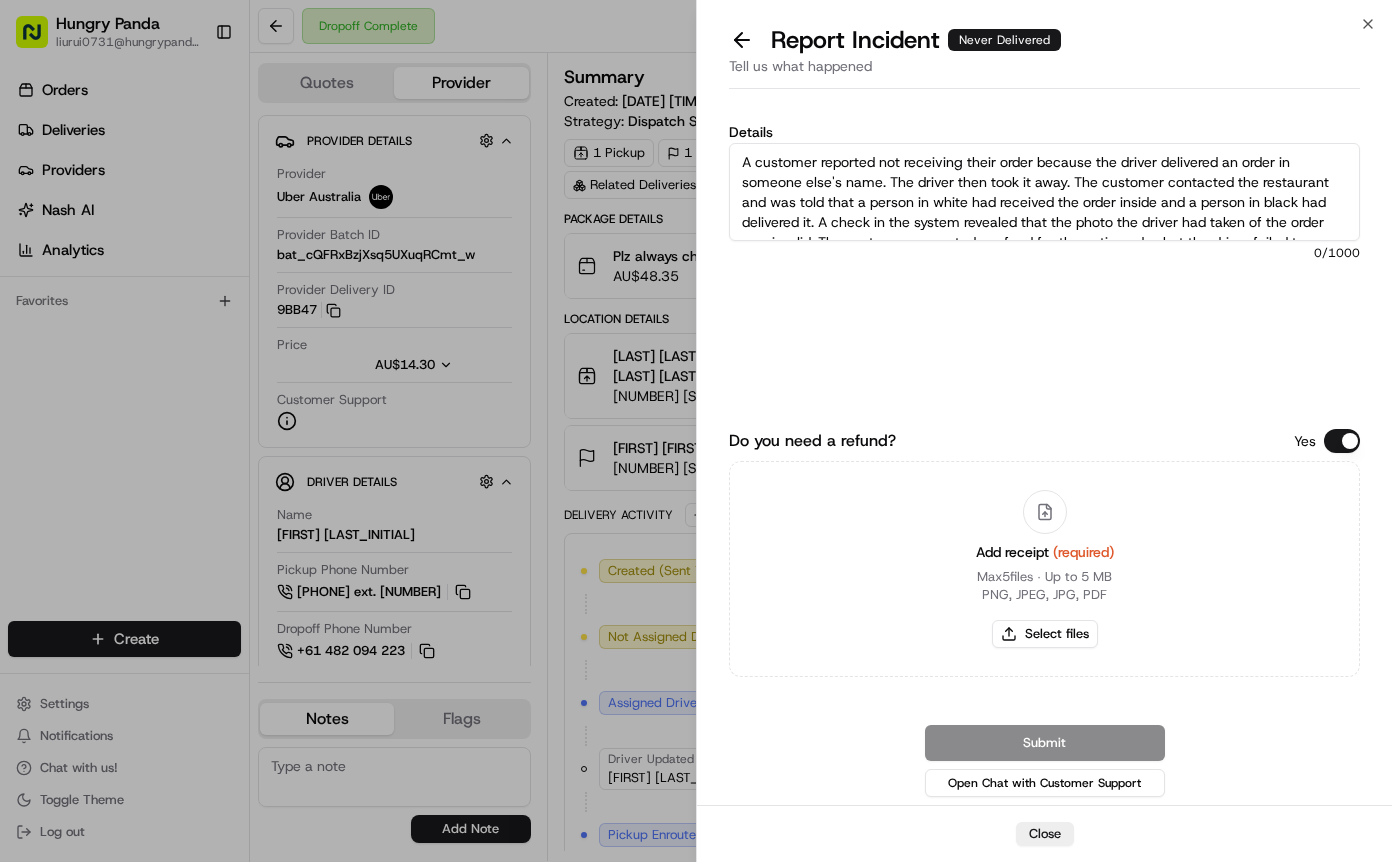 scroll, scrollTop: 51, scrollLeft: 0, axis: vertical 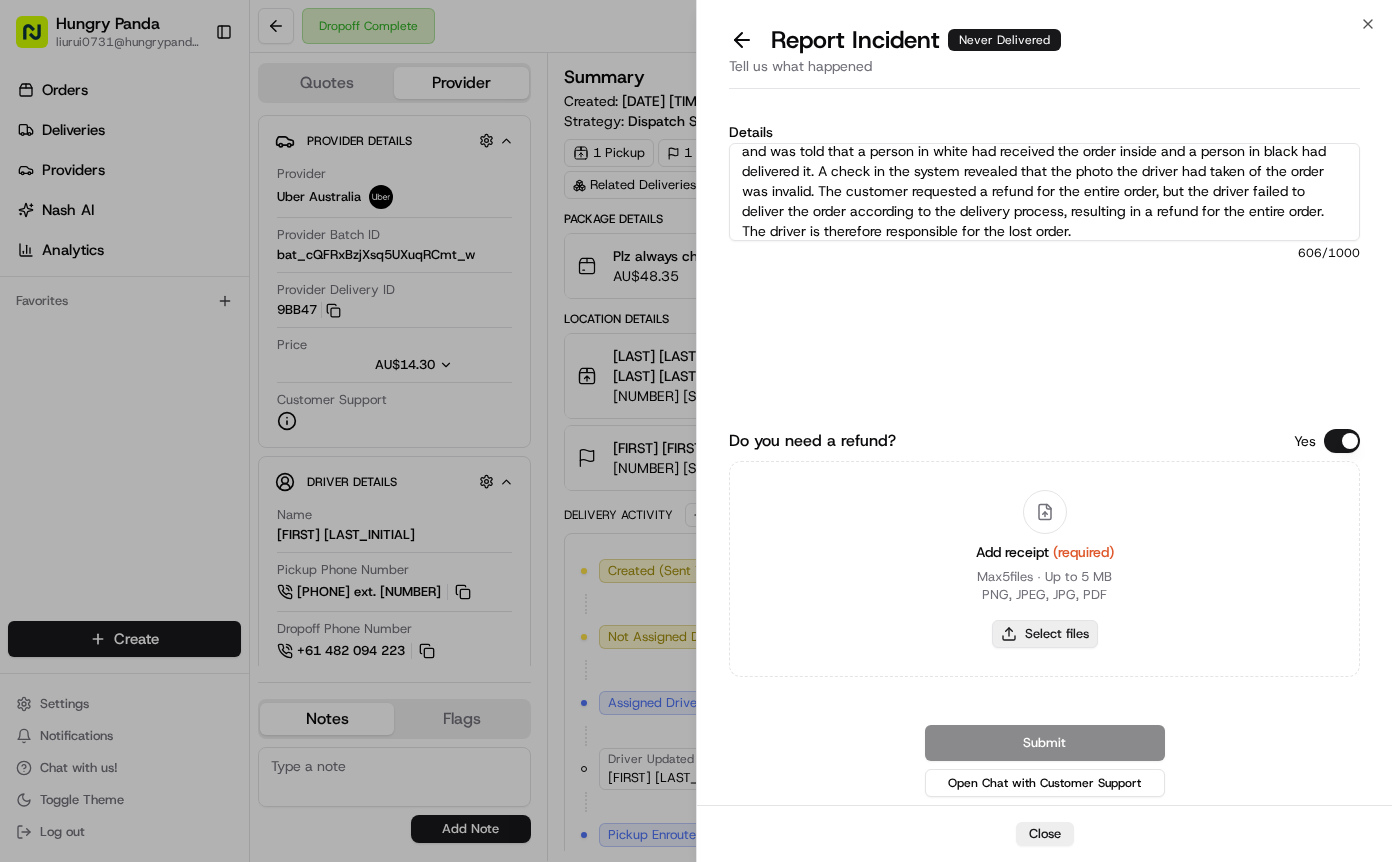 type on "A customer reported not receiving their order because the driver delivered an order in someone else's name. The driver then took it away. The customer contacted the restaurant and was told that a person in white had received the order inside and a person in black had delivered it. A check in the system revealed that the photo the driver had taken of the order was invalid. The customer requested a refund for the entire order, but the driver failed to deliver the order according to the delivery process, resulting in a refund for the entire order. The driver is therefore responsible for the lost order." 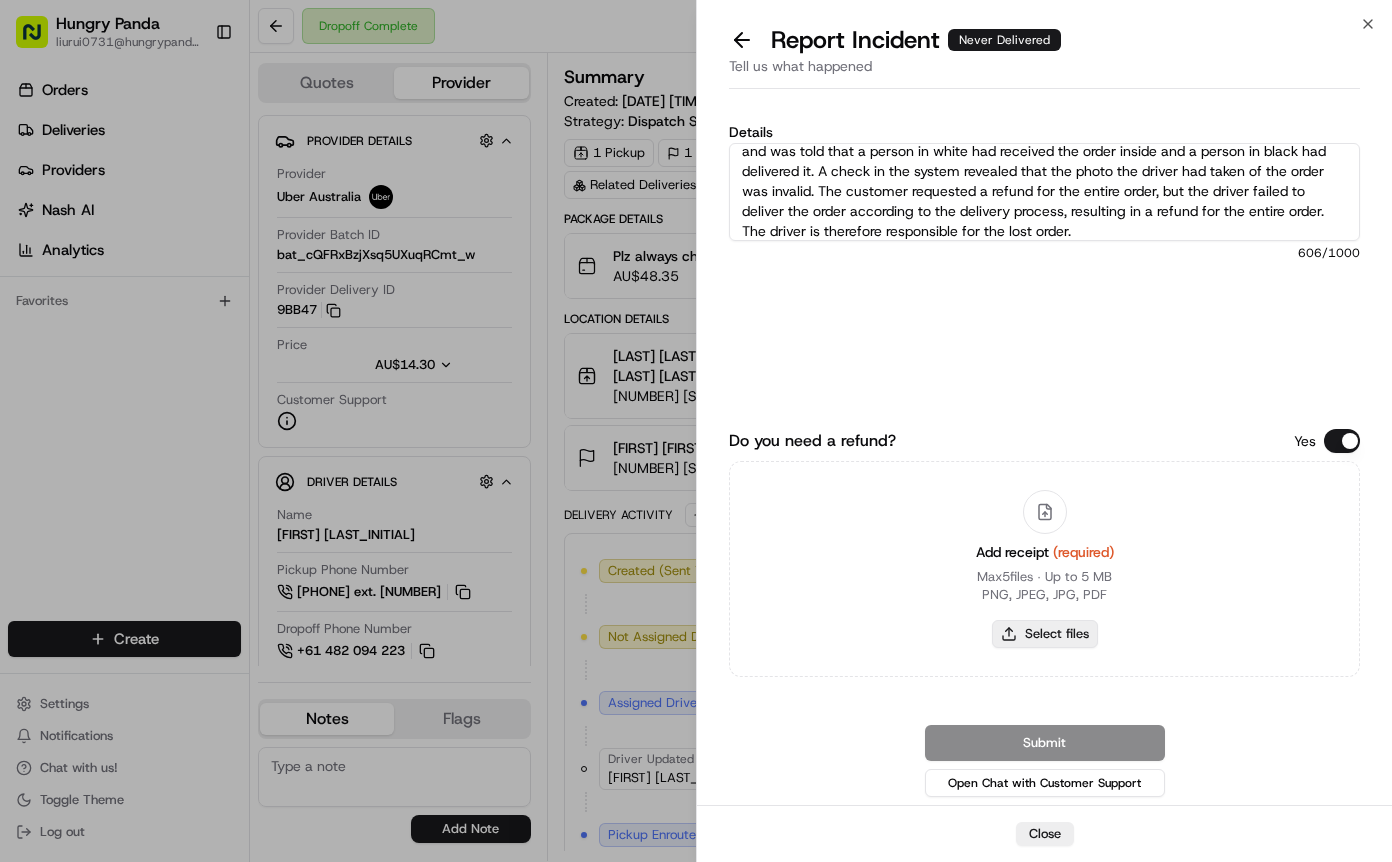 type on "C:\fakepath\7.jpg" 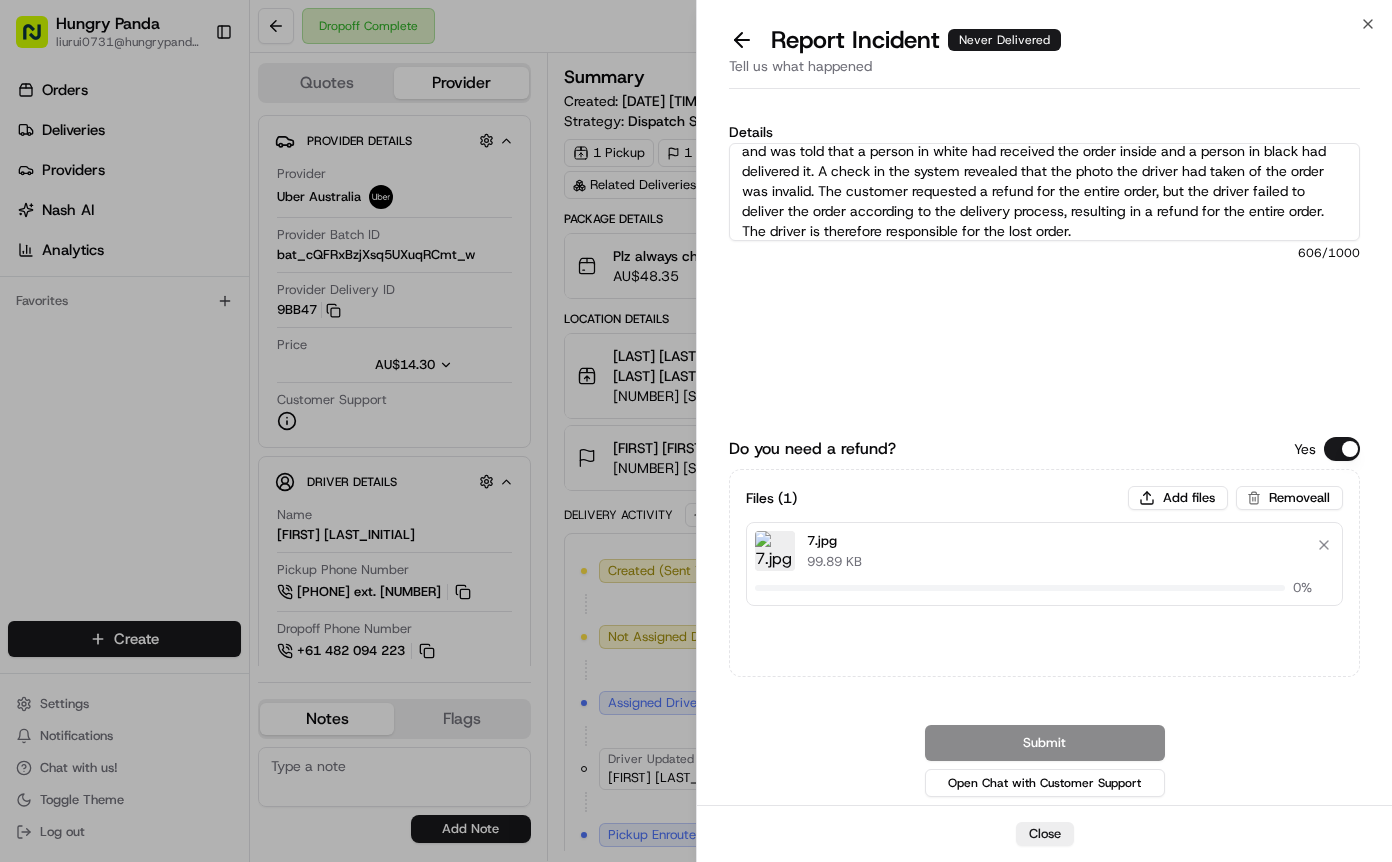 type 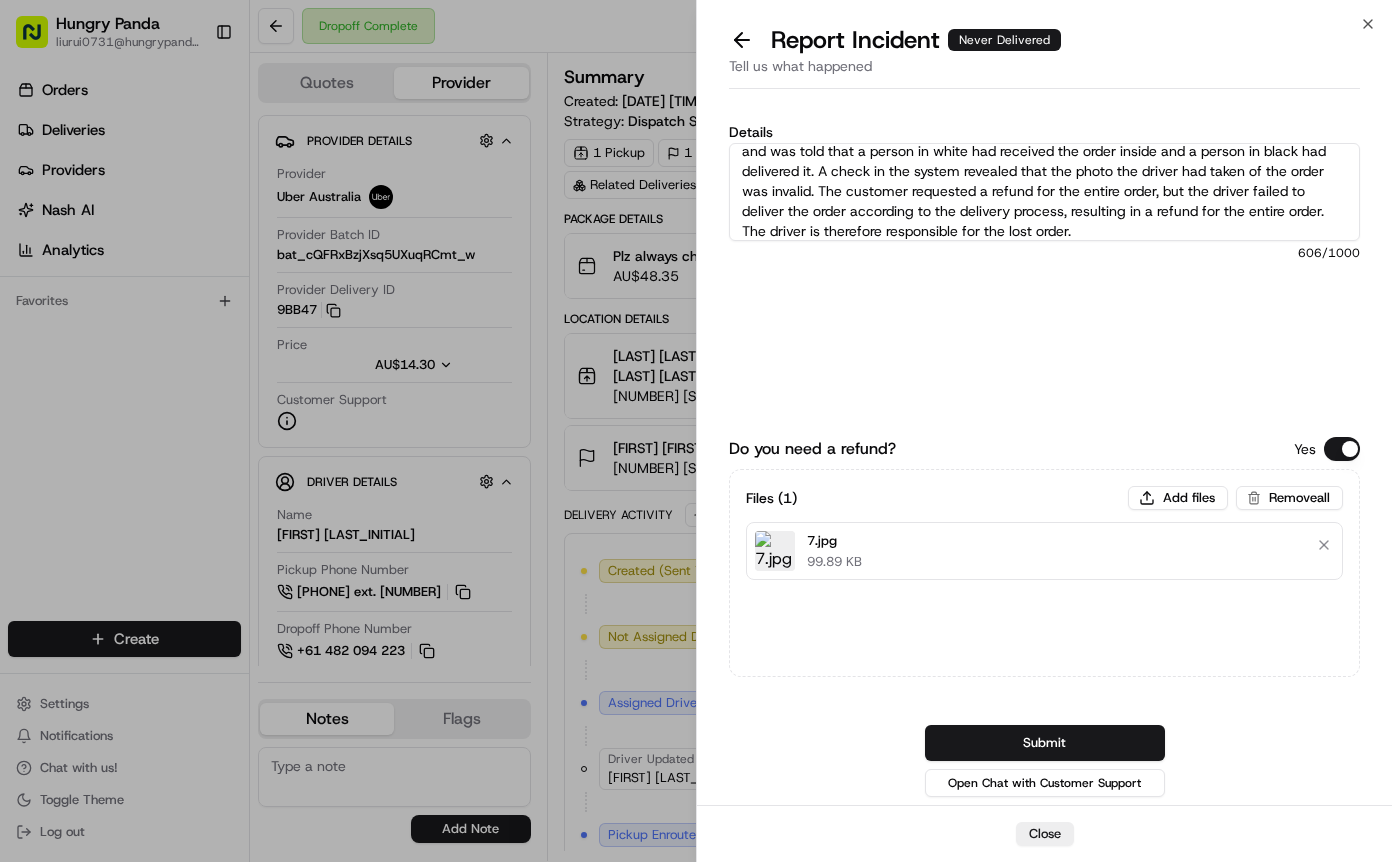 drag, startPoint x: 1149, startPoint y: 750, endPoint x: 1370, endPoint y: 679, distance: 232.12497 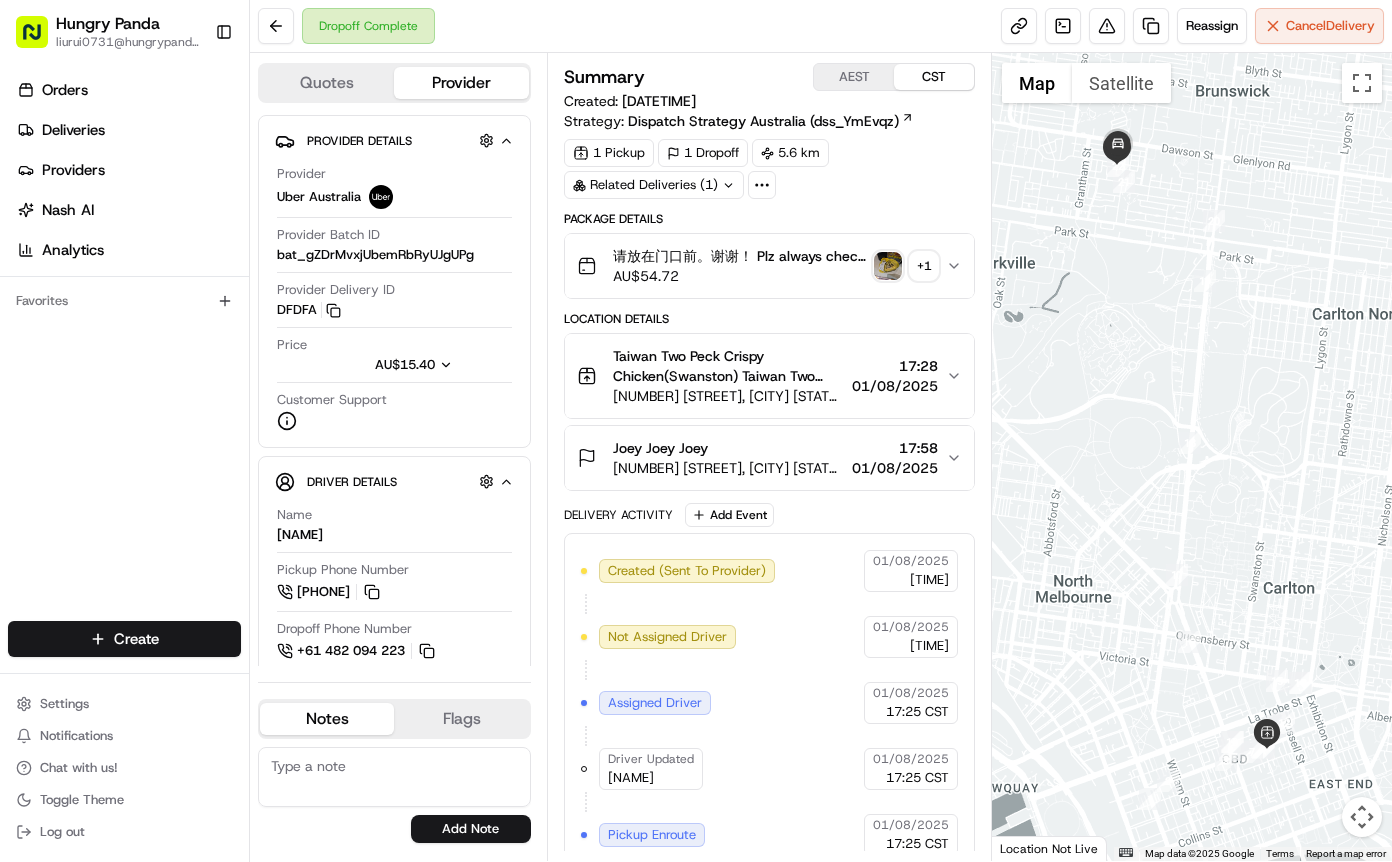scroll, scrollTop: 0, scrollLeft: 0, axis: both 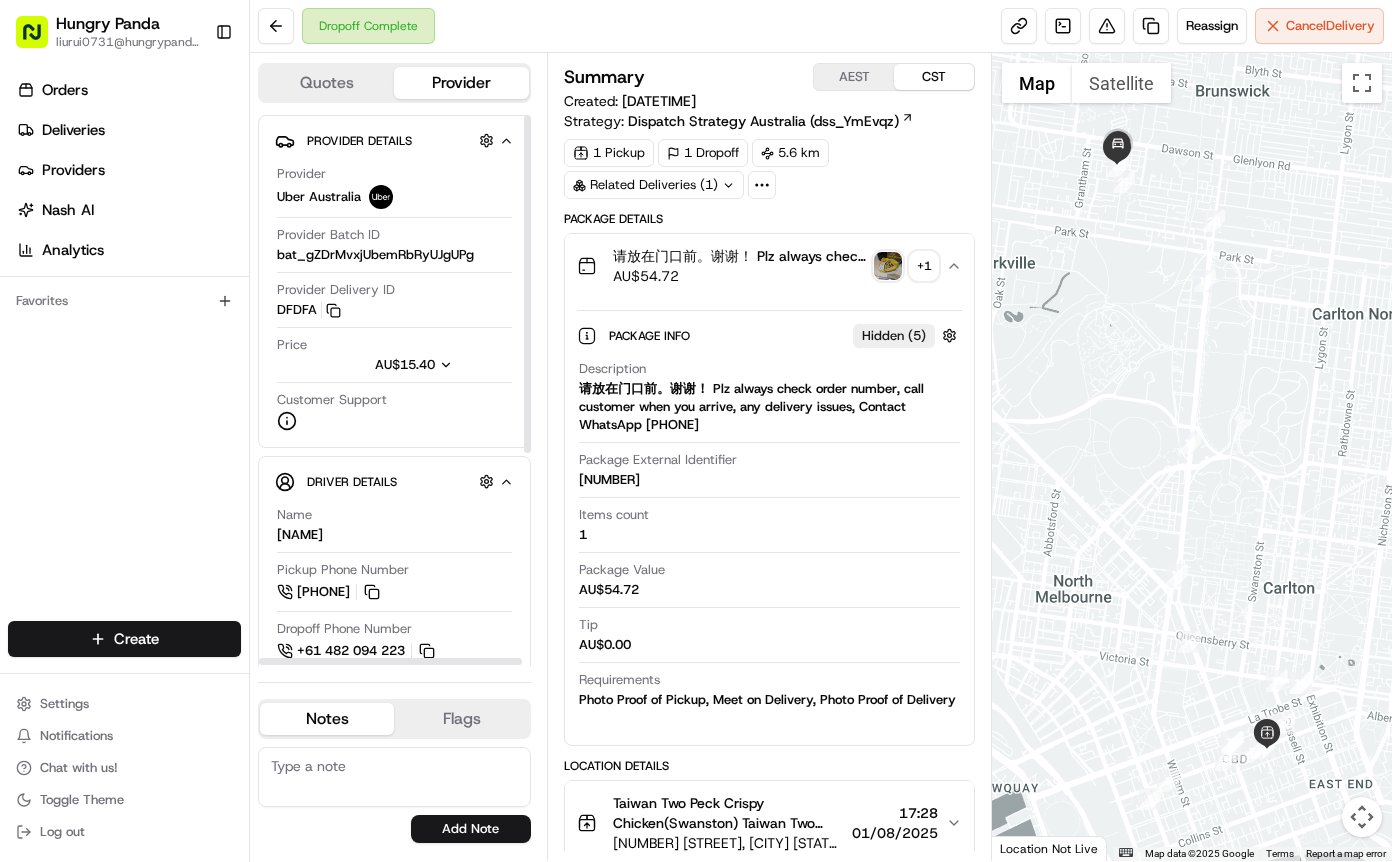 type 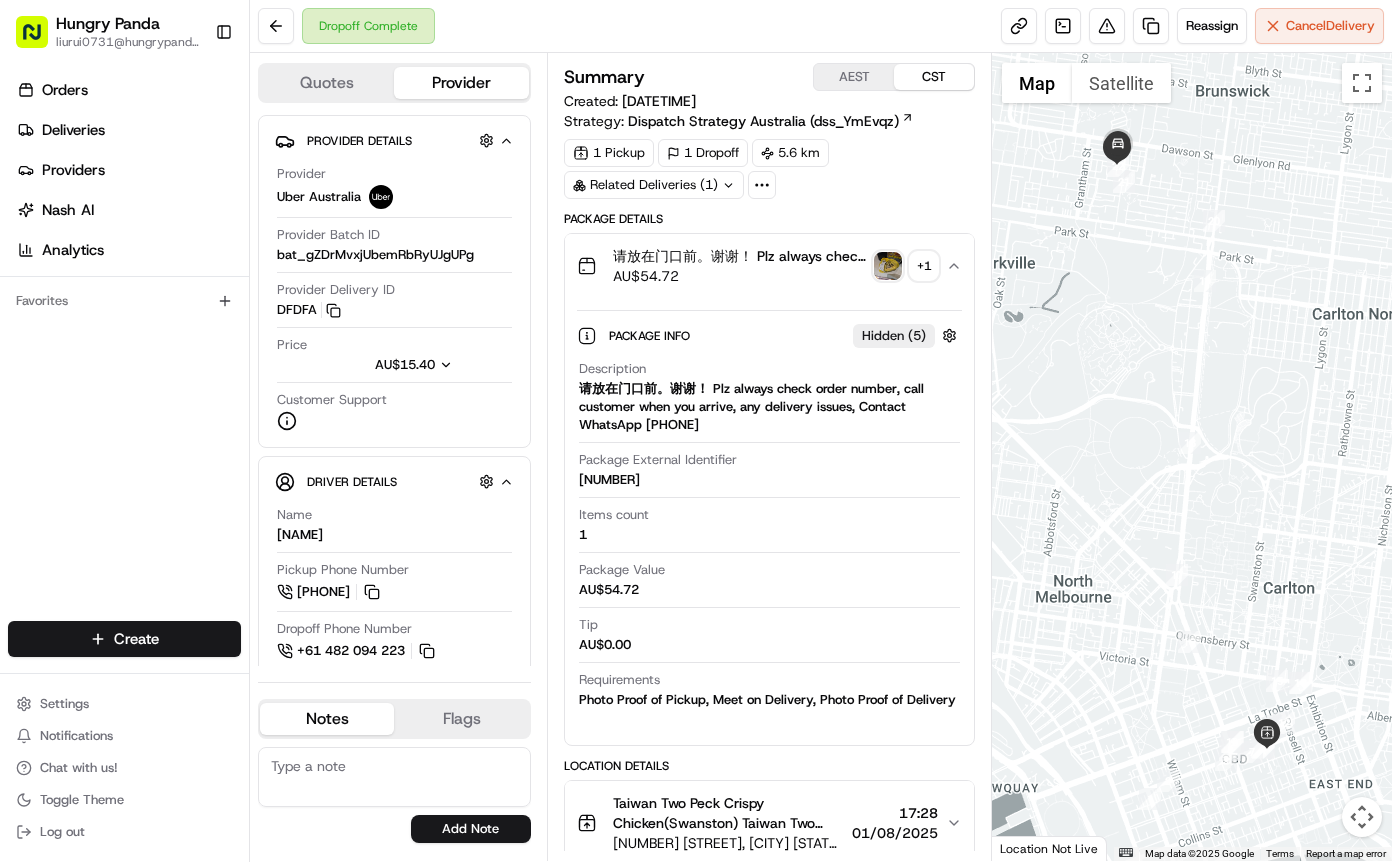 click at bounding box center (888, 266) 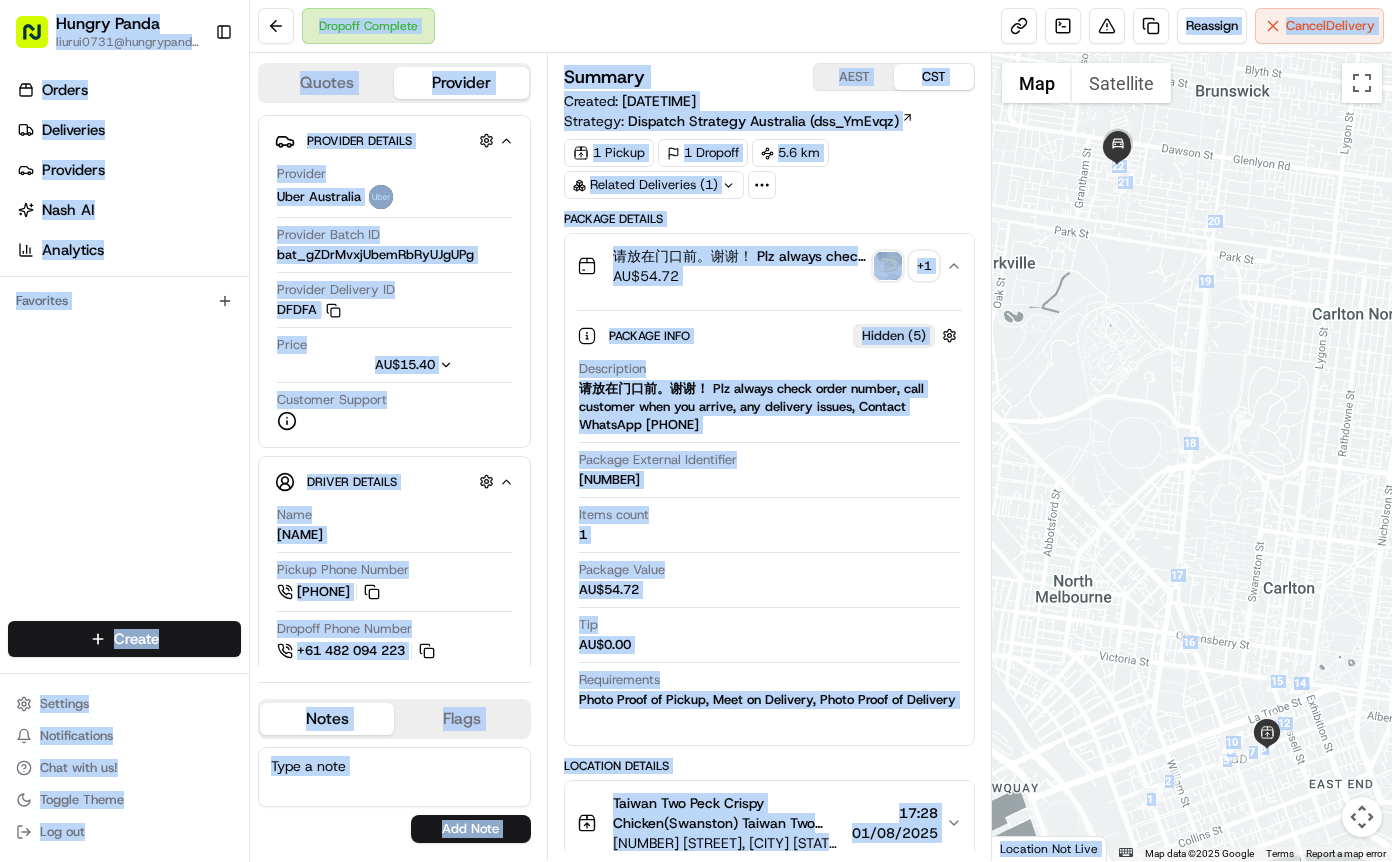 click on "Hungry Panda [EMAIL] Toggle Sidebar Orders Deliveries Providers Nash AI Analytics Favorites Main Menu Members & Organization Organization Users Roles Preferences Customization Tracking Orchestration Automations Dispatch Strategy Locations Pickup Locations Dropoff Locations Billing Billing Refund Requests Integrations Notification Triggers Webhooks API Keys Request Logs Create Settings Notifications Chat with us! Toggle Theme Log out Dropoff Complete Reassign Cancel Delivery Quotes Provider Provider Details Hidden ( 2 ) Provider Uber Australia Provider Batch ID bat_gZDrMvxjUbemRbRyUJgUPg Provider Delivery ID DFDFA Copy del_CWxoJxbdQAWo-RFw0839-g DFDFA Price AU$15.40 Customer Support Driver Details Hidden ( 5 ) Name [LAST_NAME] Pickup Phone Number [PHONE] ext. [NUMBER] Dropoff Phone Number [PHONE] Tip AU$0.00 Type motorcycle Make Suzuki Model UK110 Color white License Plate Number *T6JB Notes Flags [EMAIL] [EMAIL]" at bounding box center (696, 431) 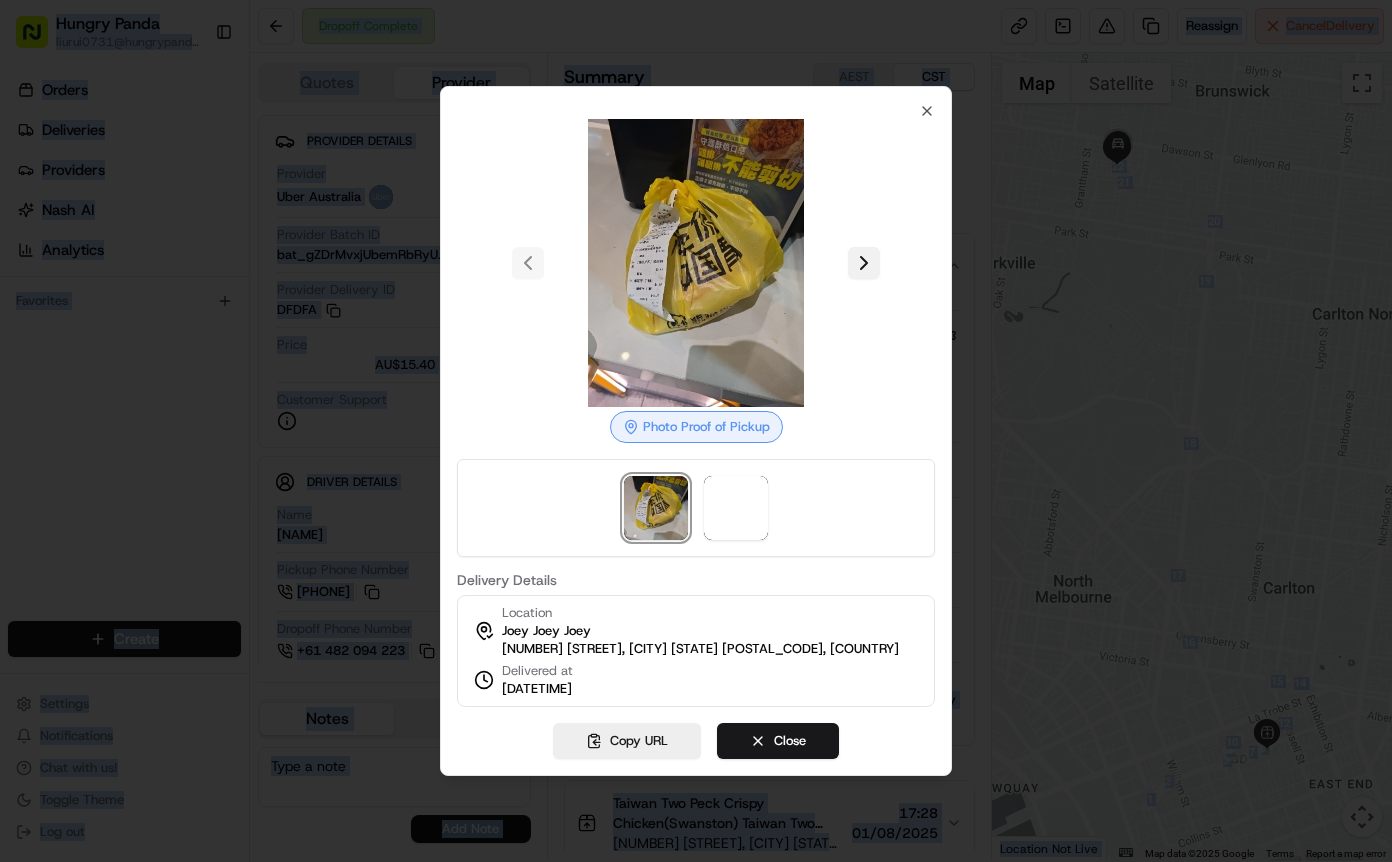 click at bounding box center (864, 263) 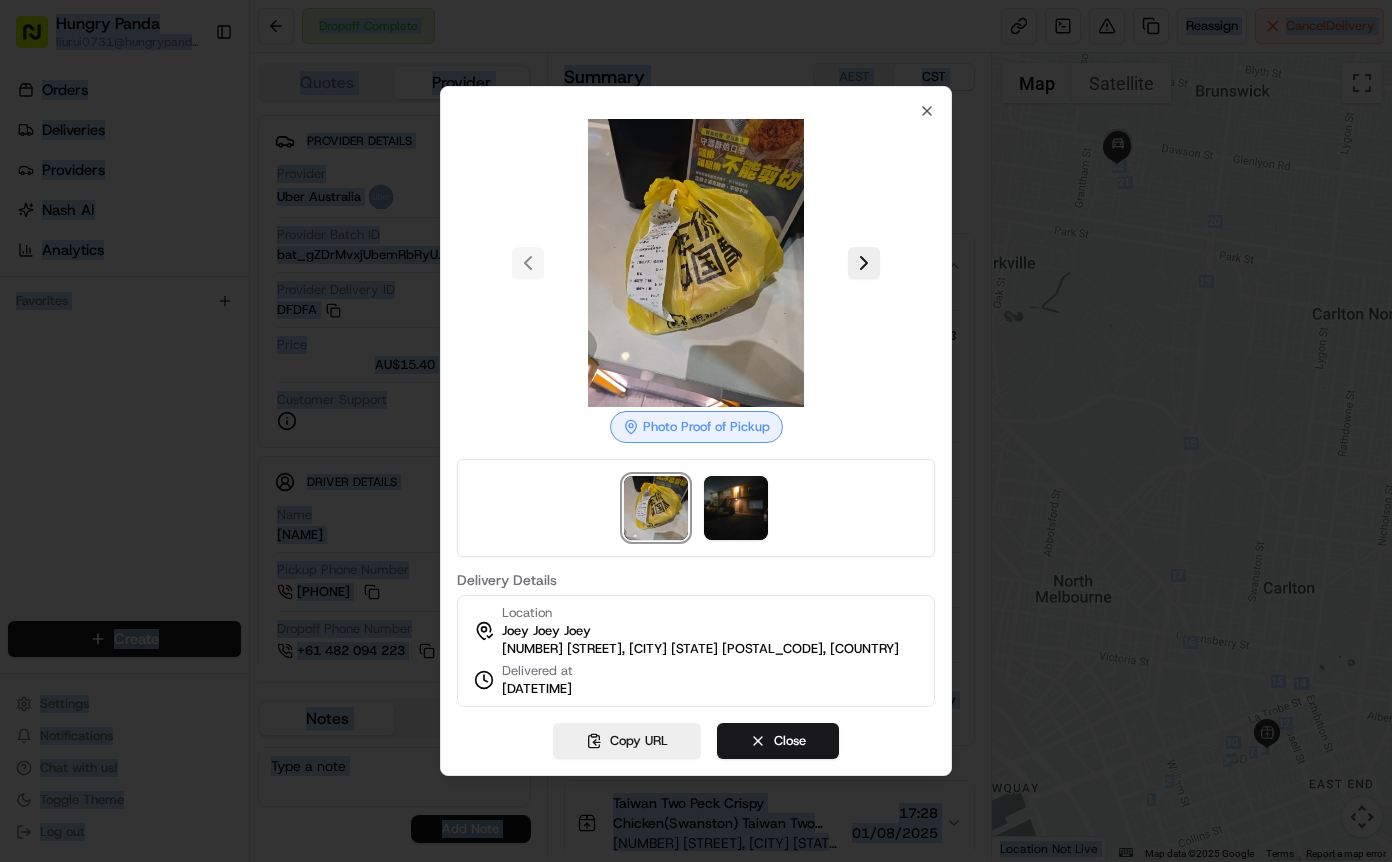 click at bounding box center [696, 431] 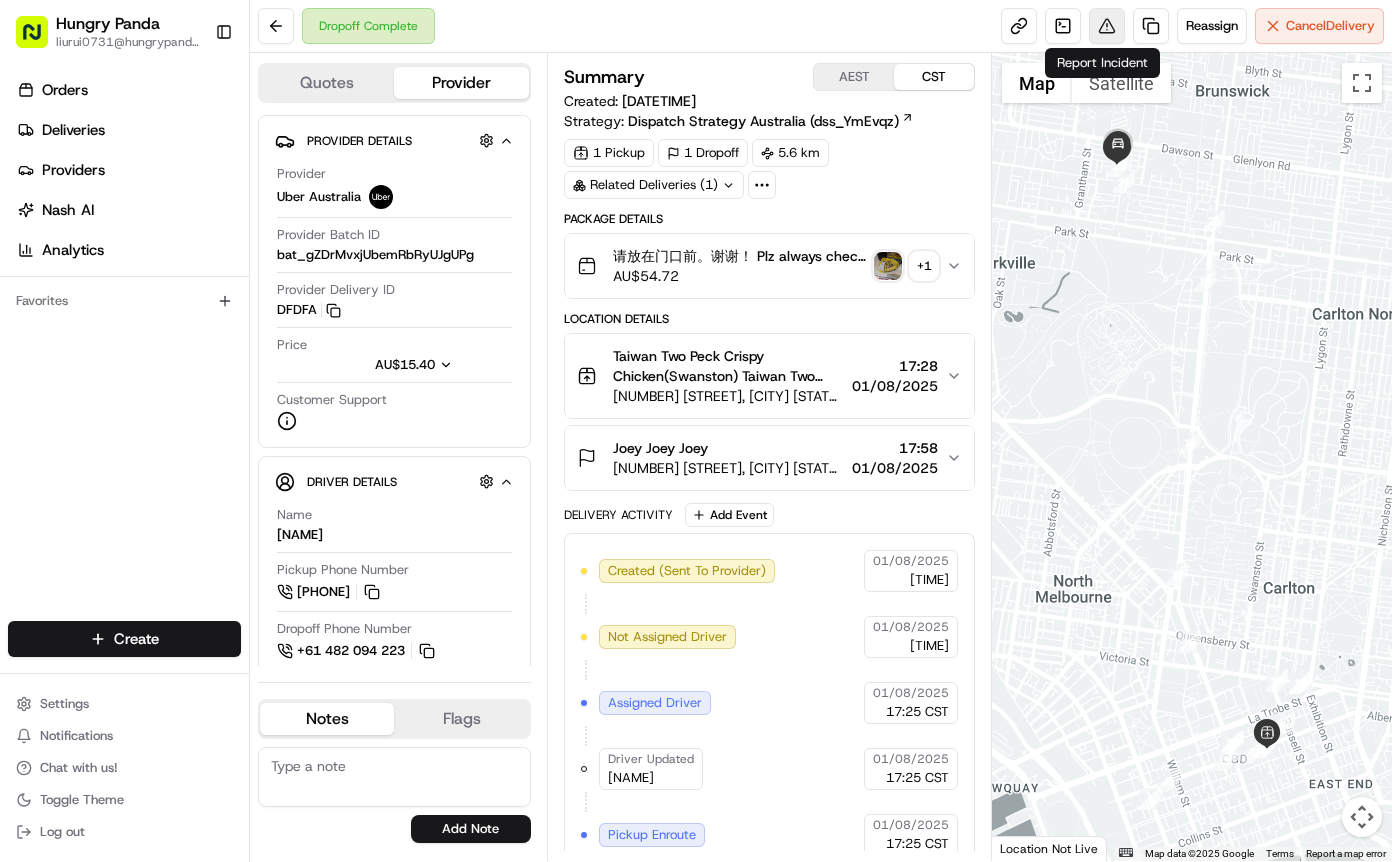 click at bounding box center (1107, 26) 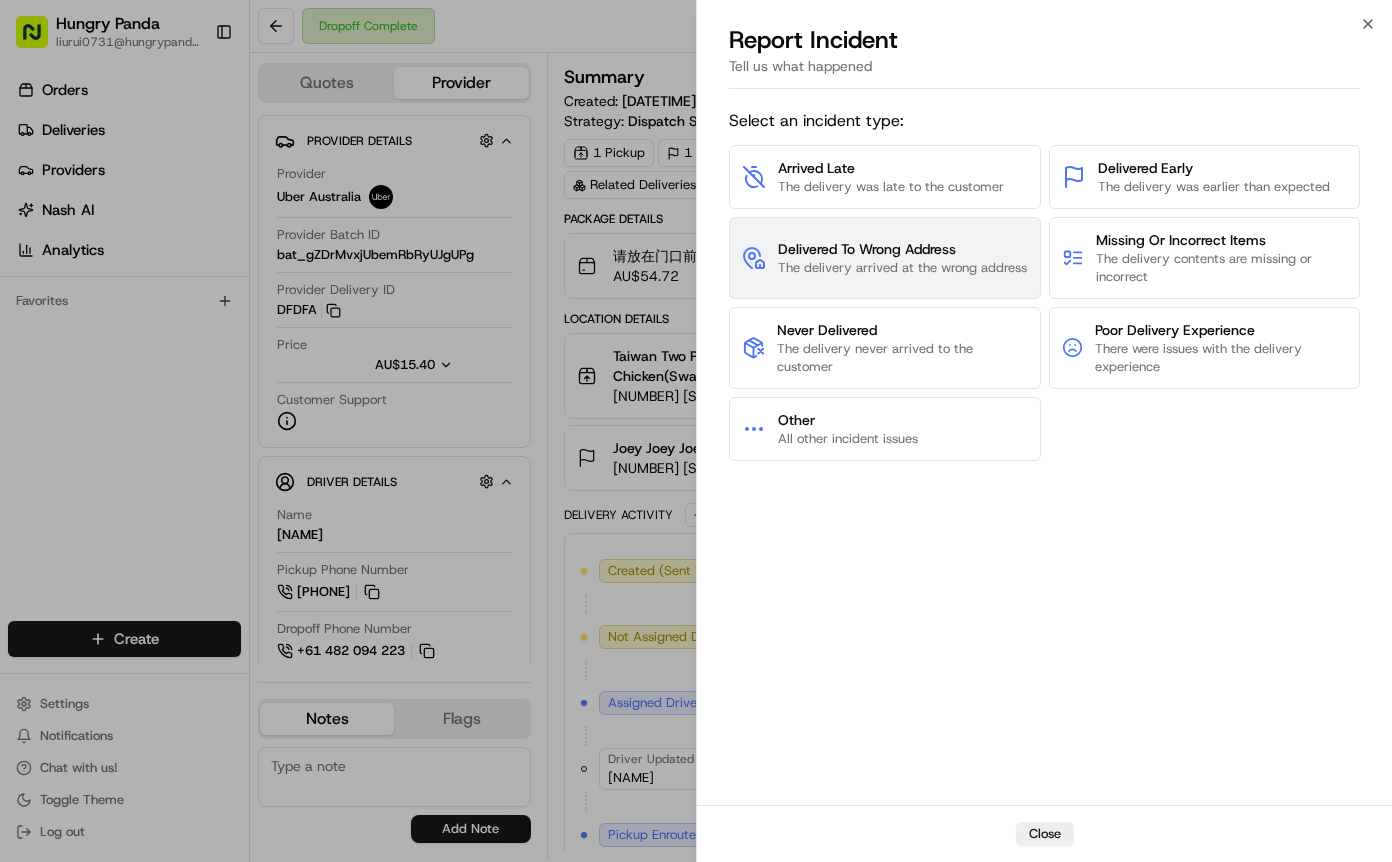 click on "The delivery arrived at the wrong address" at bounding box center (902, 268) 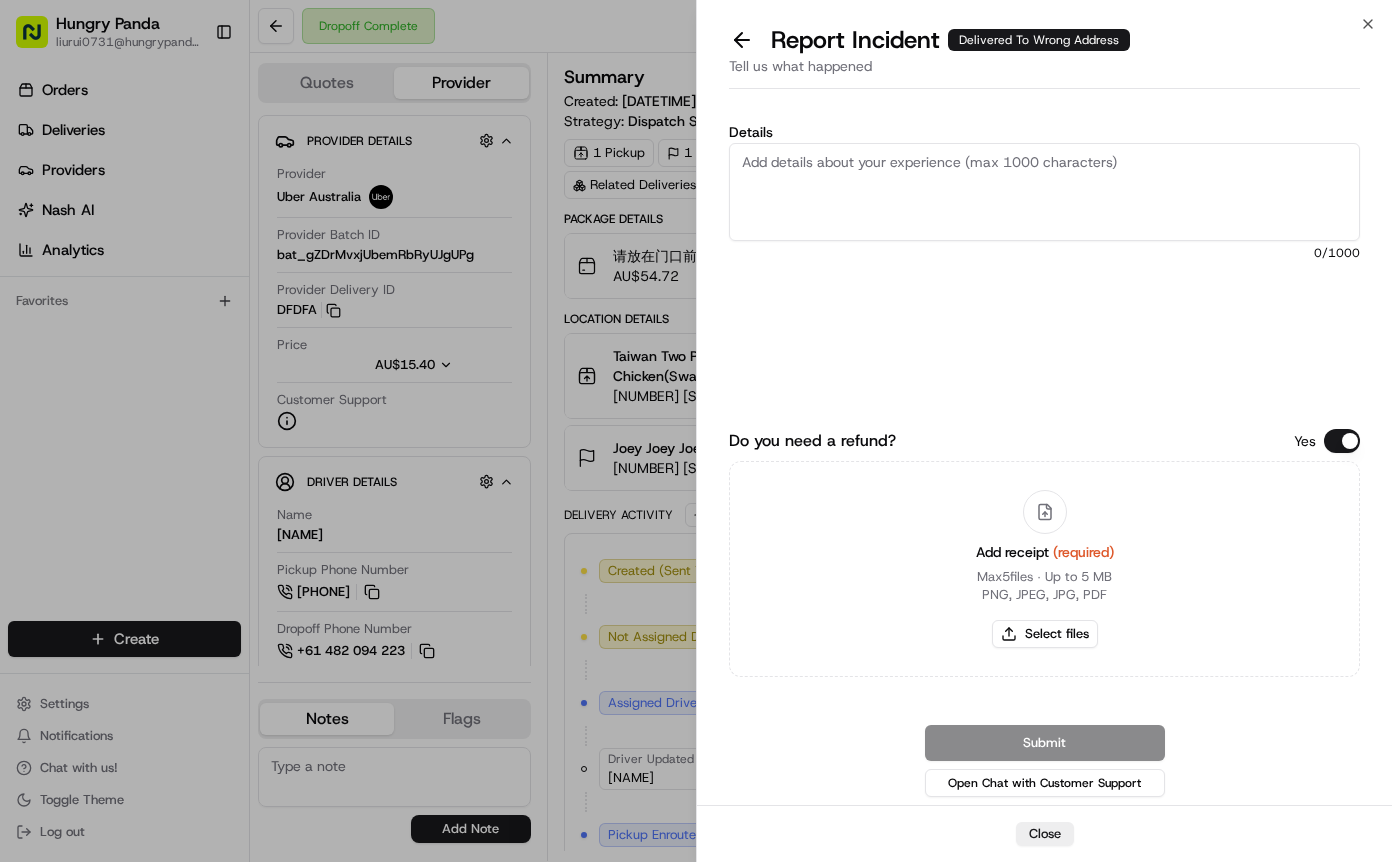 click on "Details" at bounding box center (1044, 192) 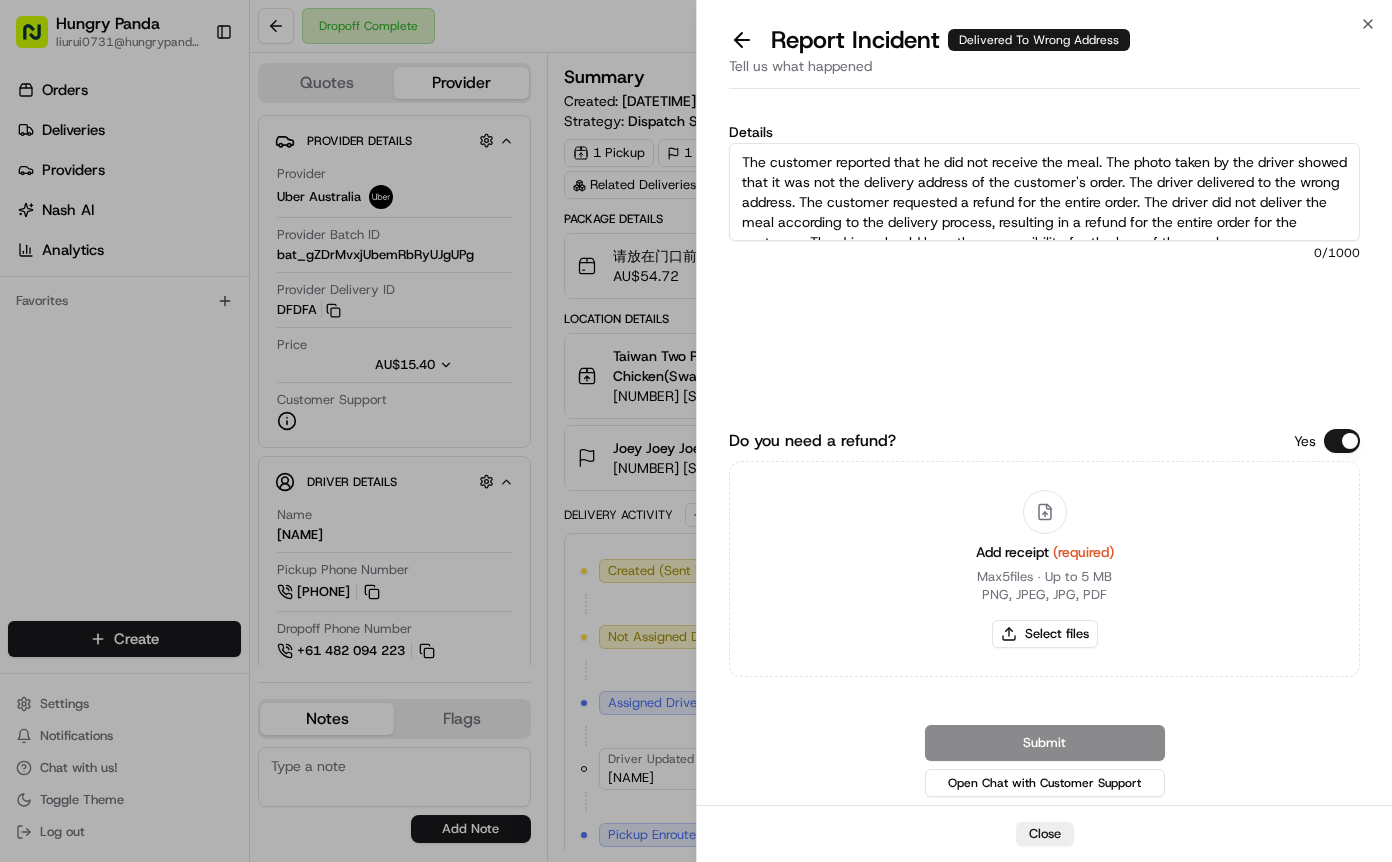 scroll, scrollTop: 11, scrollLeft: 0, axis: vertical 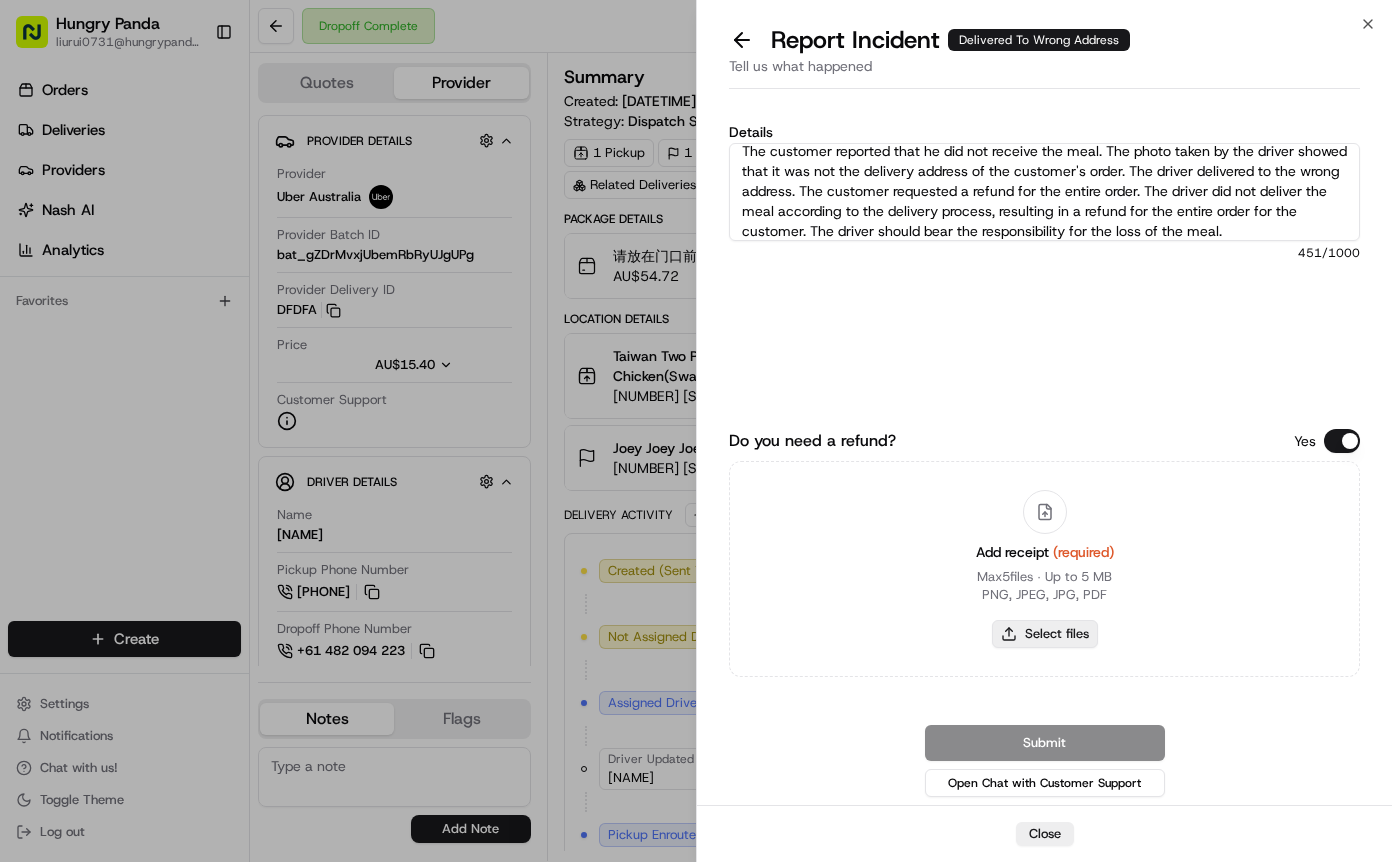 type on "The customer reported that he did not receive the meal. The photo taken by the driver showed that it was not the delivery address of the customer's order. The driver delivered to the wrong address. The customer requested a refund for the entire order. The driver did not deliver the meal according to the delivery process, resulting in a refund for the entire order for the customer. The driver should bear the responsibility for the loss of the meal." 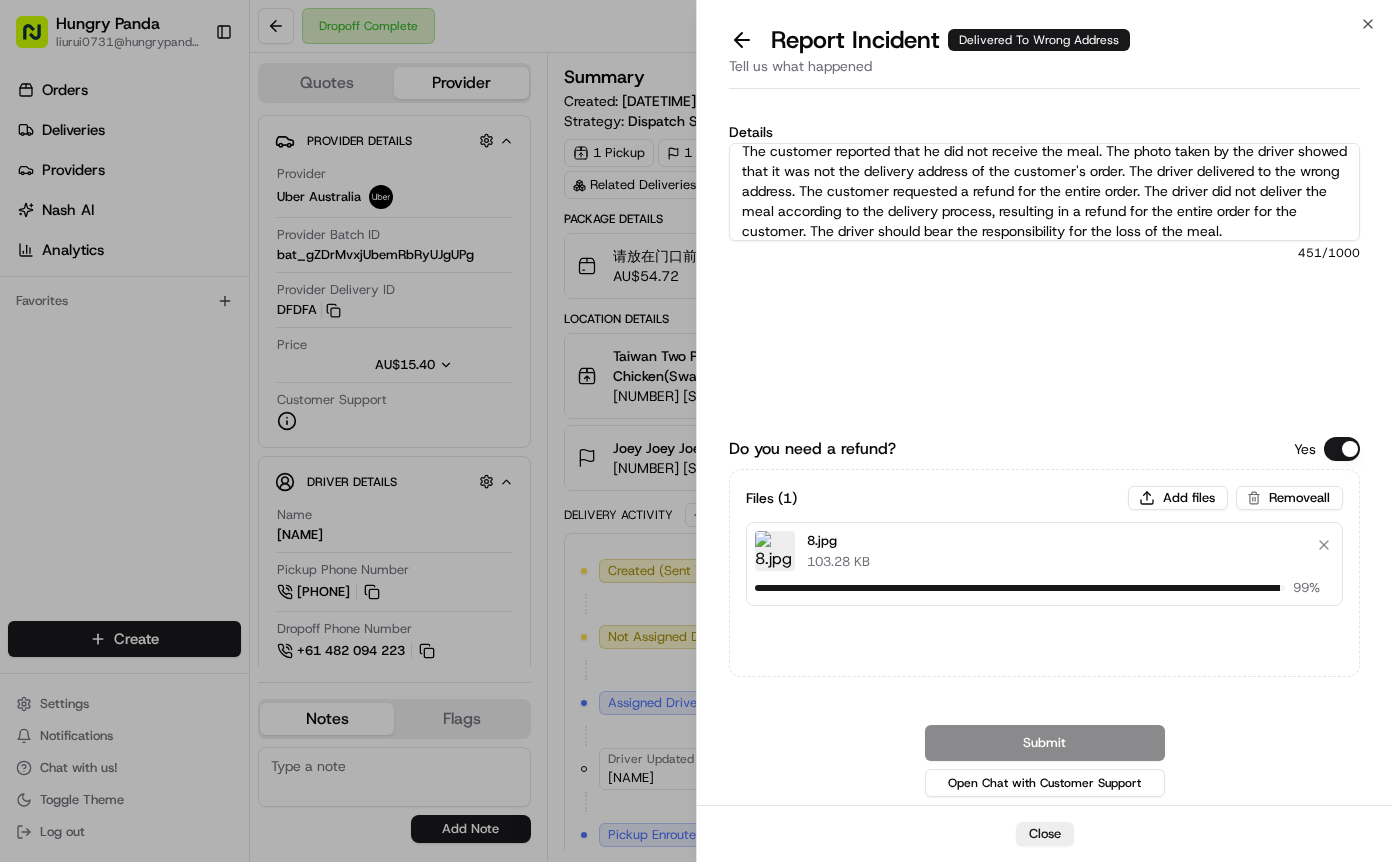type 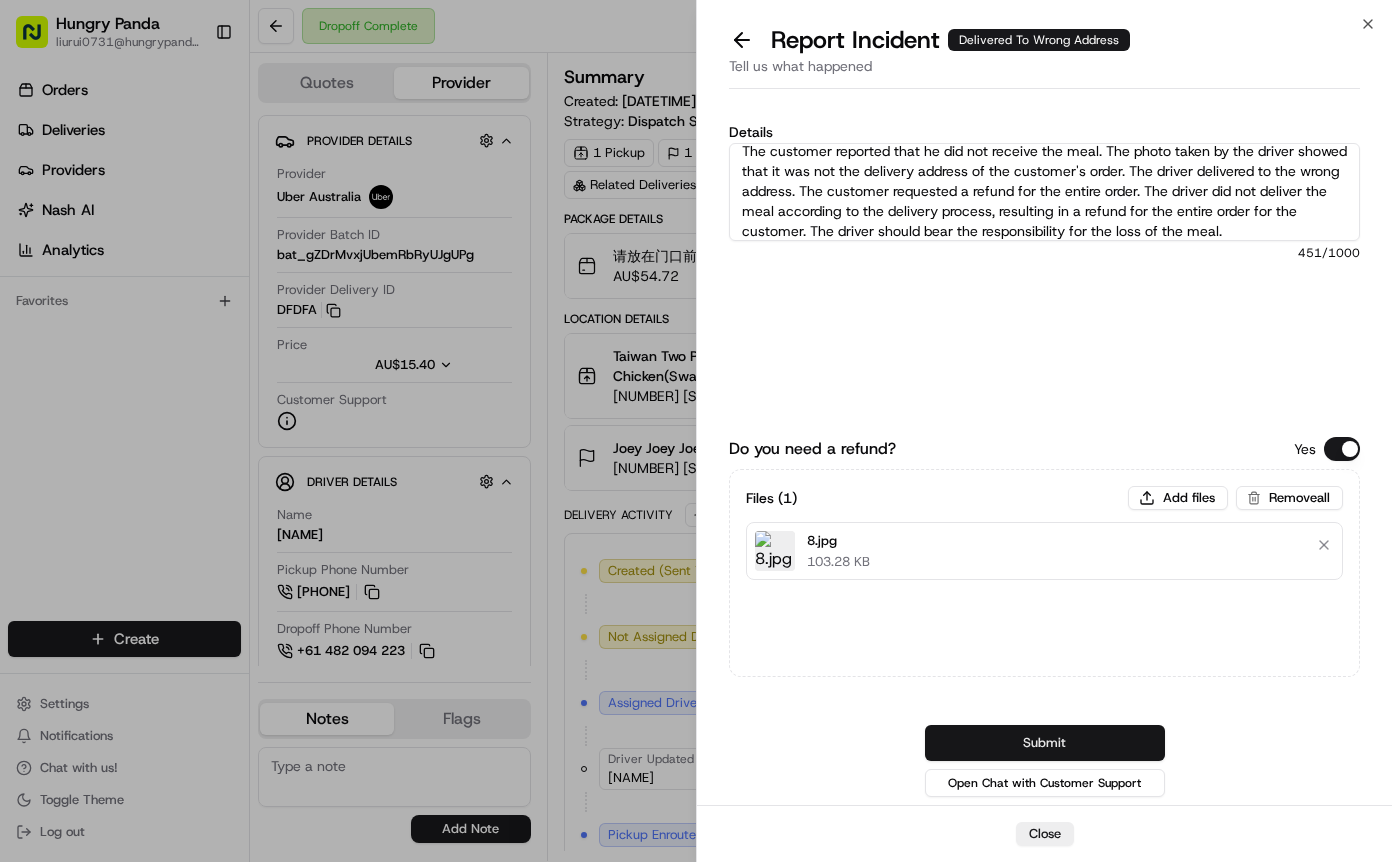 click on "Submit" at bounding box center [1045, 743] 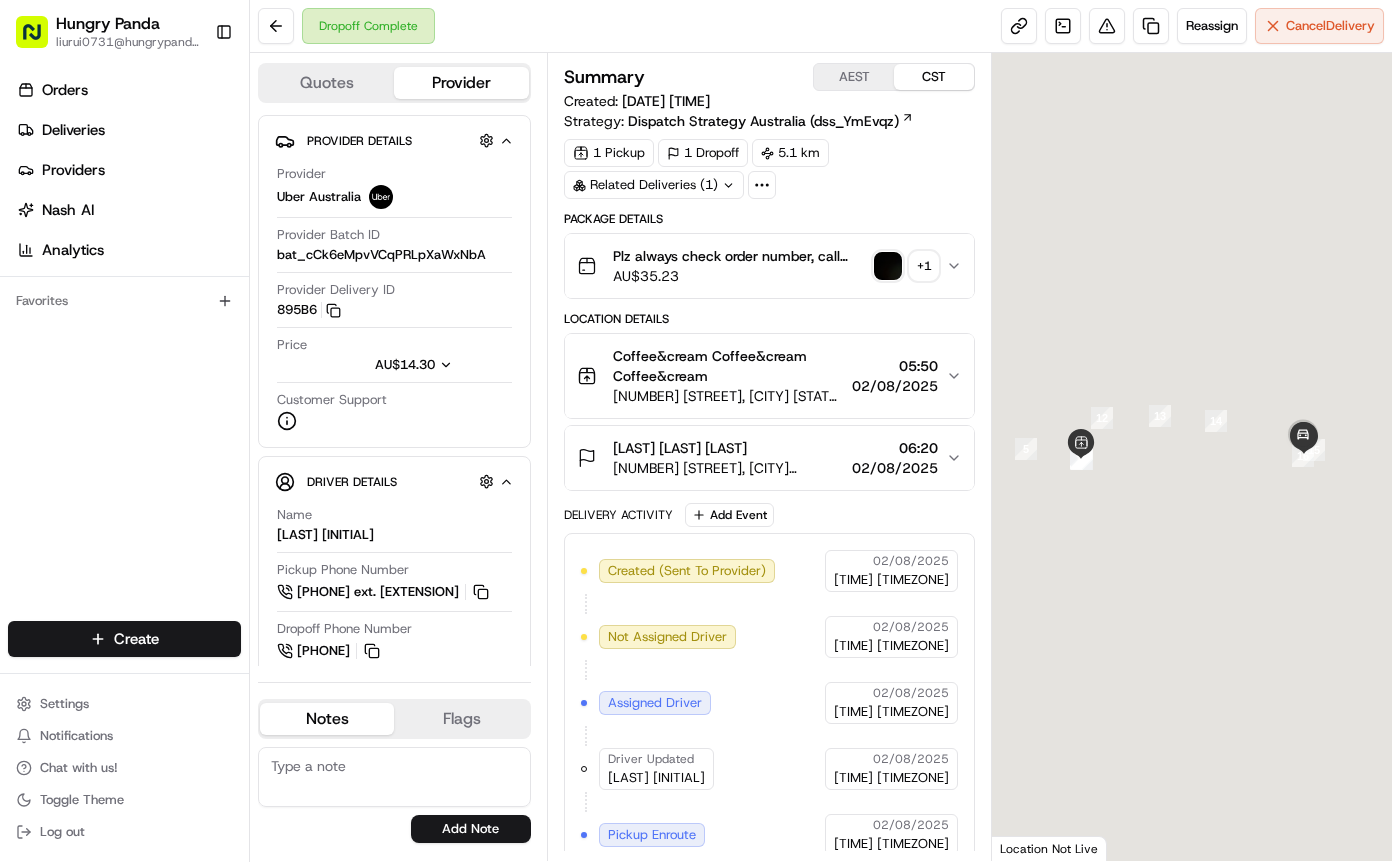 scroll, scrollTop: 0, scrollLeft: 0, axis: both 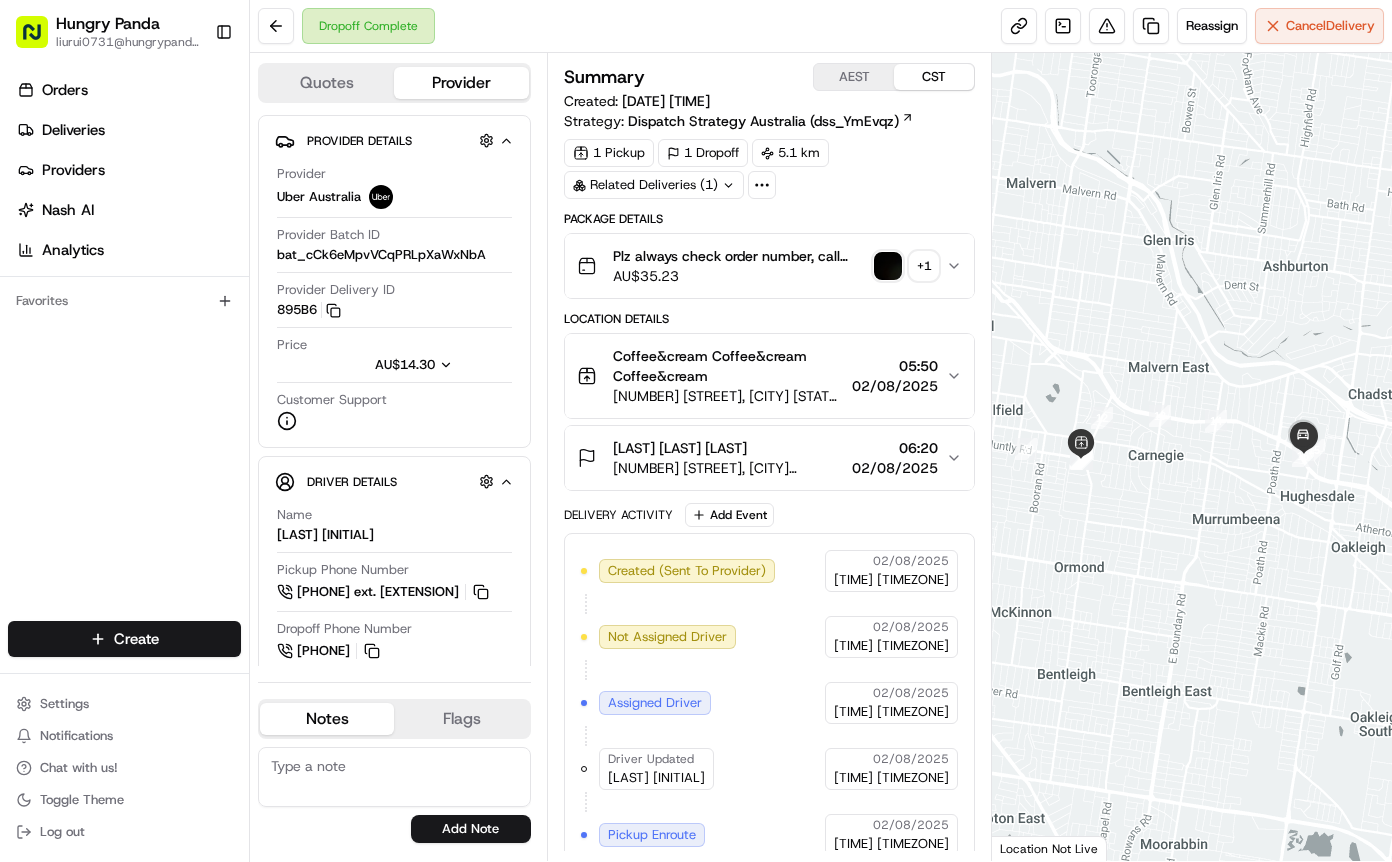 click on "Plz always check order number, call customer when you arrive, any delivery issues, Contact WhatsApp +61448888887 AU$ 35.23 + 1" at bounding box center (769, 266) 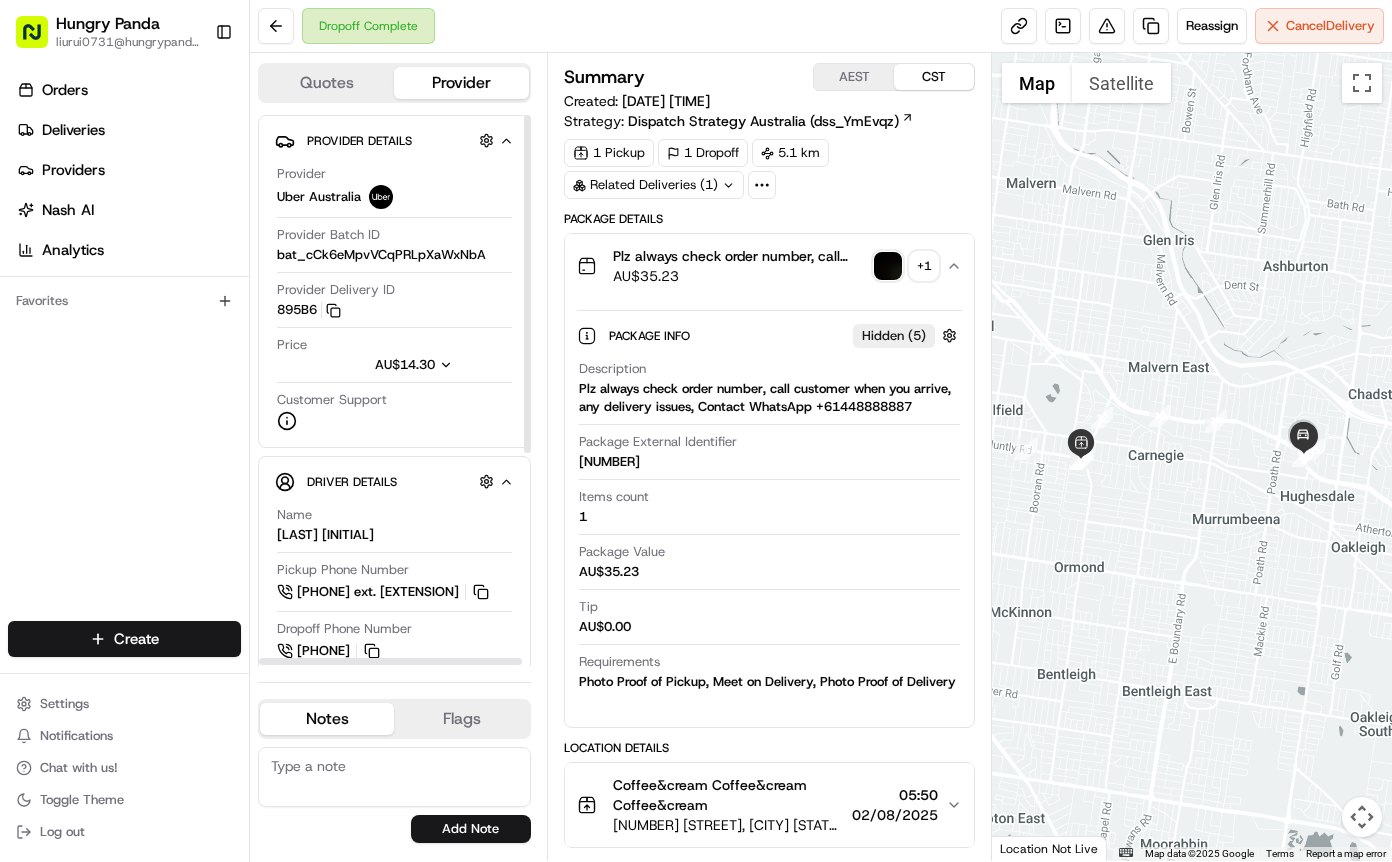 type 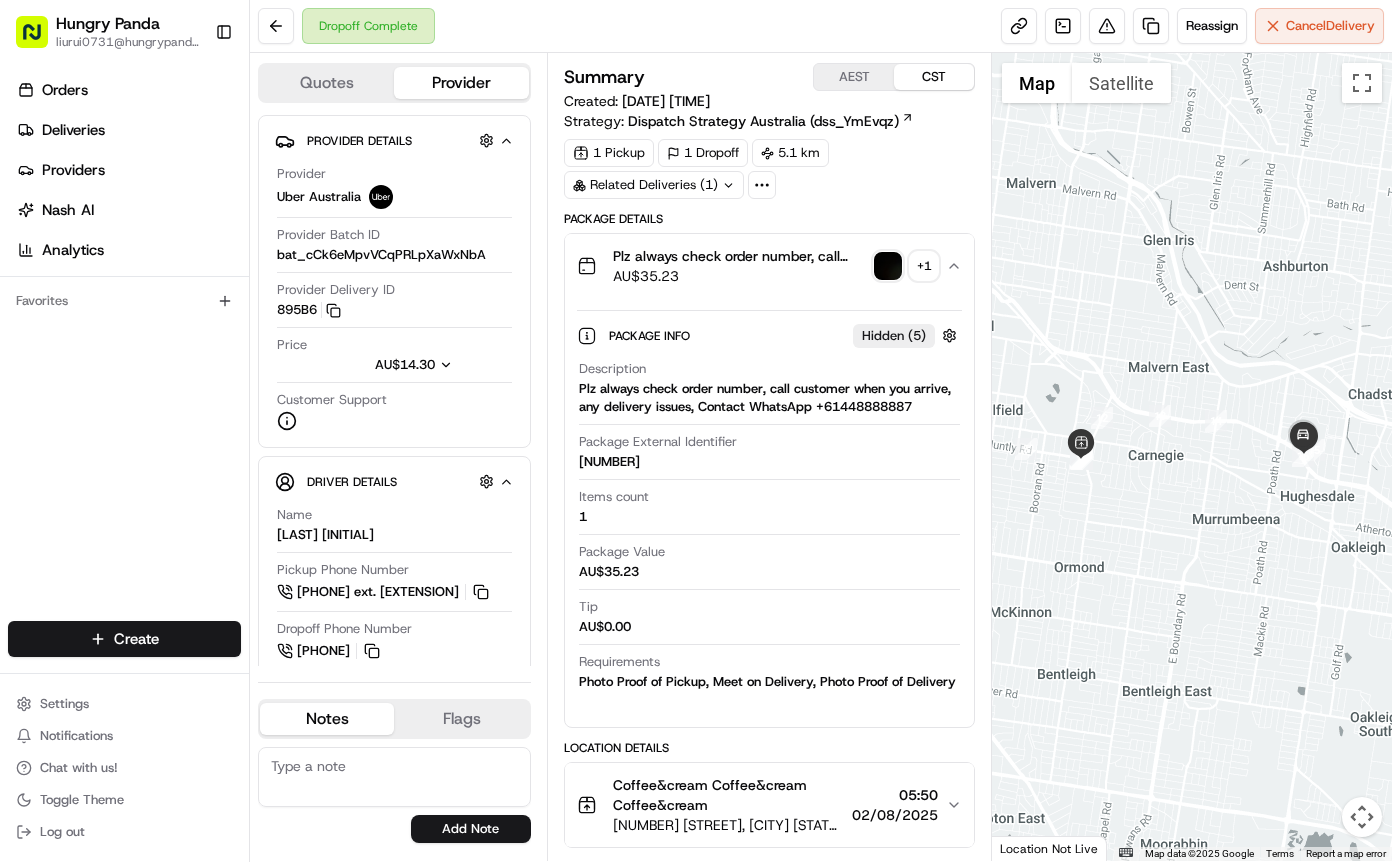 click at bounding box center (888, 266) 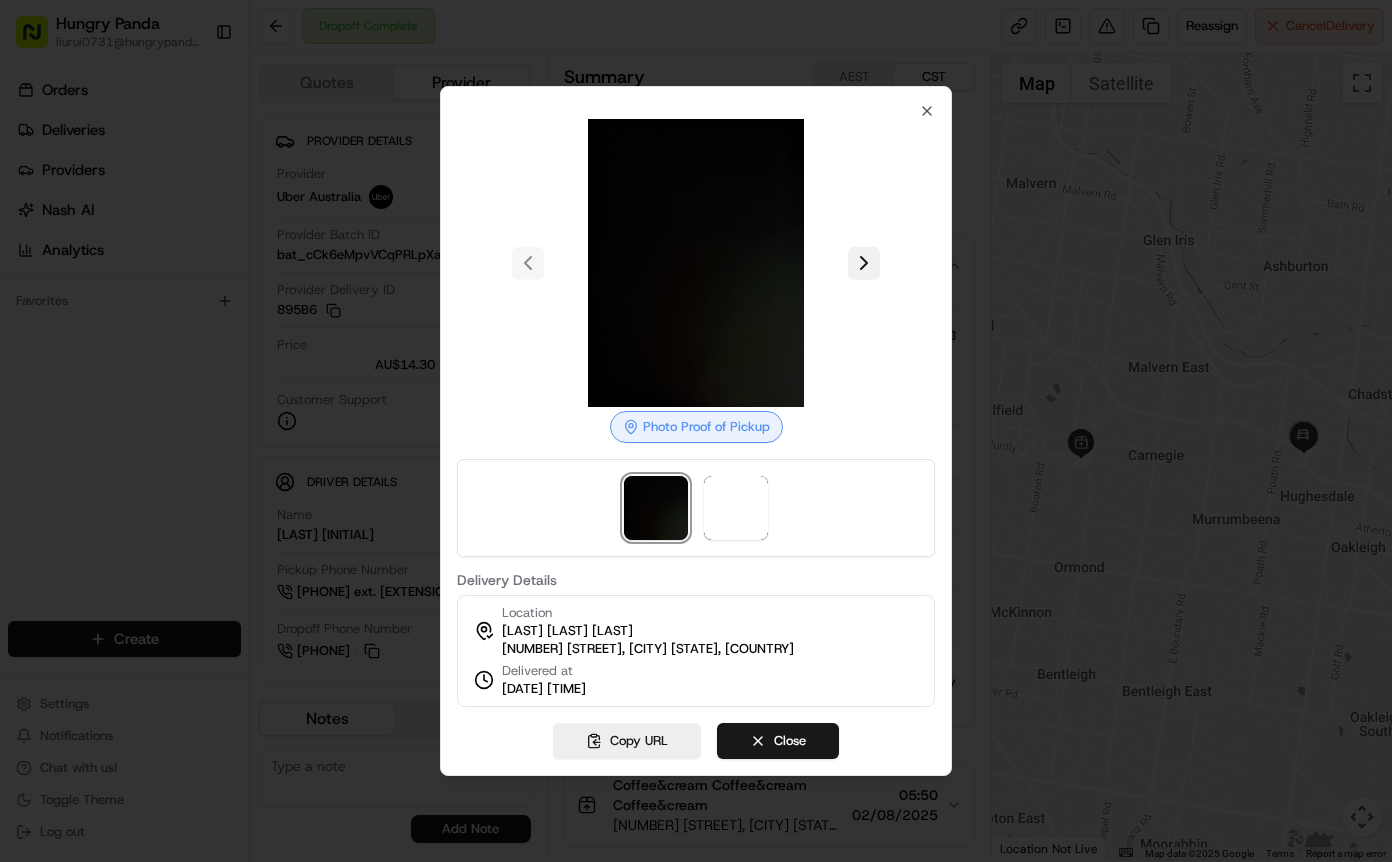 click at bounding box center (864, 263) 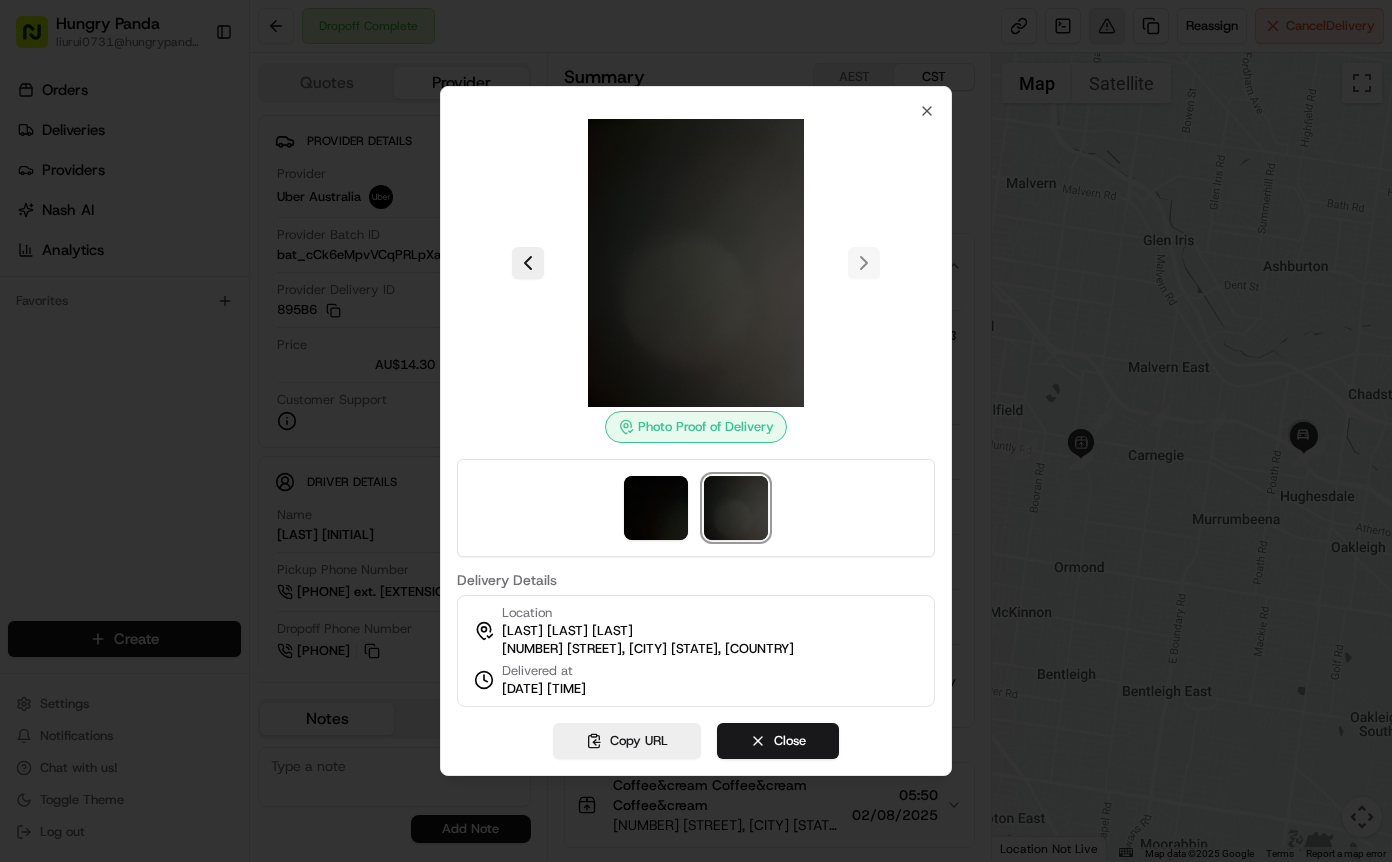 drag, startPoint x: 1089, startPoint y: 47, endPoint x: 1115, endPoint y: 34, distance: 29.068884 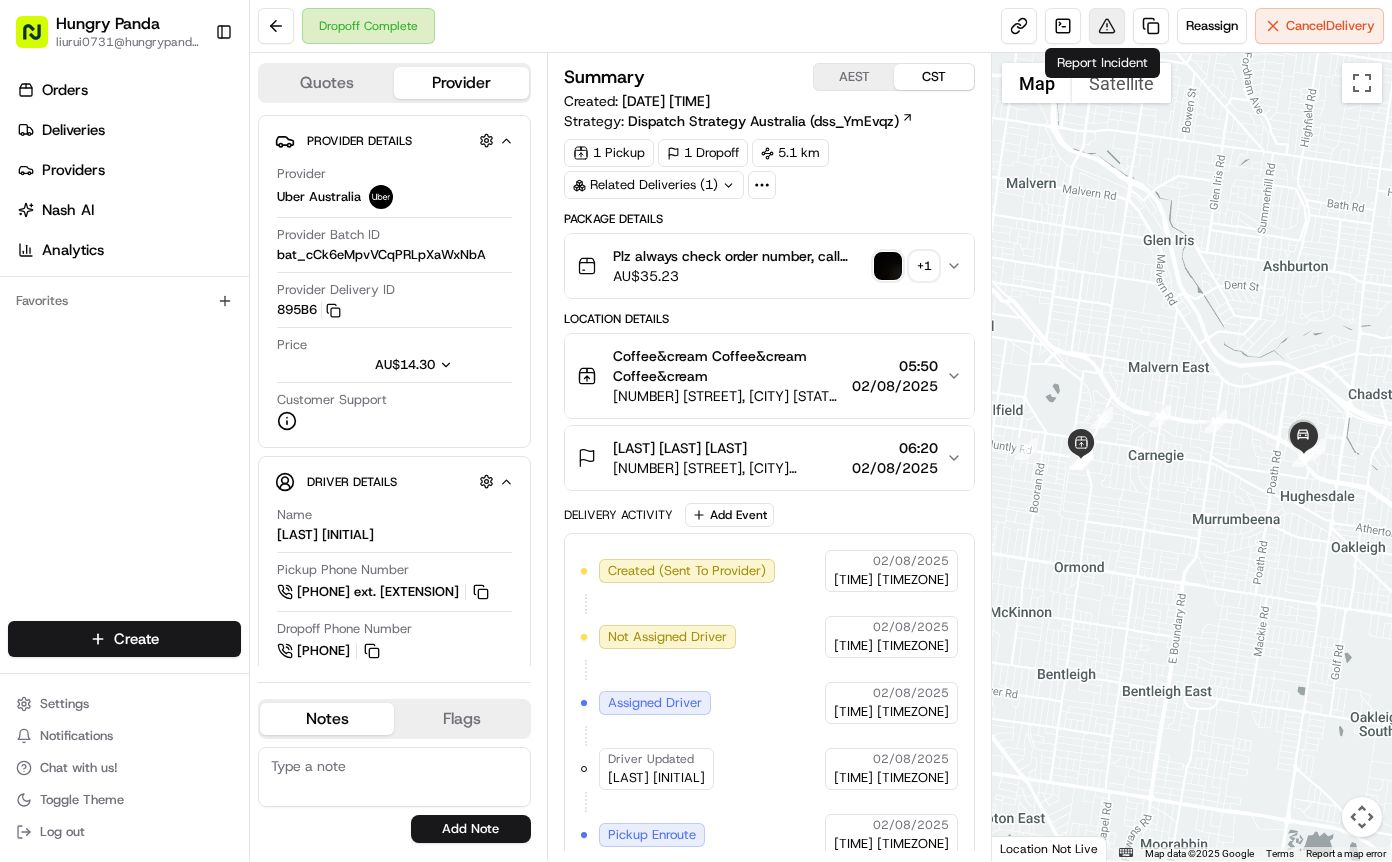 click at bounding box center [1107, 26] 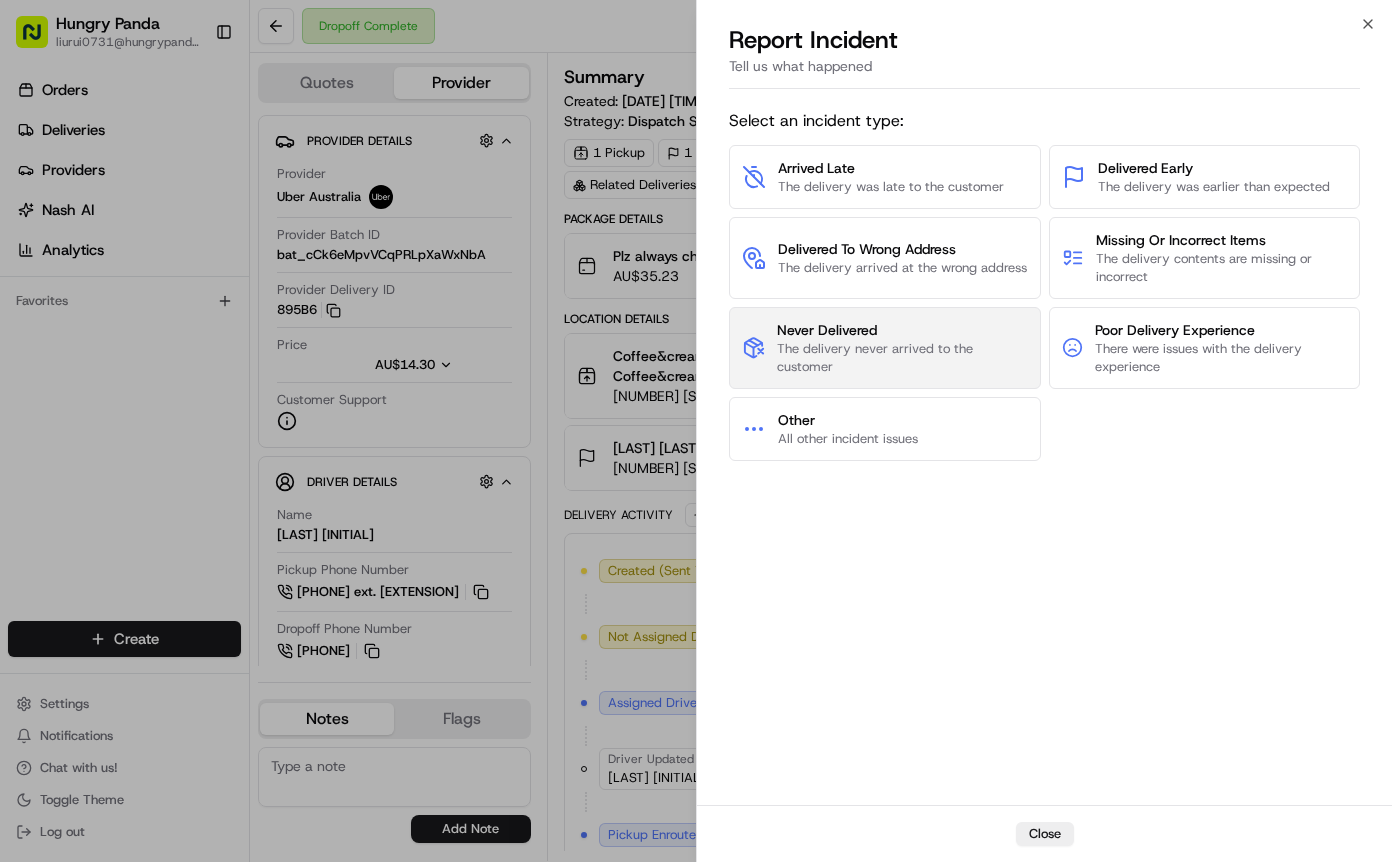 click on "The delivery never arrived to the customer" at bounding box center (902, 358) 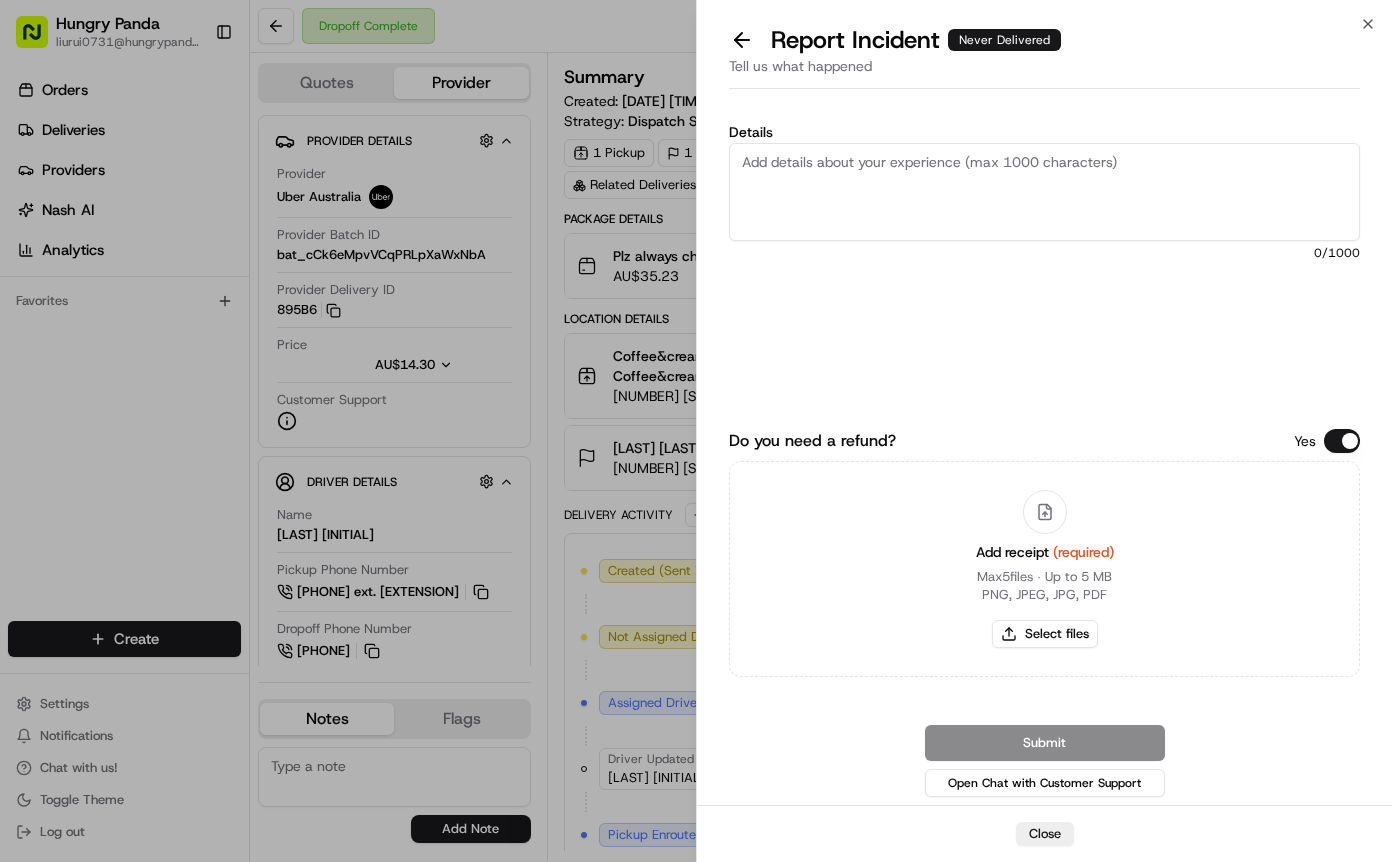 click on "Details" at bounding box center [1044, 192] 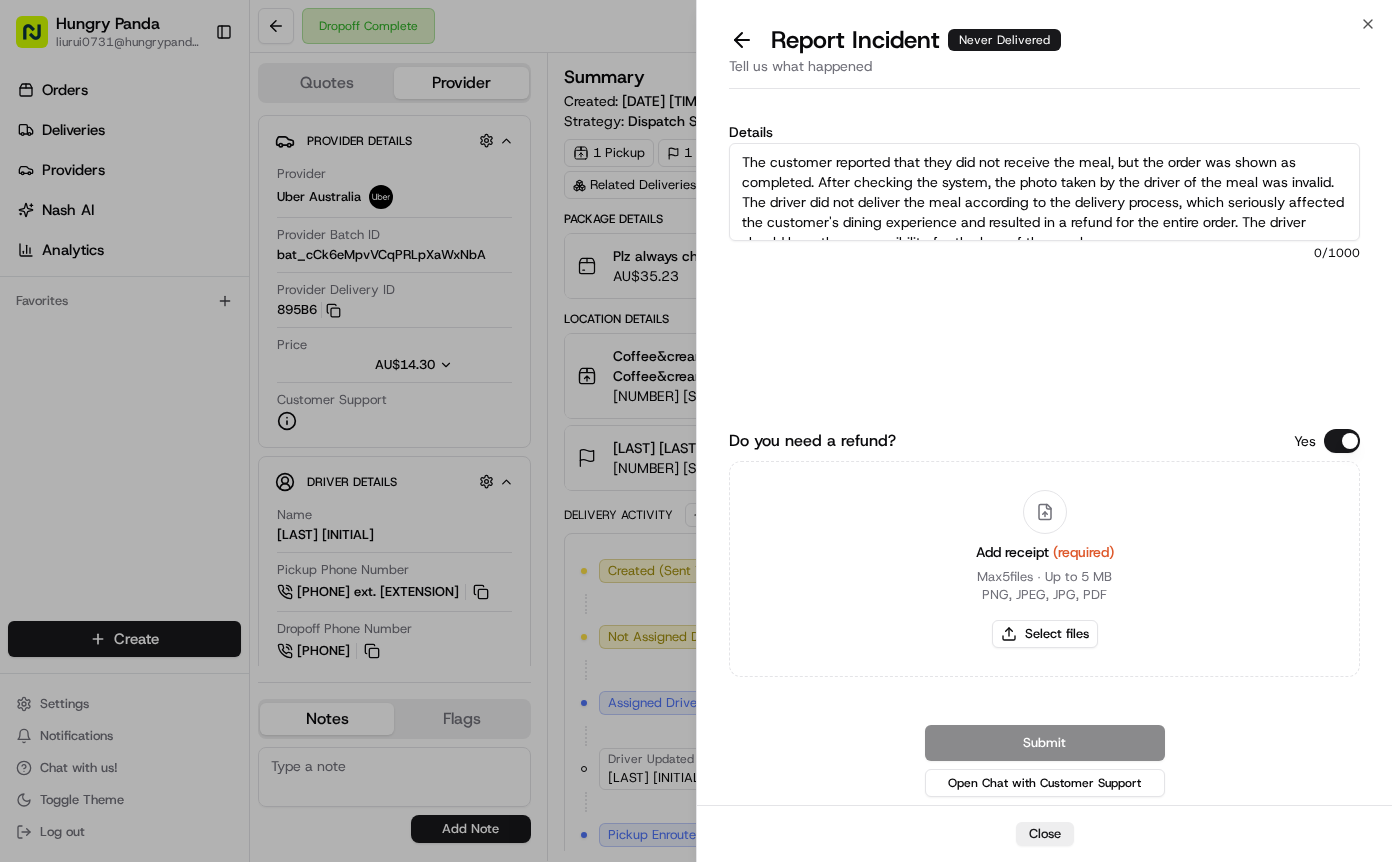 scroll, scrollTop: 11, scrollLeft: 0, axis: vertical 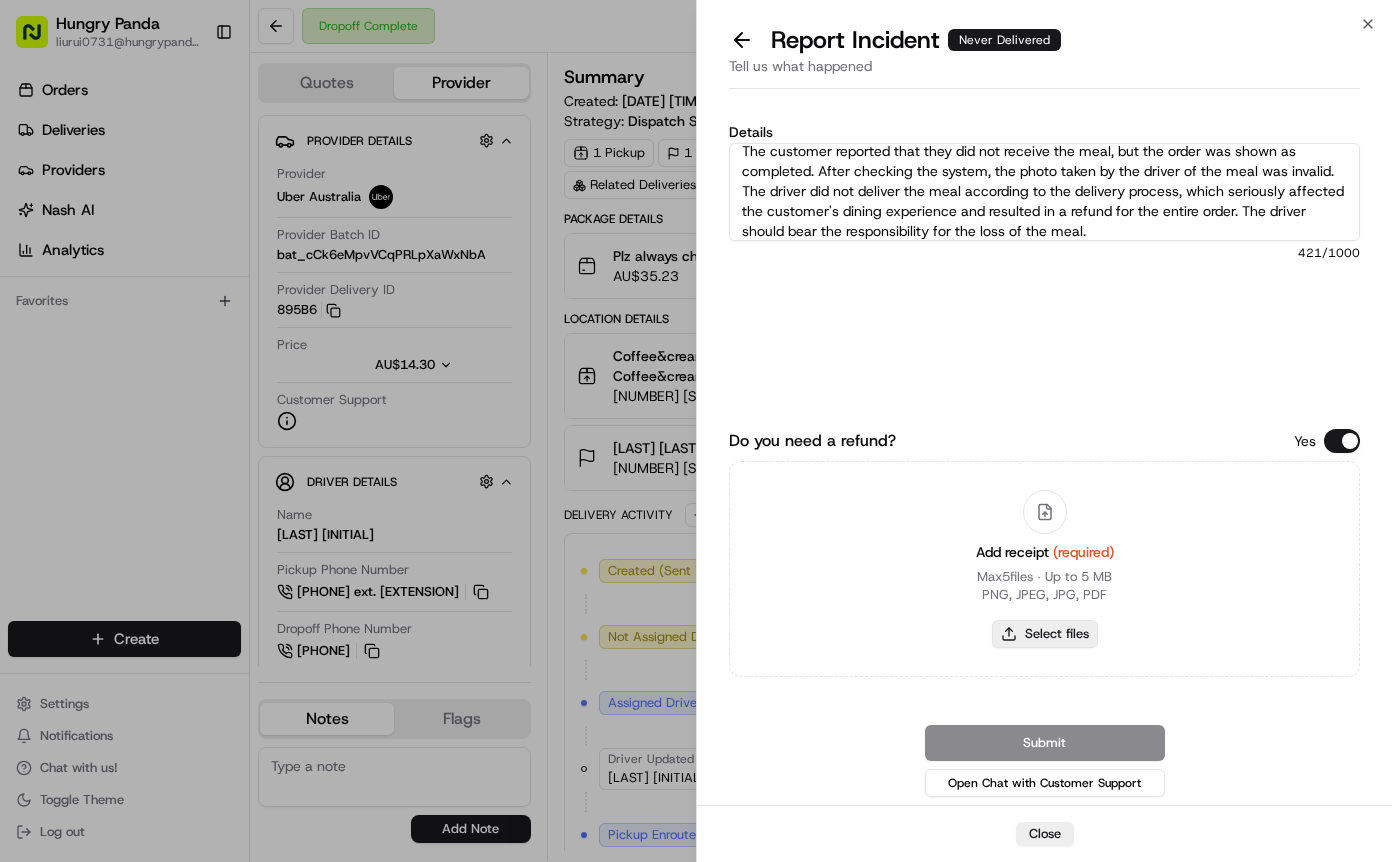 type on "The customer reported that they did not receive the meal, but the order was shown as completed. After checking the system, the photo taken by the driver of the meal was invalid. The driver did not deliver the meal according to the delivery process, which seriously affected the customer's dining experience and resulted in a refund for the entire order. The driver should bear the responsibility for the loss of the meal." 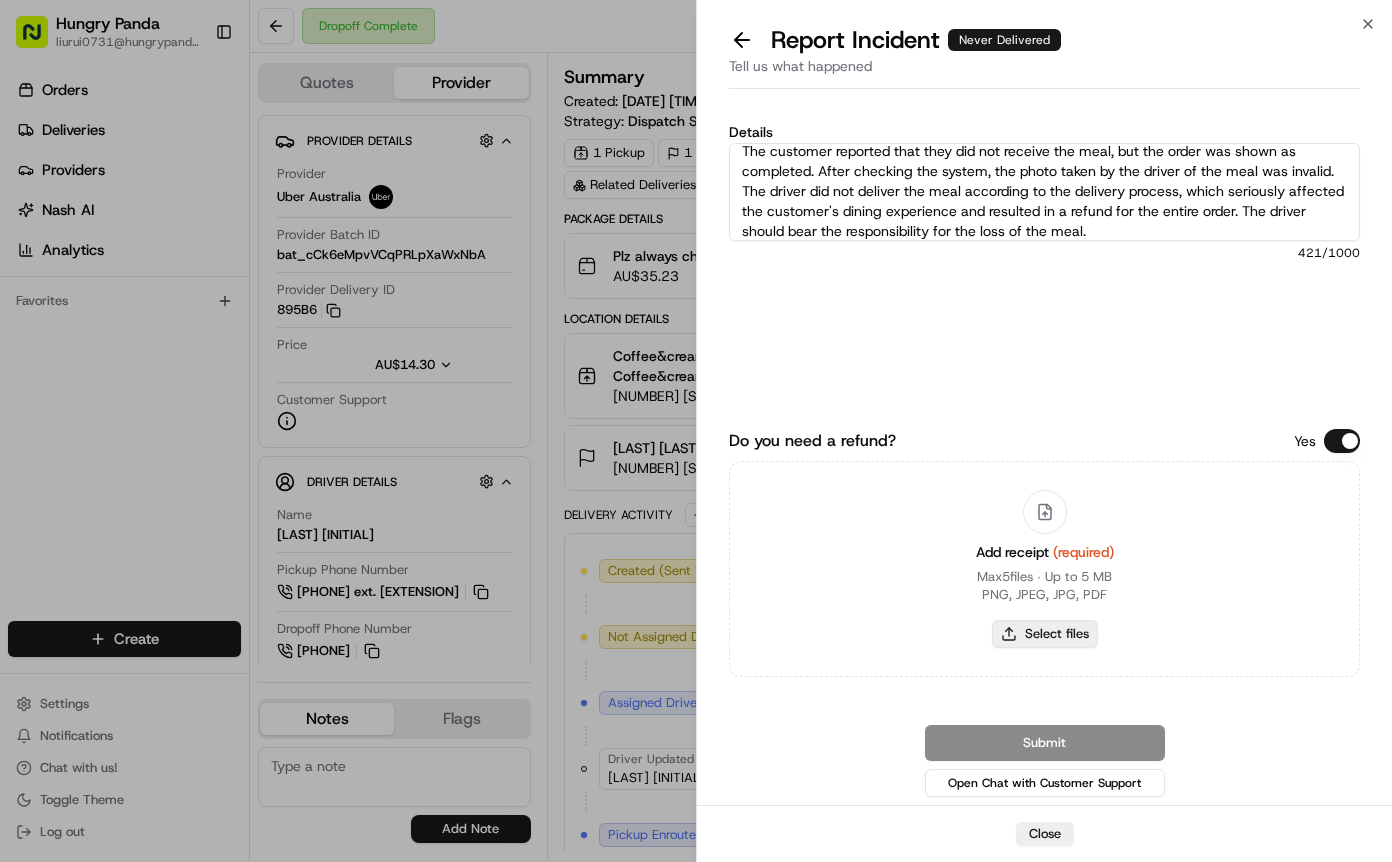 type on "C:\fakepath\9.jpg" 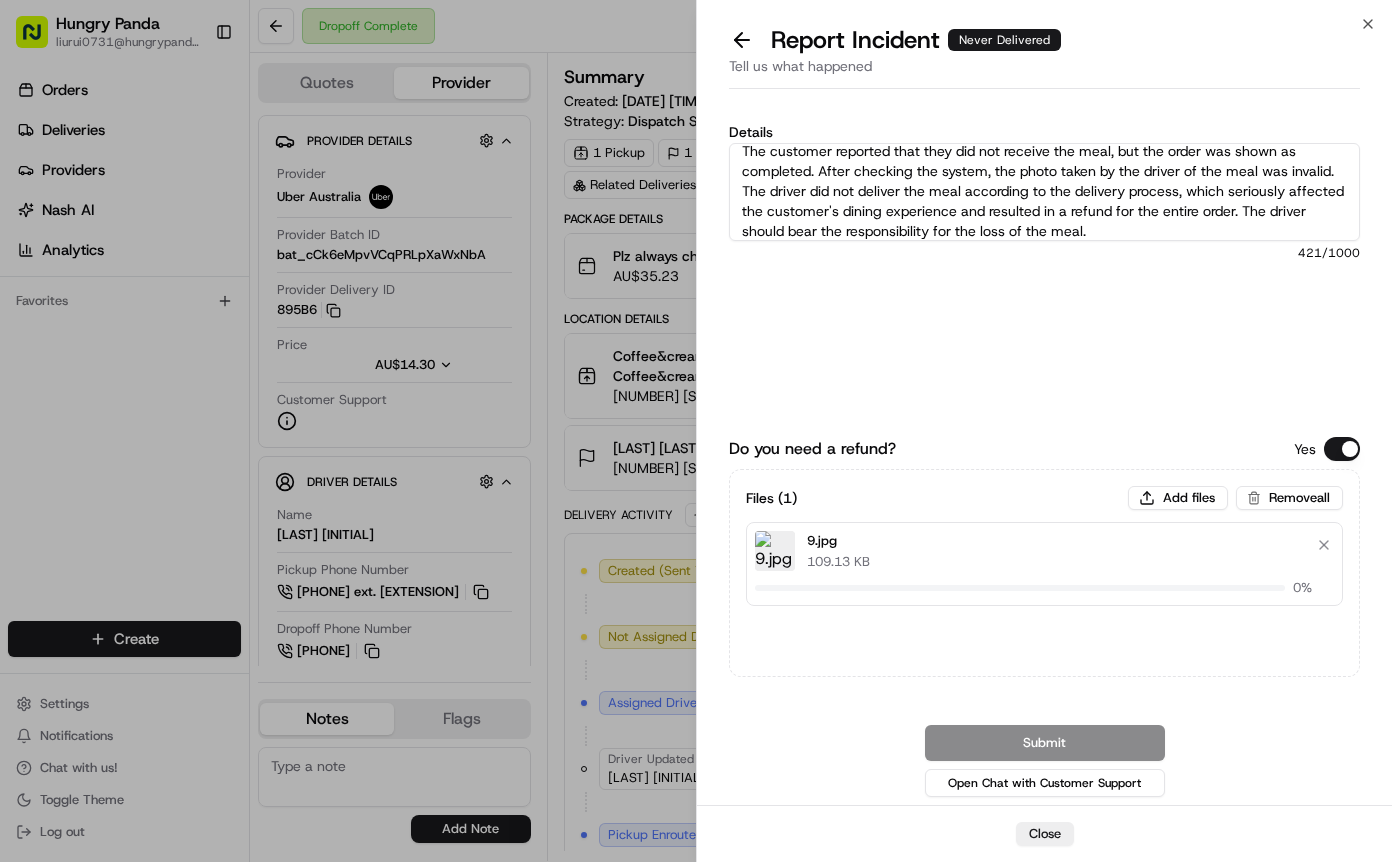 type 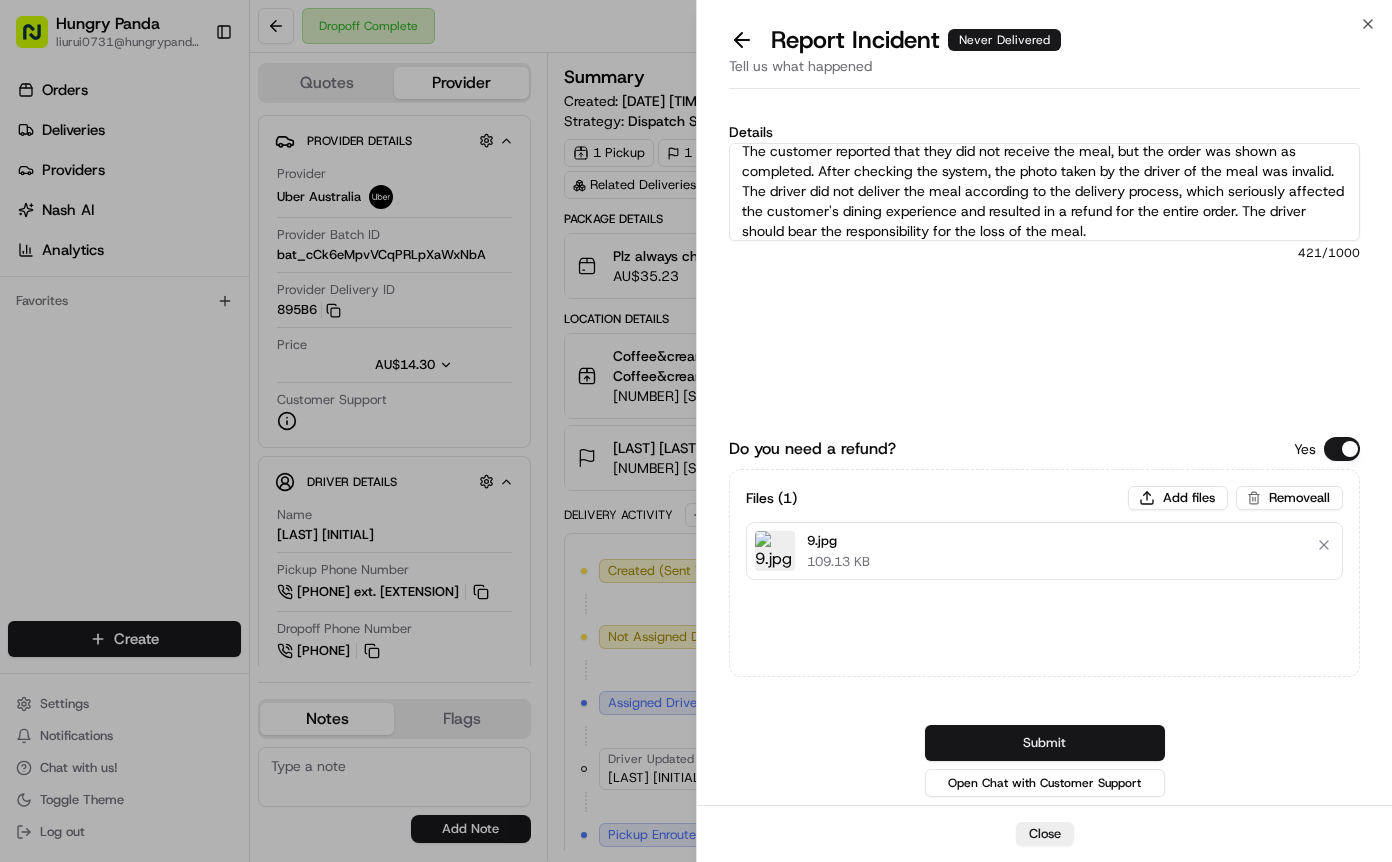 click on "Submit" at bounding box center (1045, 743) 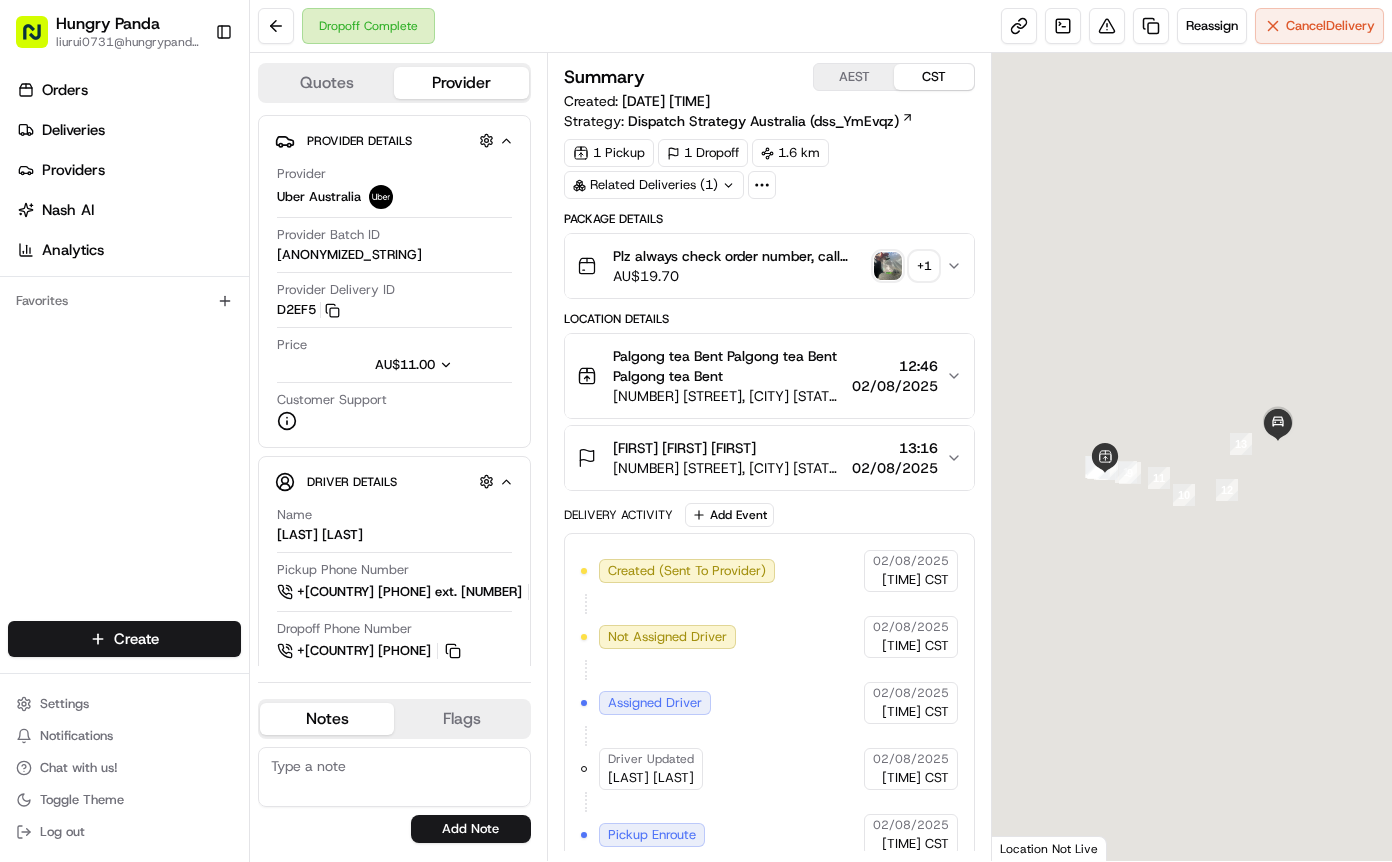 scroll, scrollTop: 0, scrollLeft: 0, axis: both 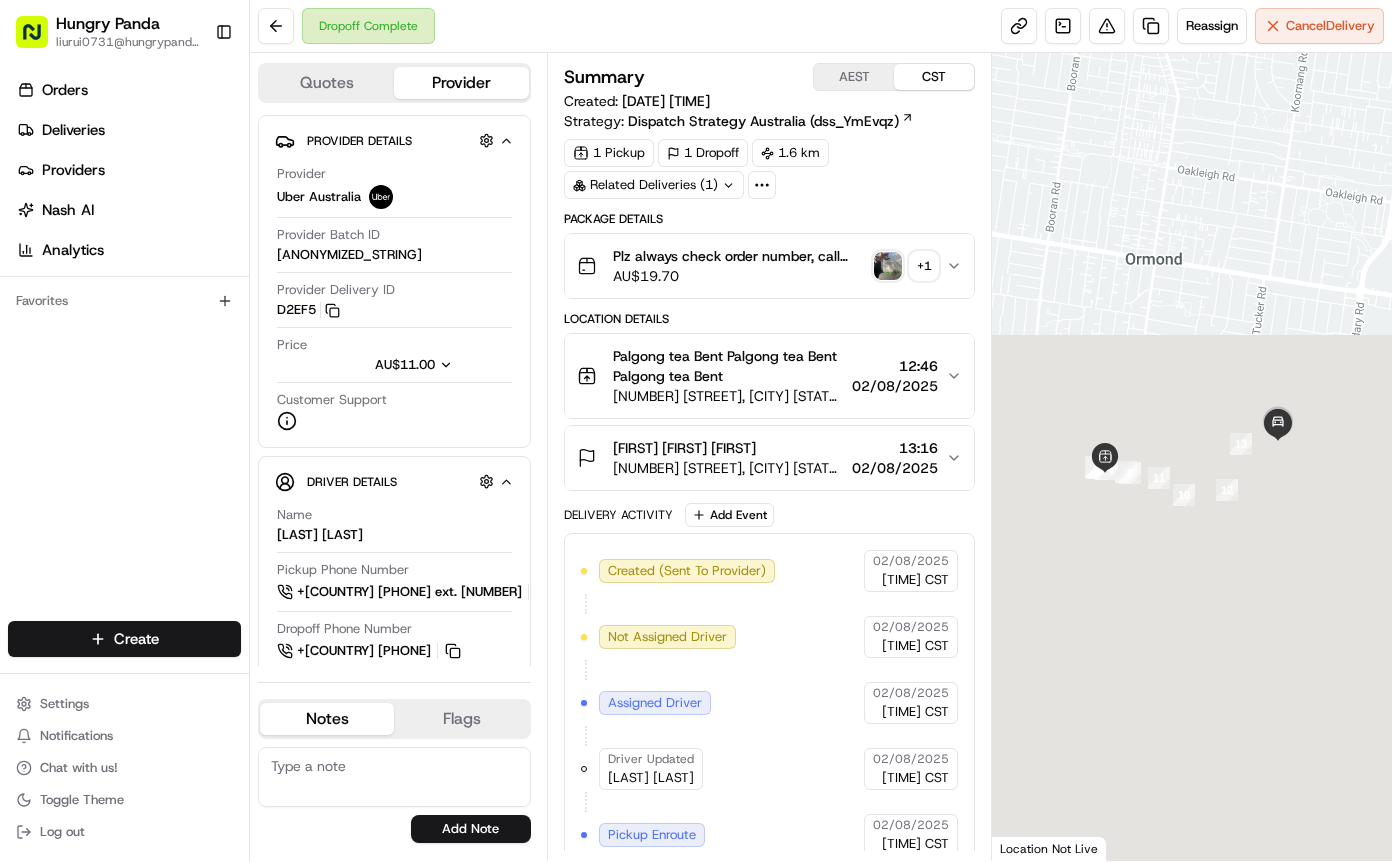 click on "Plz always check order number, call customer when you arrive, any delivery issues, Contact WhatsApp +[COUNTRY][PHONE] [CURRENCY] [PRICE] + 1" at bounding box center (769, 266) 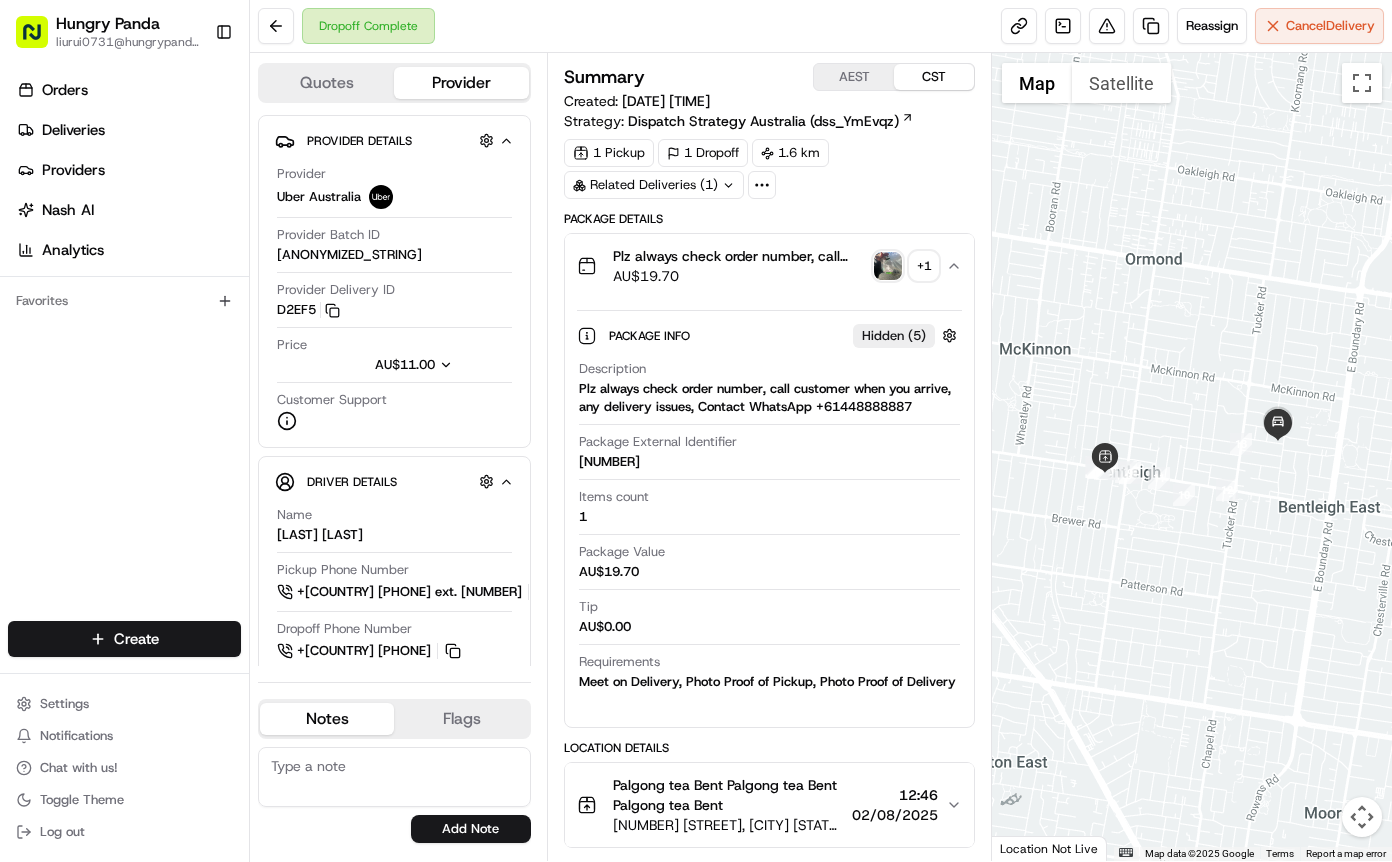 type 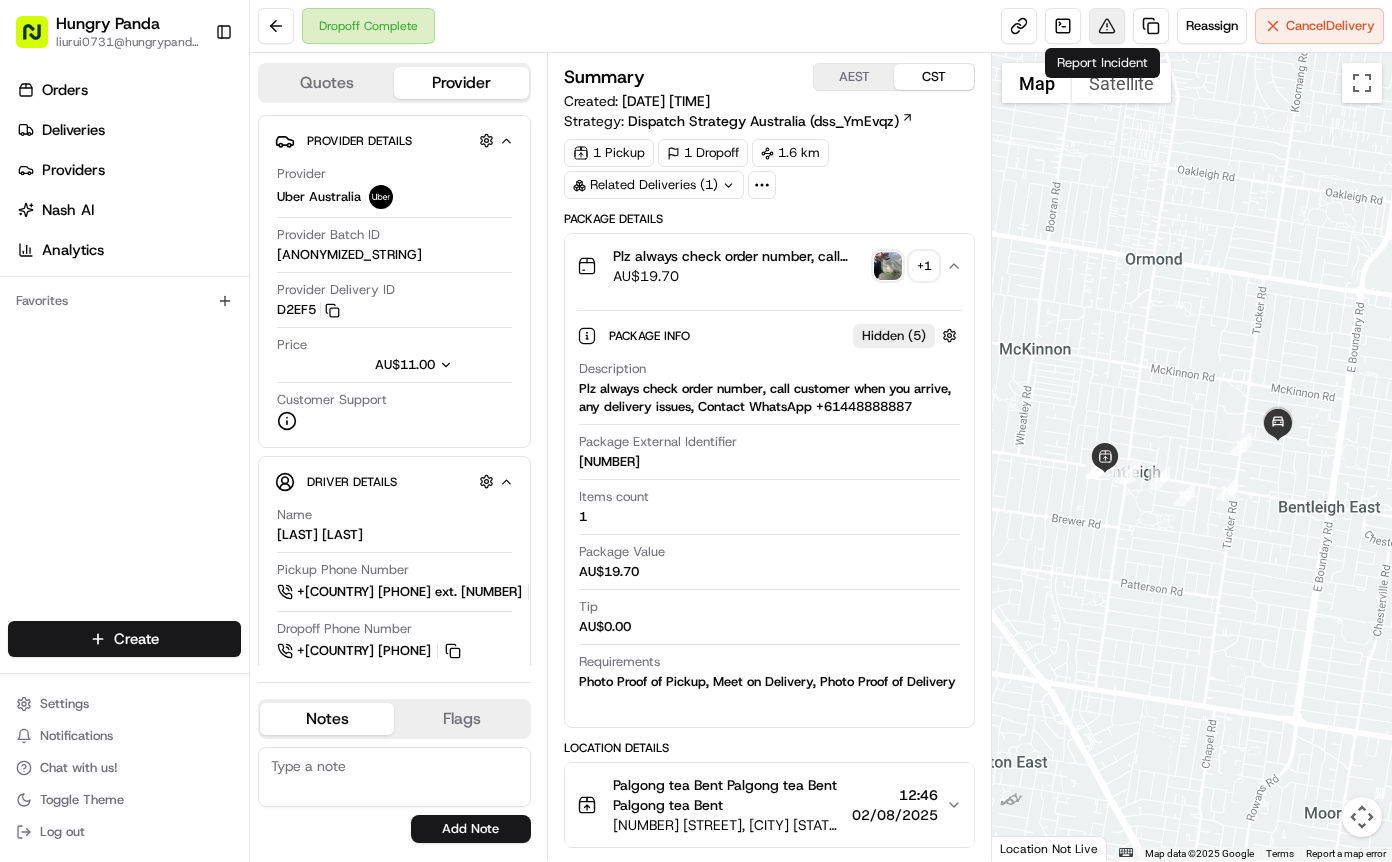 click at bounding box center [1107, 26] 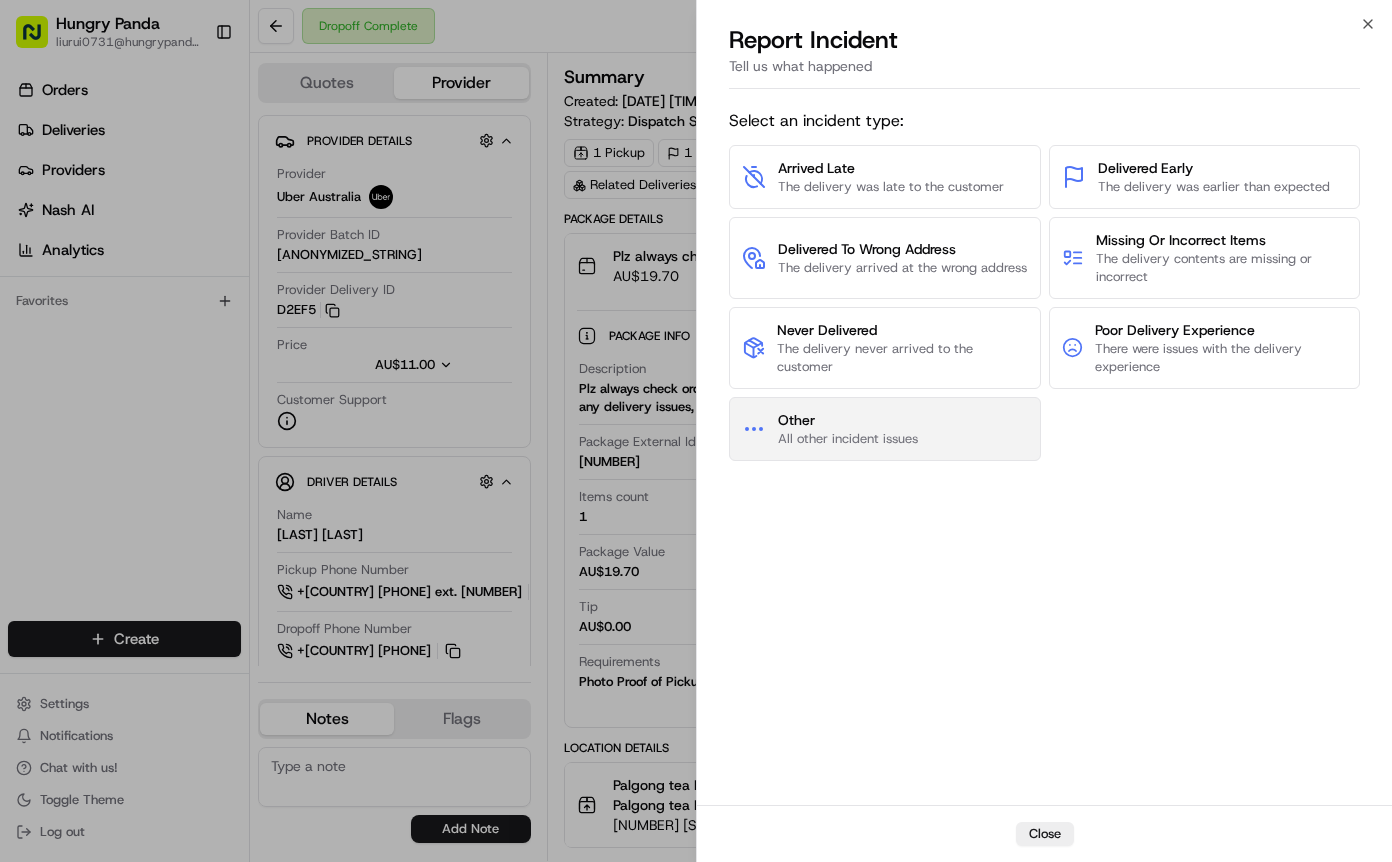 click on "Other All other incident issues" at bounding box center (885, 429) 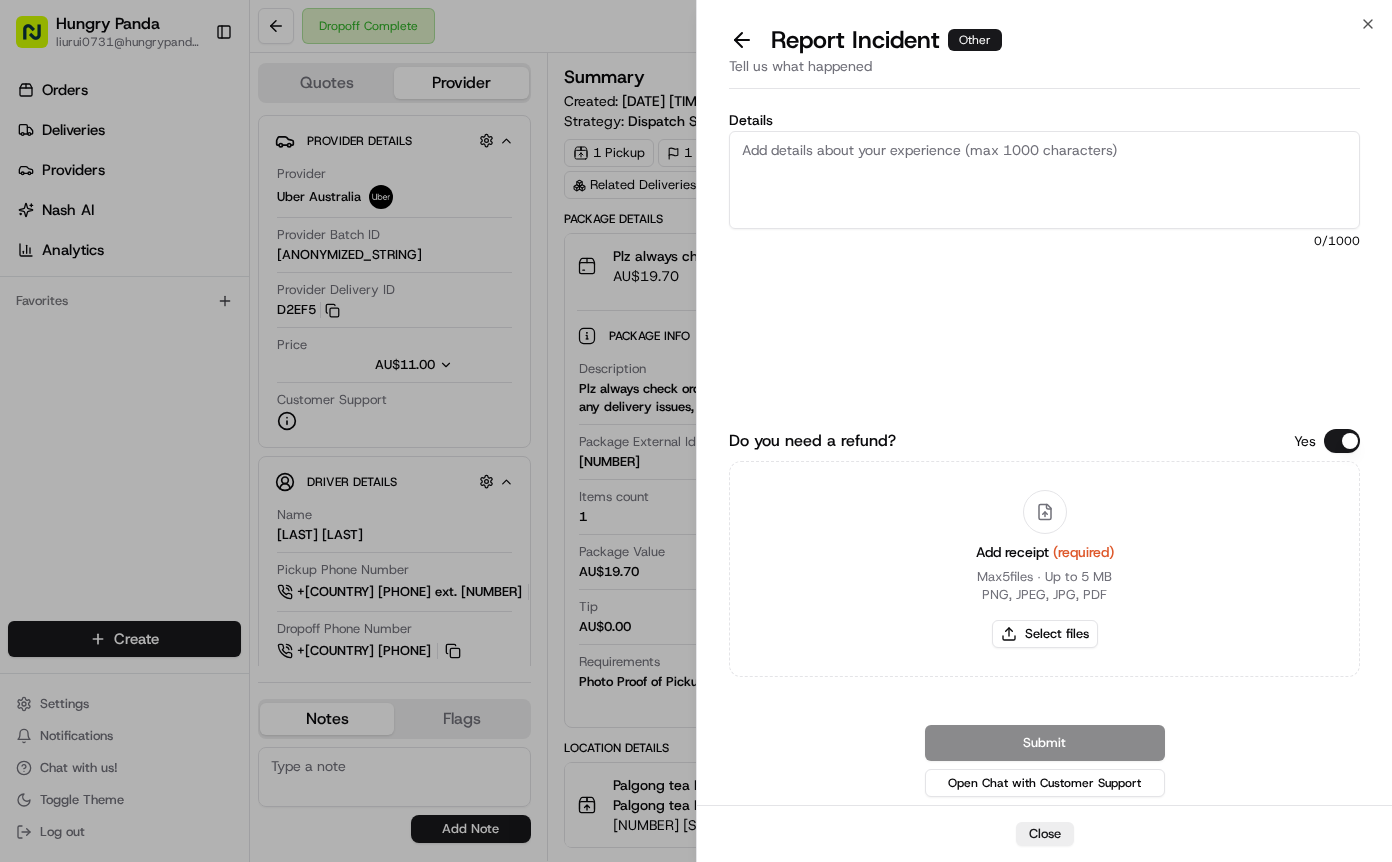 click on "Details" at bounding box center (1044, 180) 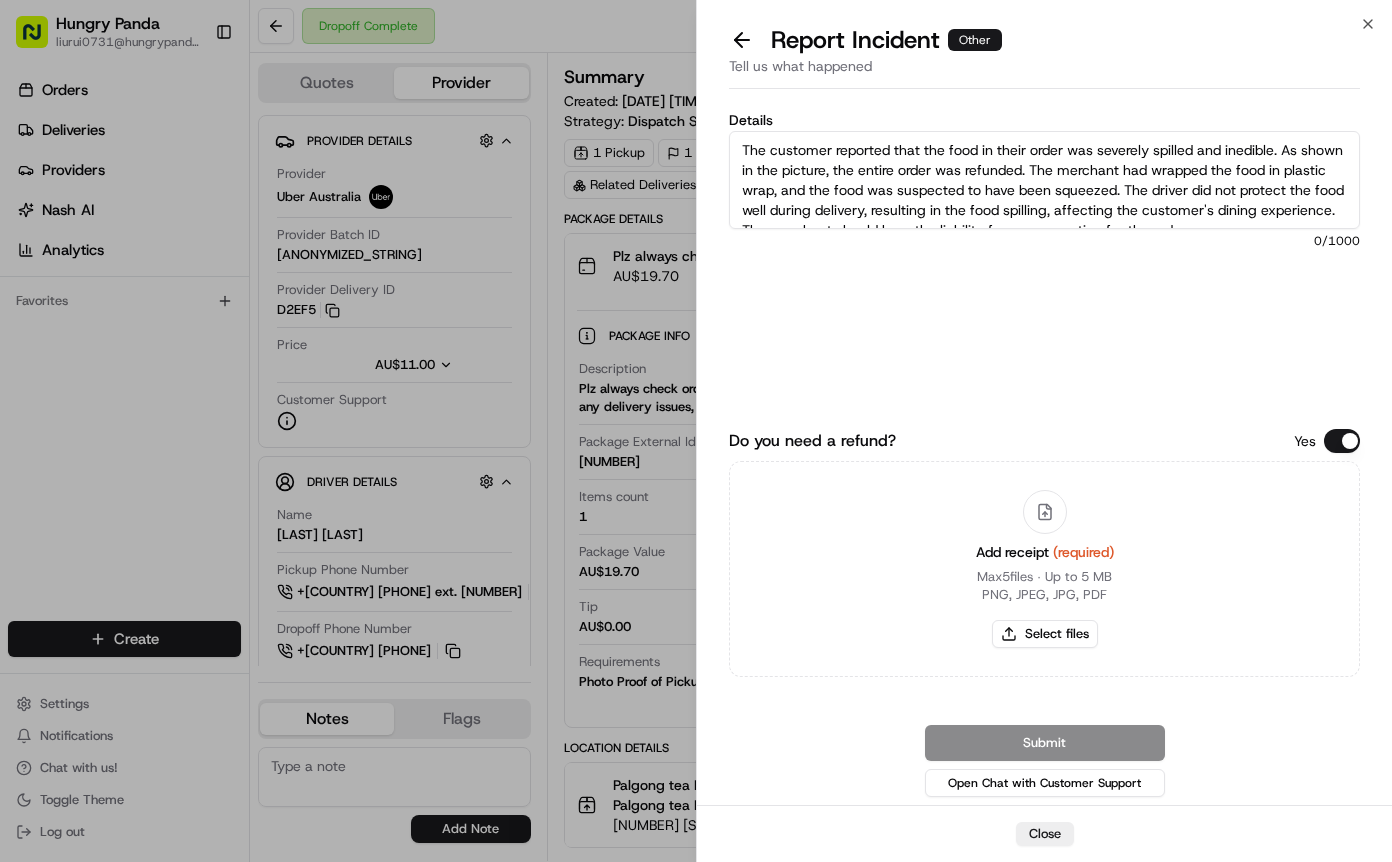 scroll, scrollTop: 11, scrollLeft: 0, axis: vertical 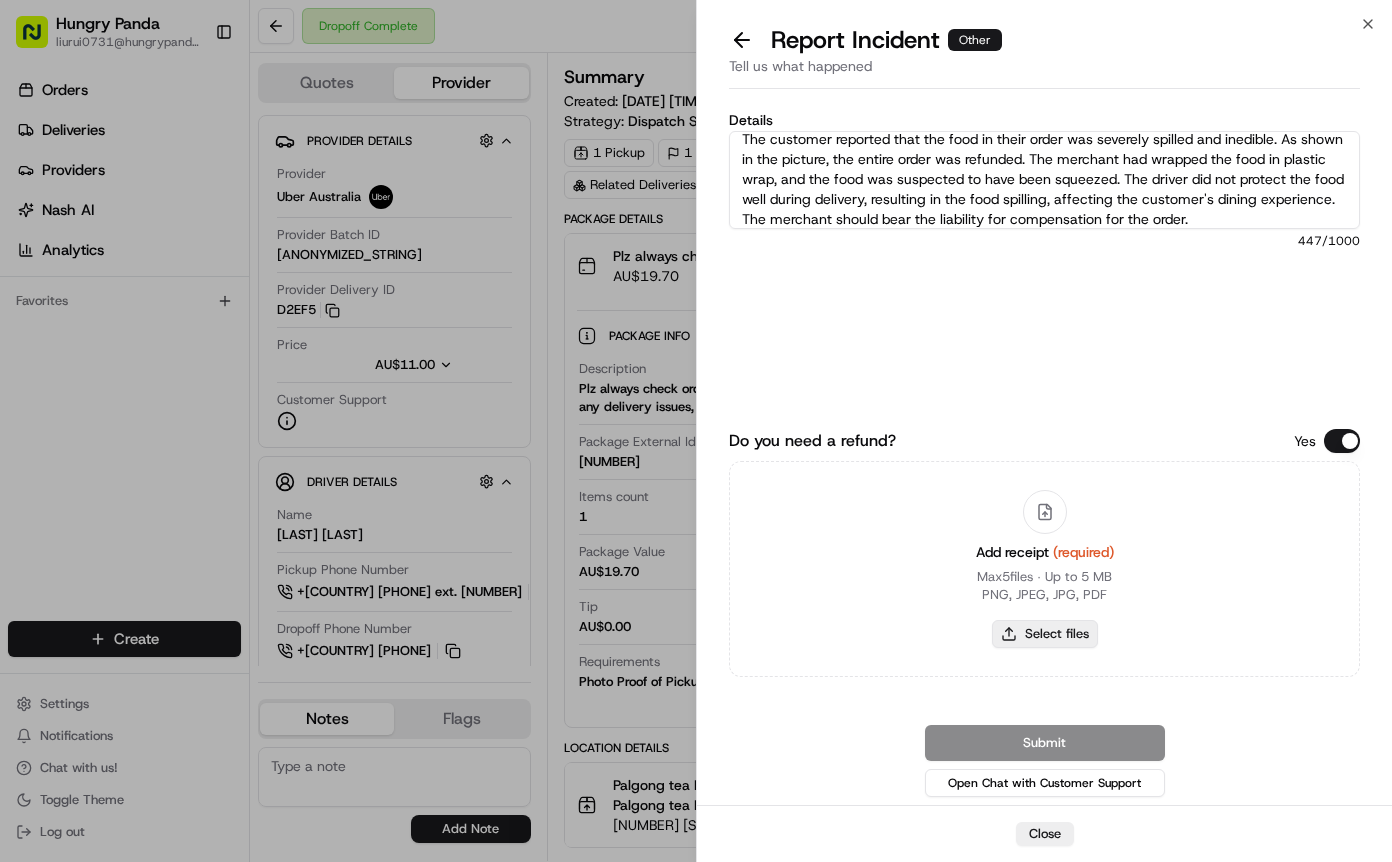 type on "The customer reported that the food in their order was severely spilled and inedible. As shown in the picture, the entire order was refunded. The merchant had wrapped the food in plastic wrap, and the food was suspected to have been squeezed. The driver did not protect the food well during delivery, resulting in the food spilling, affecting the customer's dining experience. The merchant should bear the liability for compensation for the order." 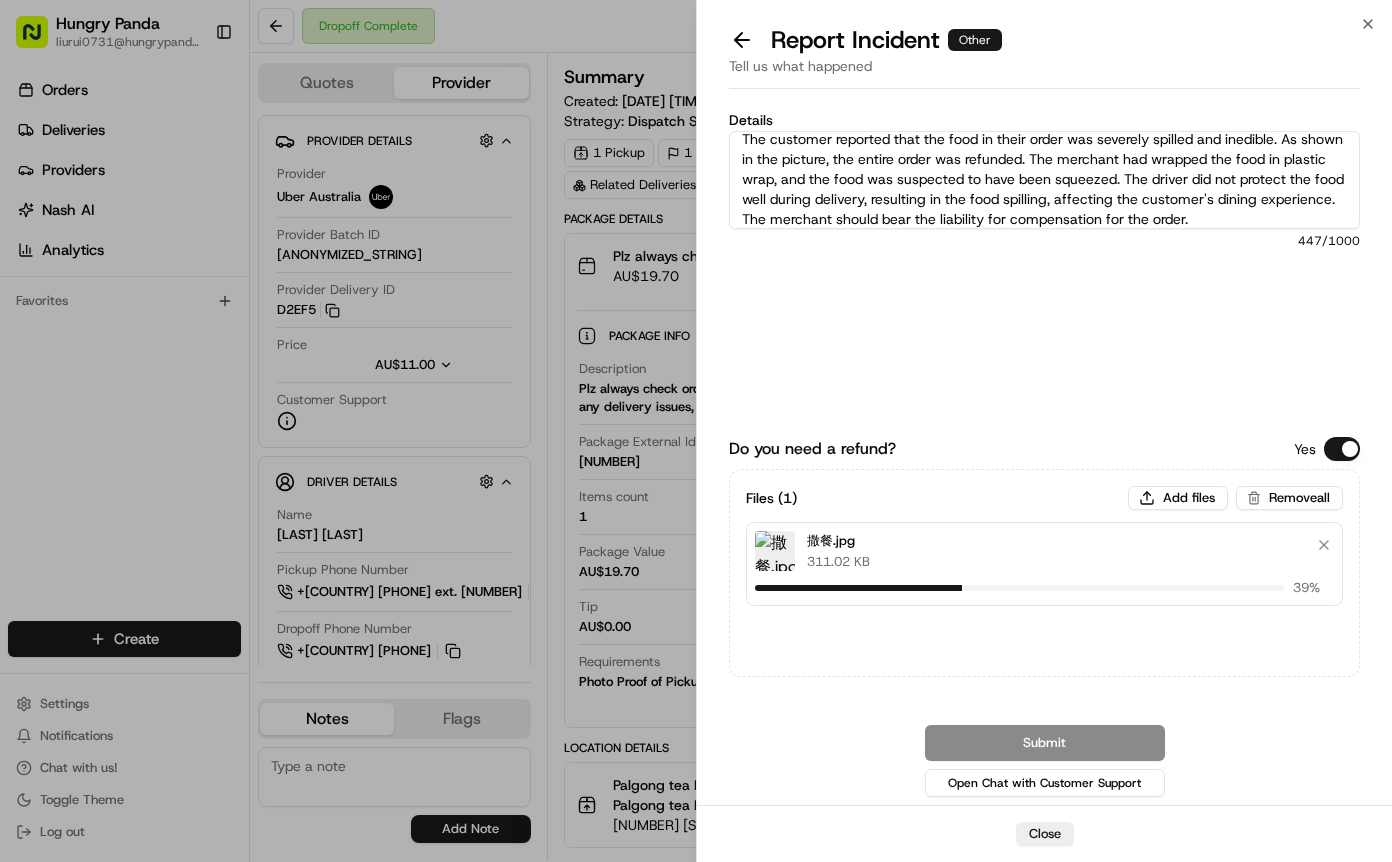 type 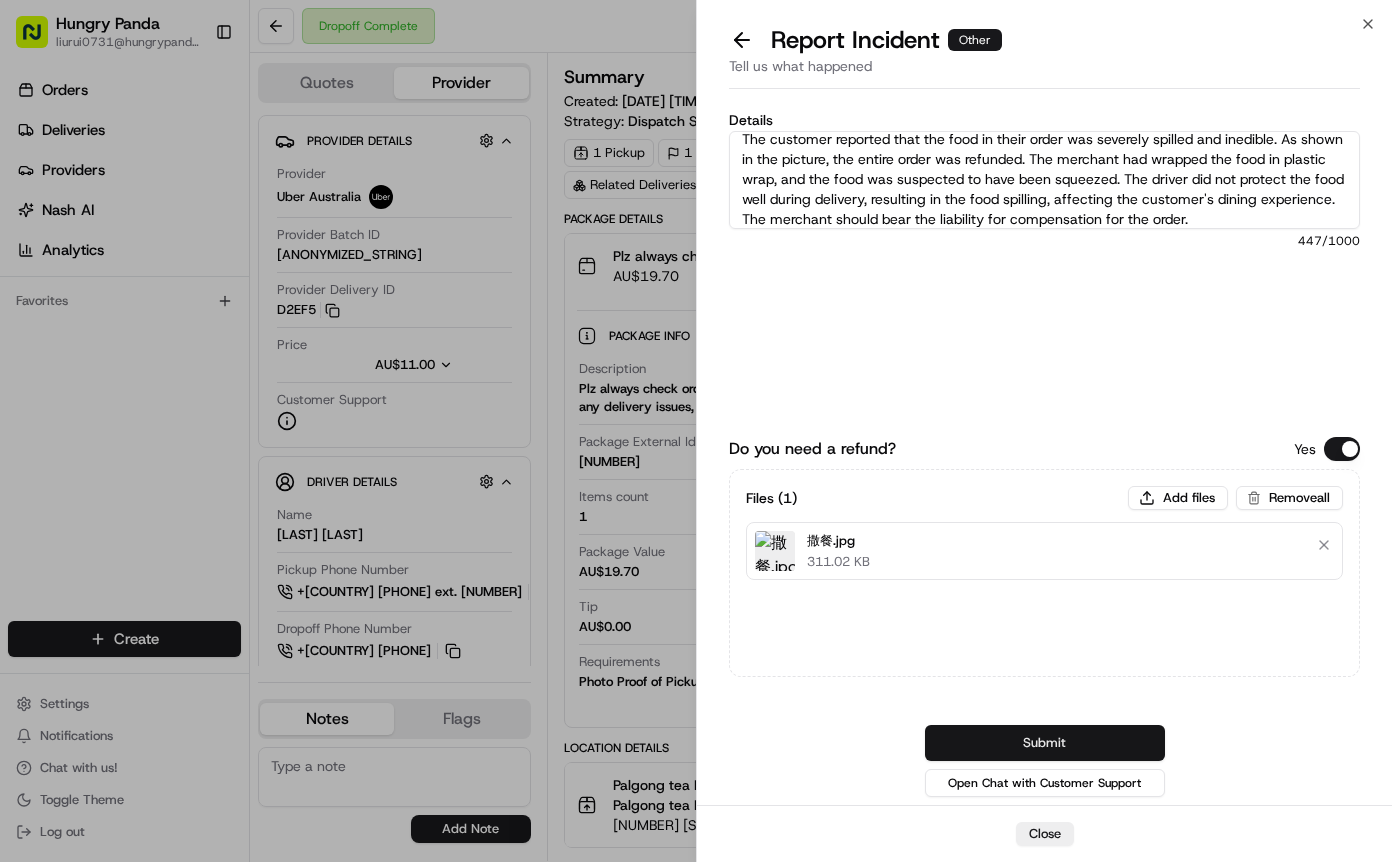 click on "Do you need a refund? Yes Files ( 1 ) Add files Remove  all [FILENAME] [SIZE] Submit Open Chat with Customer Support" at bounding box center (1044, 604) 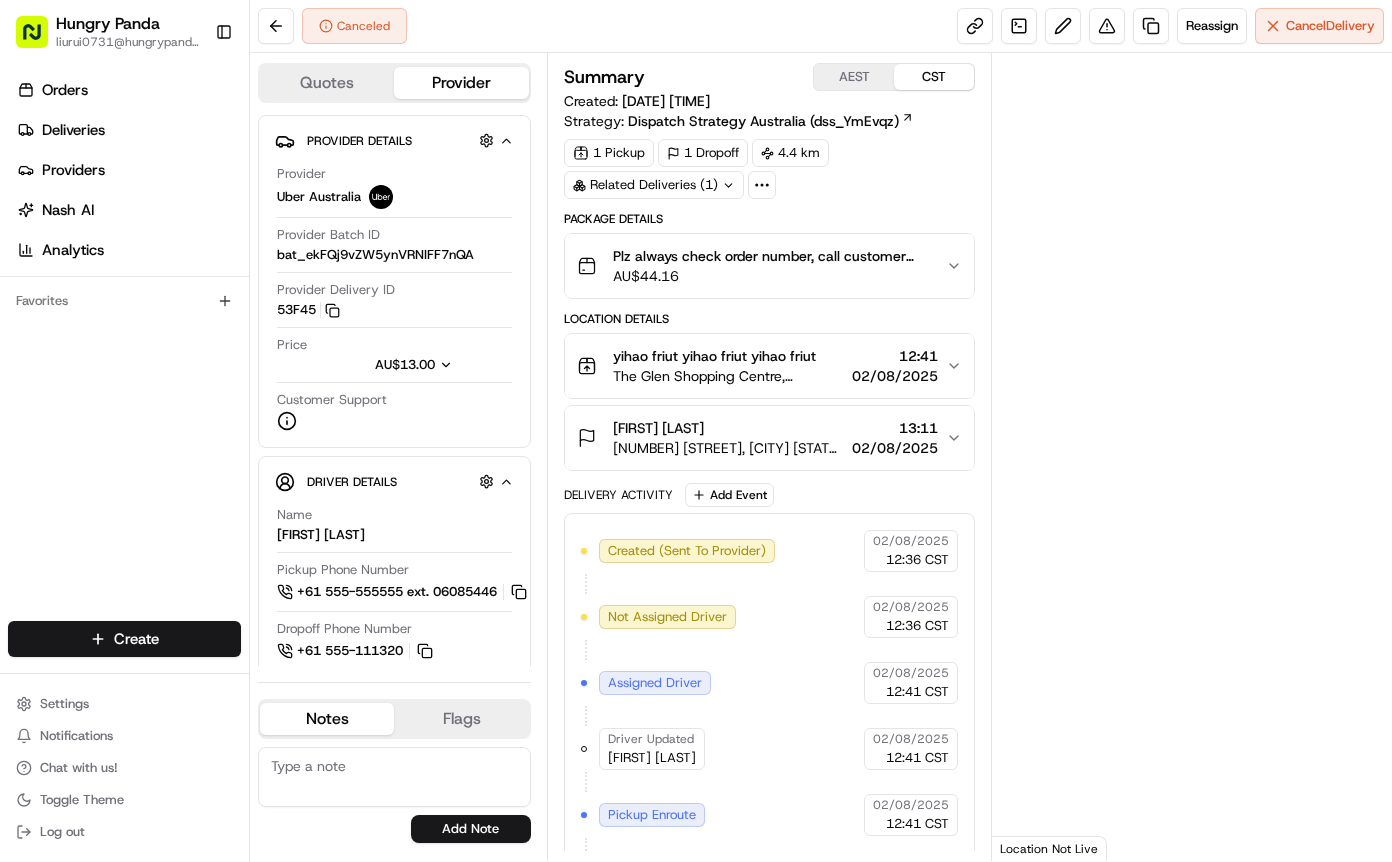 scroll, scrollTop: 0, scrollLeft: 0, axis: both 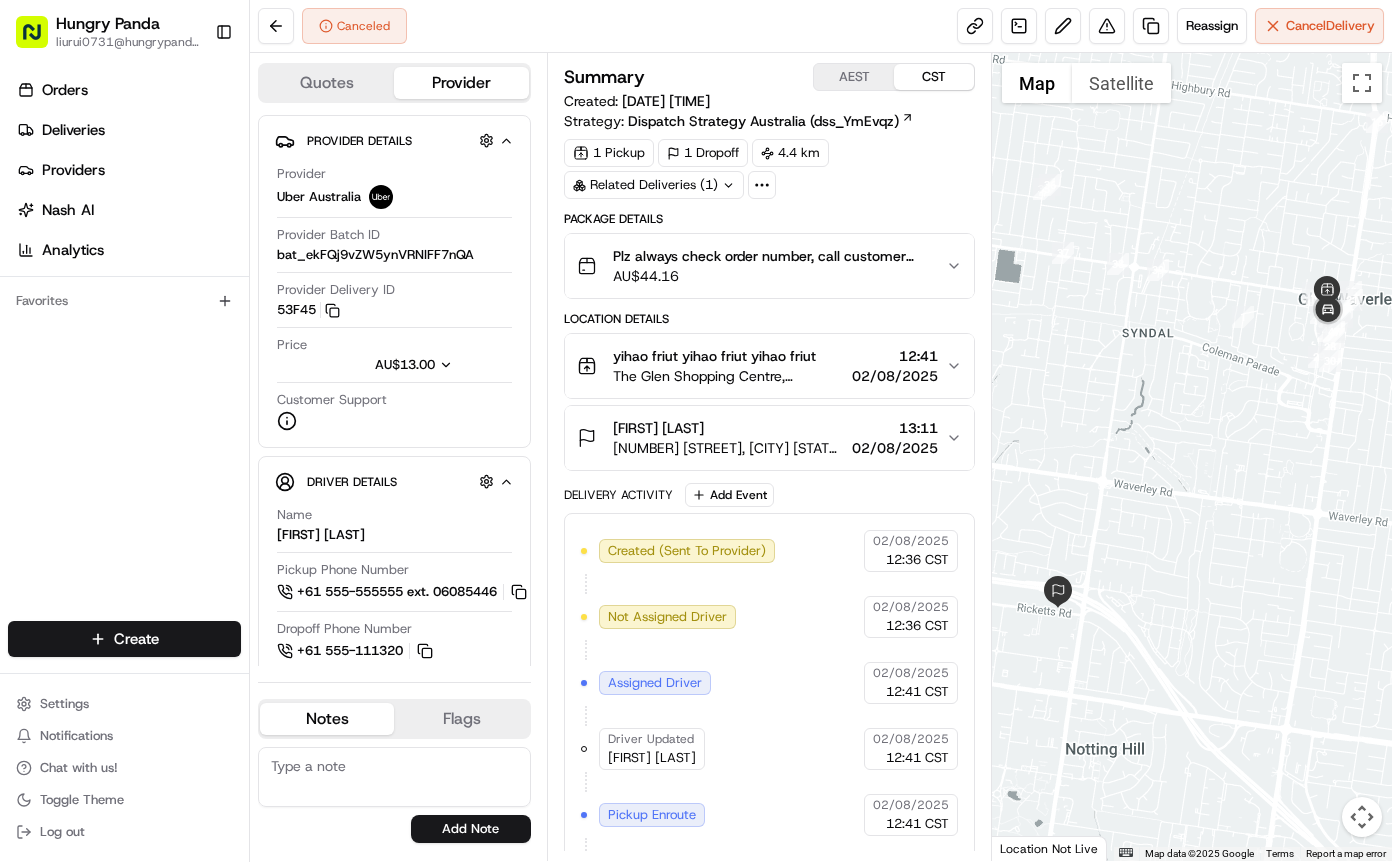 click 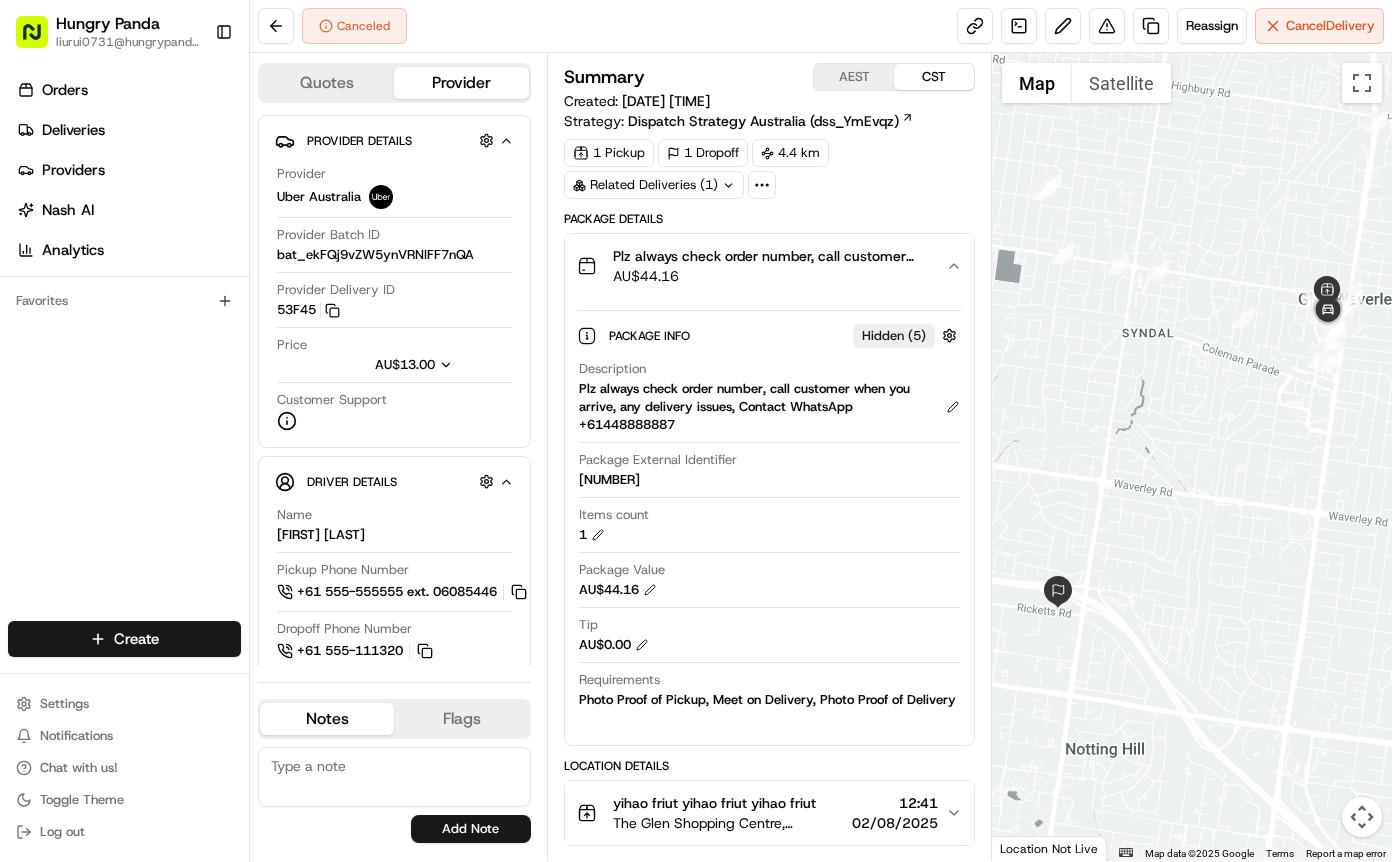 type 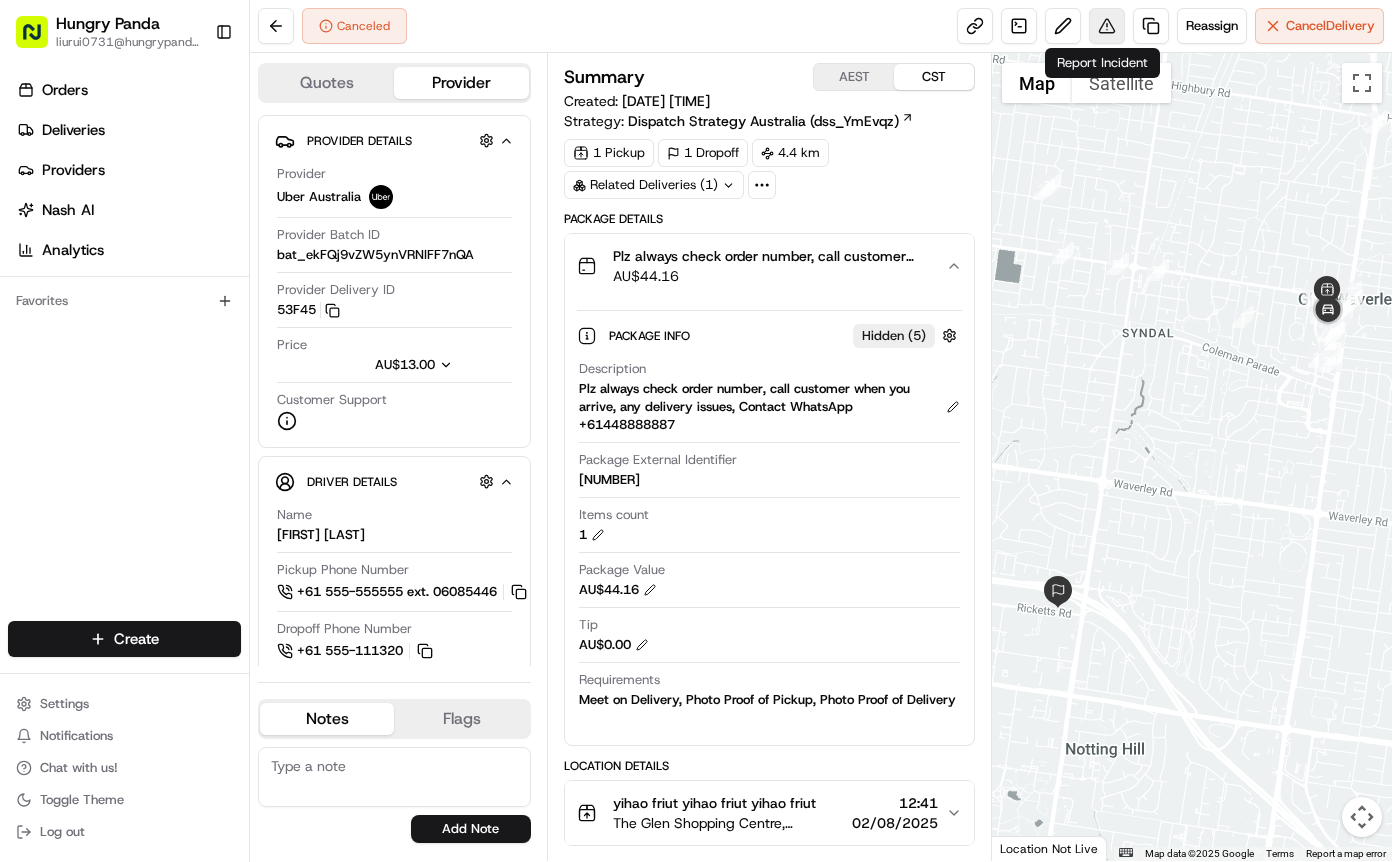 click at bounding box center [1107, 26] 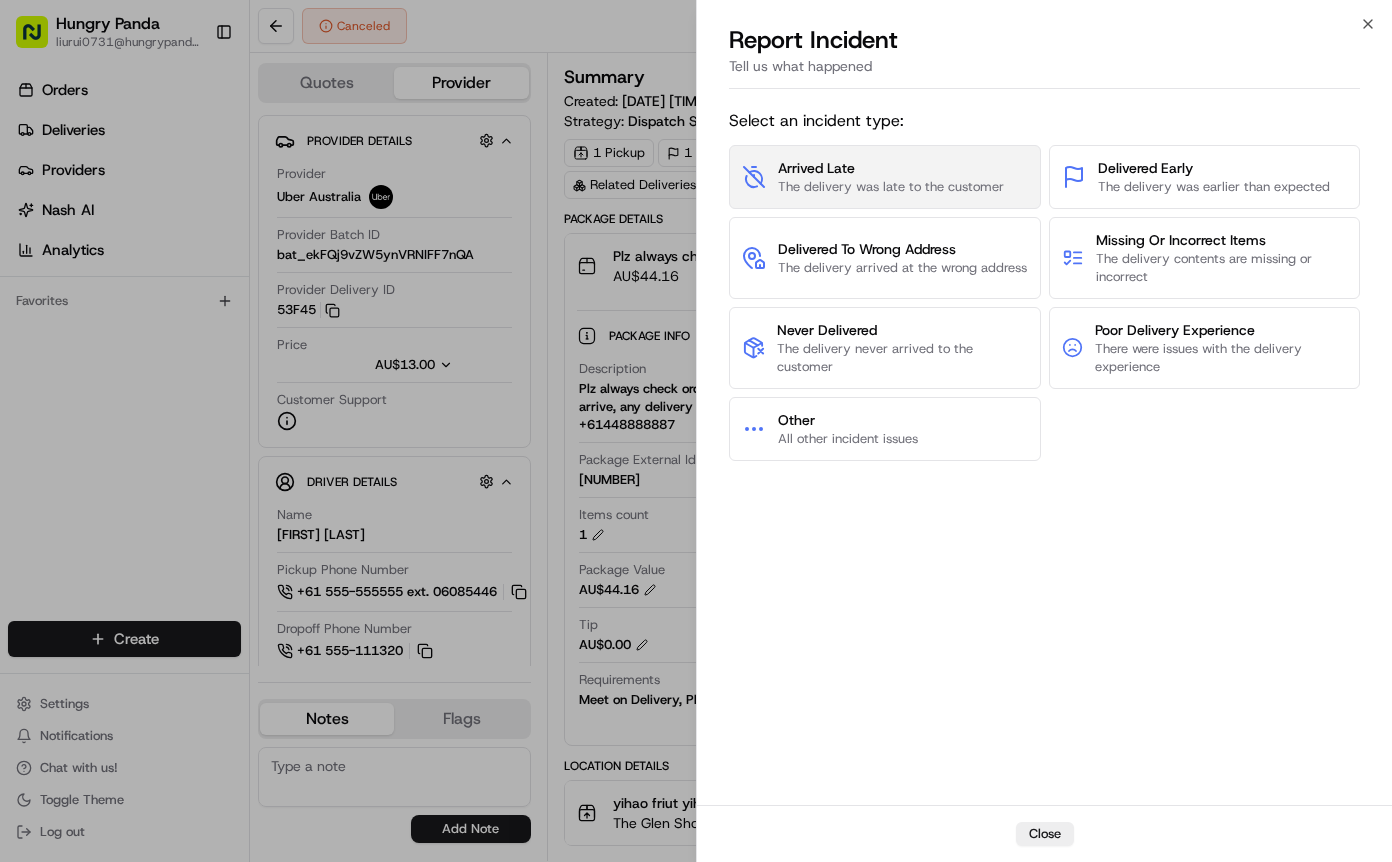 click on "The delivery was late to the customer" at bounding box center (891, 187) 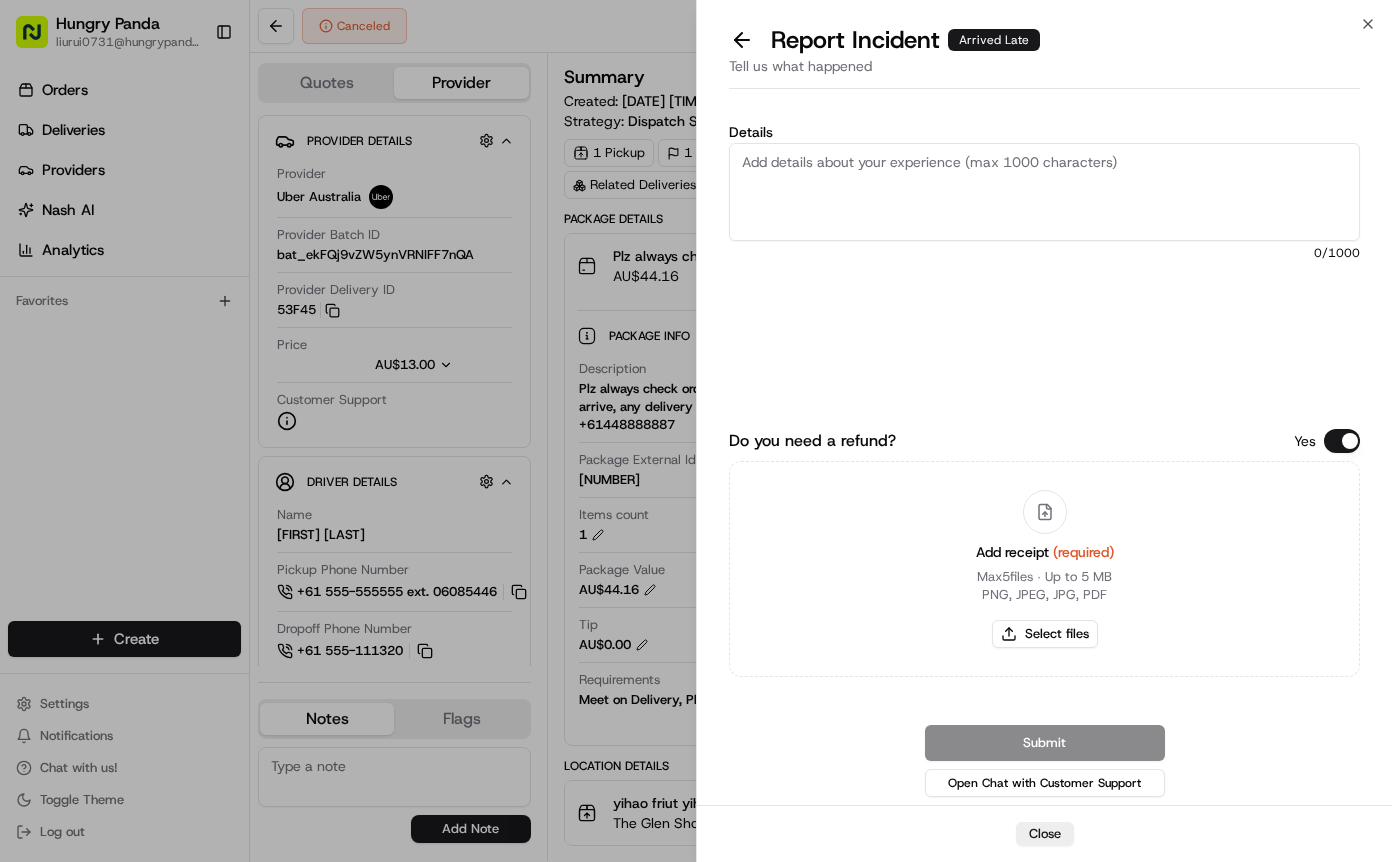 click on "Details" at bounding box center [1044, 192] 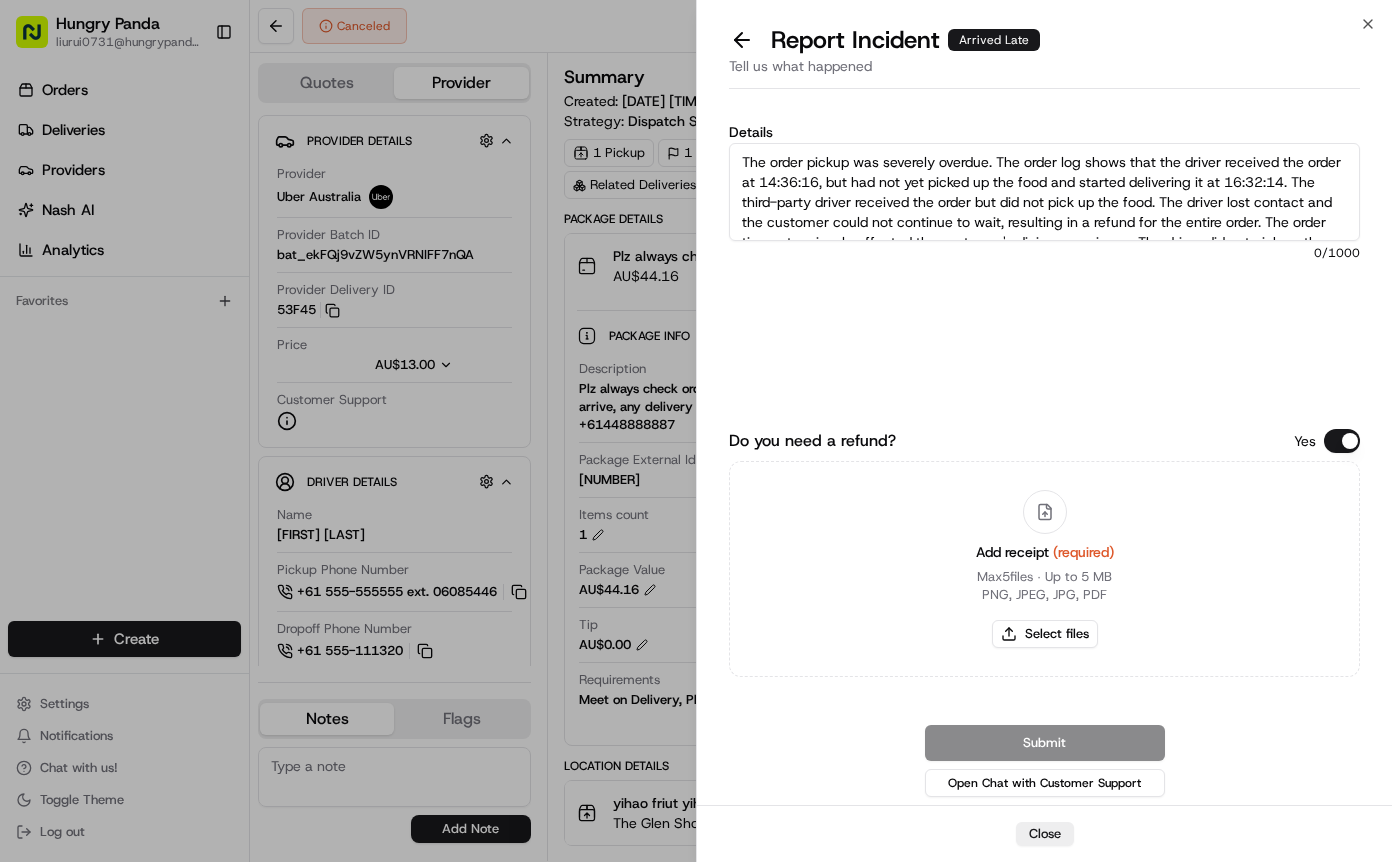 scroll, scrollTop: 51, scrollLeft: 0, axis: vertical 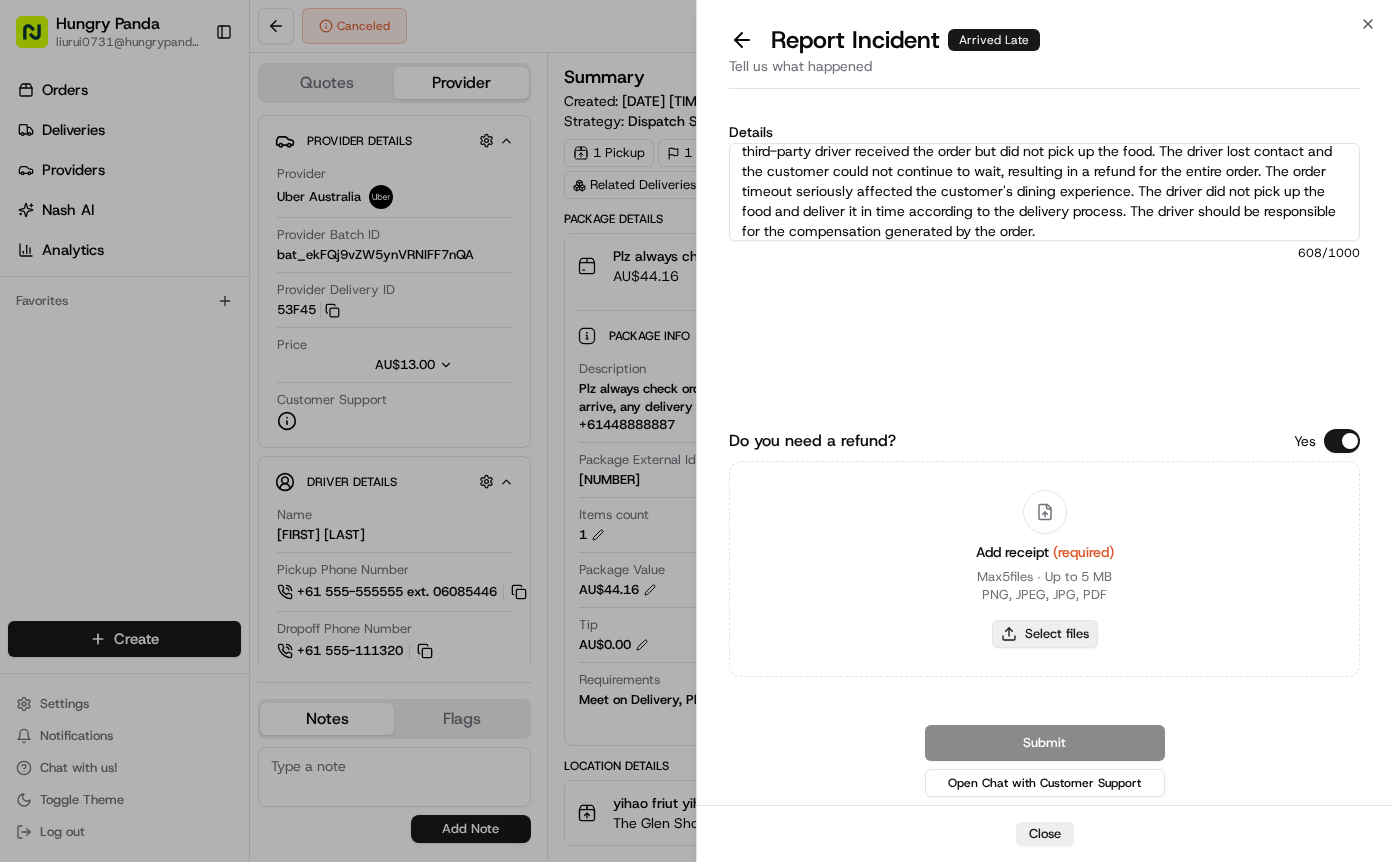 type on "The order pickup was severely overdue. The order log shows that the driver received the order at 14:36:16, but had not yet picked up the food and started delivering it at 16:32:14. The third-party driver received the order but did not pick up the food. The driver lost contact and the customer could not continue to wait, resulting in a refund for the entire order. The order timeout seriously affected the customer's dining experience. The driver did not pick up the food and deliver it in time according to the delivery process. The driver should be responsible for the compensation generated by the order." 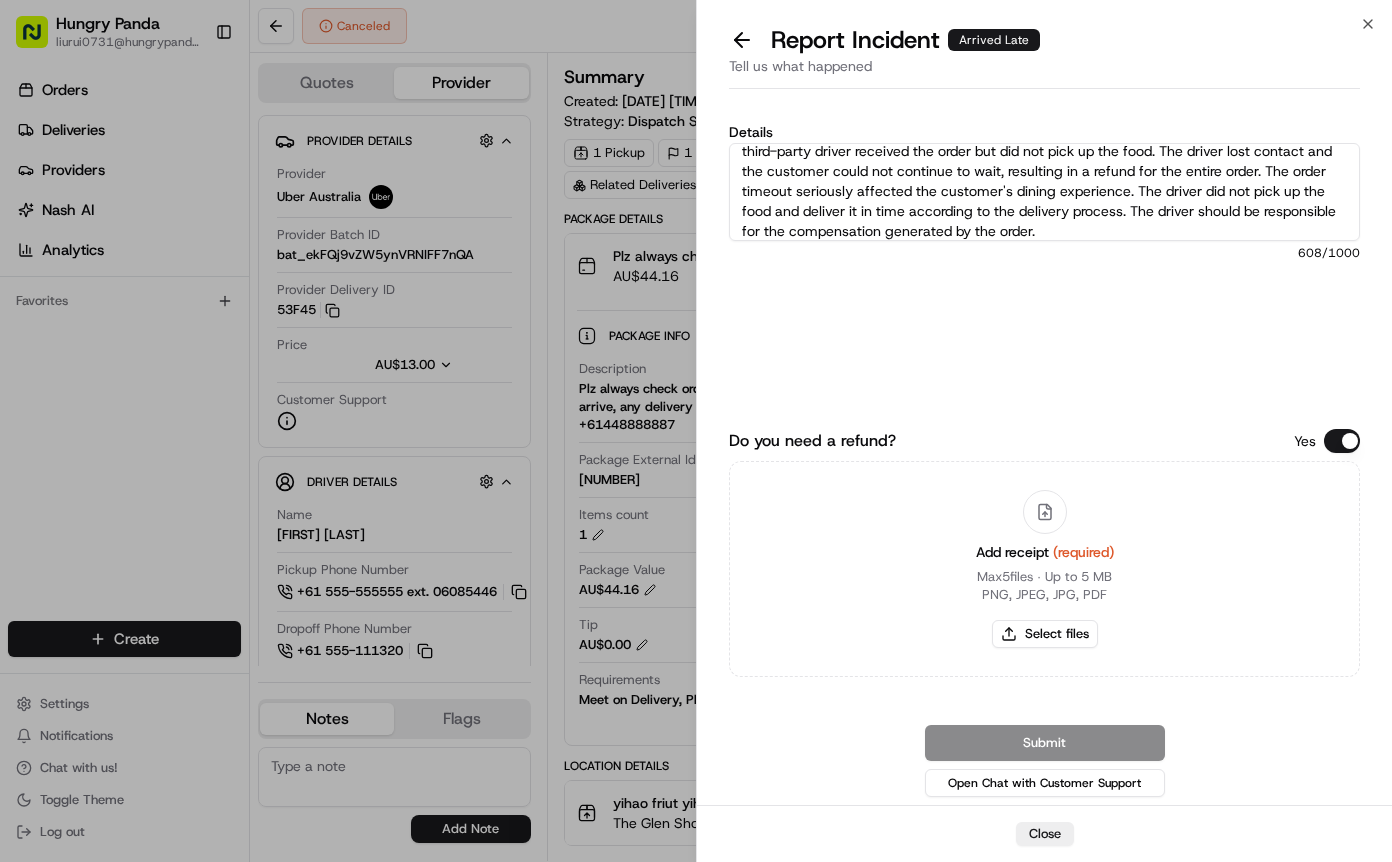 type on "C:\fakepath\11.jpg" 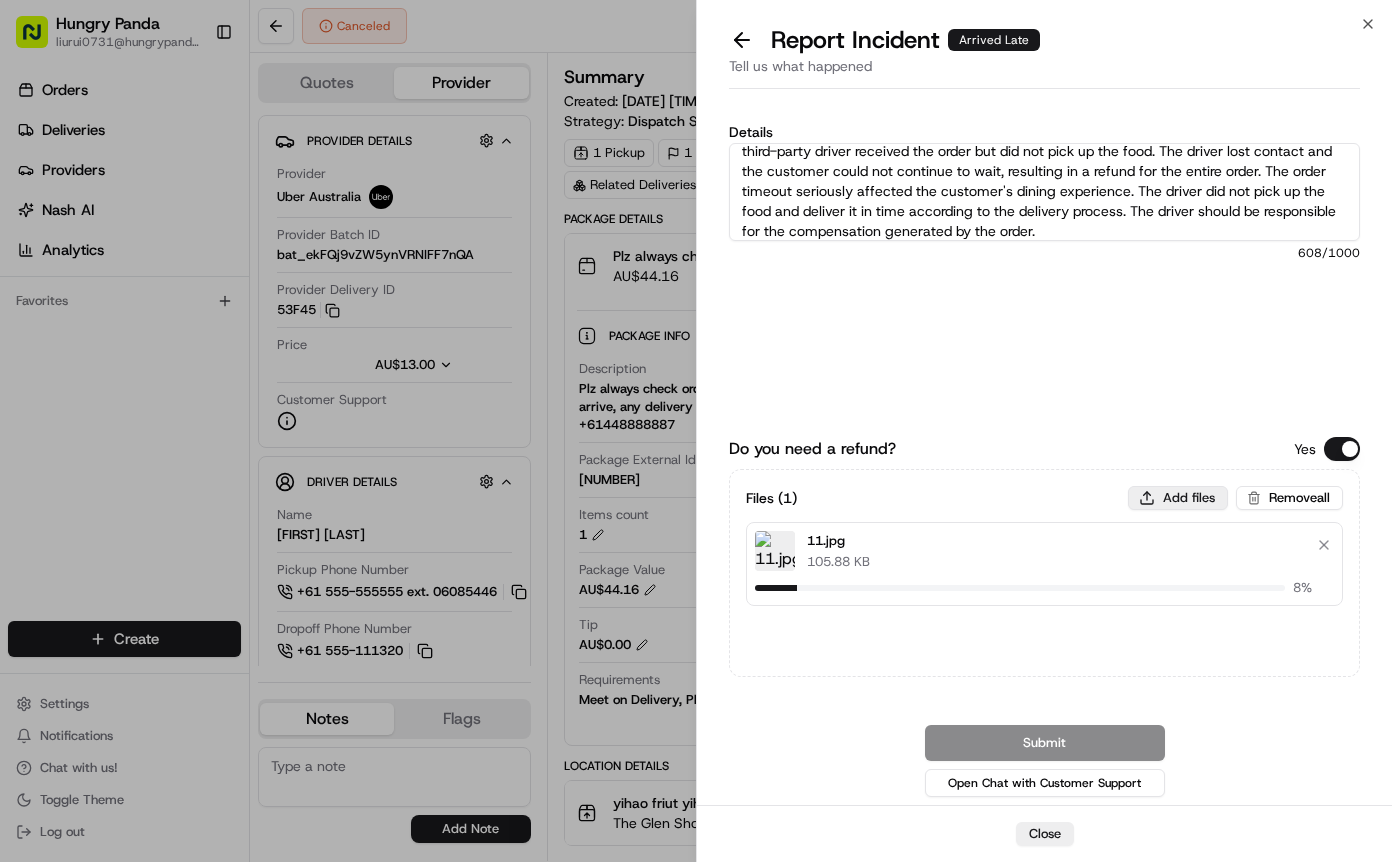 type 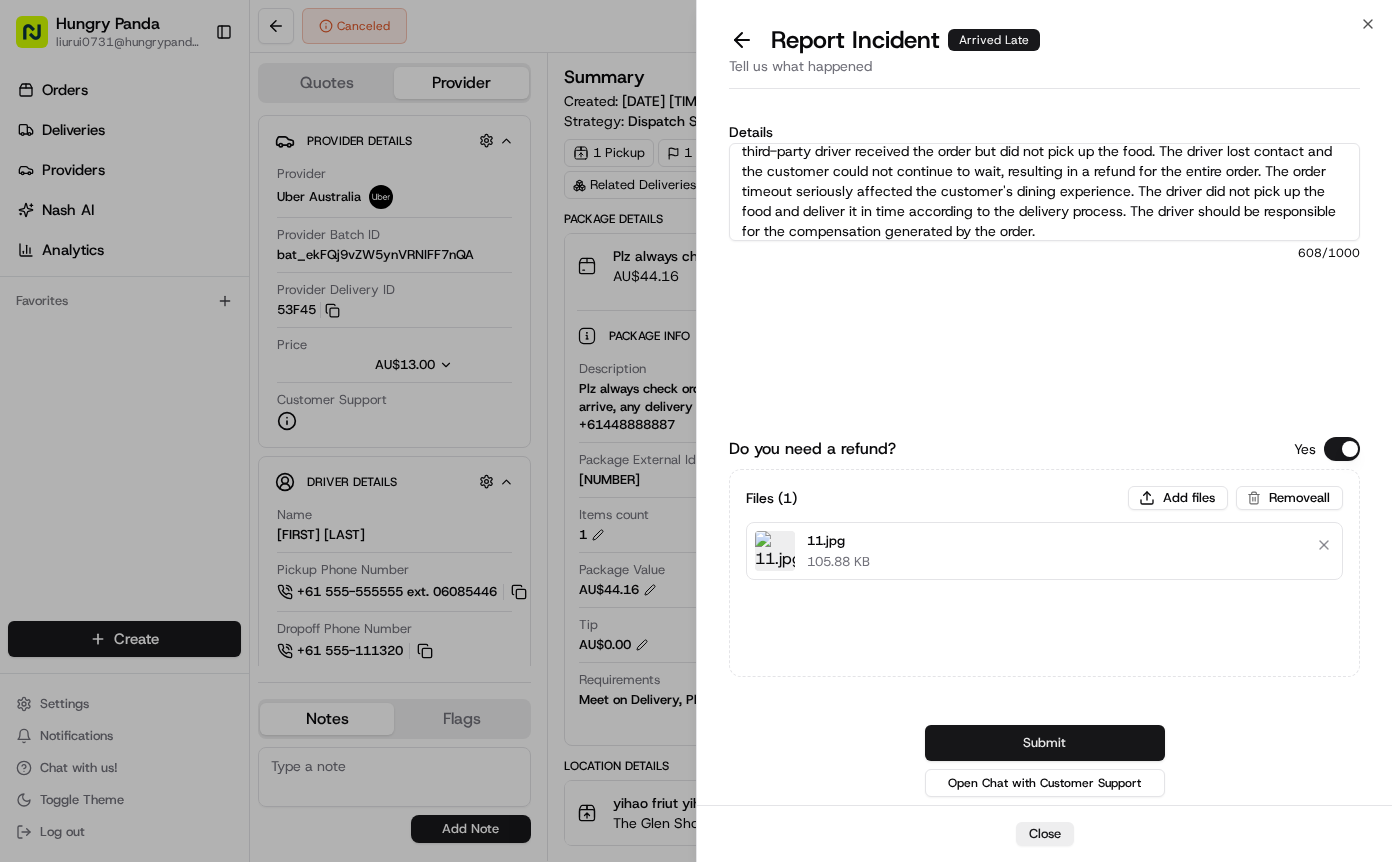 click on "Submit" at bounding box center [1045, 743] 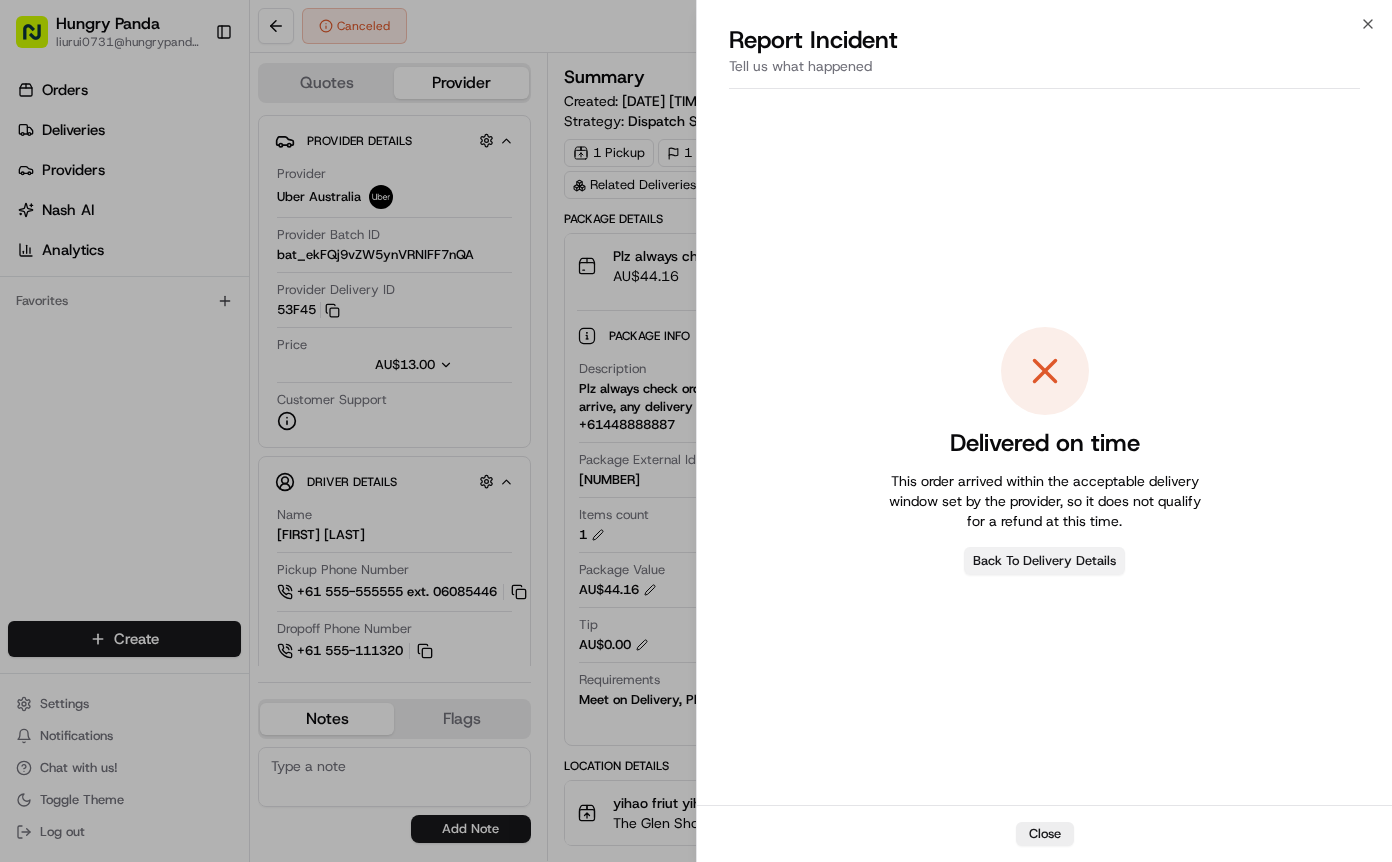 click on "Back To Delivery Details" at bounding box center [1044, 561] 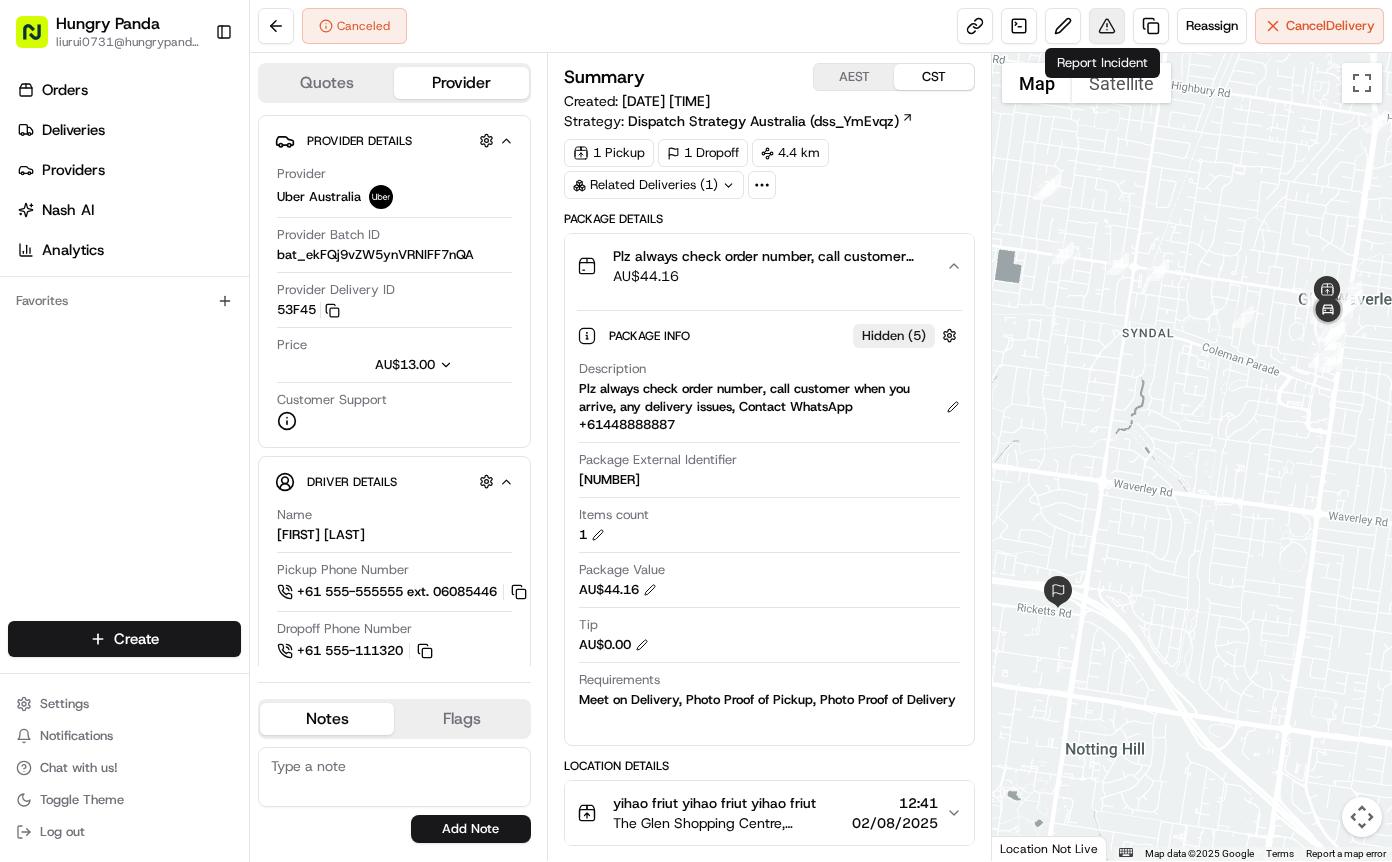 click at bounding box center [1107, 26] 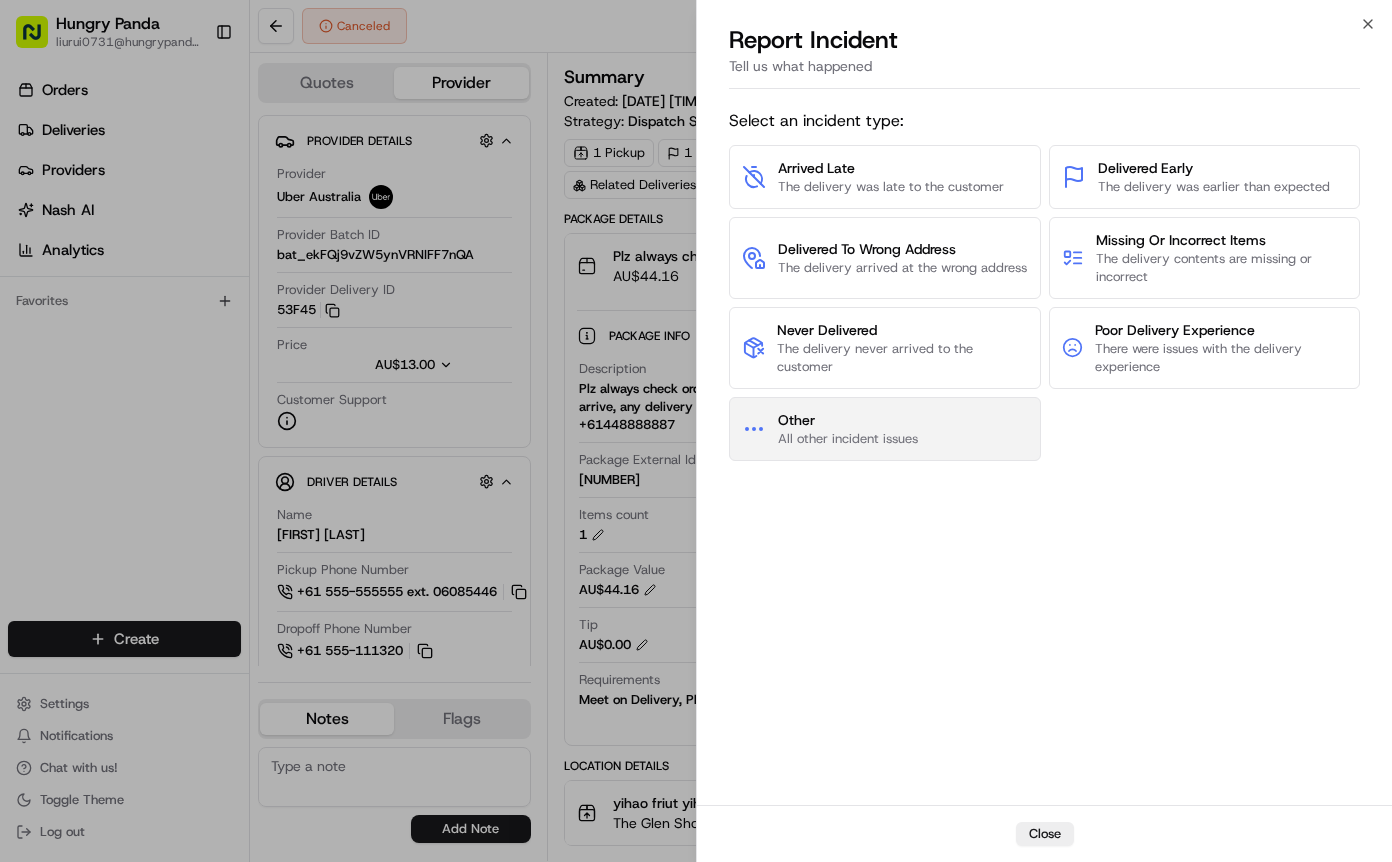 click on "Other All other incident issues" at bounding box center [885, 429] 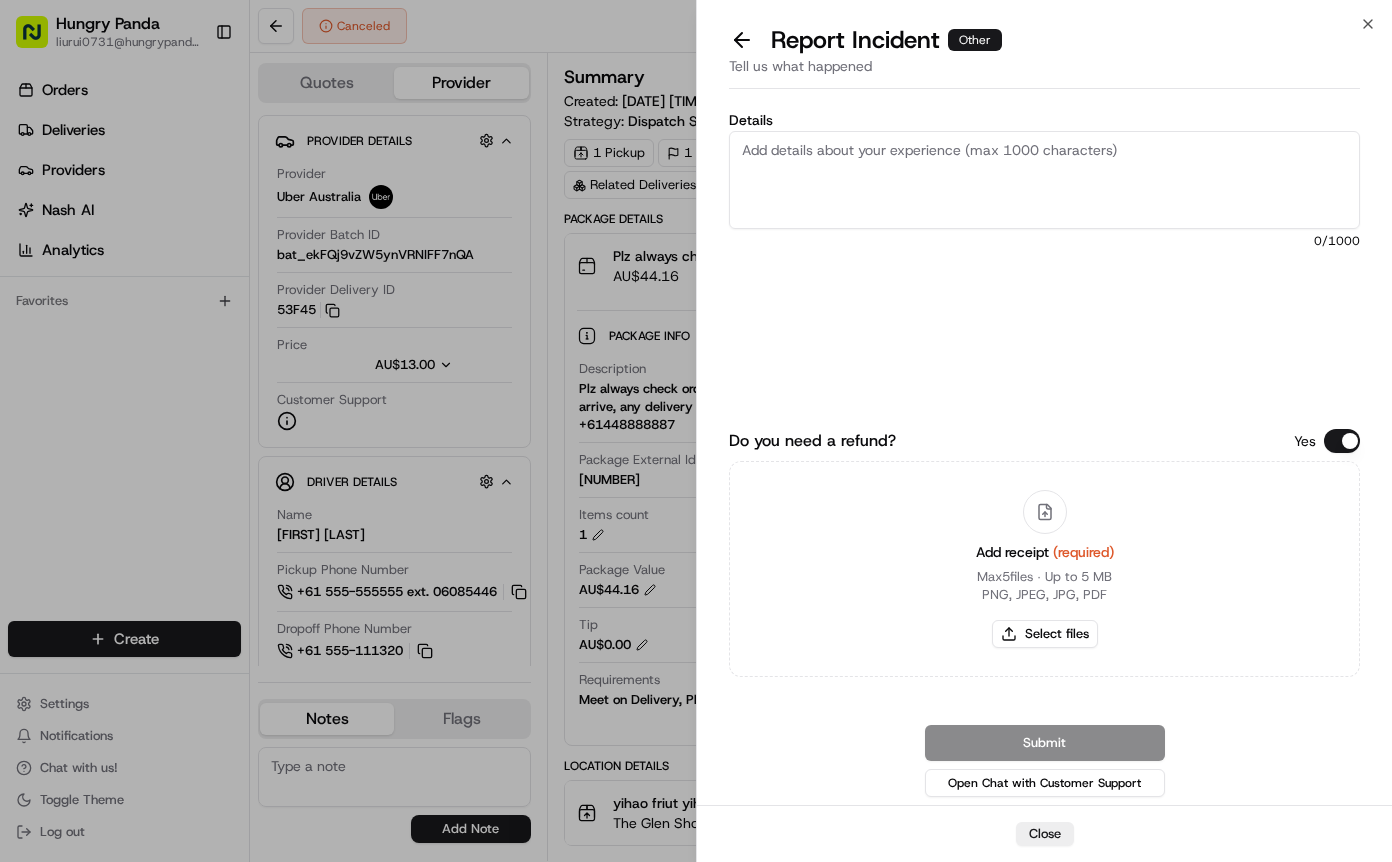 click on "Details" at bounding box center (1044, 180) 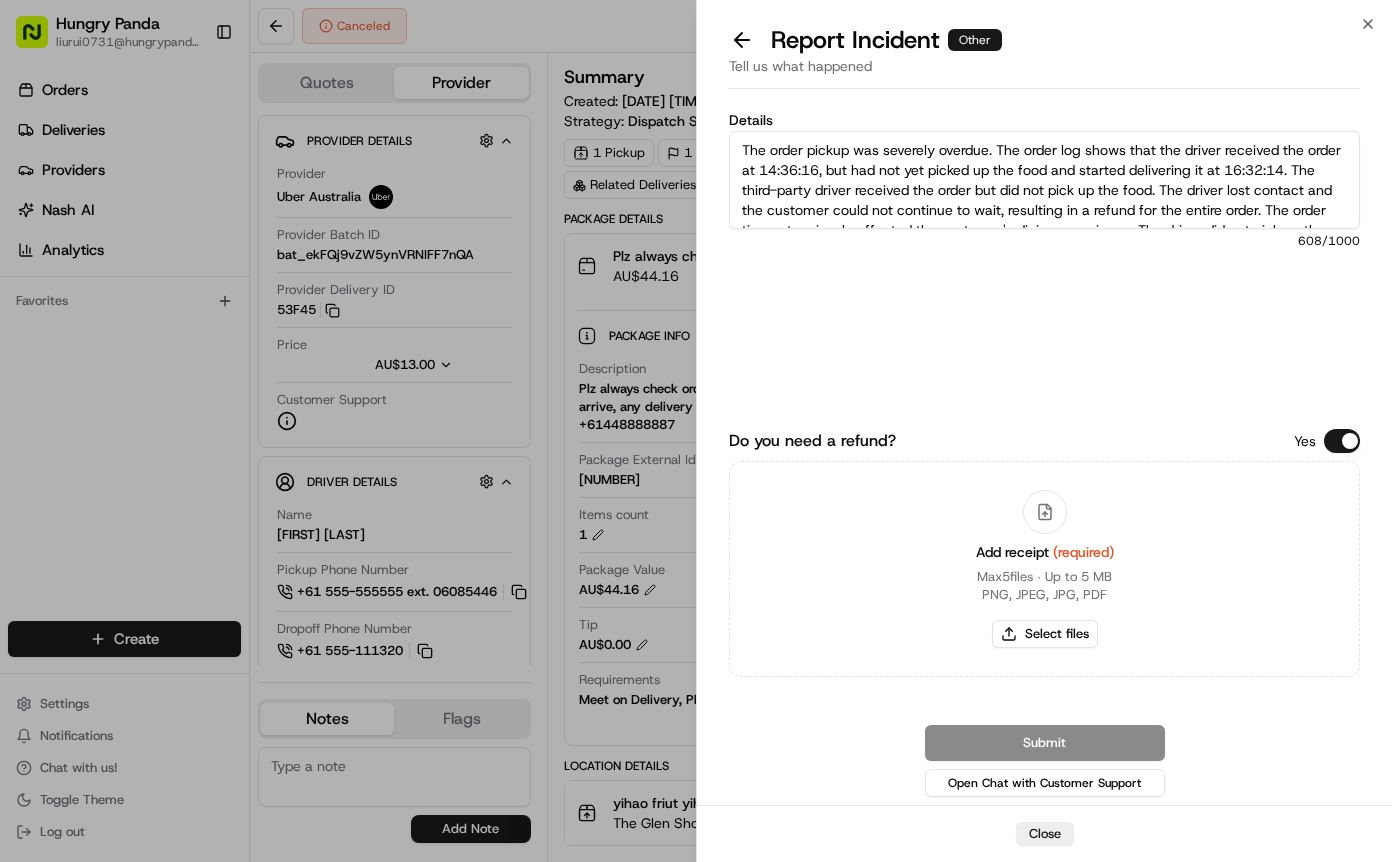 scroll, scrollTop: 51, scrollLeft: 0, axis: vertical 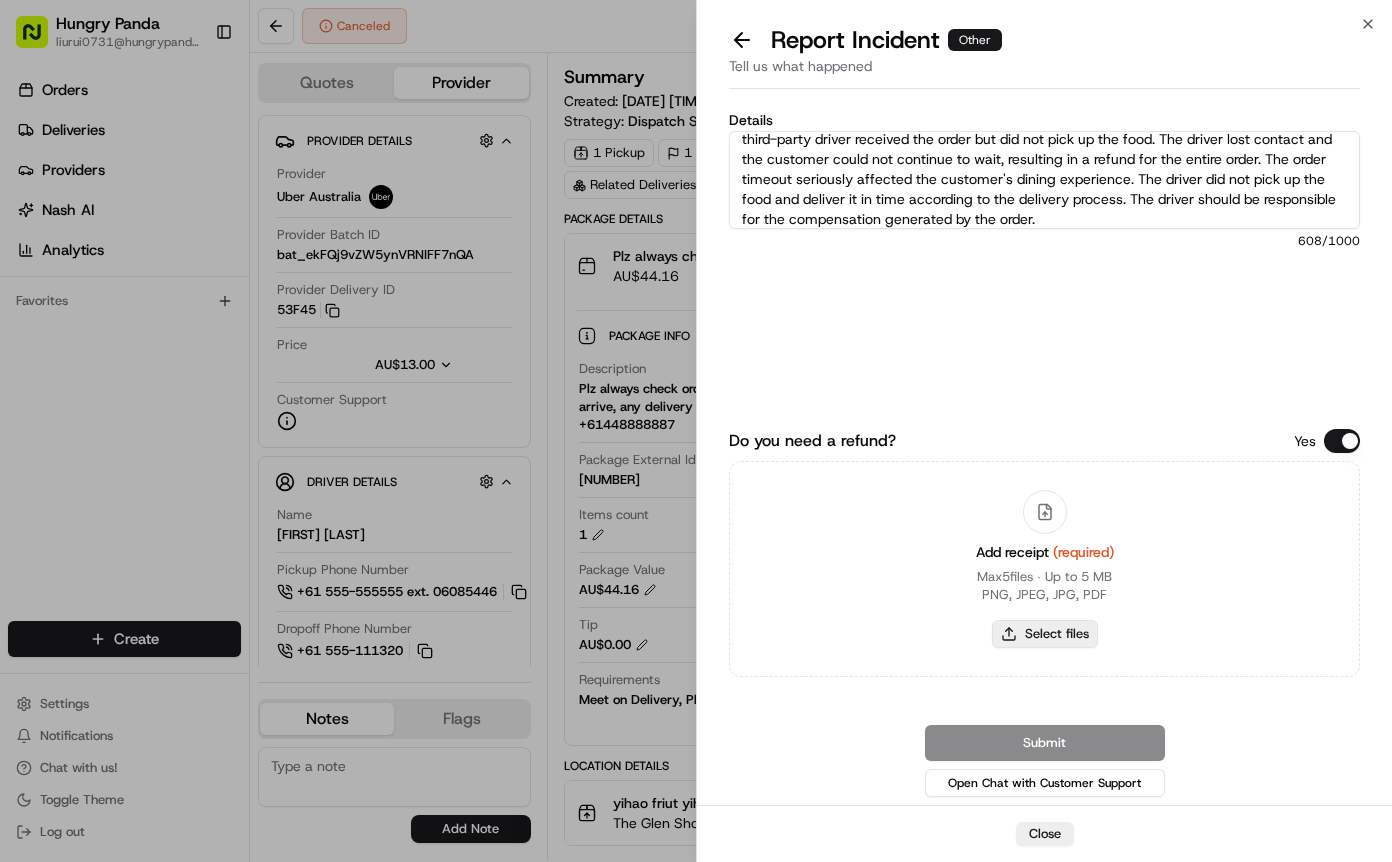 type on "The order pickup was severely overdue. The order log shows that the driver received the order at 14:36:16, but had not yet picked up the food and started delivering it at 16:32:14. The third-party driver received the order but did not pick up the food. The driver lost contact and the customer could not continue to wait, resulting in a refund for the entire order. The order timeout seriously affected the customer's dining experience. The driver did not pick up the food and deliver it in time according to the delivery process. The driver should be responsible for the compensation generated by the order." 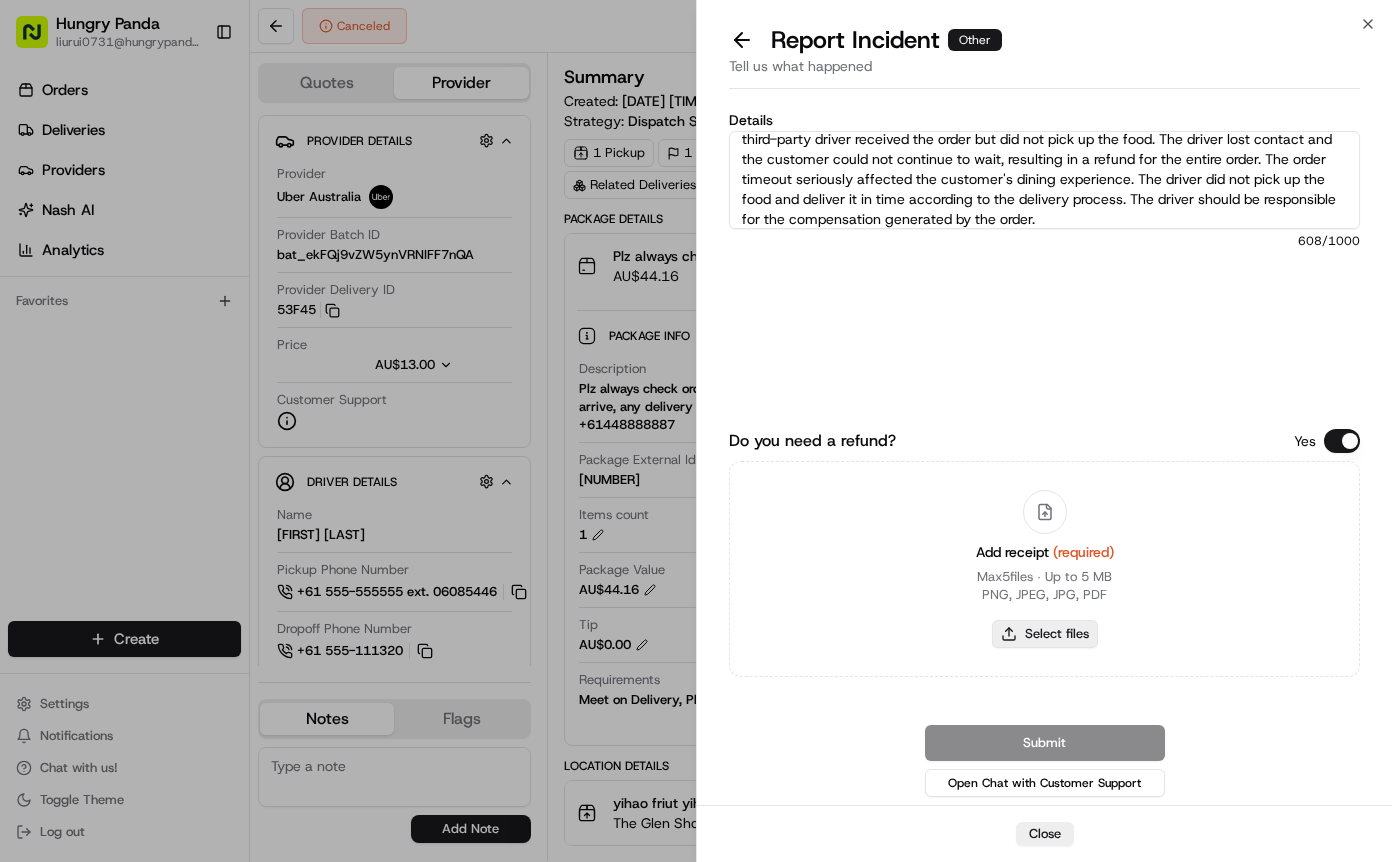type on "C:\fakepath\11.jpg" 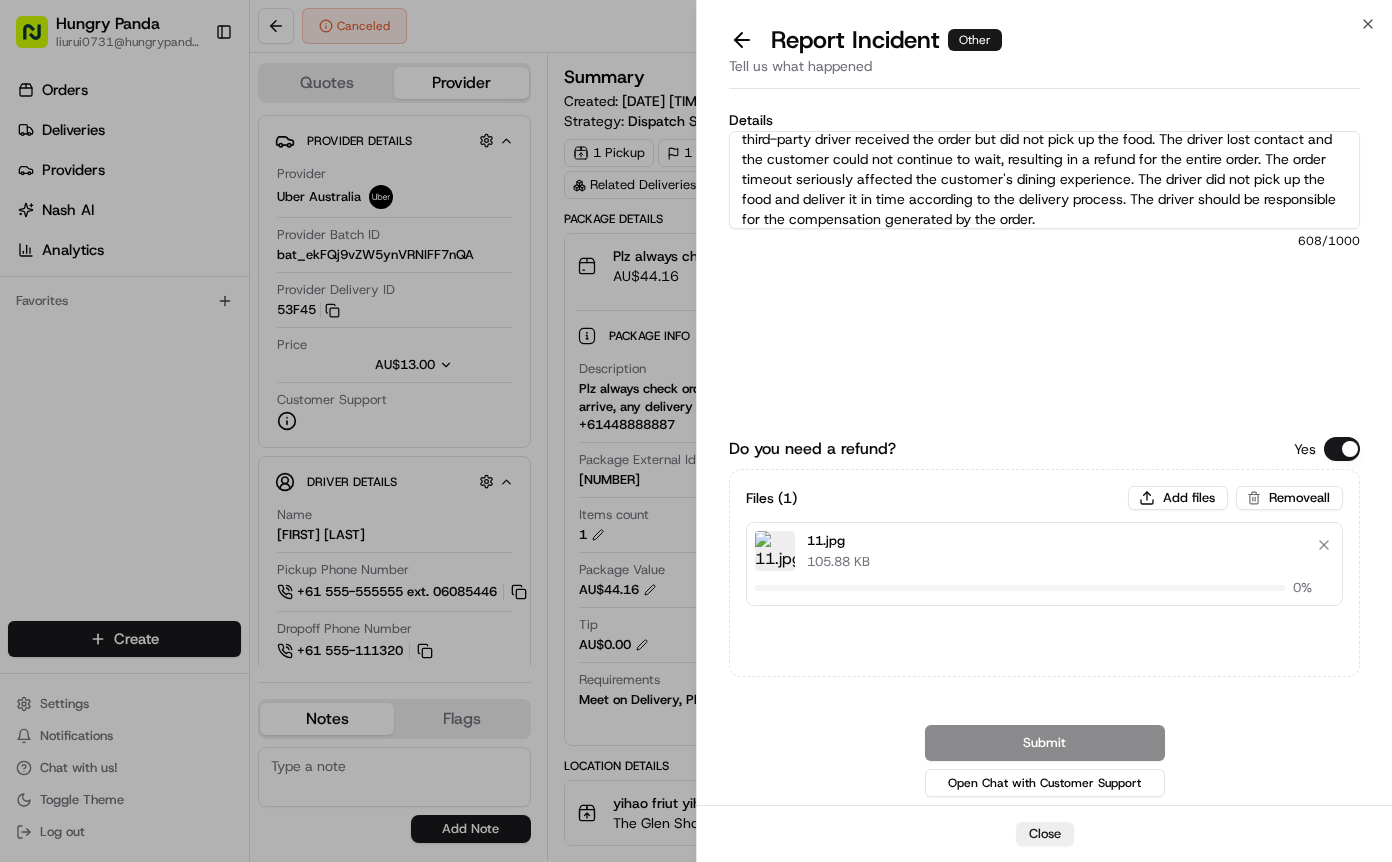 type 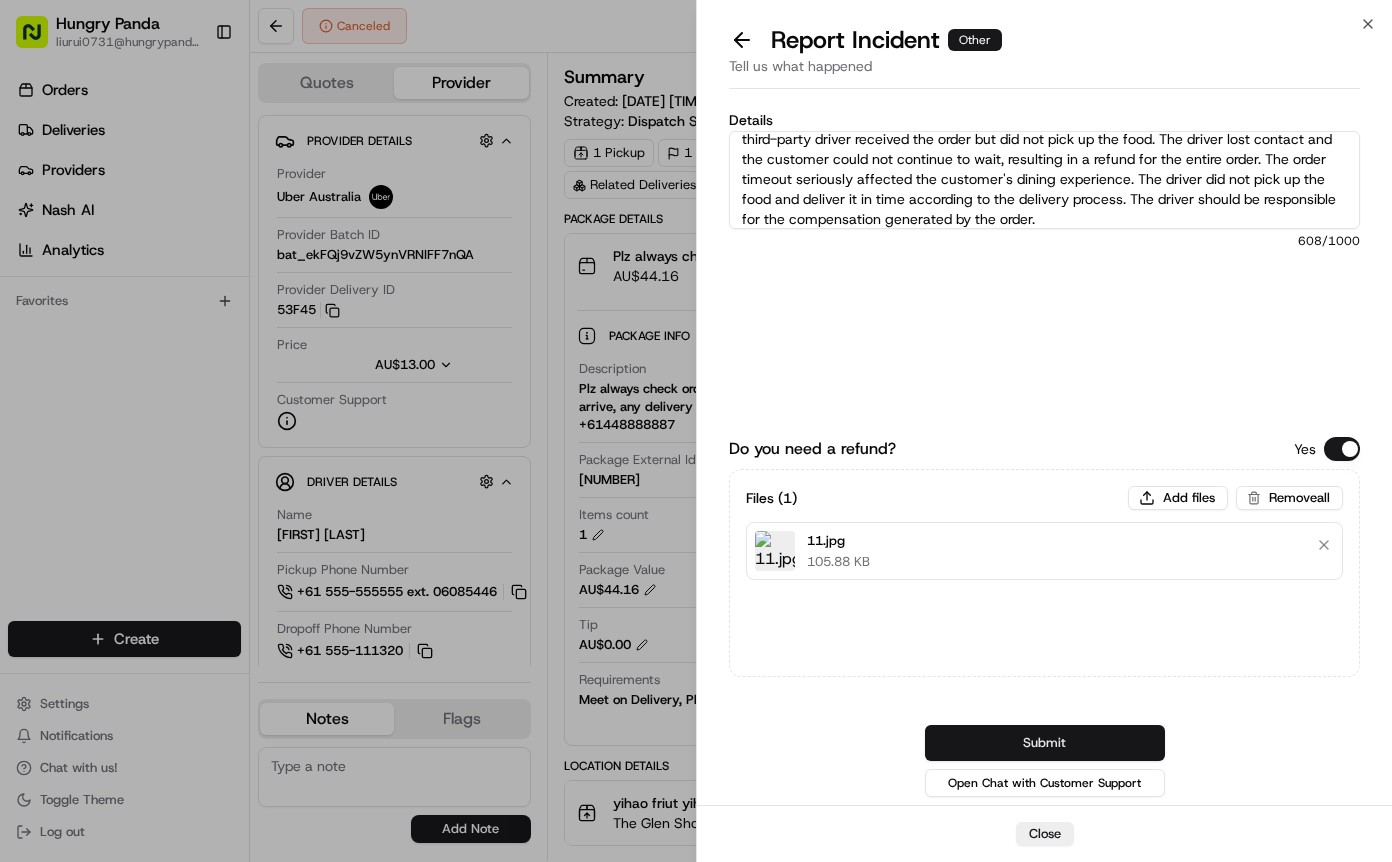 click on "Submit" at bounding box center [1045, 743] 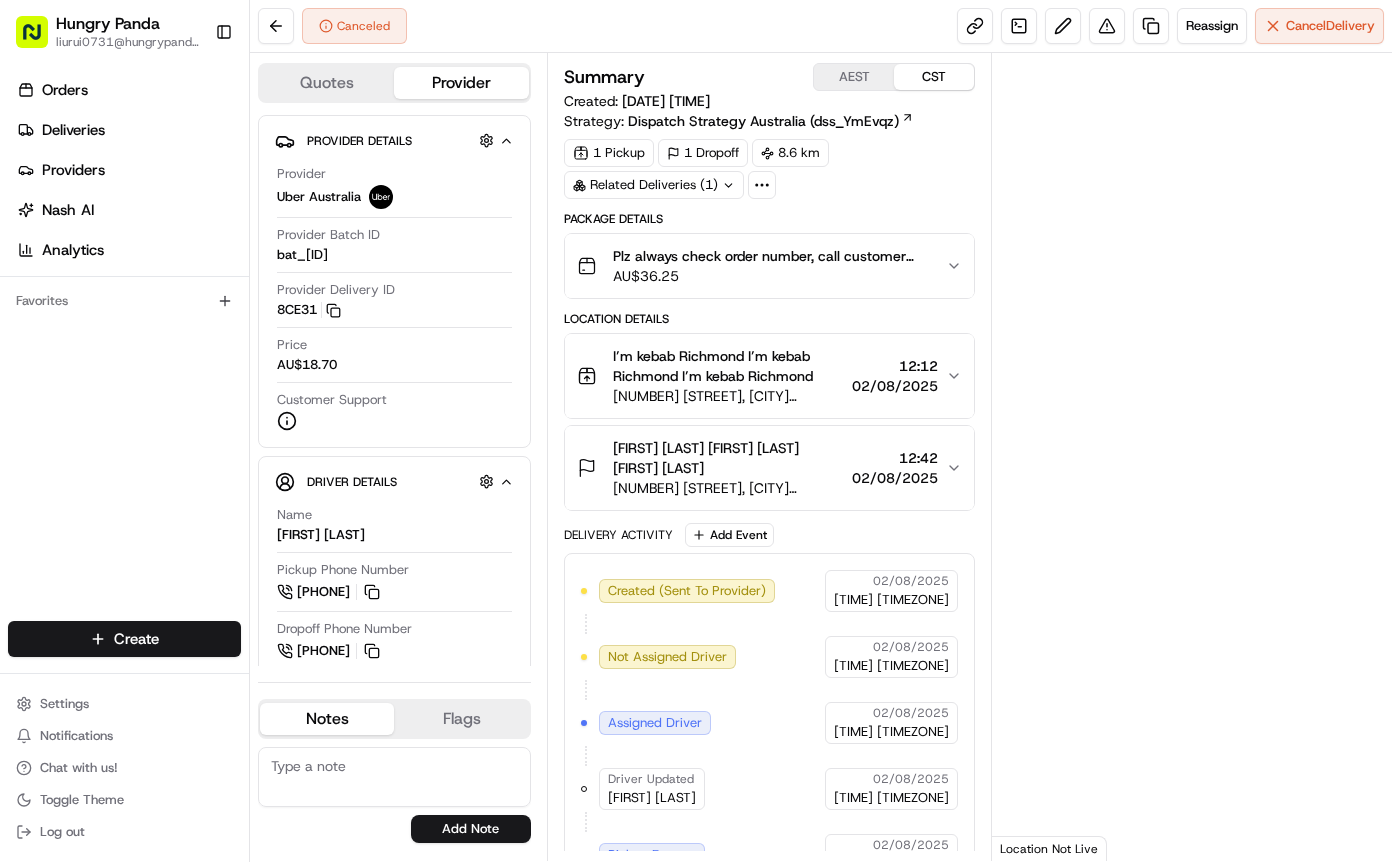 scroll, scrollTop: 0, scrollLeft: 0, axis: both 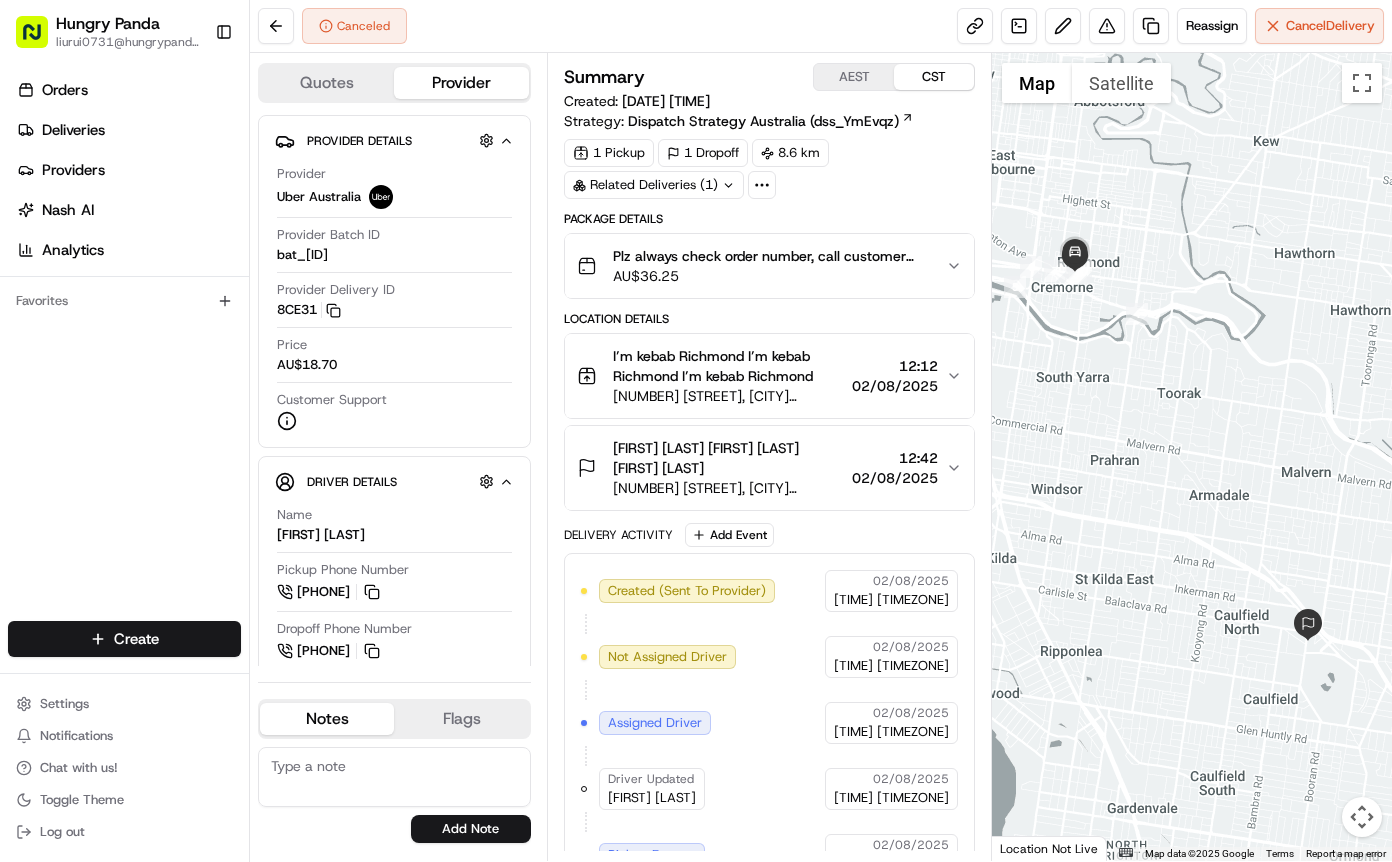 click 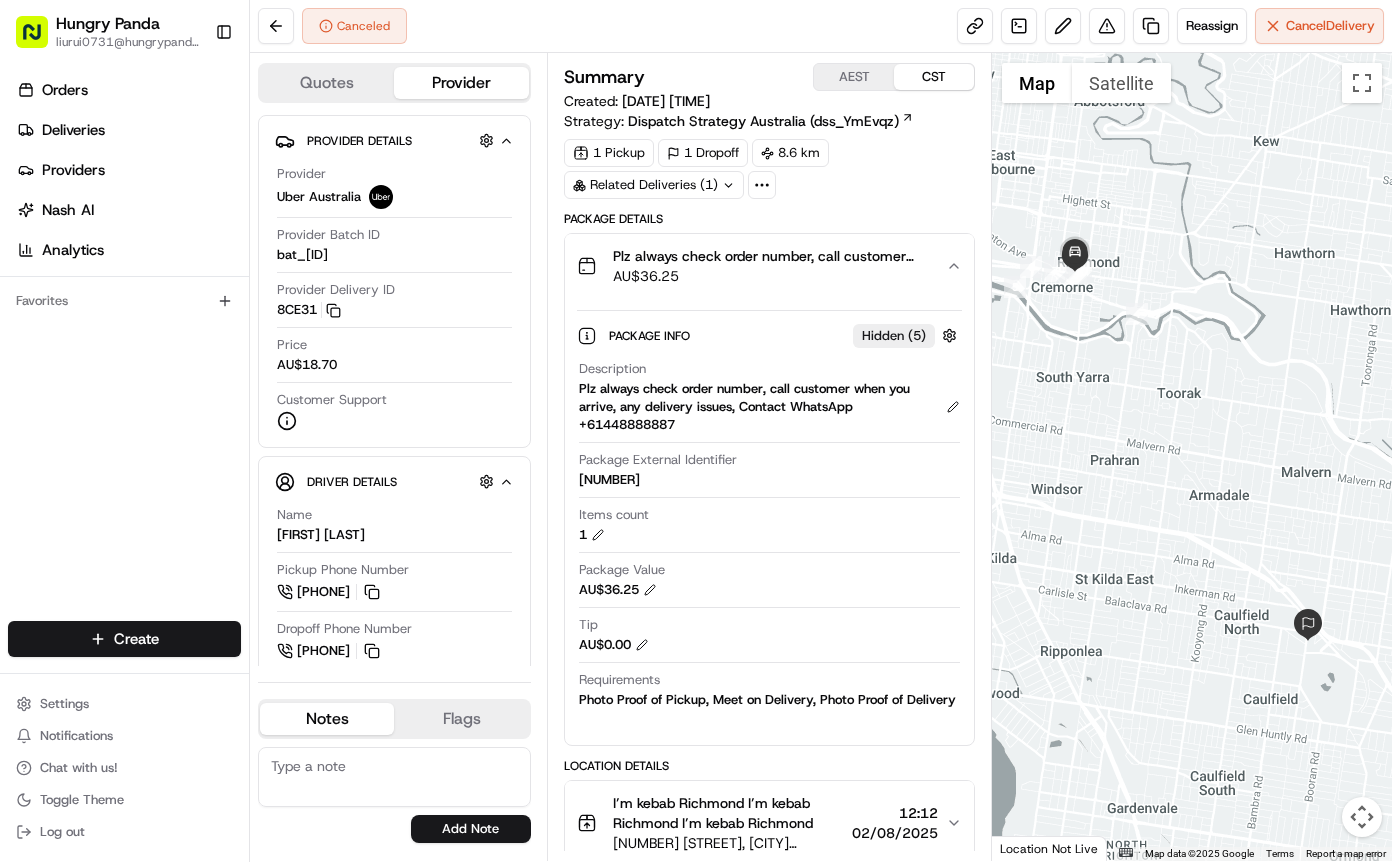 type 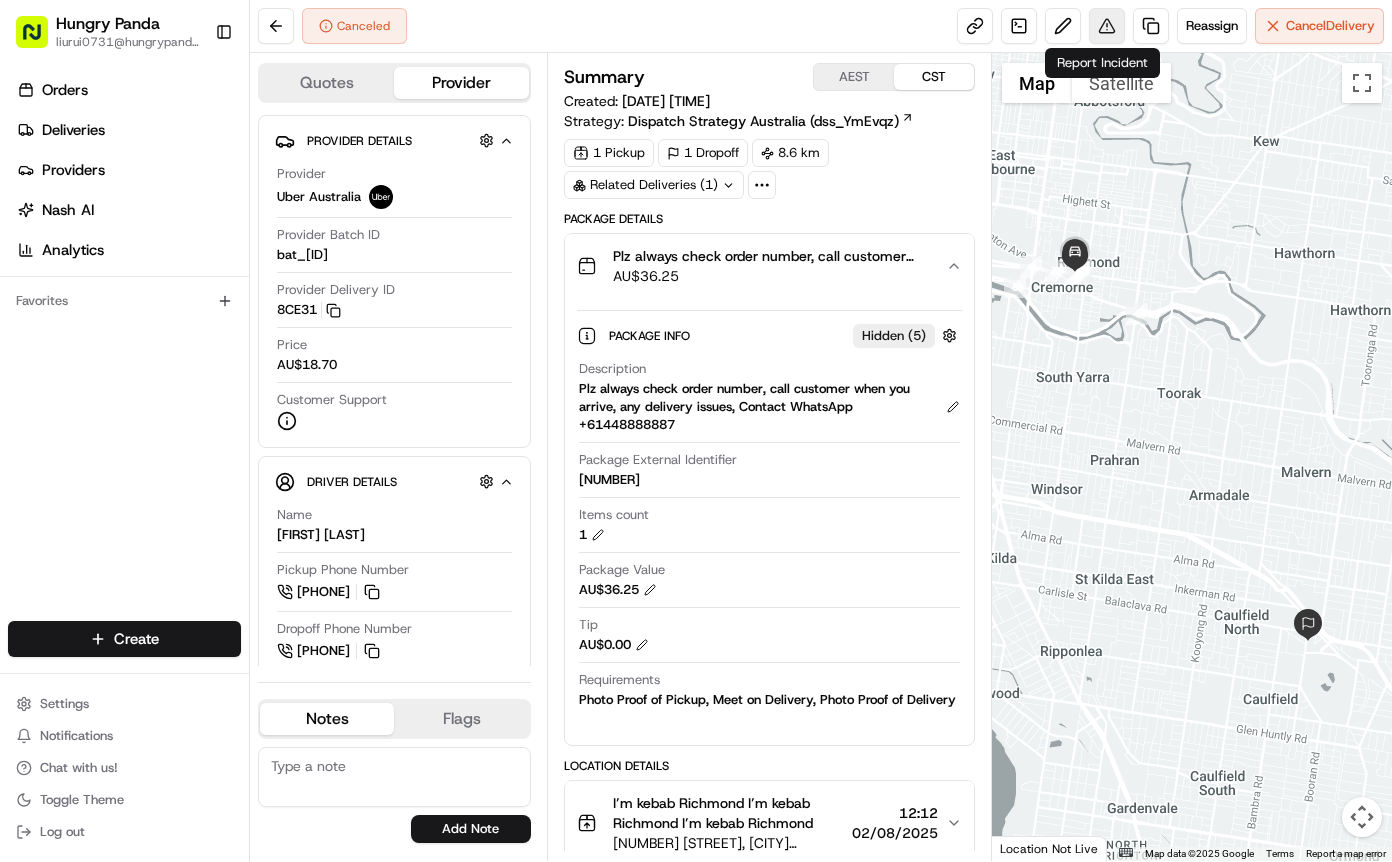 click on "Canceled Reassign Cancel  Delivery" at bounding box center [821, 26] 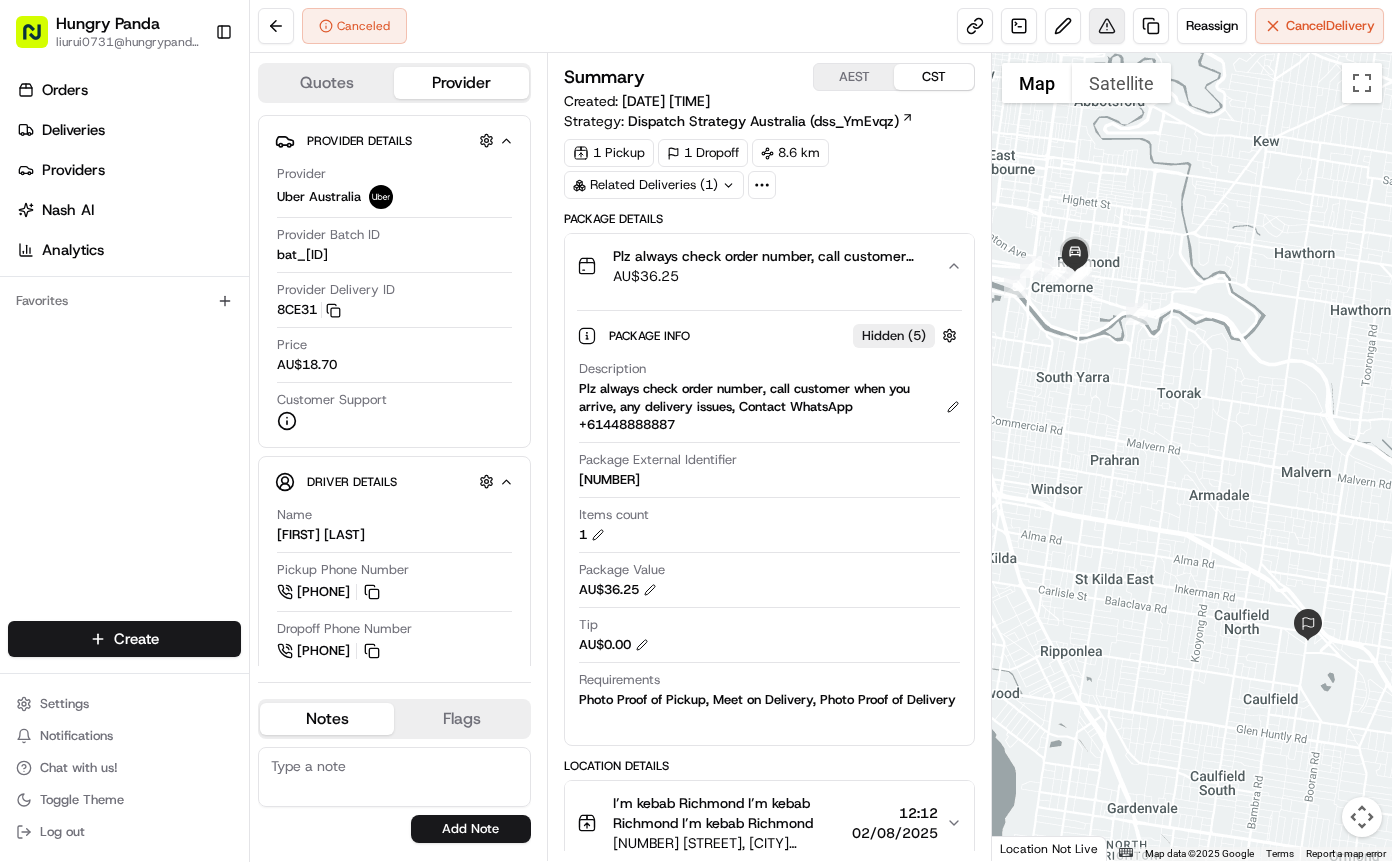 click at bounding box center [1107, 26] 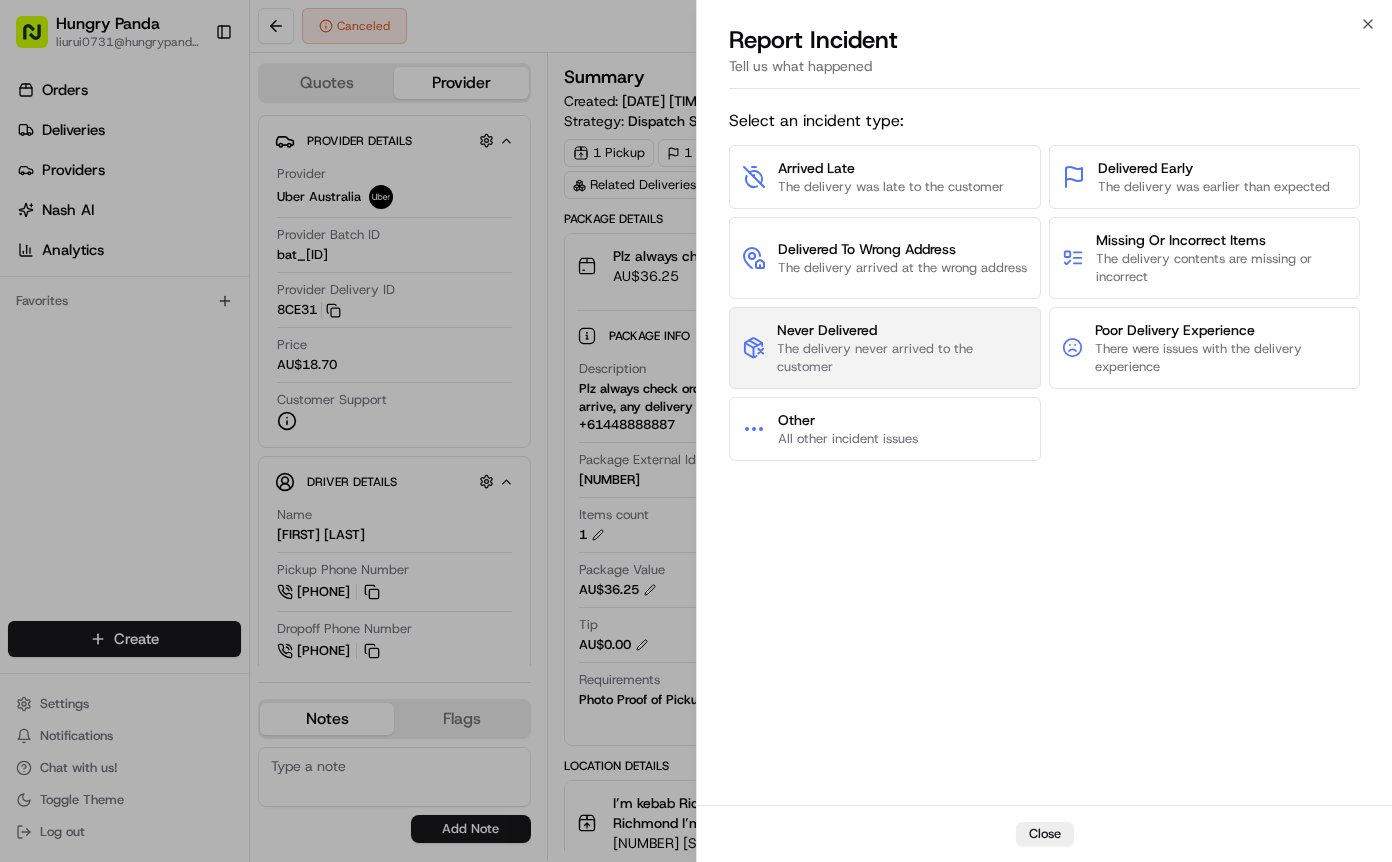 click on "Never Delivered" at bounding box center [902, 330] 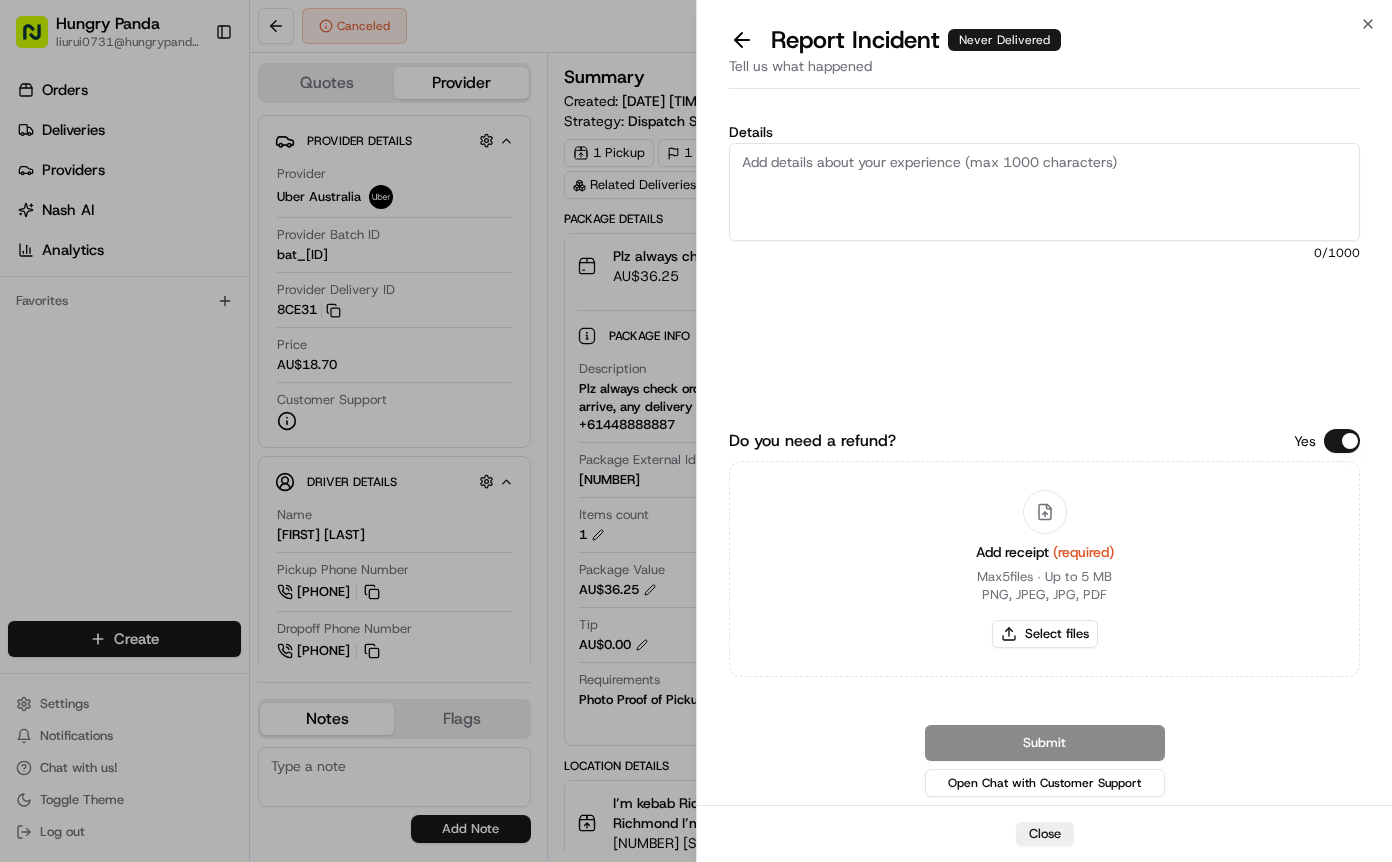 click on "Details" at bounding box center (1044, 192) 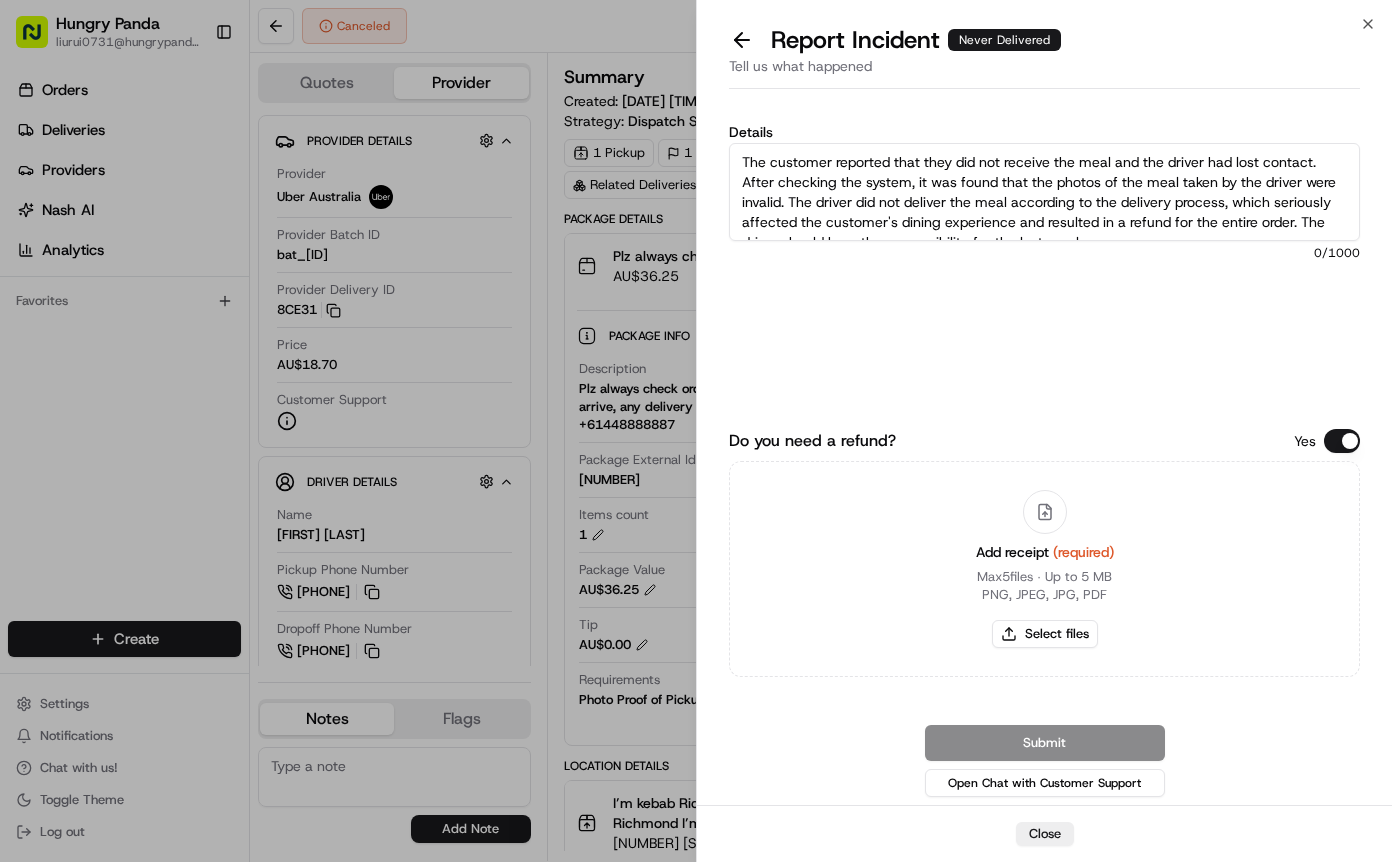 scroll, scrollTop: 11, scrollLeft: 0, axis: vertical 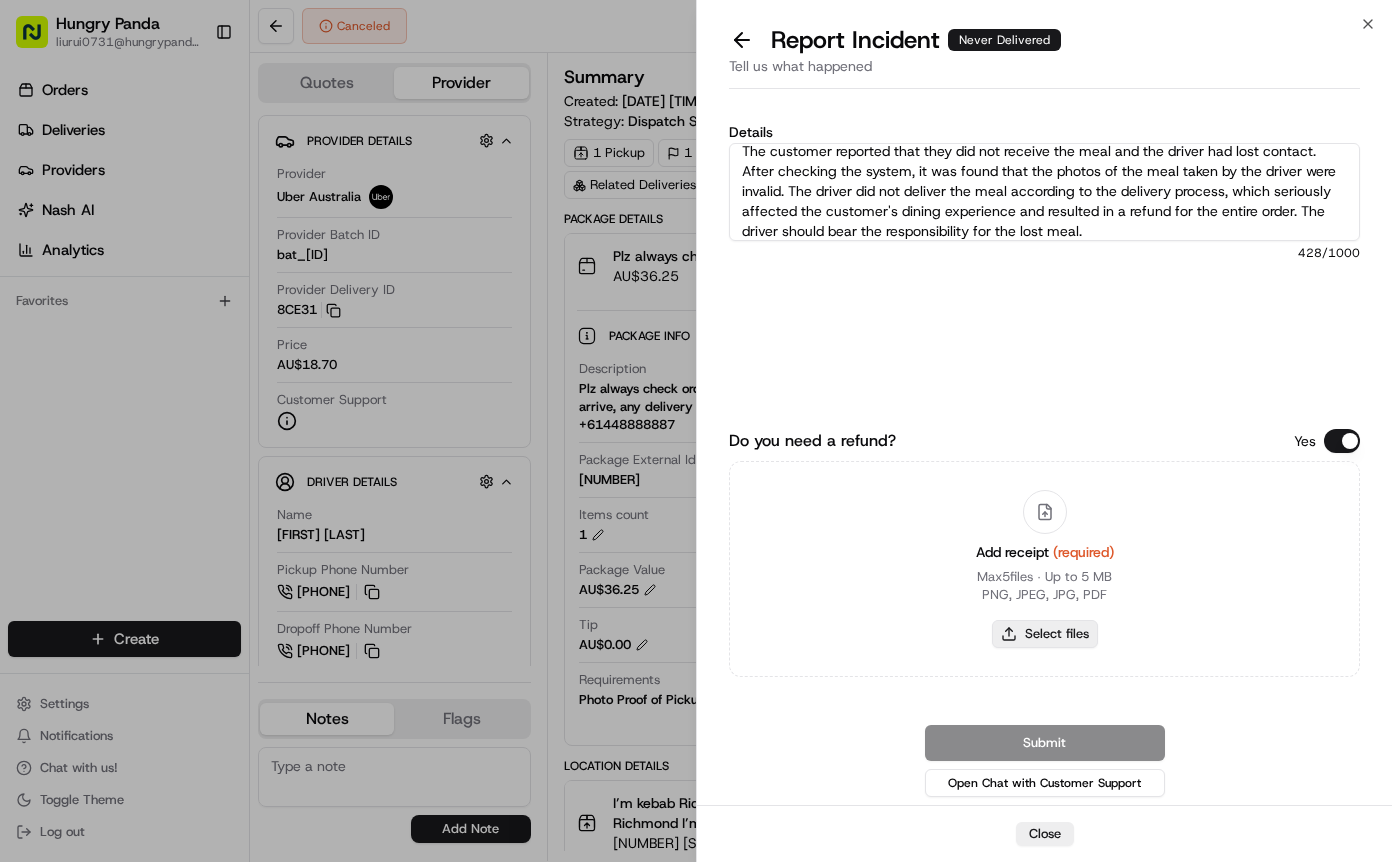 type on "The customer reported that they did not receive the meal and the driver had lost contact. After checking the system, it was found that the photos of the meal taken by the driver were invalid. The driver did not deliver the meal according to the delivery process, which seriously affected the customer's dining experience and resulted in a refund for the entire order. The driver should bear the responsibility for the lost meal." 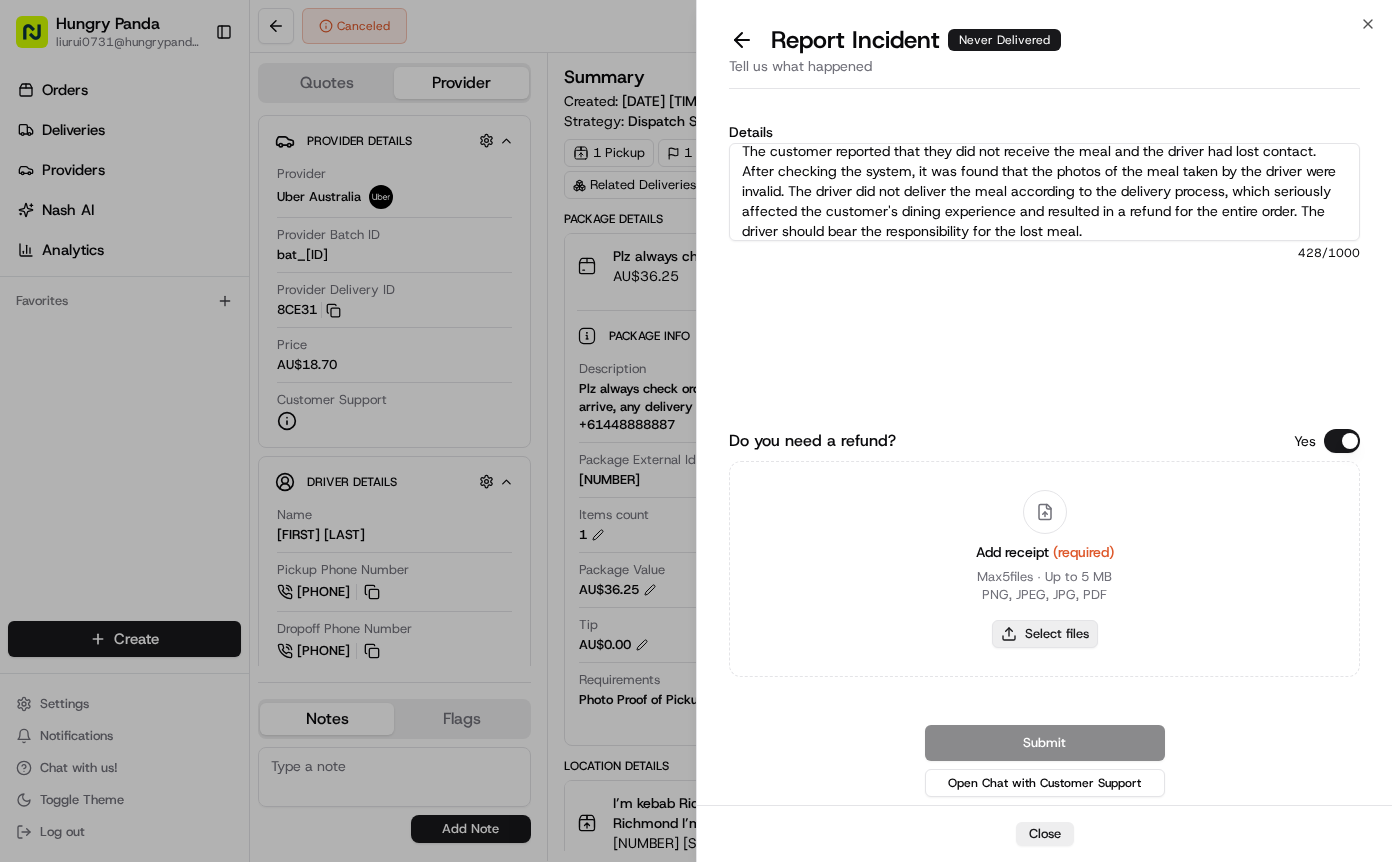 type on "C:\fakepath\12.jpg" 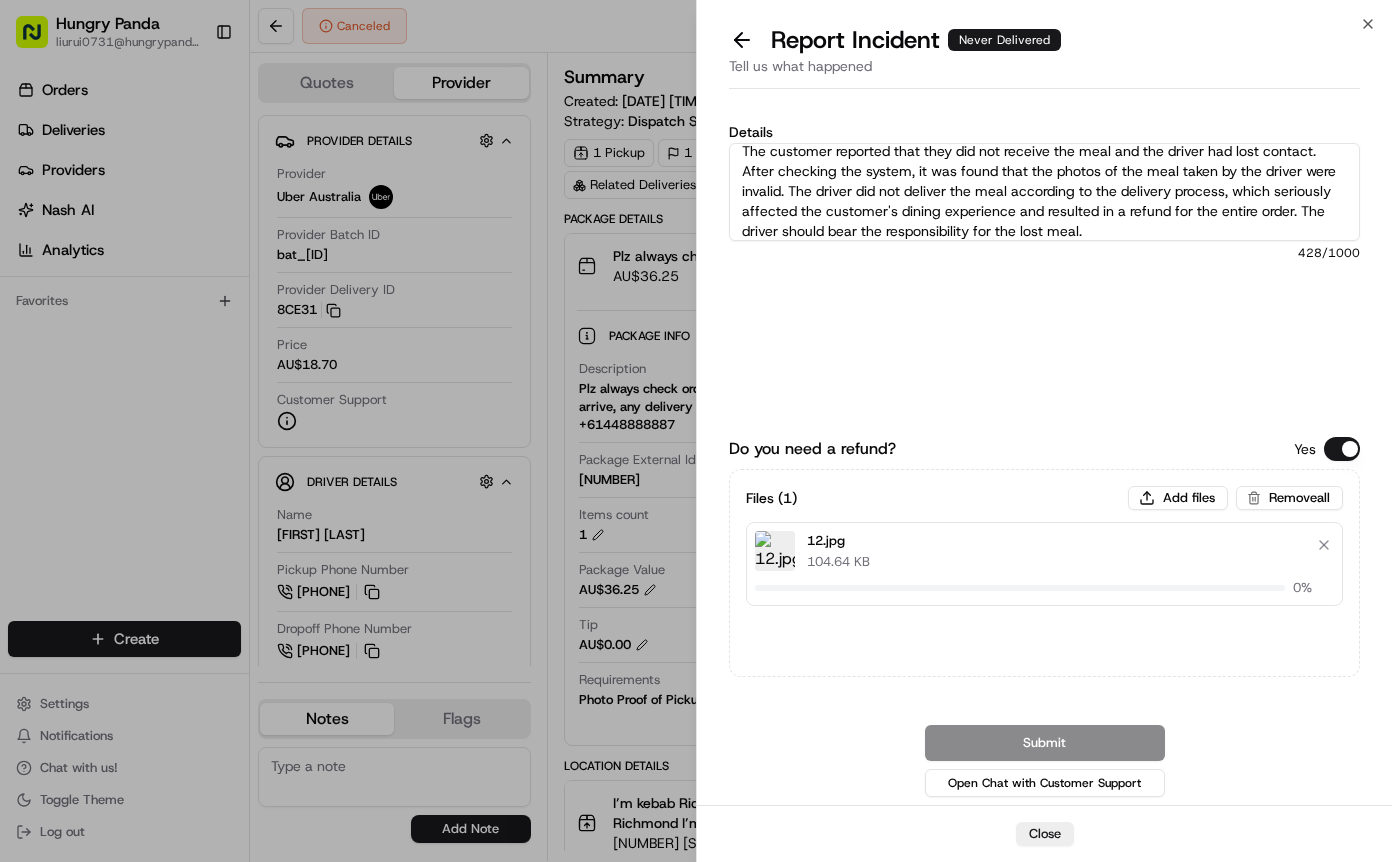type 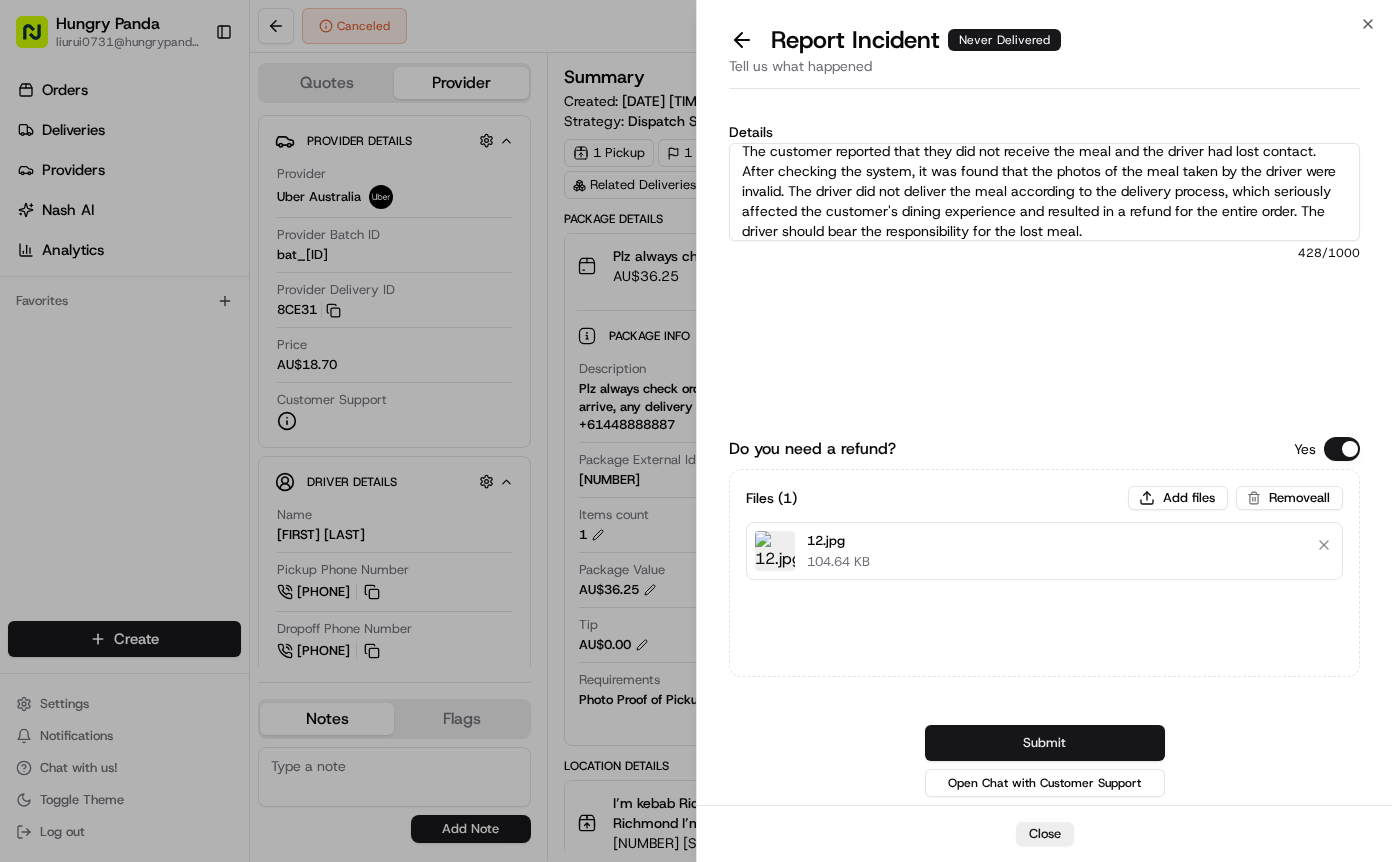 click on "Submit" at bounding box center [1045, 743] 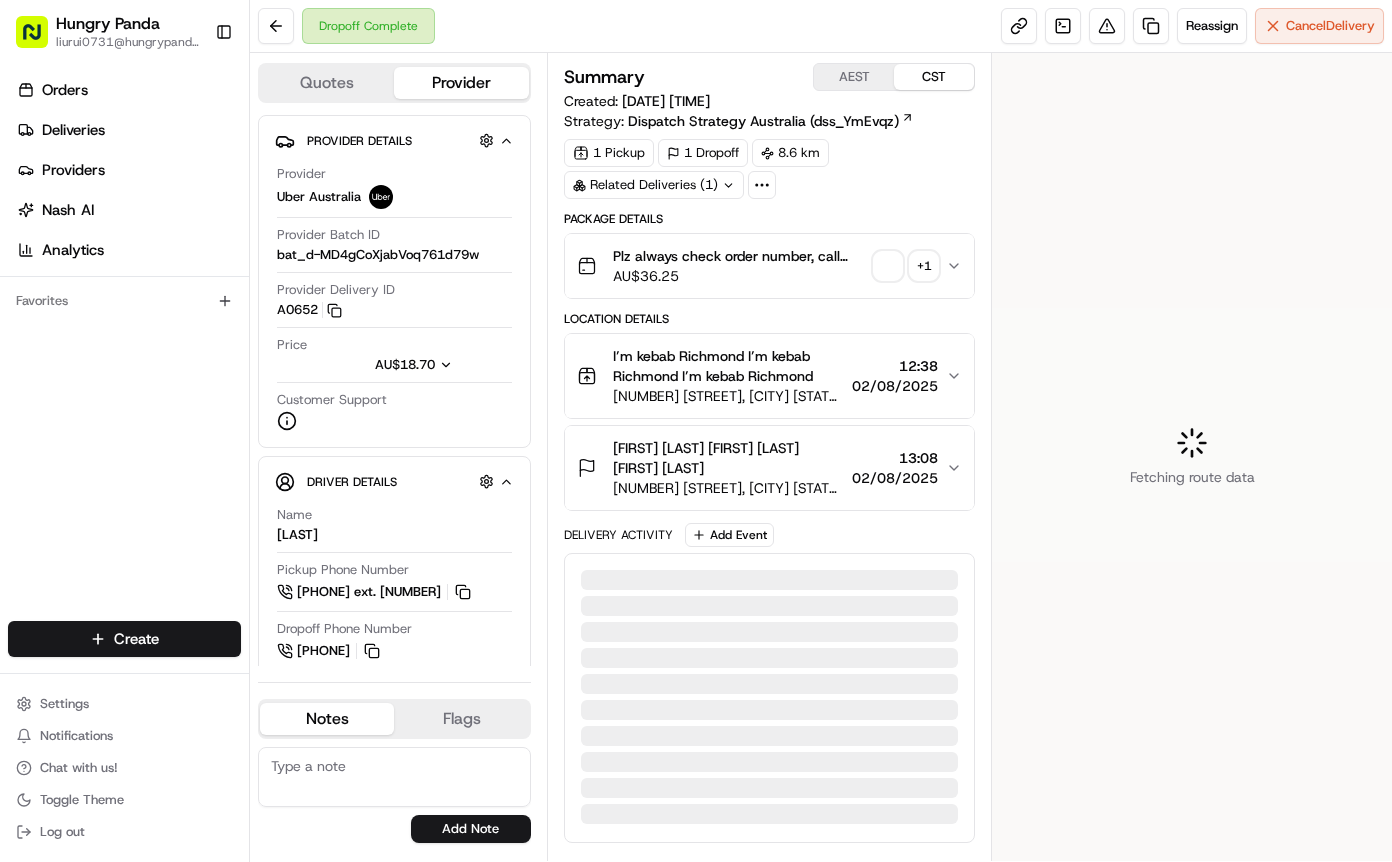 scroll, scrollTop: 0, scrollLeft: 0, axis: both 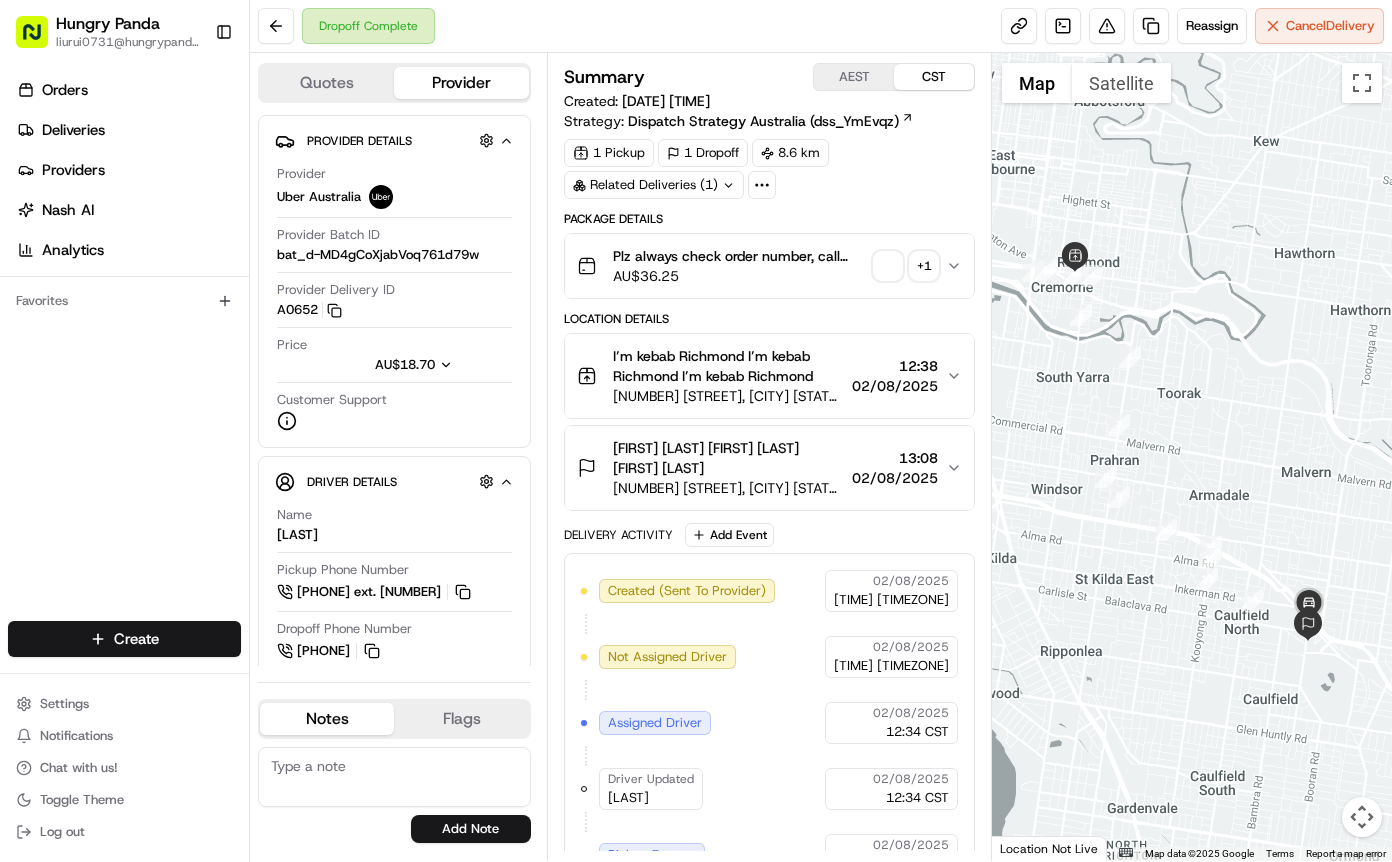 click at bounding box center (888, 266) 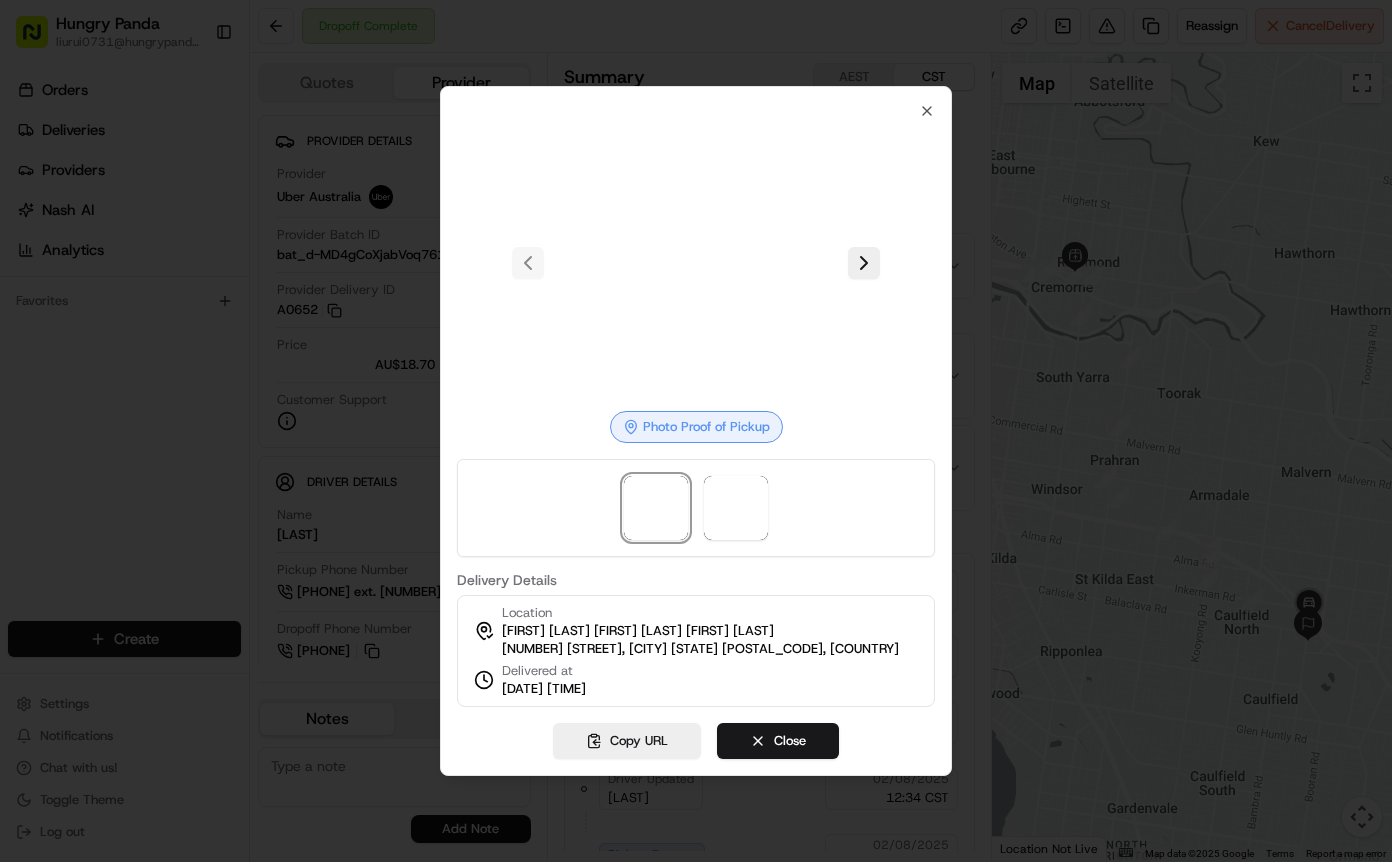 click at bounding box center (696, 431) 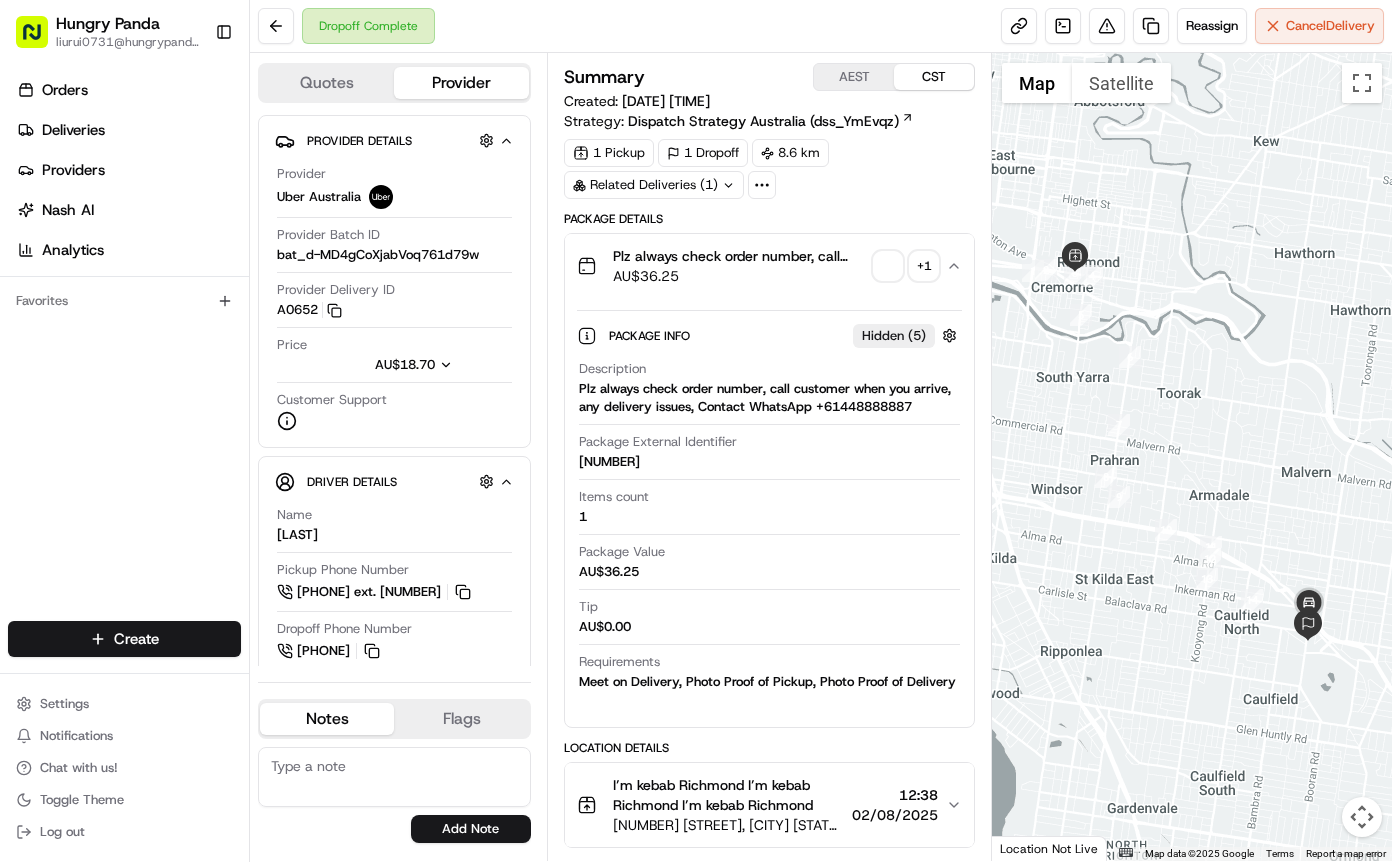 click at bounding box center (888, 266) 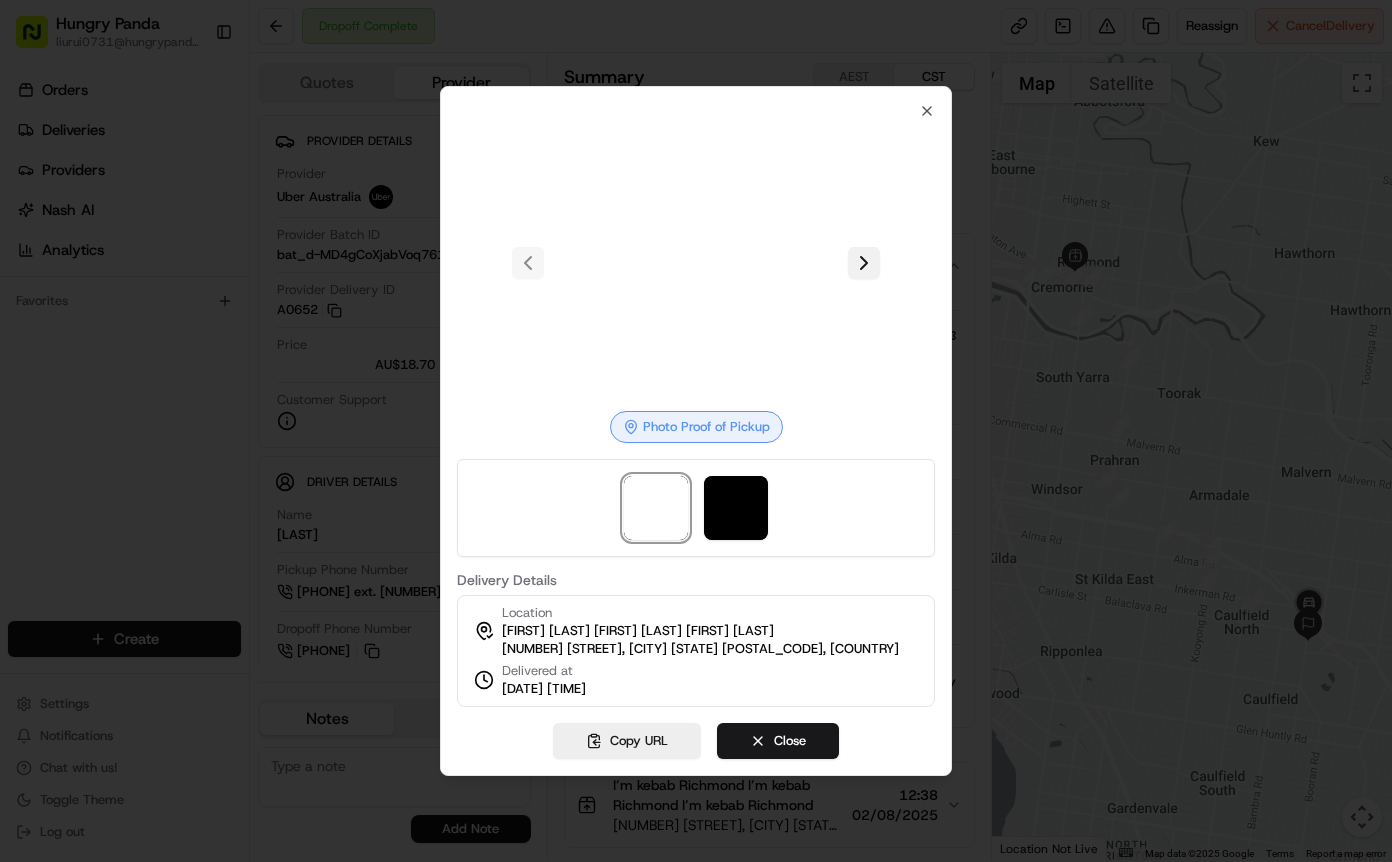 click at bounding box center [864, 263] 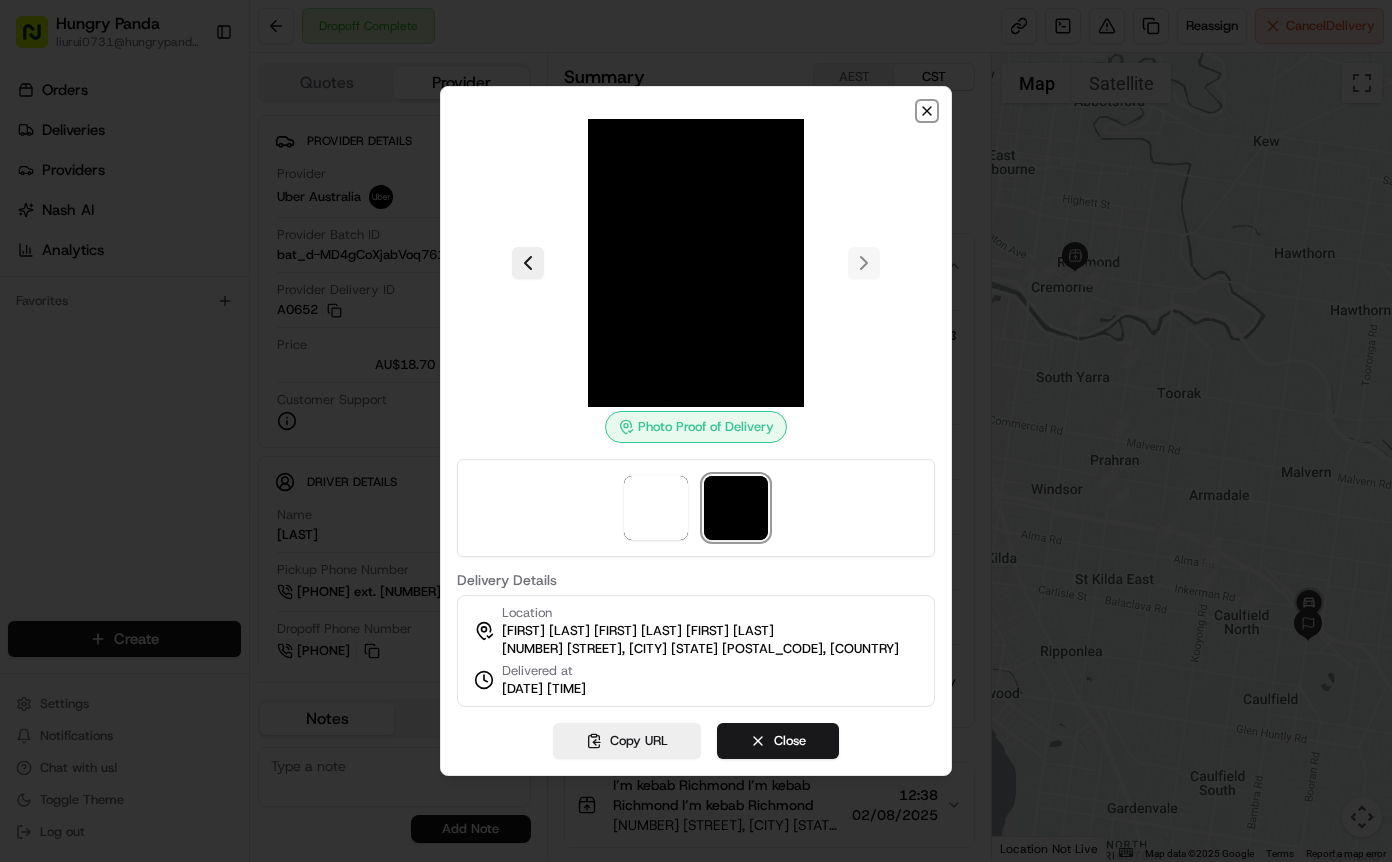 click 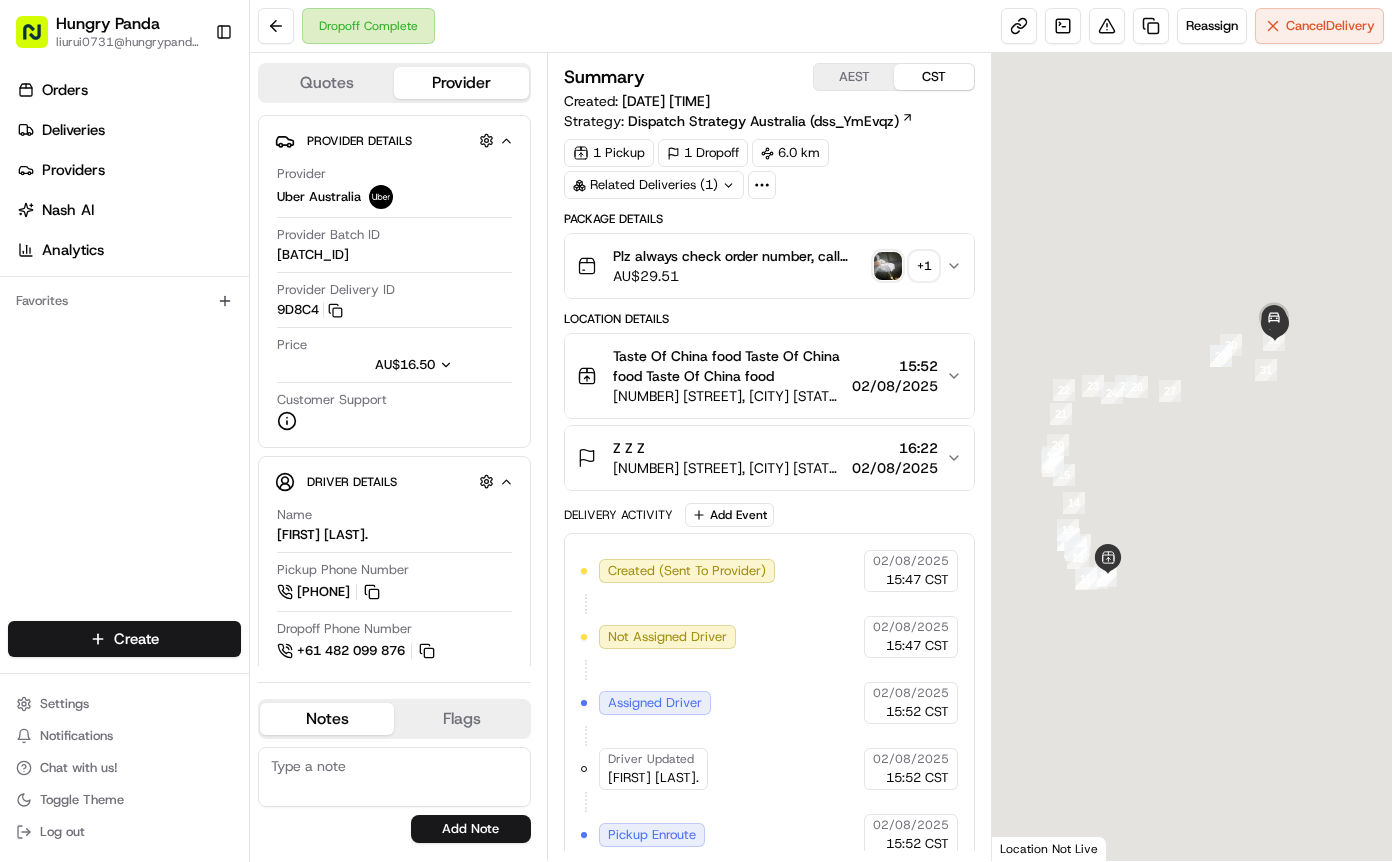 scroll, scrollTop: 0, scrollLeft: 0, axis: both 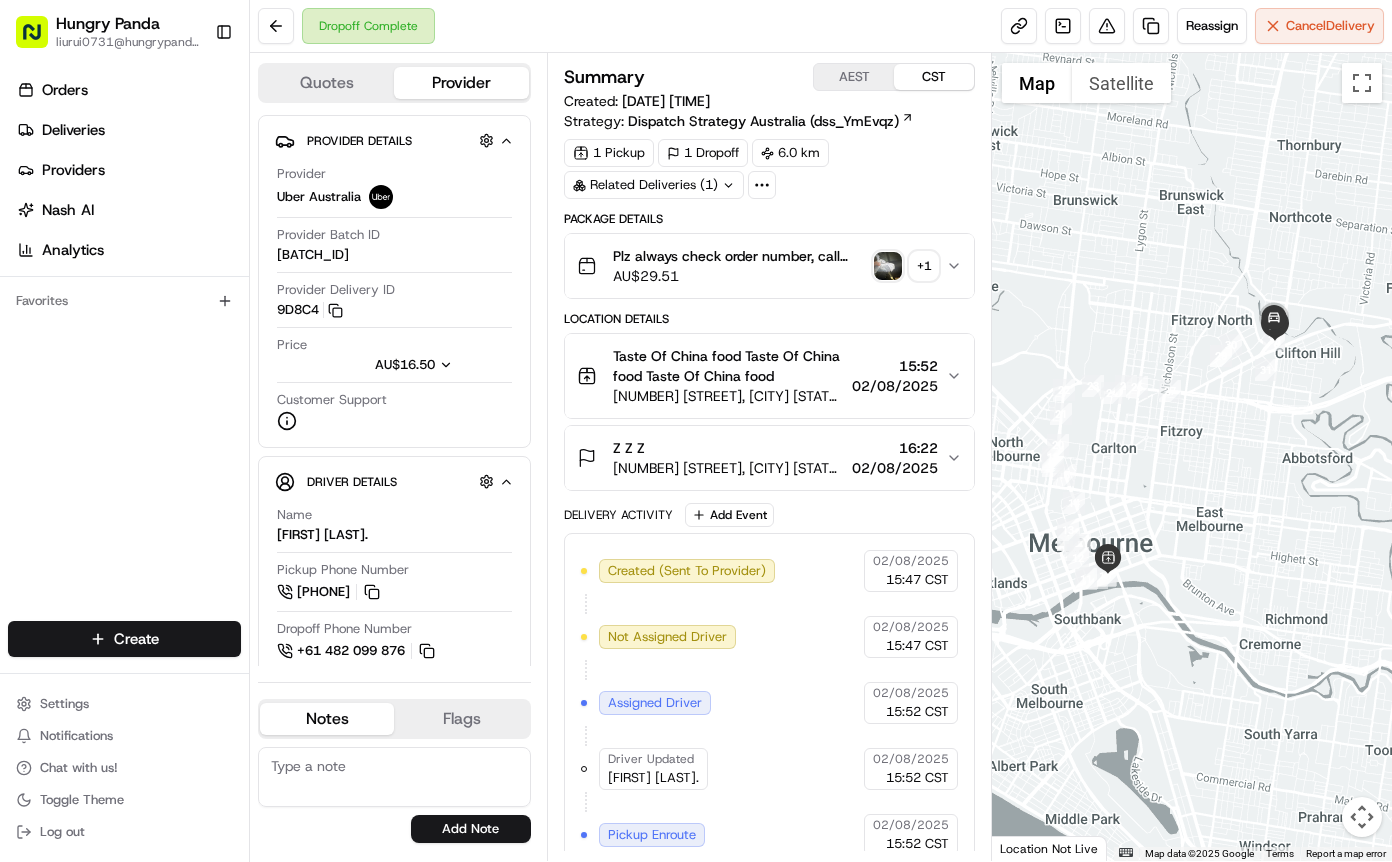 click on "Plz always check order number, call customer when you arrive, any delivery issues, Contact WhatsApp [PHONE] AU$ 29.51 + 1" at bounding box center (769, 266) 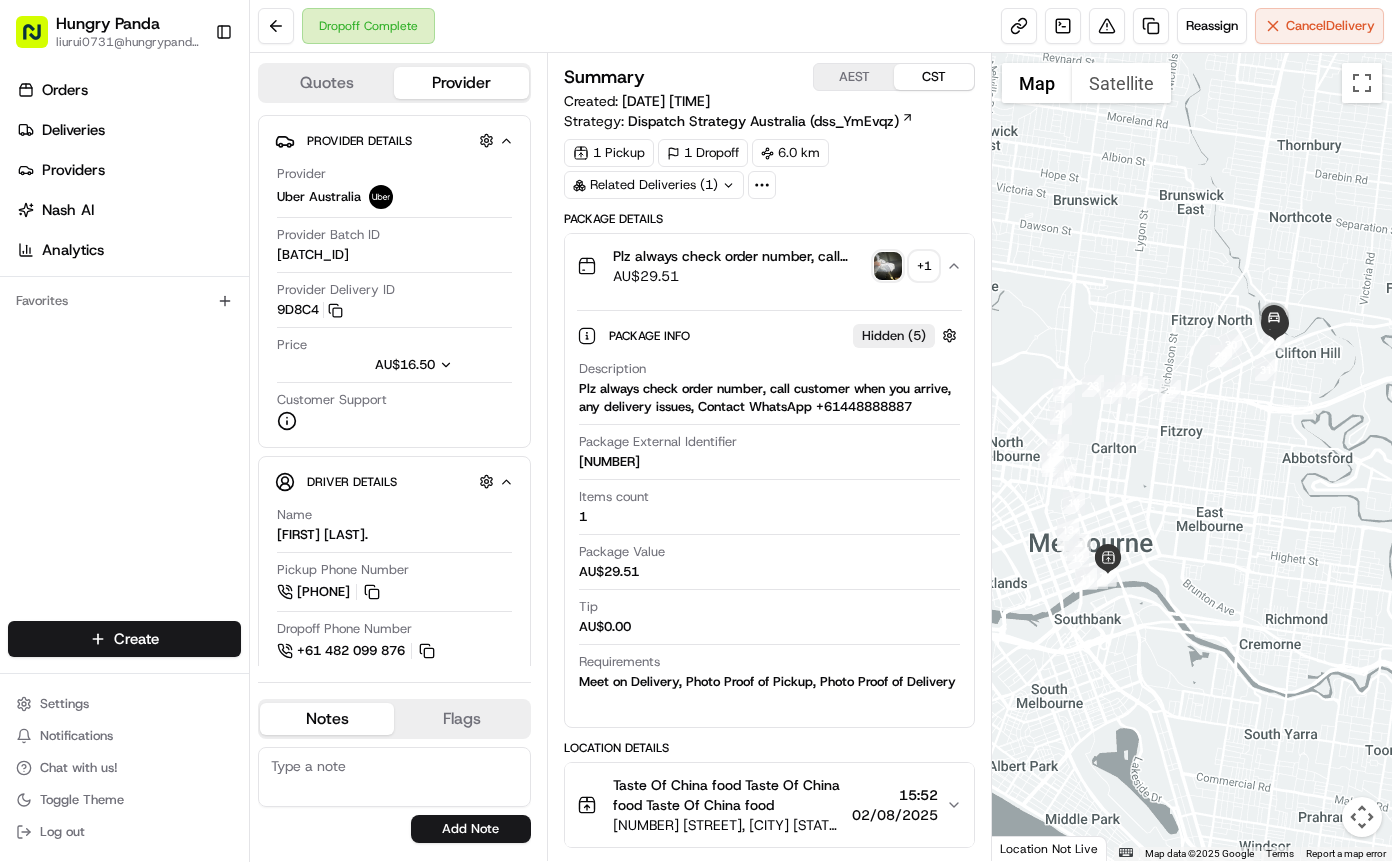 type 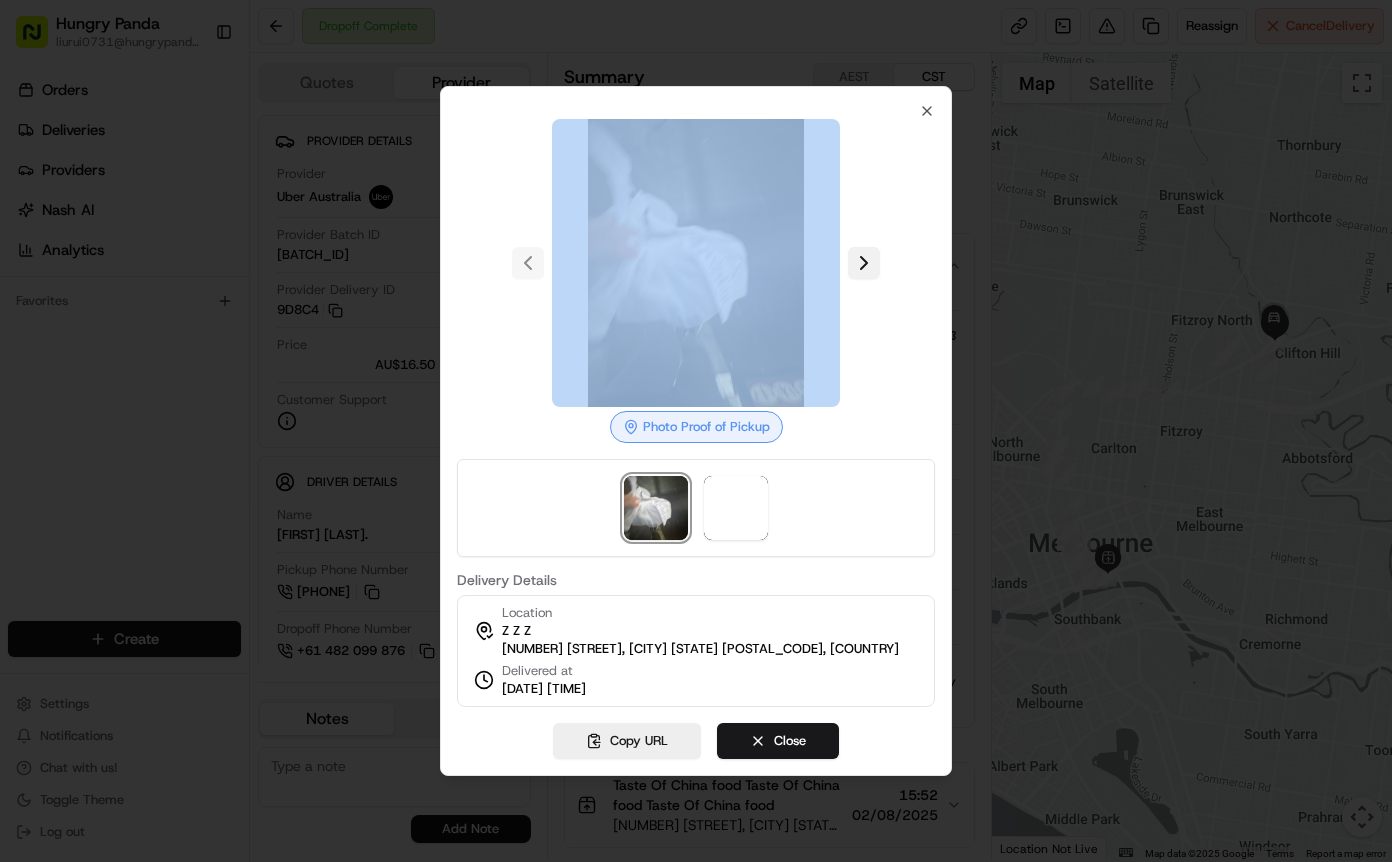 click at bounding box center [864, 263] 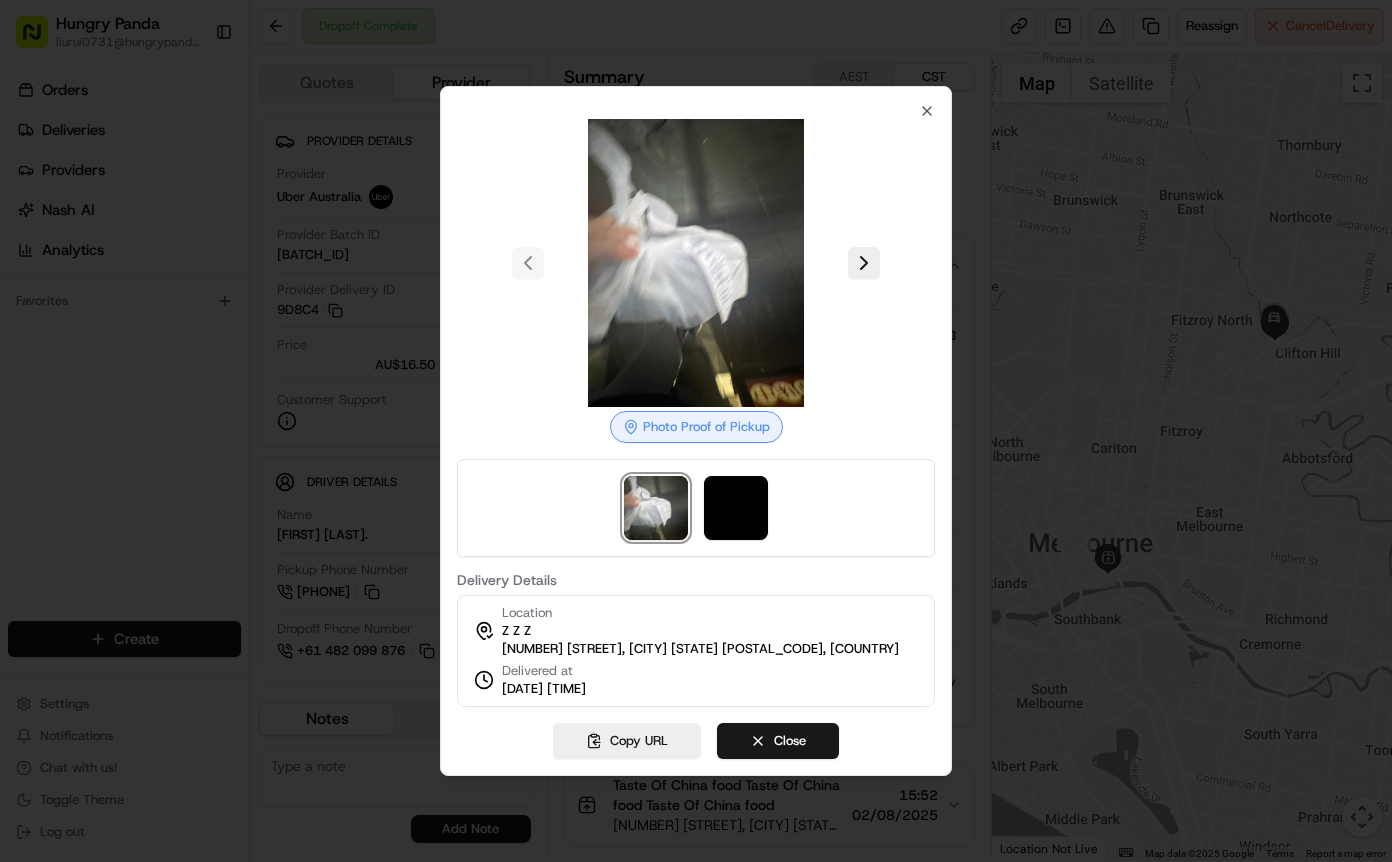 click at bounding box center [696, 431] 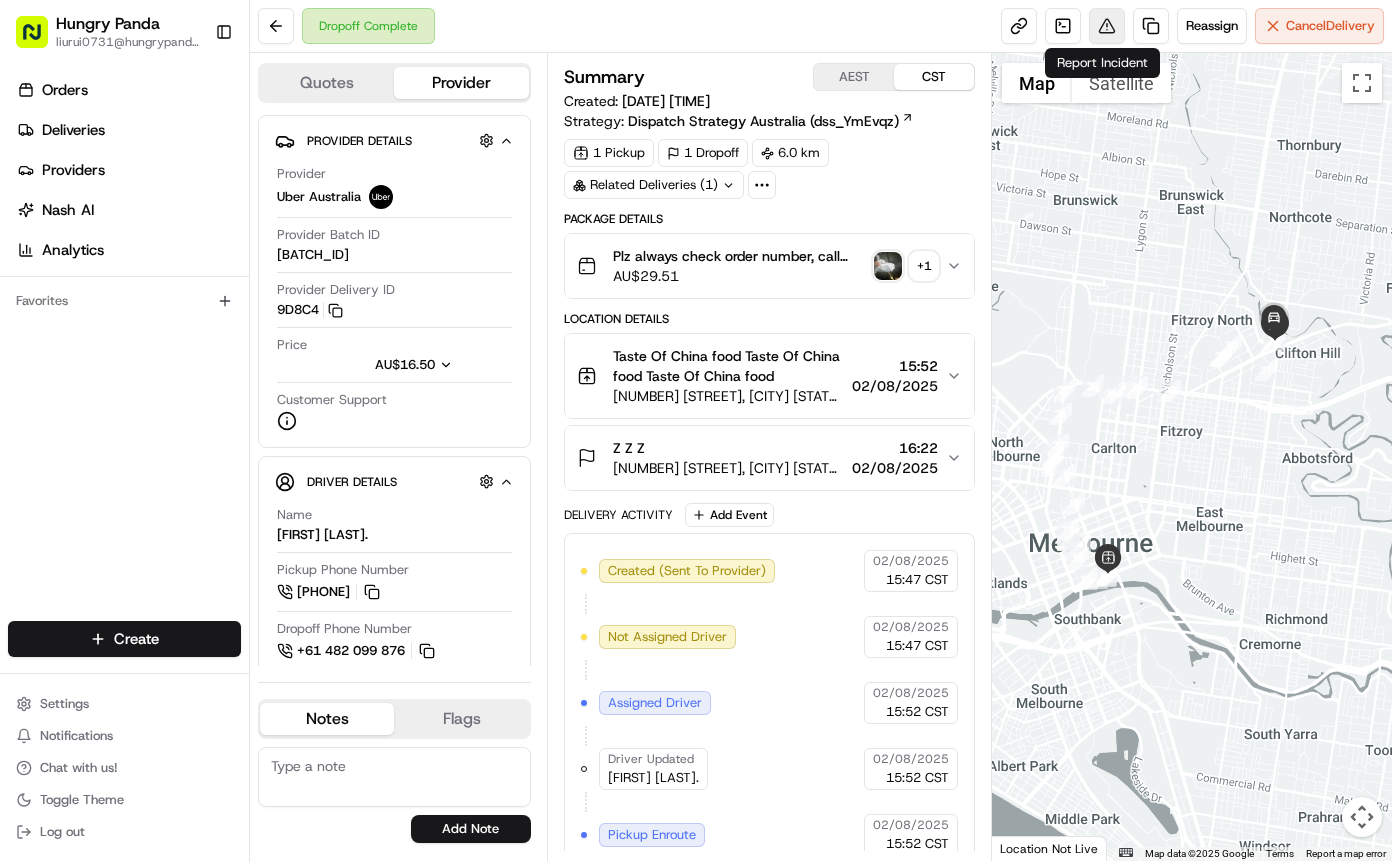 click at bounding box center (1107, 26) 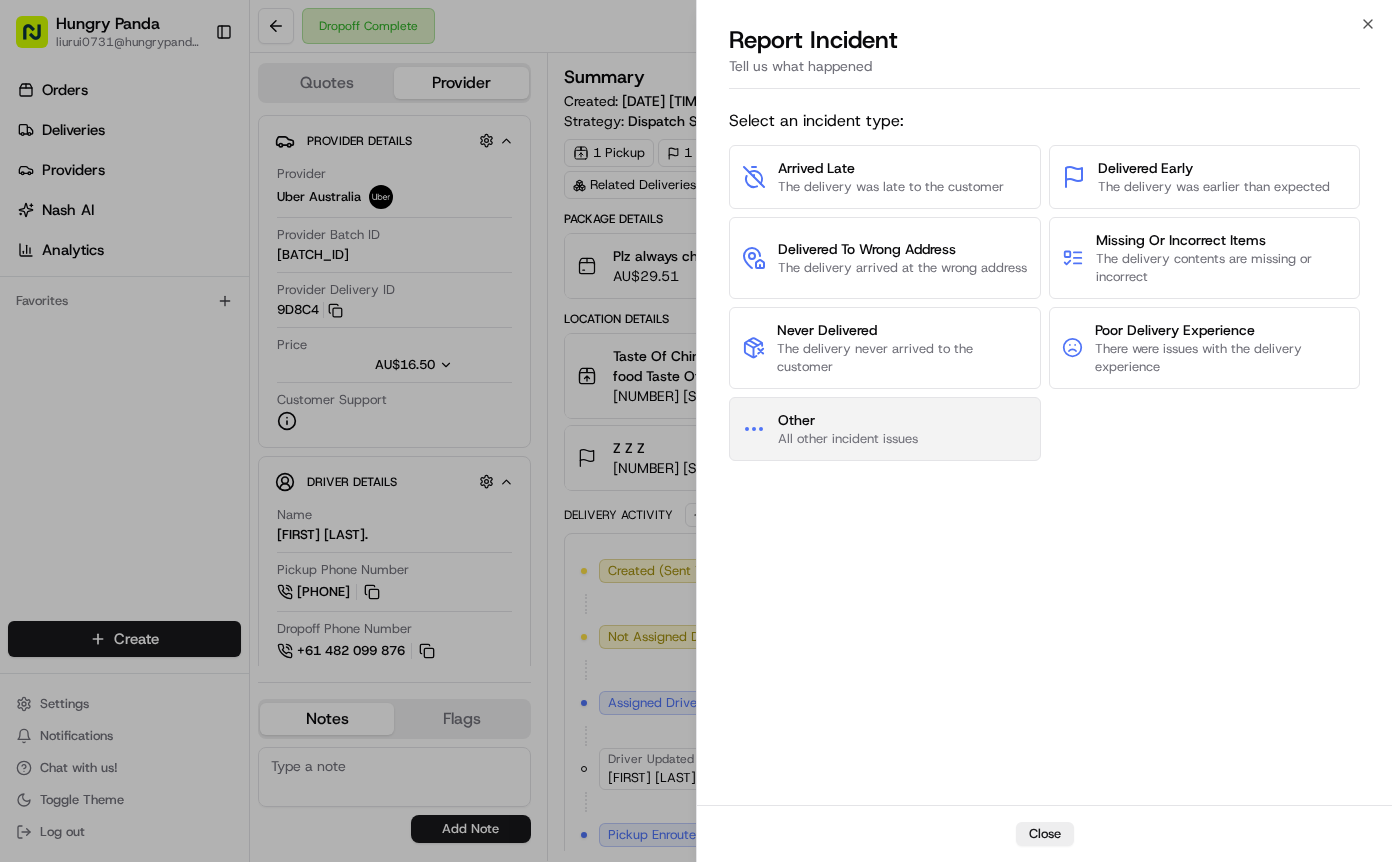 click on "Other All other incident issues" at bounding box center [885, 429] 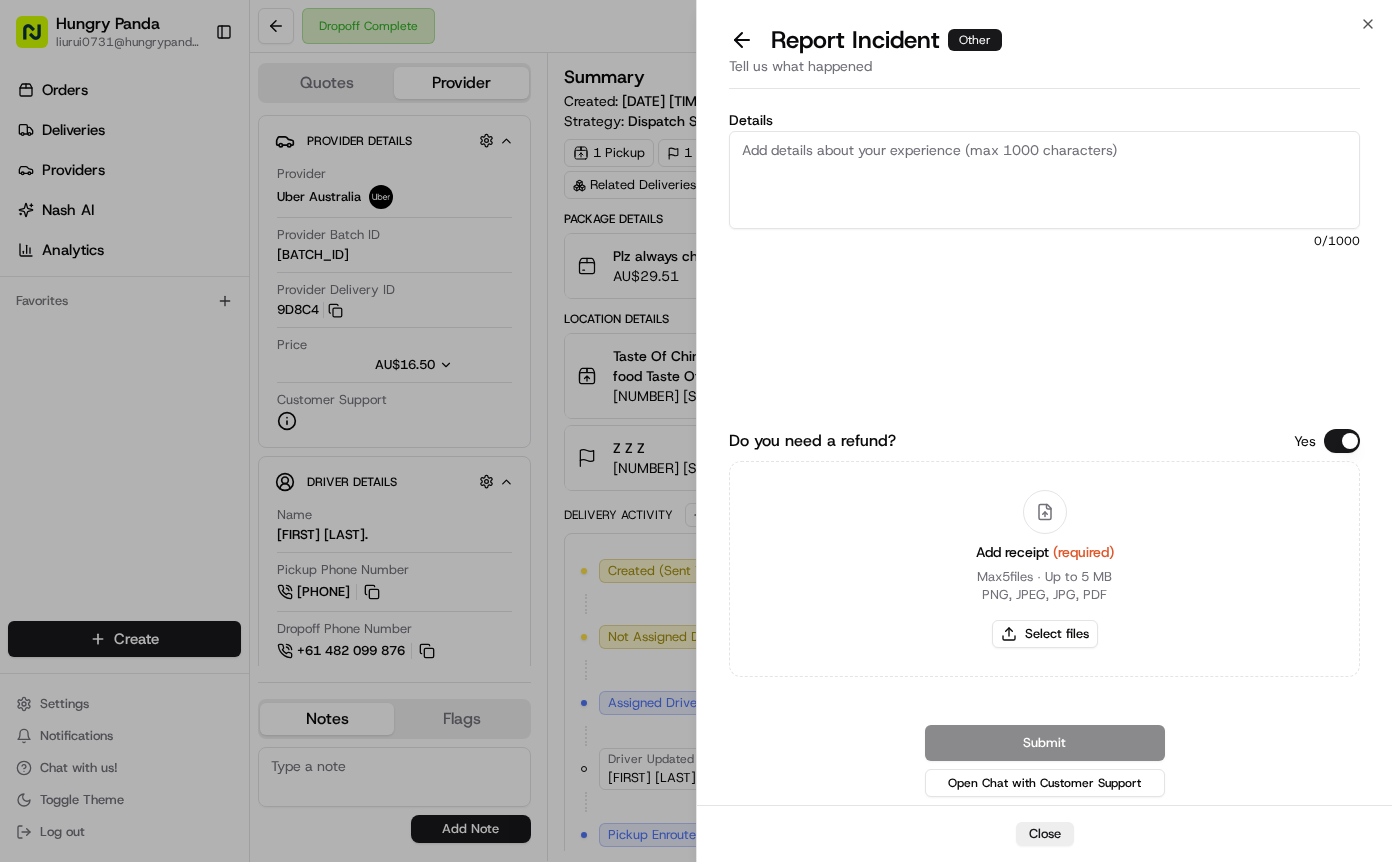 click on "Details" at bounding box center [1044, 180] 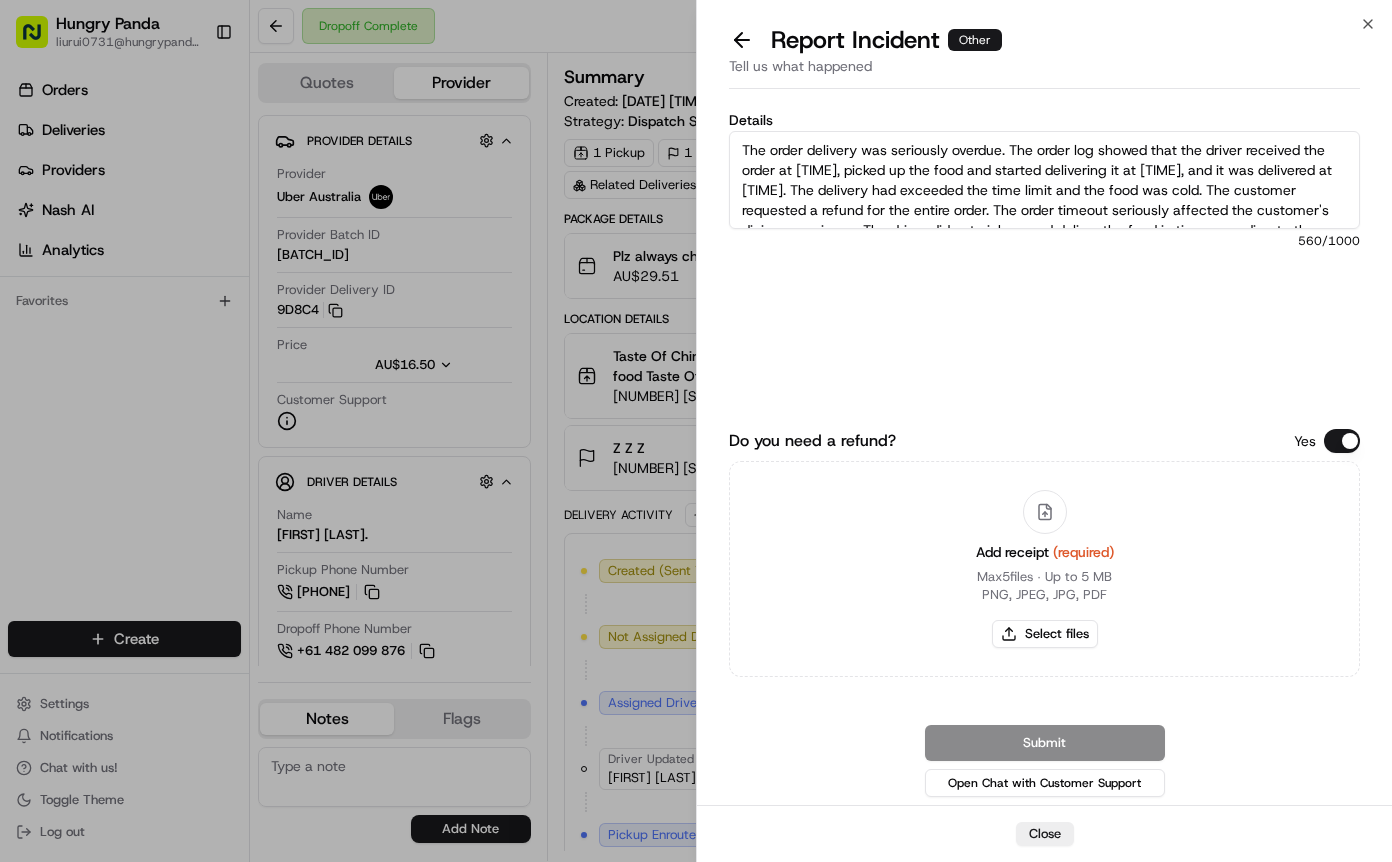 scroll, scrollTop: 51, scrollLeft: 0, axis: vertical 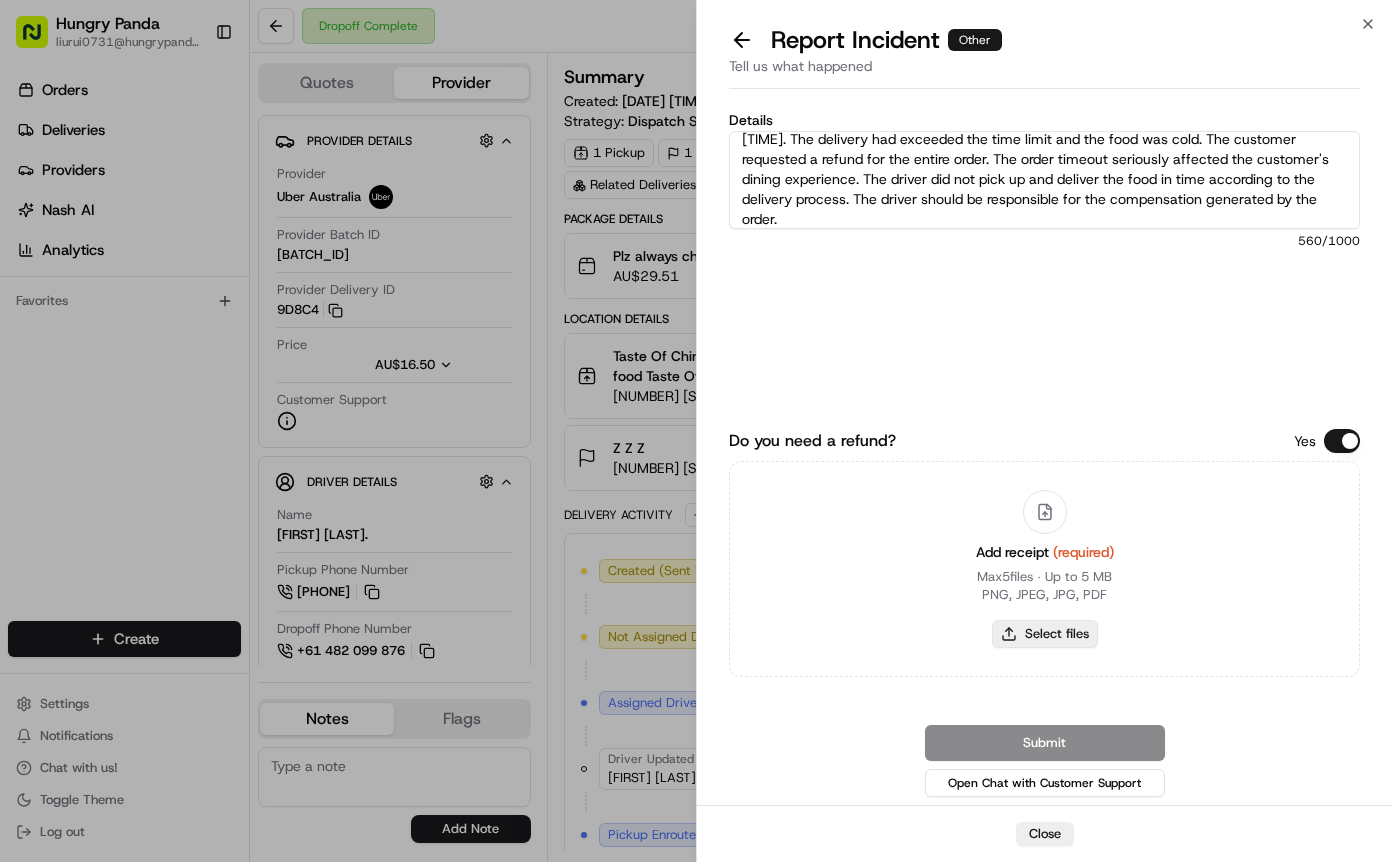 type on "The order delivery was seriously overdue. The order log showed that the driver received the order at 17:47:47, picked up the food and started delivering it at 18:09:38, and it was delivered at 18:57:22. The delivery had exceeded the time limit and the food was cold. The customer requested a refund for the entire order. The order timeout seriously affected the customer's dining experience. The driver did not pick up and deliver the food in time according to the delivery process. The driver should be responsible for the compensation generated by the order." 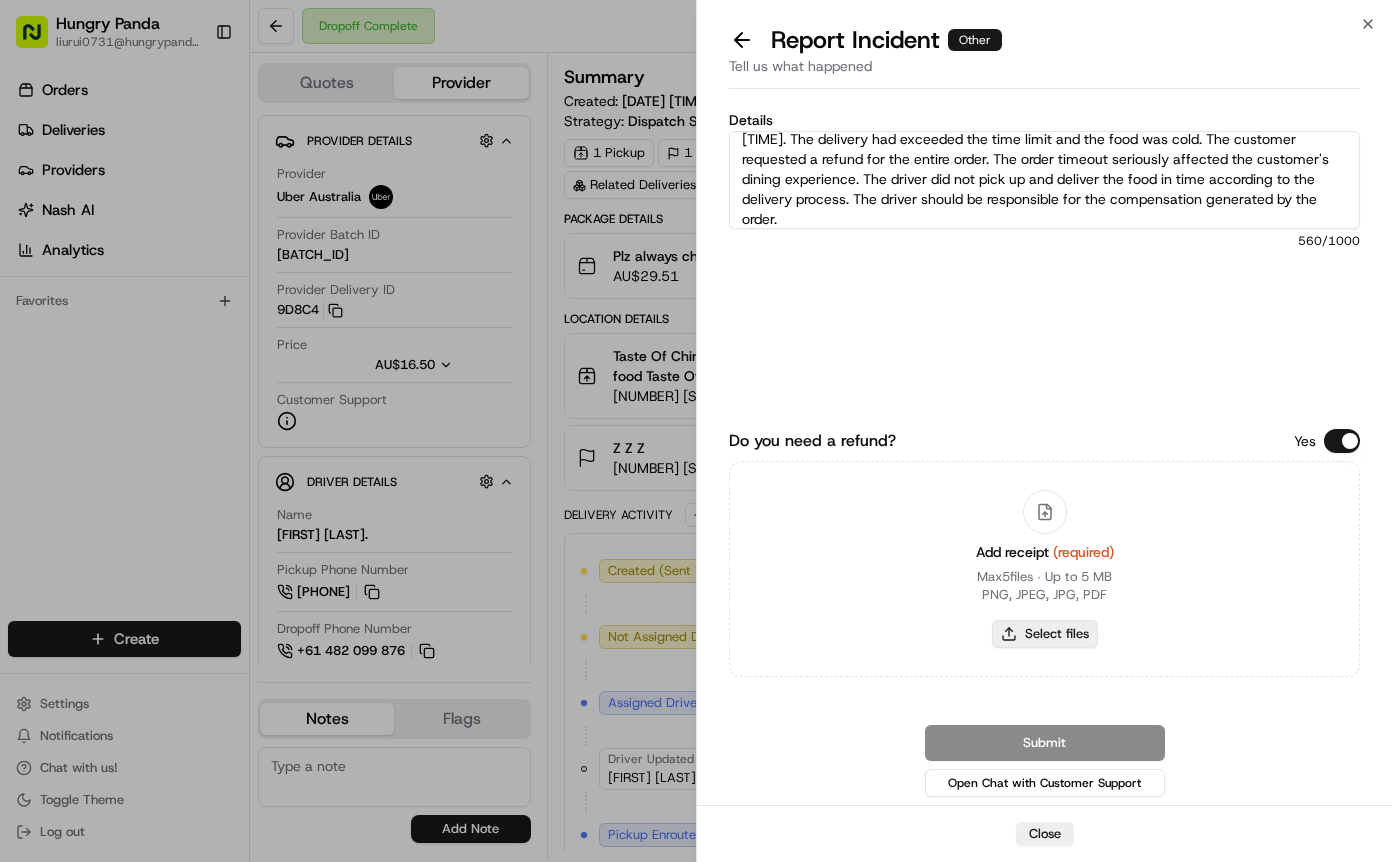 type on "C:\fakepath\13.jpg" 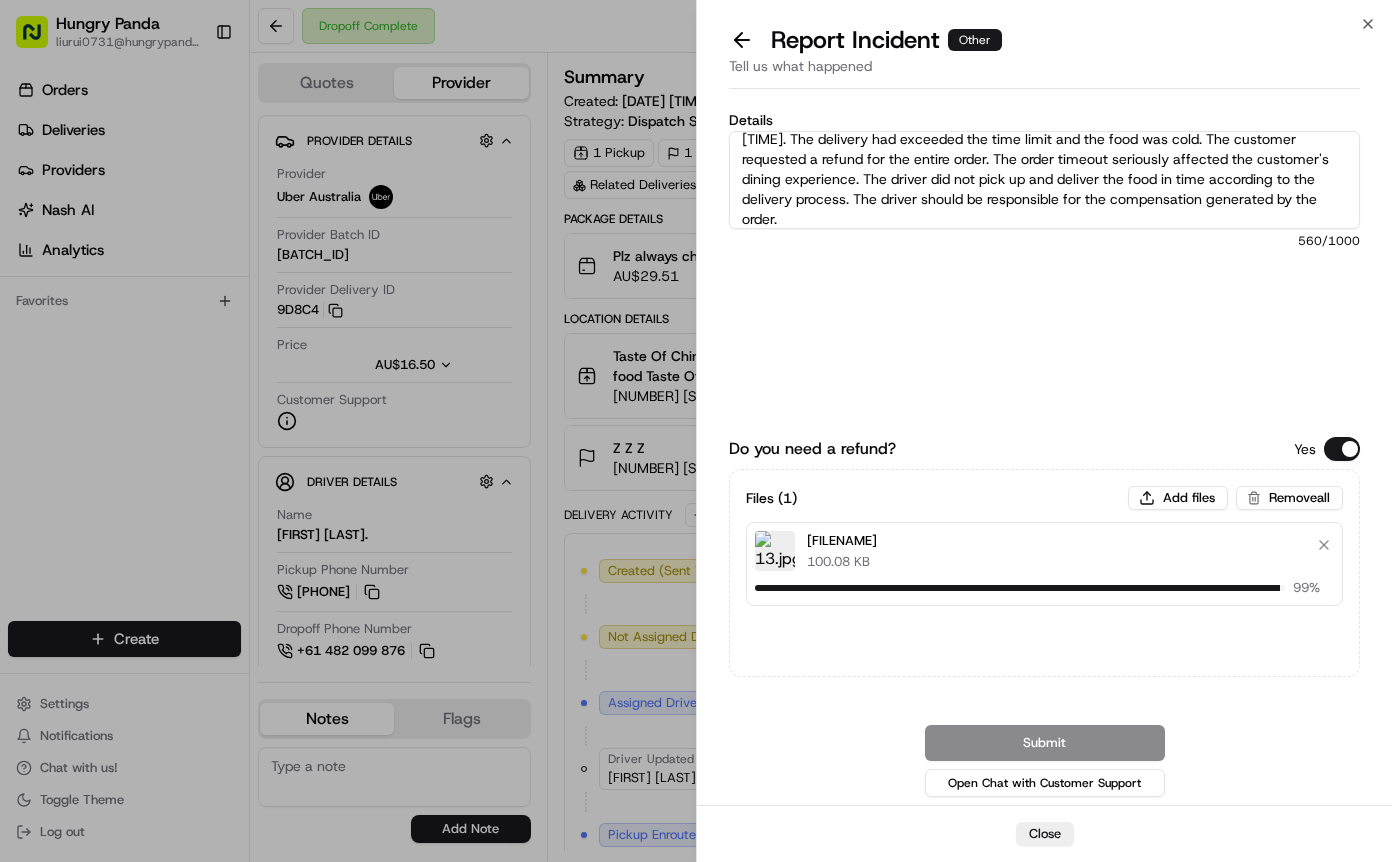 type 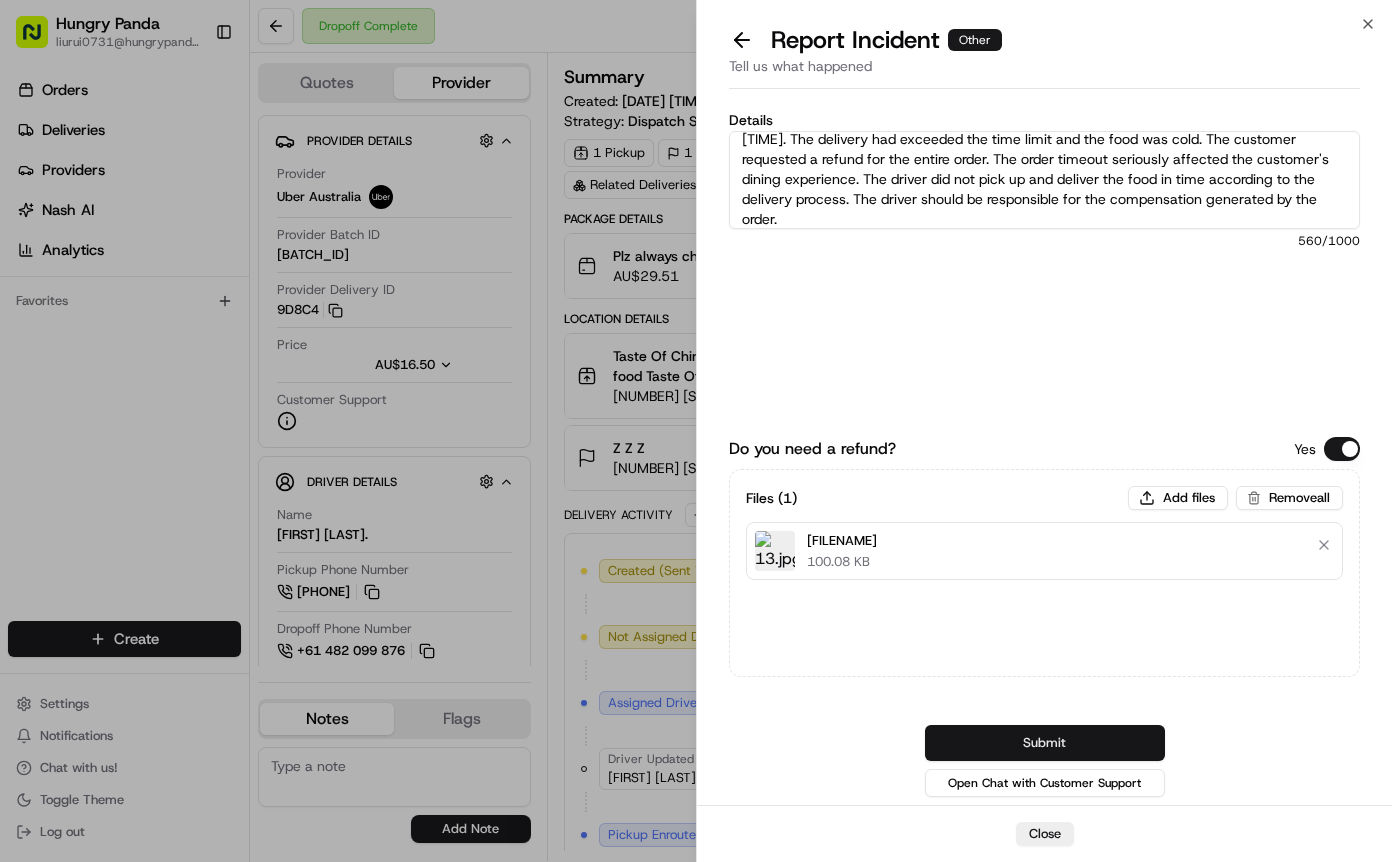 click on "Submit" at bounding box center (1045, 743) 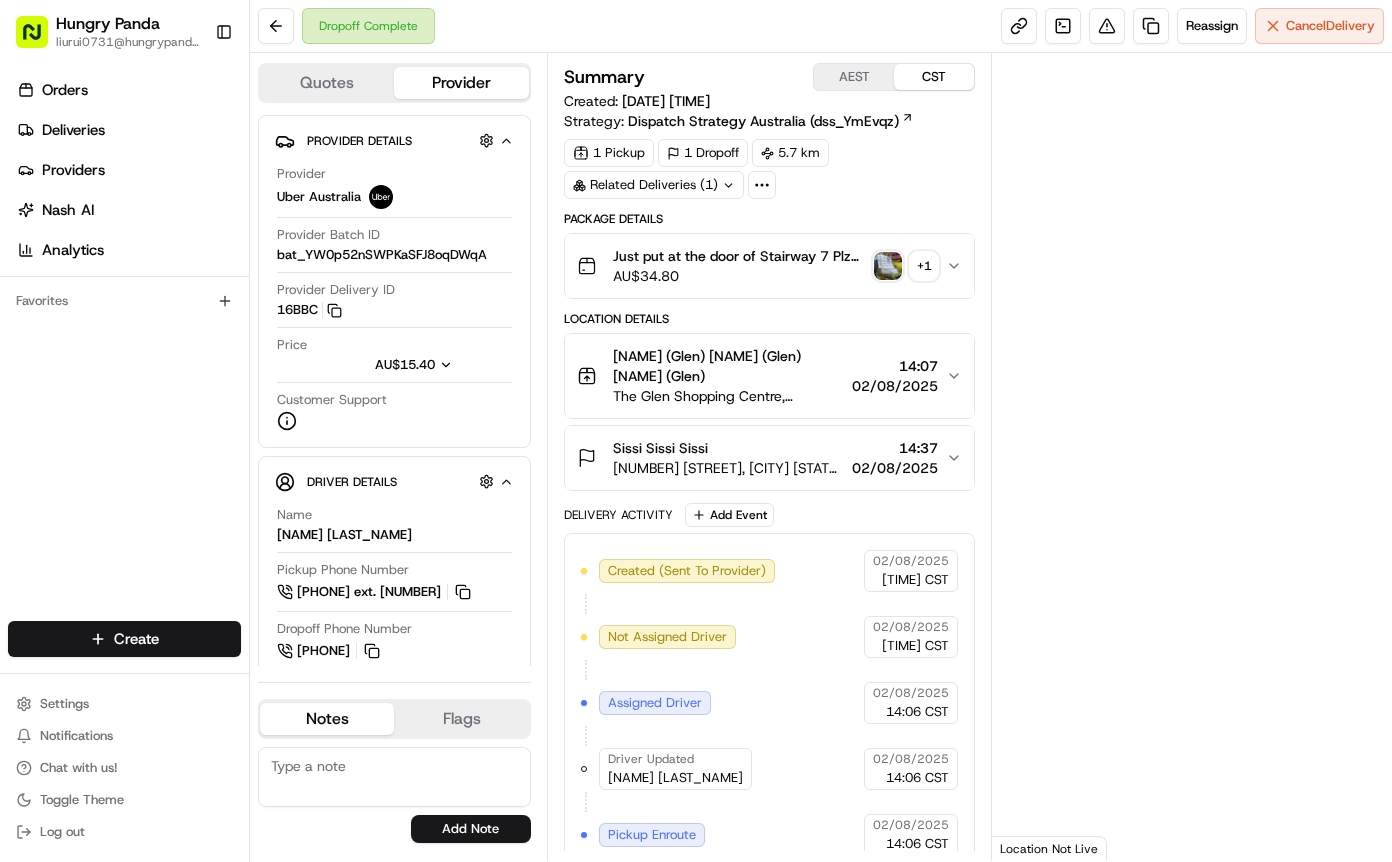 scroll, scrollTop: 0, scrollLeft: 0, axis: both 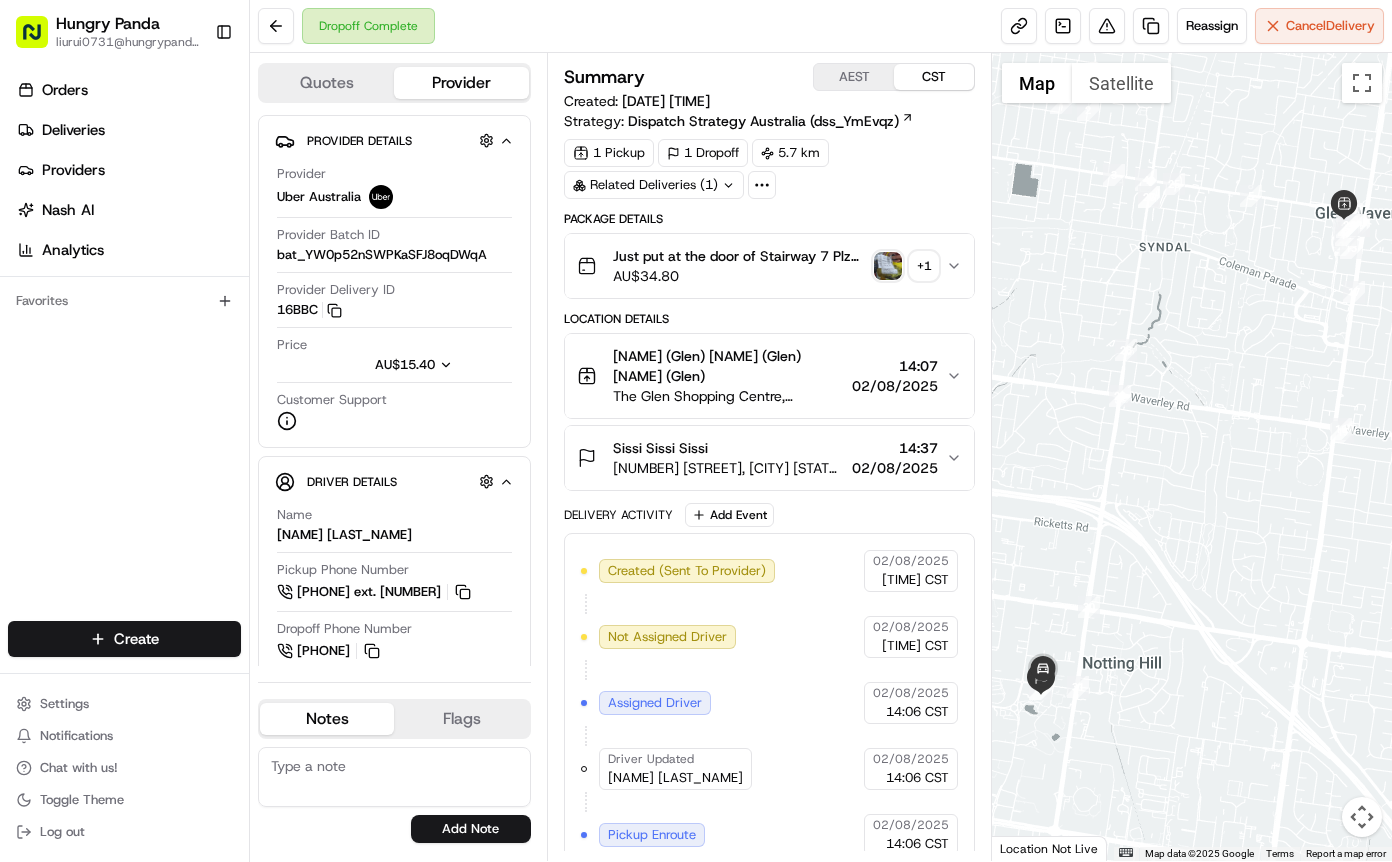 click on "Just put at the door of Stairway 7
Plz always check order number, call customer when you arrive, any delivery issues, Contact WhatsApp [PHONE] AU$ 34.80 + 1" at bounding box center (769, 266) 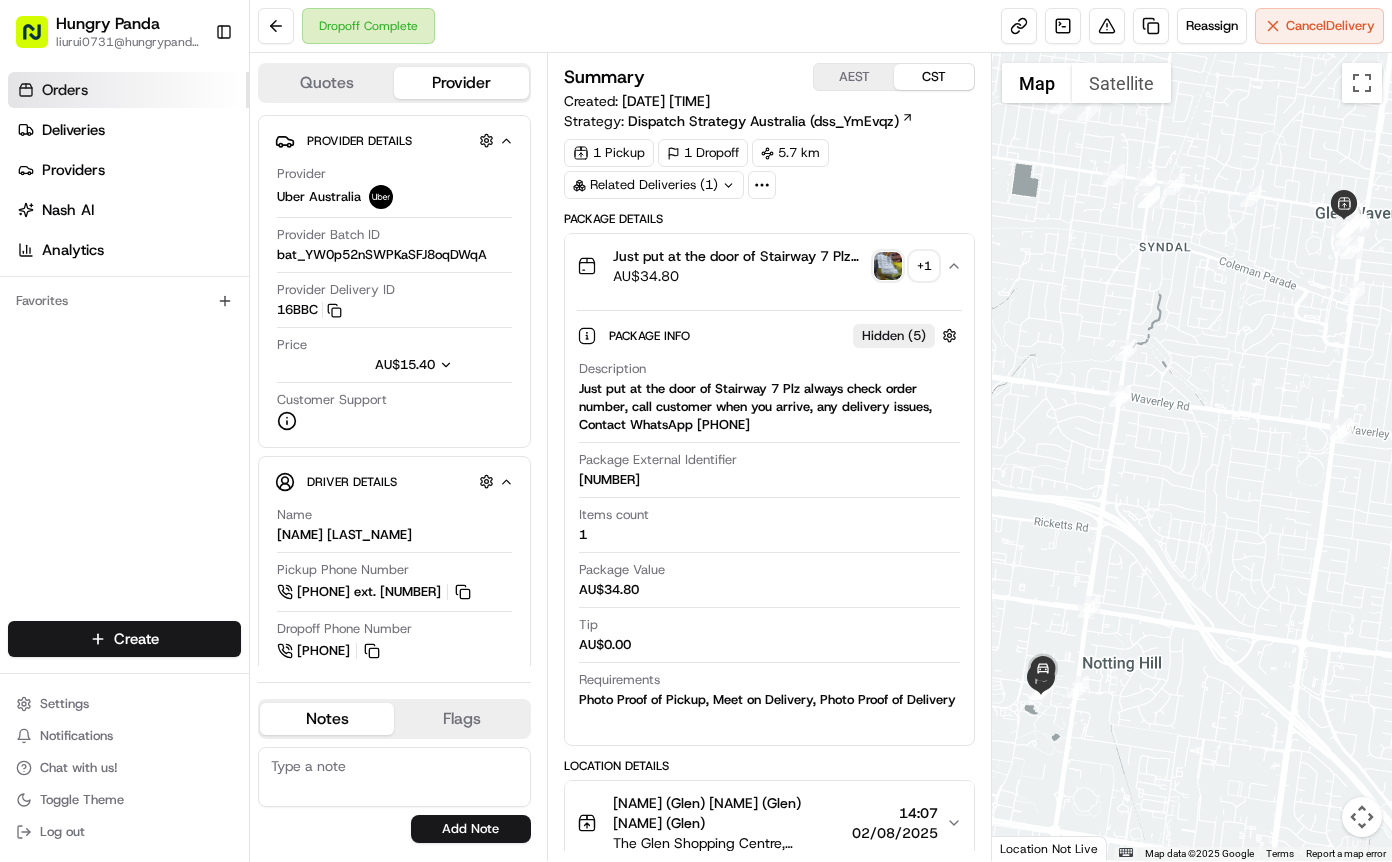 type 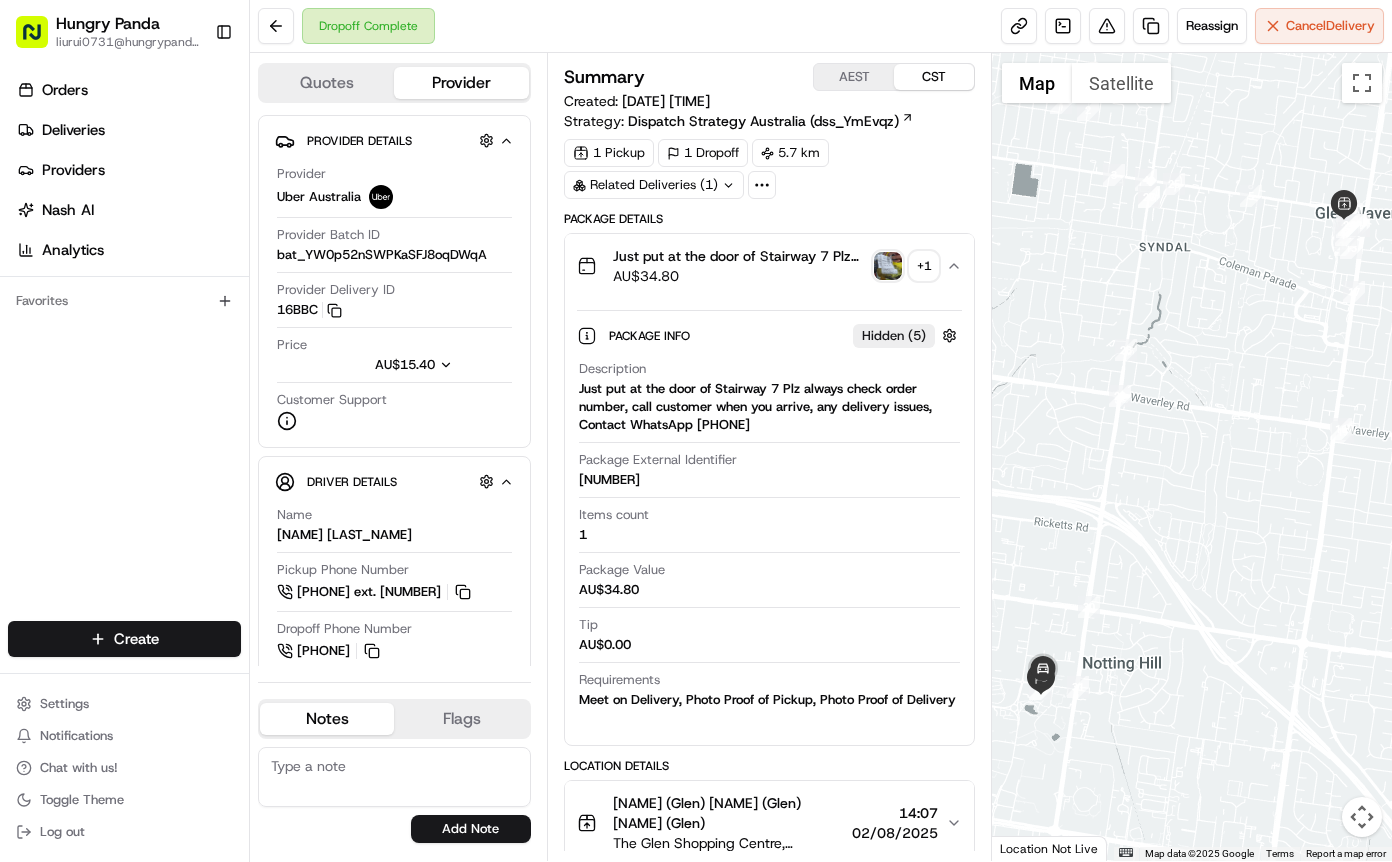 click at bounding box center [888, 266] 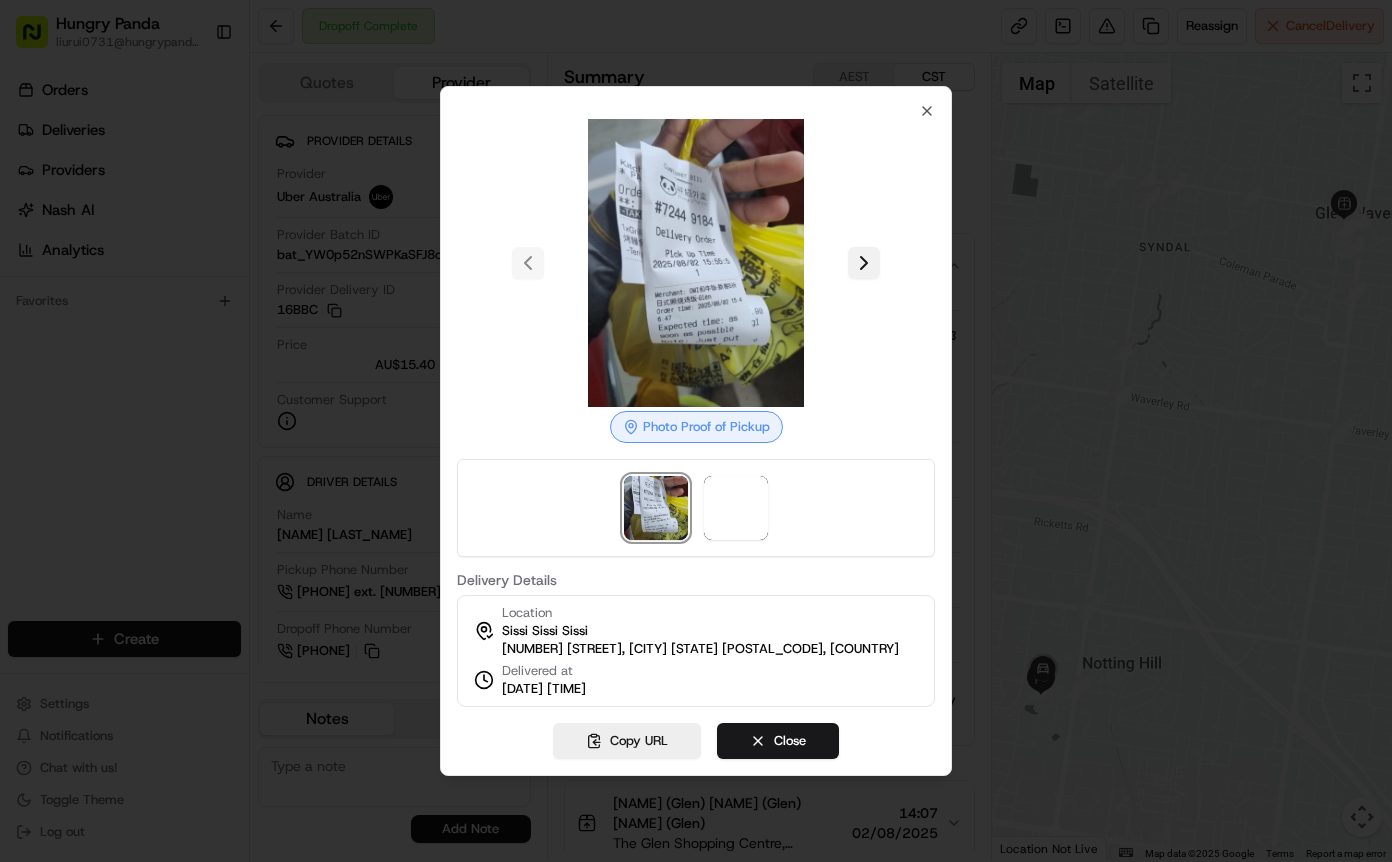 click at bounding box center [864, 263] 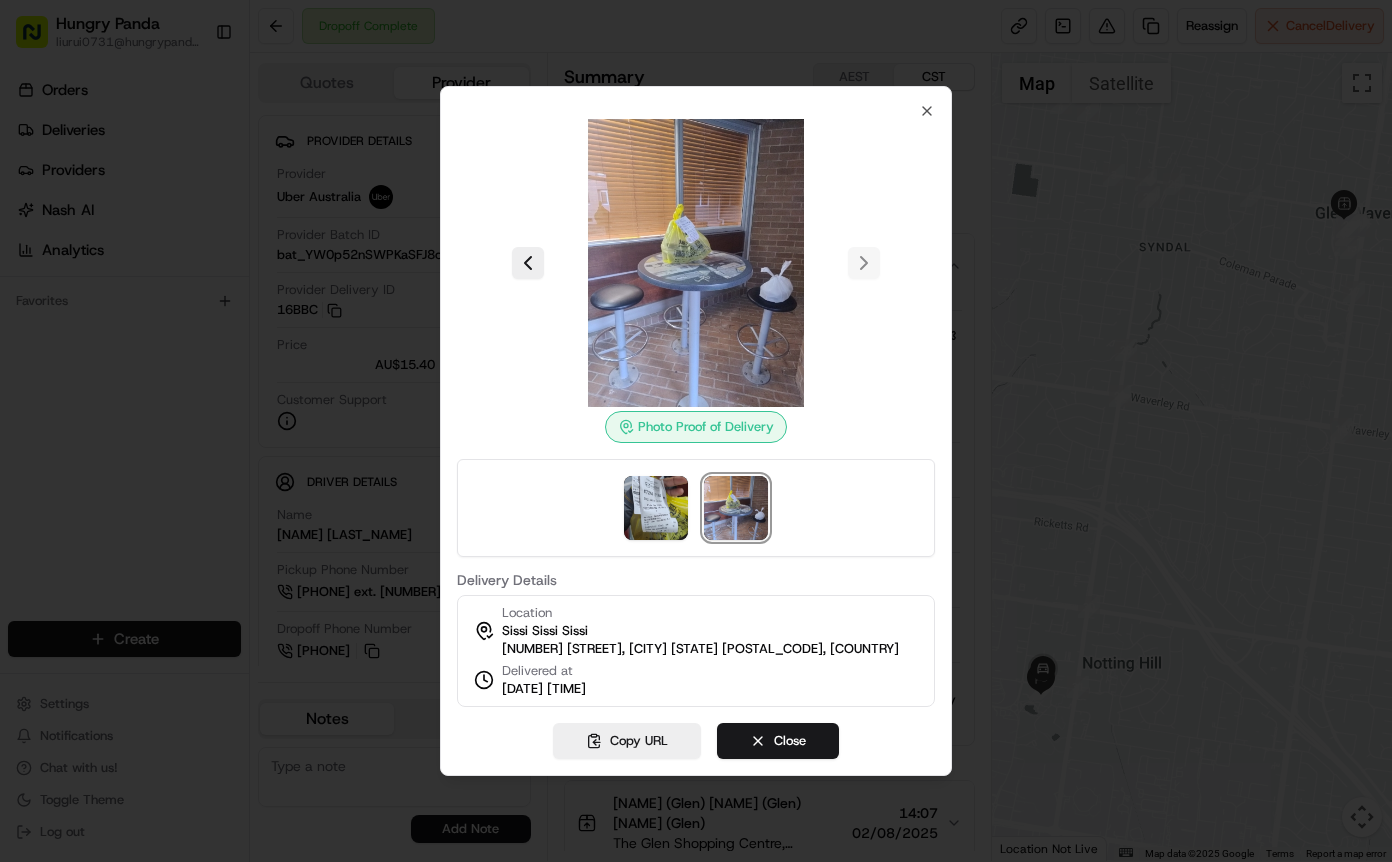 drag, startPoint x: 1067, startPoint y: 97, endPoint x: 1093, endPoint y: 25, distance: 76.55064 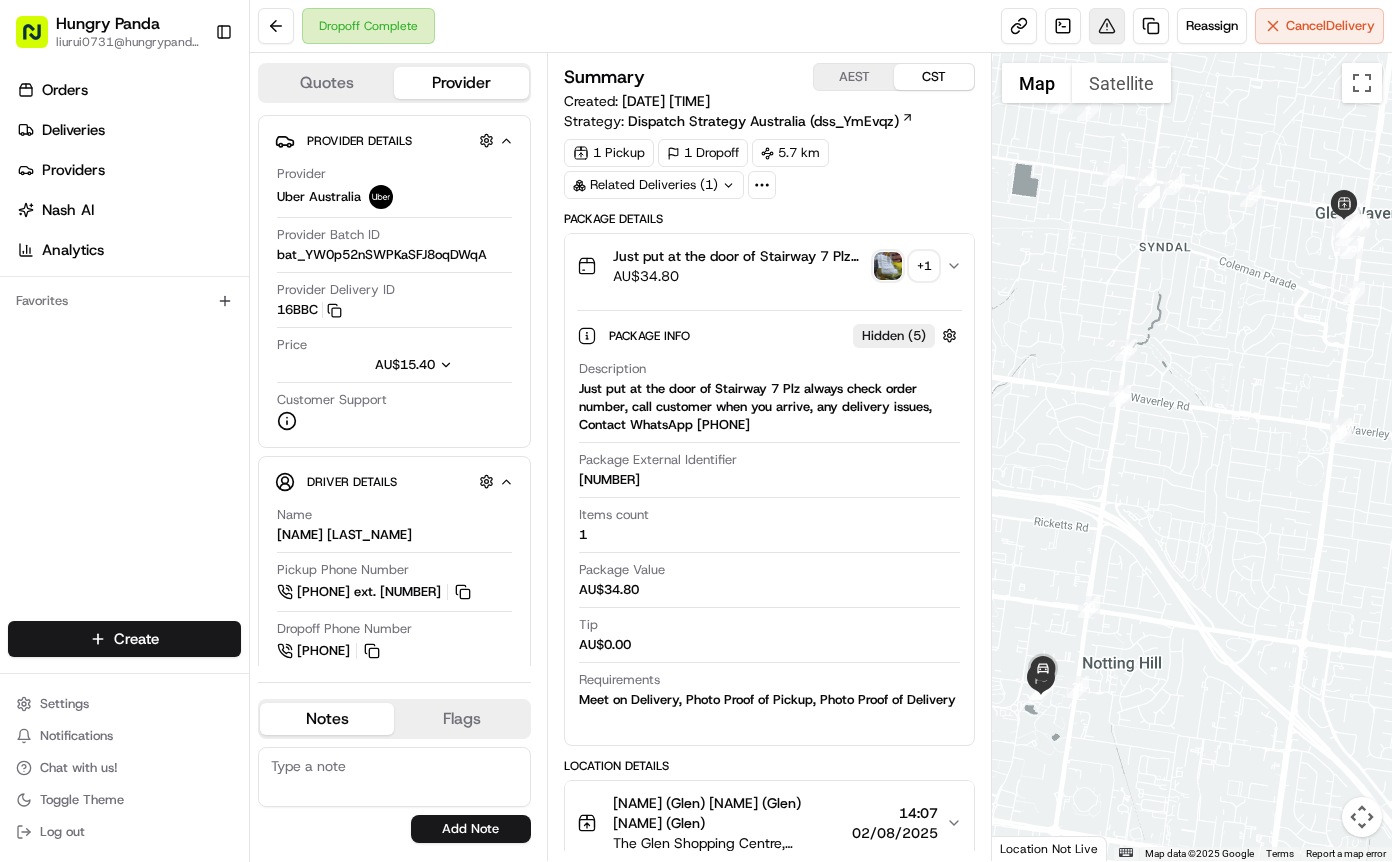 click at bounding box center [1107, 26] 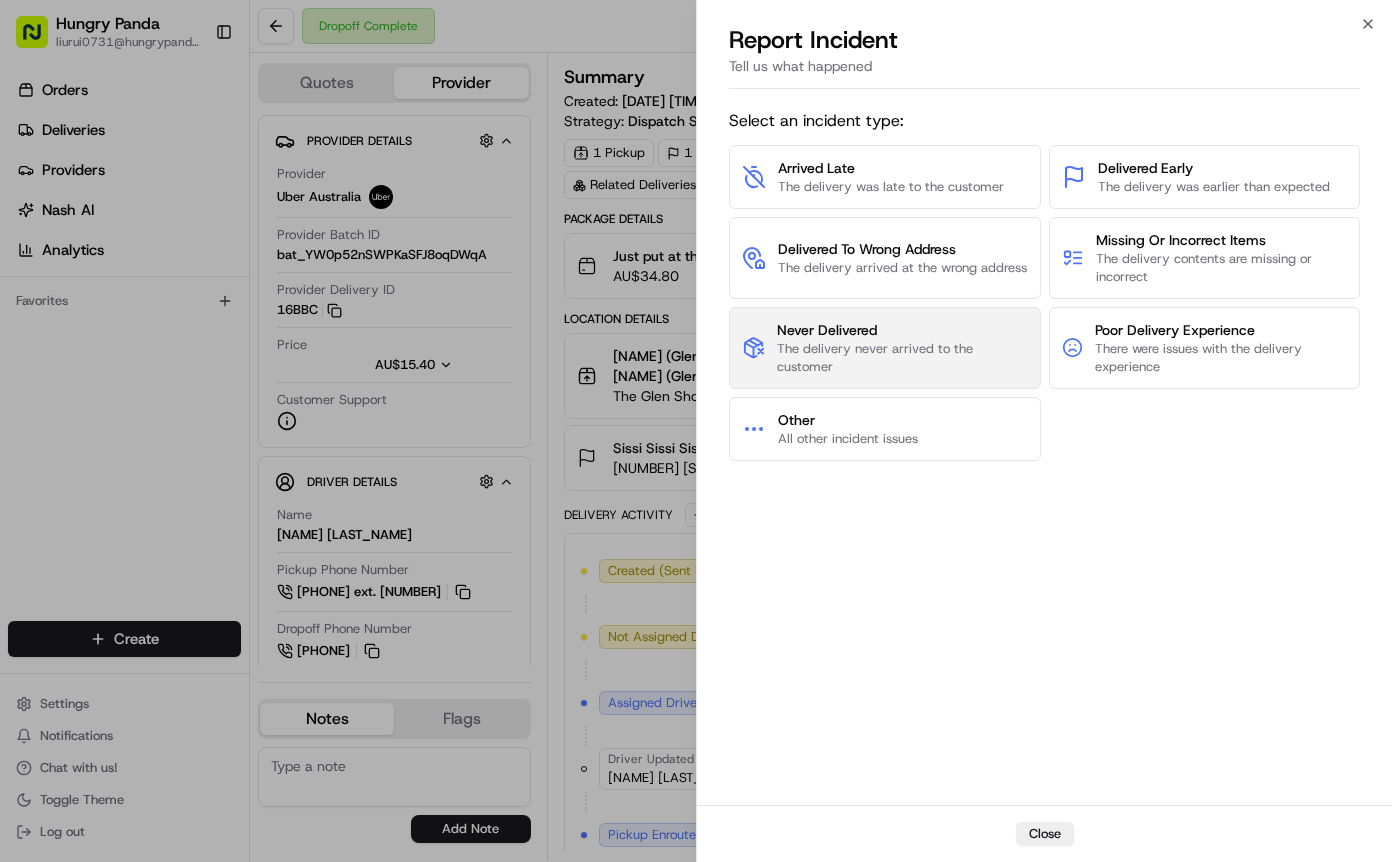 click on "The delivery never arrived to the customer" at bounding box center (902, 358) 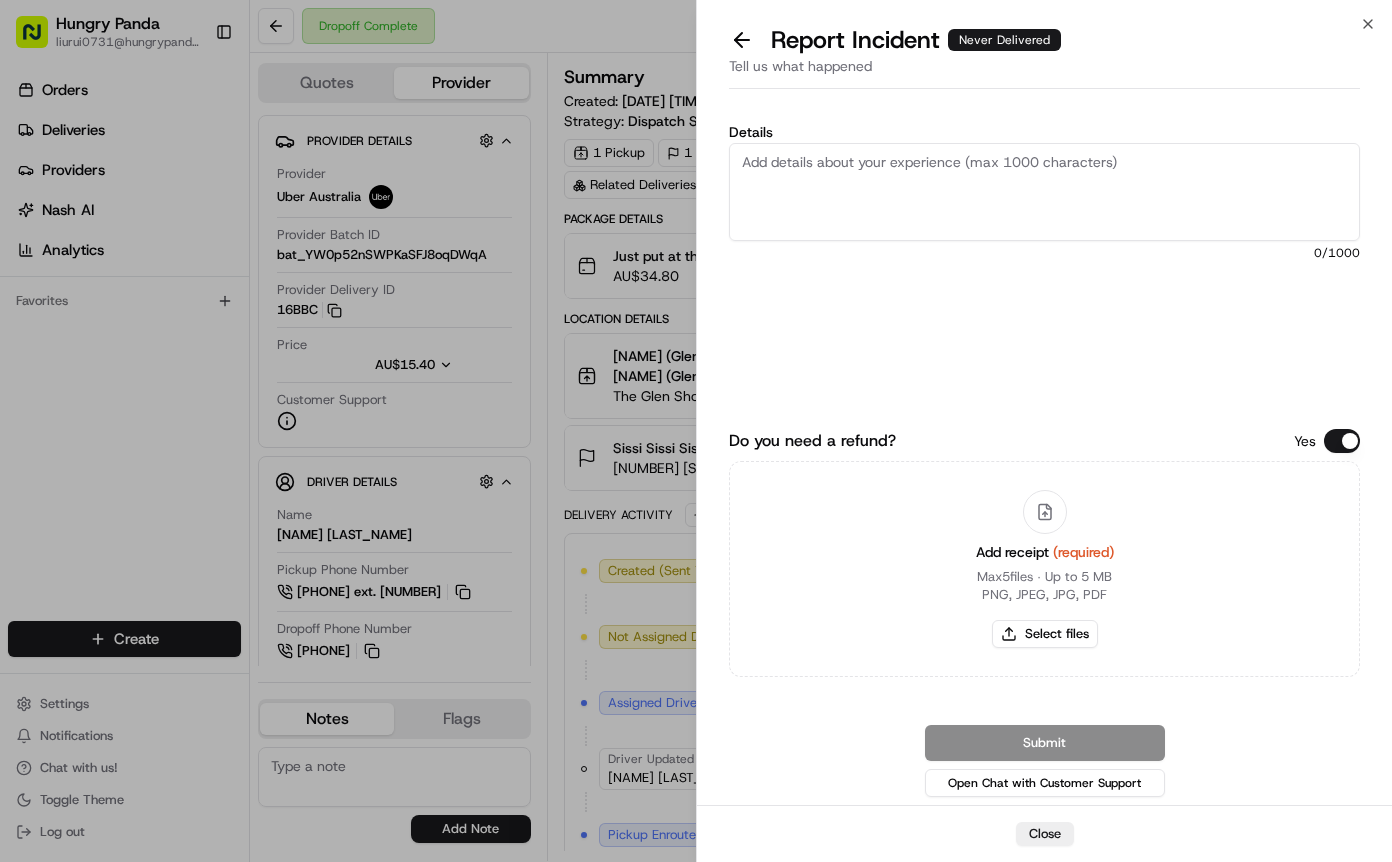 click on "Details" at bounding box center [1044, 192] 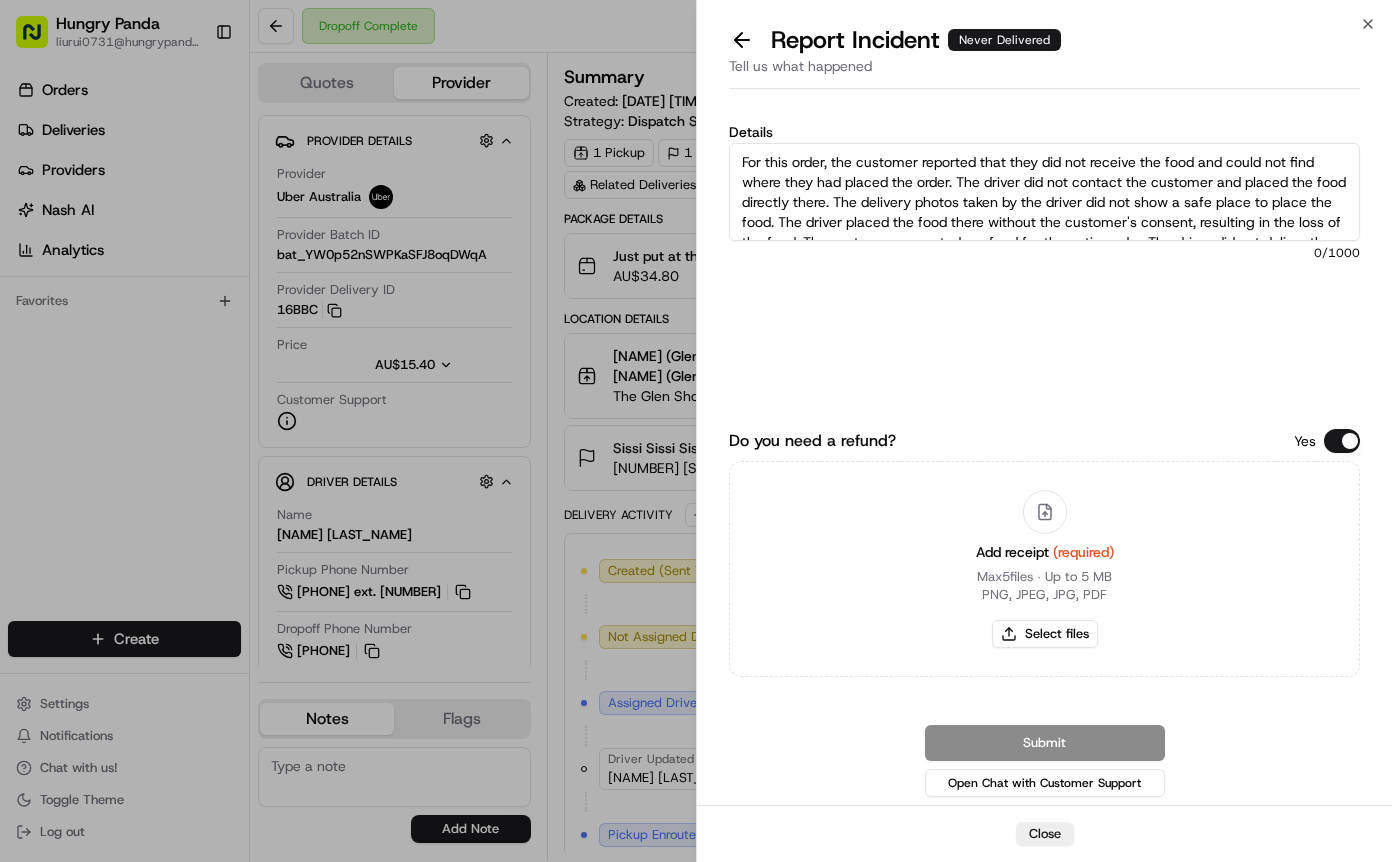 scroll, scrollTop: 51, scrollLeft: 0, axis: vertical 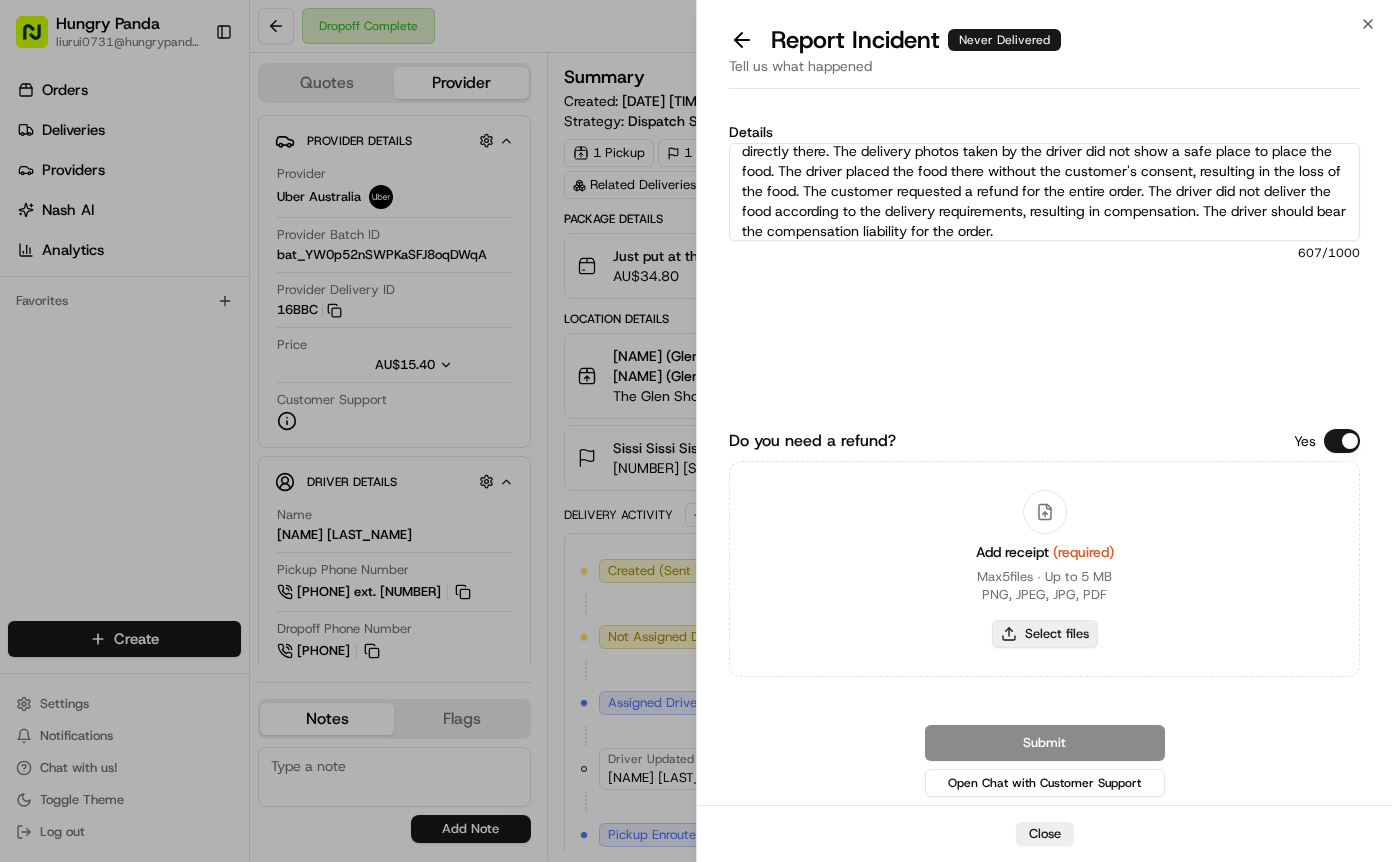 type on "For this order, the customer reported that they did not receive the food and could not find where they had placed the order. The driver did not contact the customer and placed the food directly there. The delivery photos taken by the driver did not show a safe place to place the food. The driver placed the food there without the customer's consent, resulting in the loss of the food. The customer requested a refund for the entire order. The driver did not deliver the food according to the delivery requirements, resulting in compensation. The driver should bear the compensation liability for the order." 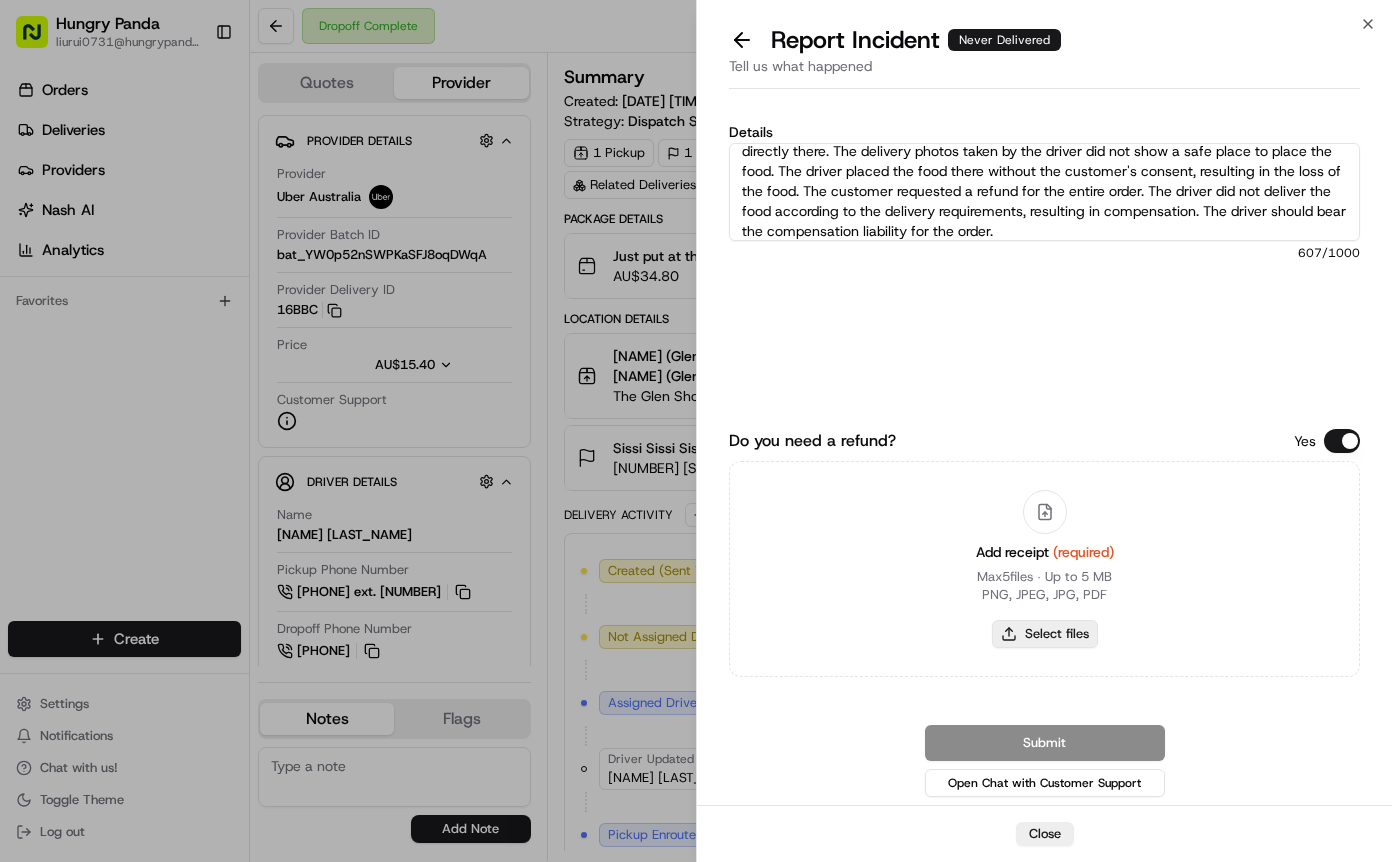 type on "C:\fakepath\14.jpg" 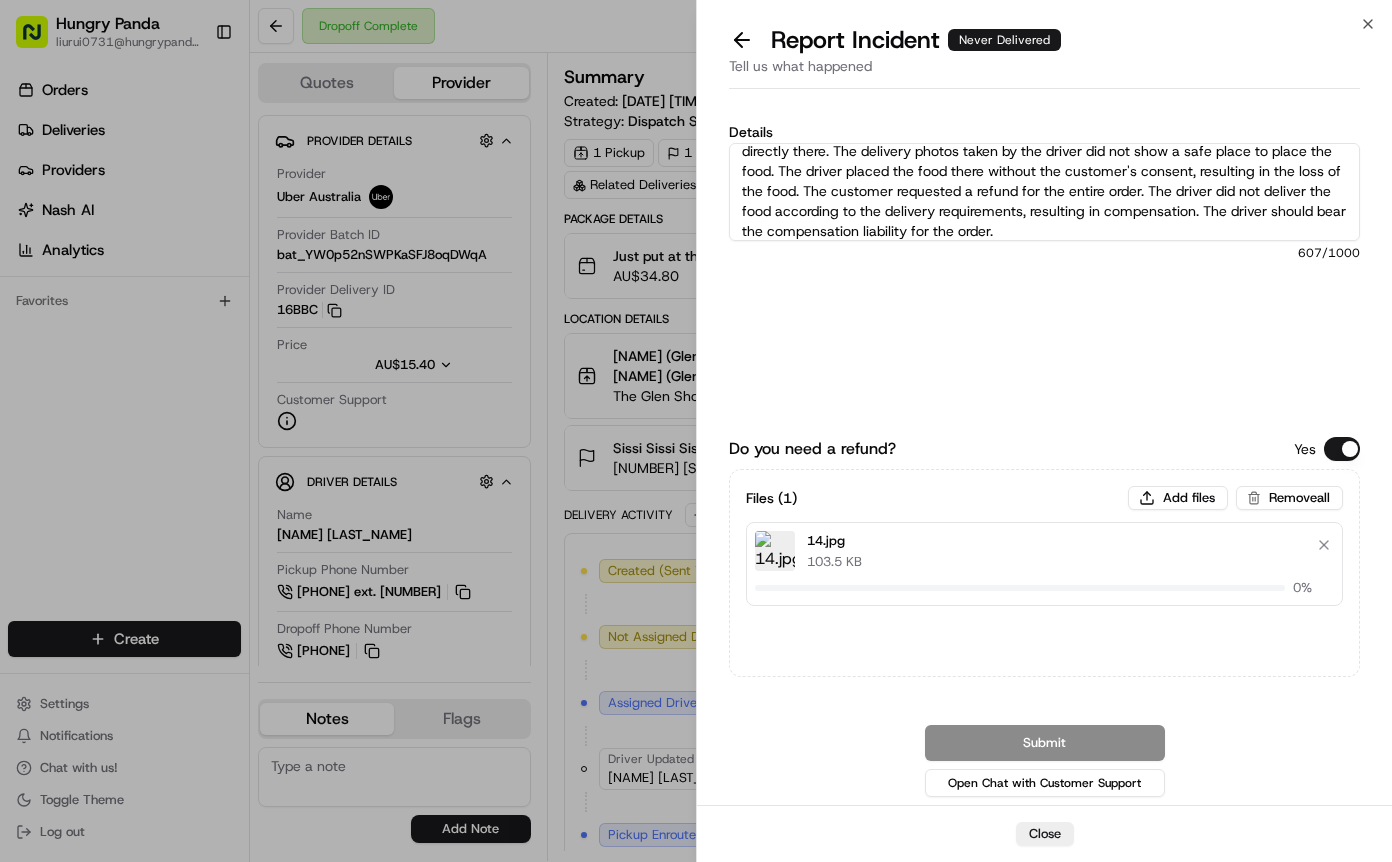 type 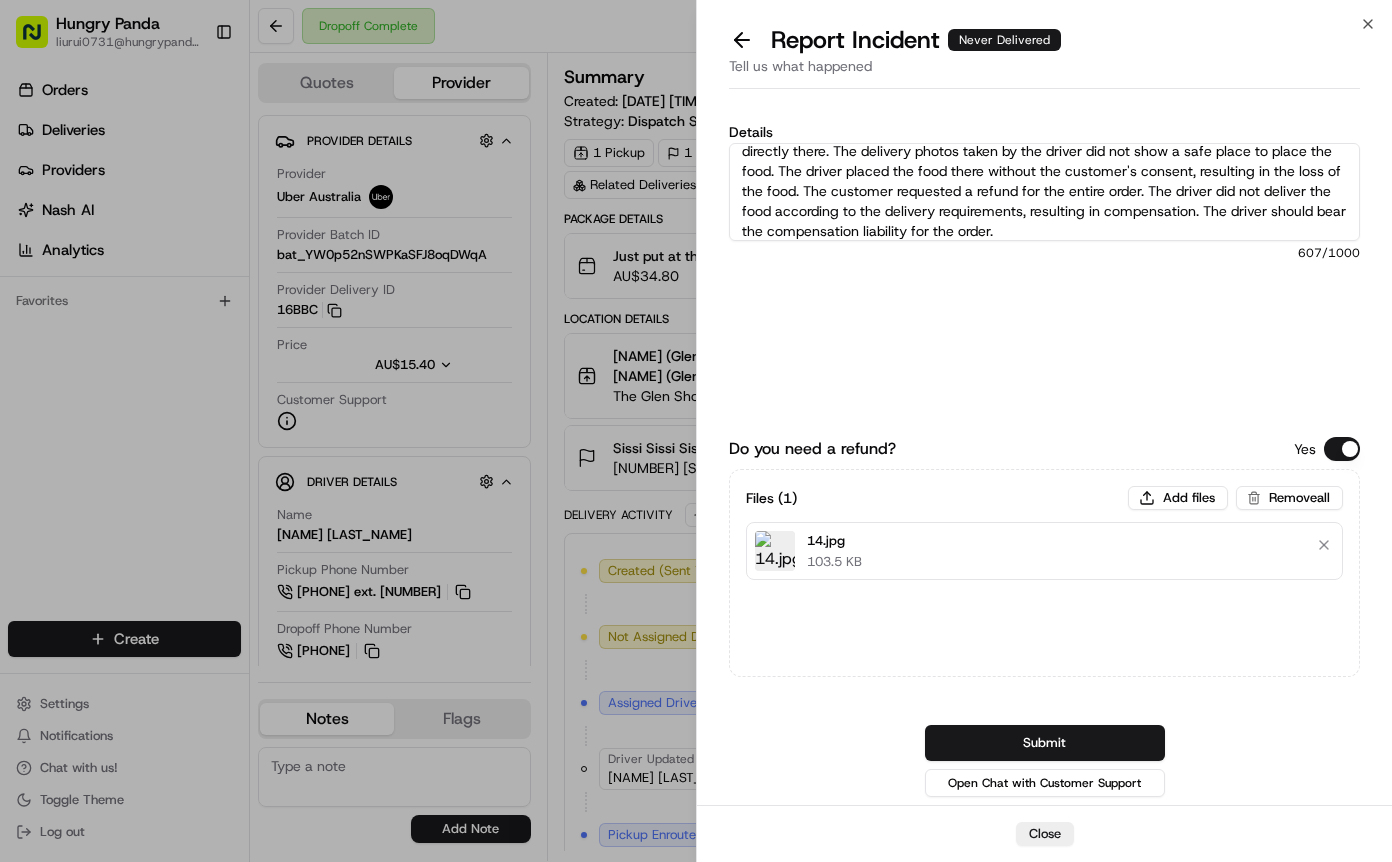 drag, startPoint x: 1126, startPoint y: 735, endPoint x: 1366, endPoint y: 645, distance: 256.3201 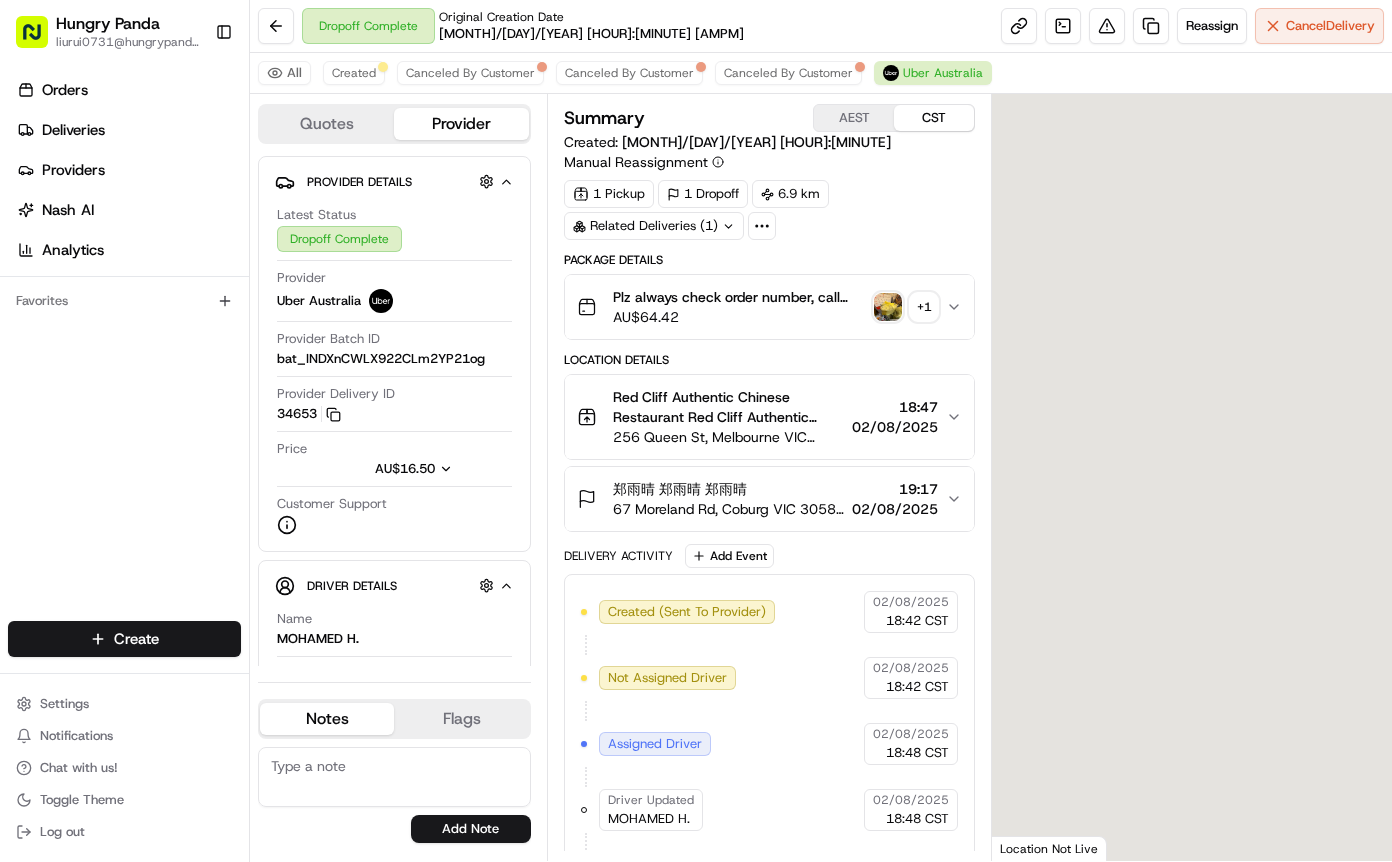 scroll, scrollTop: 0, scrollLeft: 0, axis: both 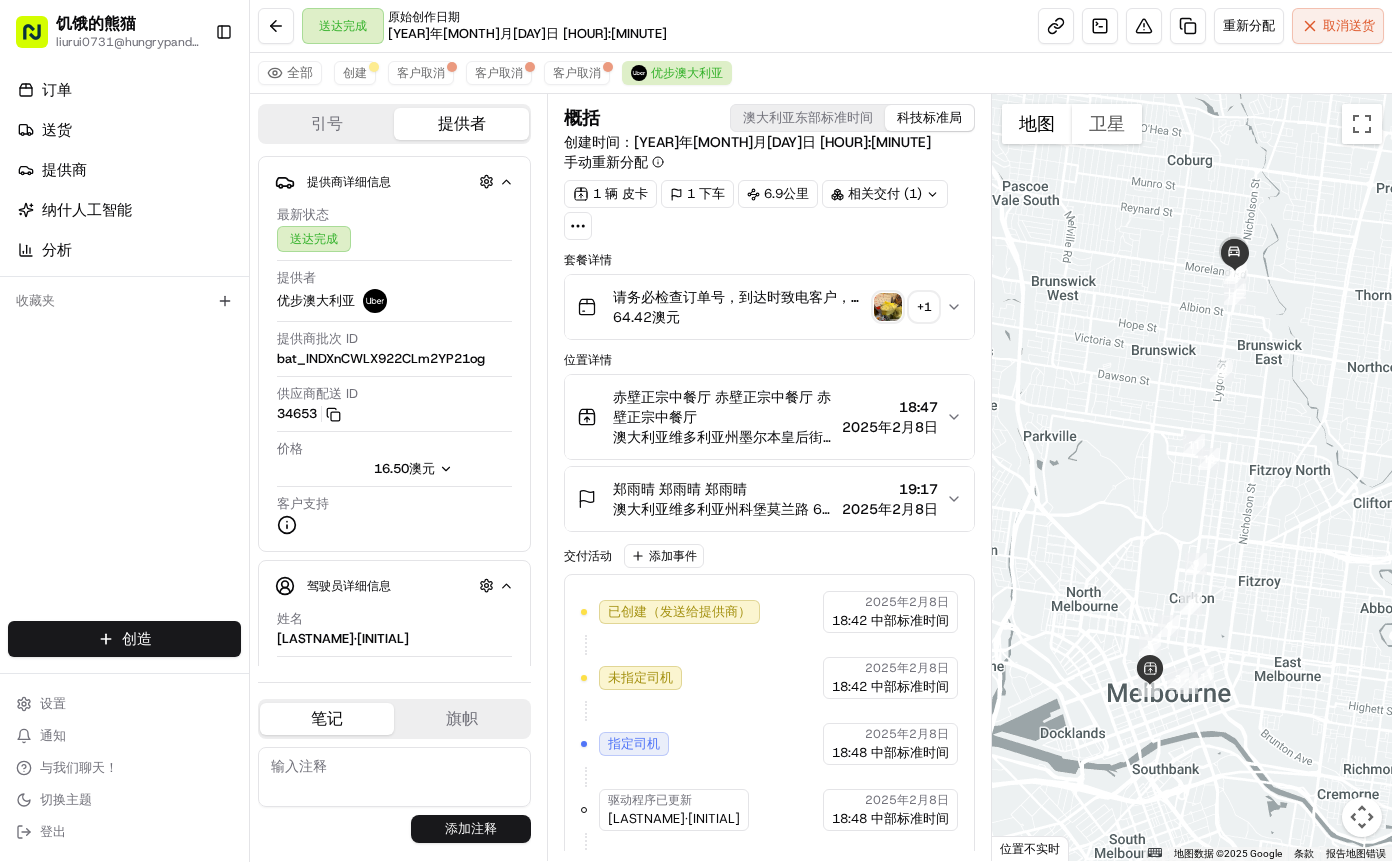 click at bounding box center [888, 307] 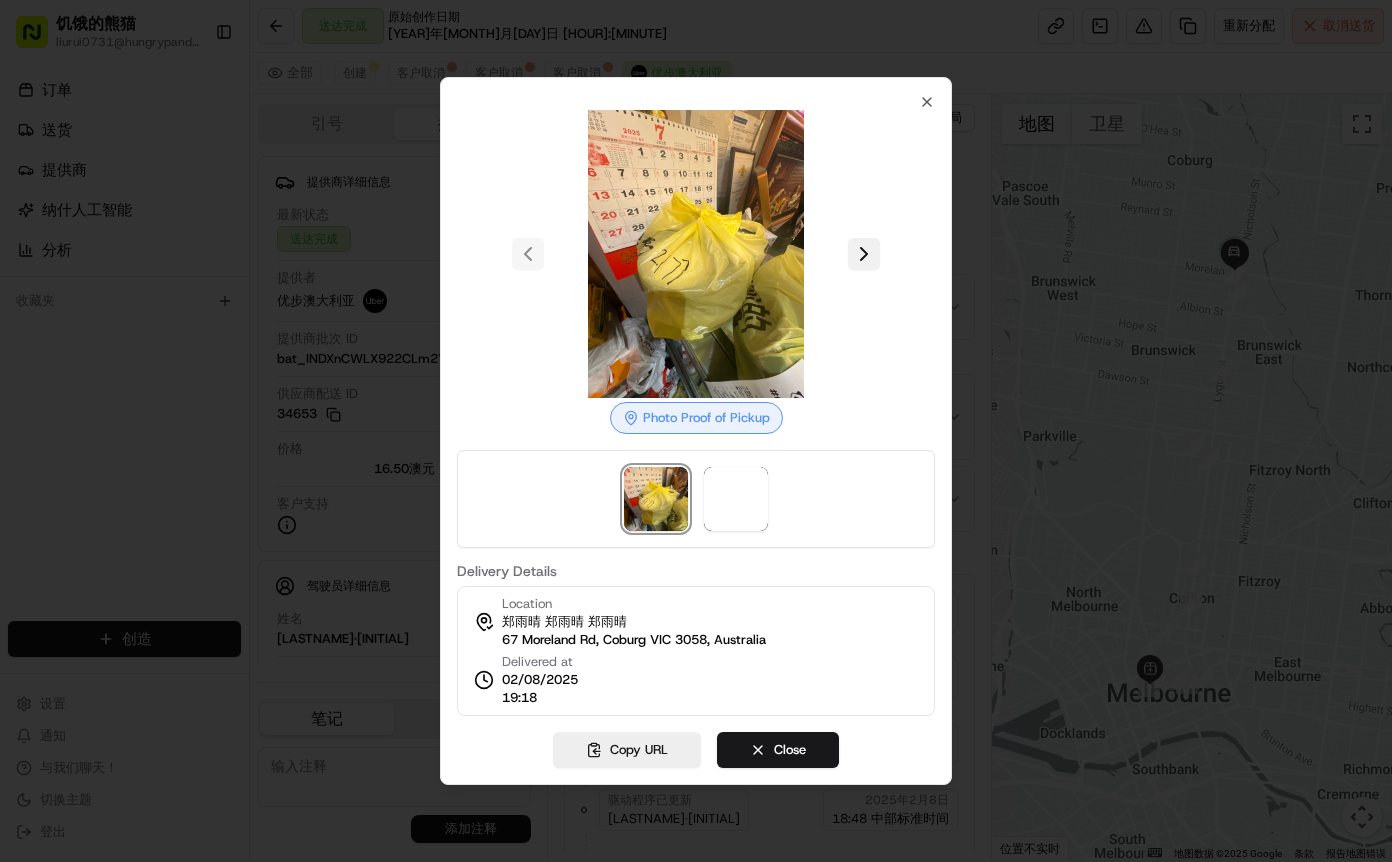 click at bounding box center (864, 254) 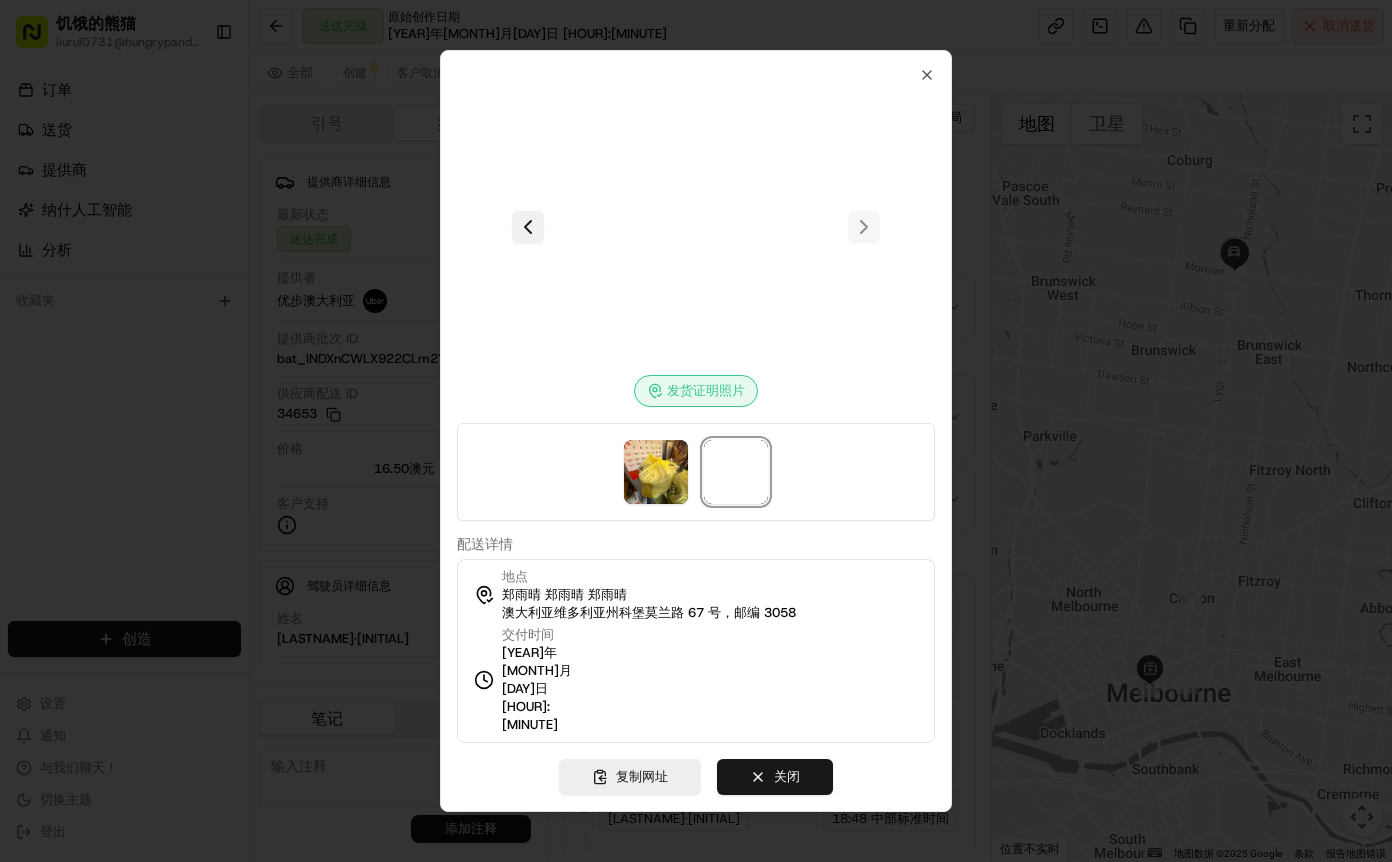 click at bounding box center [528, 227] 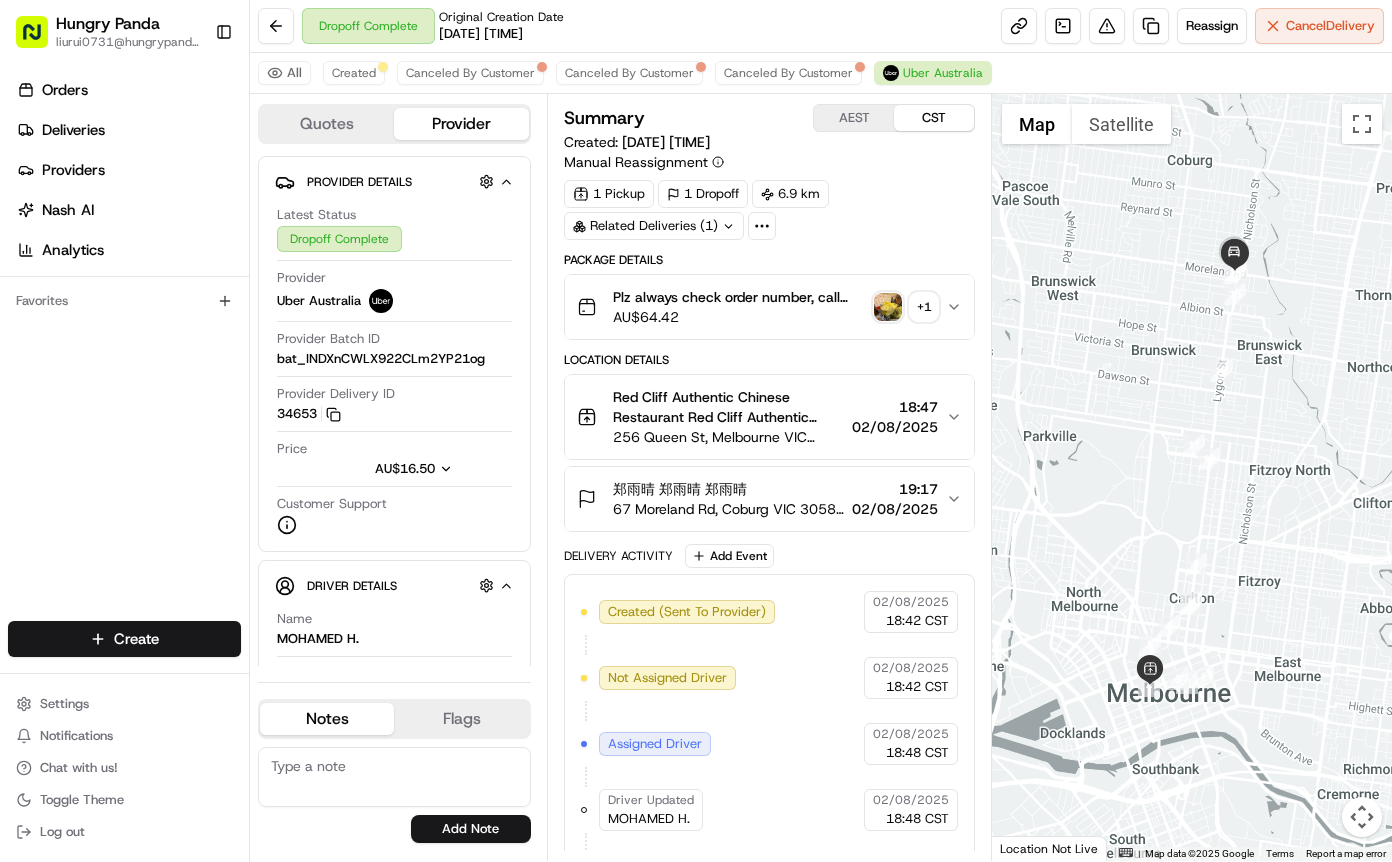 scroll, scrollTop: 0, scrollLeft: 0, axis: both 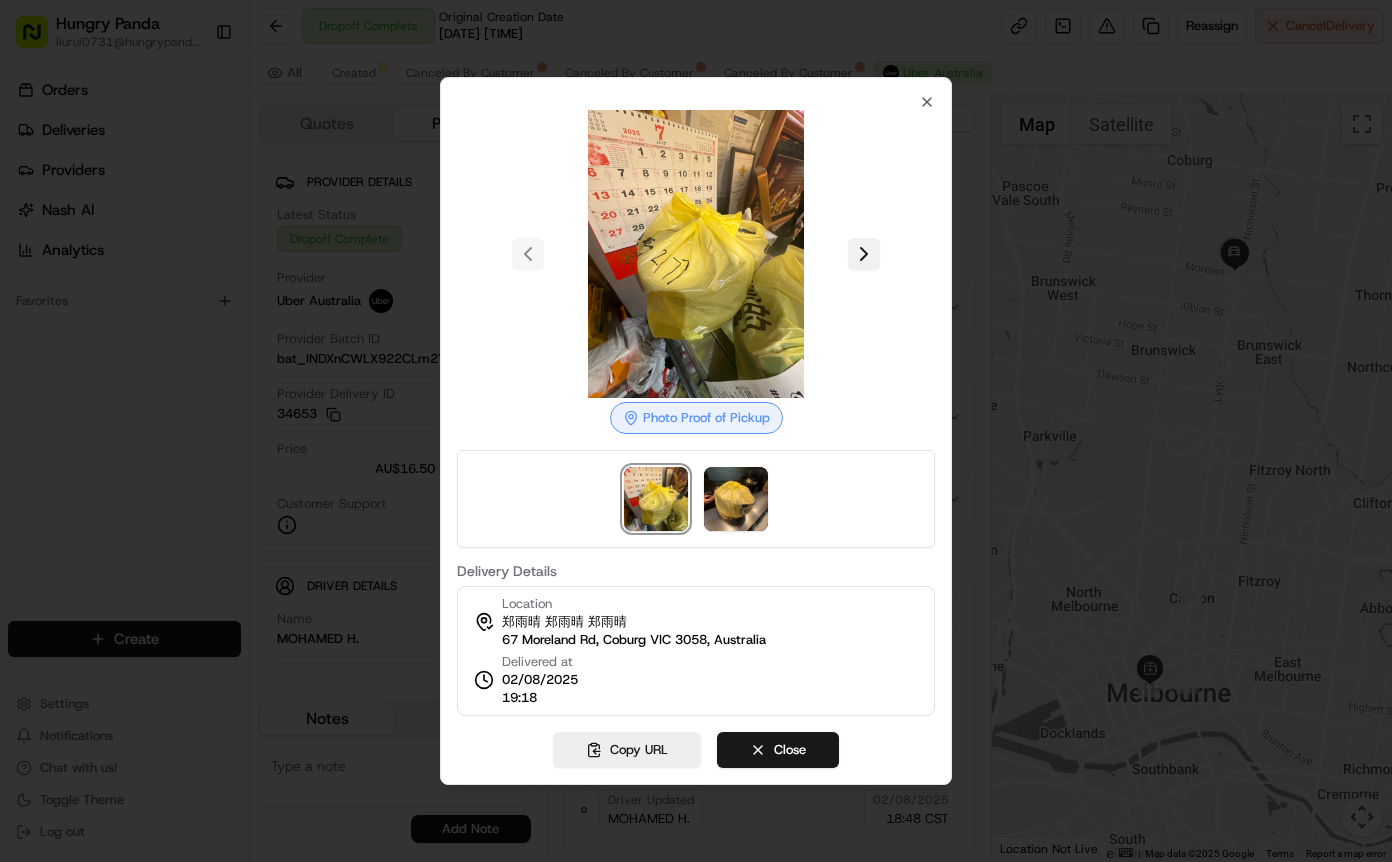 click at bounding box center (864, 254) 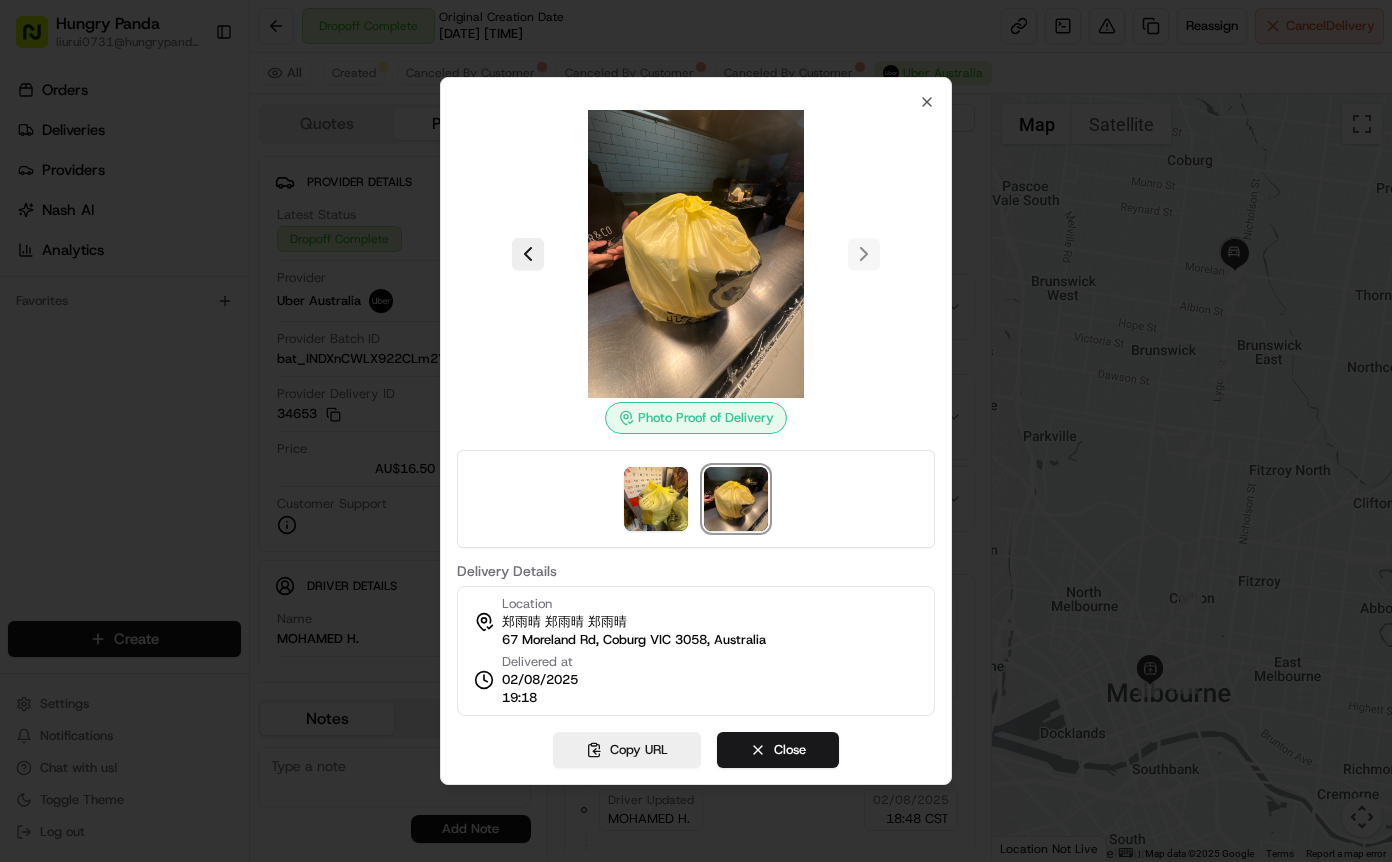 click at bounding box center (696, 431) 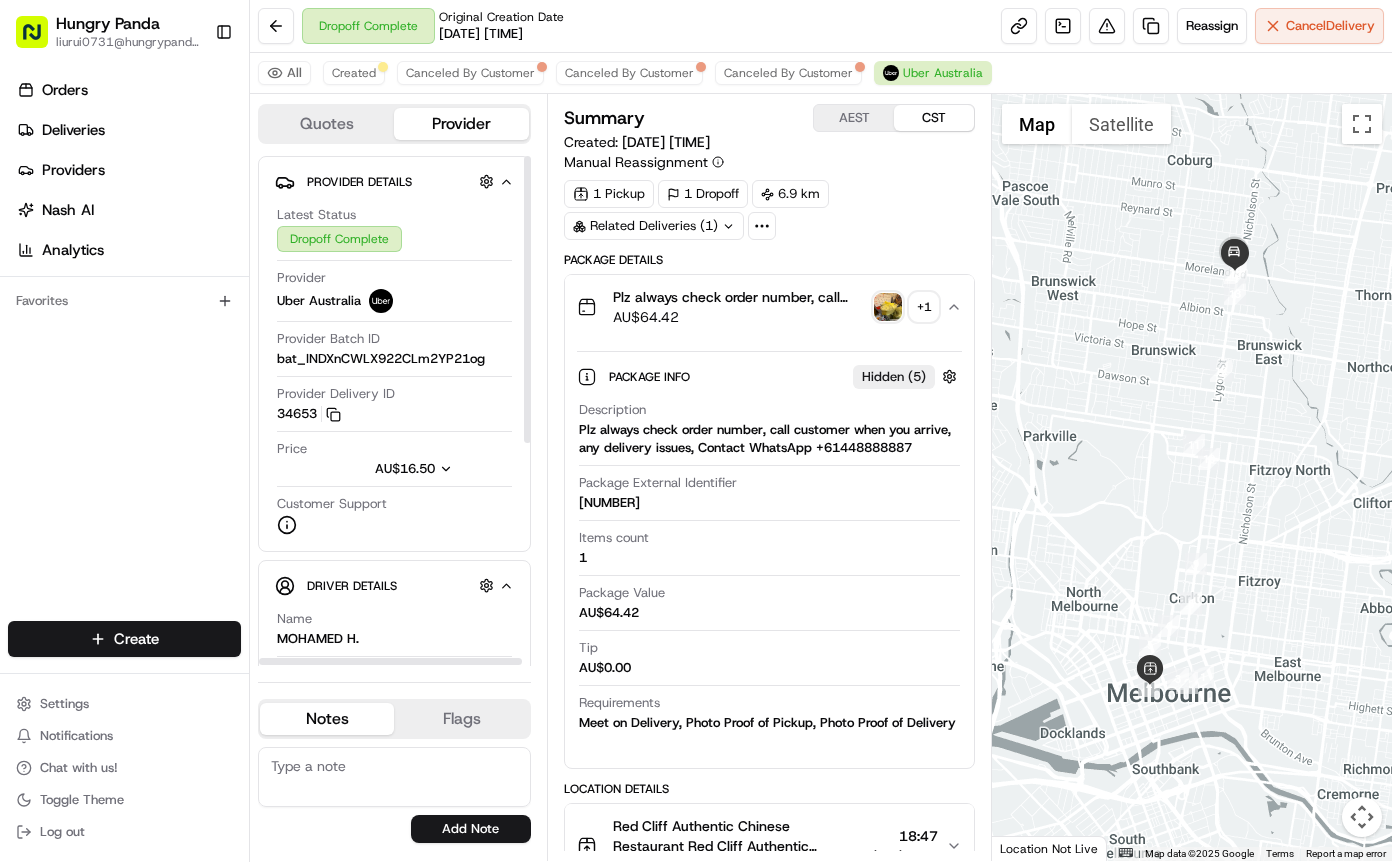 type 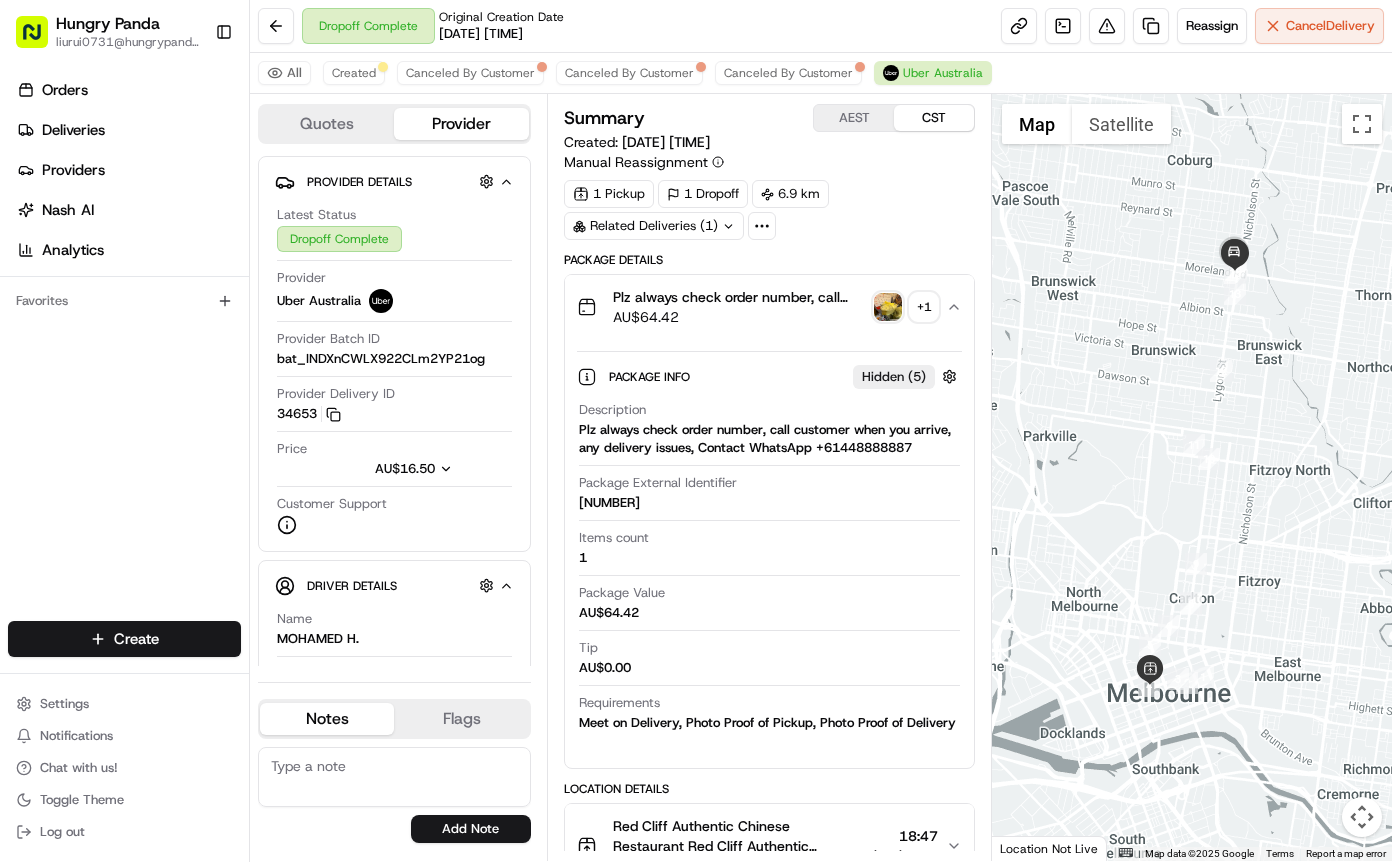 click at bounding box center (888, 307) 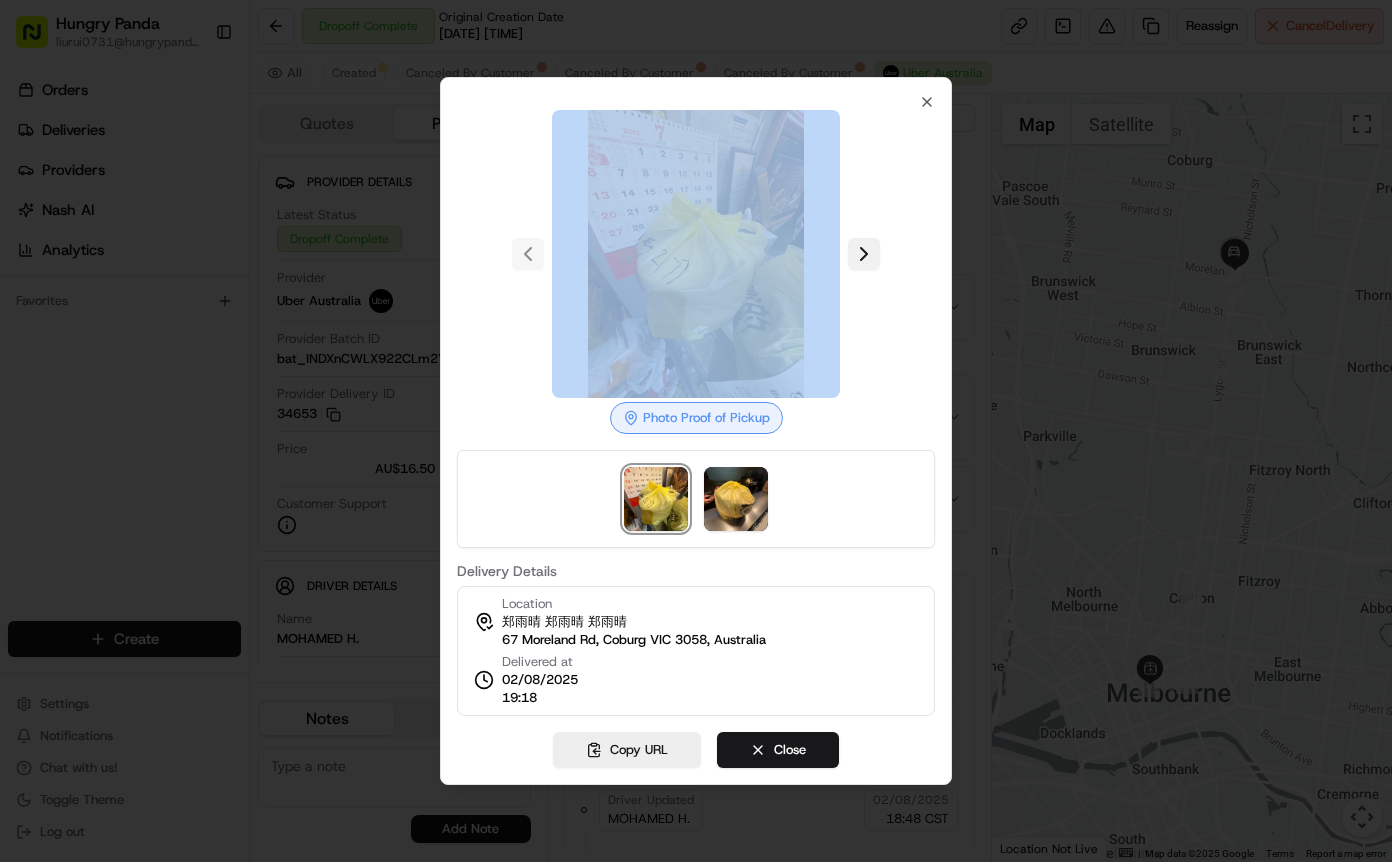 click at bounding box center (864, 254) 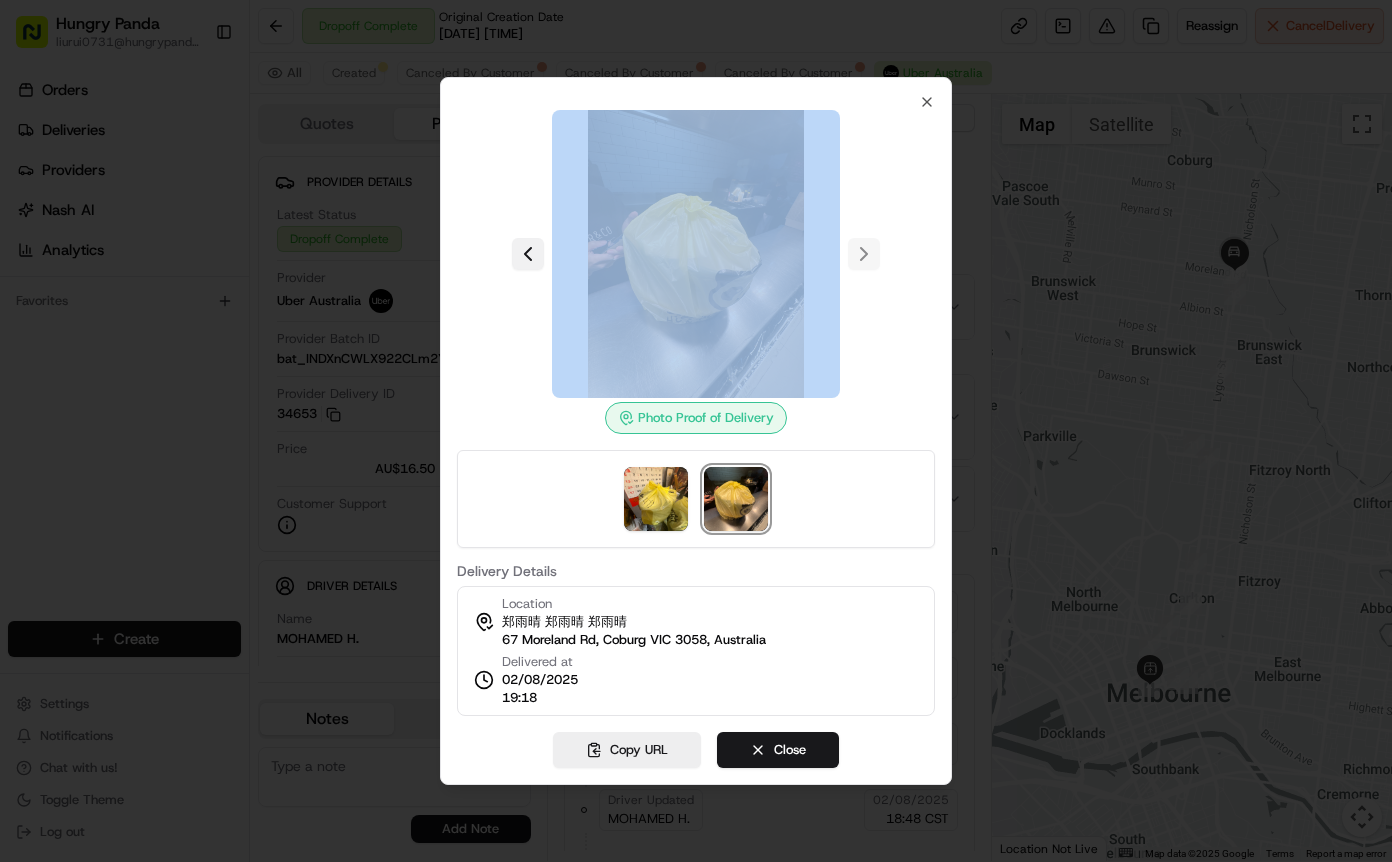 click at bounding box center [528, 254] 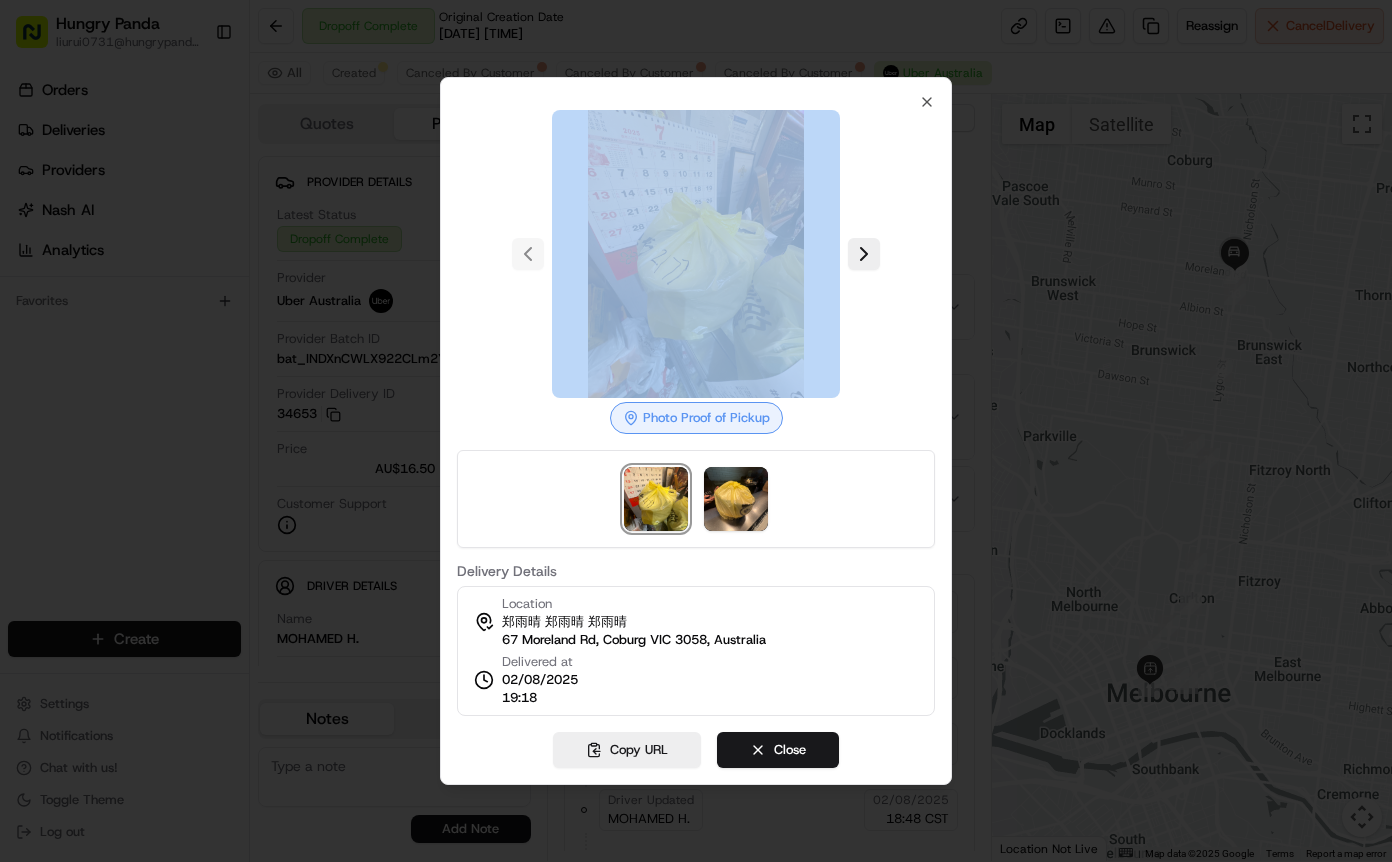 click at bounding box center (696, 254) 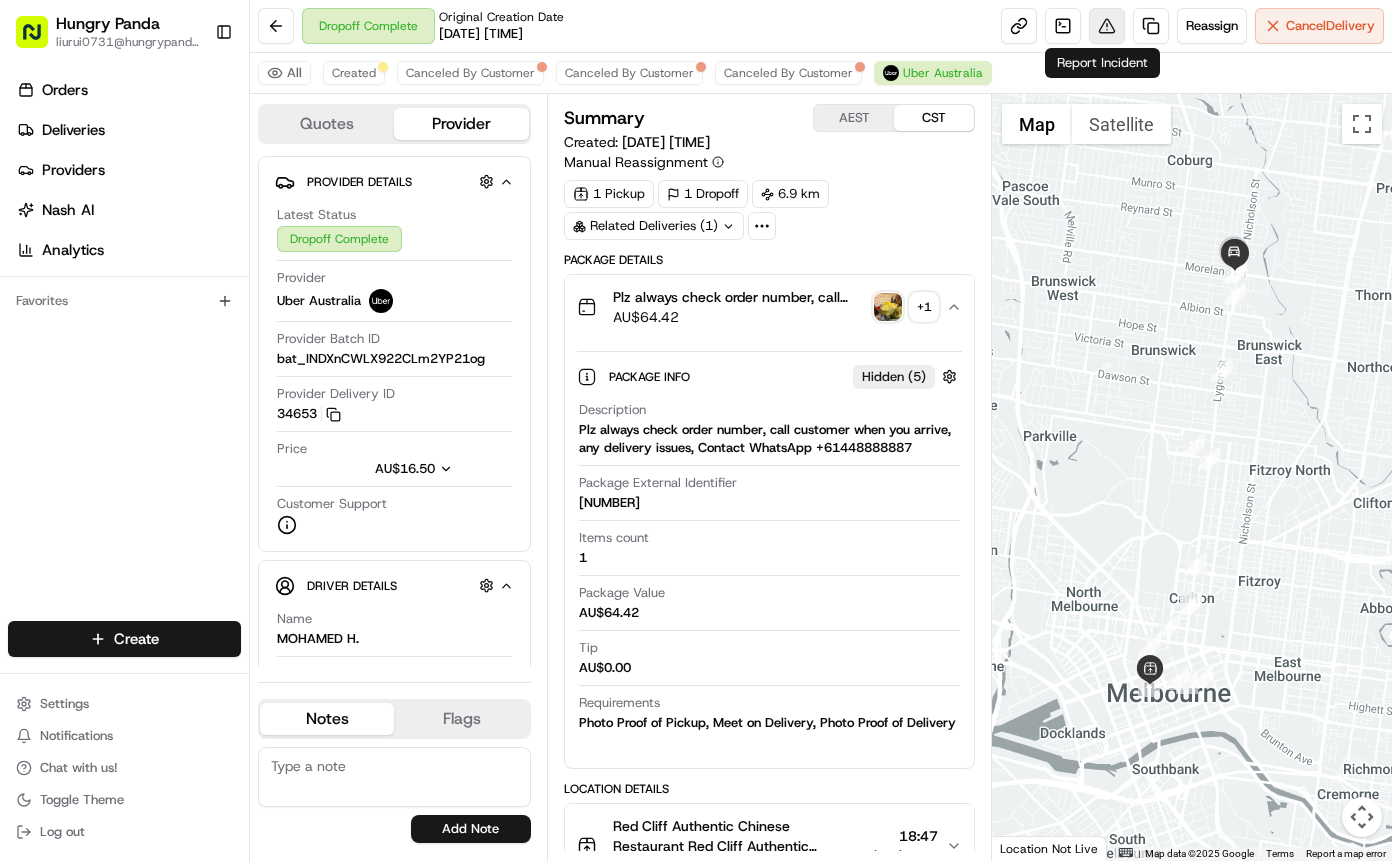 click at bounding box center (1107, 26) 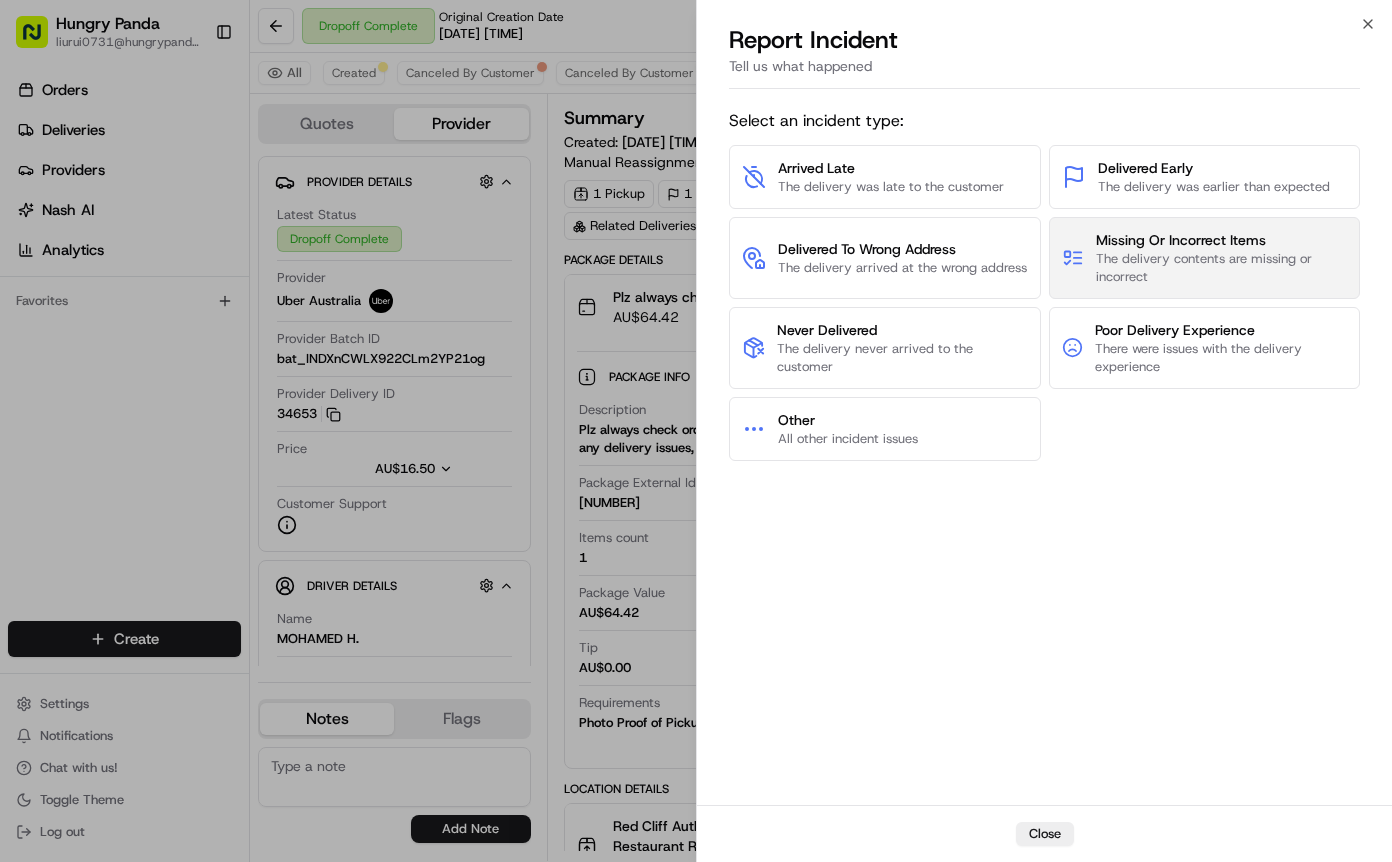 click on "The delivery contents are missing or incorrect" at bounding box center (1221, 268) 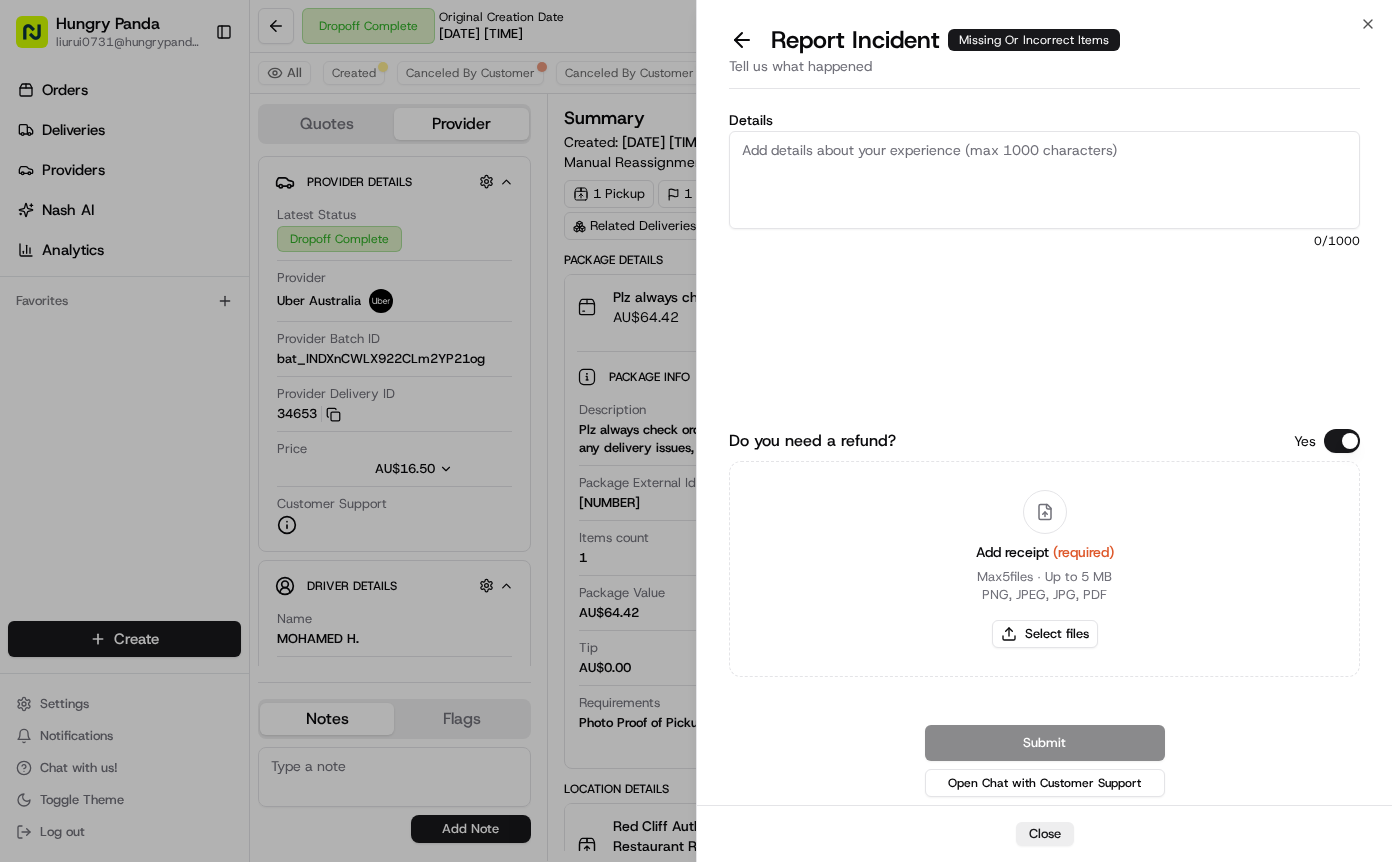 click on "Details" at bounding box center [1044, 180] 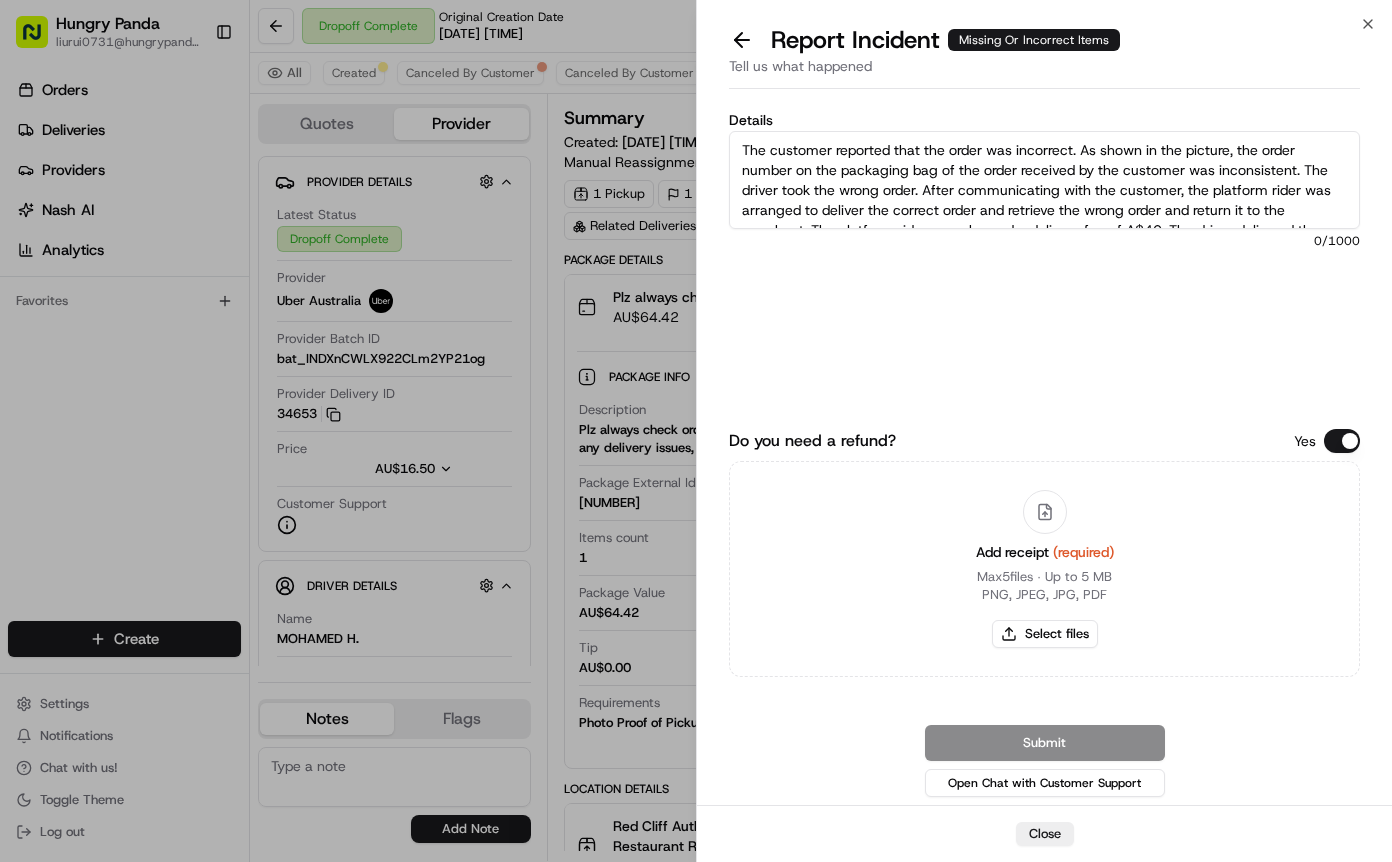 scroll, scrollTop: 71, scrollLeft: 0, axis: vertical 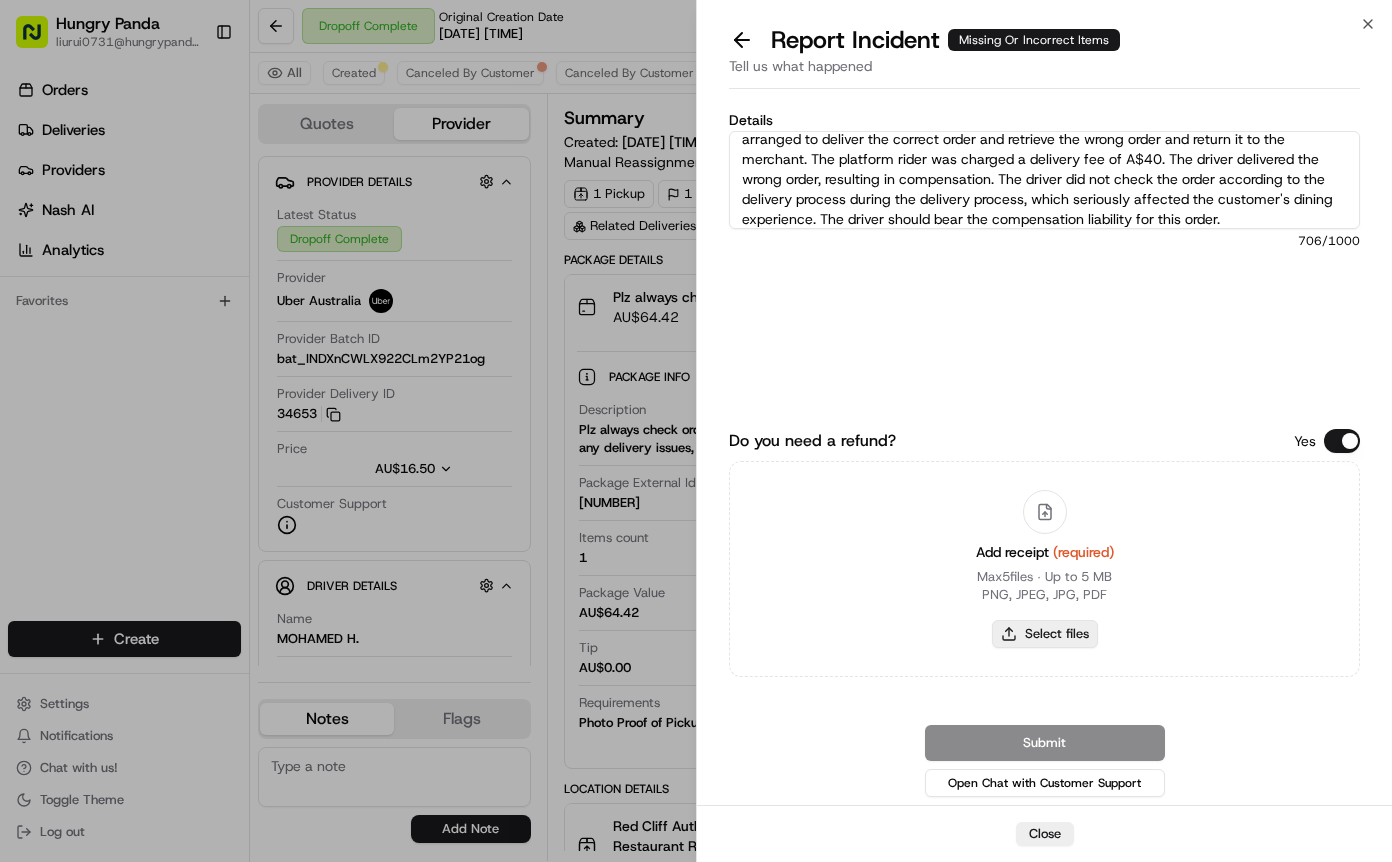 type on "The customer reported that the order was incorrect. As shown in the picture, the order number on the packaging bag of the order received by the customer was inconsistent. The driver took the wrong order. After communicating with the customer, the platform rider was arranged to deliver the correct order and retrieve the wrong order and return it to the merchant. The platform rider was charged a delivery fee of A$40. The driver delivered the wrong order, resulting in compensation. The driver did not check the order according to the delivery process during the delivery process, which seriously affected the customer's dining experience. The driver should bear the compensation liability for this order." 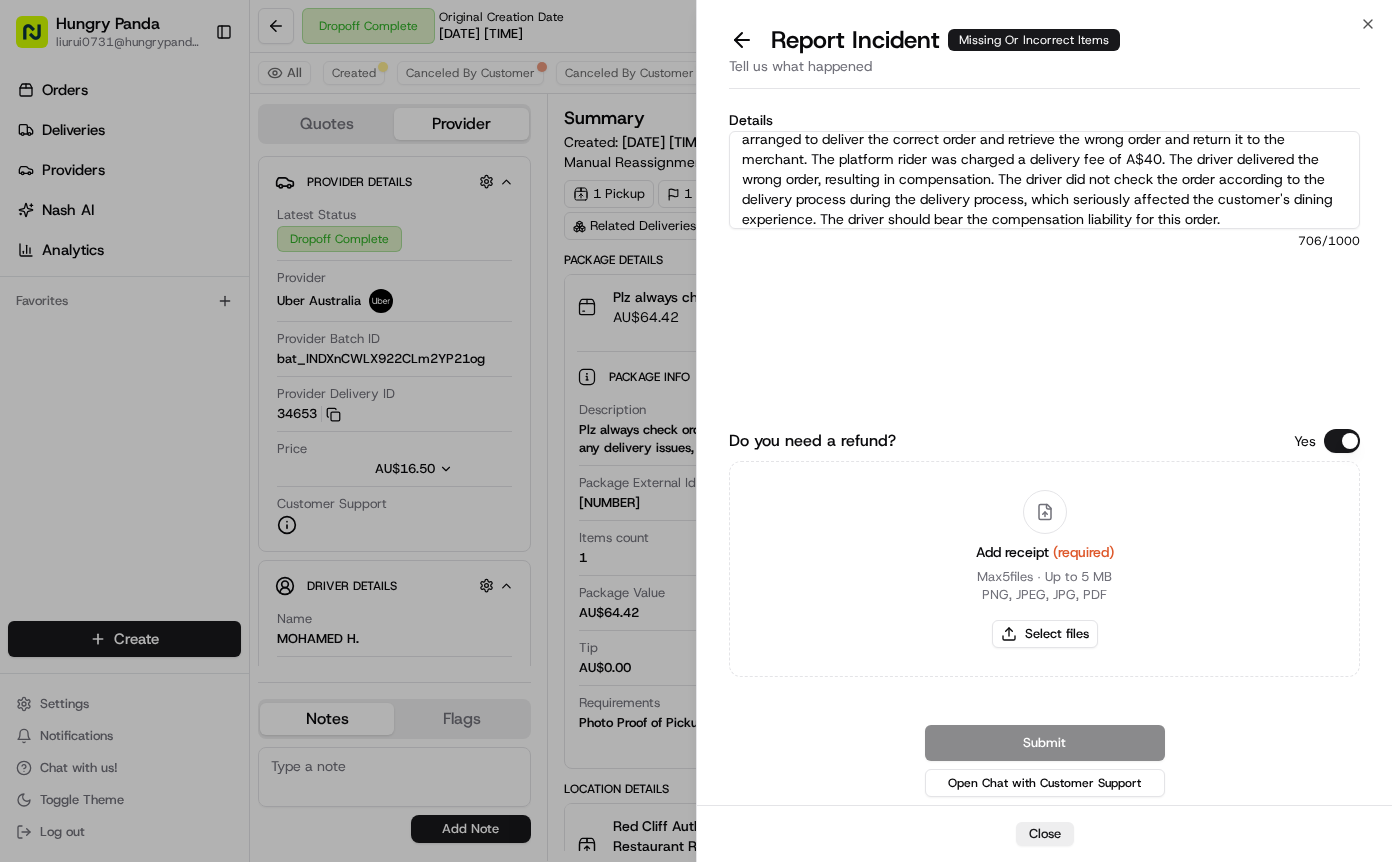 type on "C:\fakepath\错餐1.jpg" 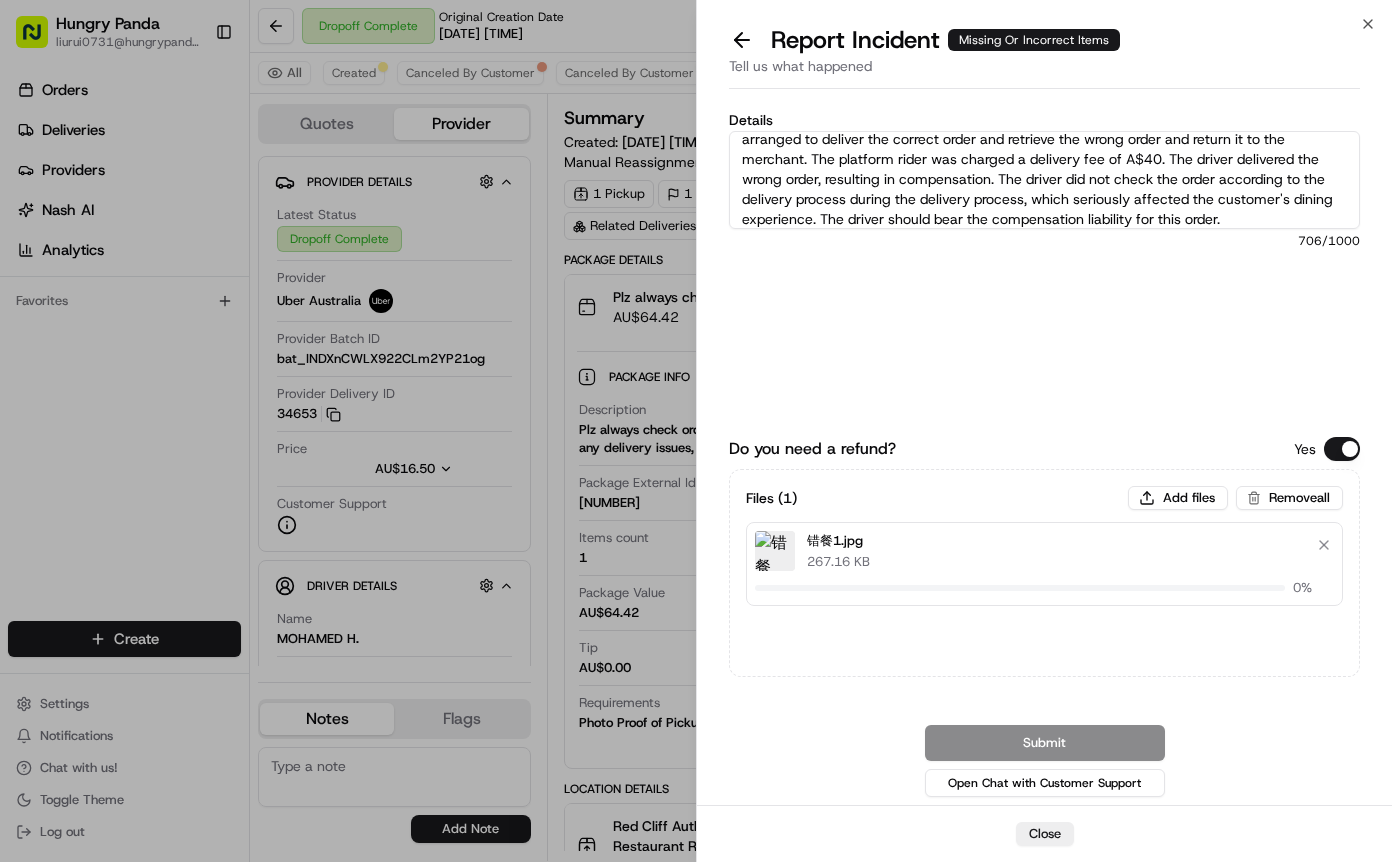 type 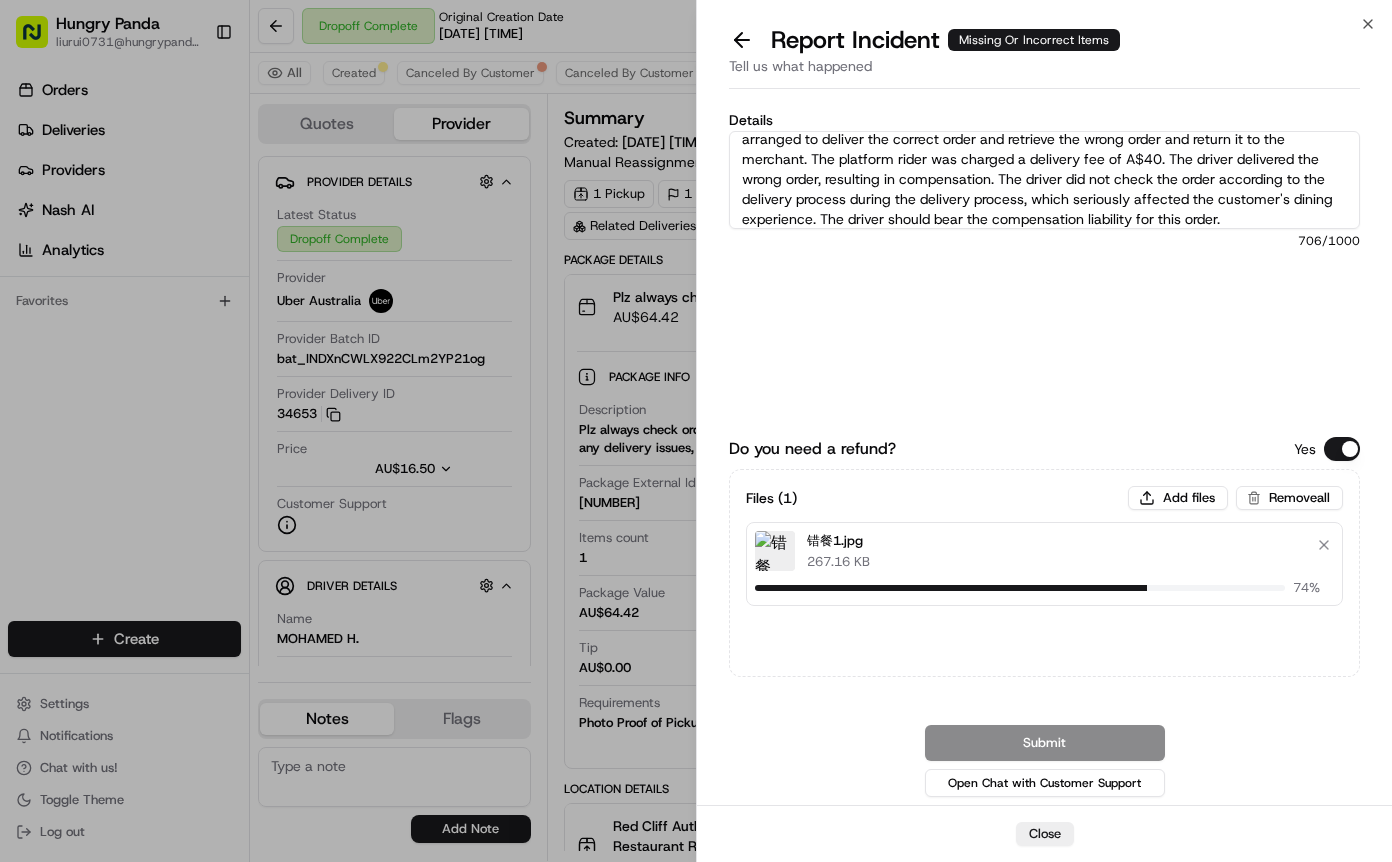 click on "Details The customer reported that the order was incorrect. As shown in the picture, the order number on the packaging bag of the order received by the customer was inconsistent. The driver took the wrong order. After communicating with the customer, the platform rider was arranged to deliver the correct order and retrieve the wrong order and return it to the merchant. The platform rider was charged a delivery fee of A$40. The driver delivered the wrong order, resulting in compensation. The driver did not check the order according to the delivery process during the delivery process, which seriously affected the customer's dining experience. The driver should bear the compensation liability for this order. 706 /1000" at bounding box center (1044, 250) 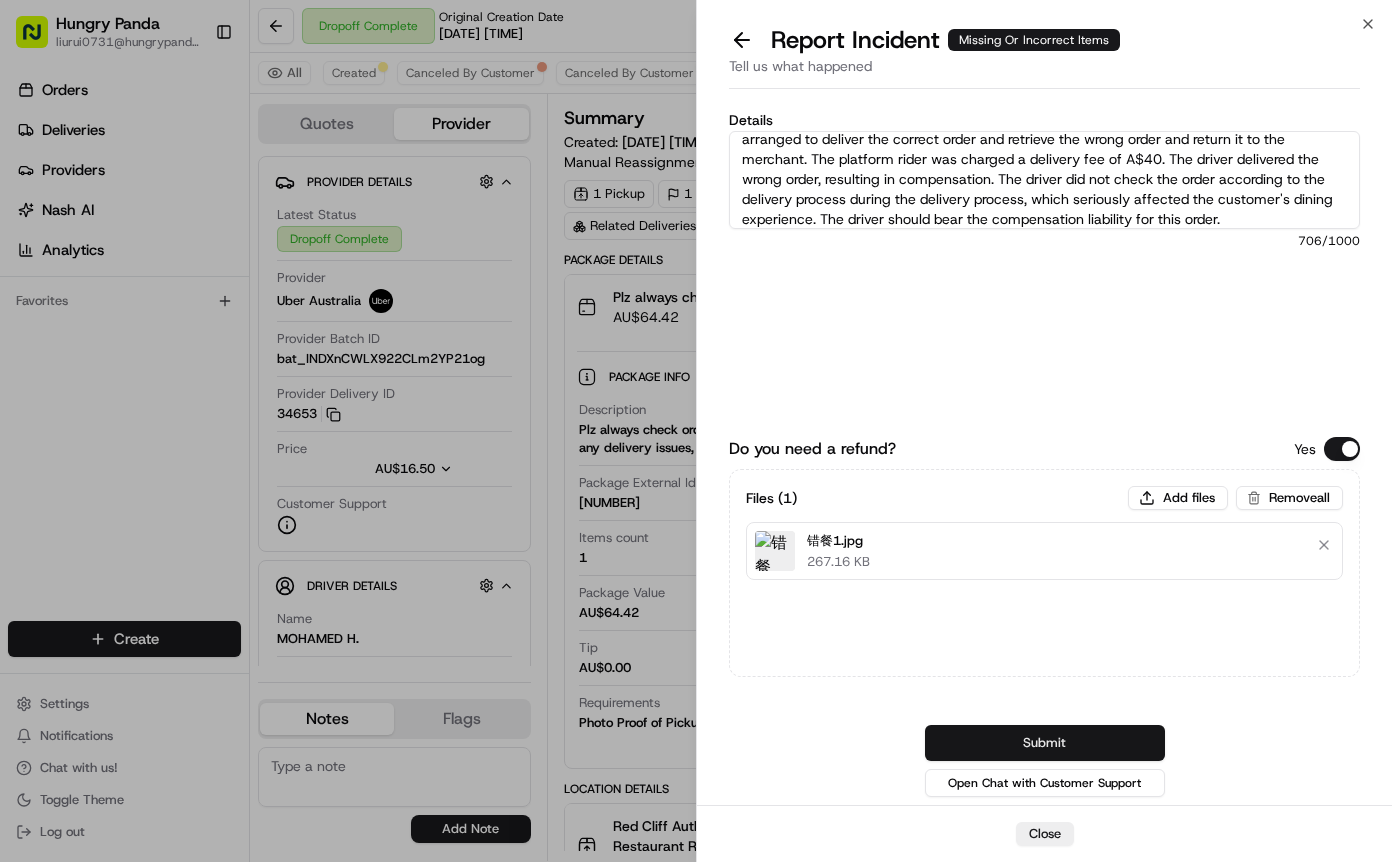 drag, startPoint x: 1117, startPoint y: 737, endPoint x: 1387, endPoint y: 434, distance: 405.84357 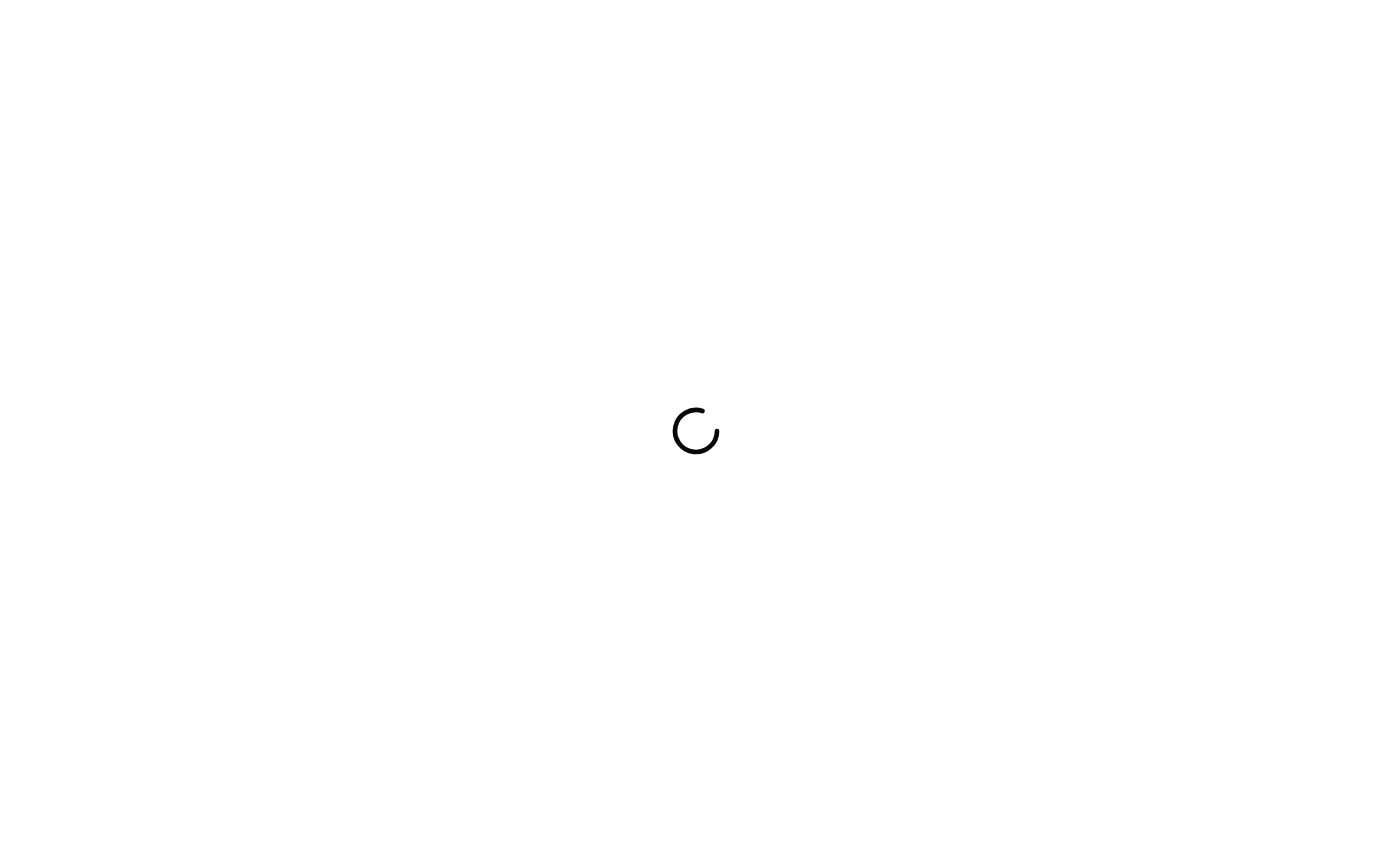 scroll, scrollTop: 0, scrollLeft: 0, axis: both 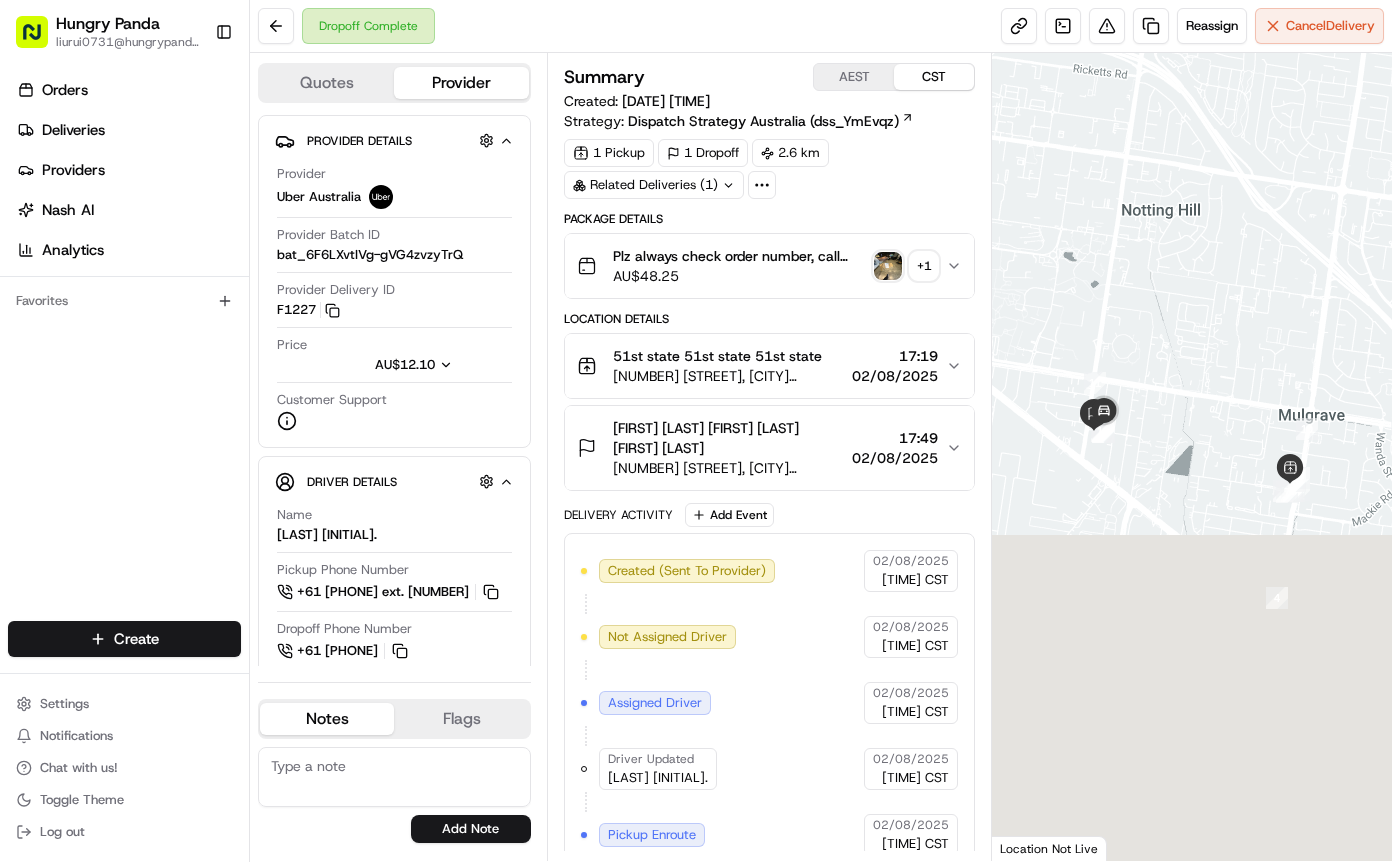 click on "Plz always check order number, call customer when you arrive, any delivery issues, Contact WhatsApp +61[PHONE] AU$ 48.25 +" at bounding box center (769, 266) 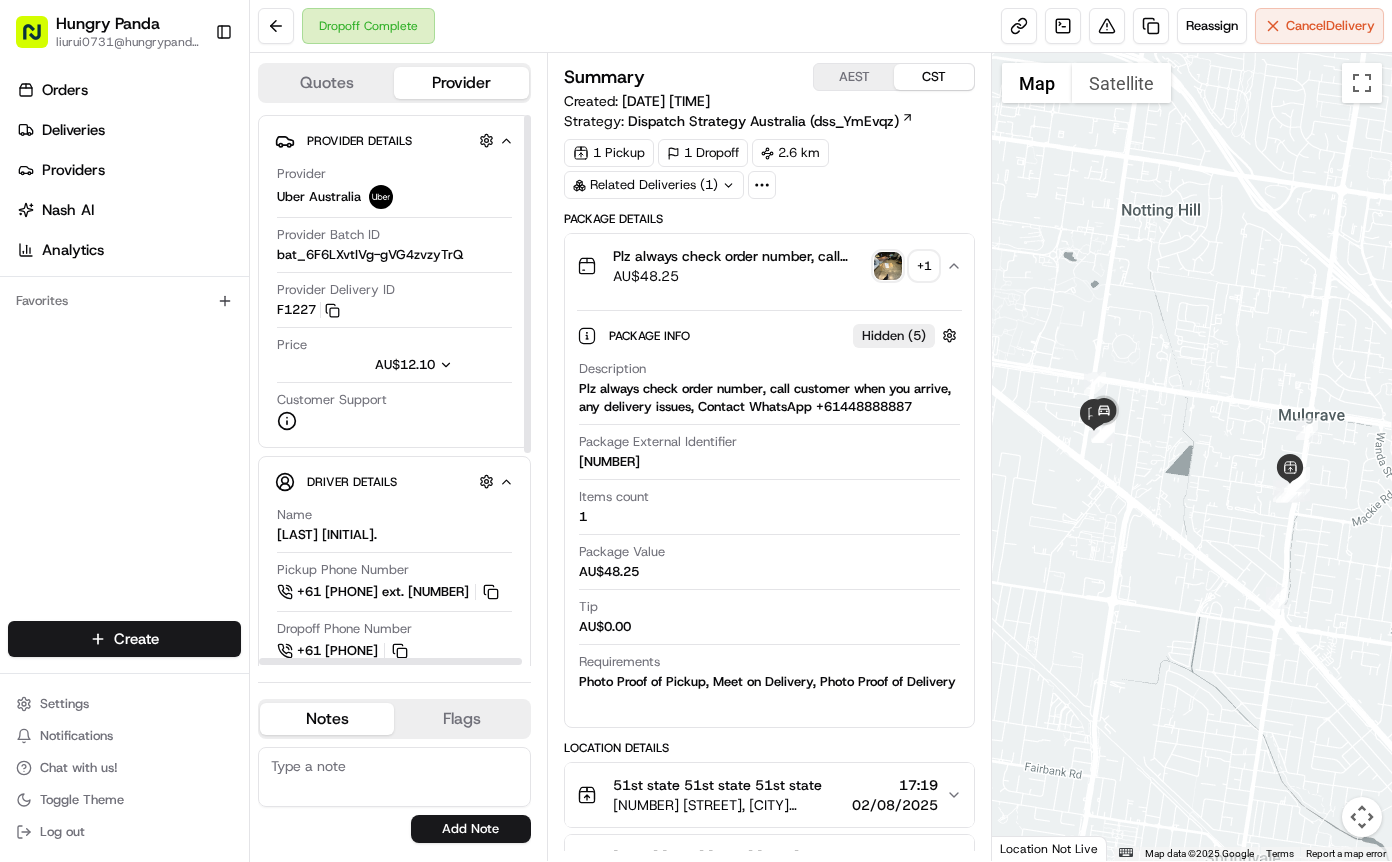 type 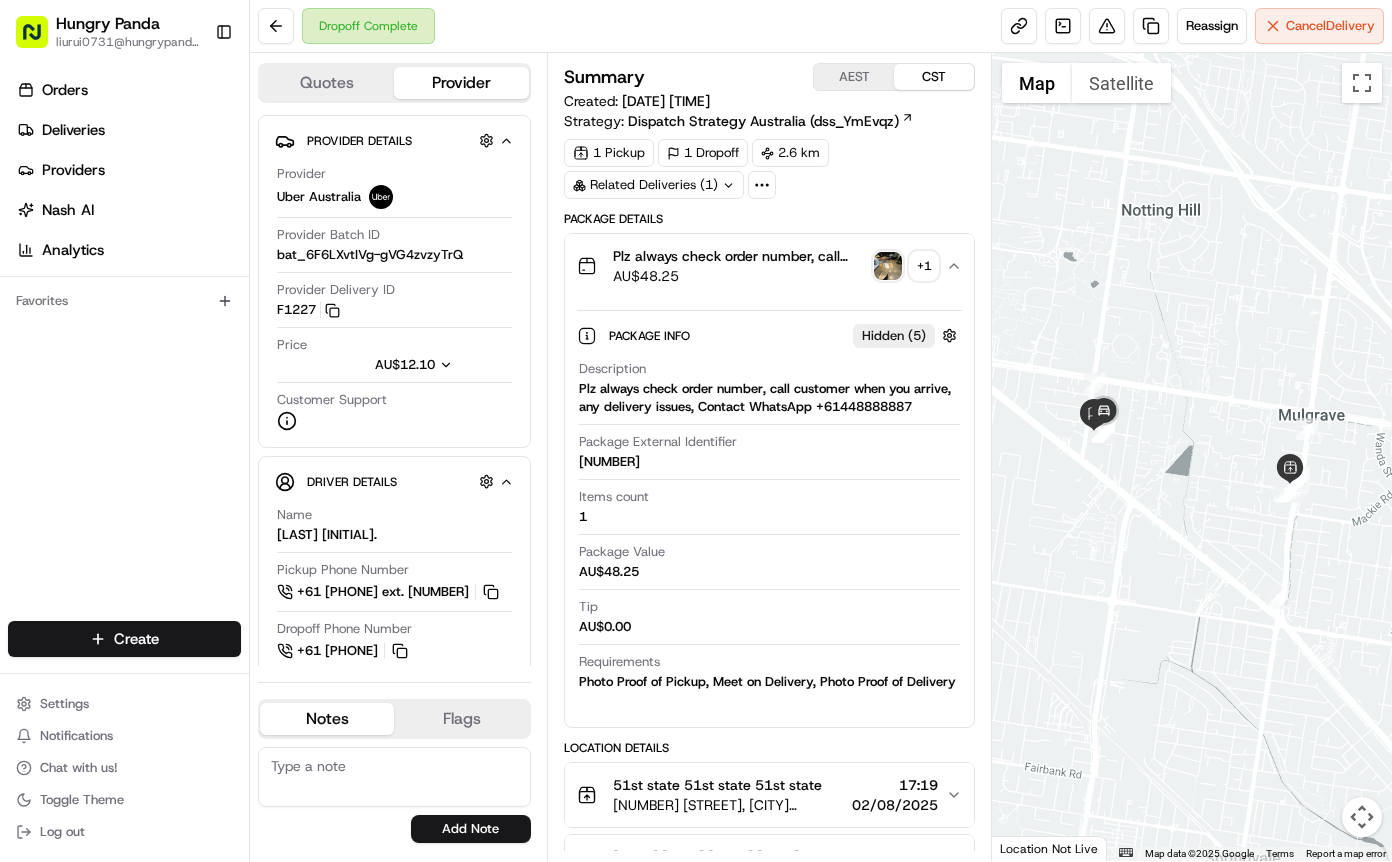scroll, scrollTop: 0, scrollLeft: 0, axis: both 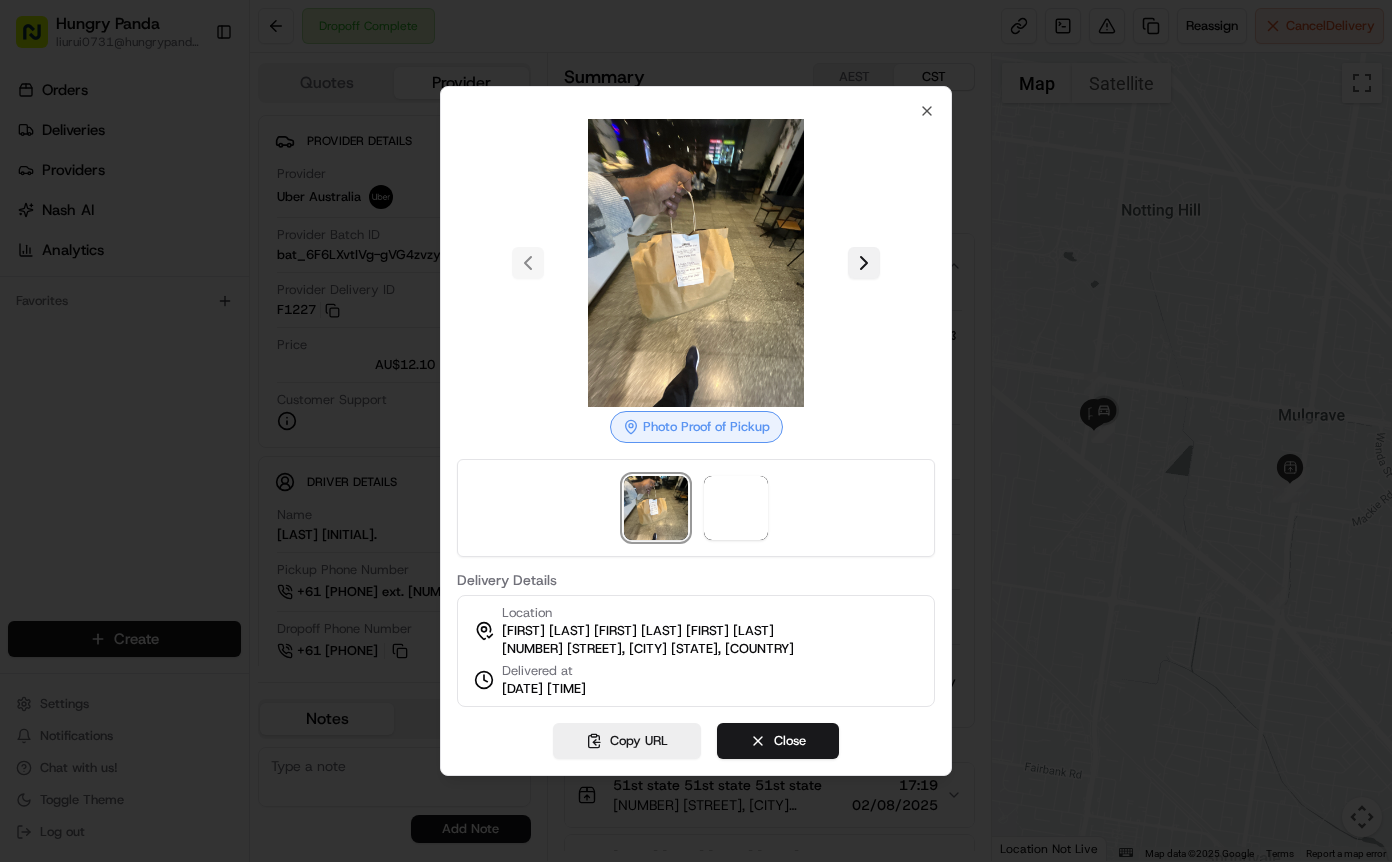 click at bounding box center [864, 263] 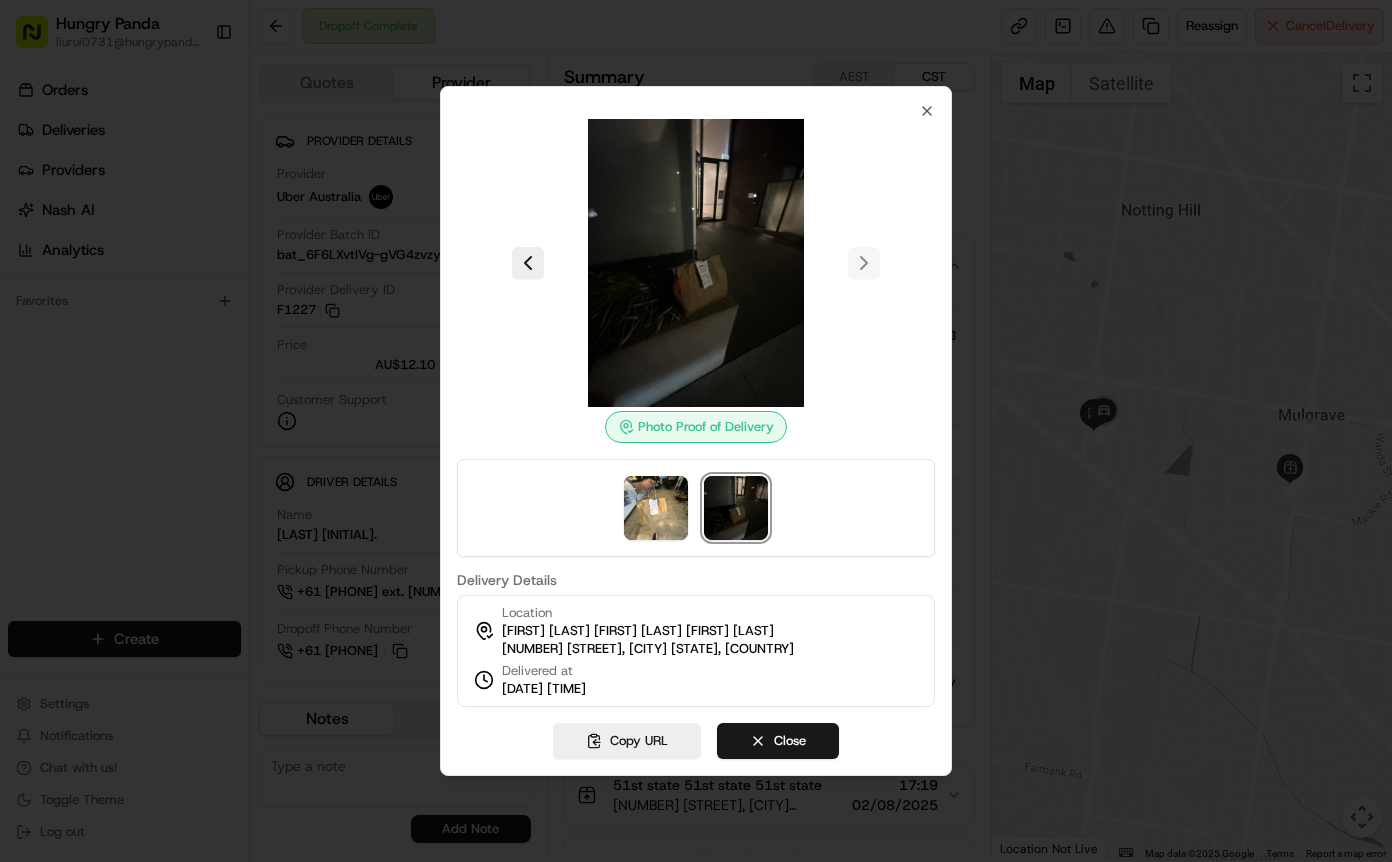 click at bounding box center [696, 431] 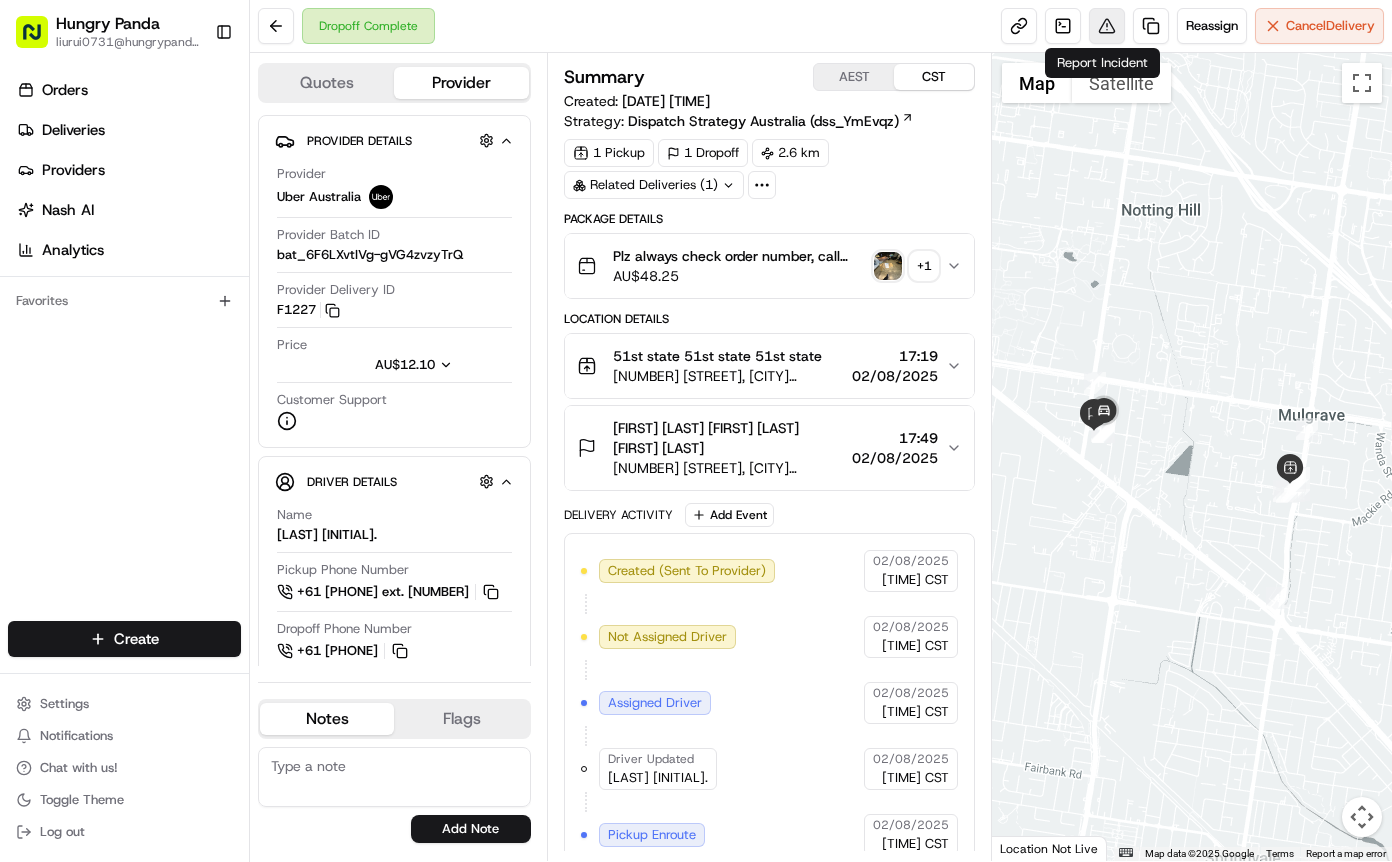 click at bounding box center (1107, 26) 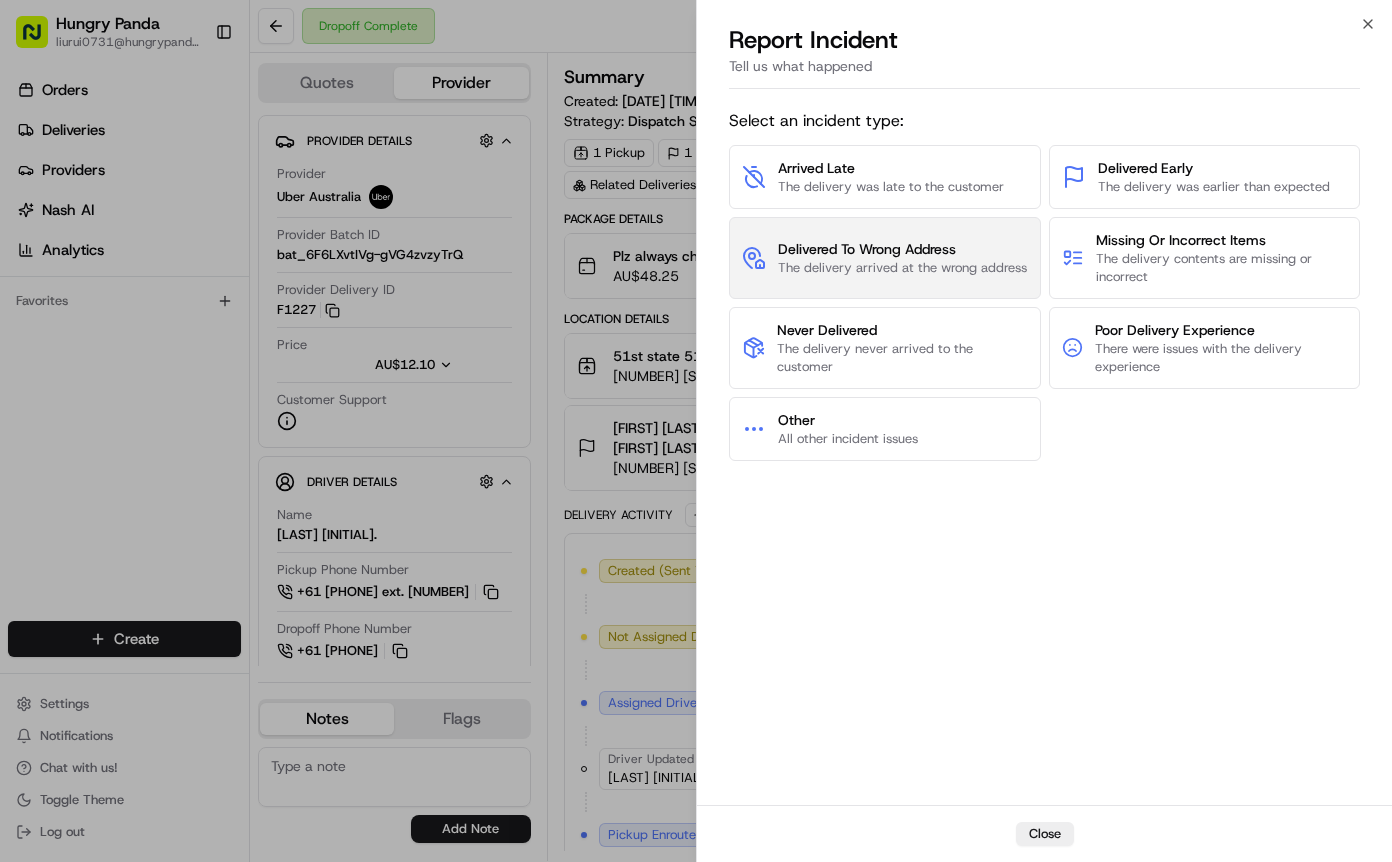 drag, startPoint x: 871, startPoint y: 273, endPoint x: 874, endPoint y: 259, distance: 14.3178215 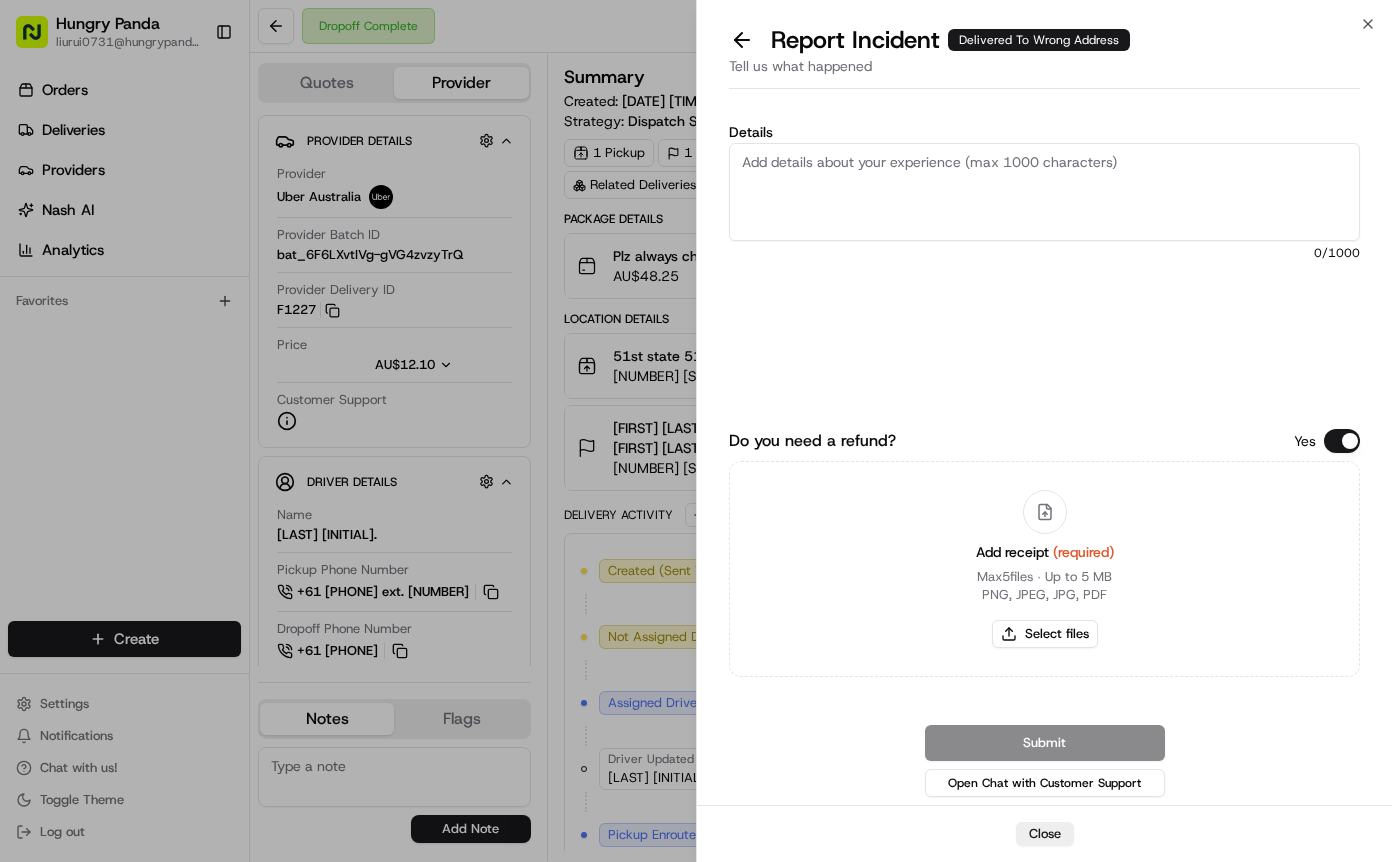 click on "Details" at bounding box center [1044, 192] 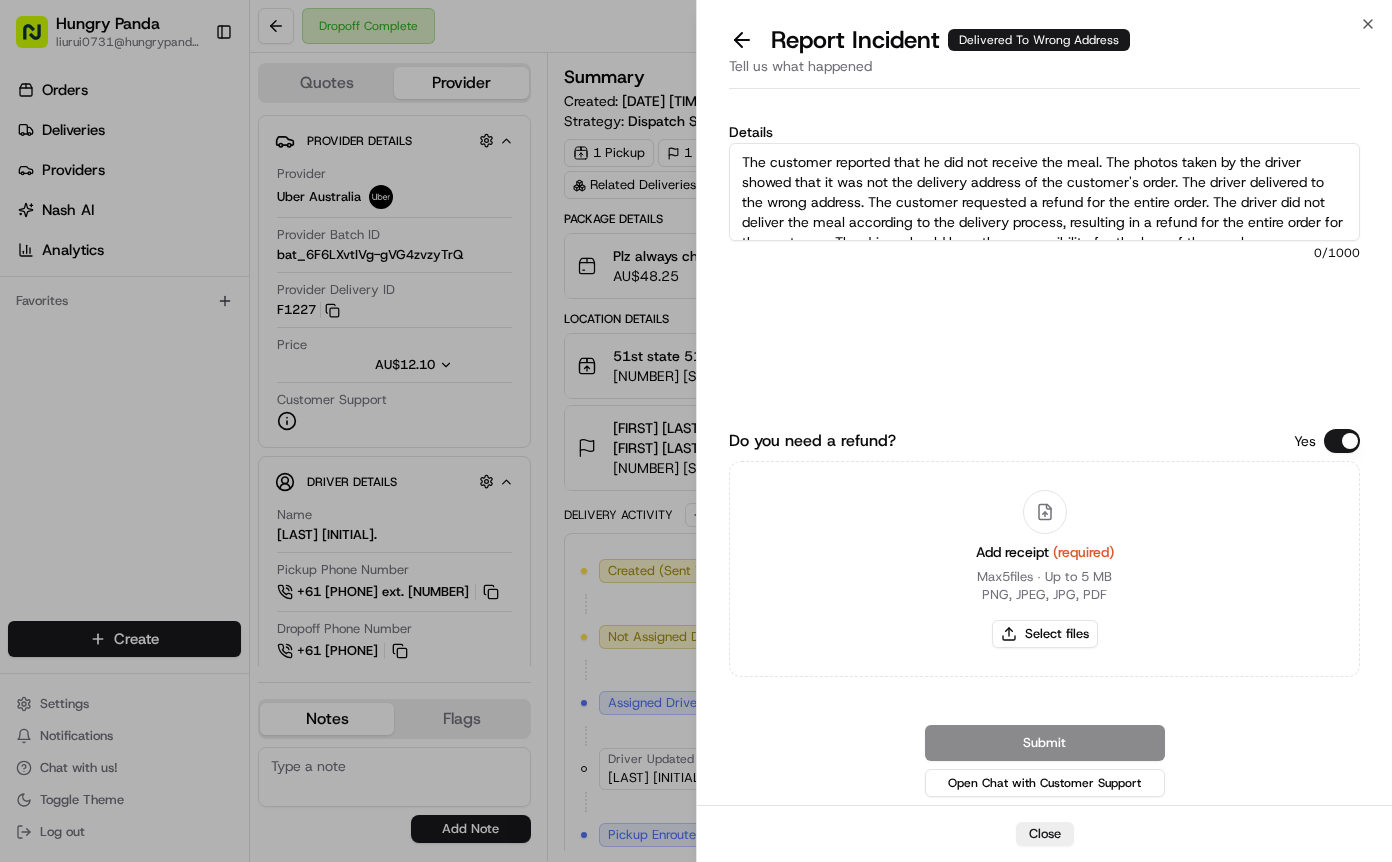scroll, scrollTop: 11, scrollLeft: 0, axis: vertical 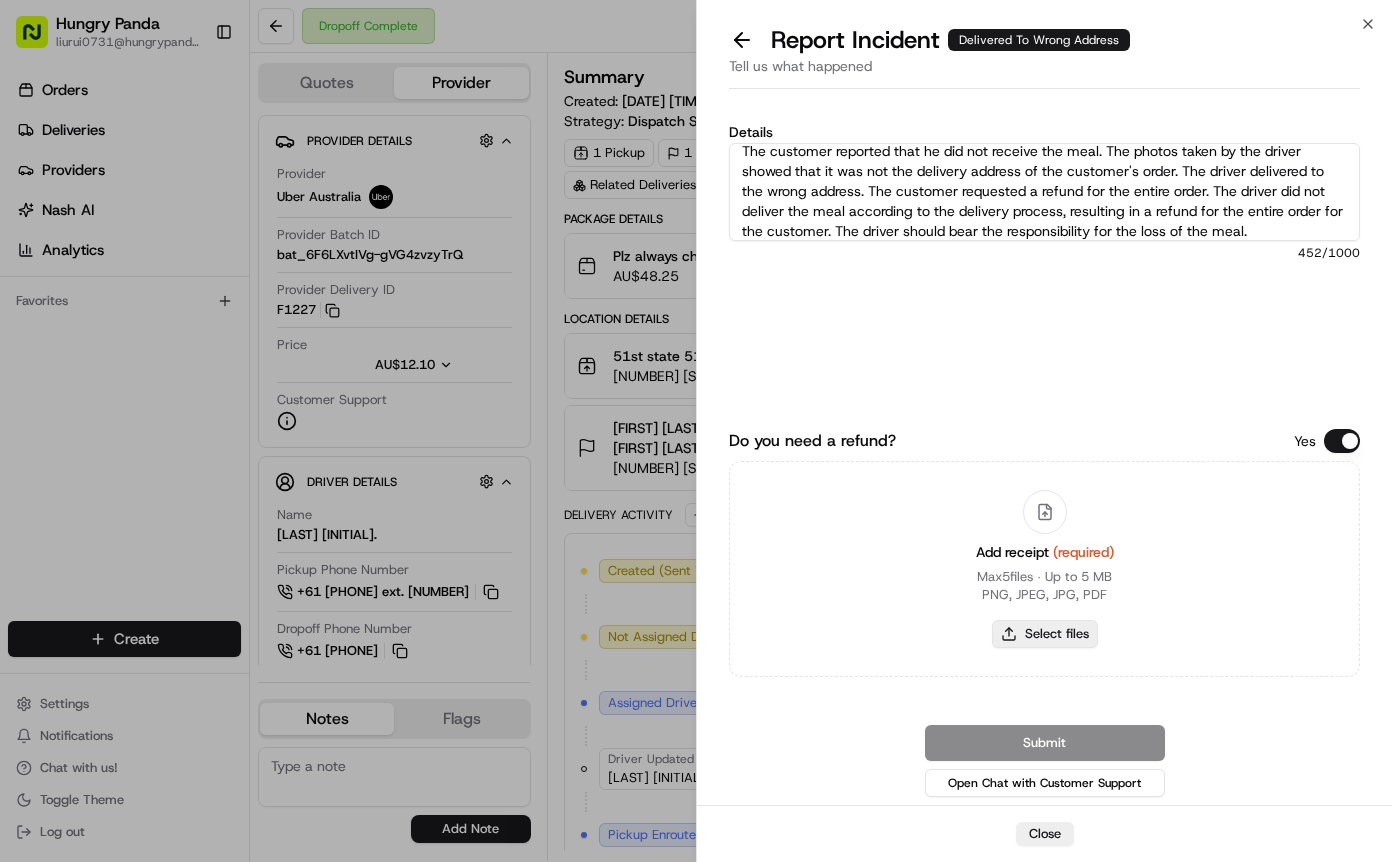 type on "The customer reported that he did not receive the meal. The photos taken by the driver showed that it was not the delivery address of the customer's order. The driver delivered to the wrong address. The customer requested a refund for the entire order. The driver did not deliver the meal according to the delivery process, resulting in a refund for the entire order for the customer. The driver should bear the responsibility for the loss of the meal." 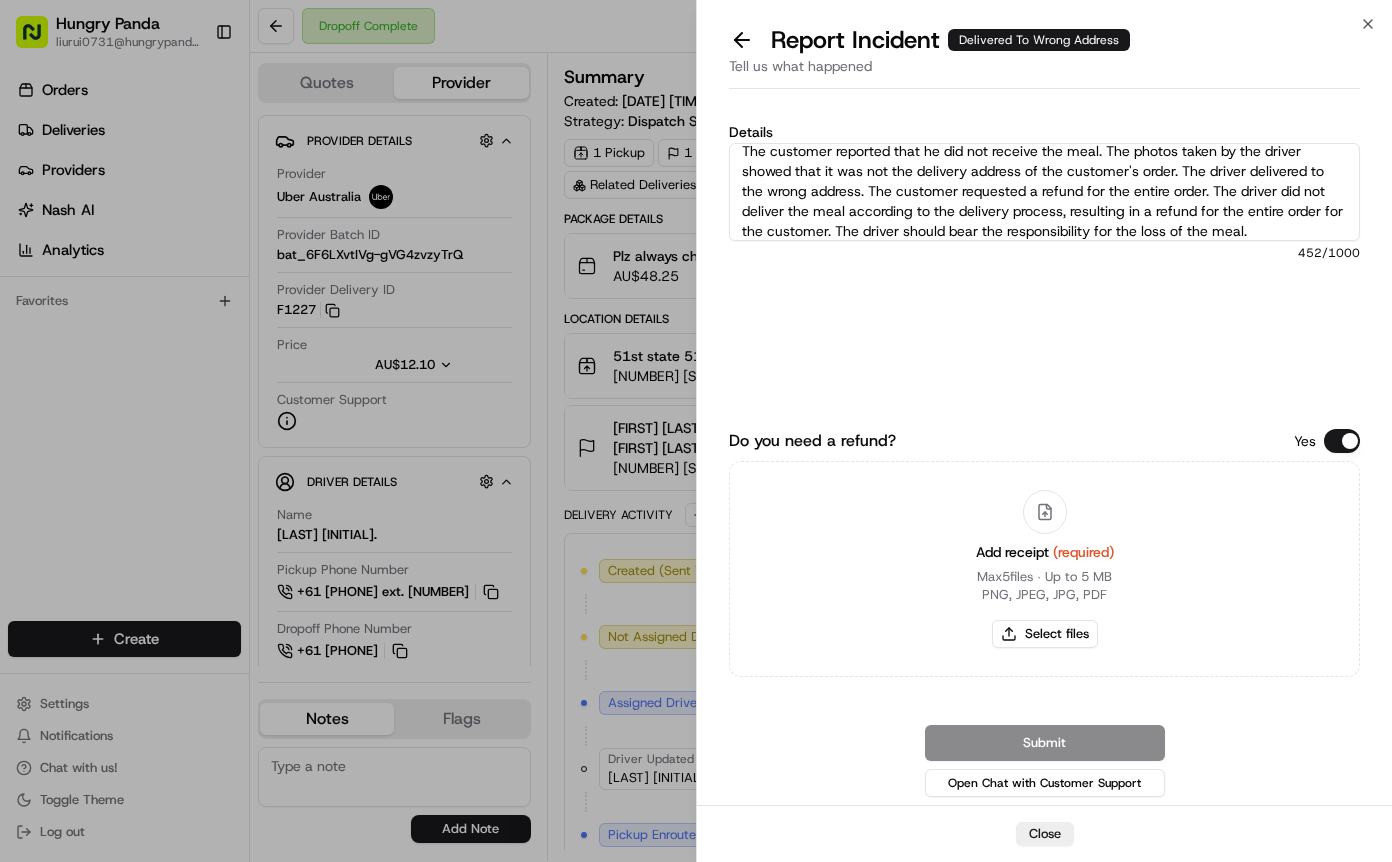 type on "C:\fakepath\16.jpg" 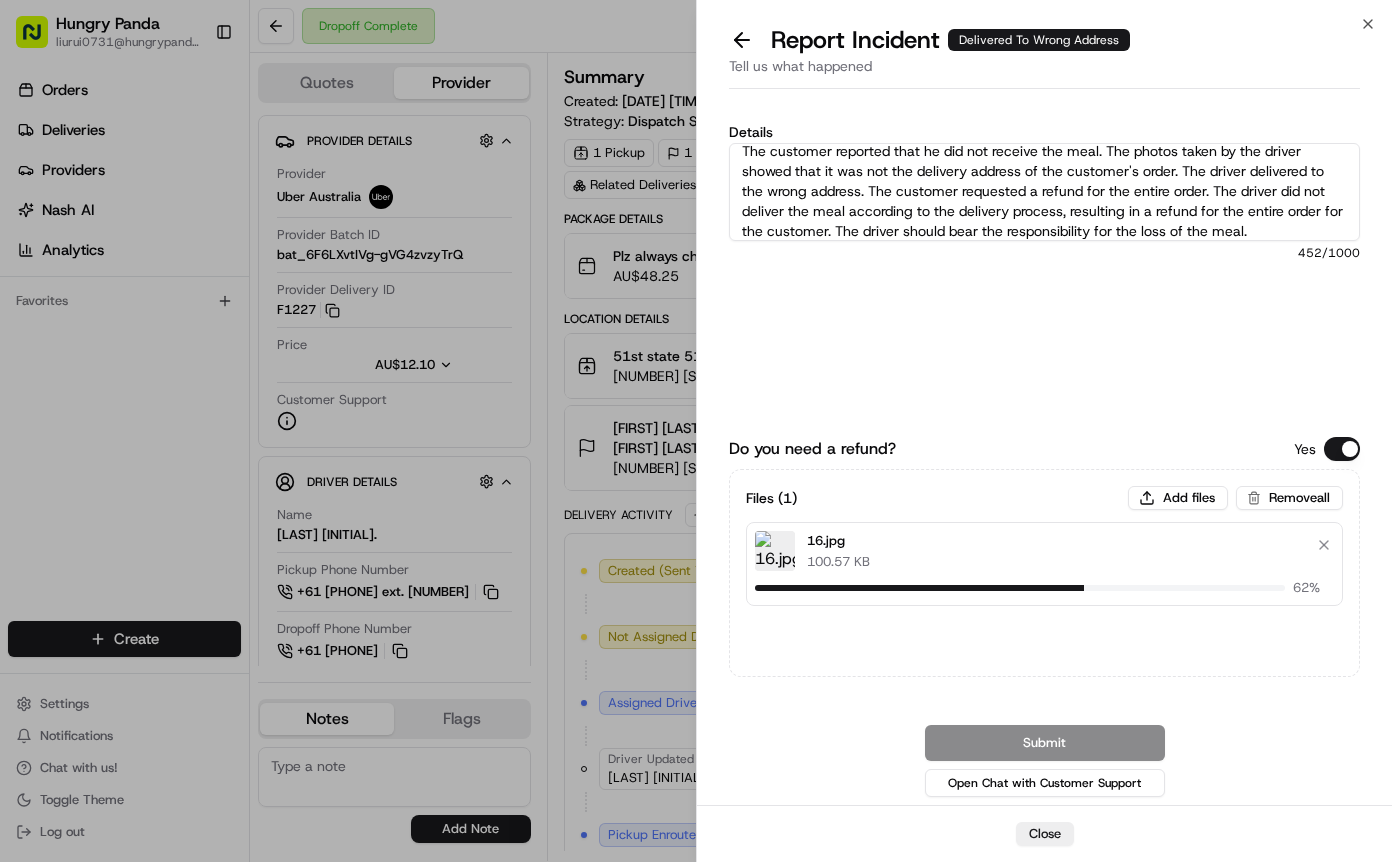 type 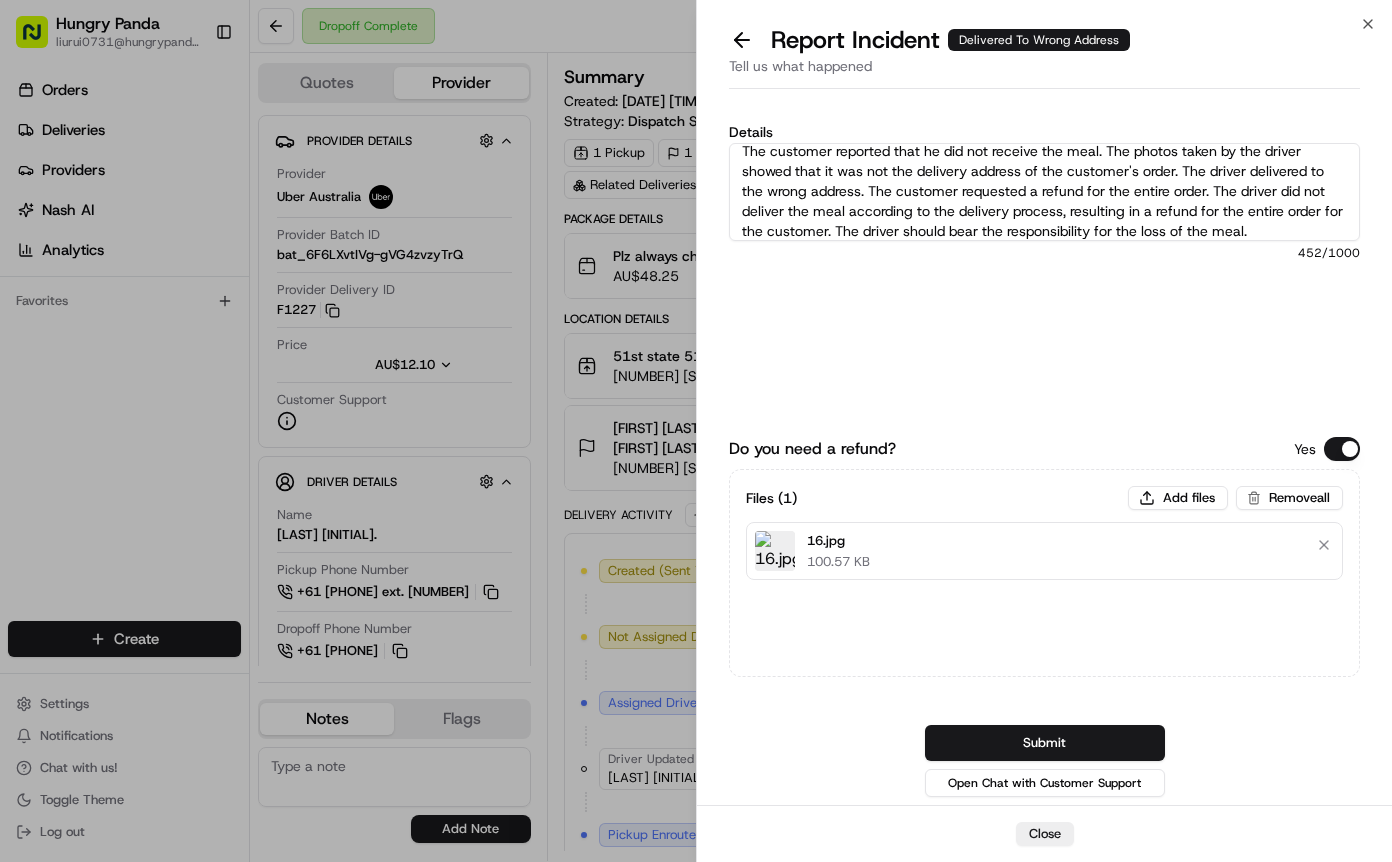 click on "Submit" at bounding box center [1045, 743] 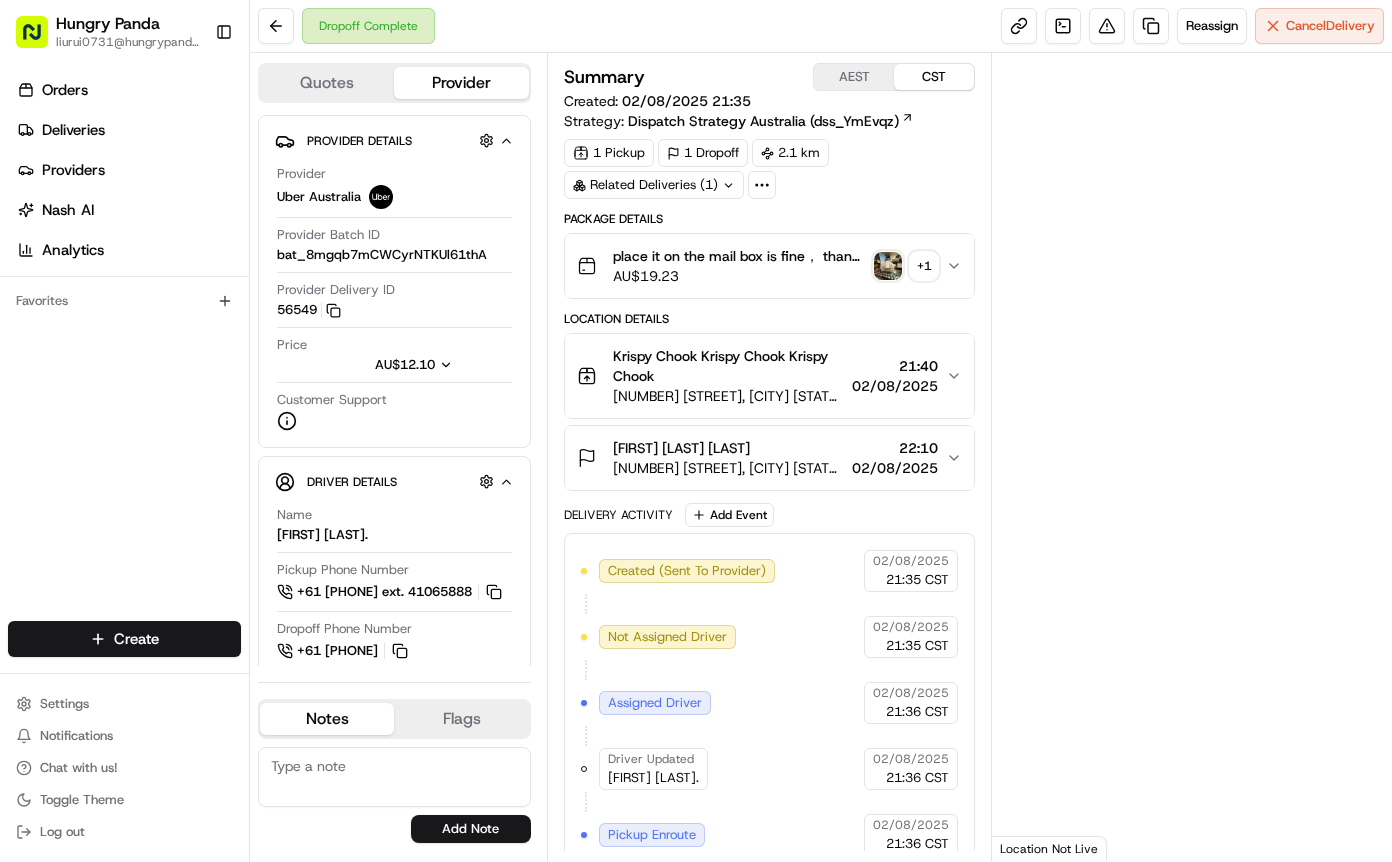 scroll, scrollTop: 0, scrollLeft: 0, axis: both 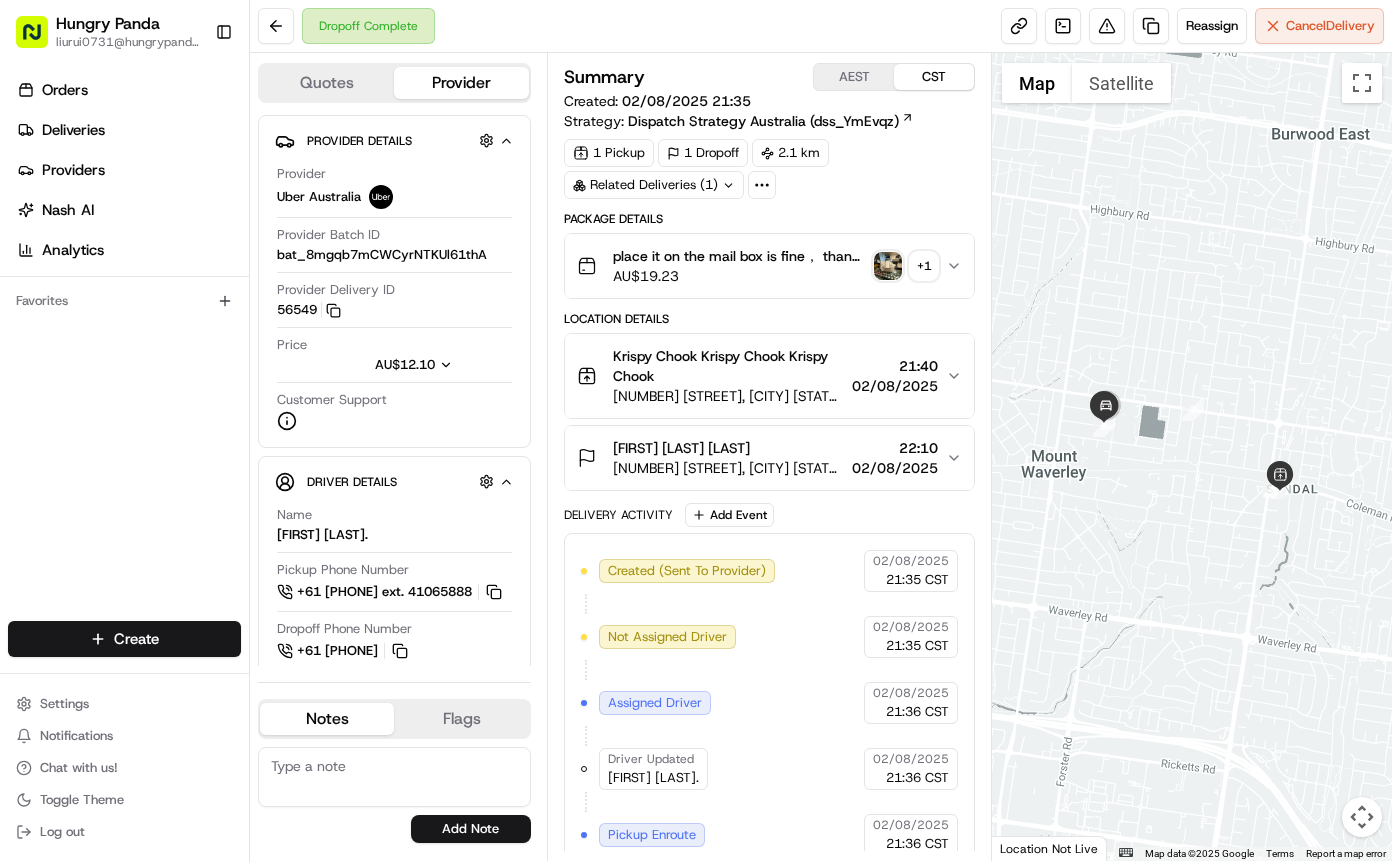 drag, startPoint x: 956, startPoint y: 260, endPoint x: 1319, endPoint y: 172, distance: 373.5144 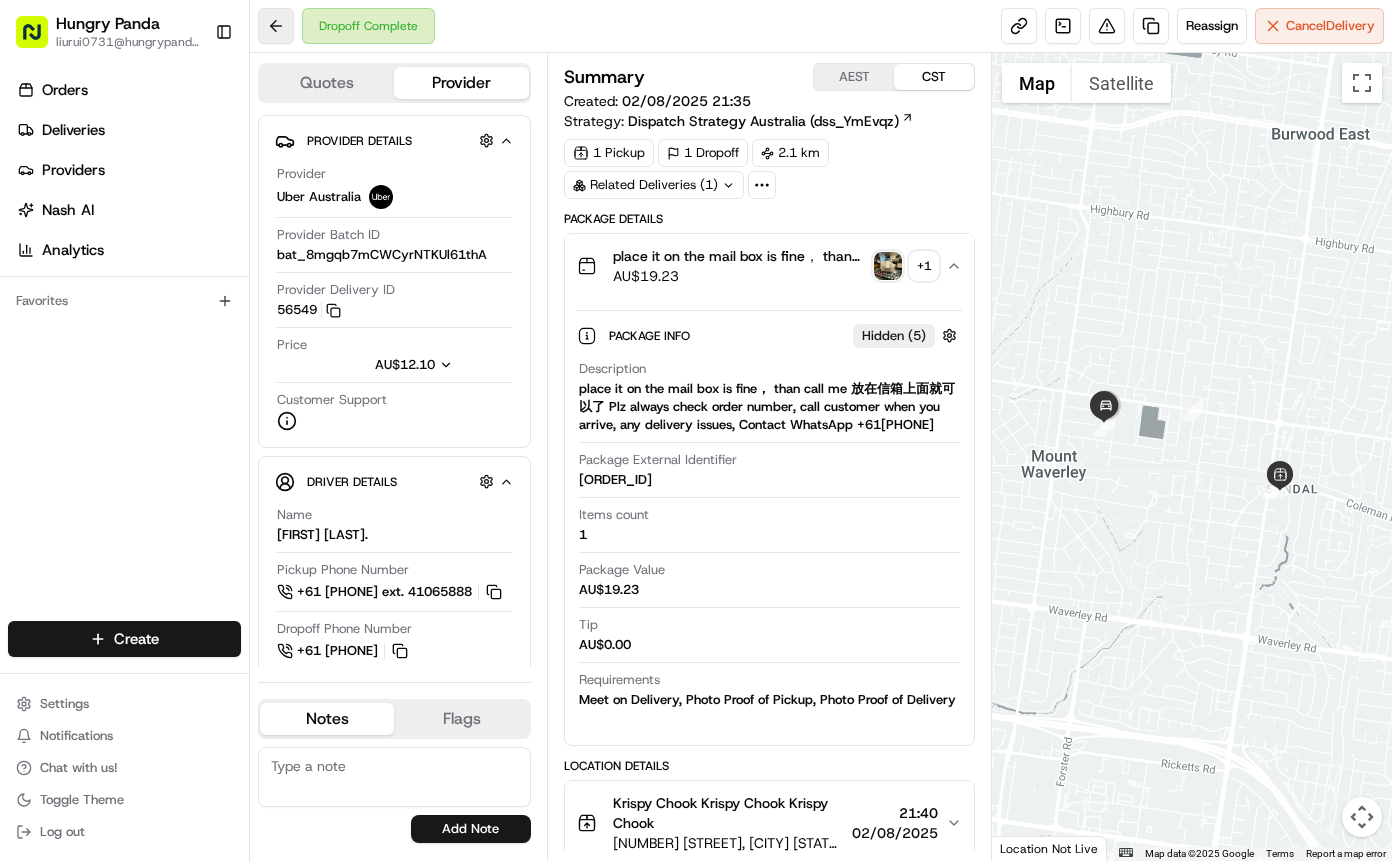 type 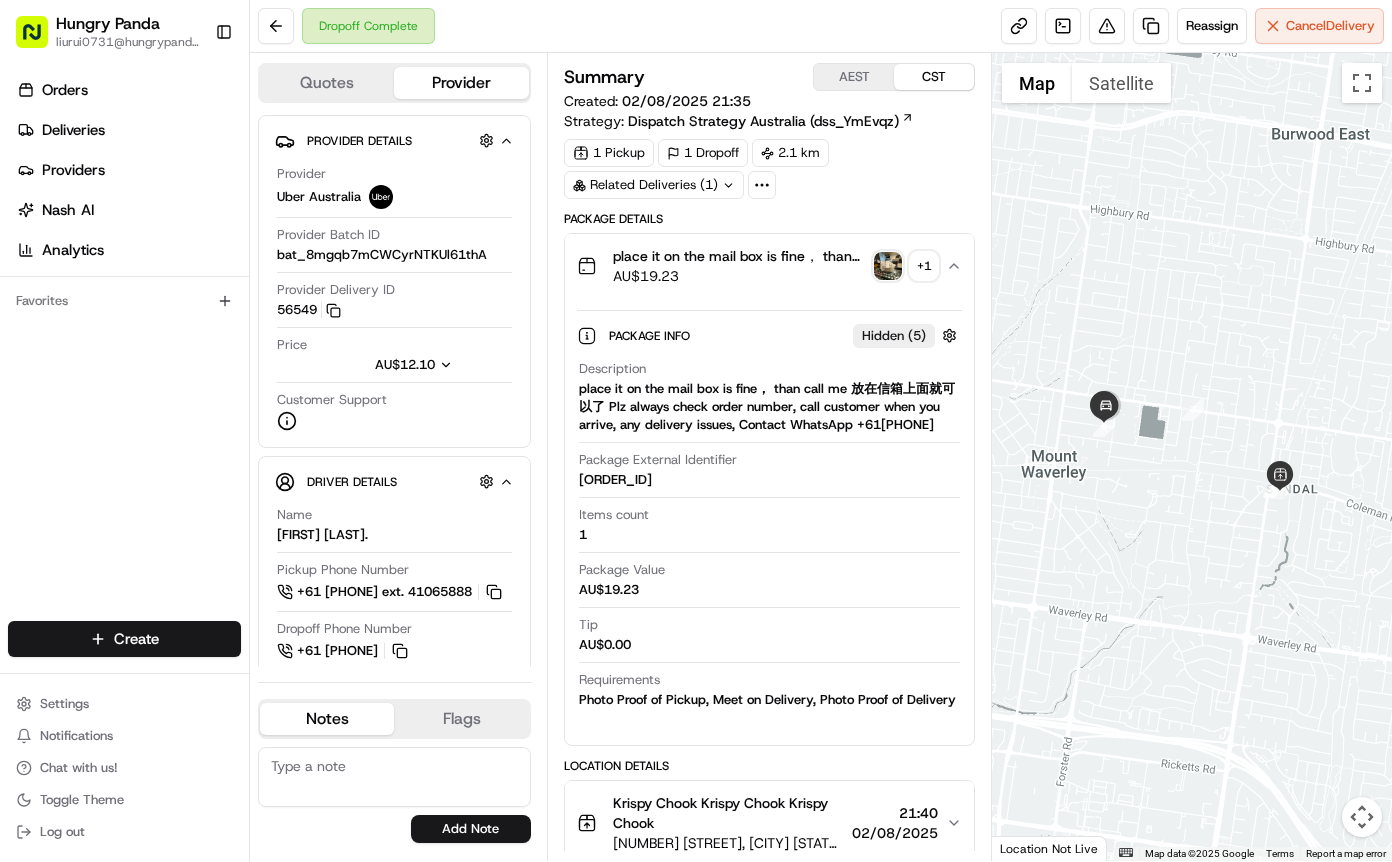 click at bounding box center (888, 266) 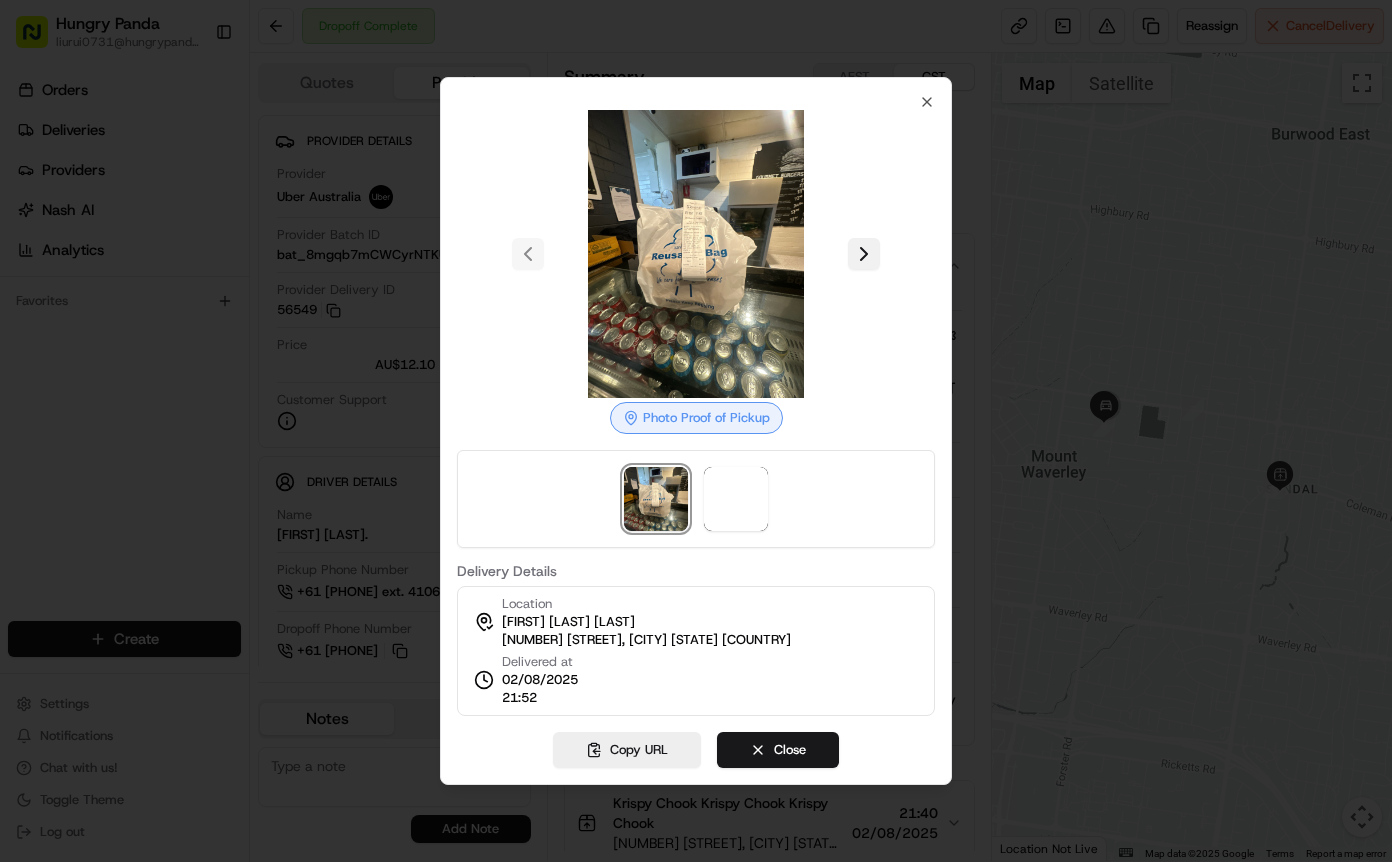 click at bounding box center (864, 254) 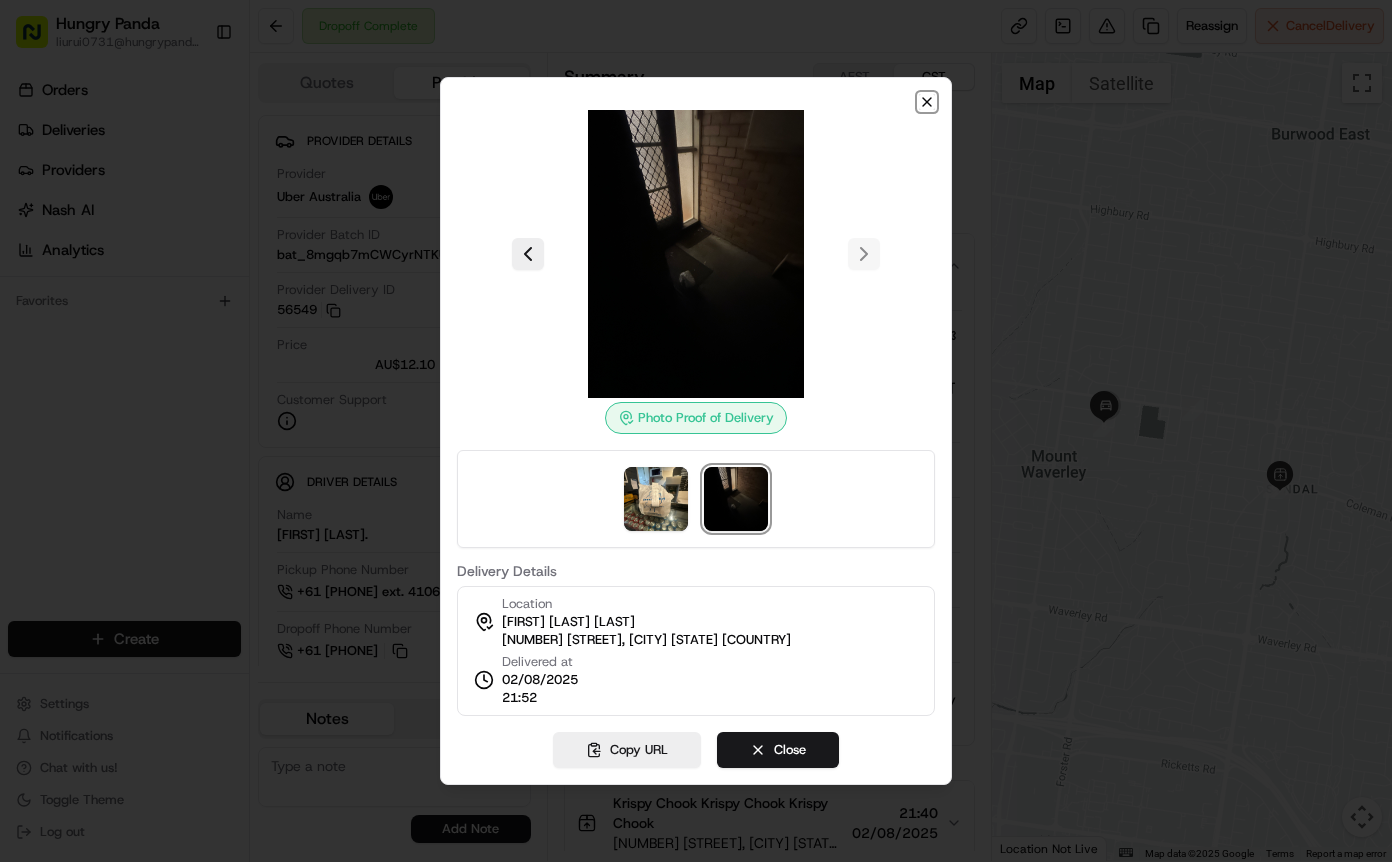 click 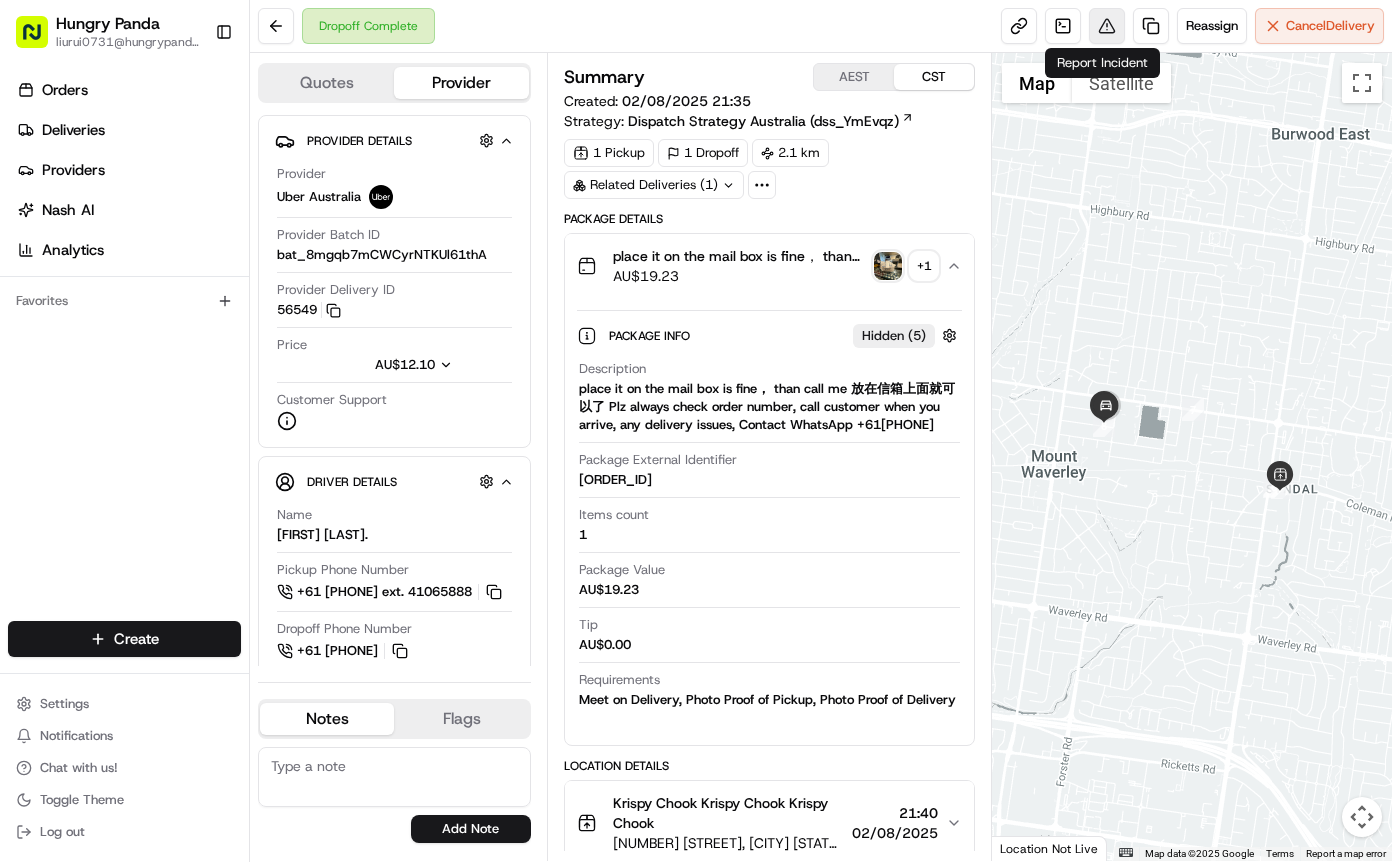 click at bounding box center (1107, 26) 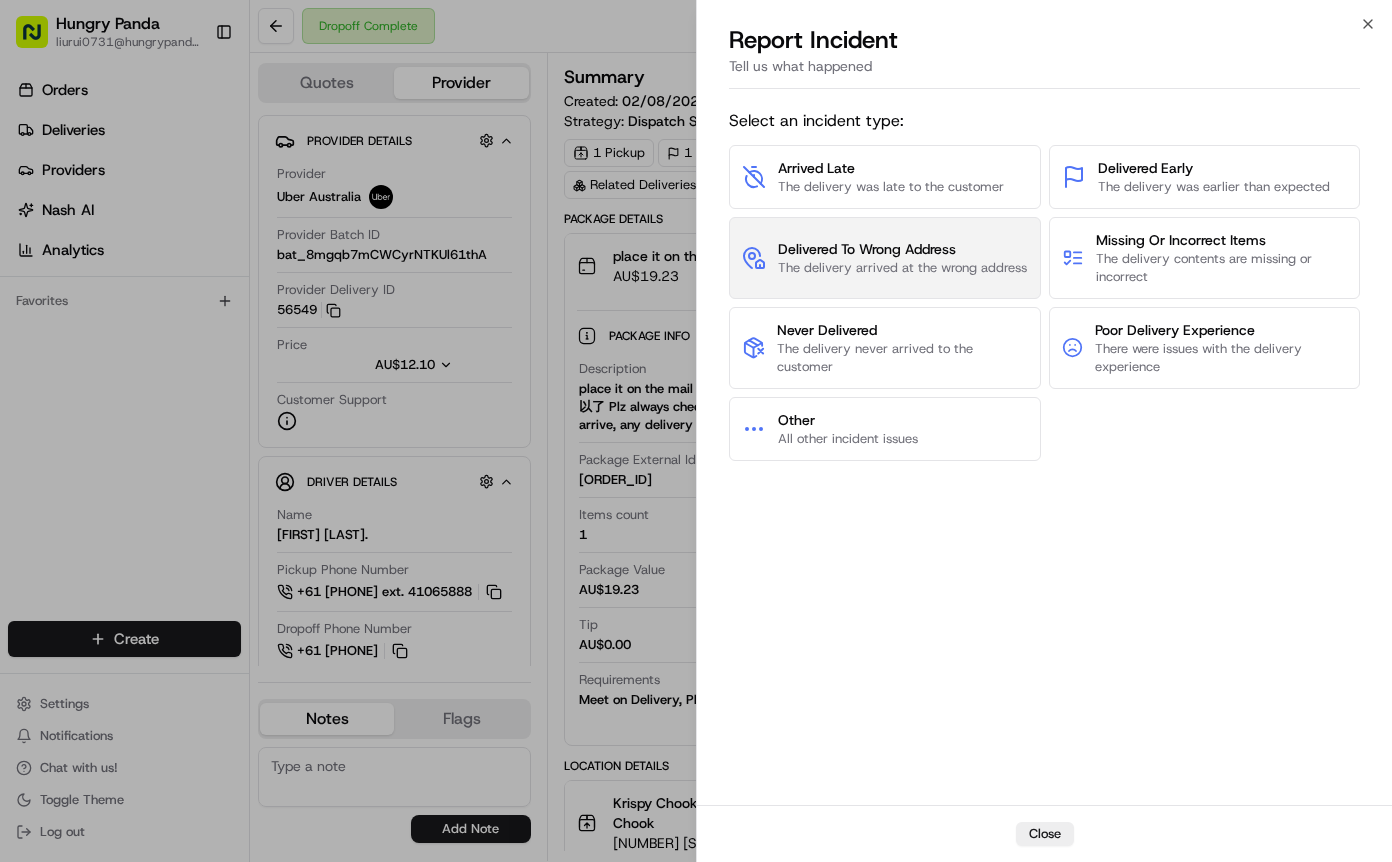 click on "The delivery arrived at the wrong address" at bounding box center [902, 268] 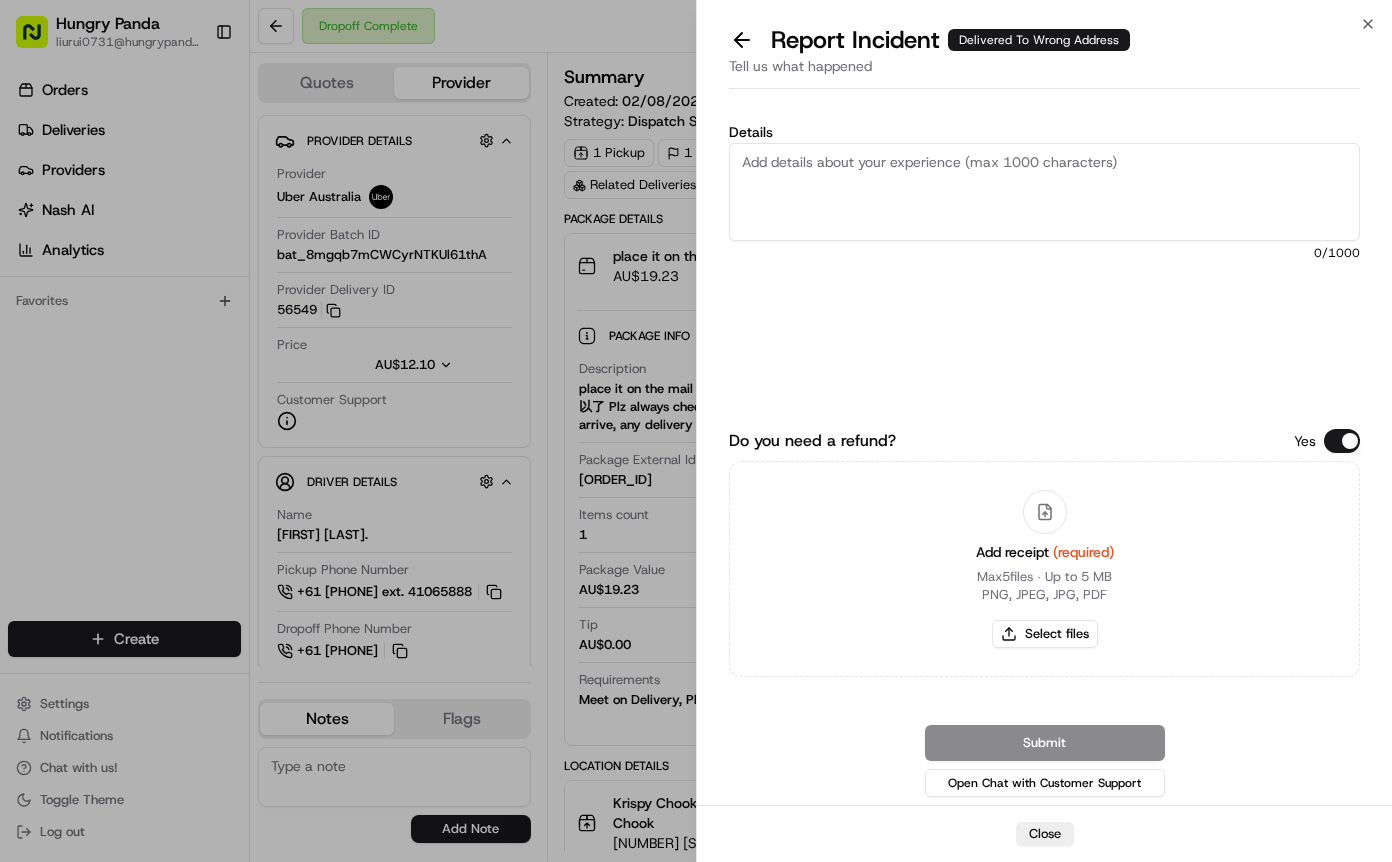 drag, startPoint x: 970, startPoint y: 264, endPoint x: 984, endPoint y: 222, distance: 44.27189 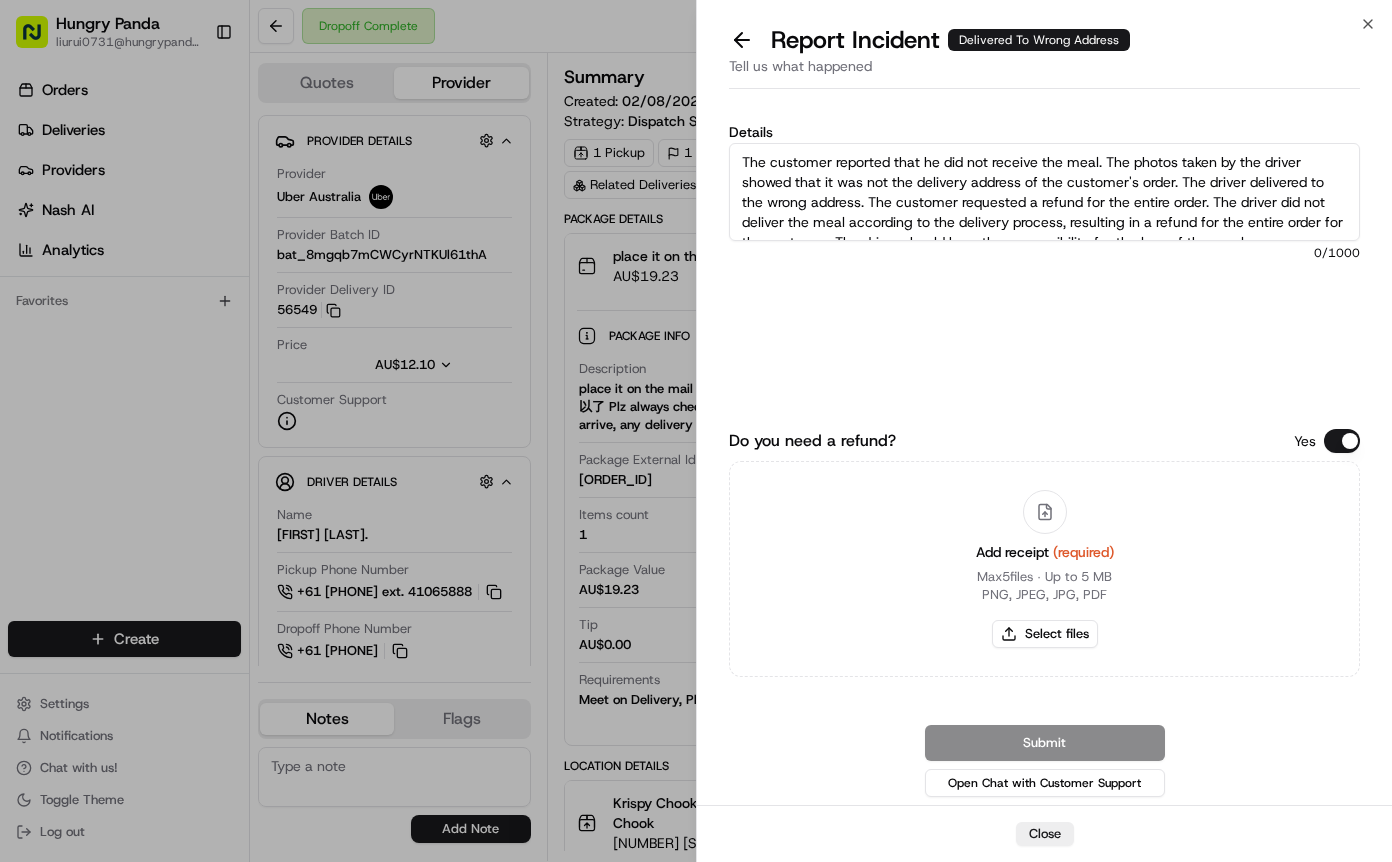 scroll, scrollTop: 11, scrollLeft: 0, axis: vertical 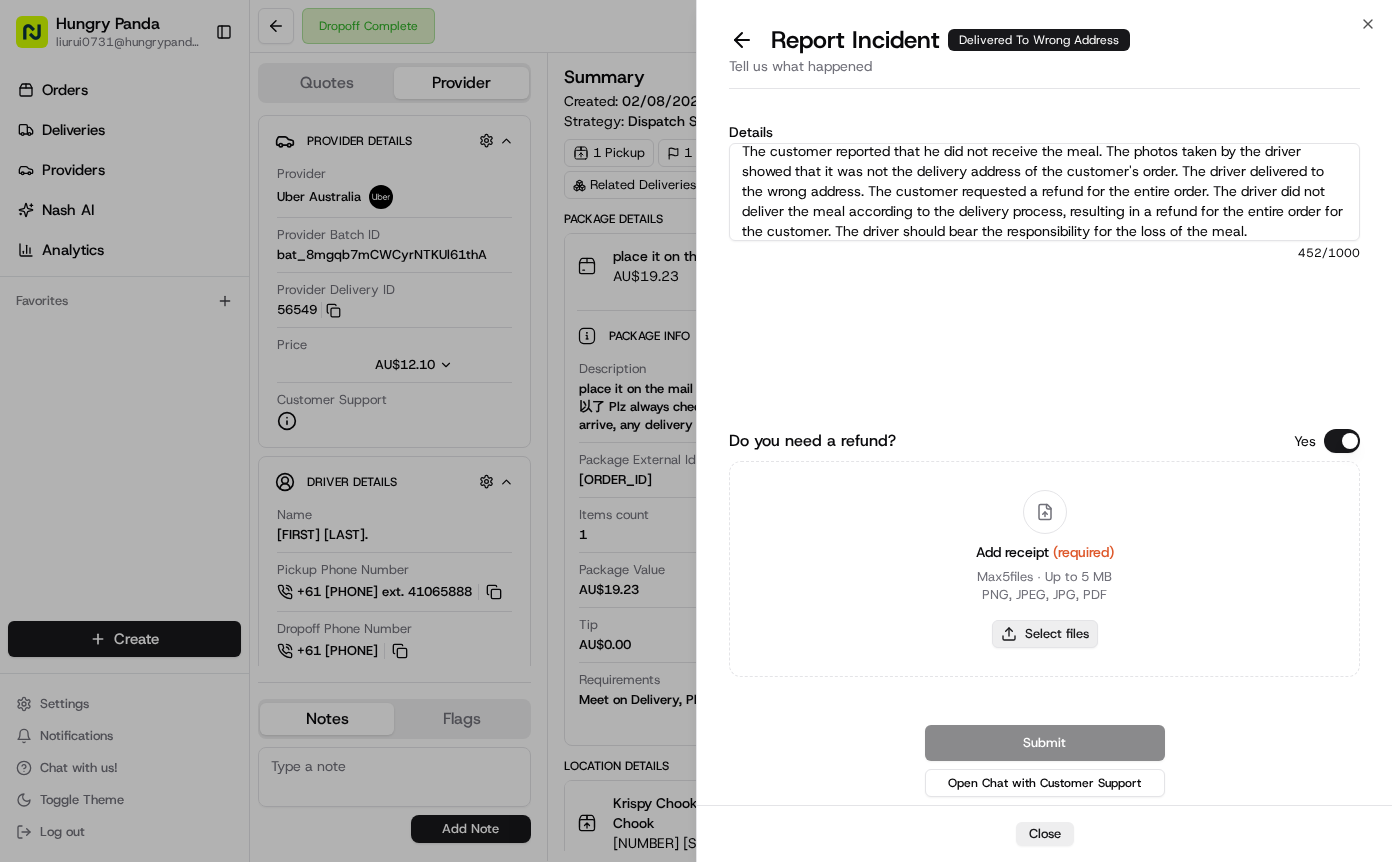 type on "The customer reported that he did not receive the meal. The photos taken by the driver showed that it was not the delivery address of the customer's order. The driver delivered to the wrong address. The customer requested a refund for the entire order. The driver did not deliver the meal according to the delivery process, resulting in a refund for the entire order for the customer. The driver should bear the responsibility for the loss of the meal." 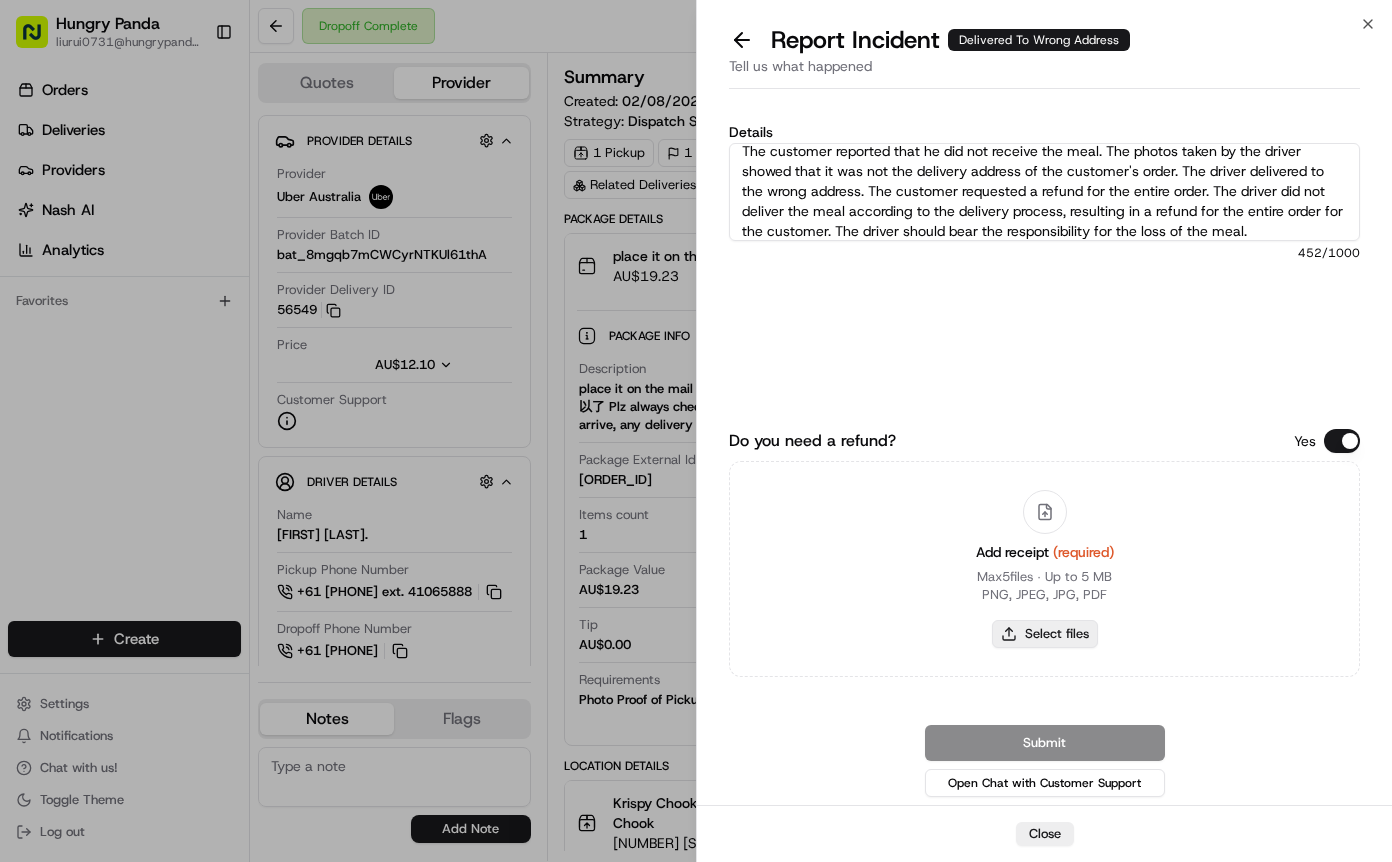 type on "C:\fakepath\17.jpg" 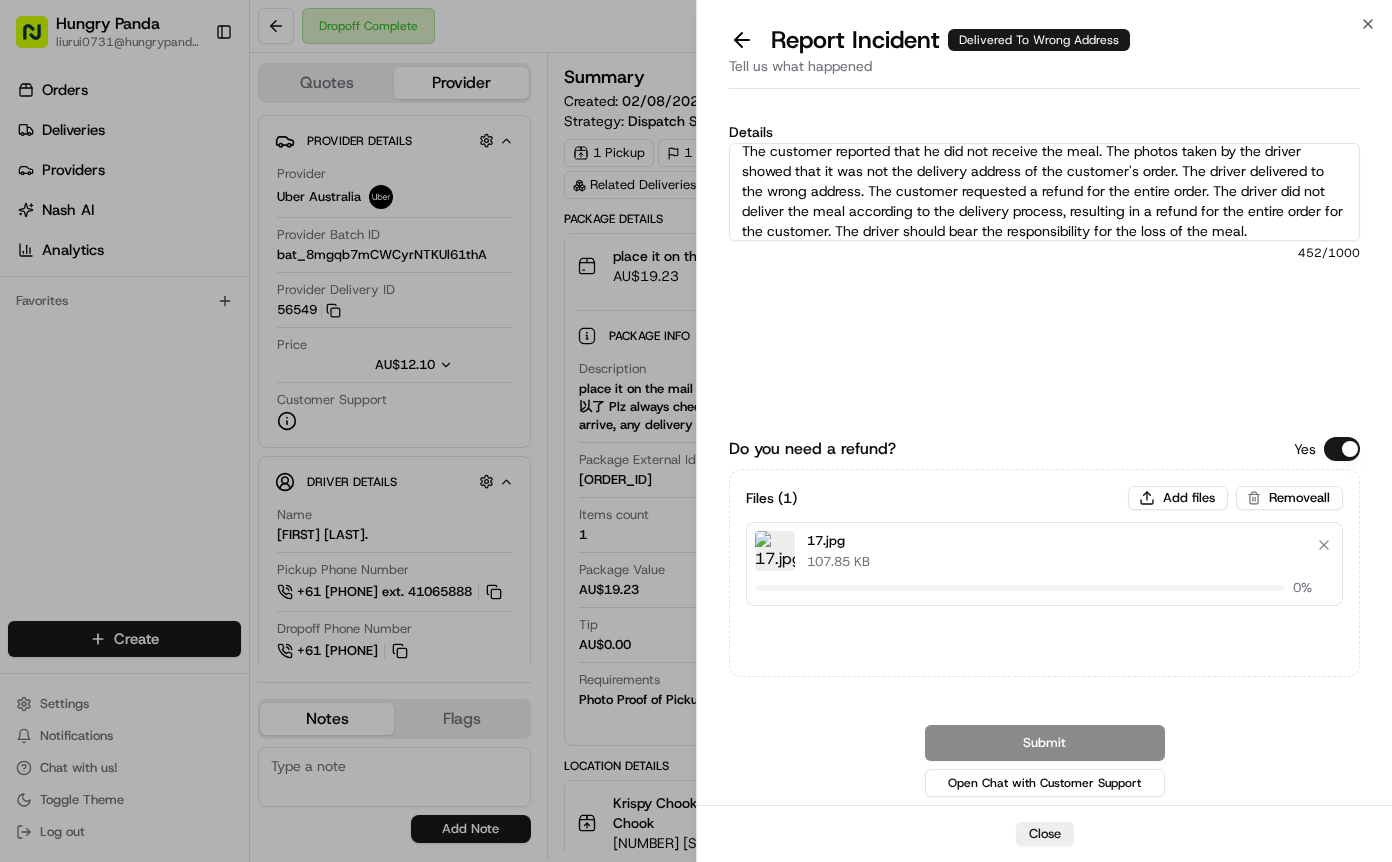 type 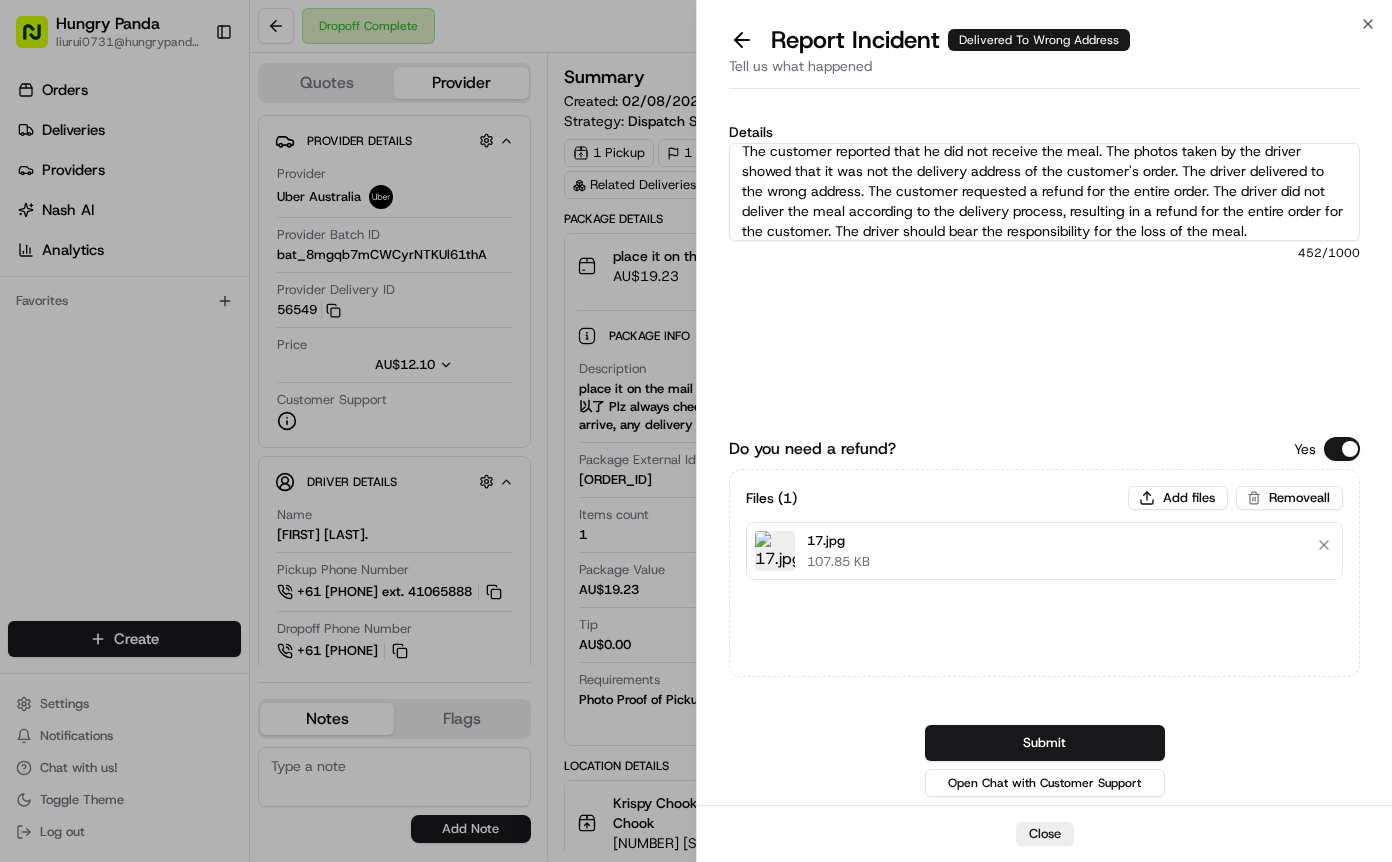 click on "Submit" at bounding box center (1045, 743) 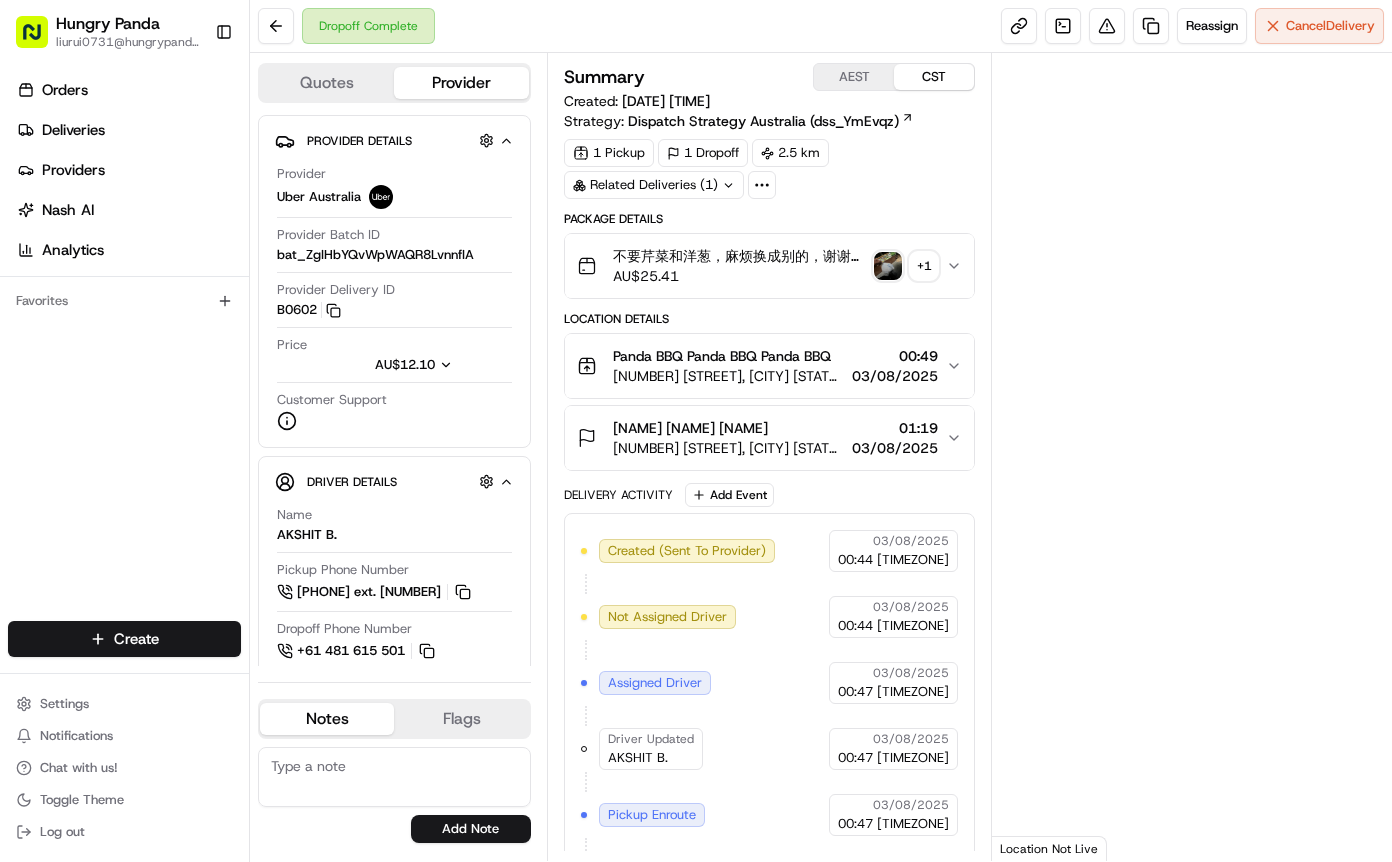 scroll, scrollTop: 0, scrollLeft: 0, axis: both 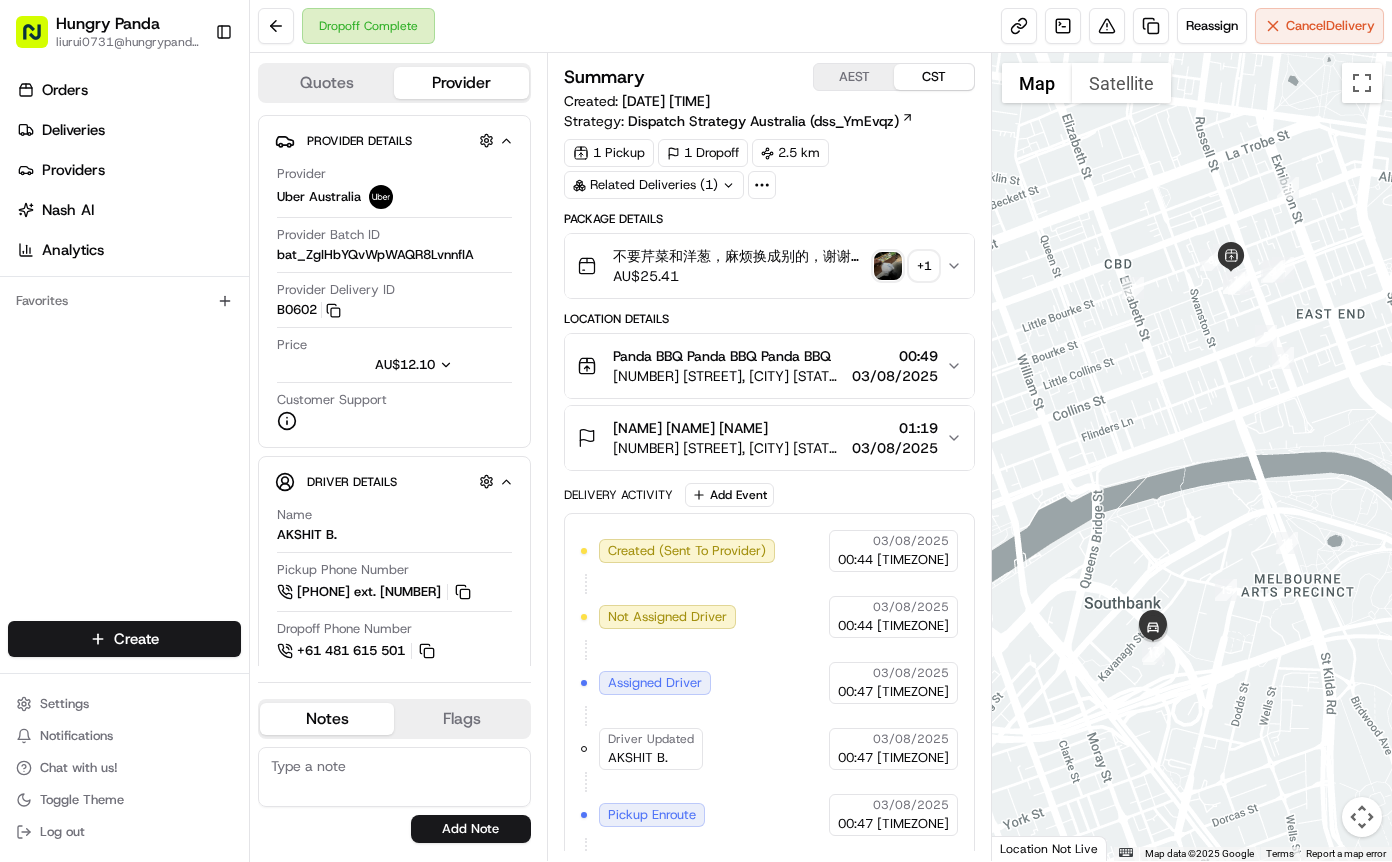 click 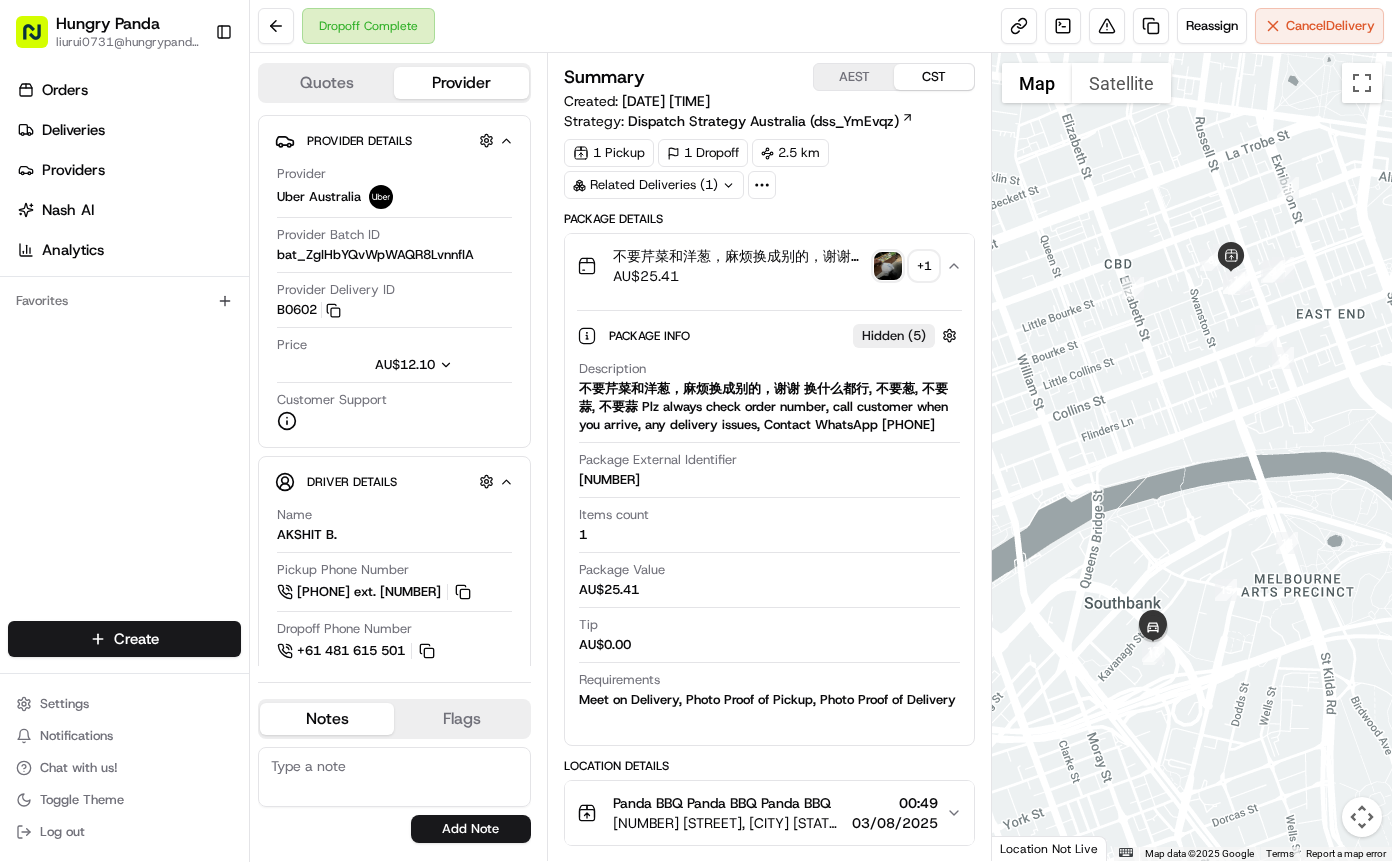 type 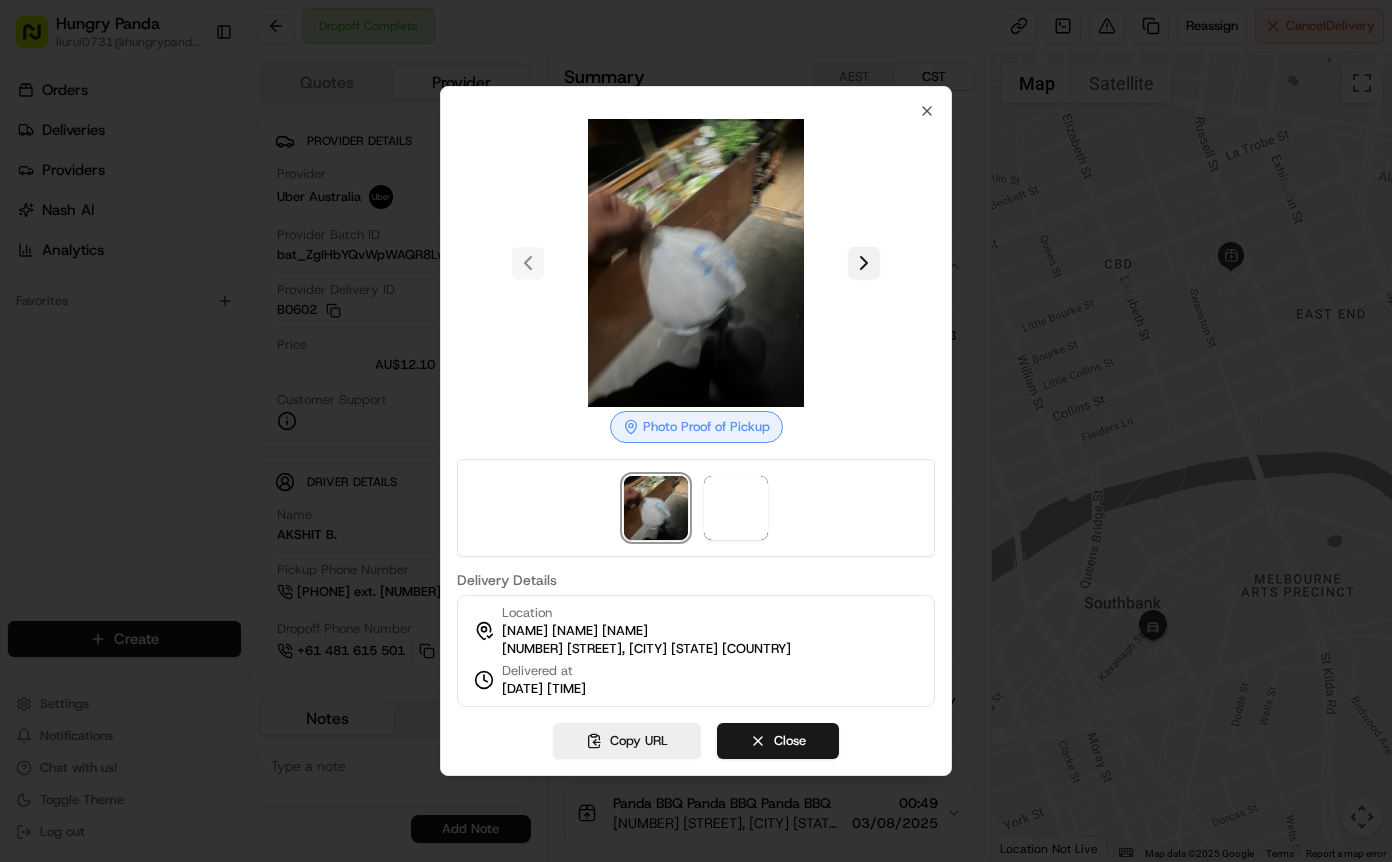 click at bounding box center (864, 263) 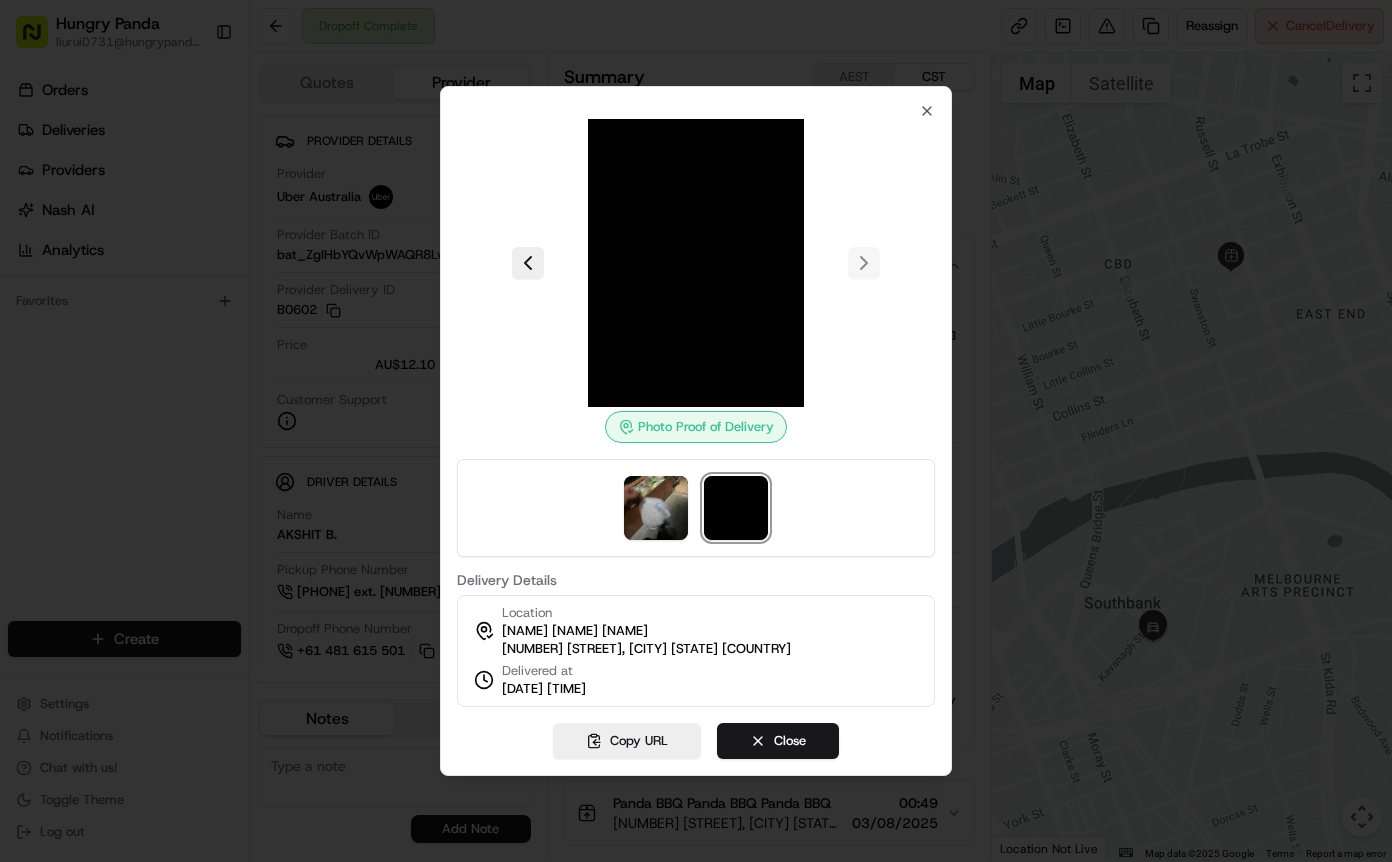 click at bounding box center (696, 431) 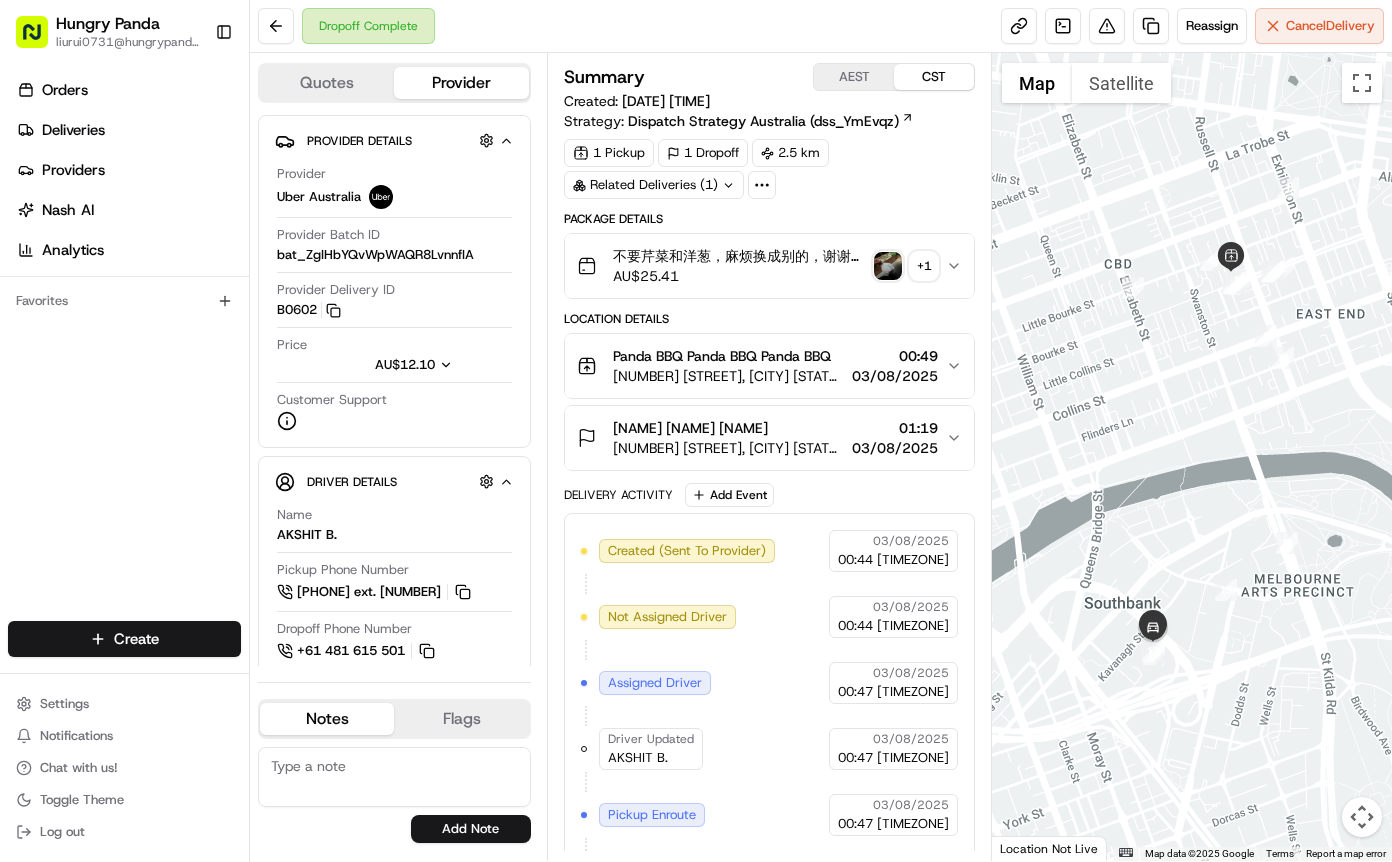 click at bounding box center (888, 266) 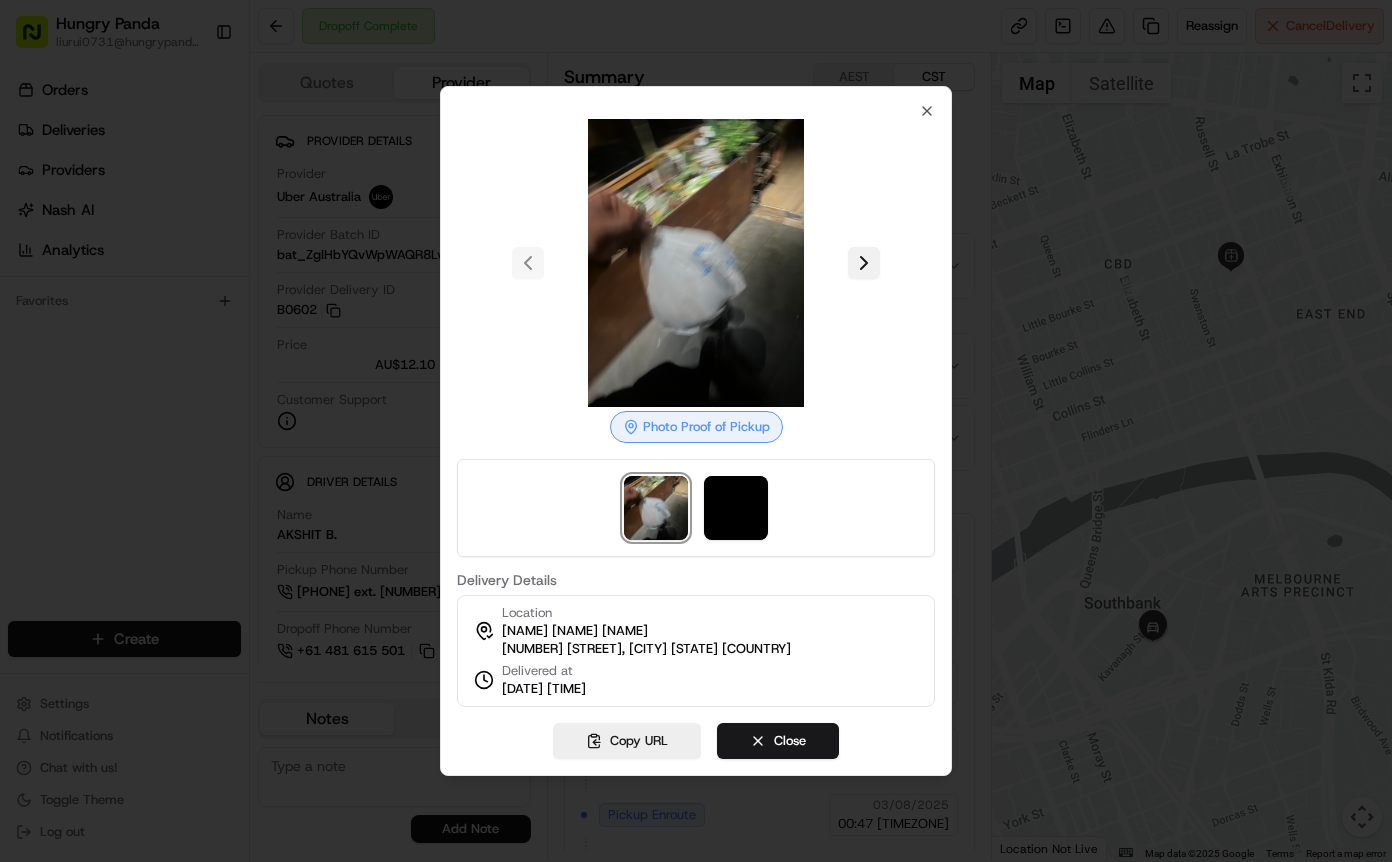 click at bounding box center (864, 263) 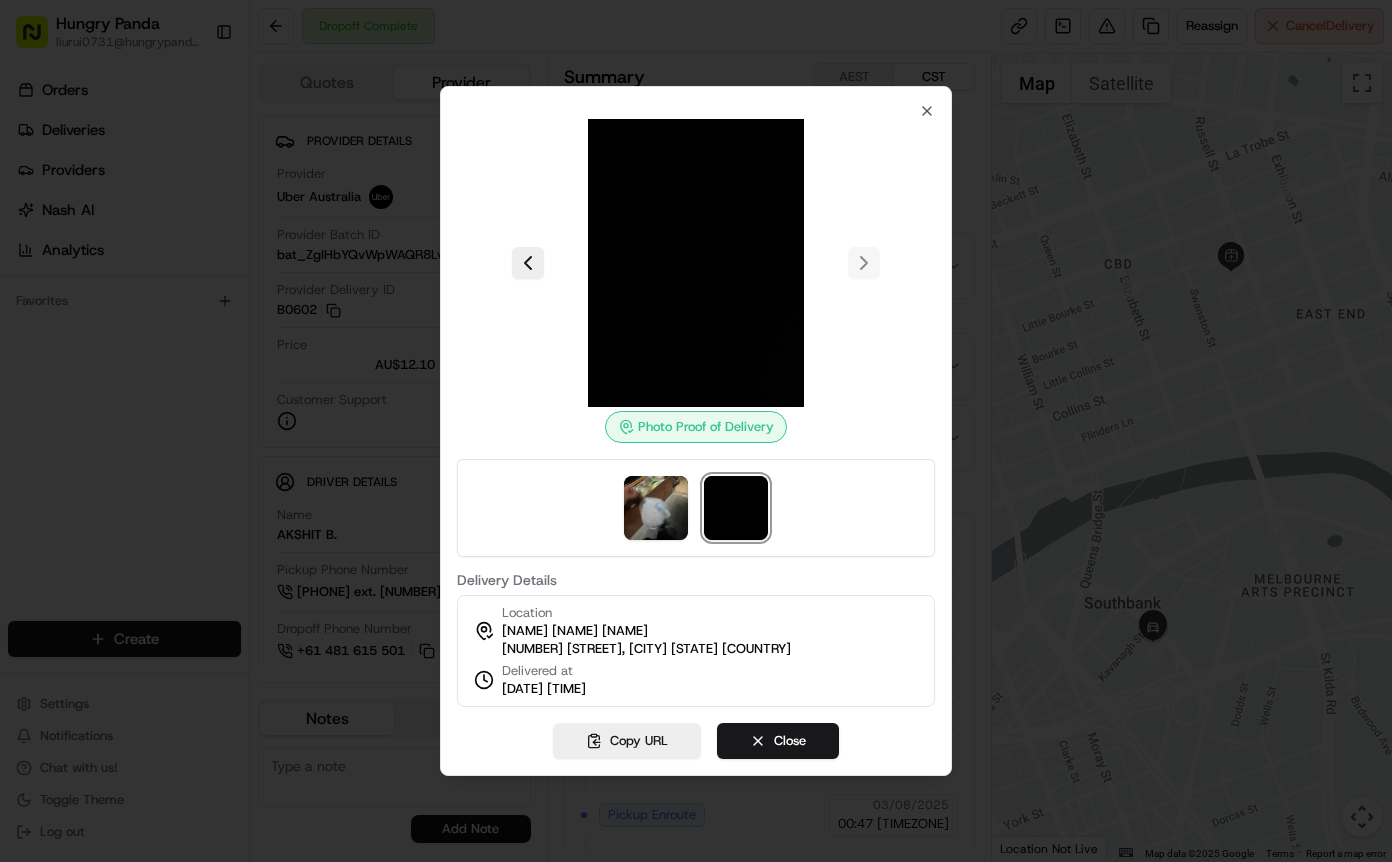 click at bounding box center [696, 431] 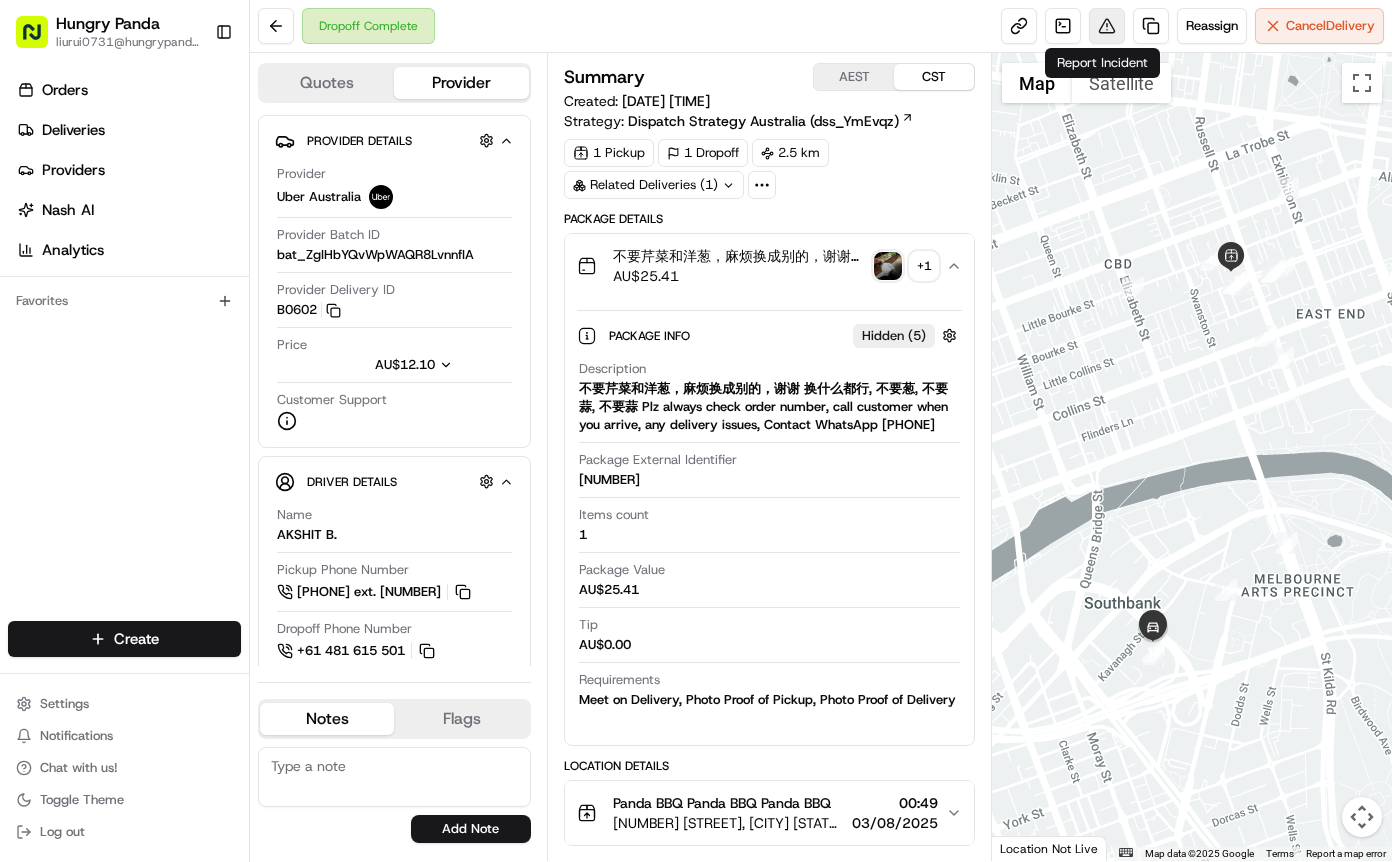 click at bounding box center (1107, 26) 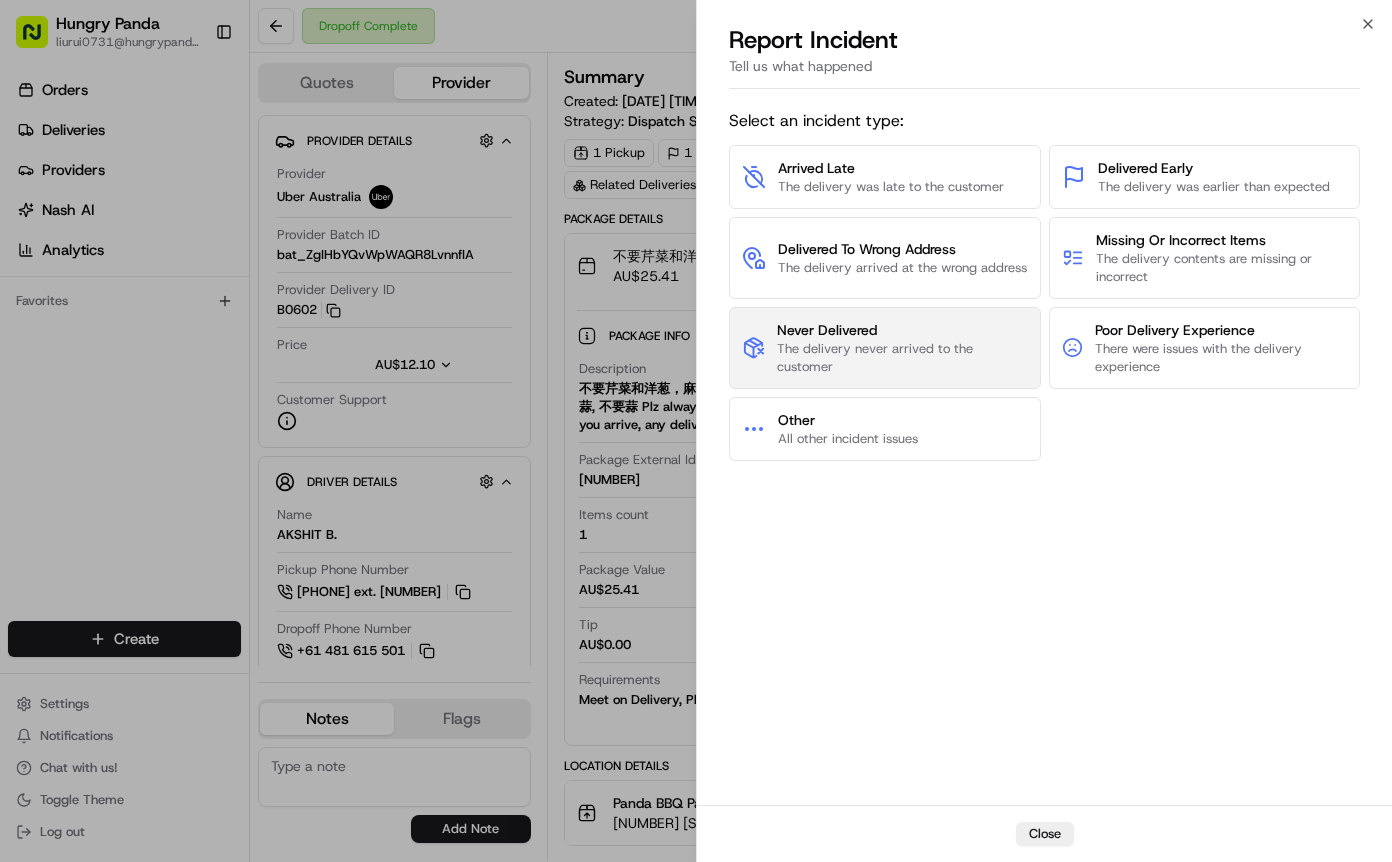 click on "The delivery never arrived to the customer" at bounding box center (902, 358) 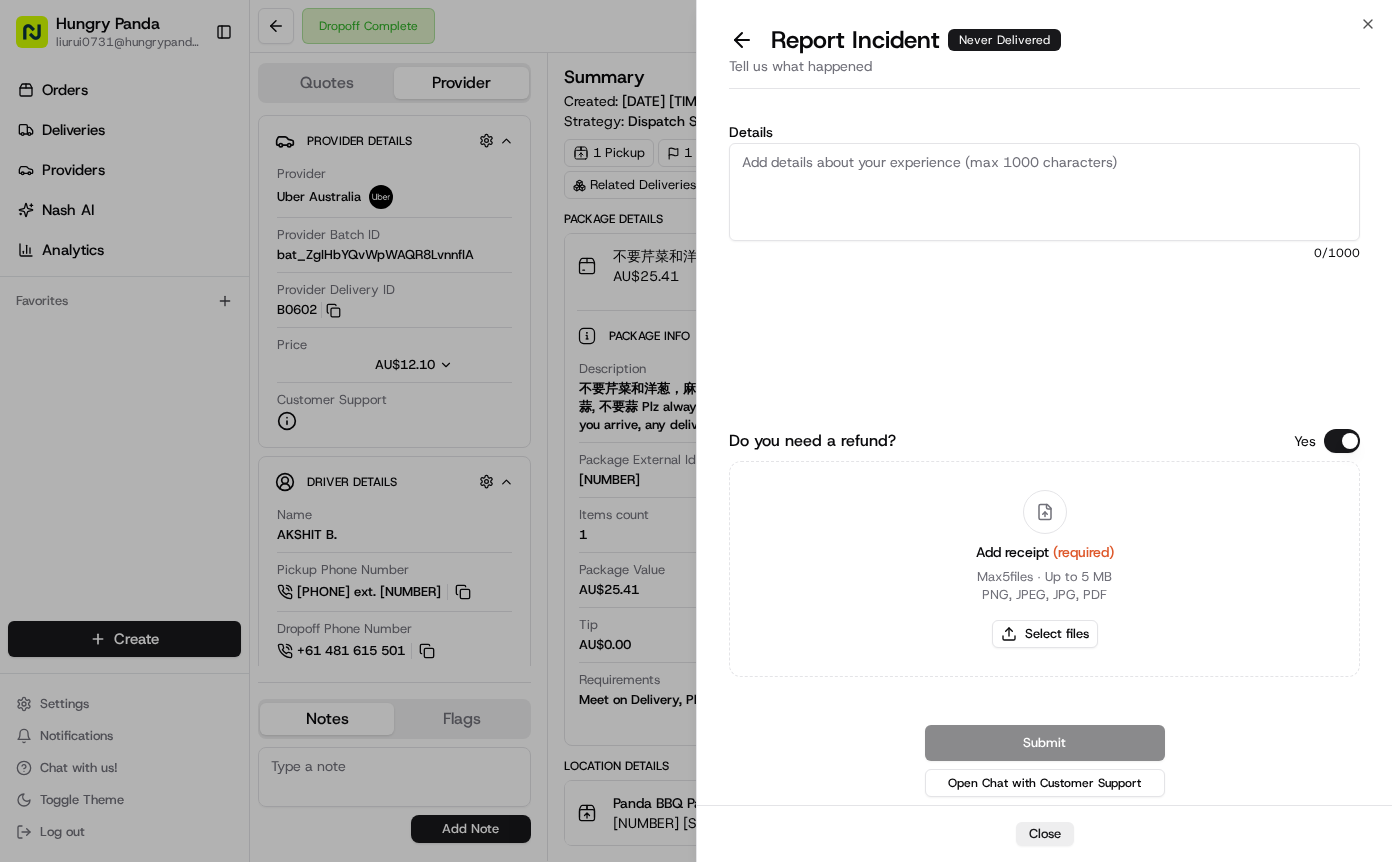 click on "Details" at bounding box center [1044, 192] 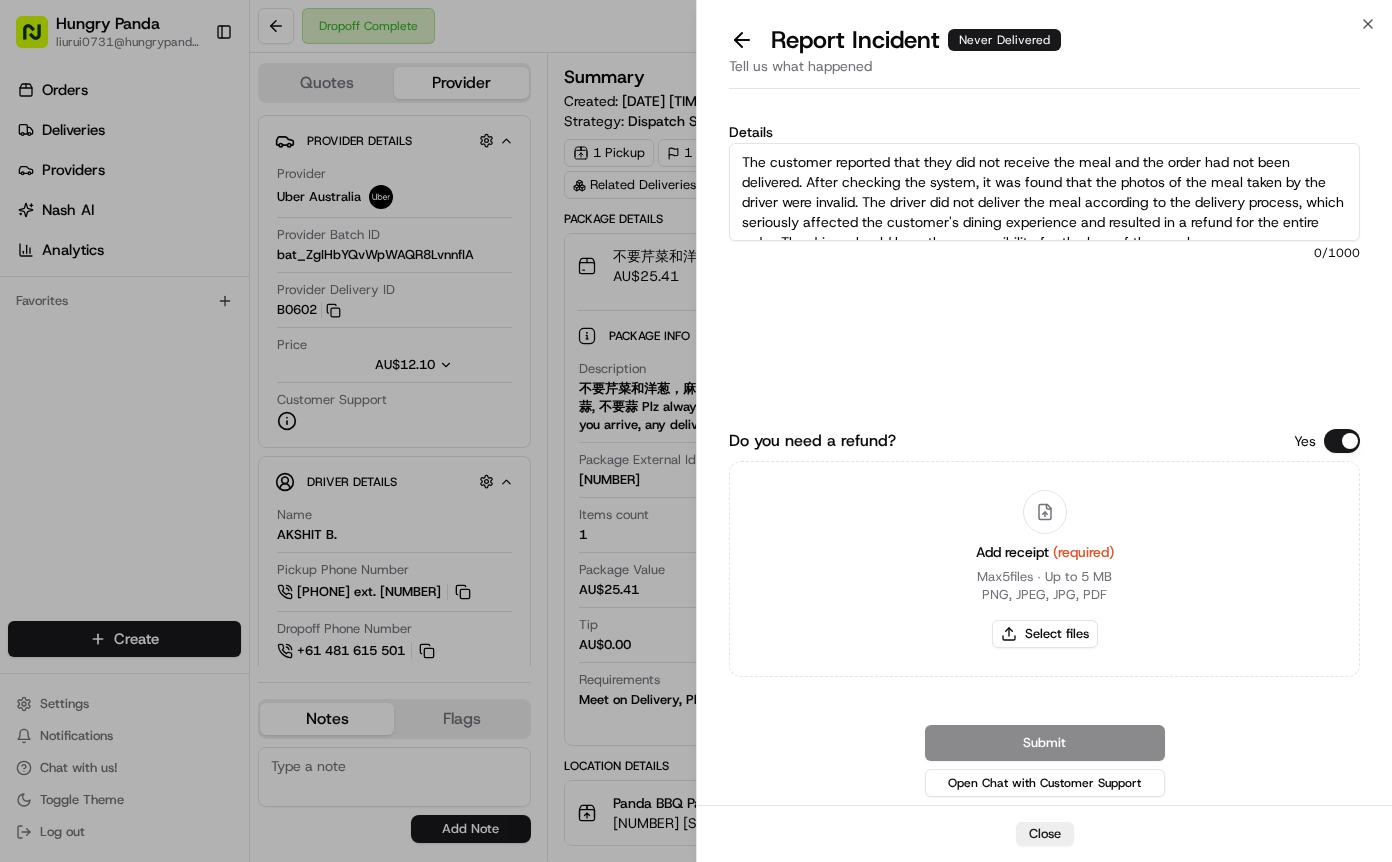 scroll, scrollTop: 11, scrollLeft: 0, axis: vertical 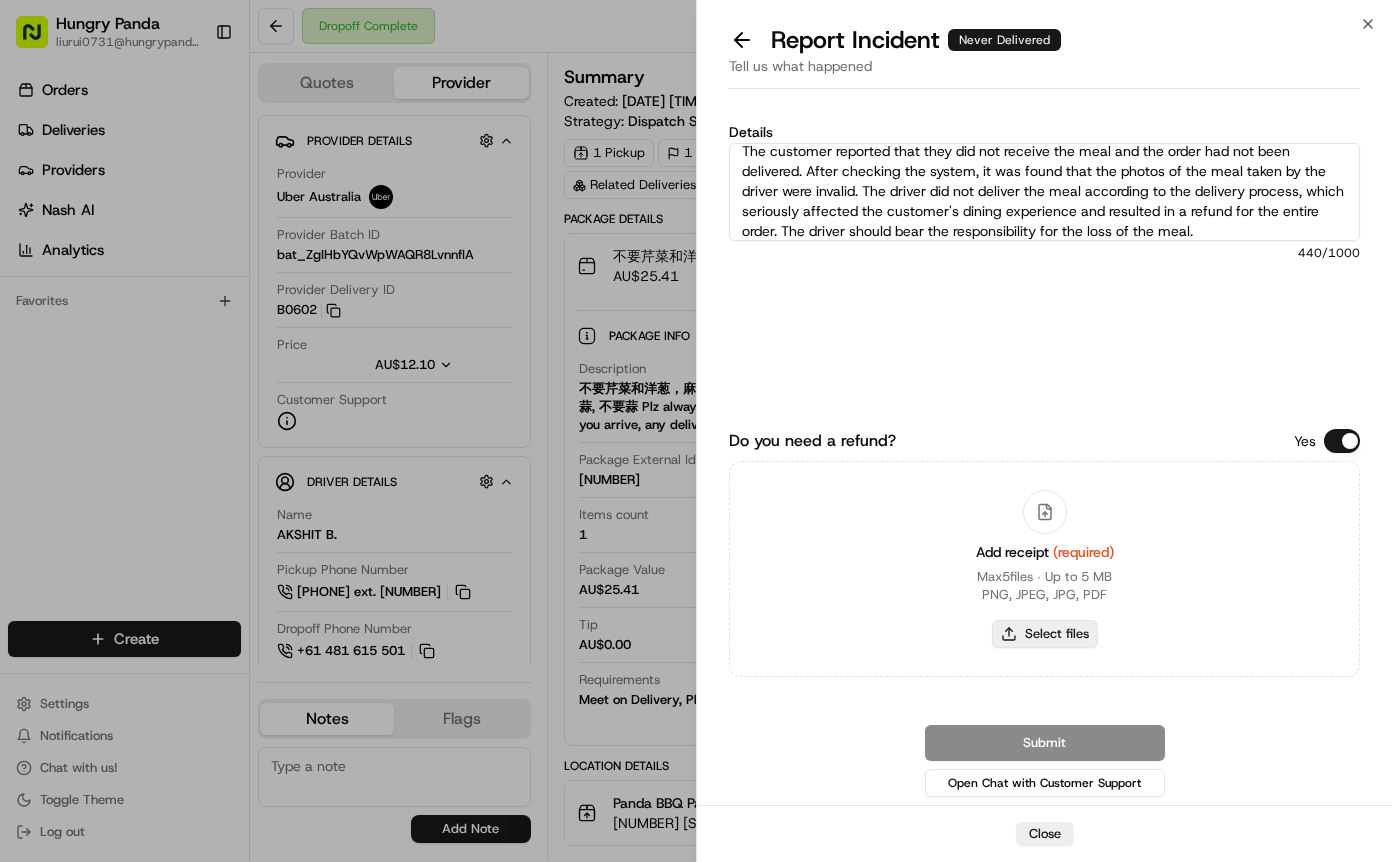 type on "The customer reported that they did not receive the meal and the order had not been delivered. After checking the system, it was found that the photos of the meal taken by the driver were invalid. The driver did not deliver the meal according to the delivery process, which seriously affected the customer's dining experience and resulted in a refund for the entire order. The driver should bear the responsibility for the loss of the meal." 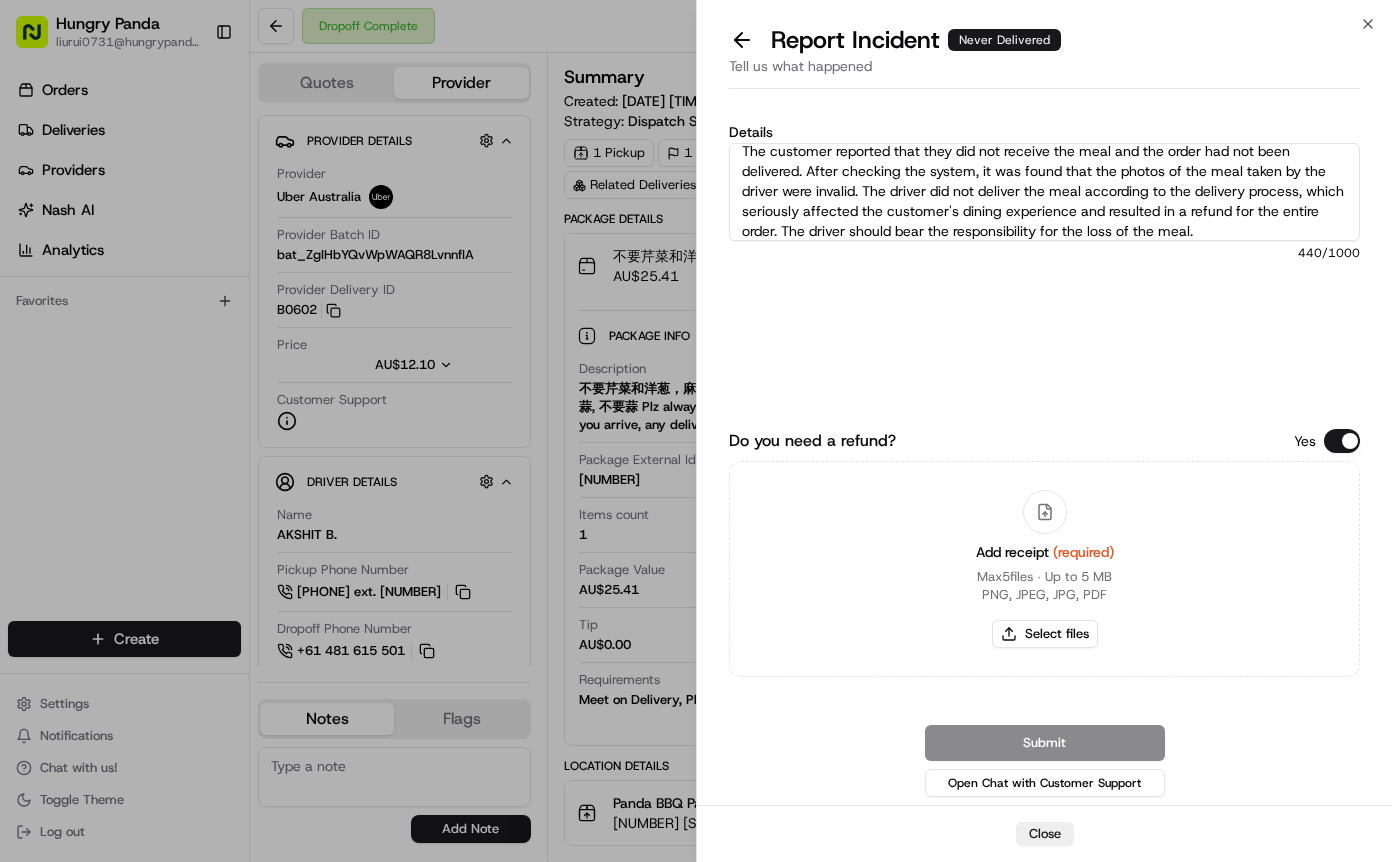 type on "C:\fakepath\18.jpg" 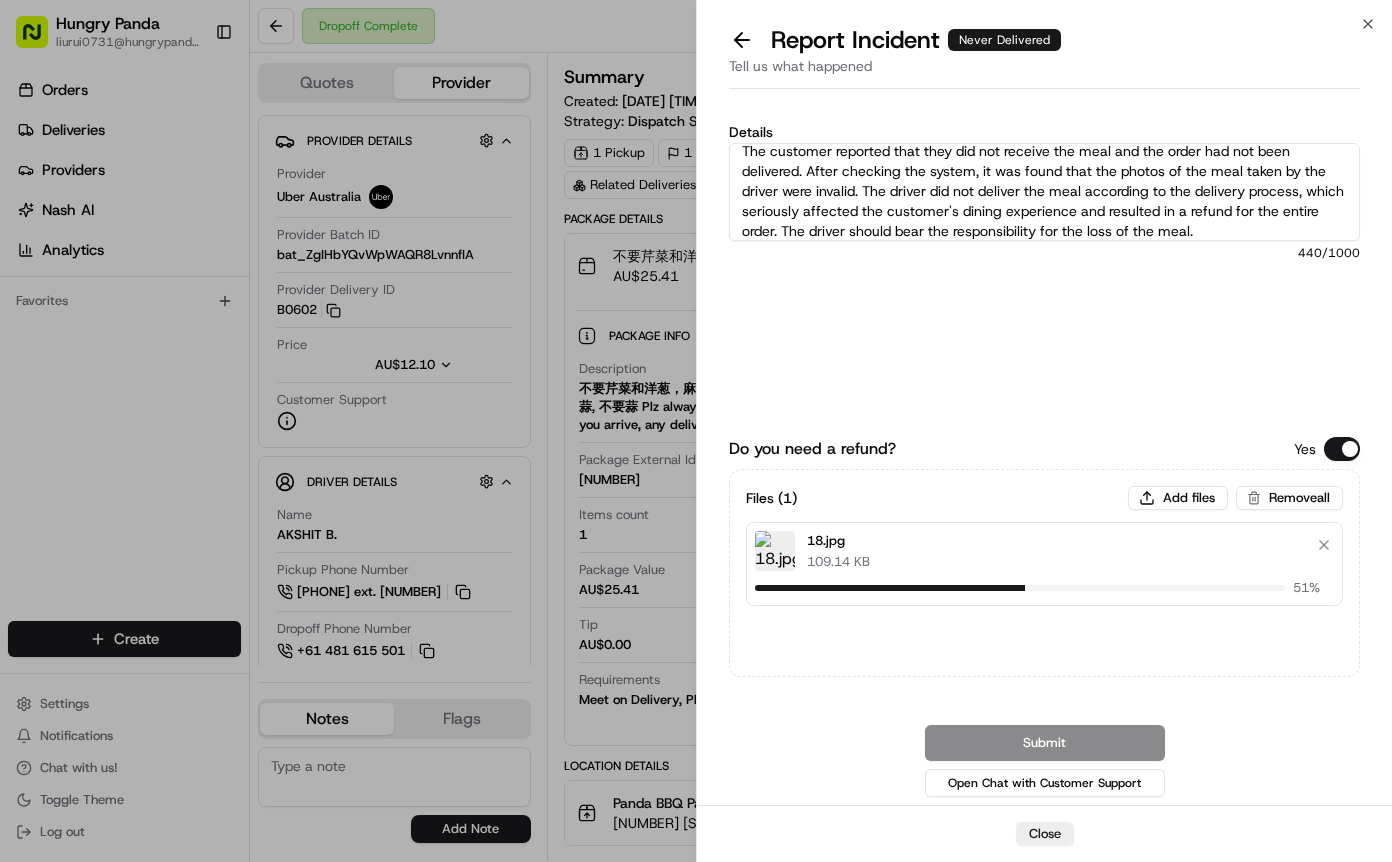 type 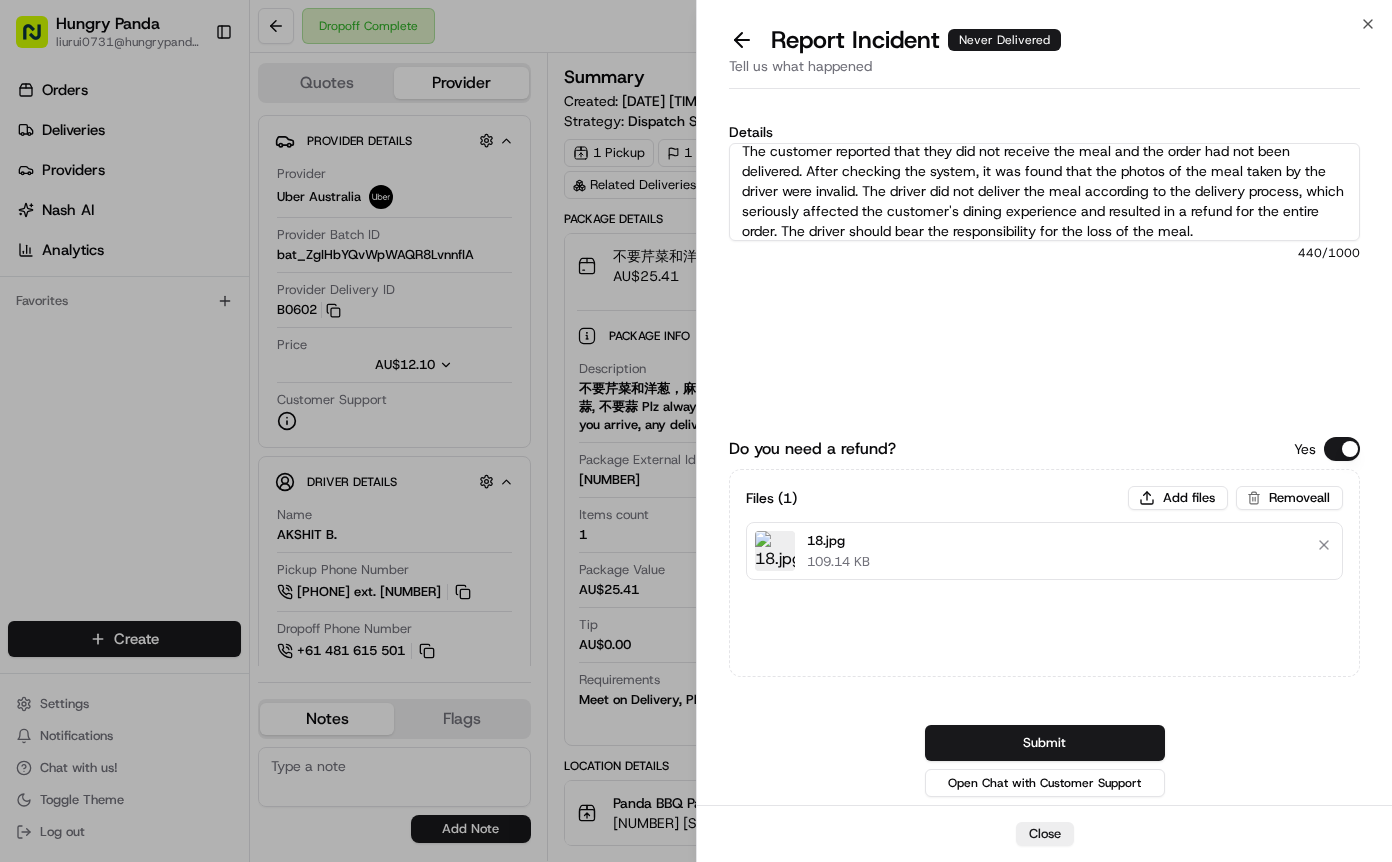 drag, startPoint x: 1113, startPoint y: 752, endPoint x: 1331, endPoint y: 644, distance: 243.28584 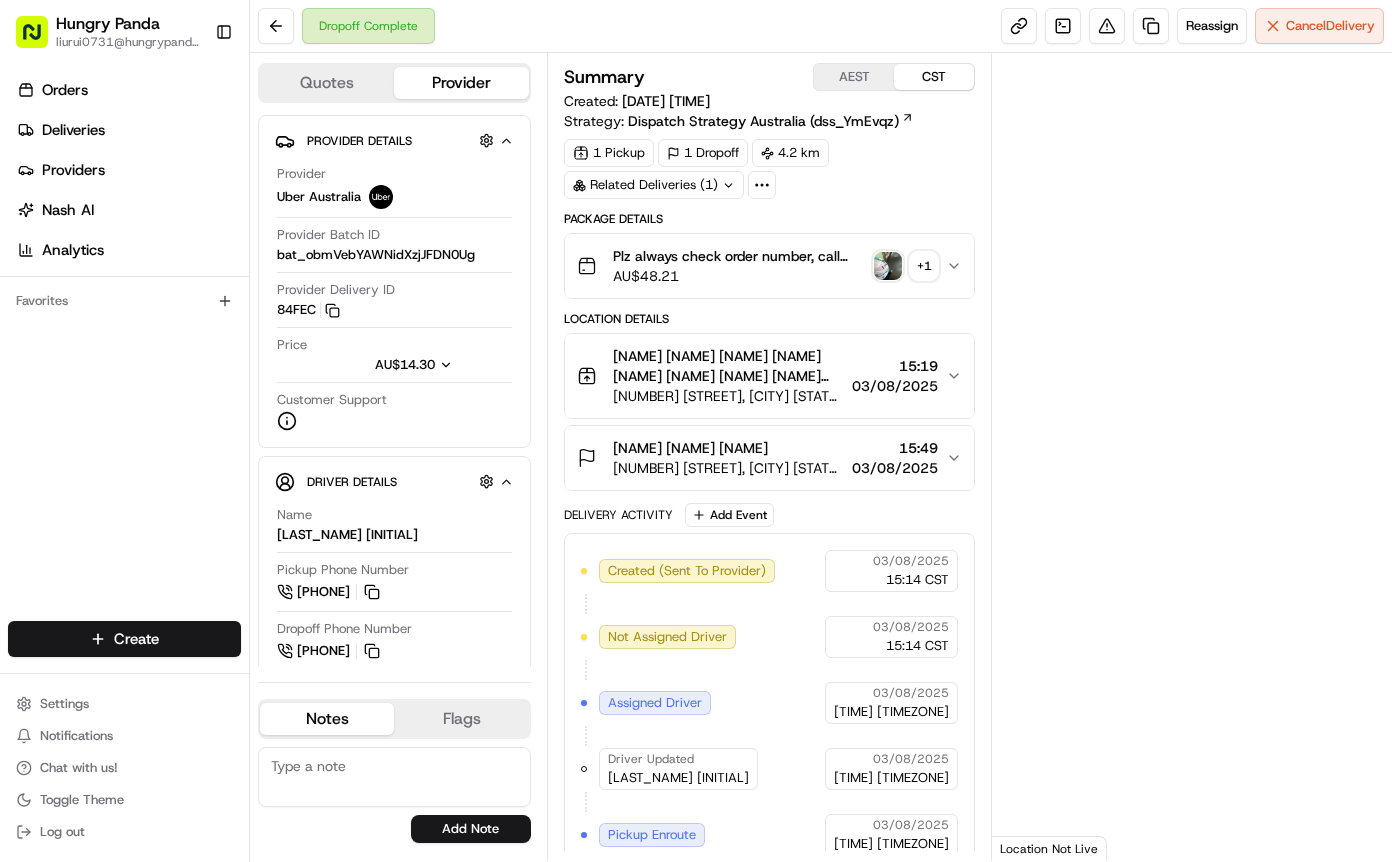 scroll, scrollTop: 0, scrollLeft: 0, axis: both 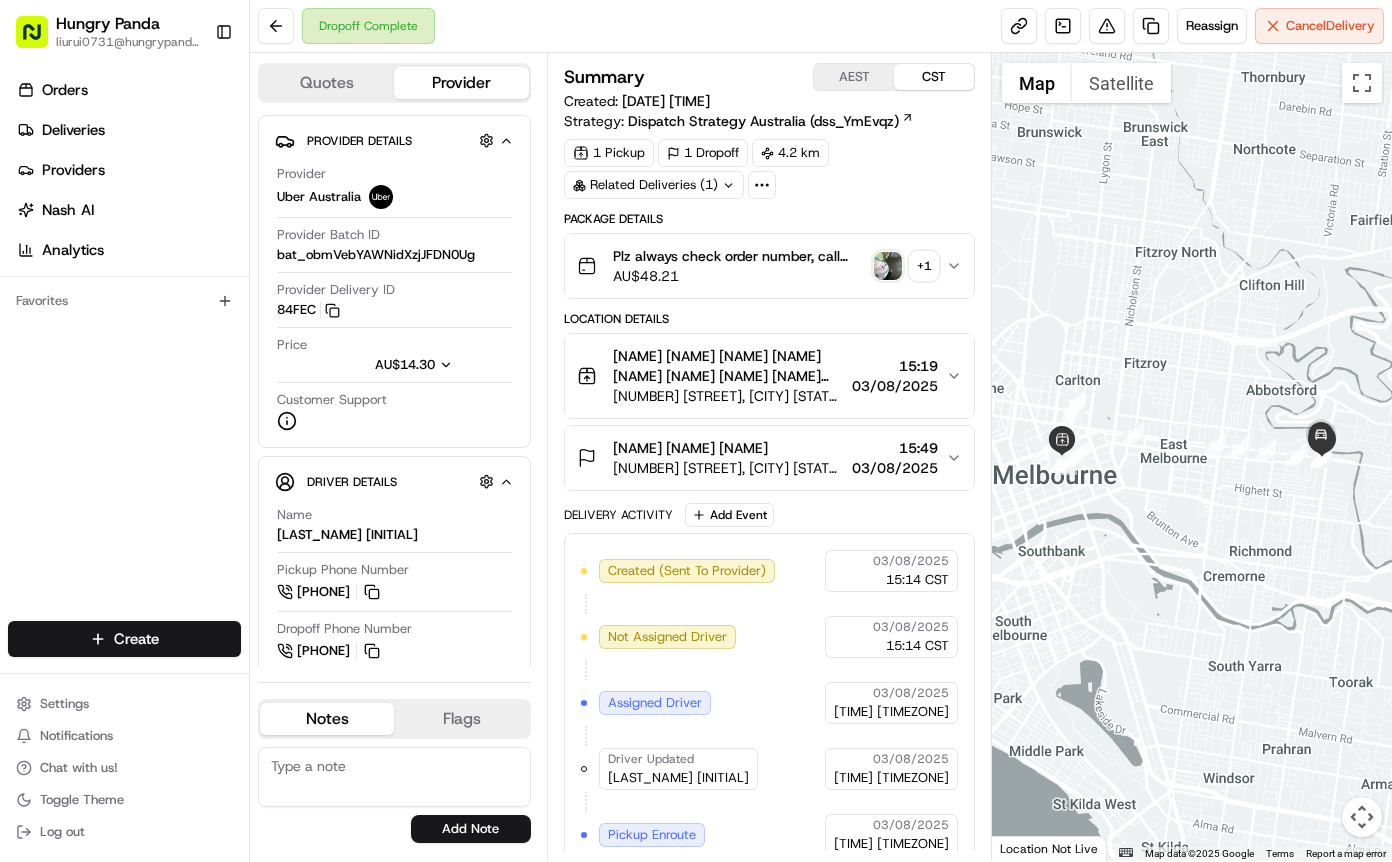 drag, startPoint x: 955, startPoint y: 264, endPoint x: 1318, endPoint y: 190, distance: 370.4659 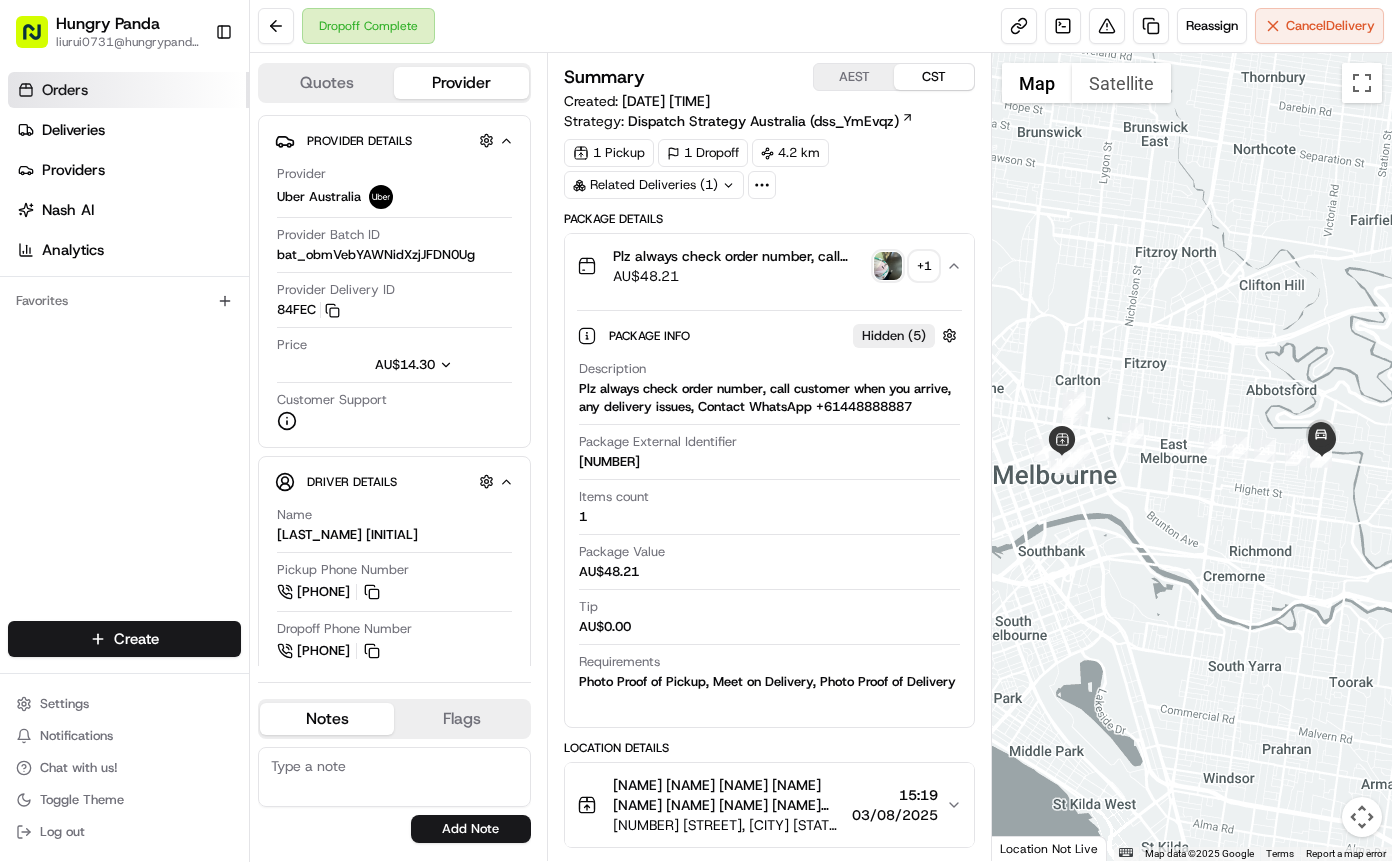 type 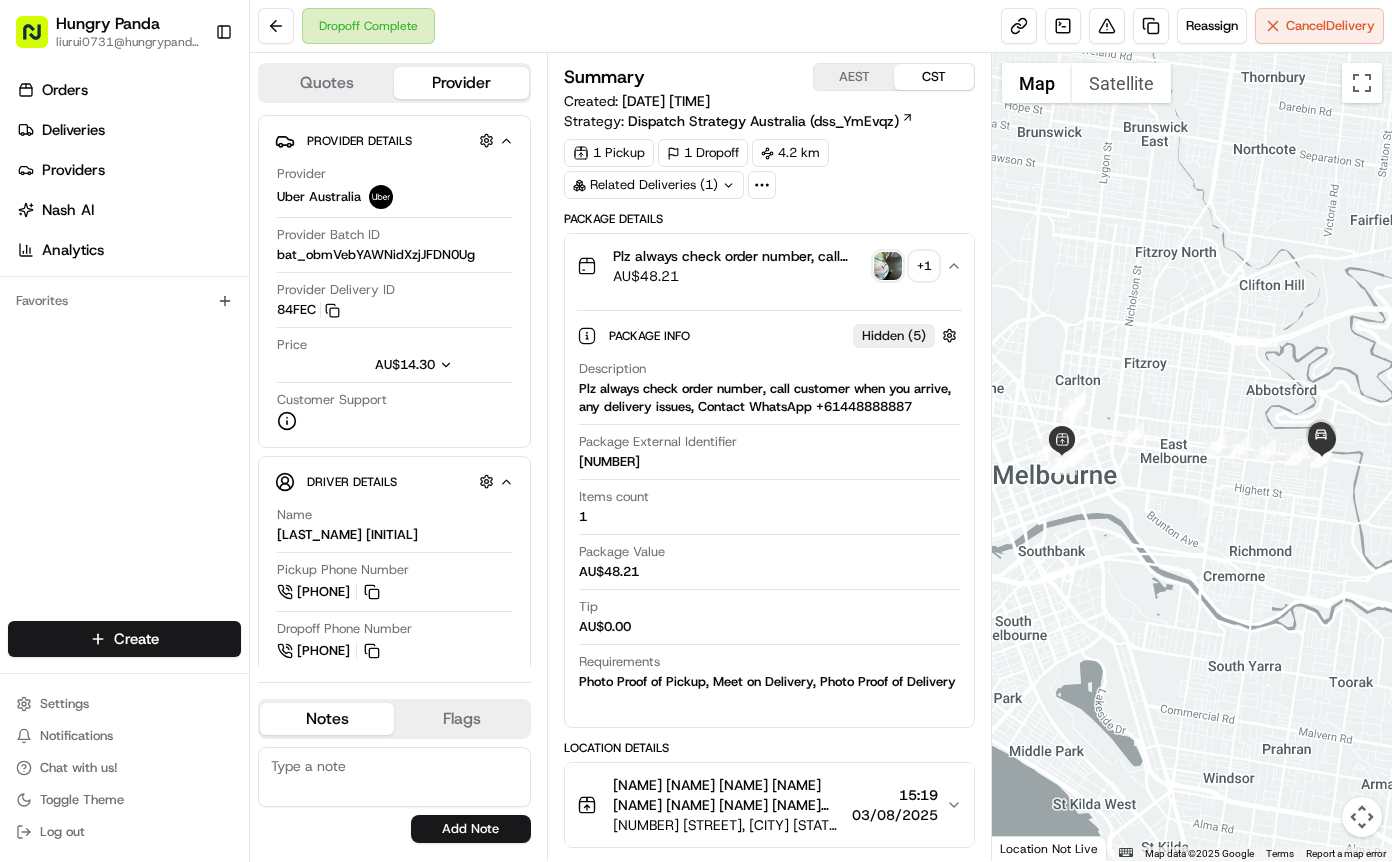 click at bounding box center [888, 266] 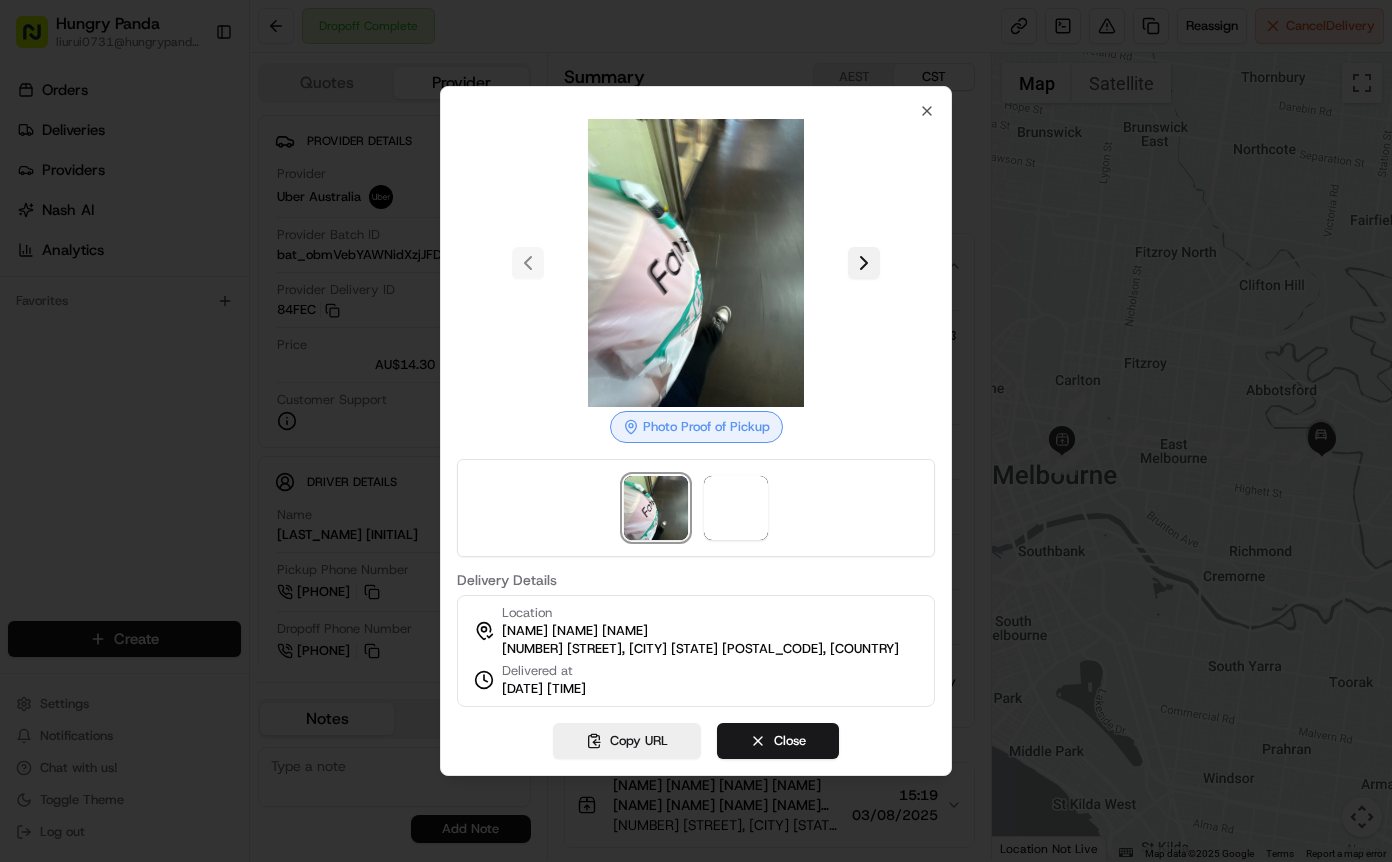 click at bounding box center [864, 263] 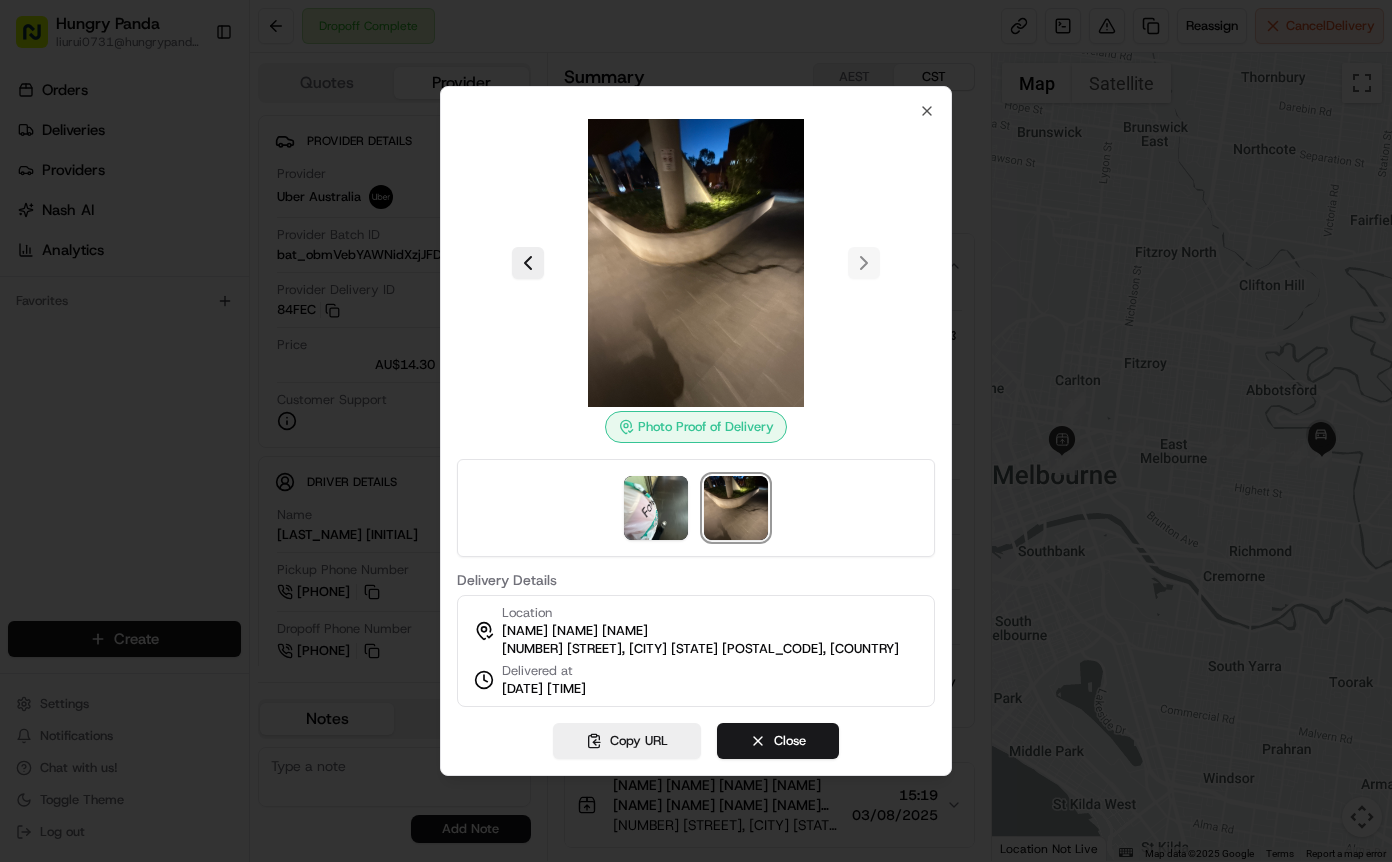 click at bounding box center (696, 431) 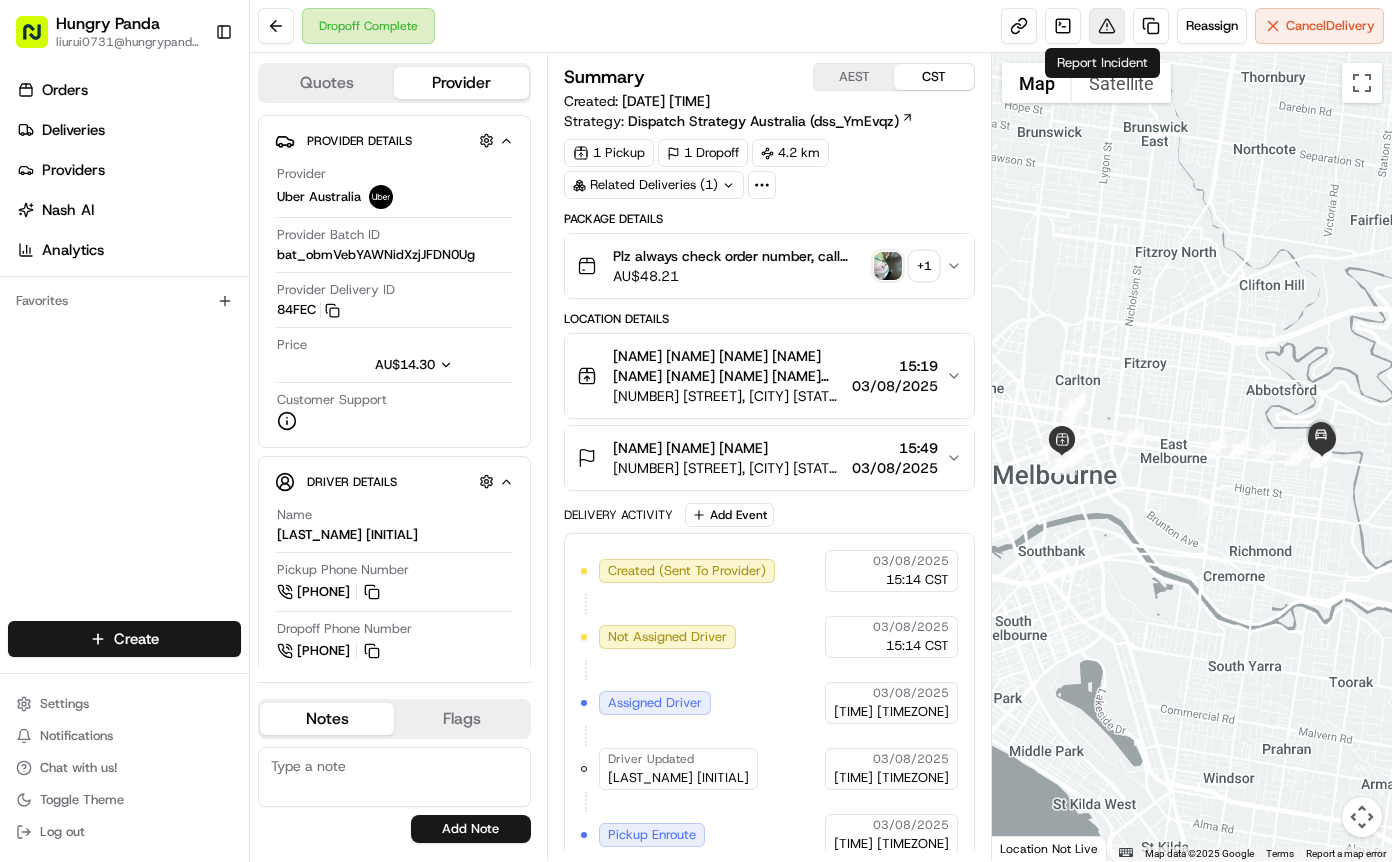 click at bounding box center (1107, 26) 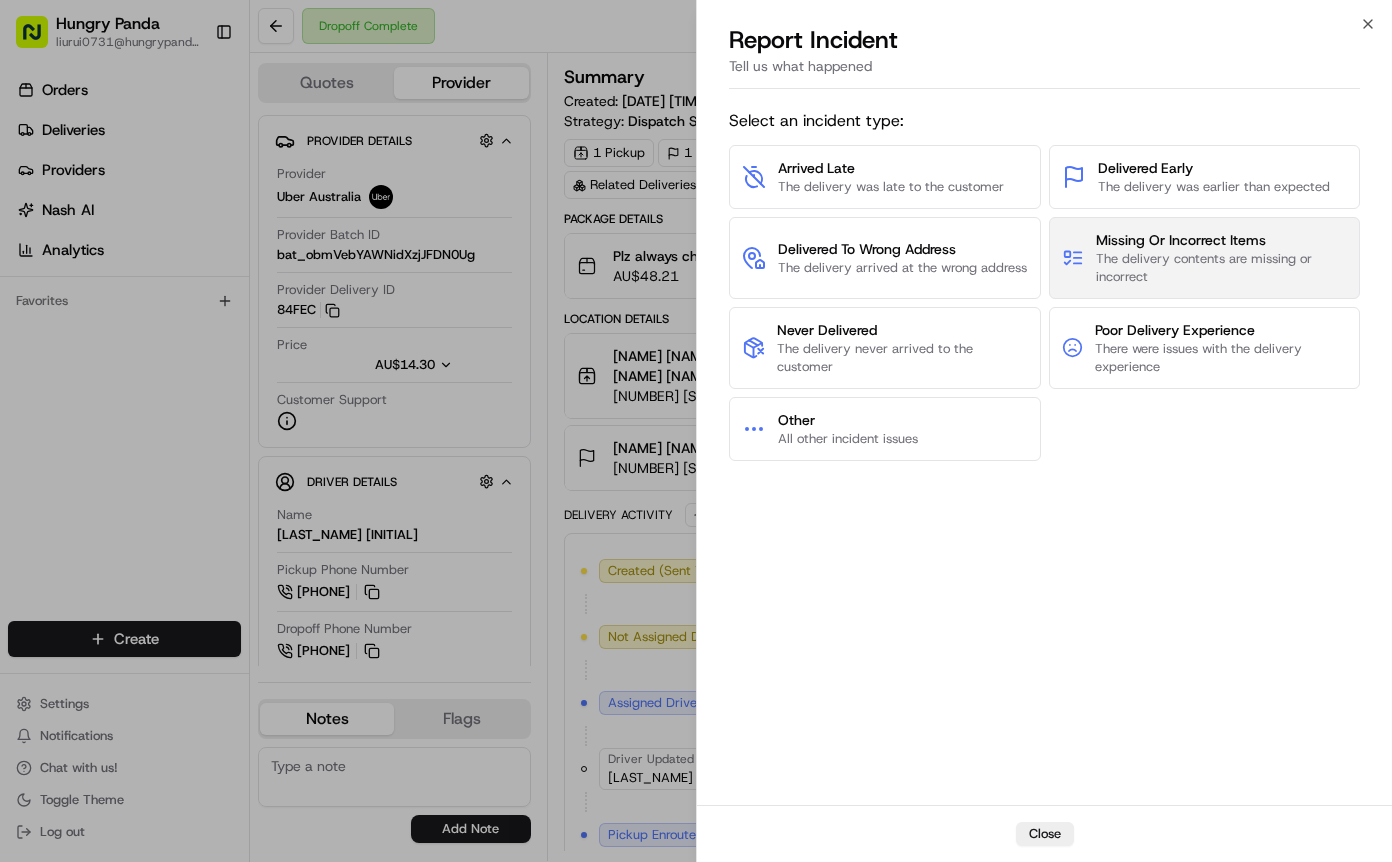 click on "The delivery contents are missing or incorrect" at bounding box center [1221, 268] 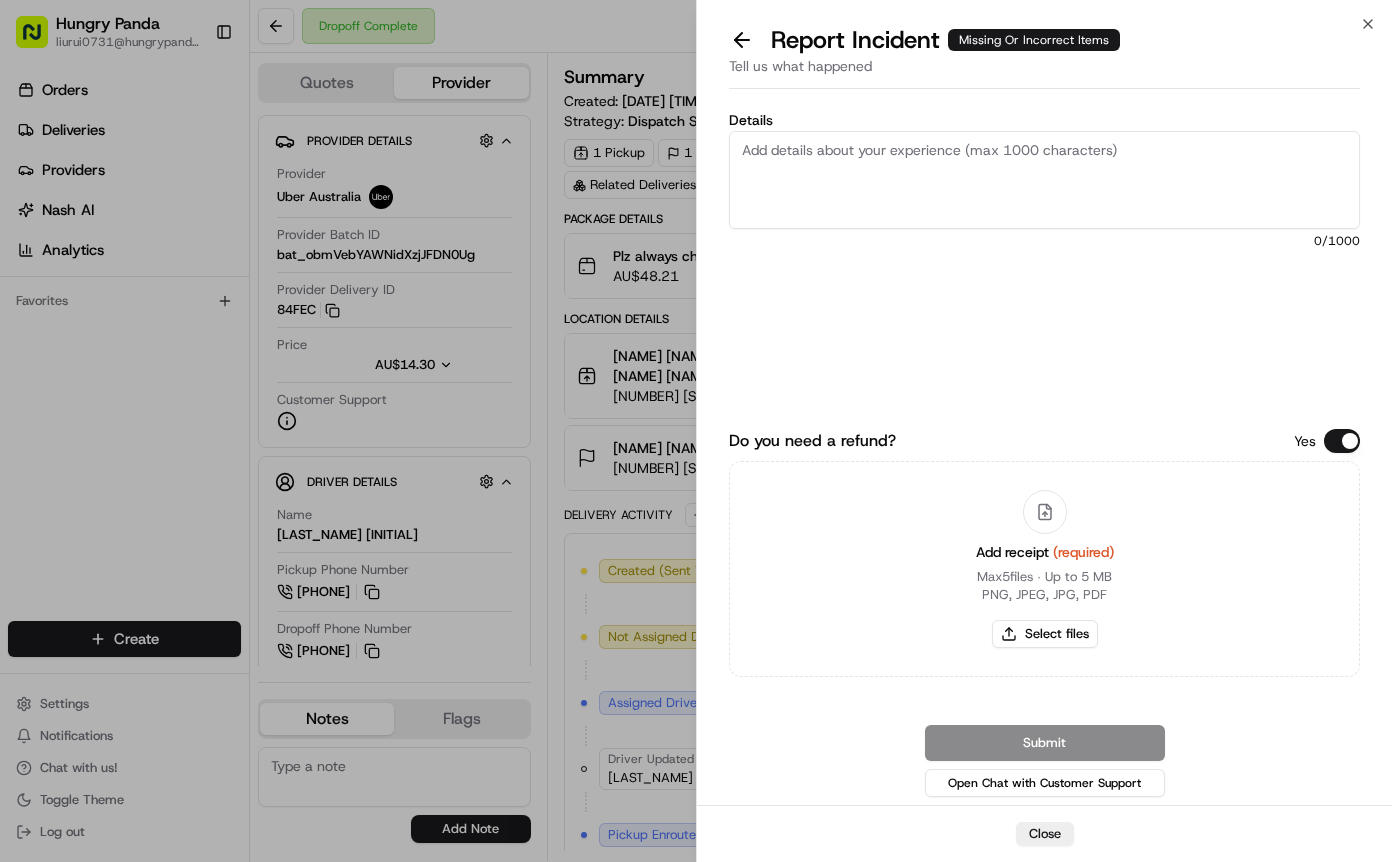 click on "Details" at bounding box center [1044, 180] 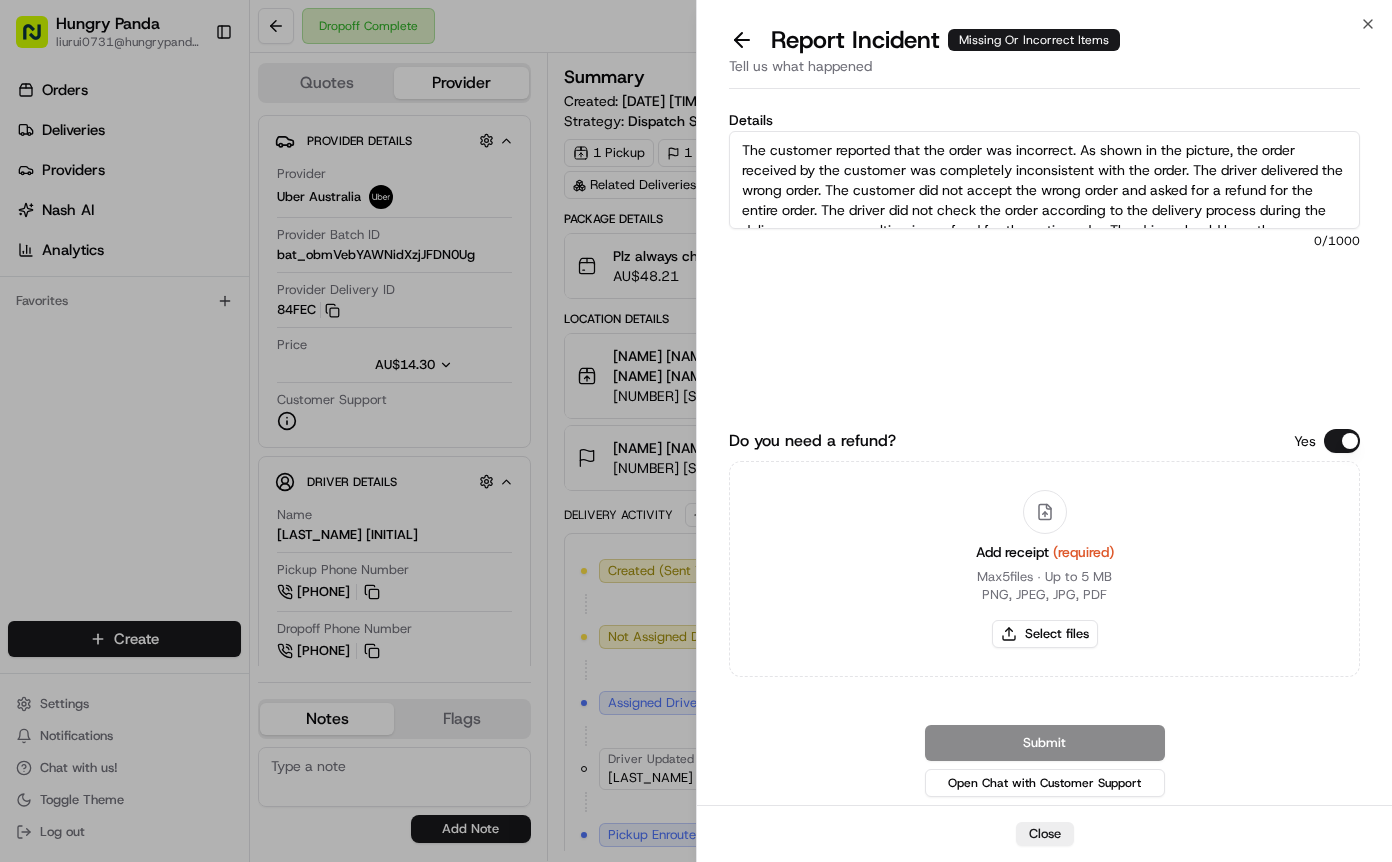 scroll, scrollTop: 31, scrollLeft: 0, axis: vertical 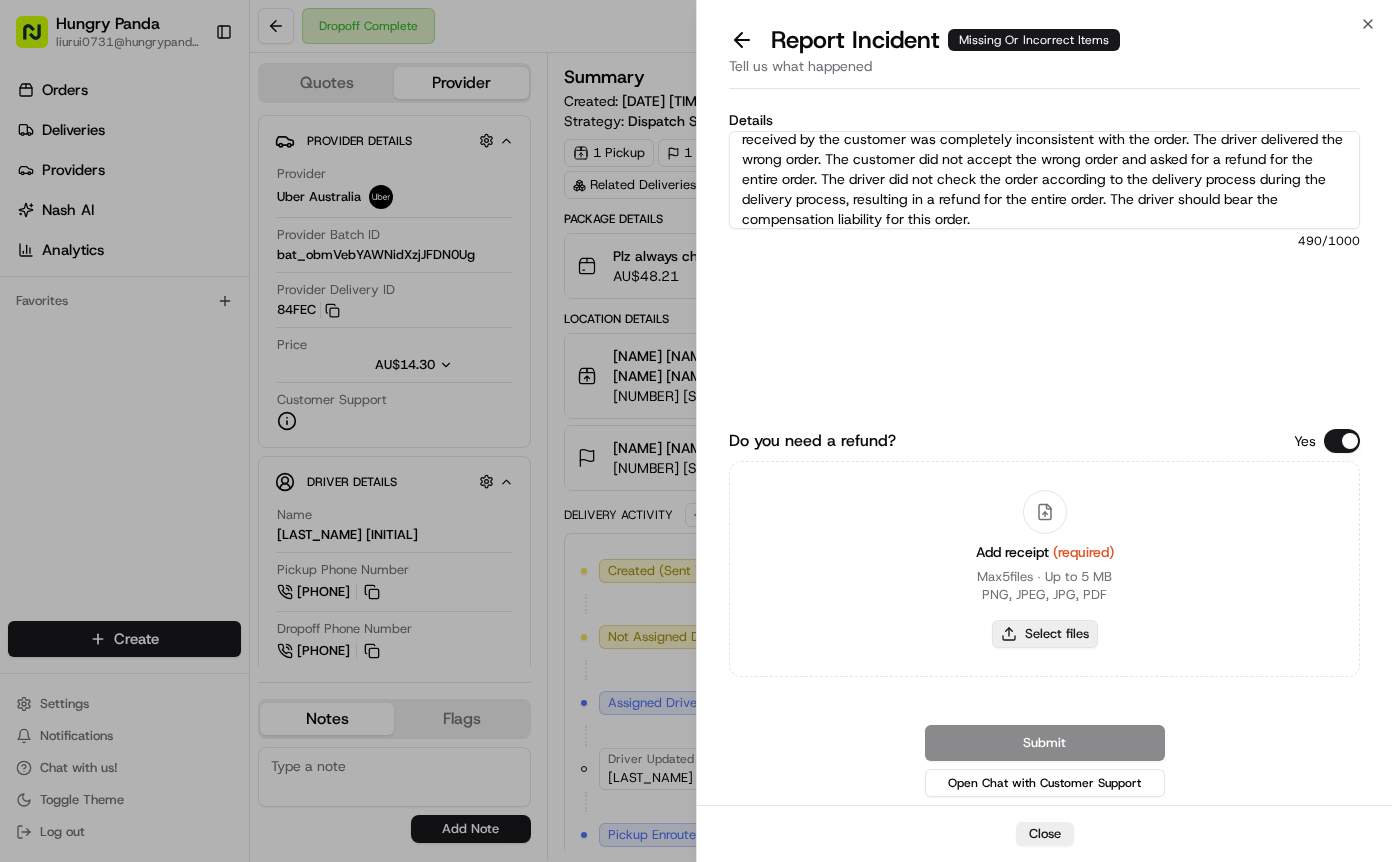 type on "The customer reported that the order was incorrect. As shown in the picture, the order received by the customer was completely inconsistent with the order. The driver delivered the wrong order. The customer did not accept the wrong order and asked for a refund for the entire order. The driver did not check the order according to the delivery process during the delivery process, resulting in a refund for the entire order. The driver should bear the compensation liability for this order." 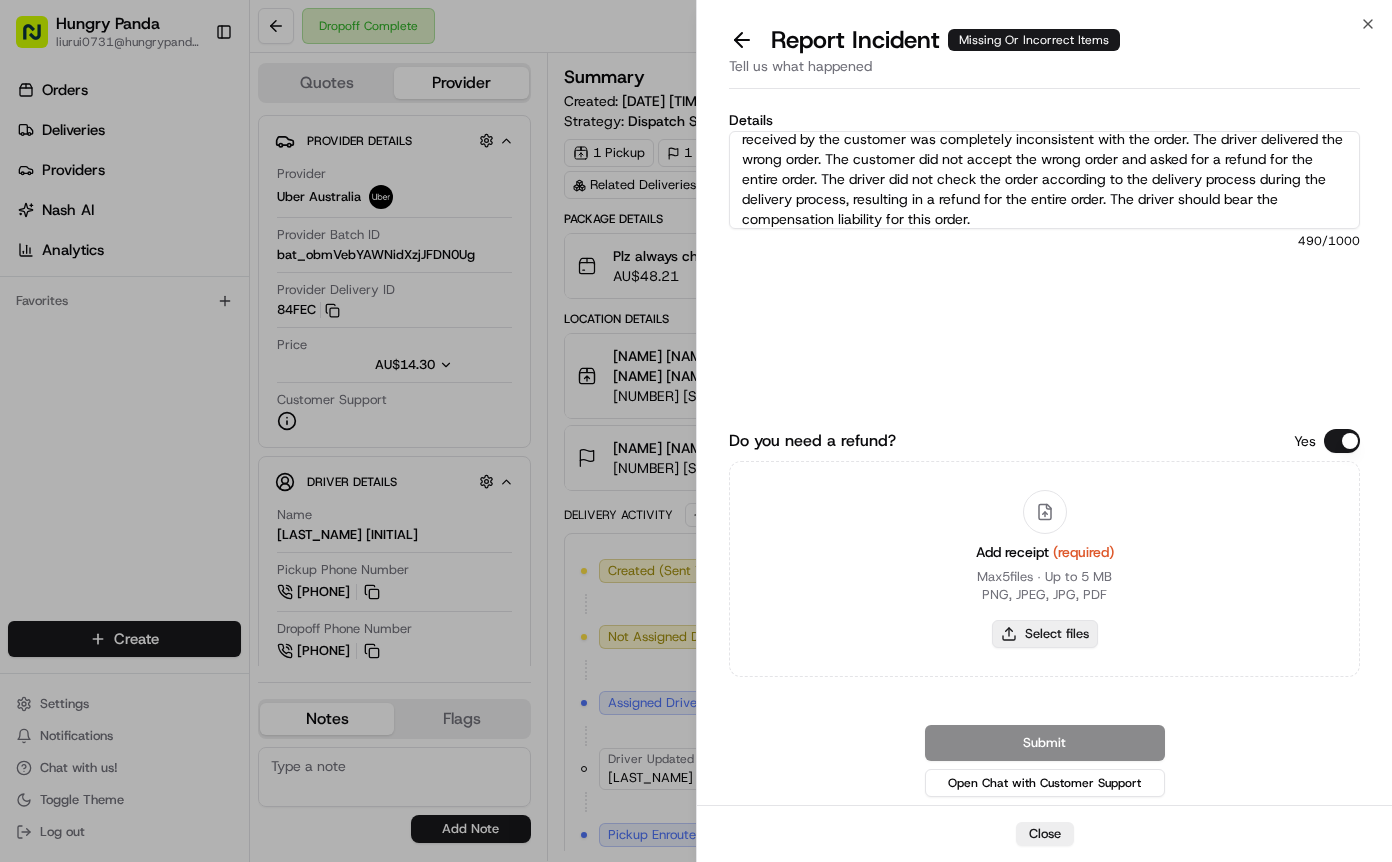 type on "C:\fakepath\错餐2.jpg" 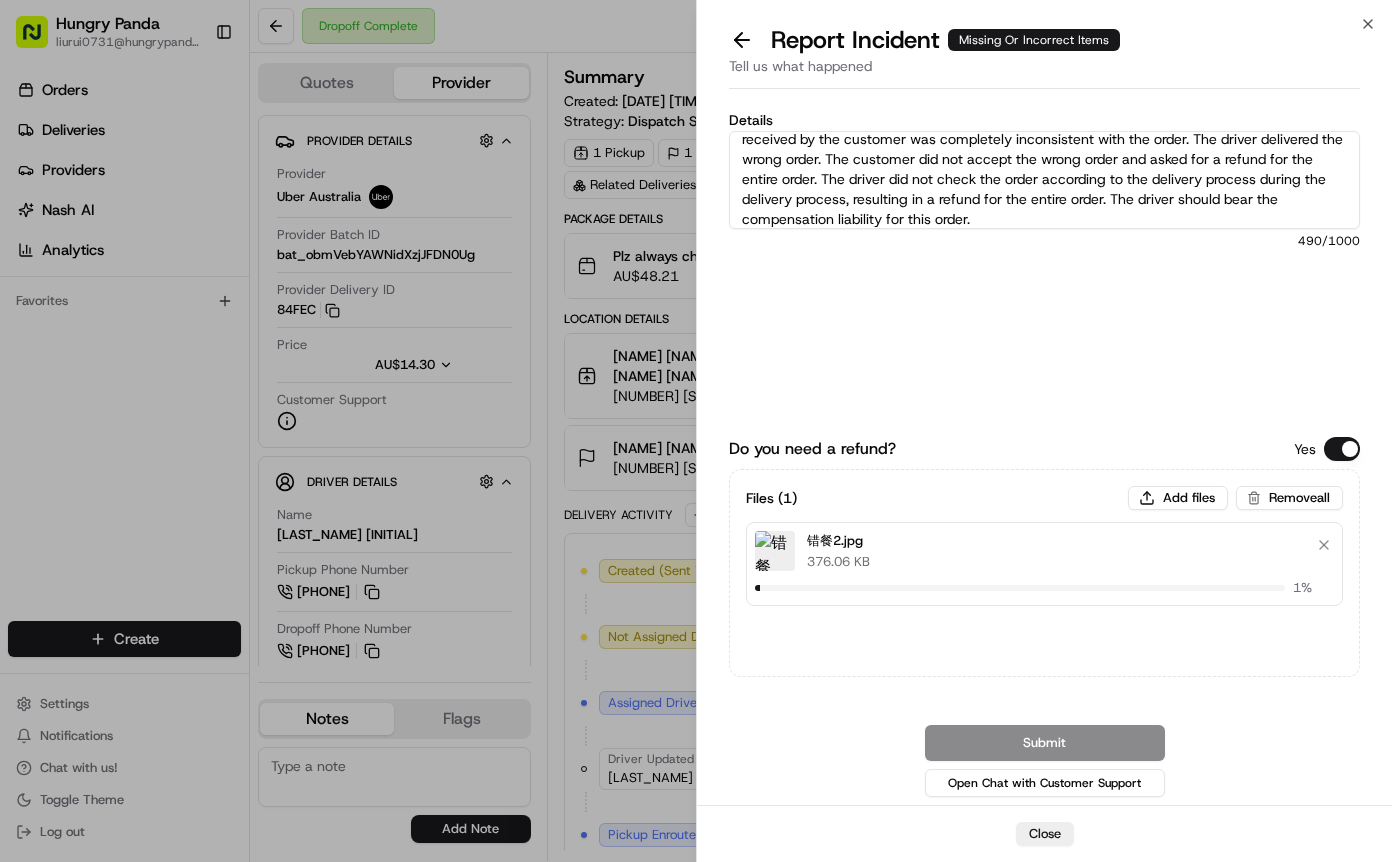 type 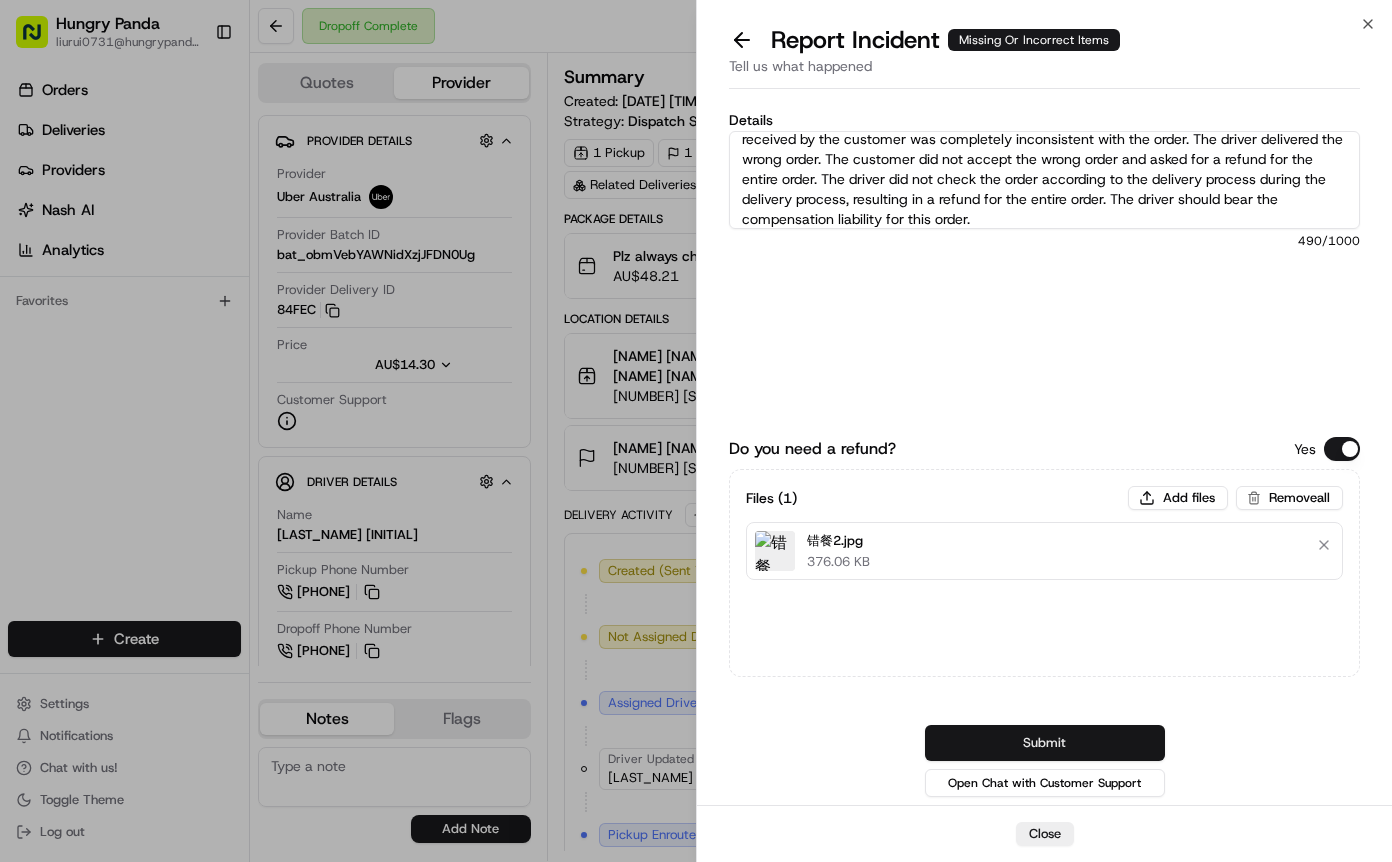 click on "Submit" at bounding box center (1045, 743) 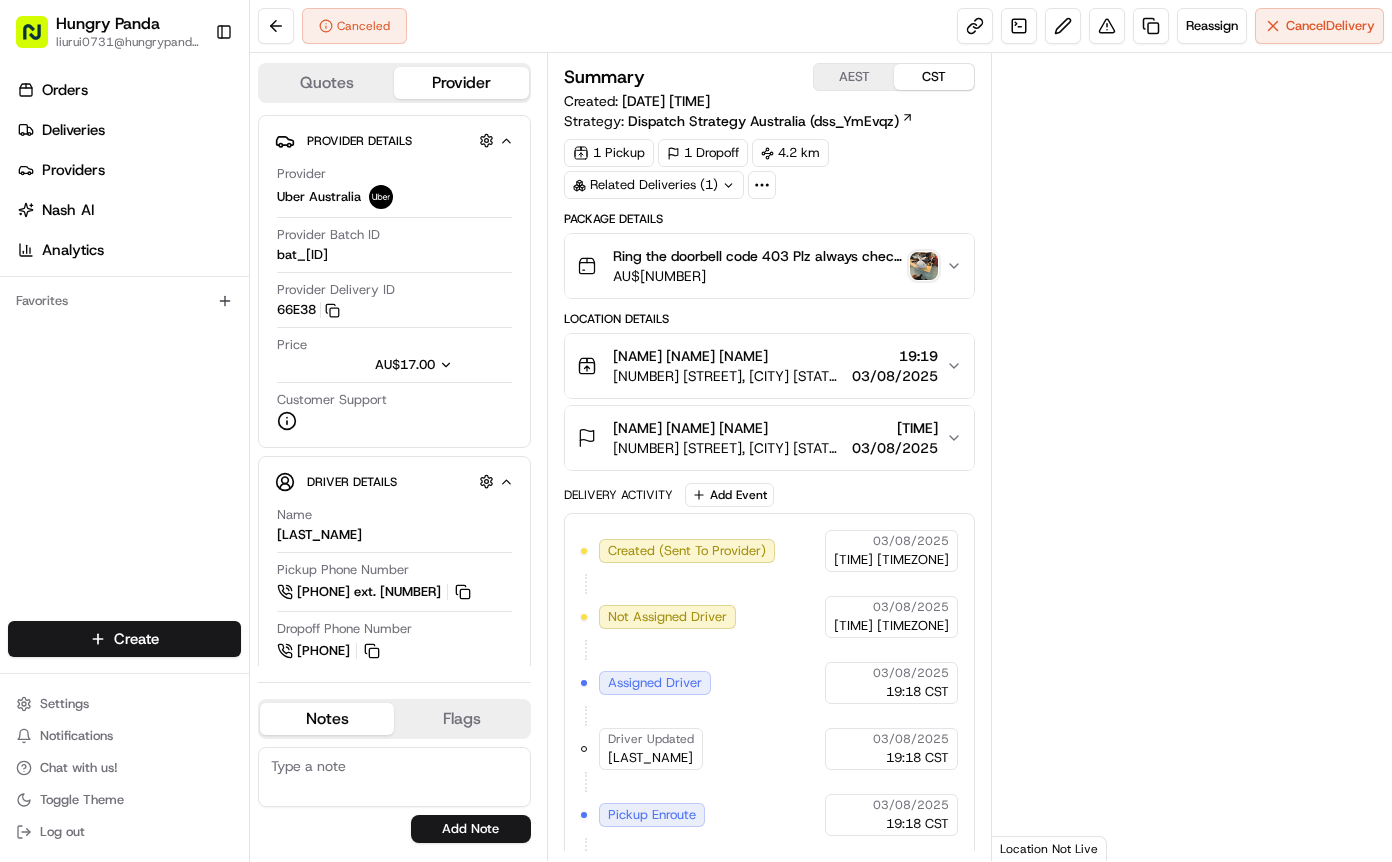 scroll, scrollTop: 0, scrollLeft: 0, axis: both 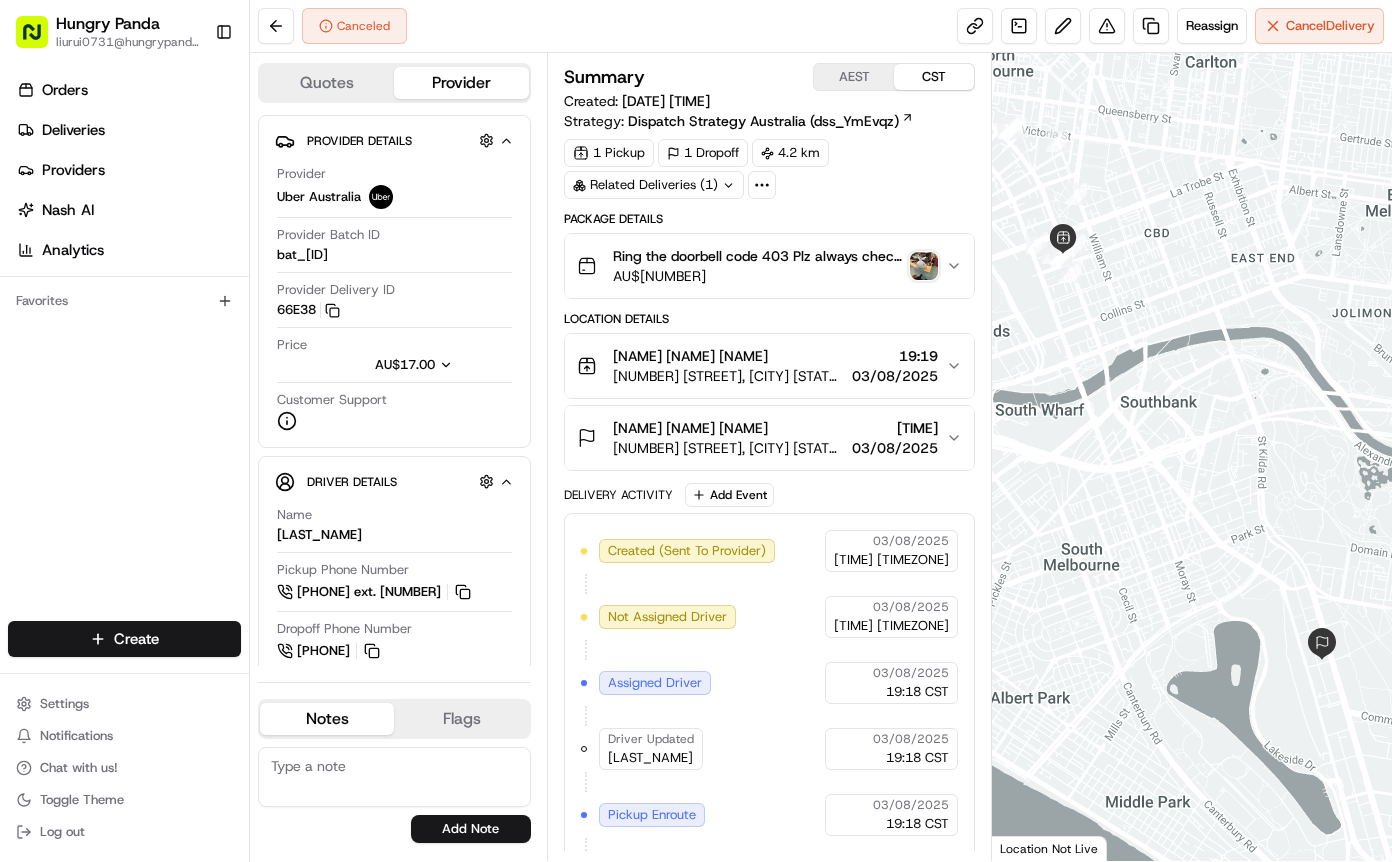 click 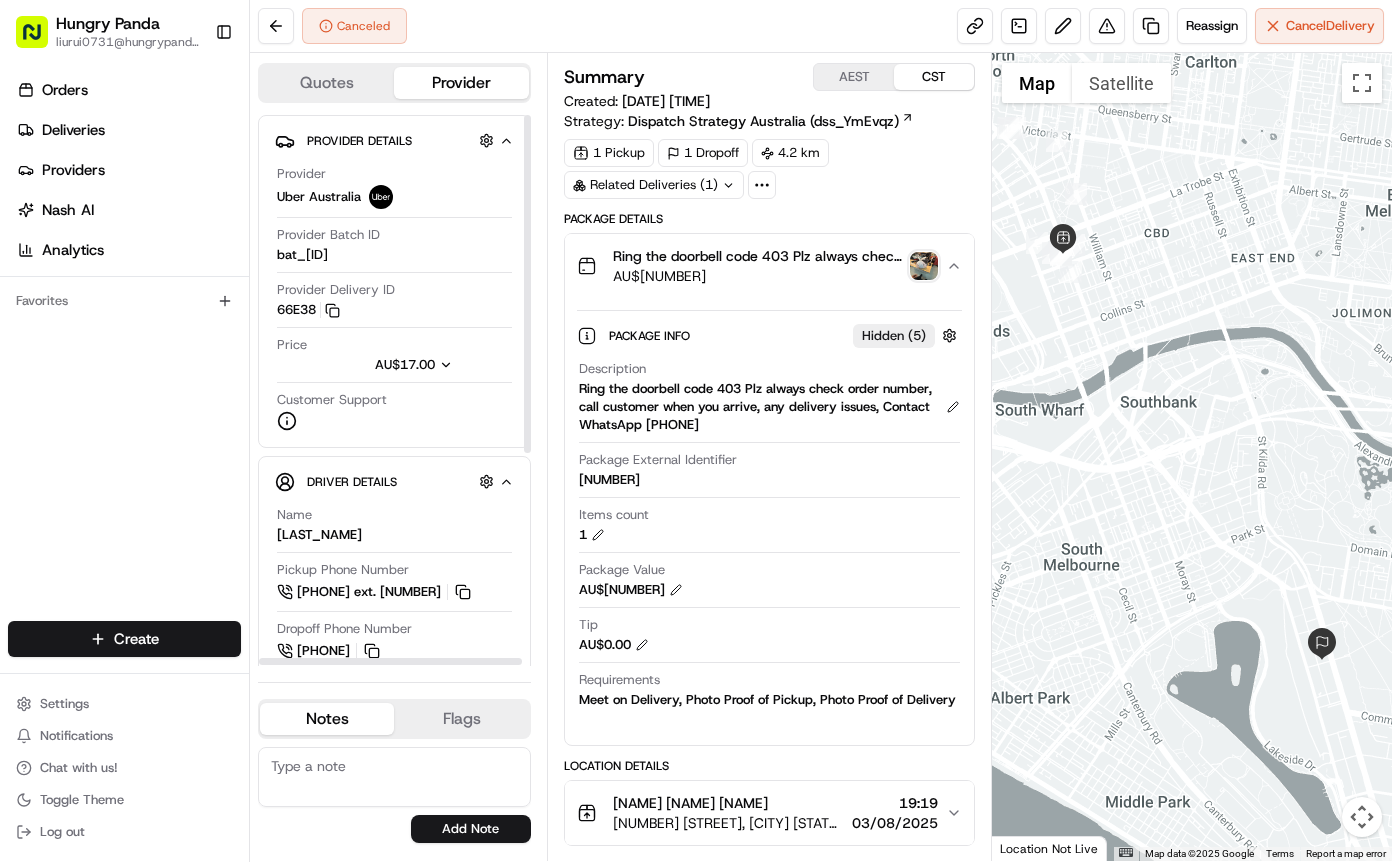 type 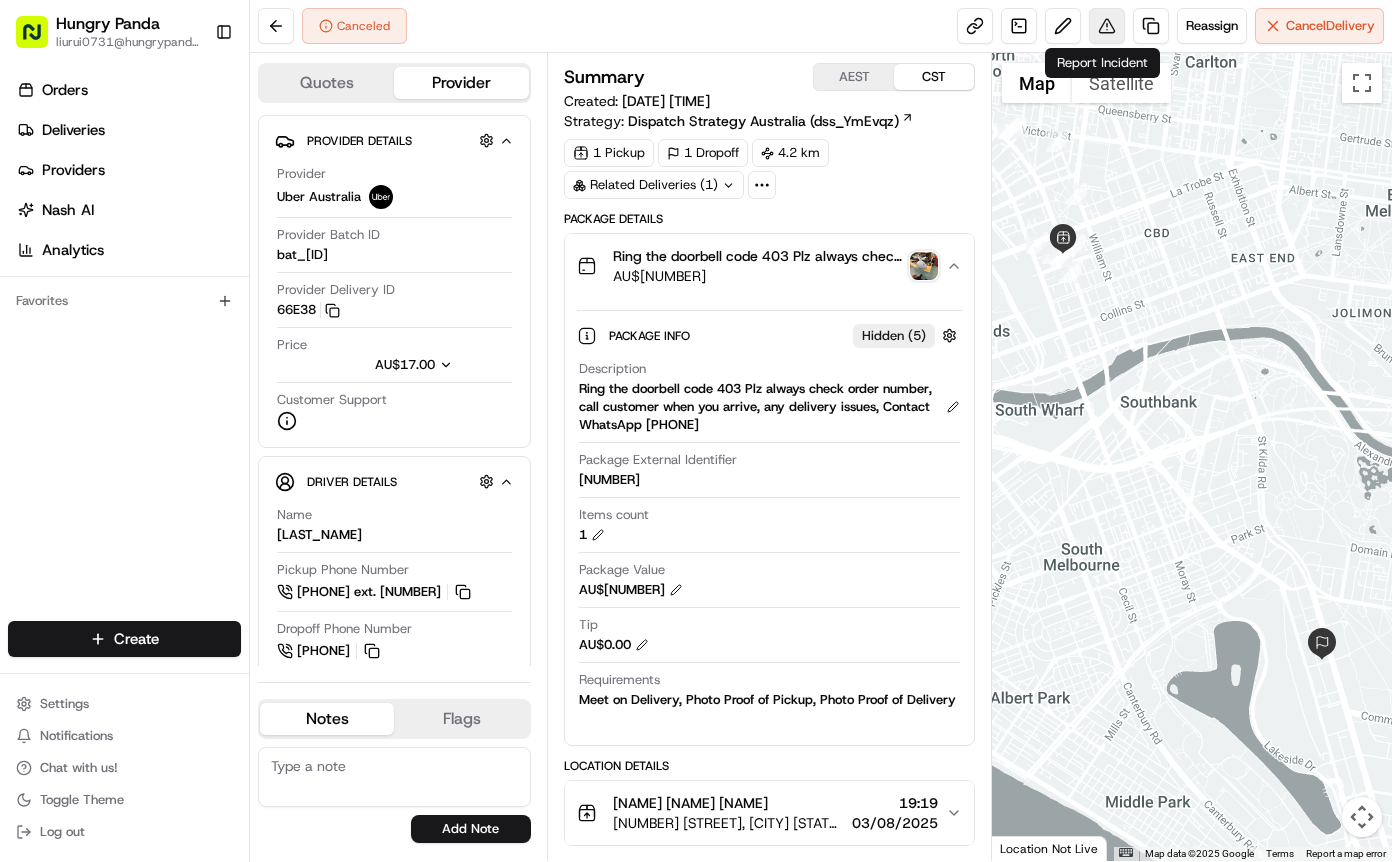 click at bounding box center (1107, 26) 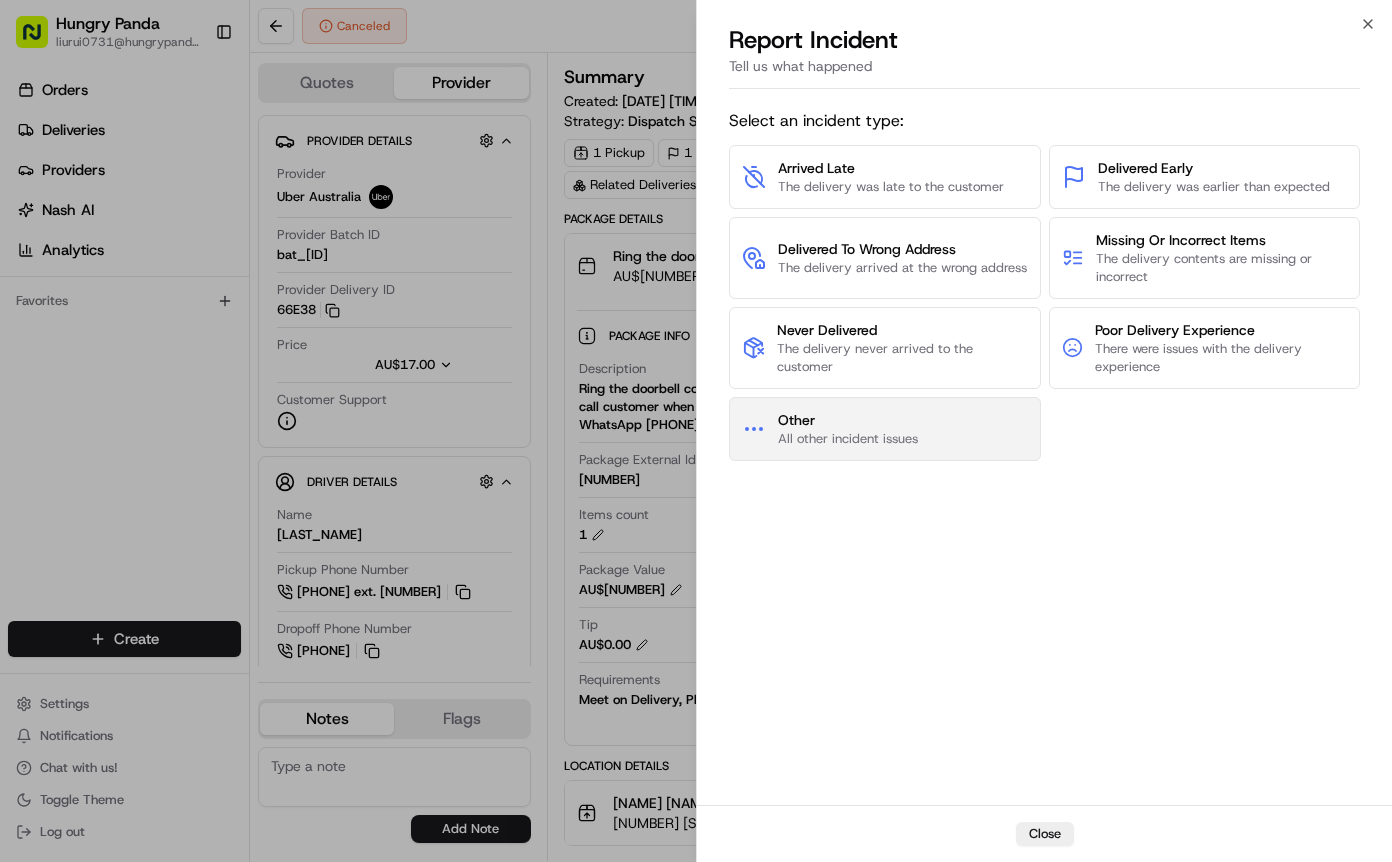 click on "Other All other incident issues" at bounding box center (885, 429) 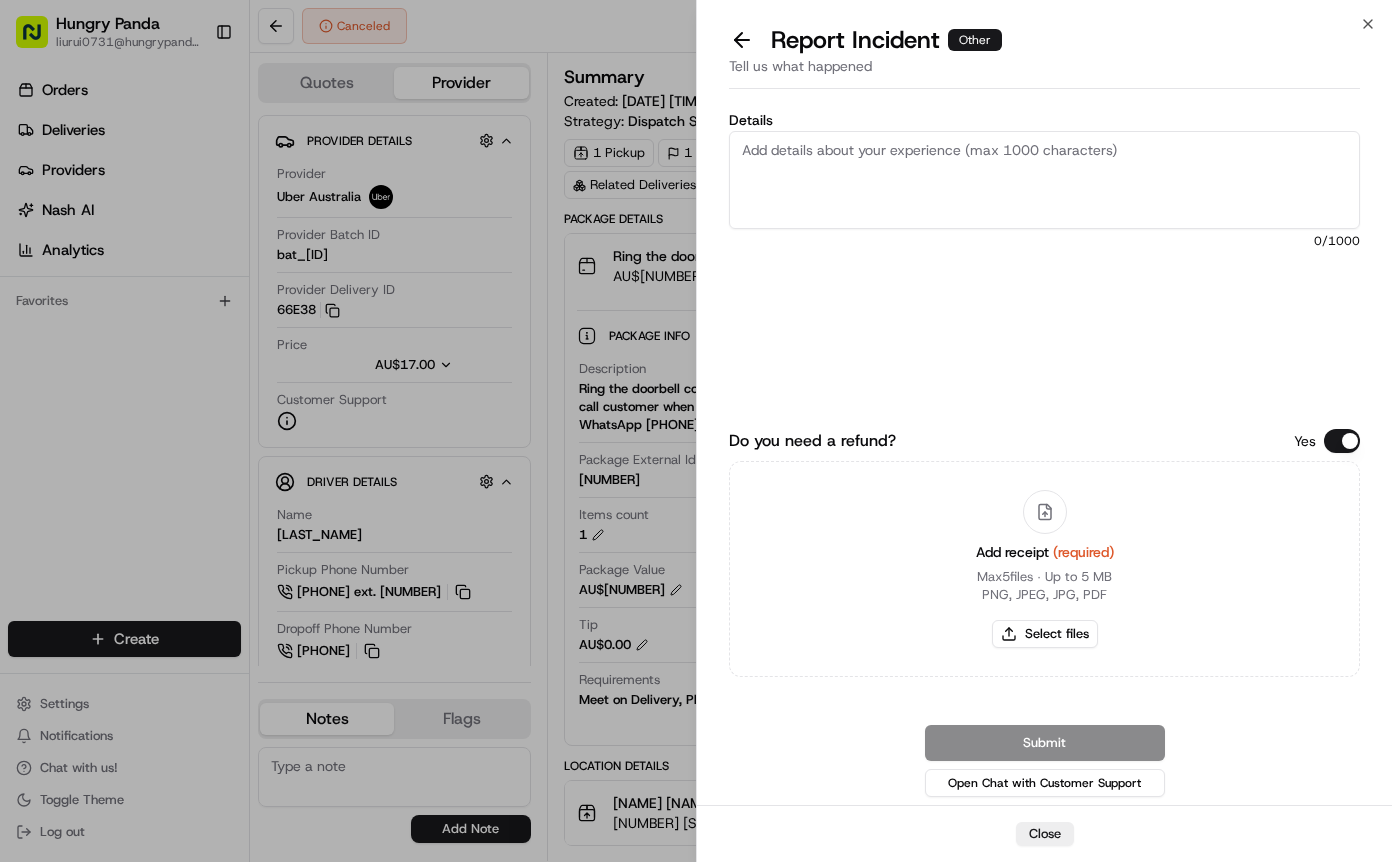 click on "Details" at bounding box center [1044, 180] 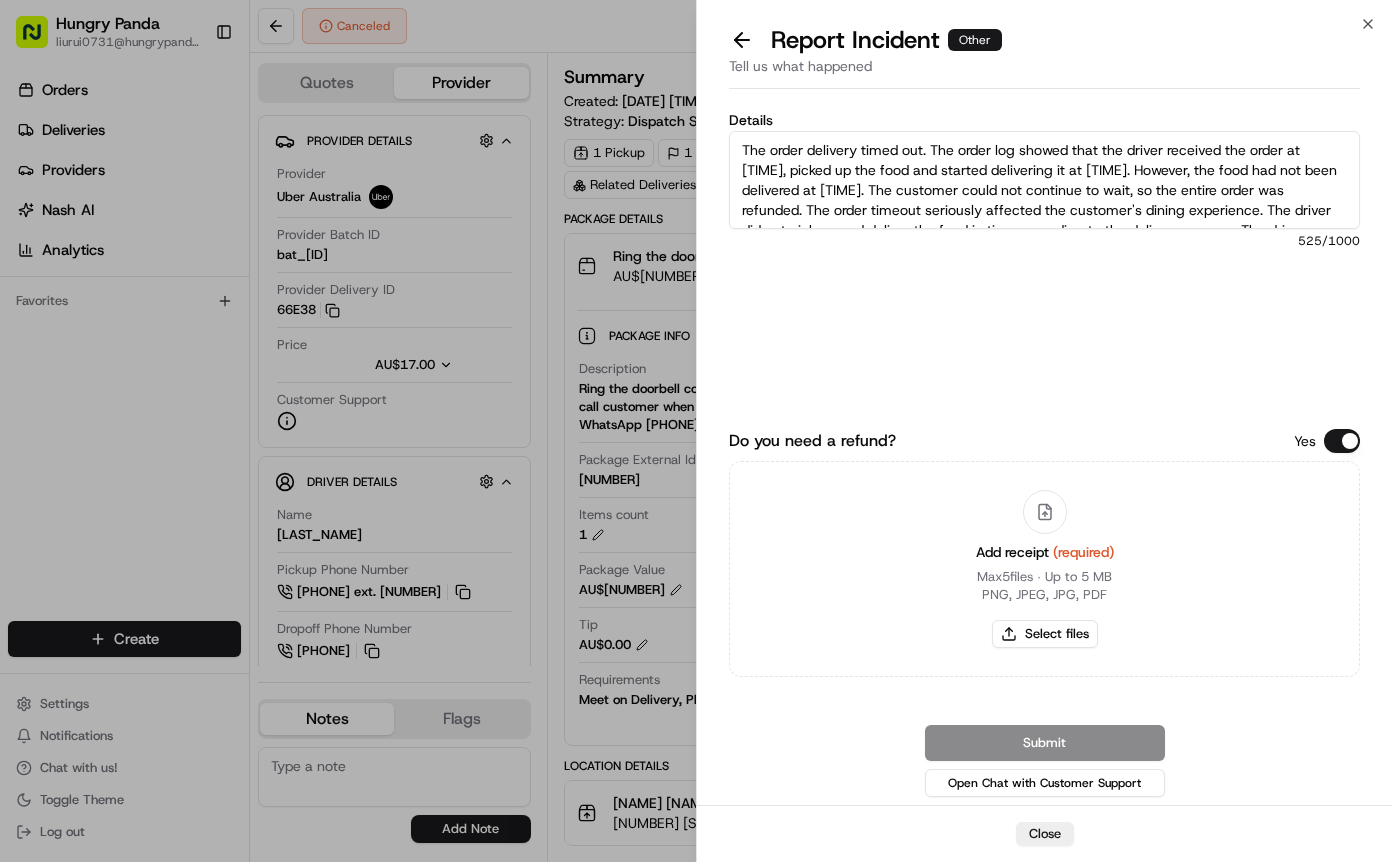 scroll, scrollTop: 31, scrollLeft: 0, axis: vertical 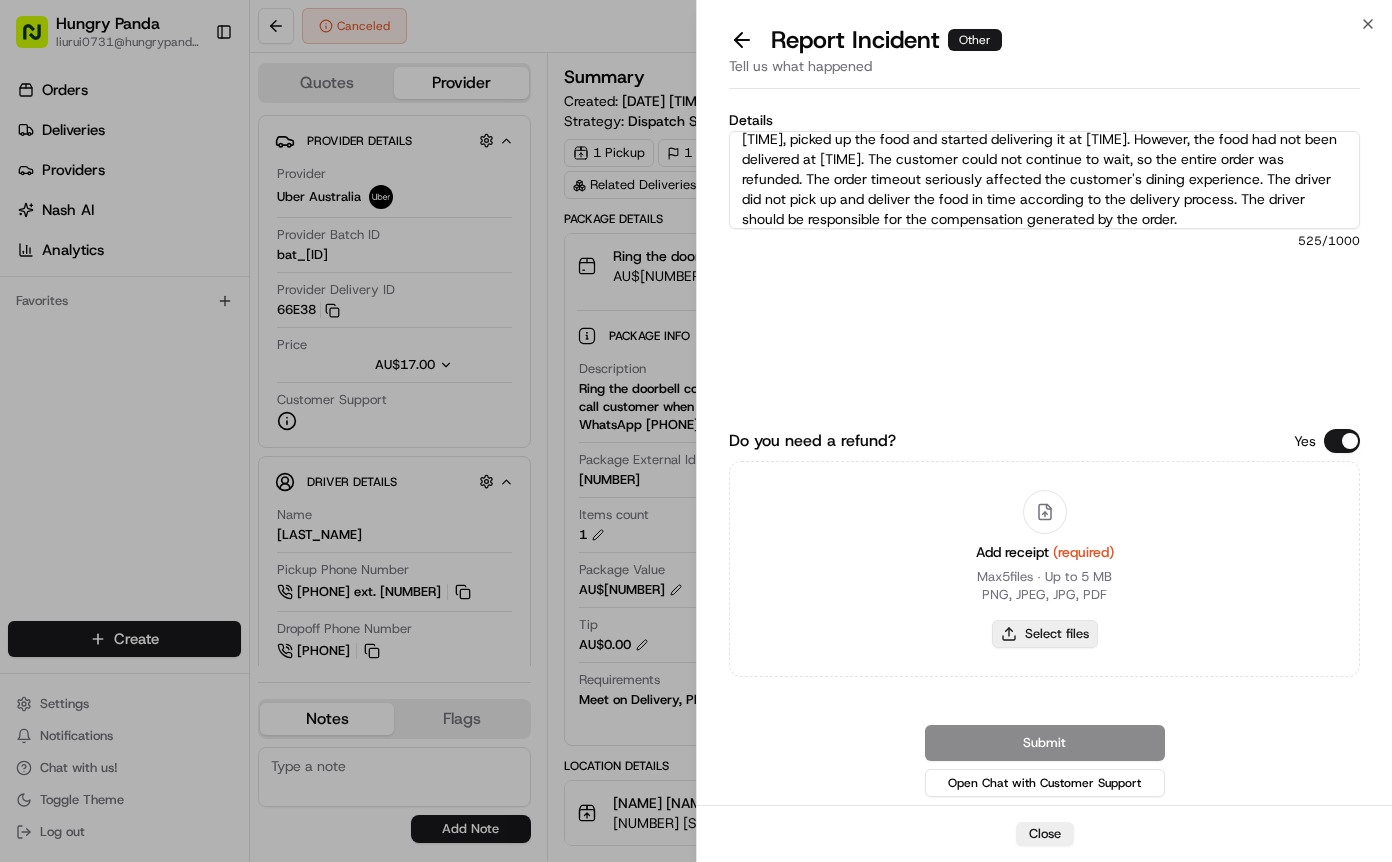 type on "The order delivery timed out. The order log showed that the driver received the order at [TIME], picked up the food and started delivering it at [TIME]. However, the food had not been delivered at [TIME]. The customer could not continue to wait, so the entire order was refunded. The order timeout seriously affected the customer's dining experience. The driver did not pick up and deliver the food in time according to the delivery process. The driver should be responsible for the compensation generated by the order." 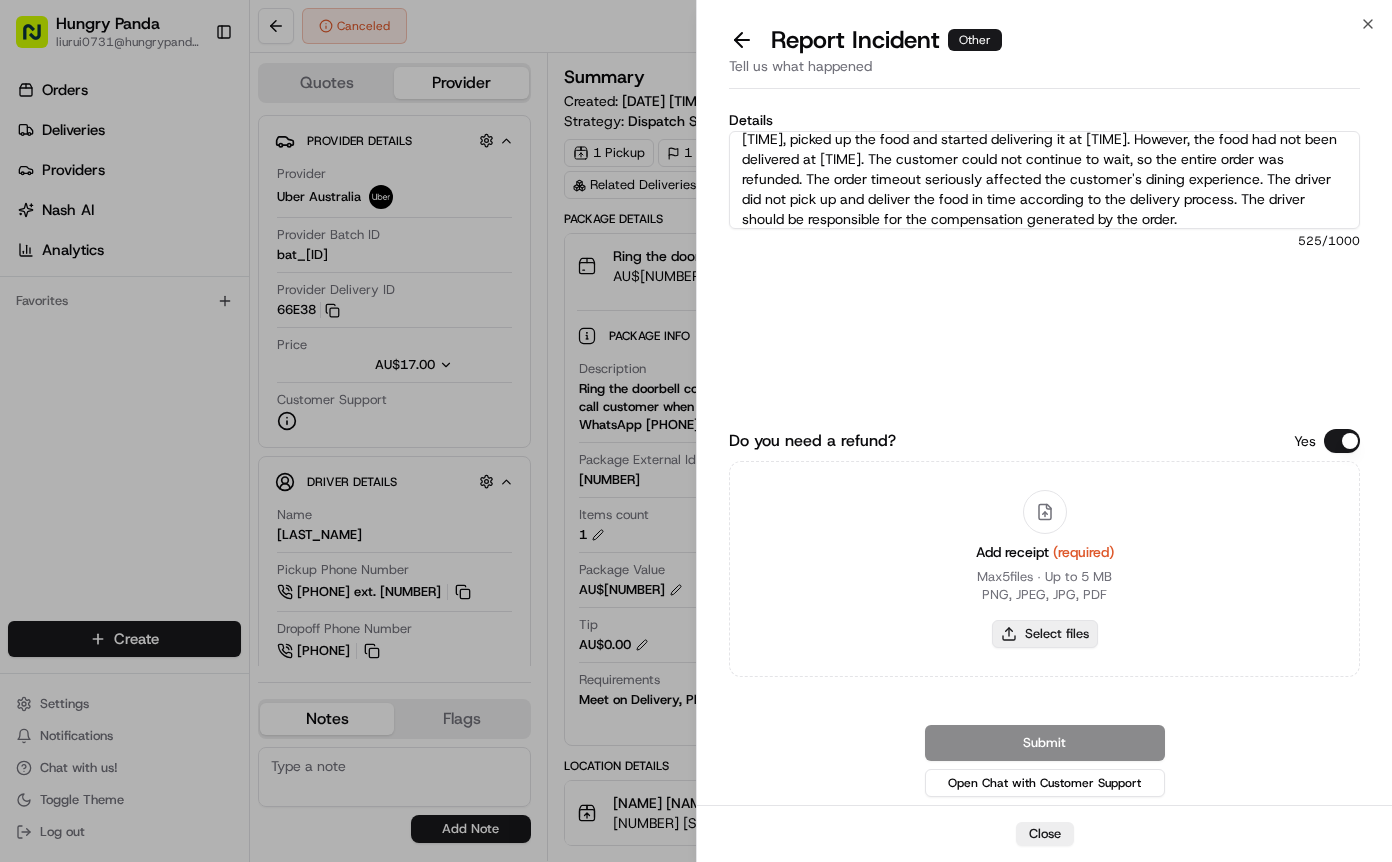 type on "C:\fakepath\20.jpg" 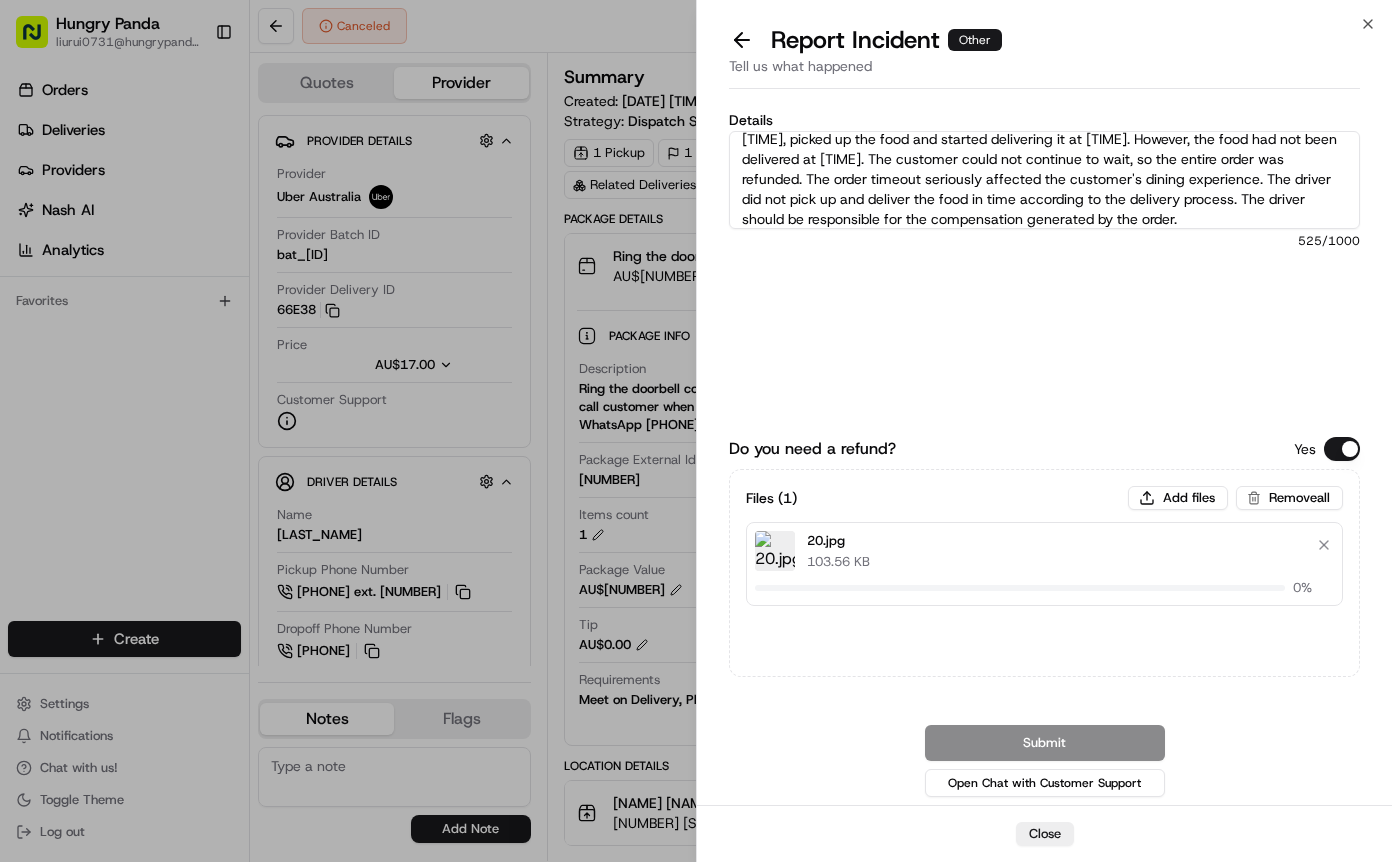 type 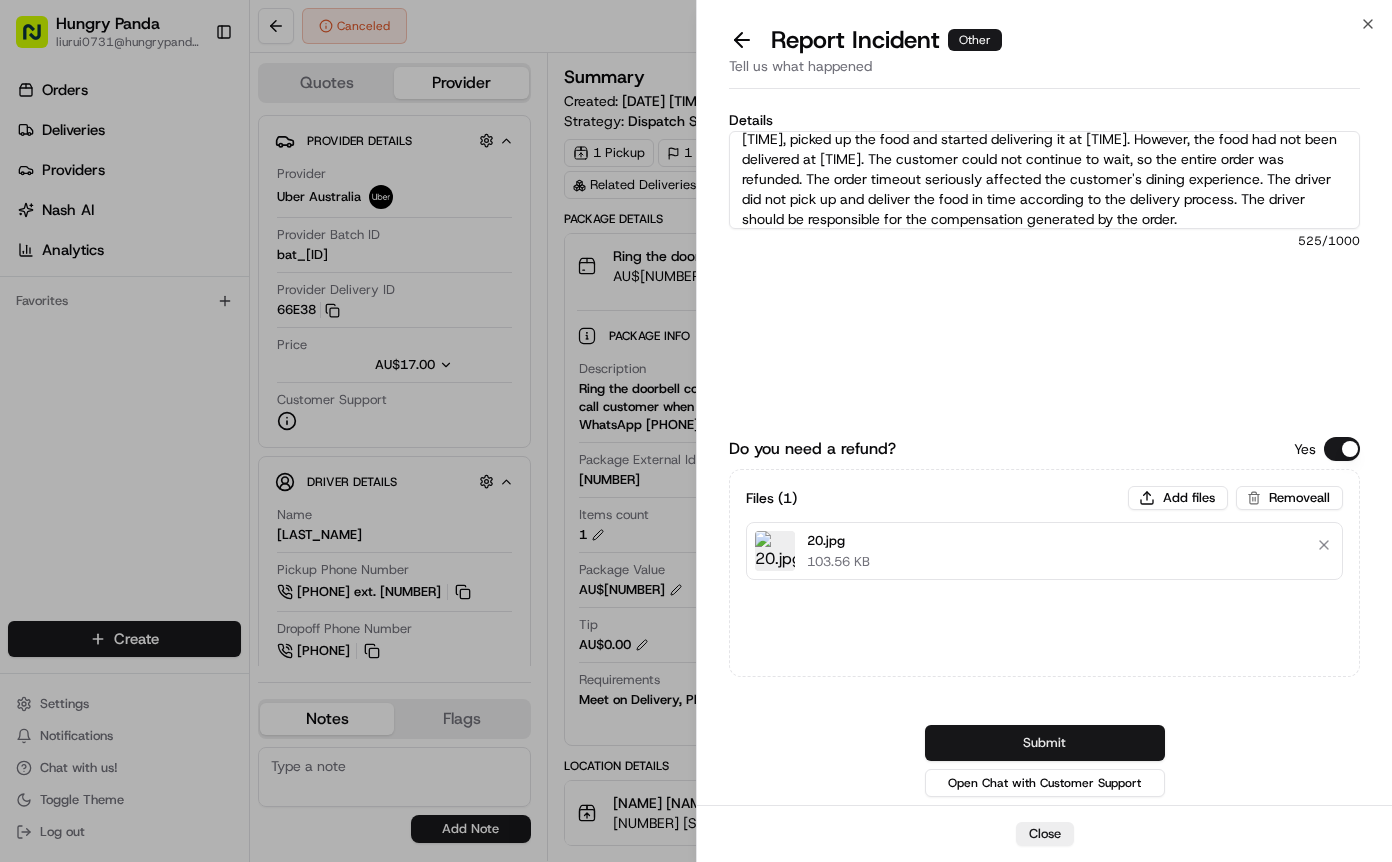 drag, startPoint x: 1127, startPoint y: 740, endPoint x: 946, endPoint y: 771, distance: 183.63551 